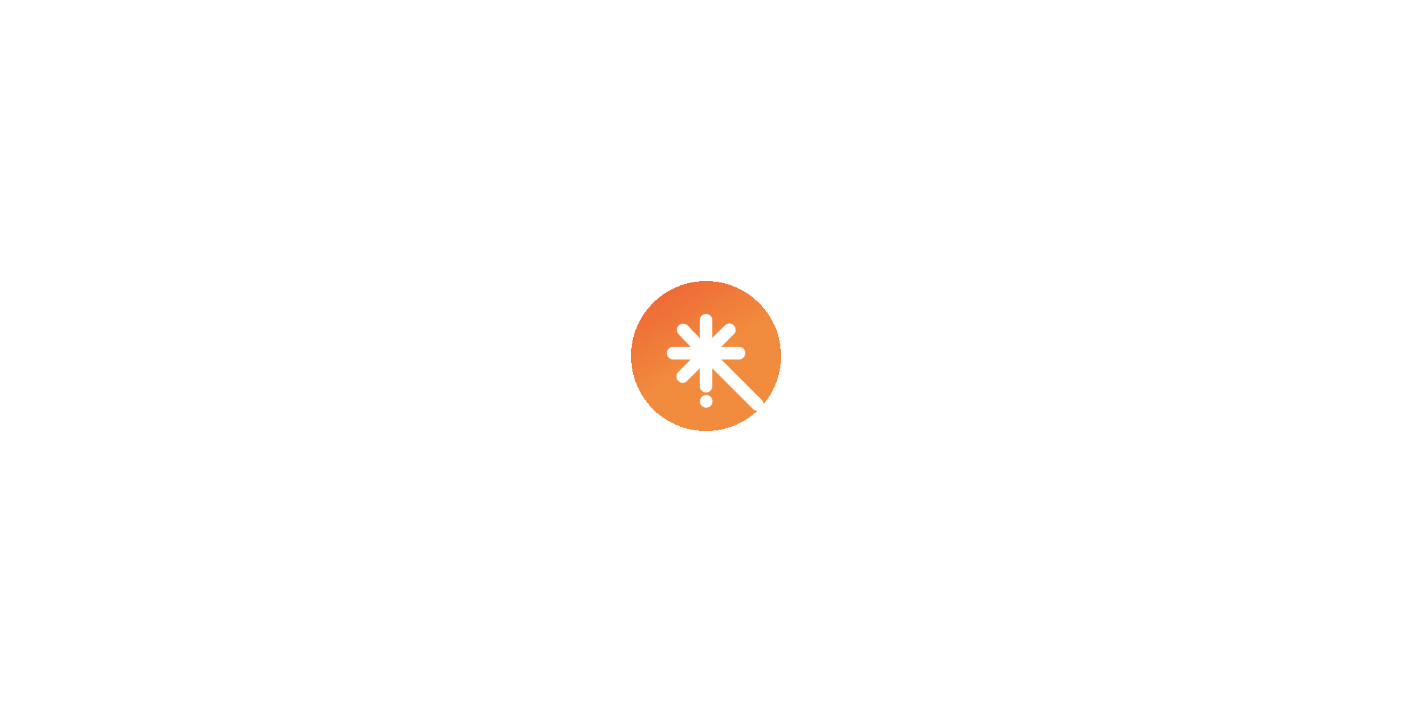 scroll, scrollTop: 0, scrollLeft: 0, axis: both 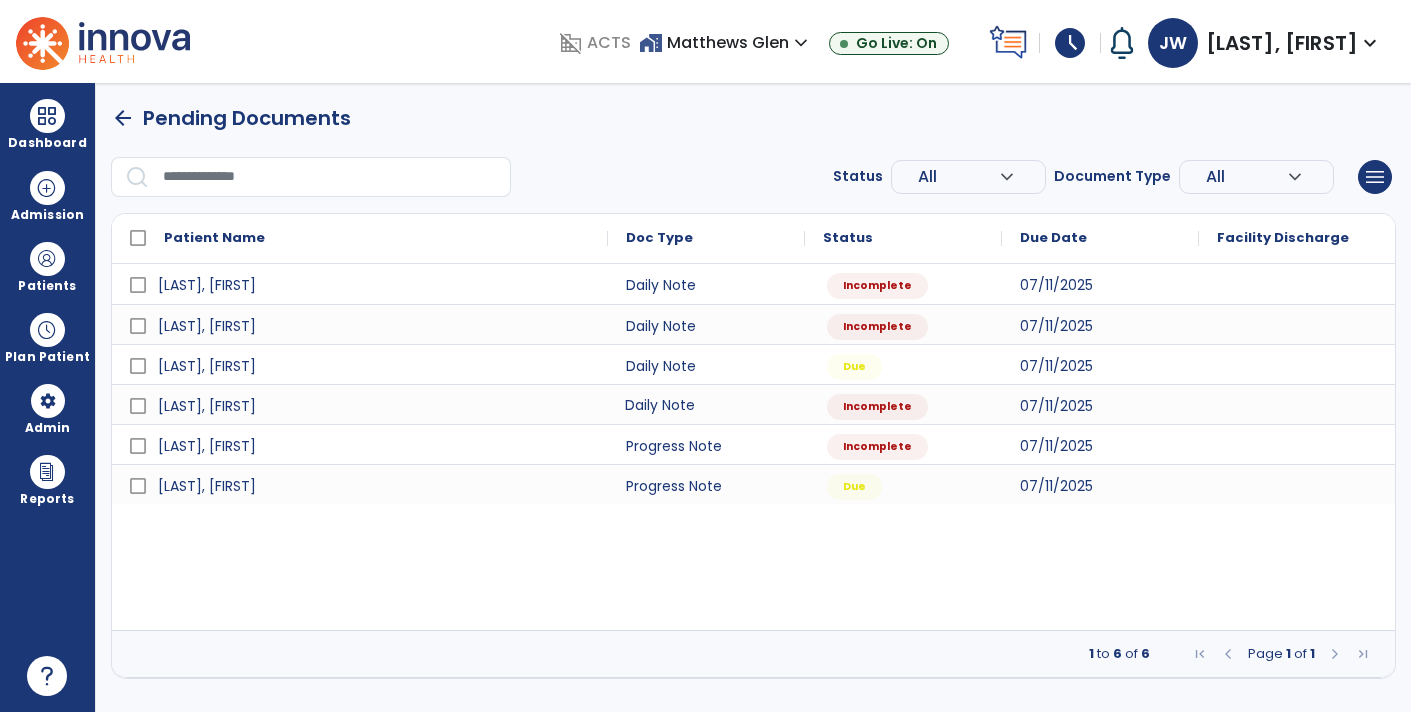 click on "Daily Note" at bounding box center [706, 404] 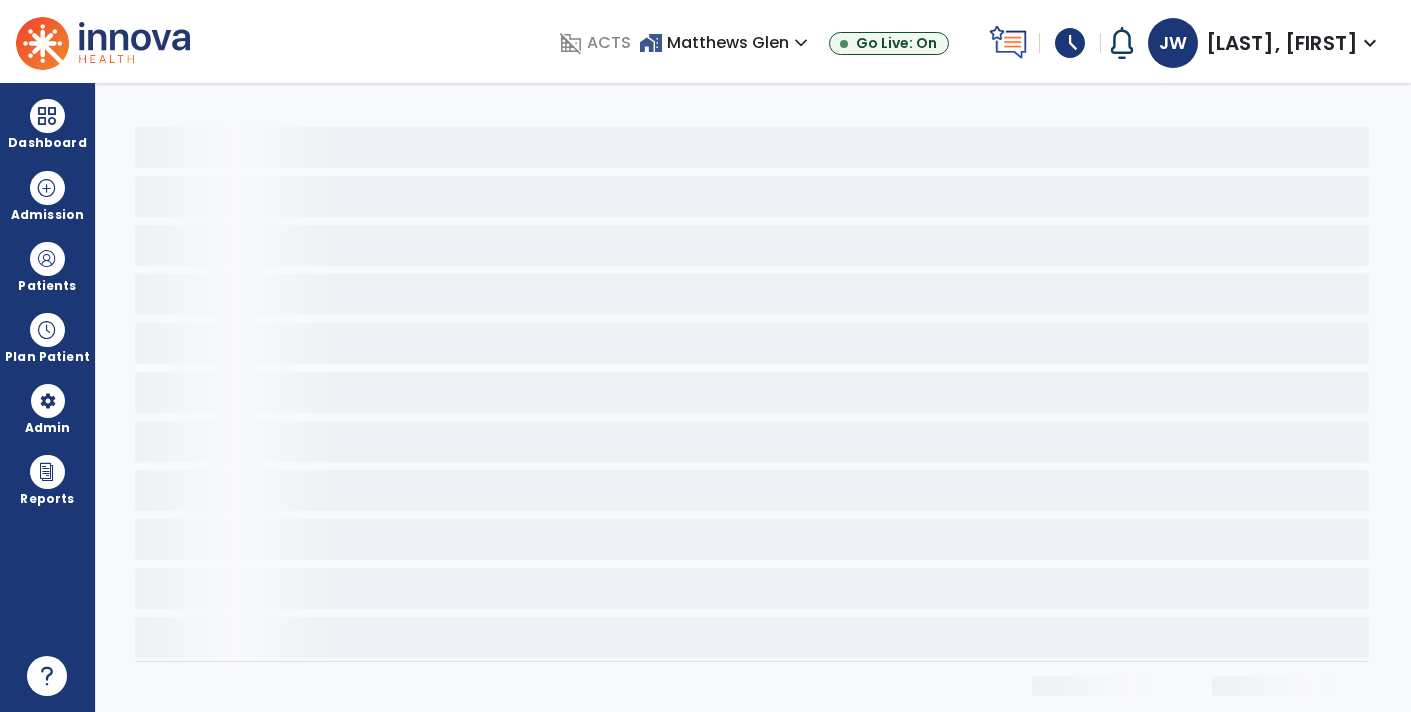 select on "*" 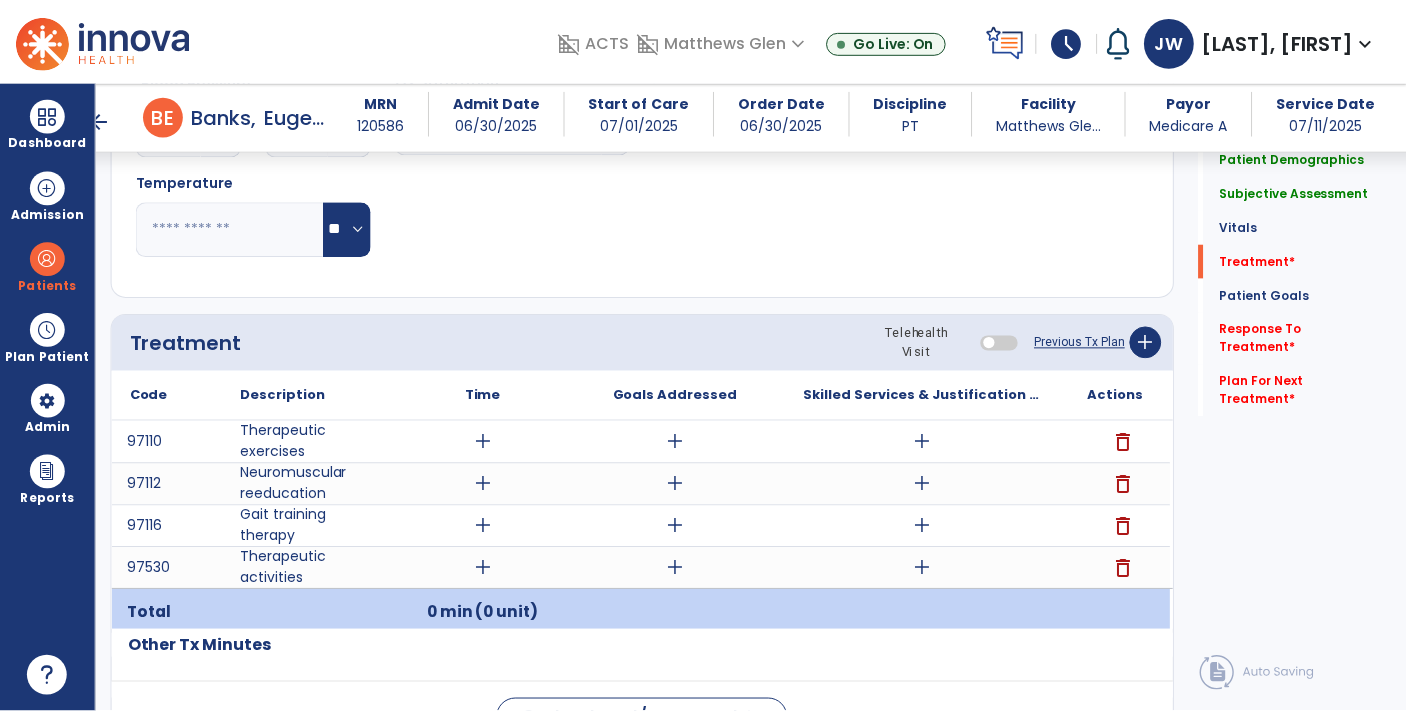 scroll, scrollTop: 1050, scrollLeft: 0, axis: vertical 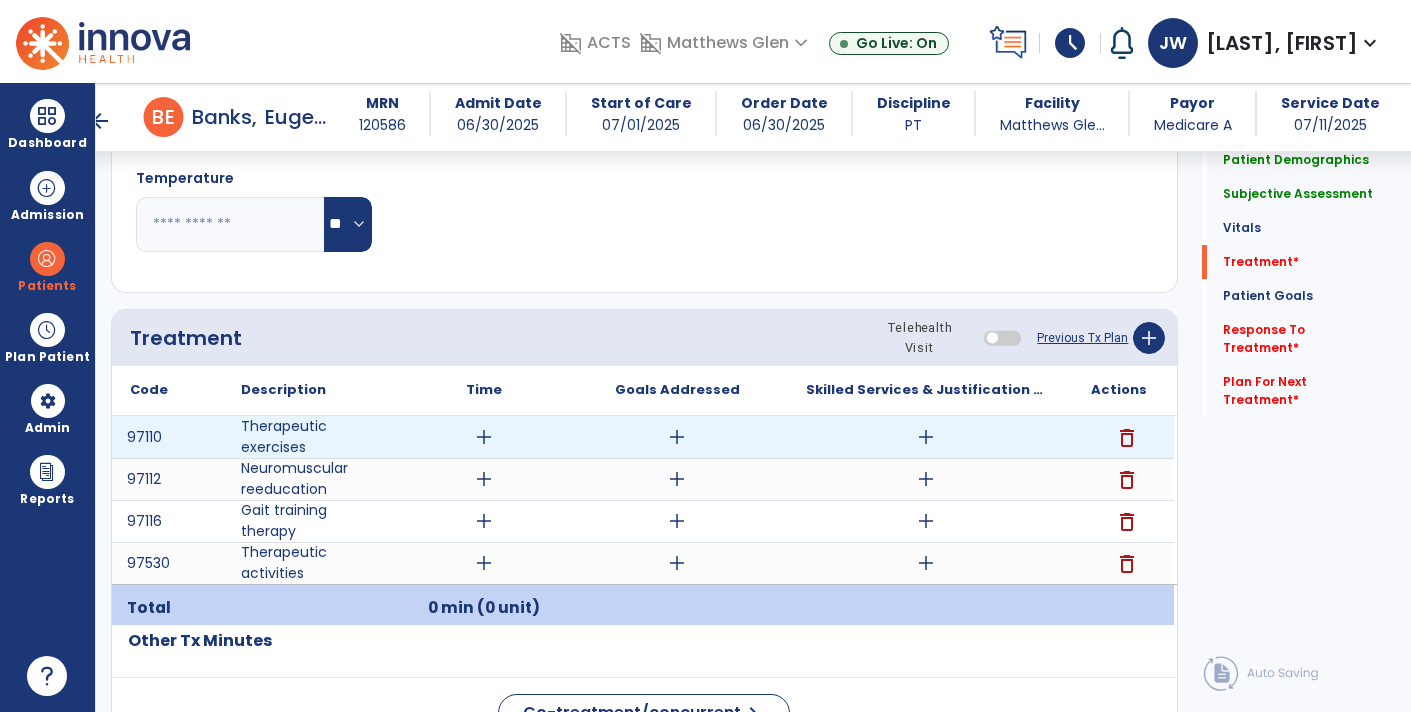 click on "add" at bounding box center [484, 437] 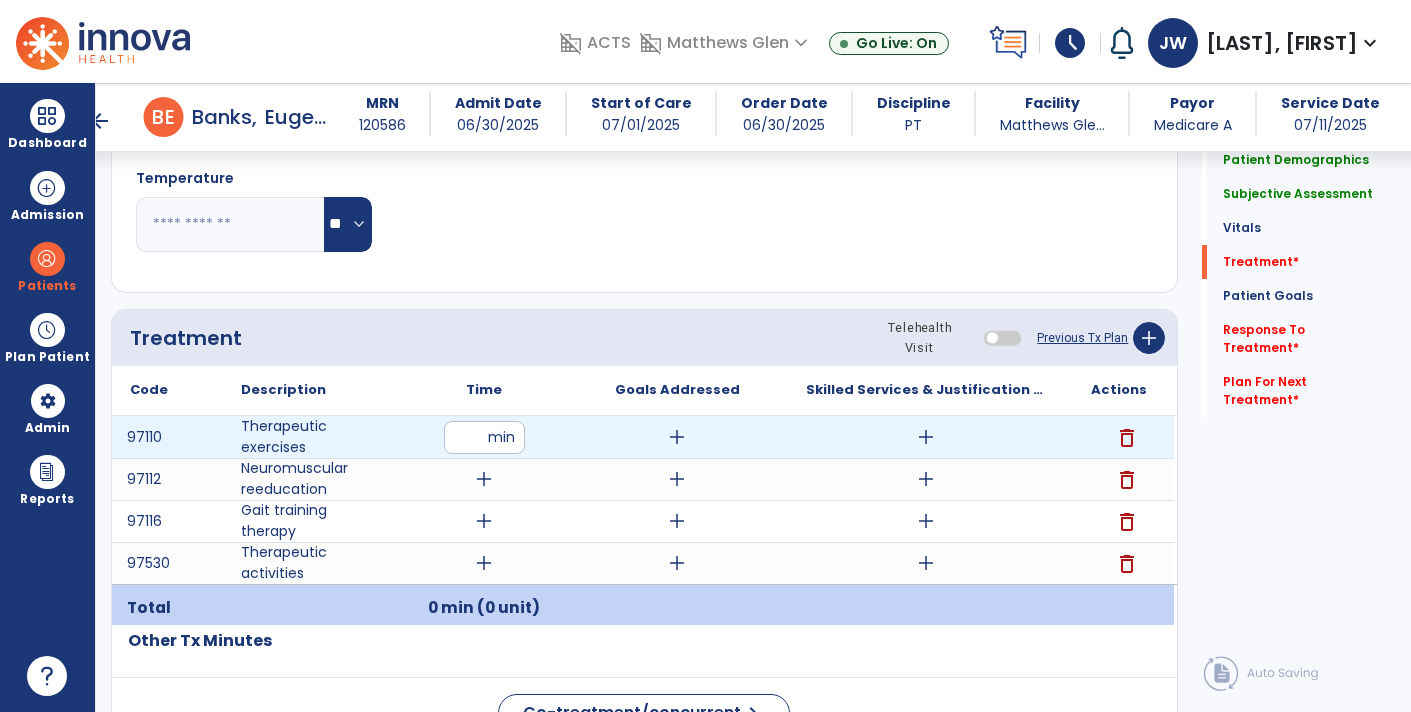 type on "**" 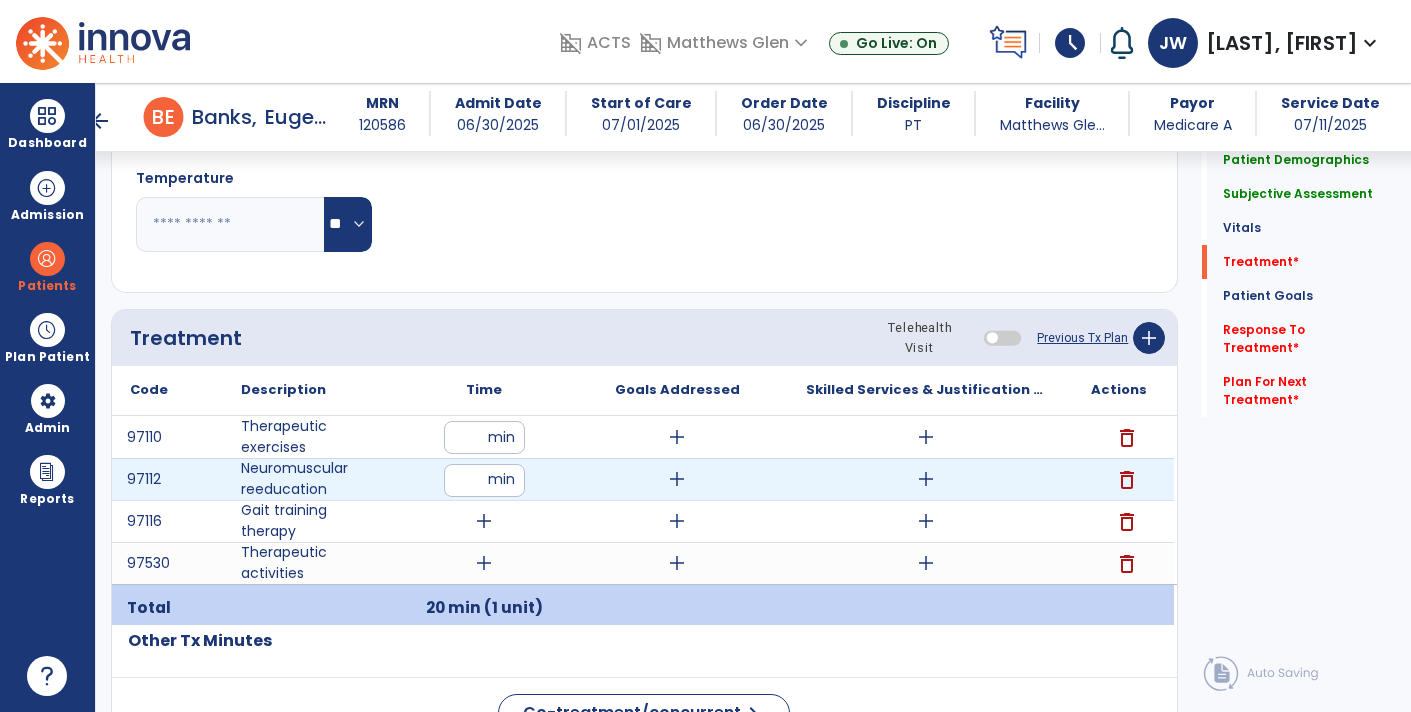 type on "**" 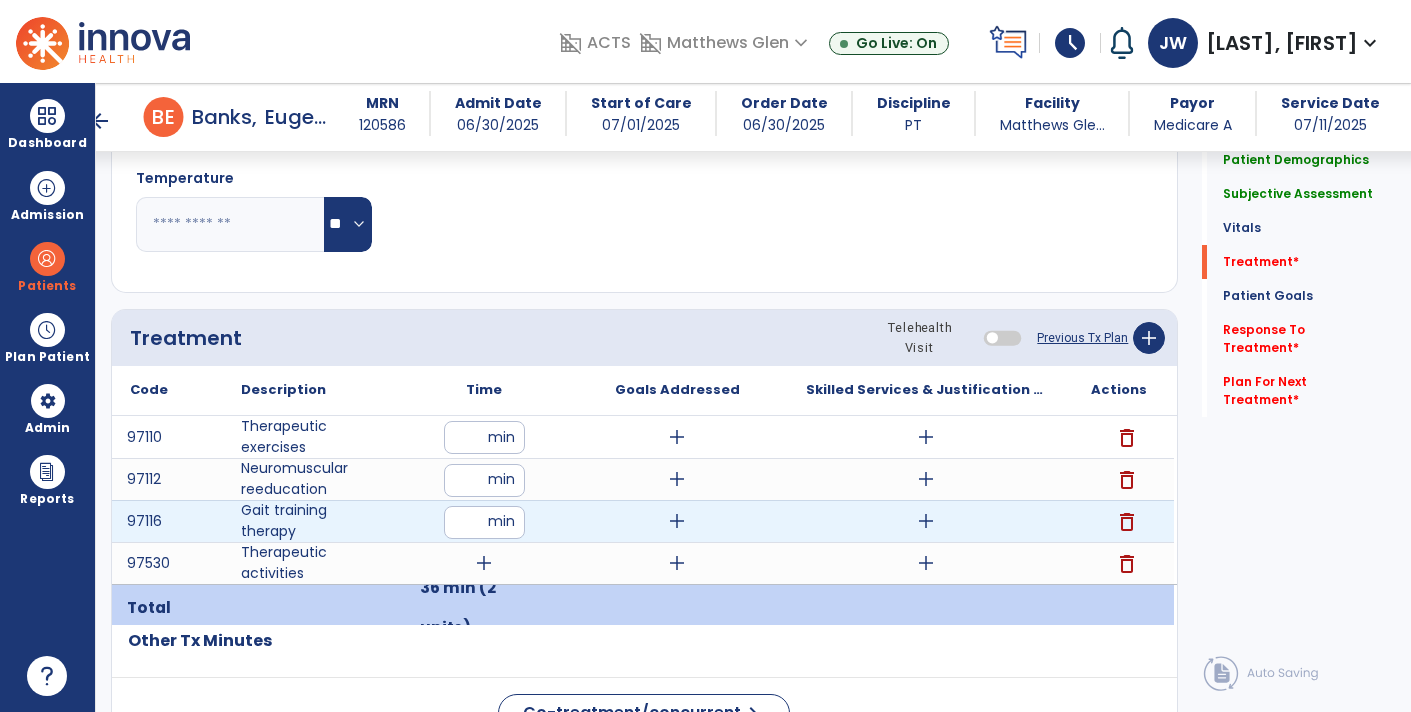 type on "**" 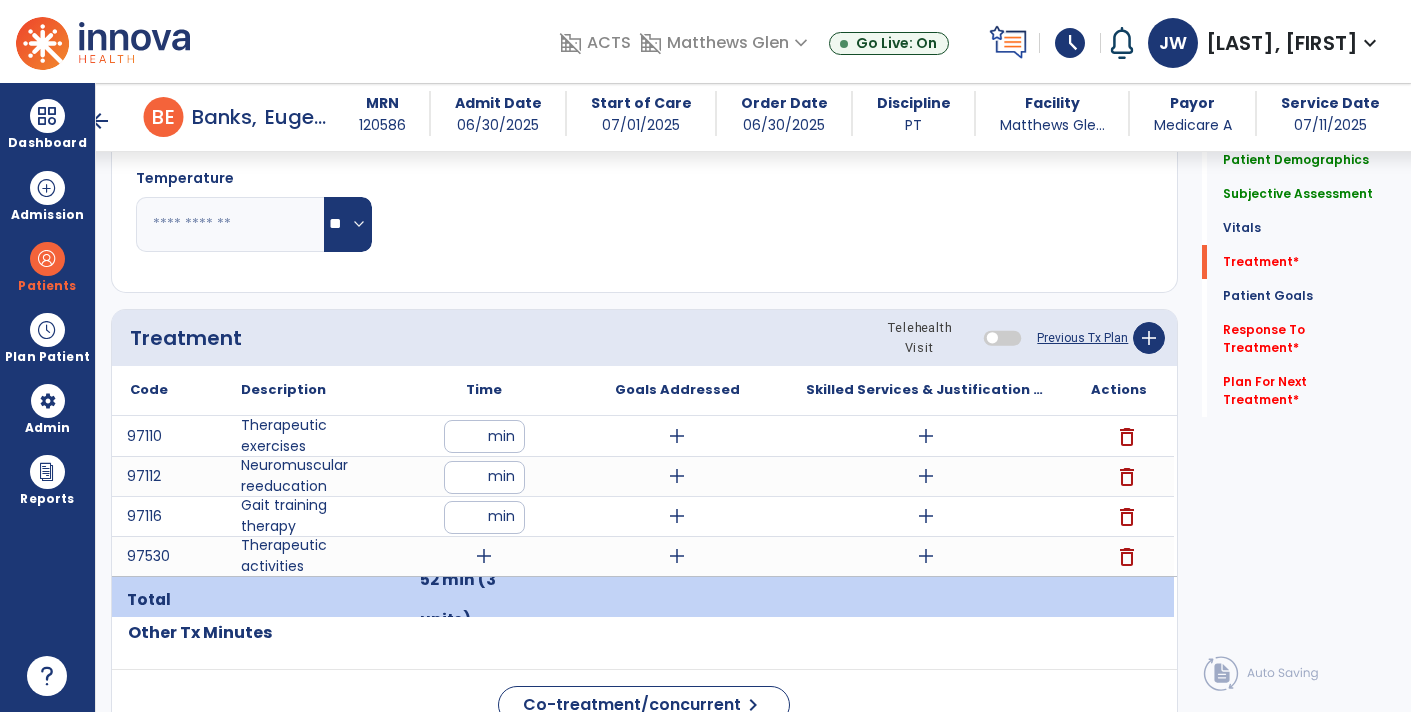 click on "add" at bounding box center (484, 556) 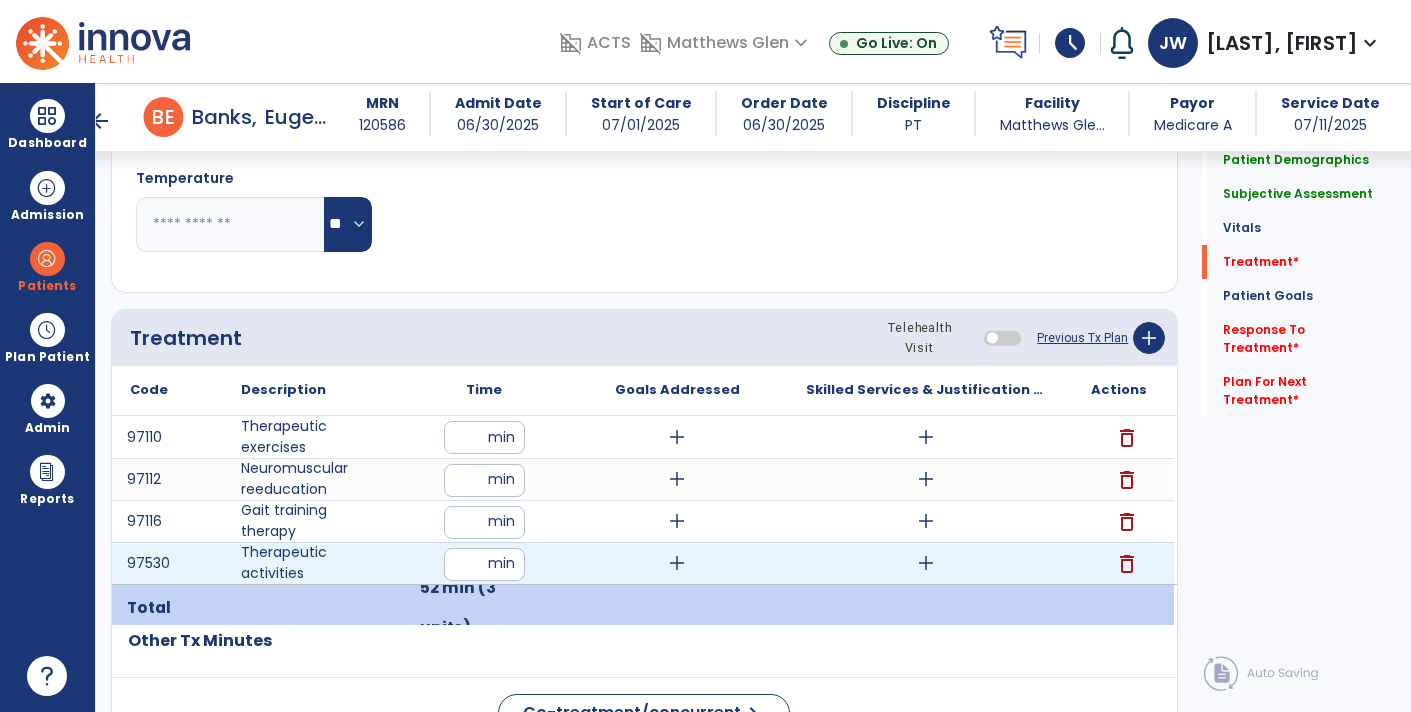 type on "**" 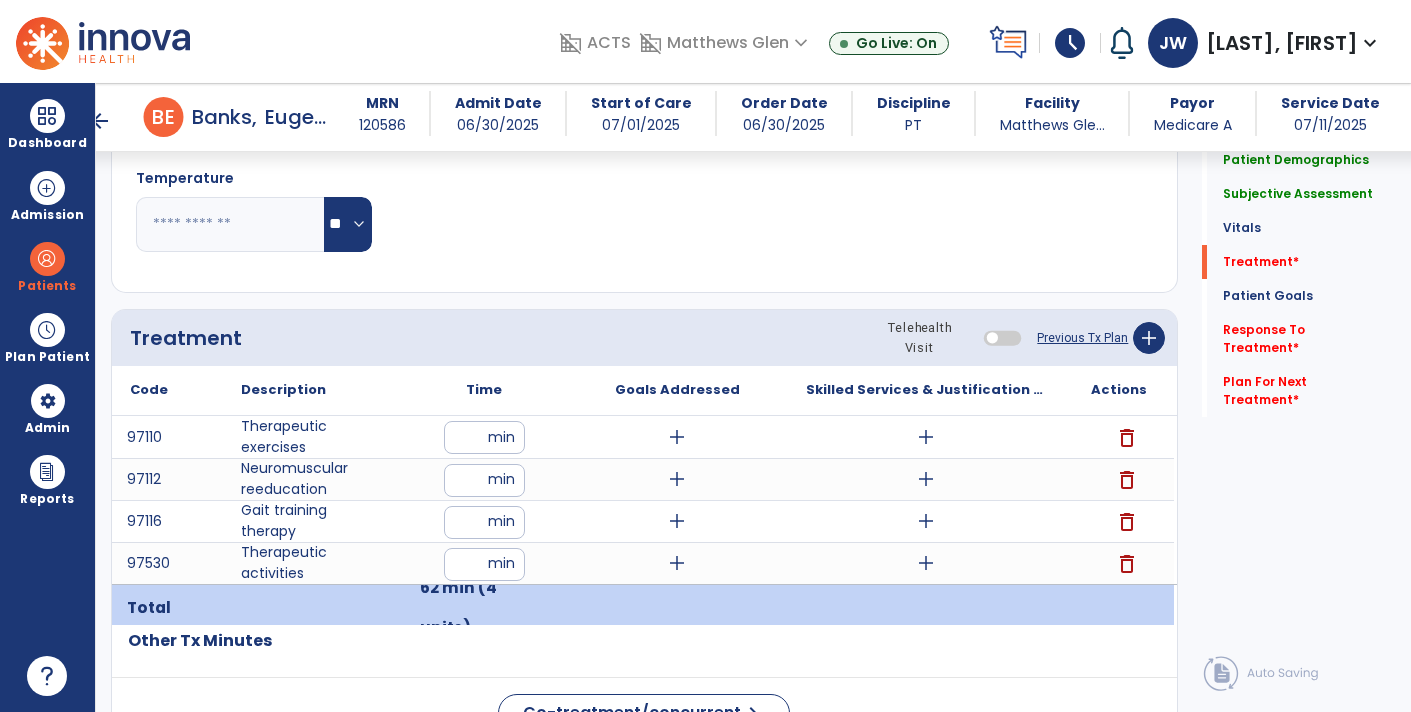 click on "**" at bounding box center (484, 437) 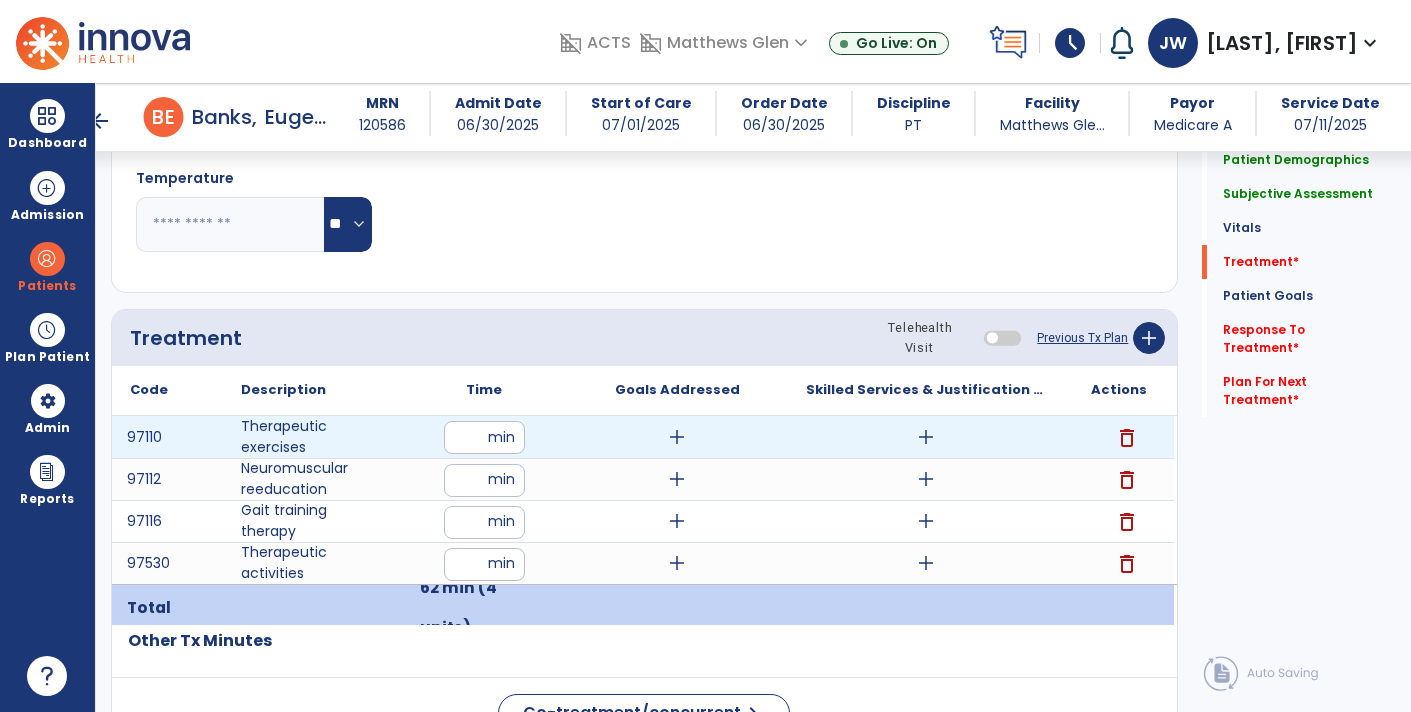 type on "*" 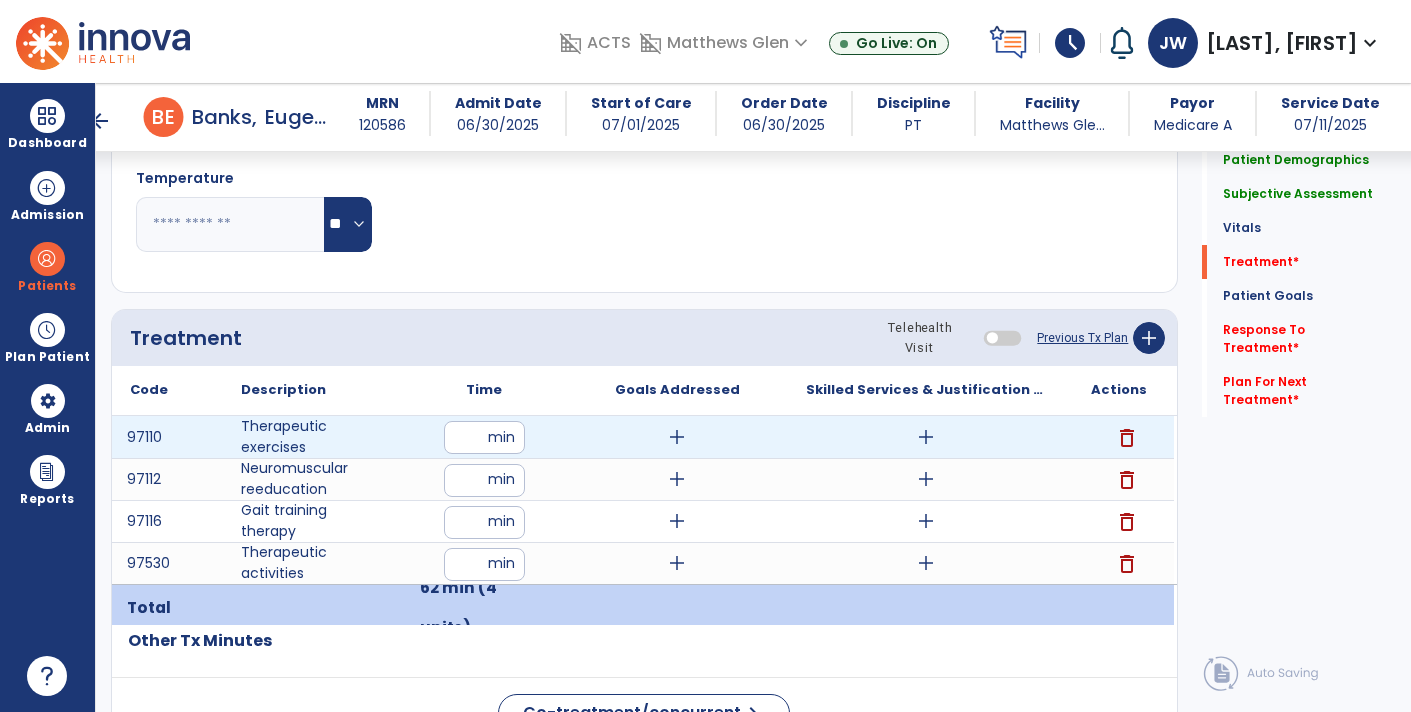 type on "**" 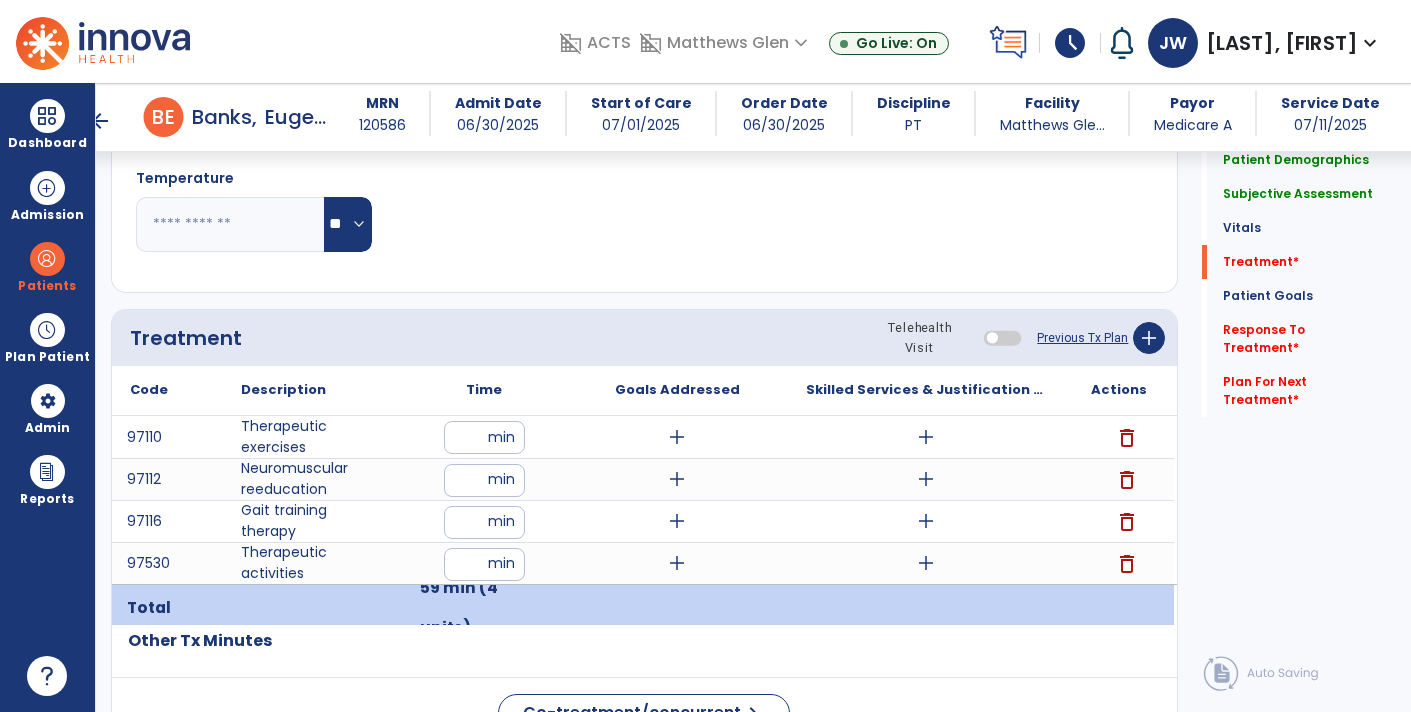 click on "**" at bounding box center (484, 480) 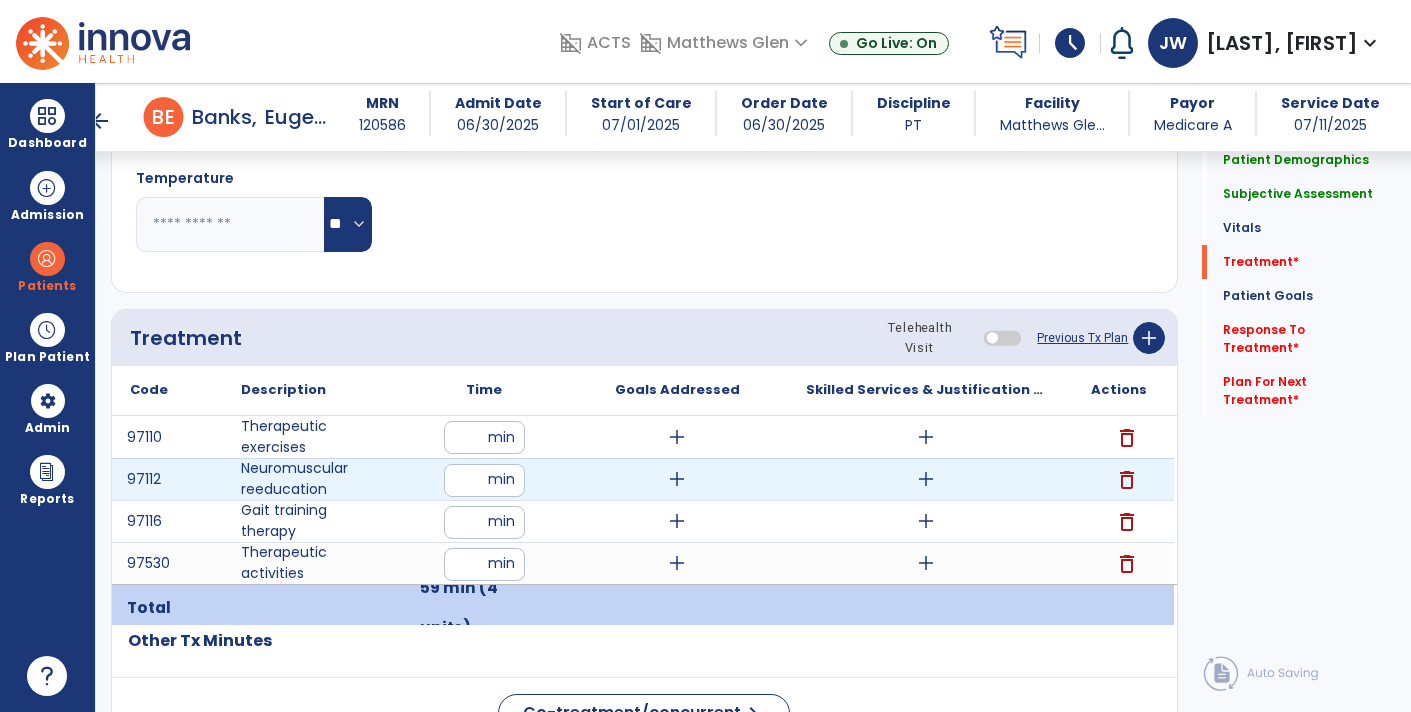 type on "**" 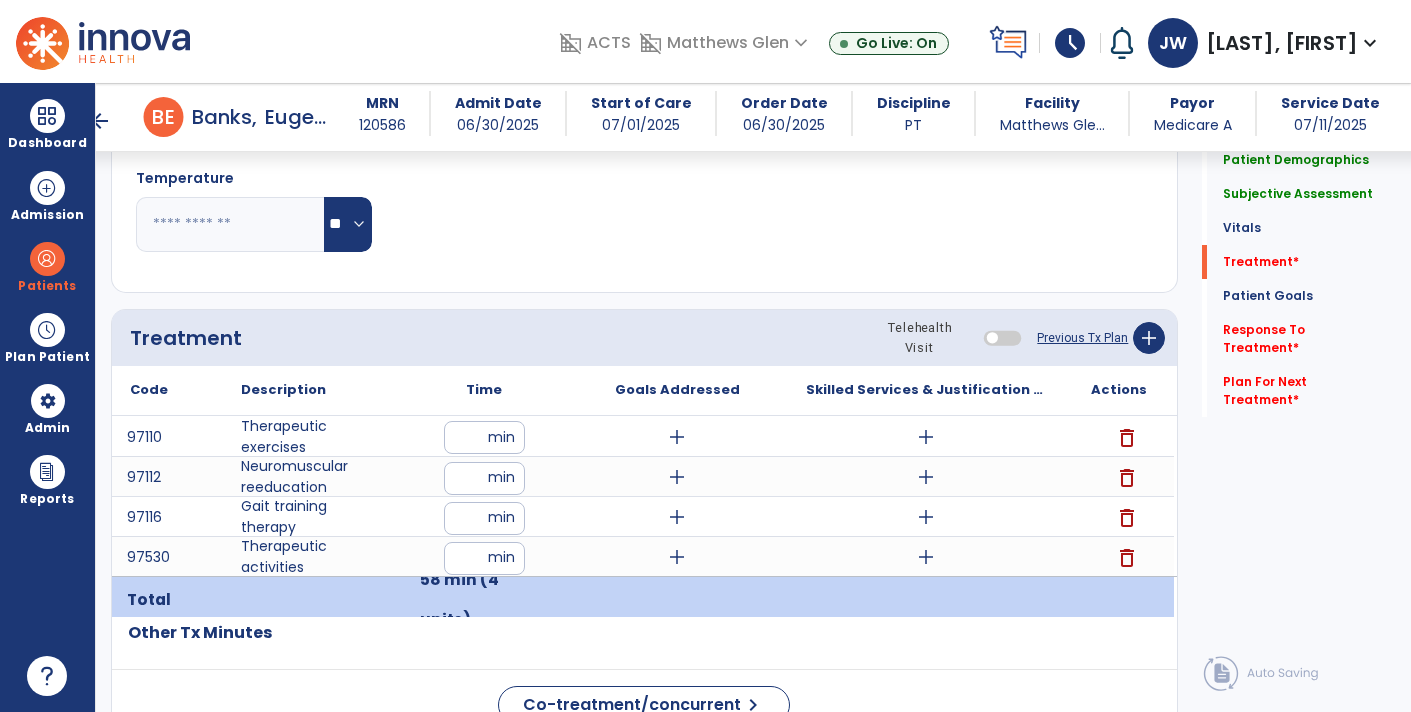 click on "**" at bounding box center (484, 518) 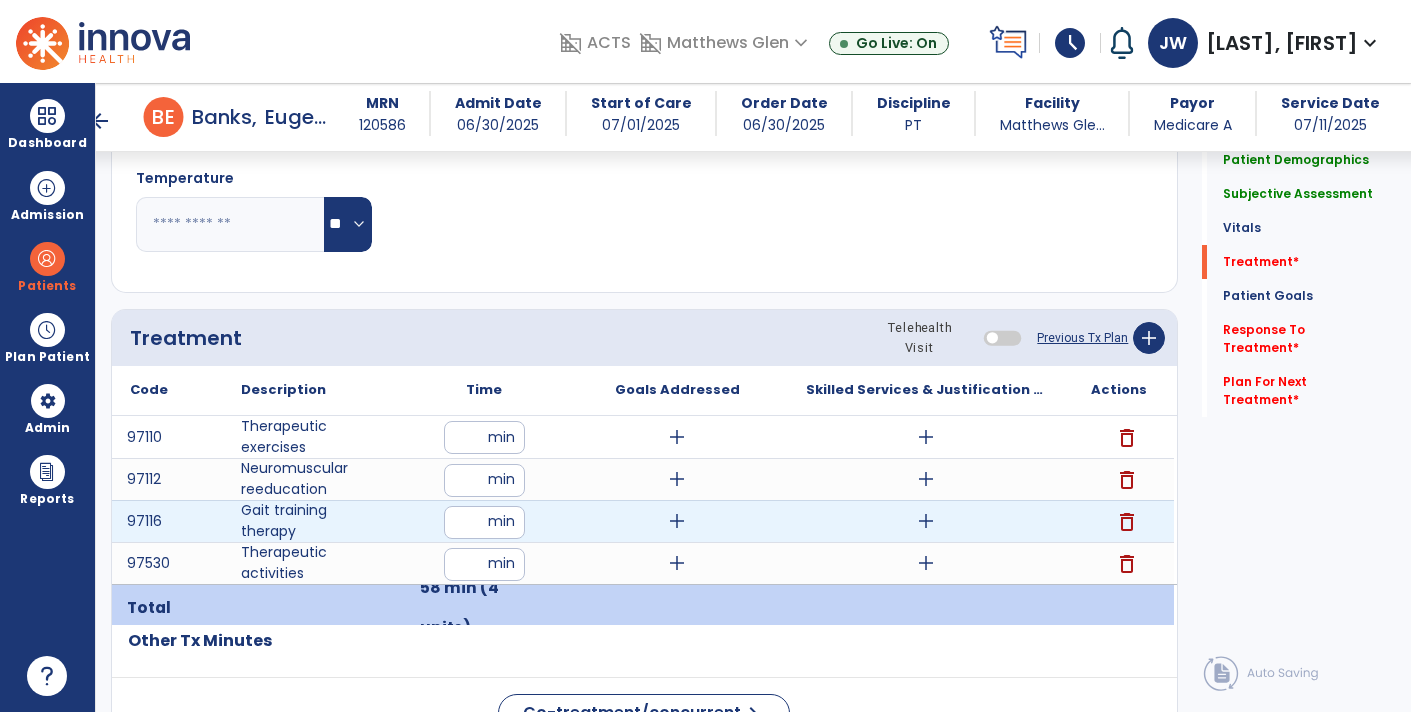 type on "**" 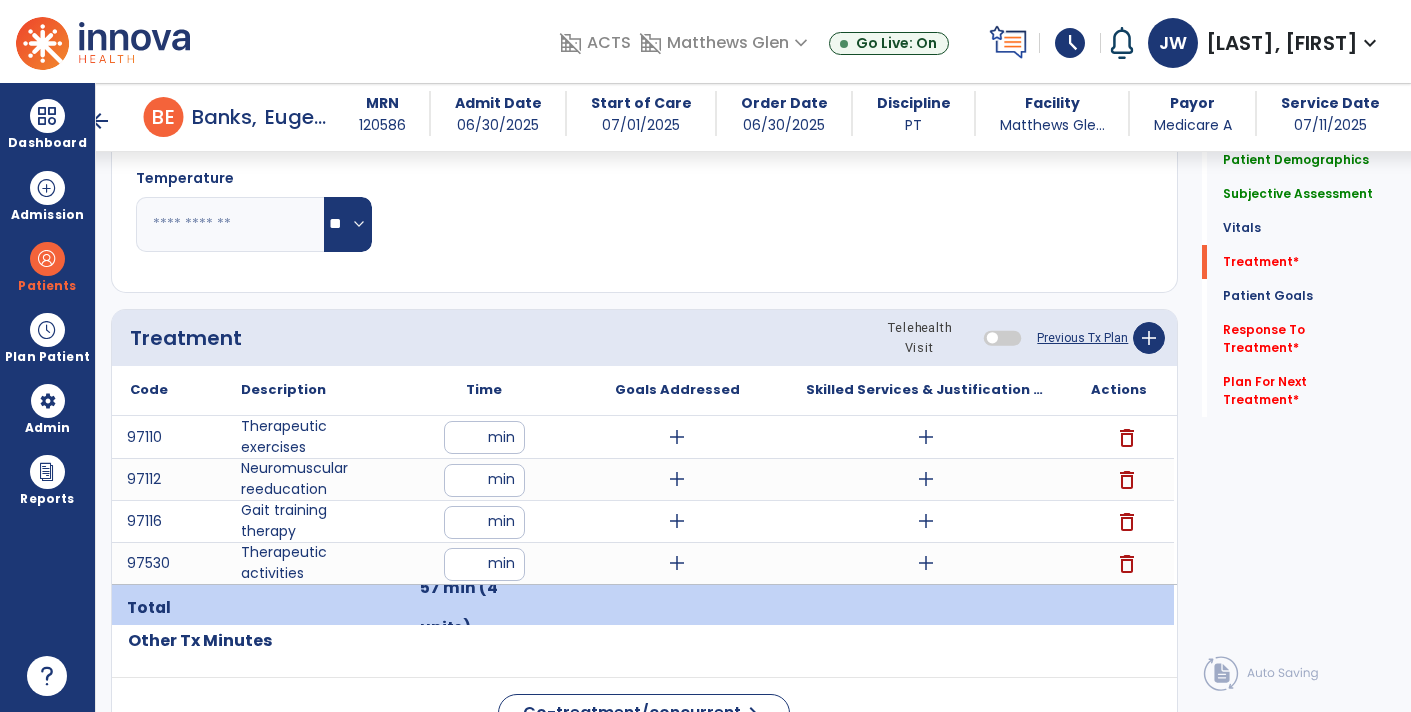 click on "add" at bounding box center (926, 437) 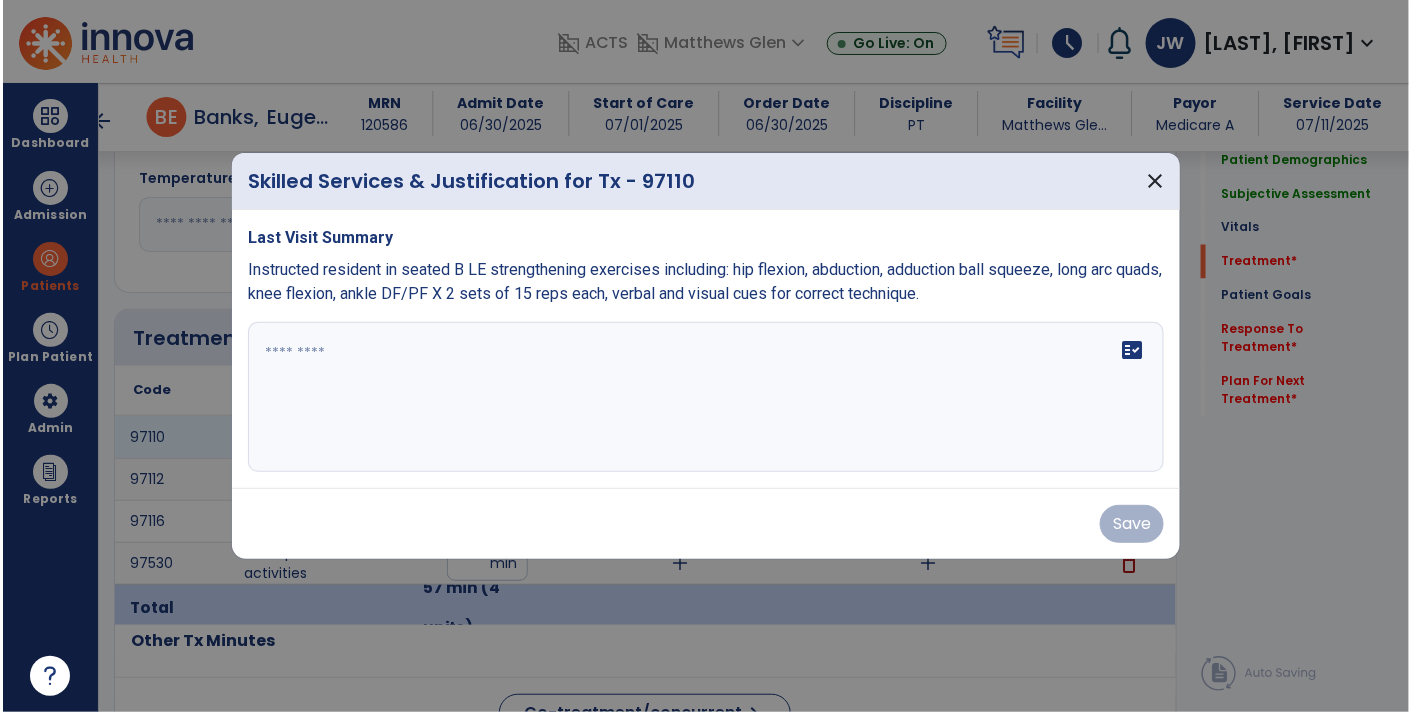 scroll, scrollTop: 1050, scrollLeft: 0, axis: vertical 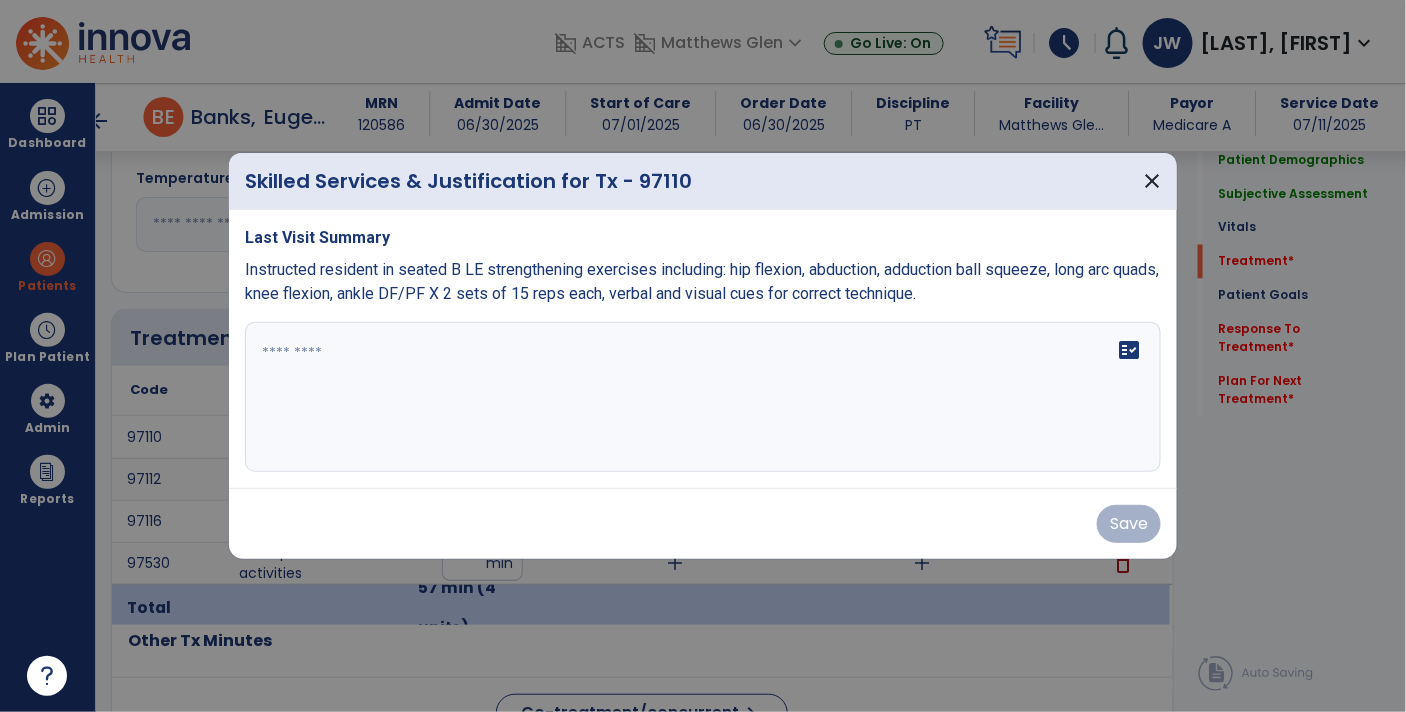 click at bounding box center [703, 397] 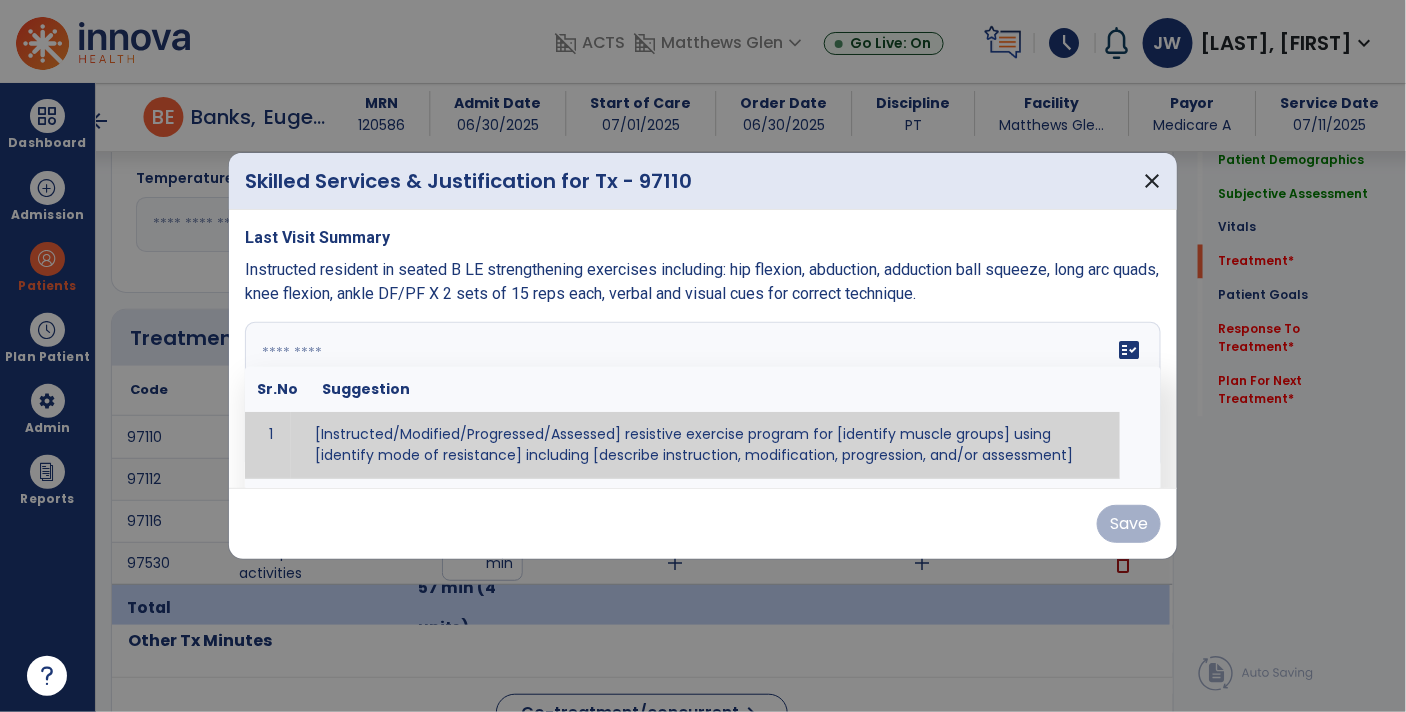 paste on "**********" 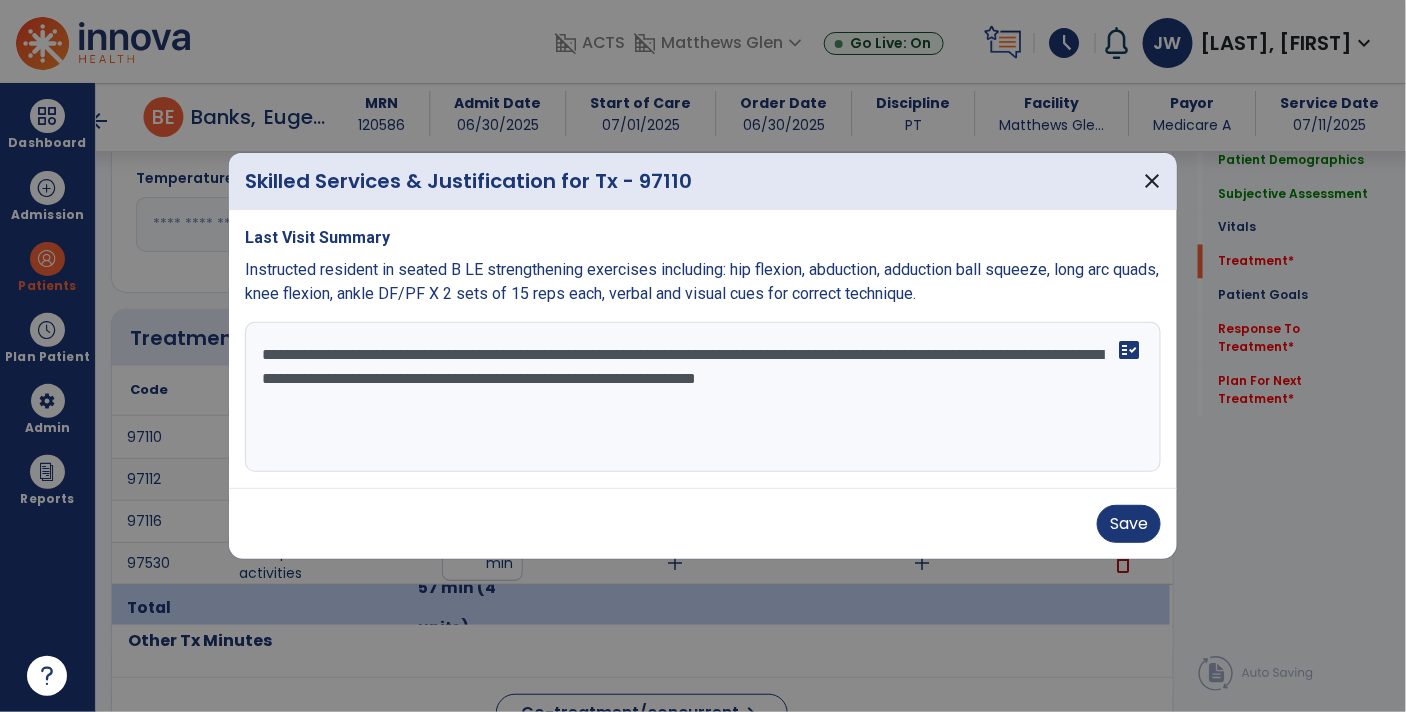 click on "**********" at bounding box center [703, 397] 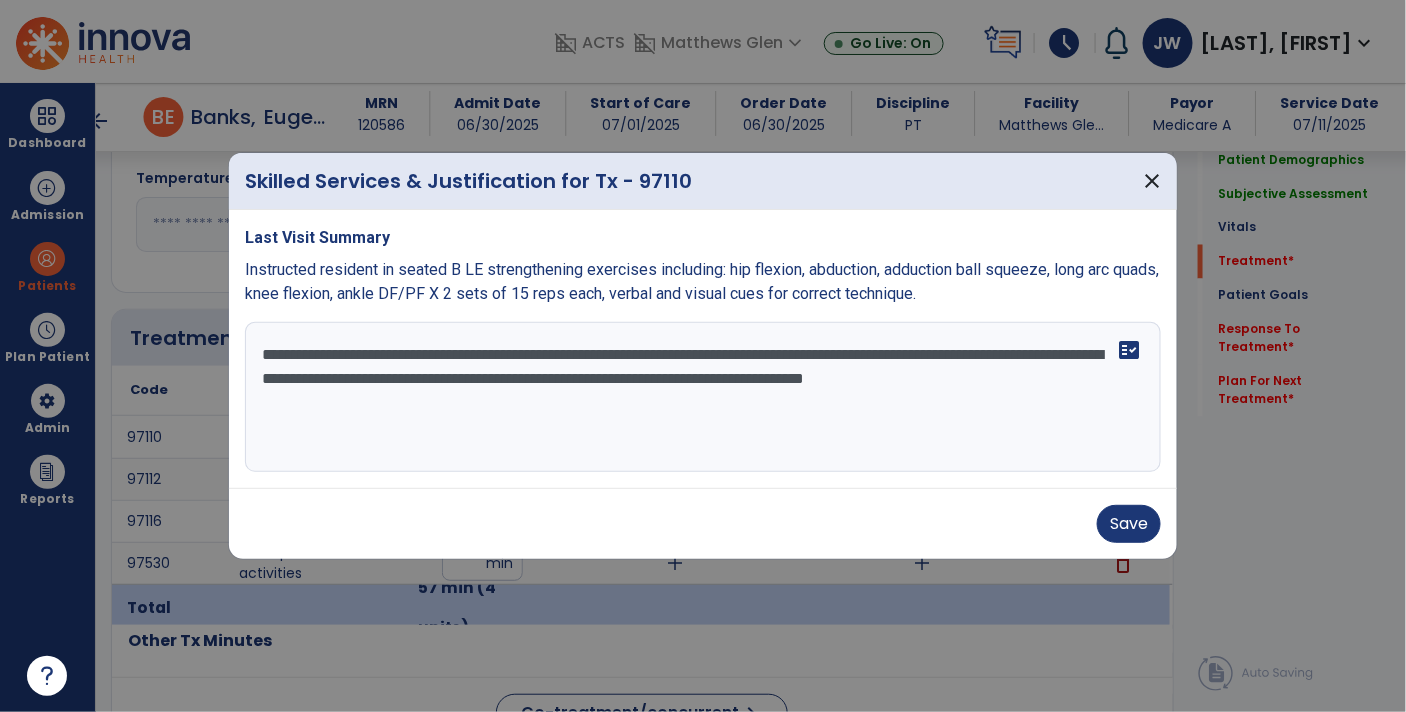 click on "**********" at bounding box center [703, 397] 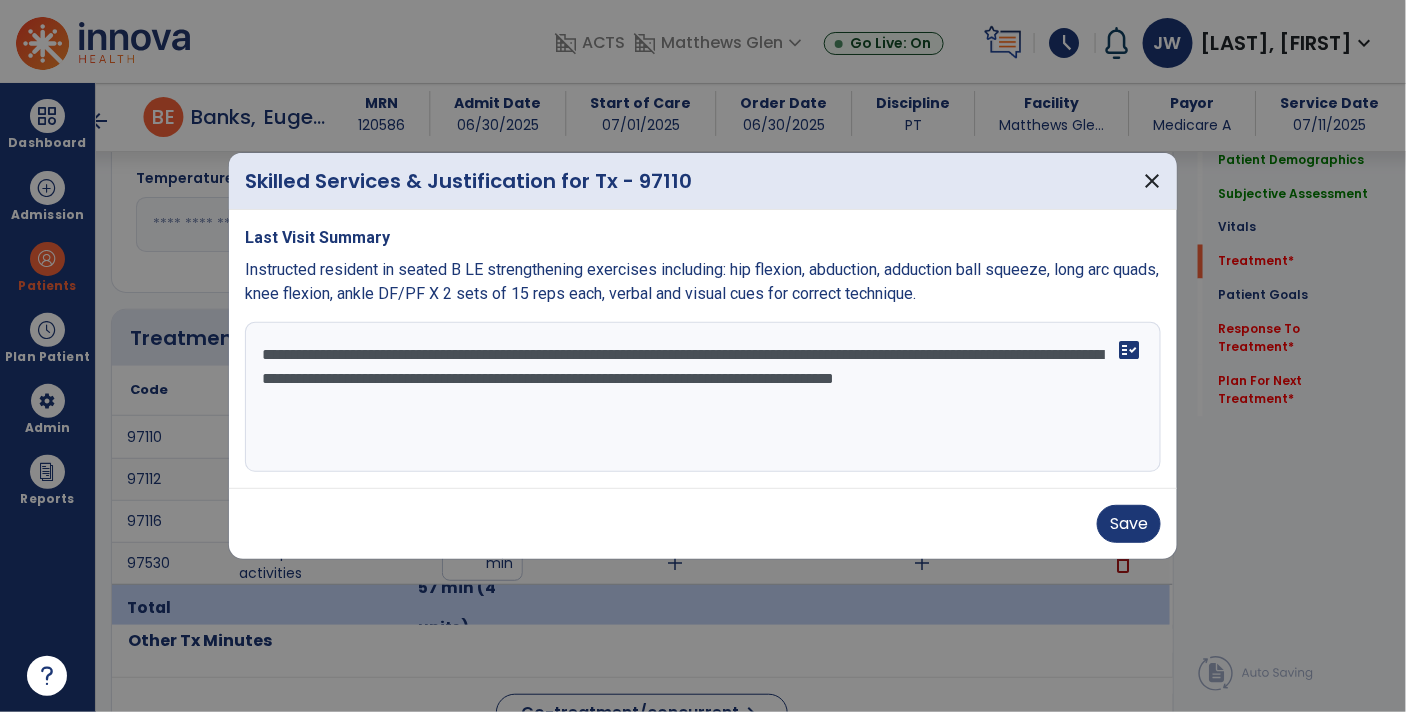 click on "**********" at bounding box center (703, 397) 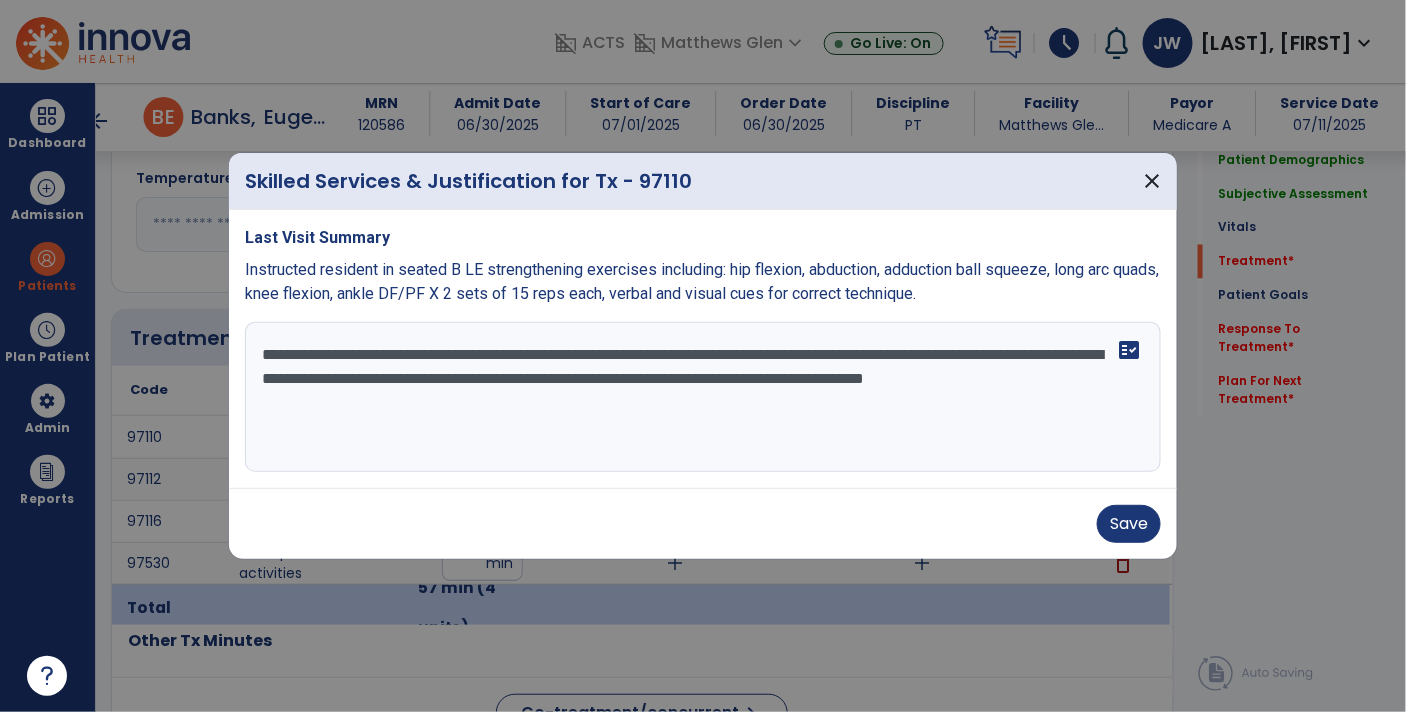 click on "**********" at bounding box center [703, 397] 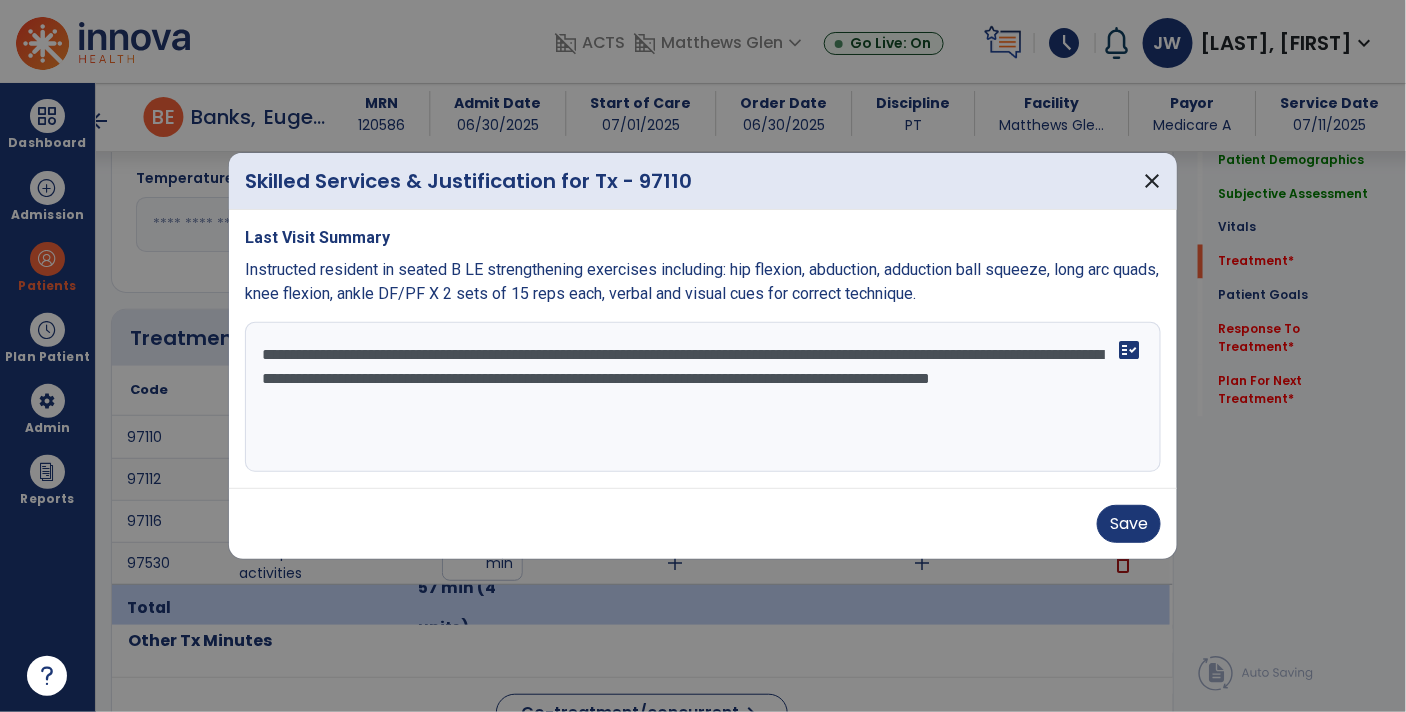 click on "**********" at bounding box center (703, 397) 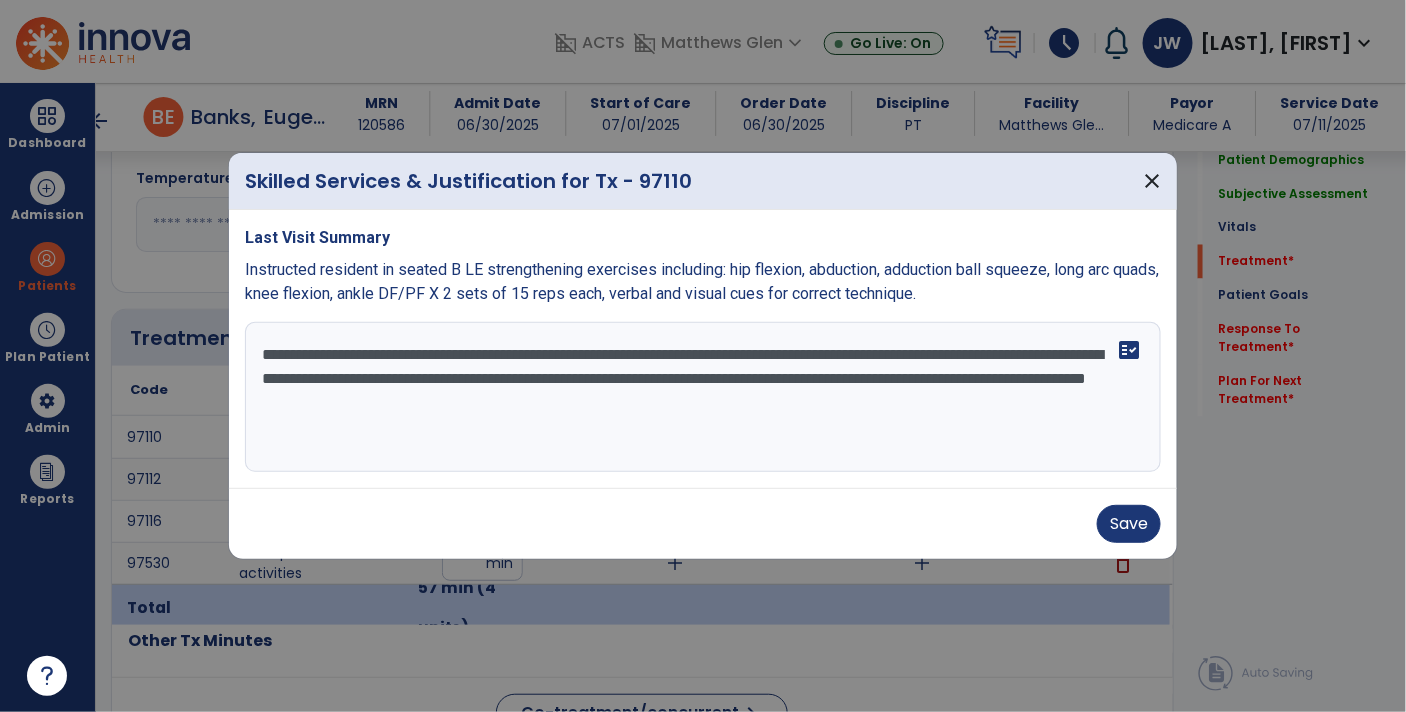 click on "**********" at bounding box center [703, 397] 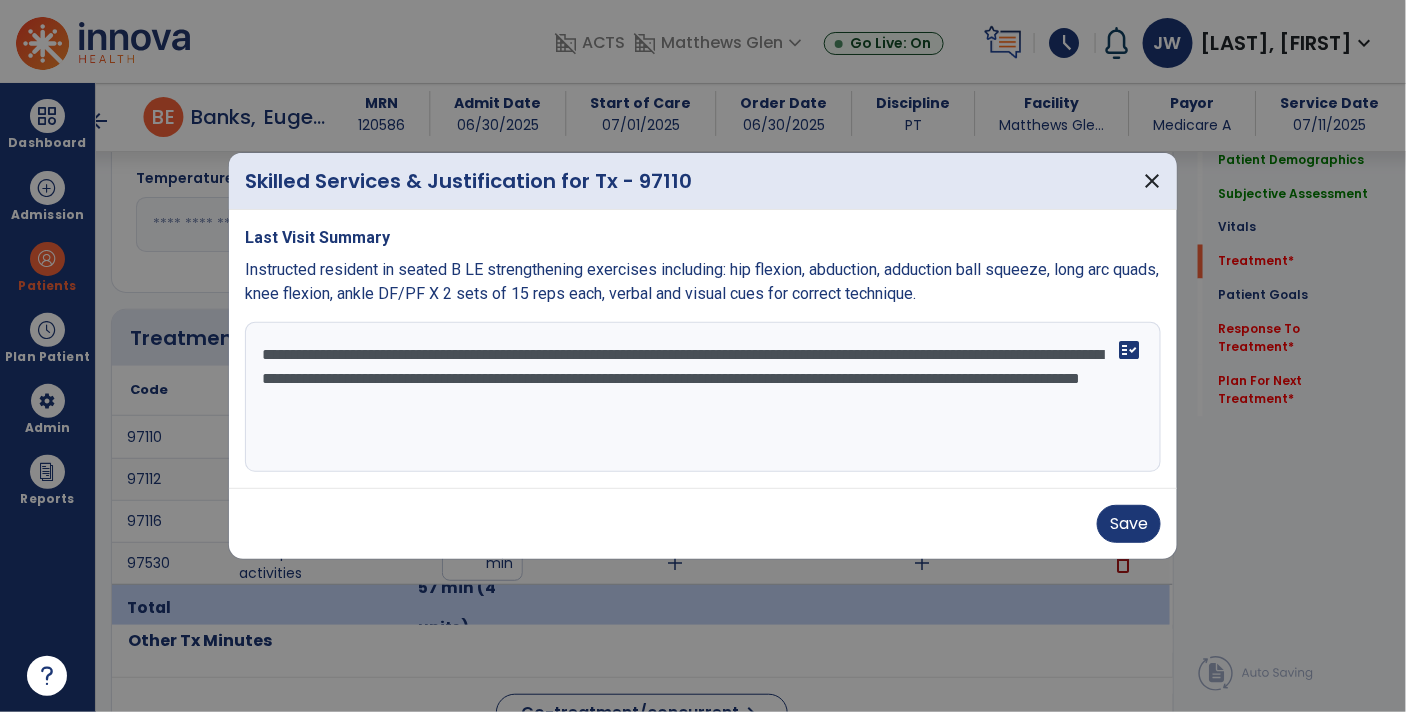 click on "**********" at bounding box center (703, 397) 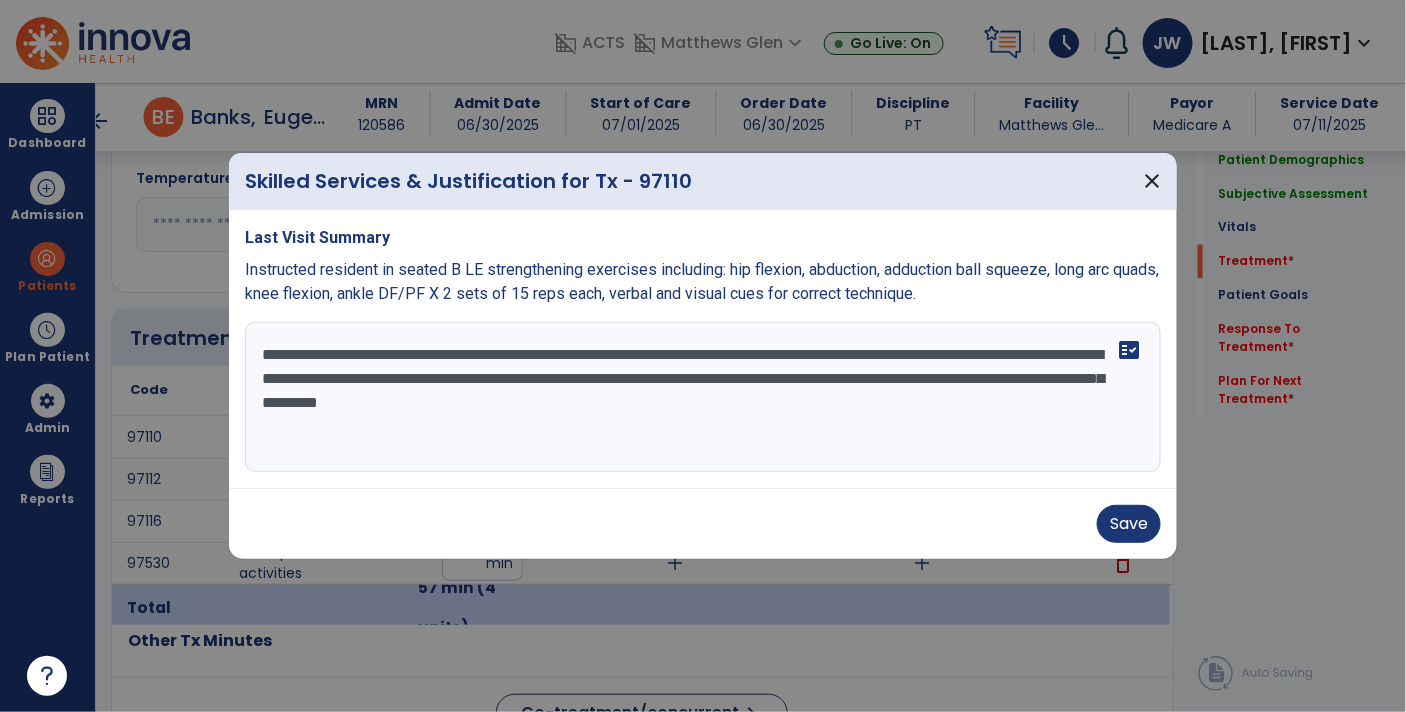 type on "**********" 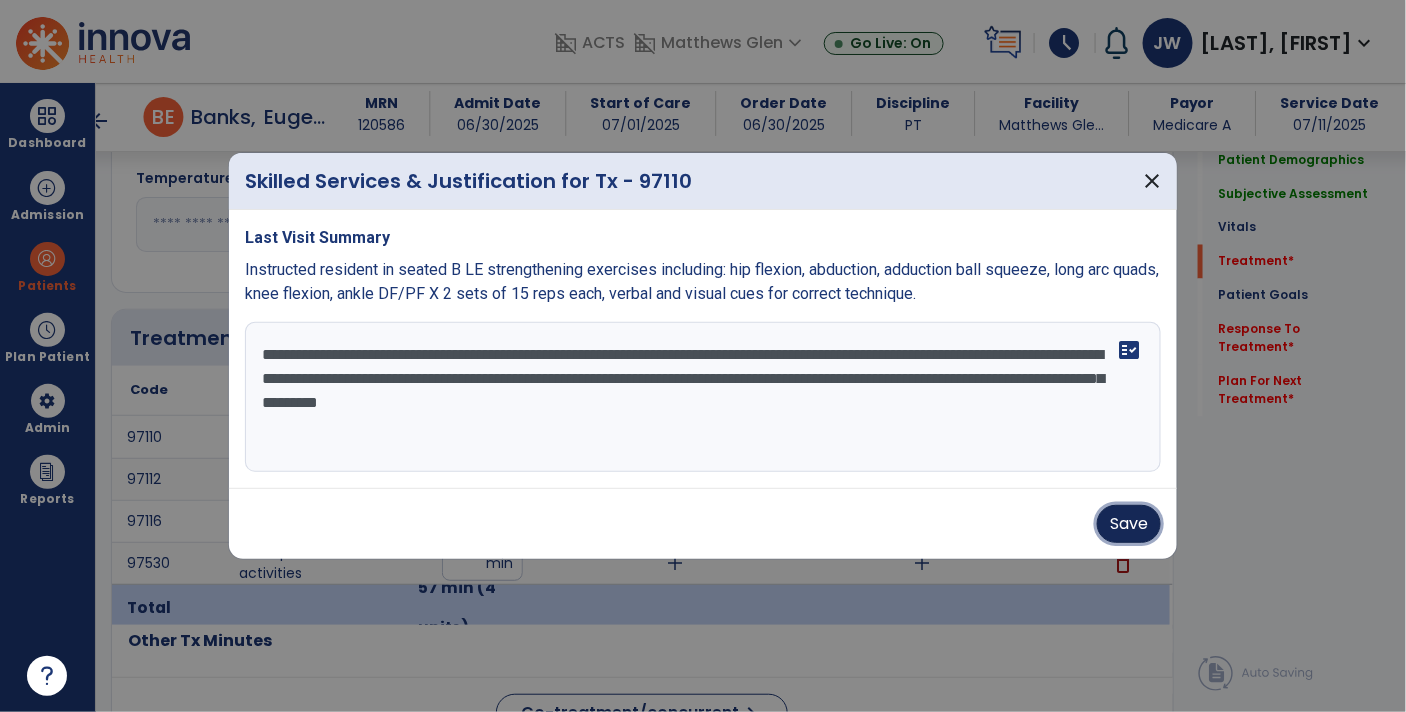 click on "Save" at bounding box center [1129, 524] 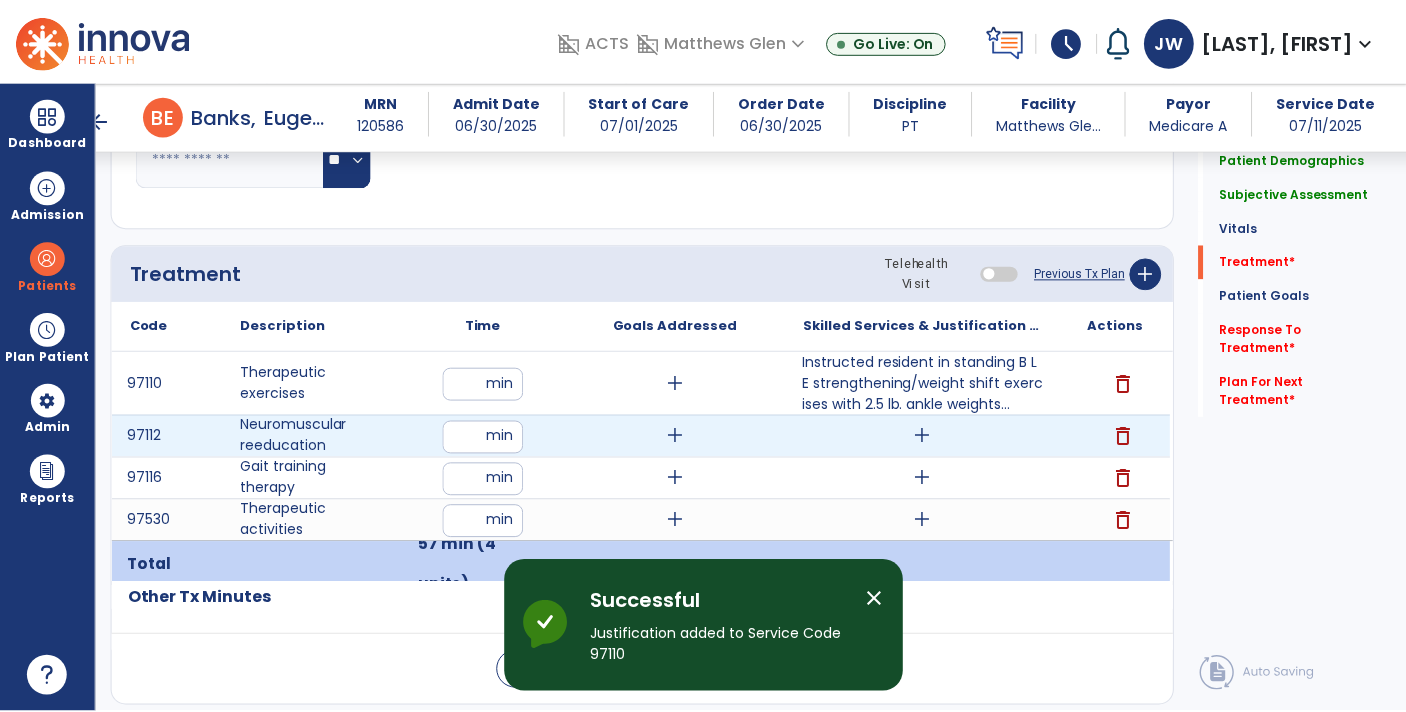 scroll, scrollTop: 1122, scrollLeft: 0, axis: vertical 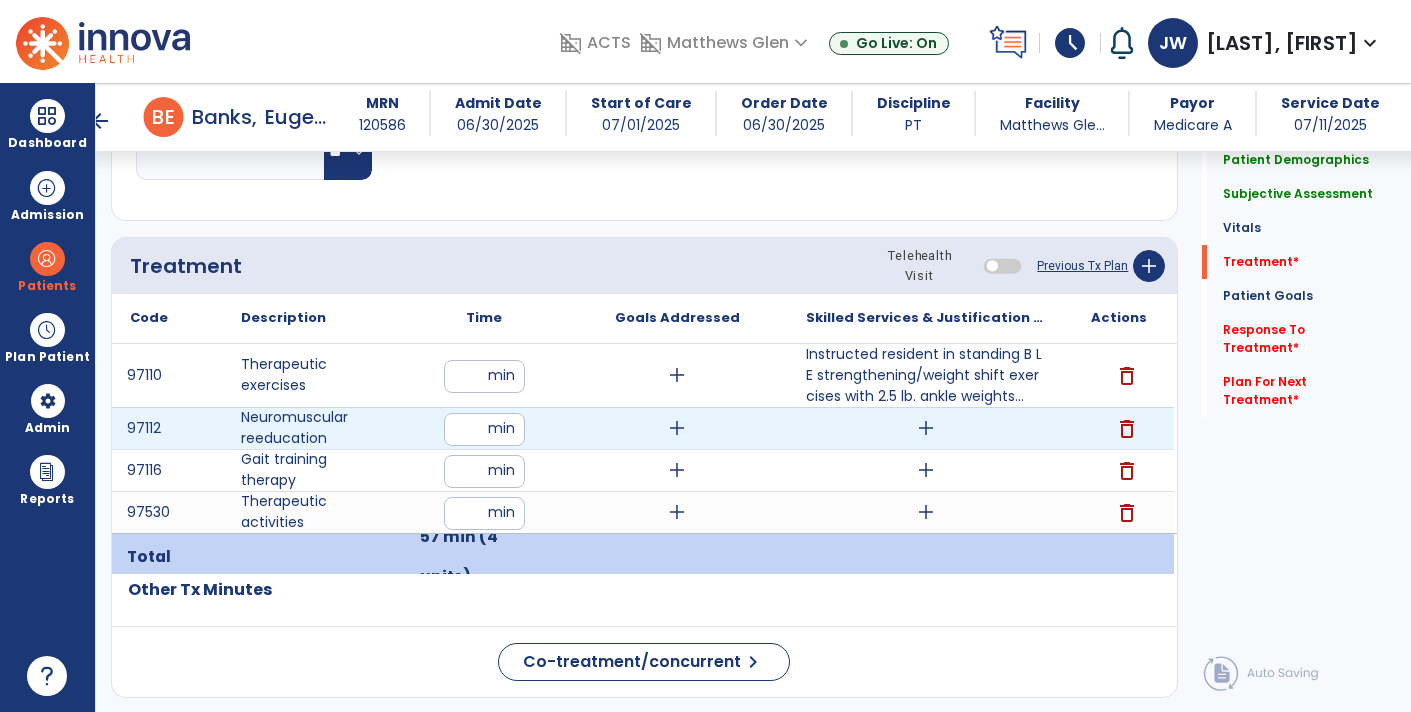 click on "add" at bounding box center [926, 428] 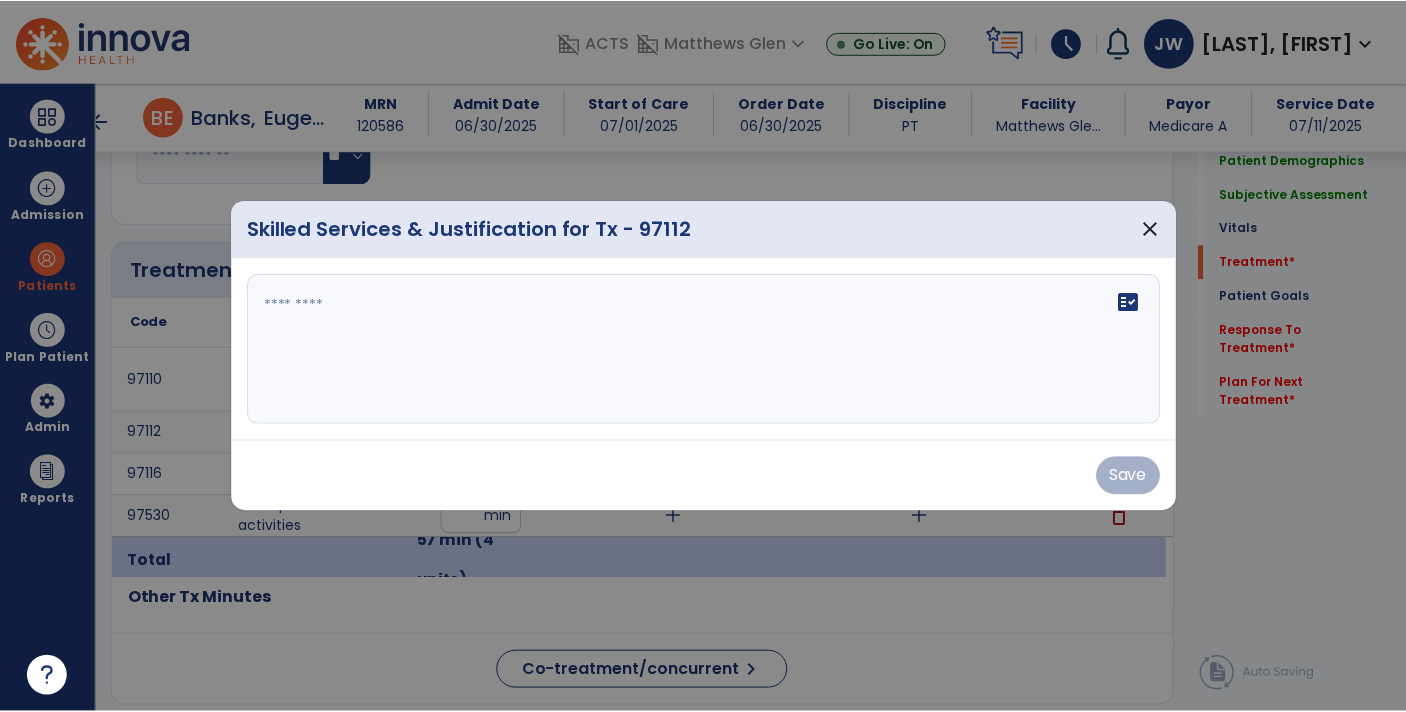 scroll, scrollTop: 1122, scrollLeft: 0, axis: vertical 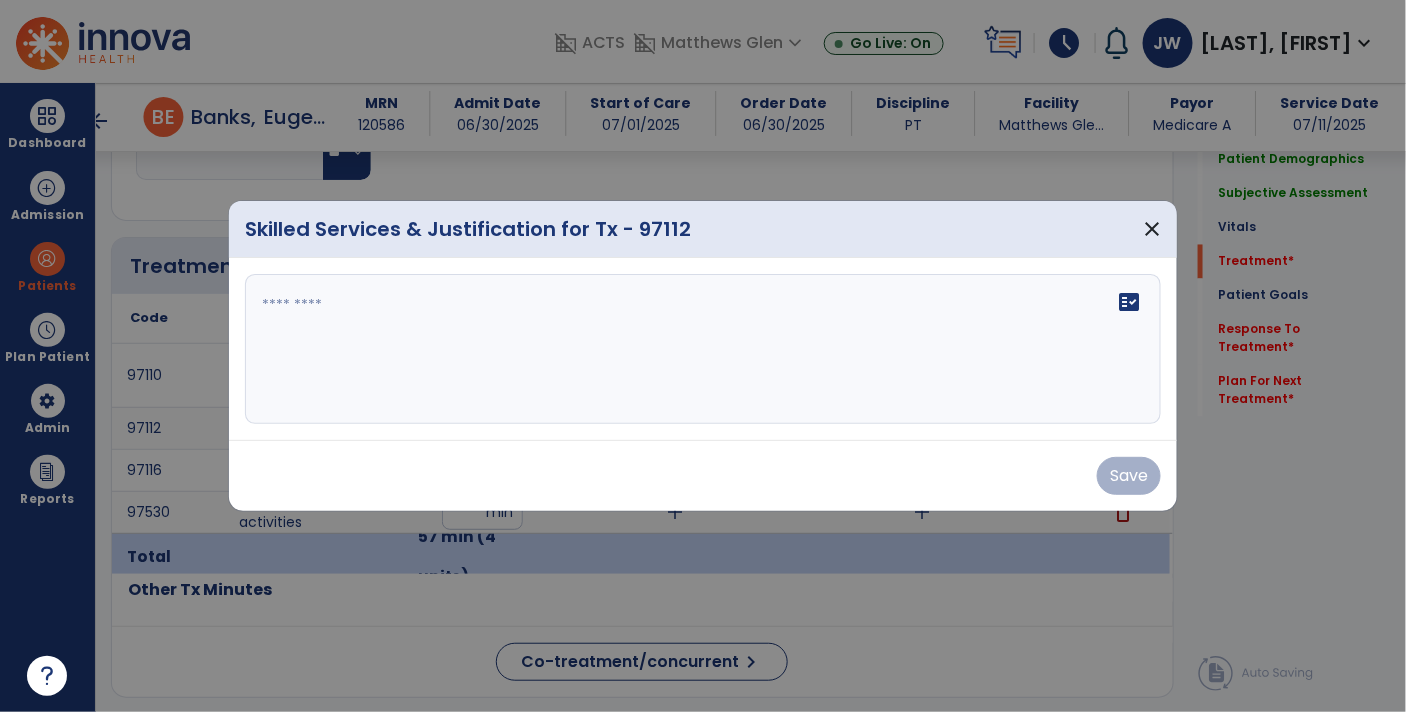 click at bounding box center (703, 349) 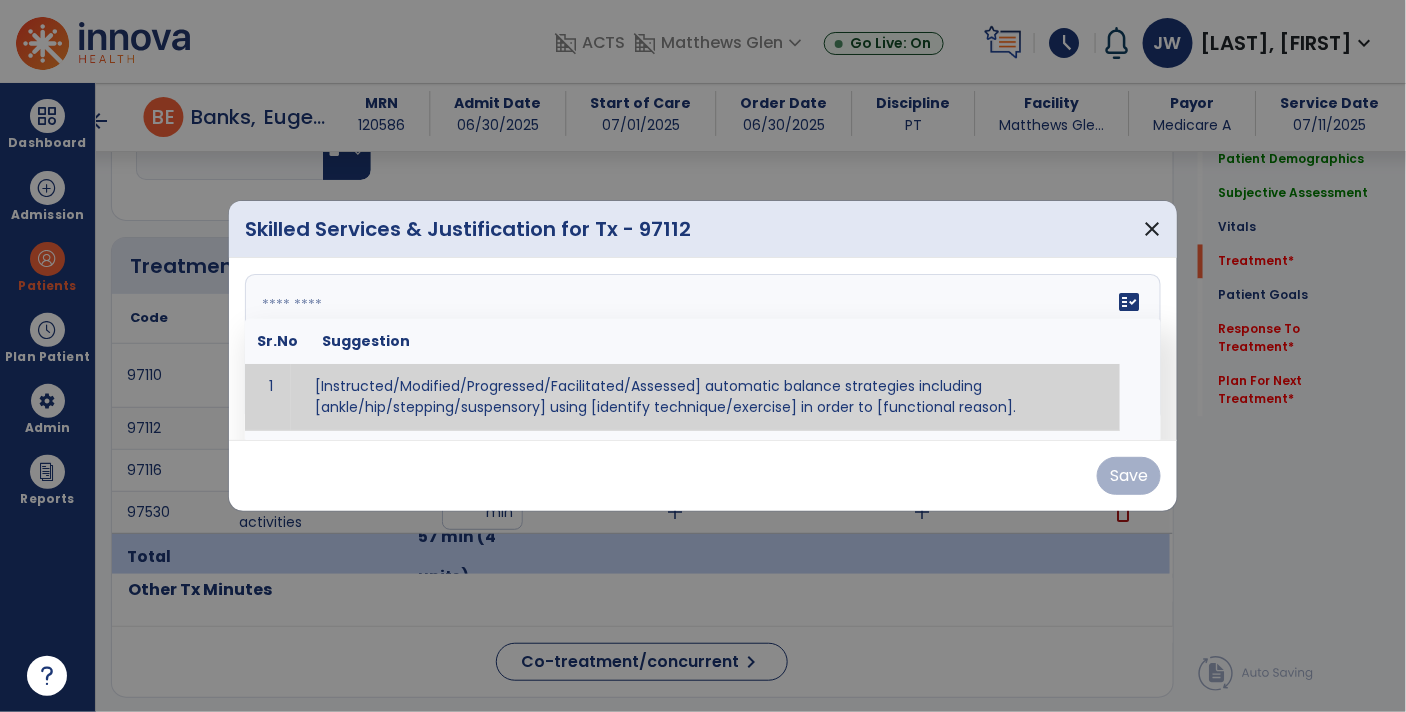 paste on "**********" 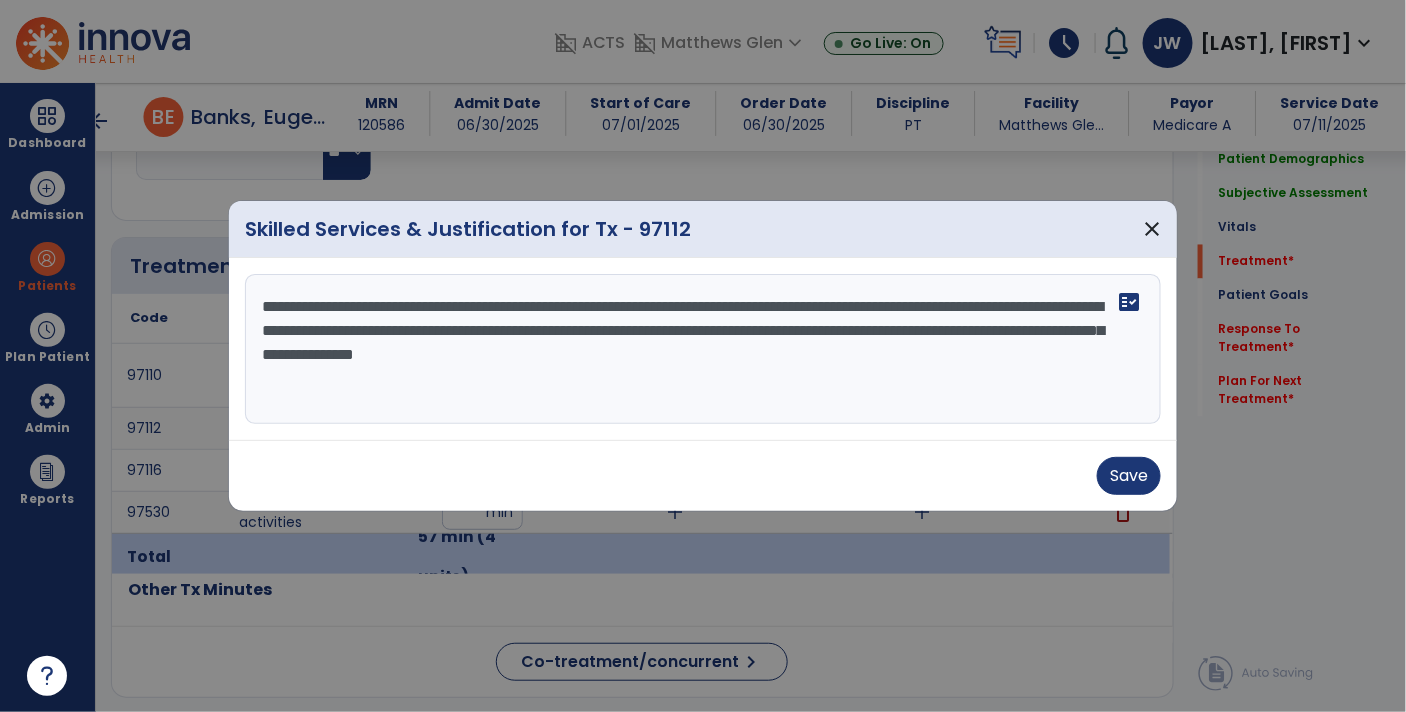 click on "**********" at bounding box center [703, 349] 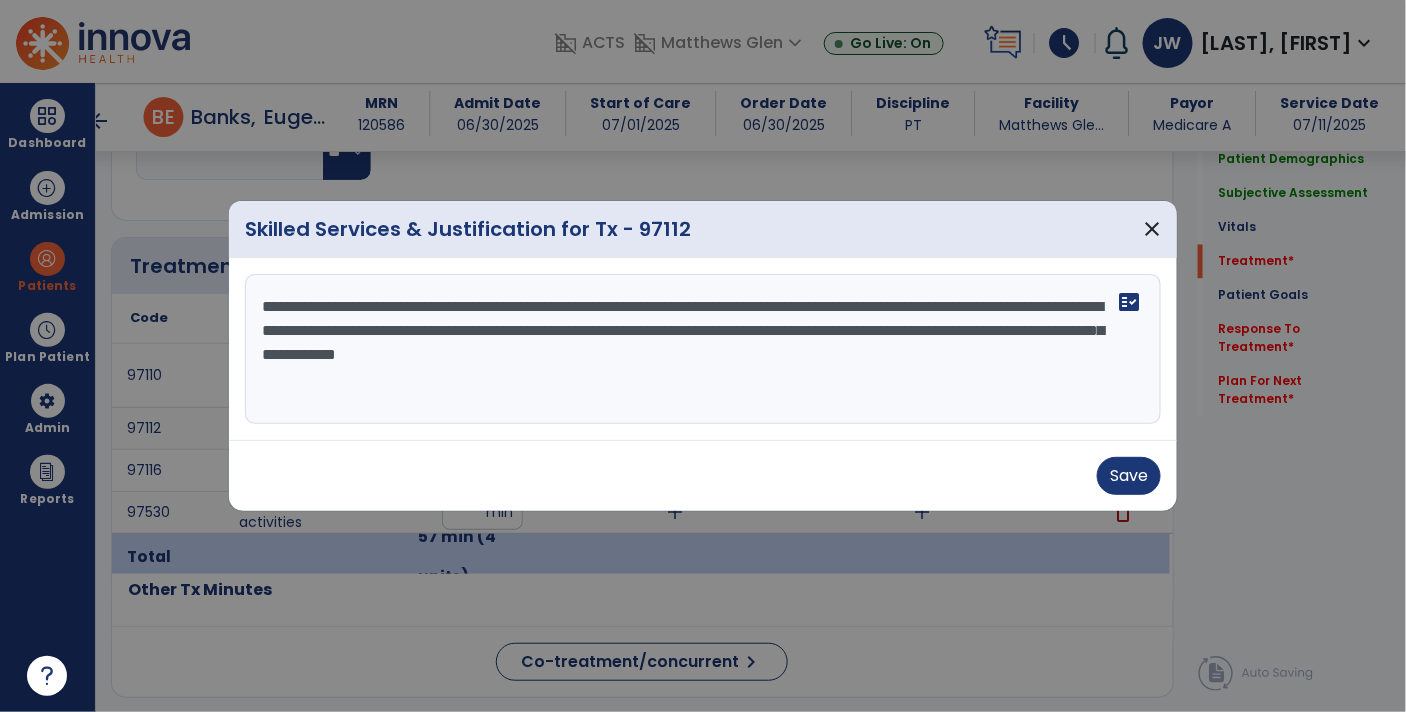 click on "**********" at bounding box center (703, 349) 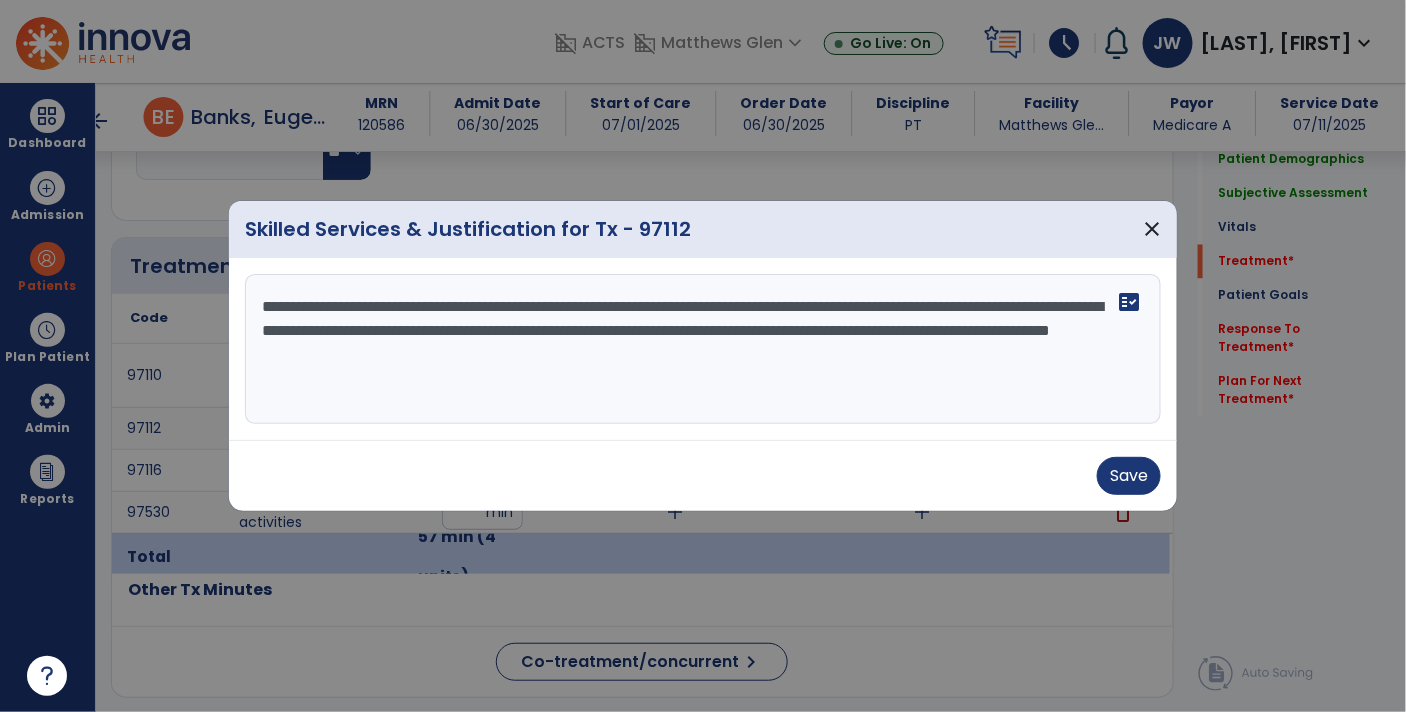 click on "**********" at bounding box center (703, 349) 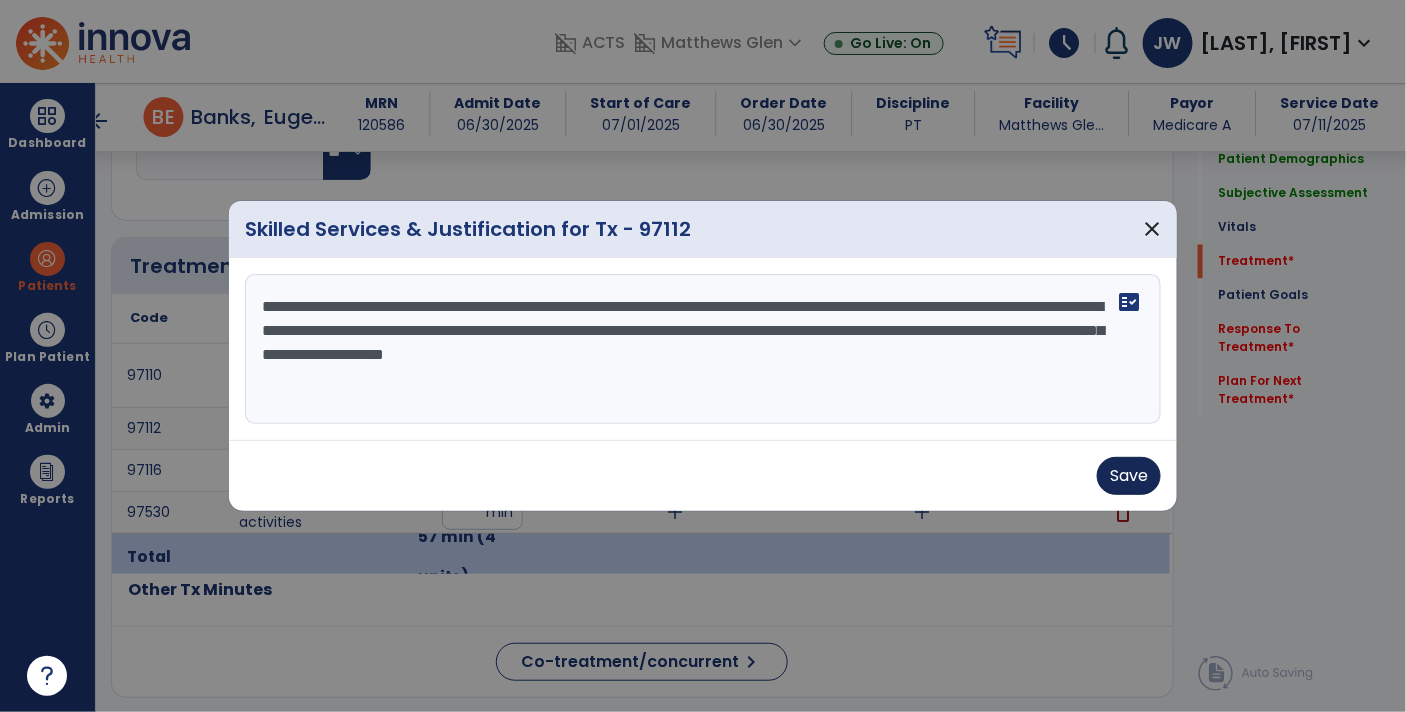 type on "**********" 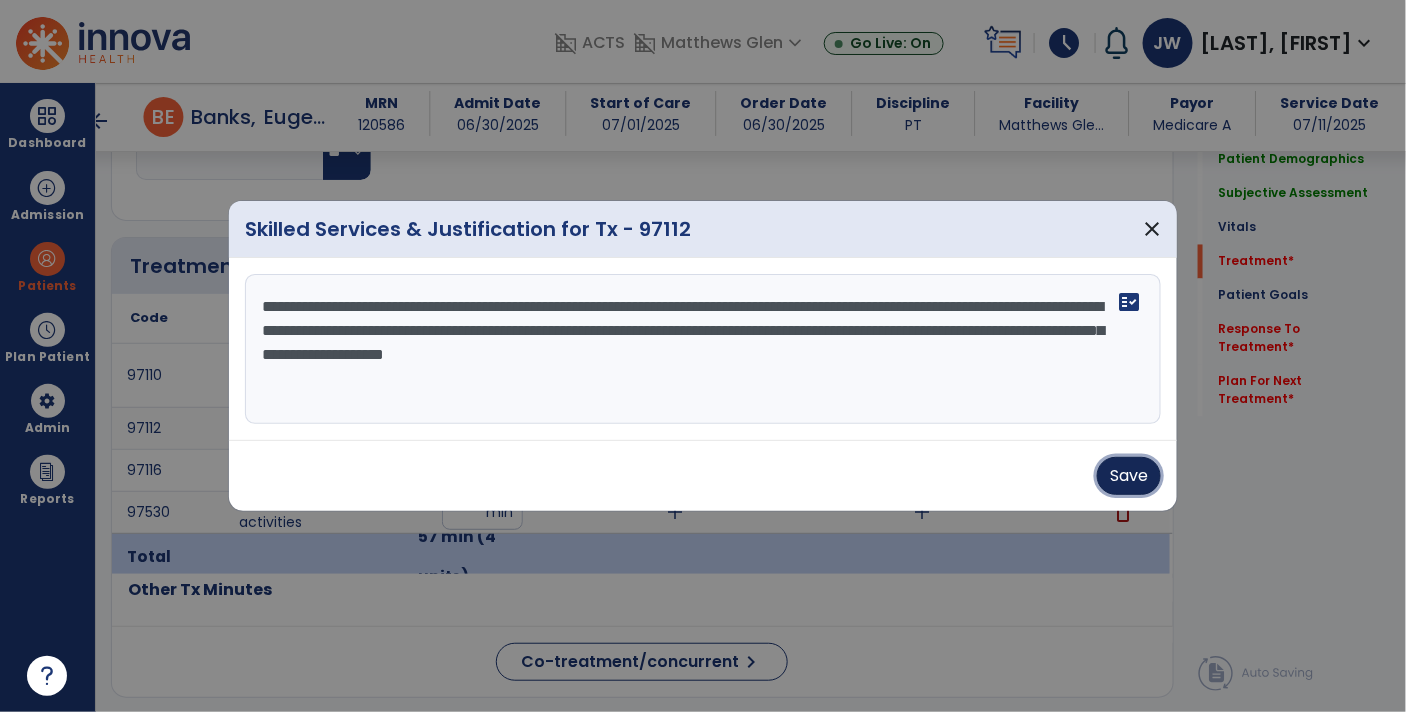 click on "Save" at bounding box center [1129, 476] 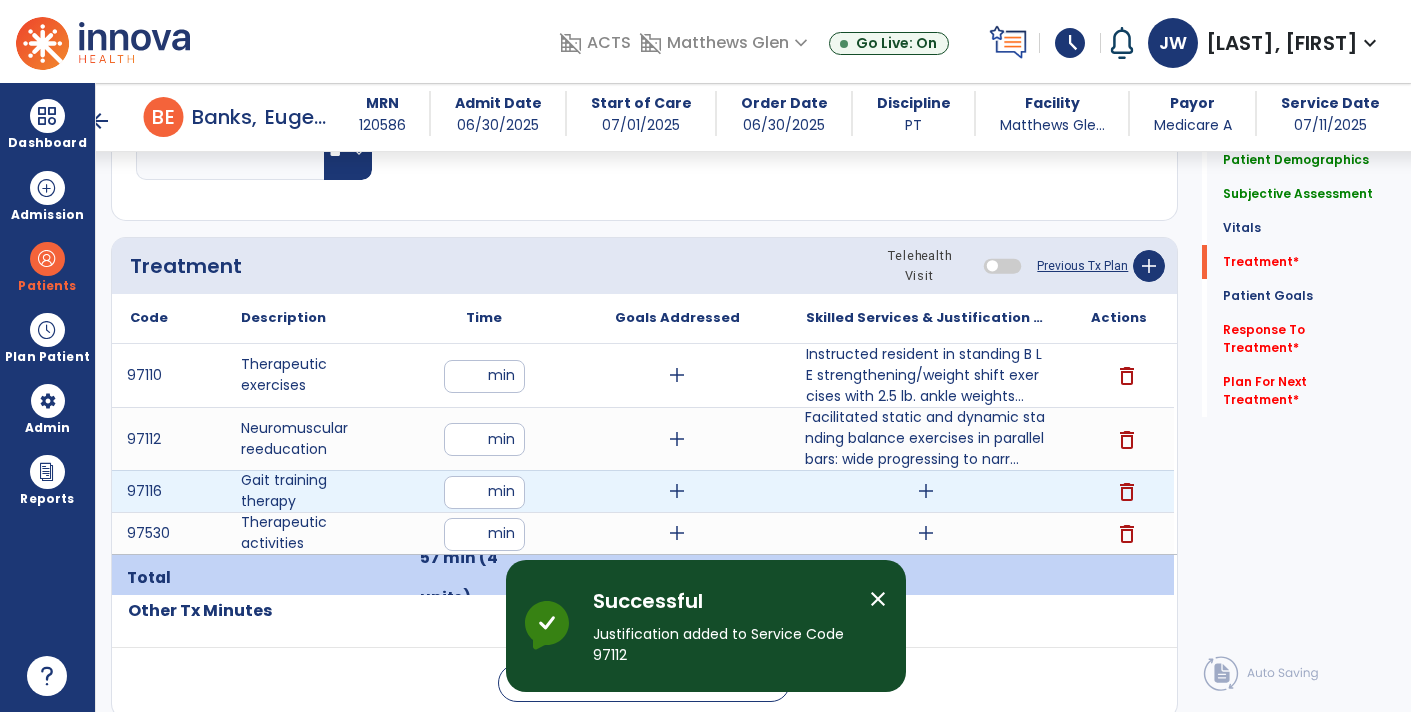 click on "add" at bounding box center (926, 491) 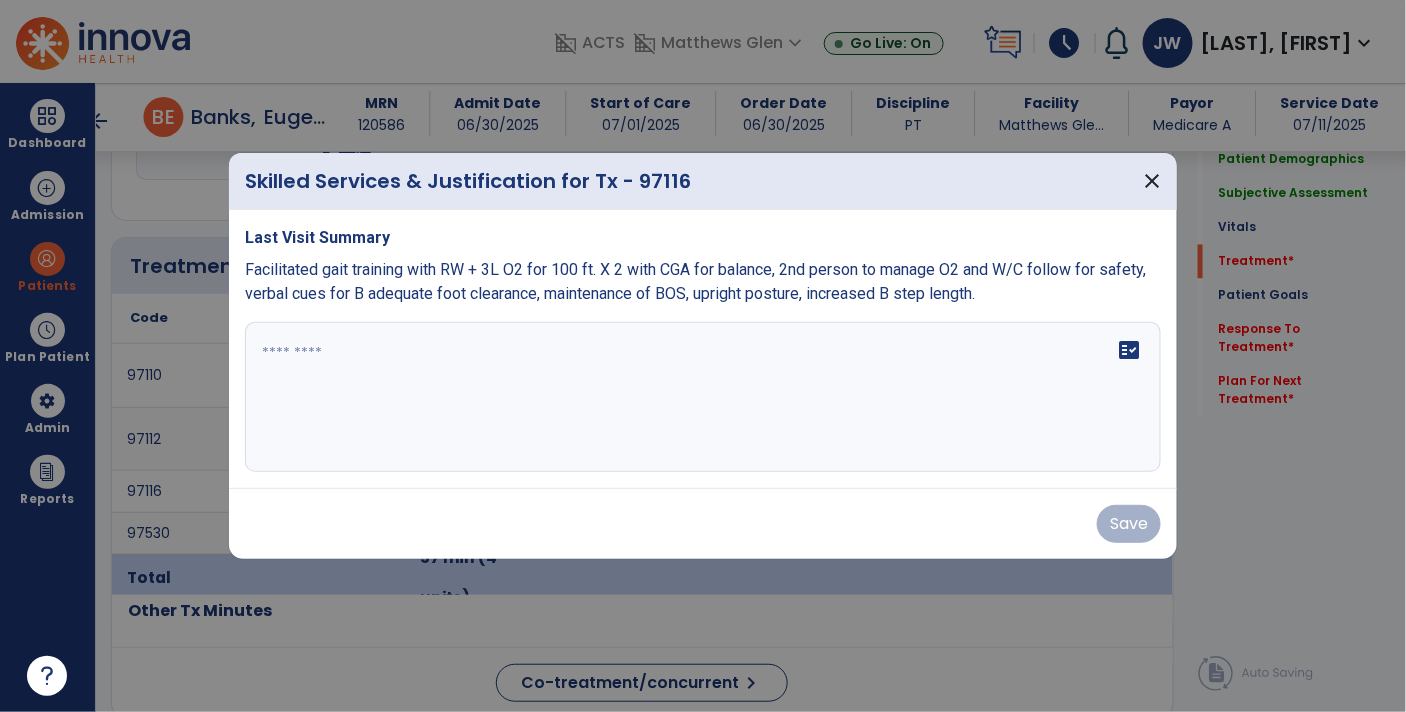 scroll, scrollTop: 1122, scrollLeft: 0, axis: vertical 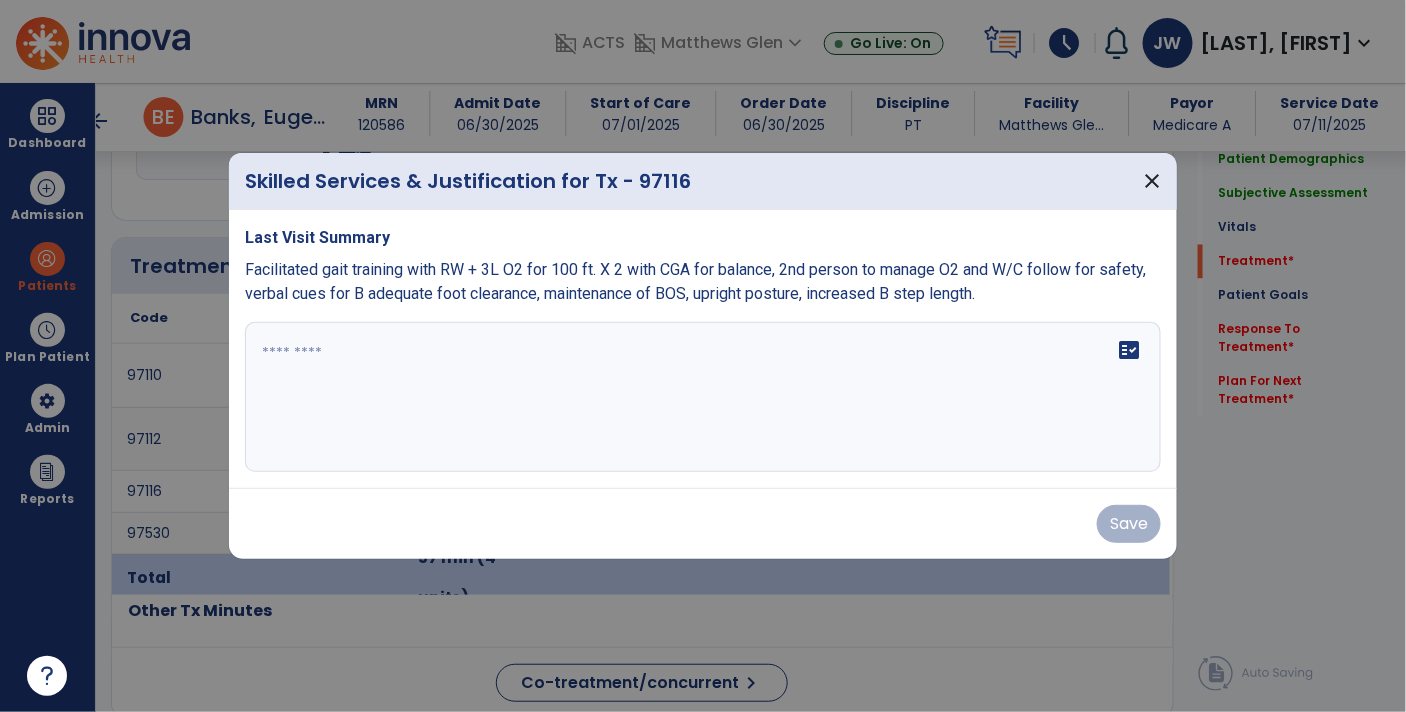click at bounding box center [703, 397] 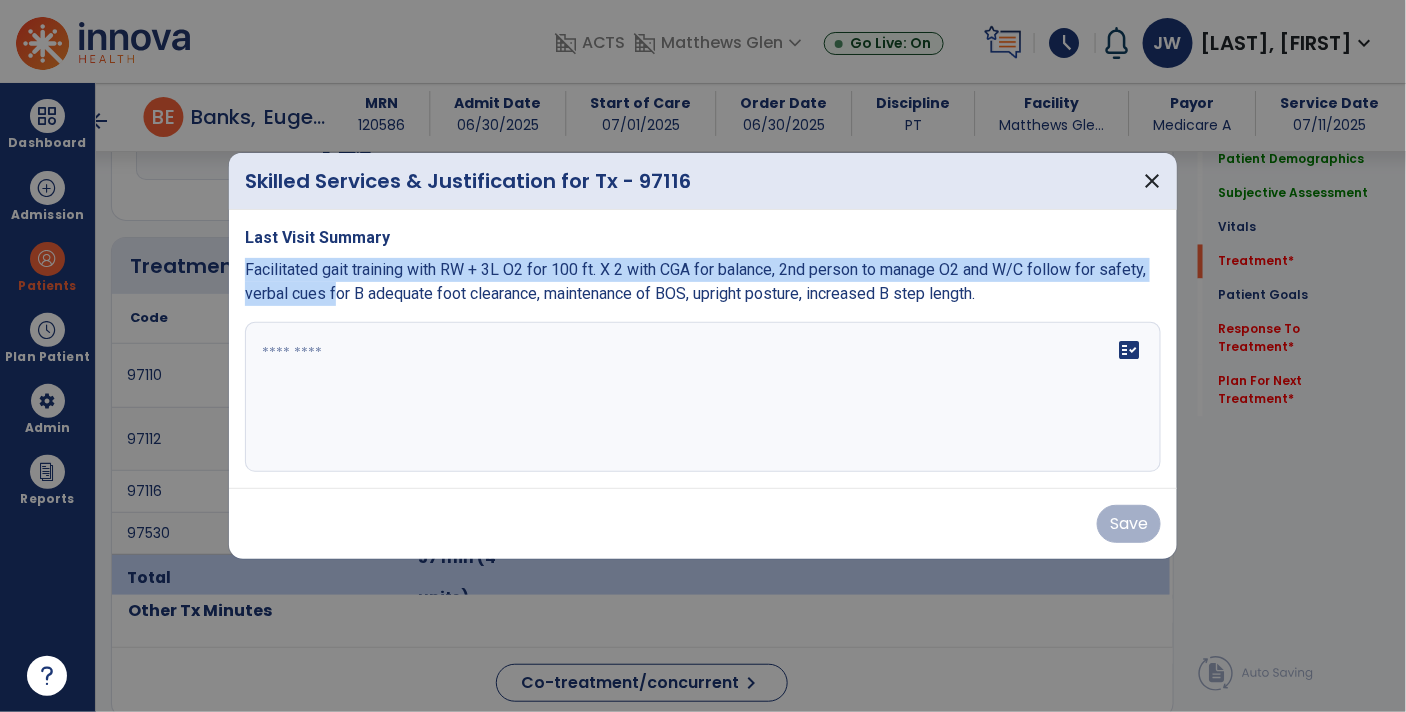 drag, startPoint x: 241, startPoint y: 265, endPoint x: 337, endPoint y: 293, distance: 100 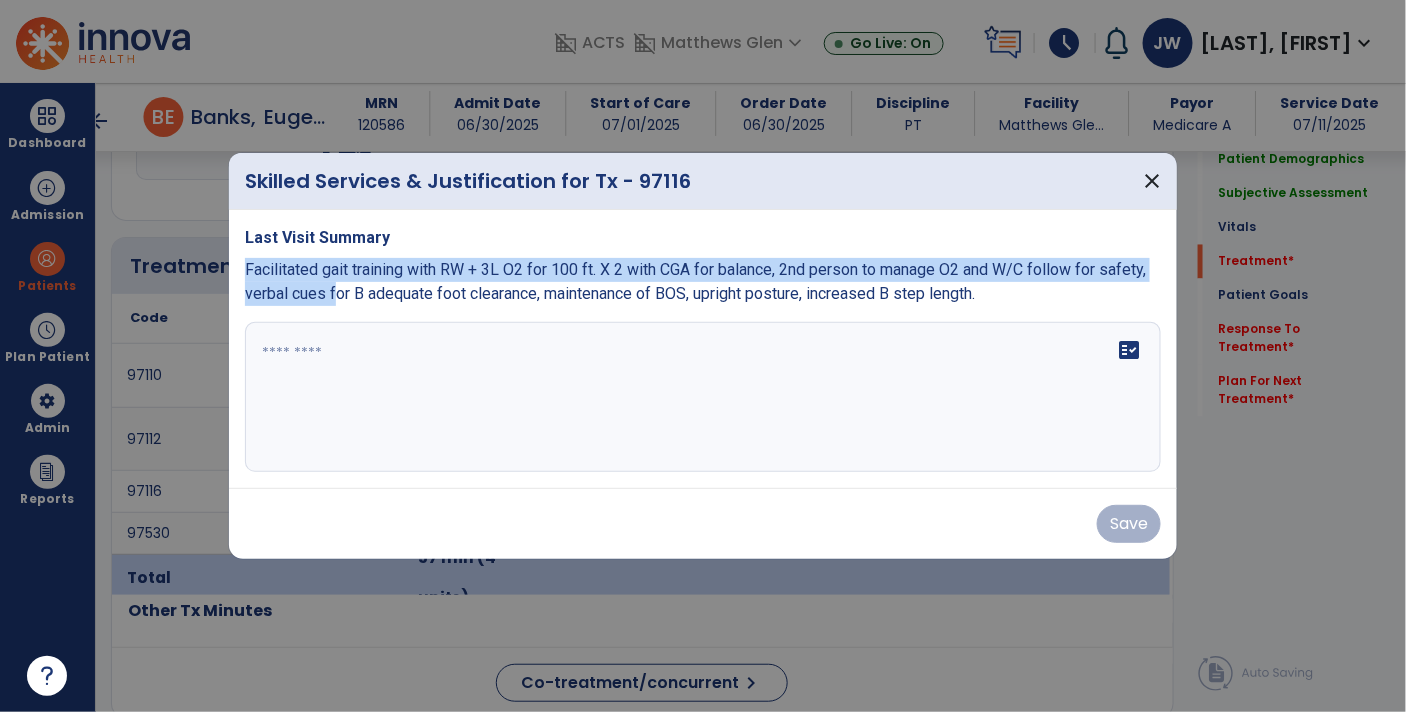 click on "Last Visit Summary Facilitated gait training with RW + 3L O2 for 100 ft. X 2 with CGA for balance, 2nd person to manage O2 and W/C follow for safety, verbal cues for B adequate foot clearance, maintenance of BOS, upright posture, increased B step length.   fact_check" at bounding box center (703, 349) 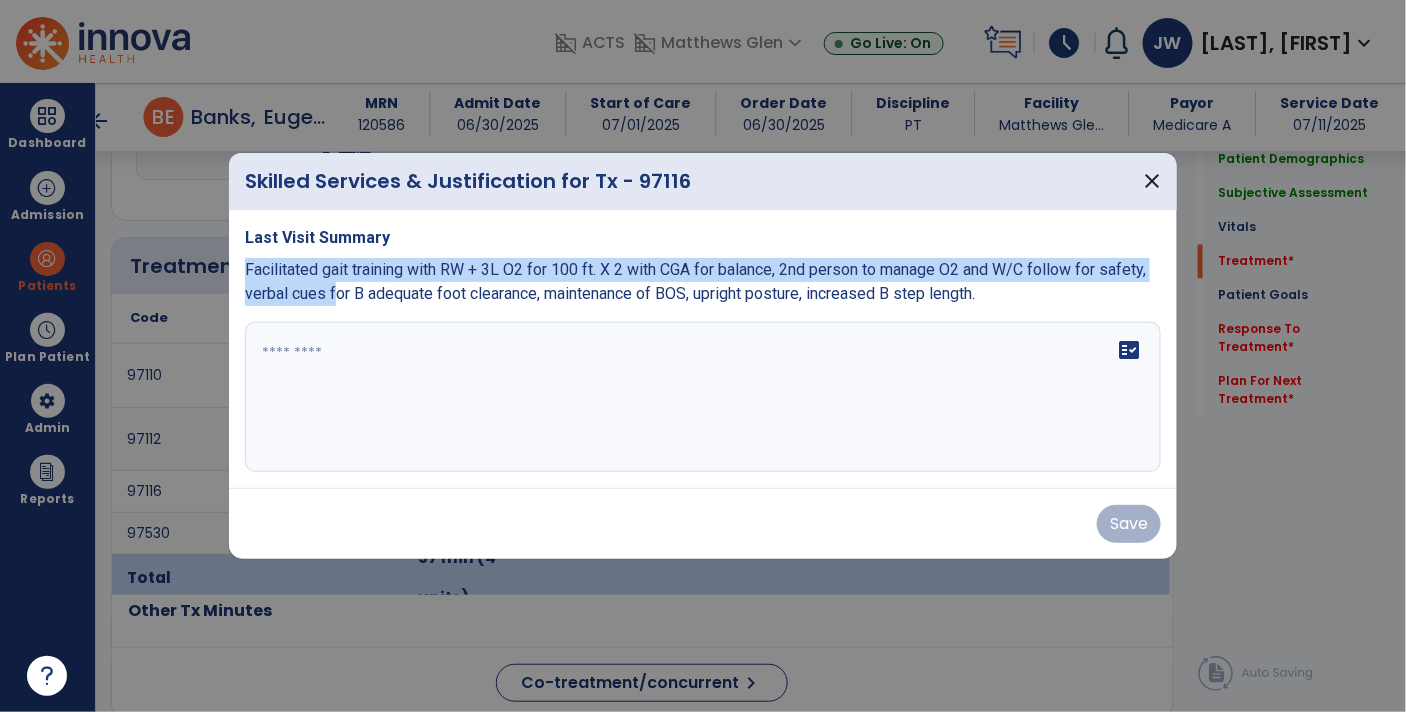 copy on "Facilitated gait training with RW + 3L O2 for 100 ft. X 2 with CGA for balance, 2nd person to manage O2 and W/C follow for safety, verbal cues f" 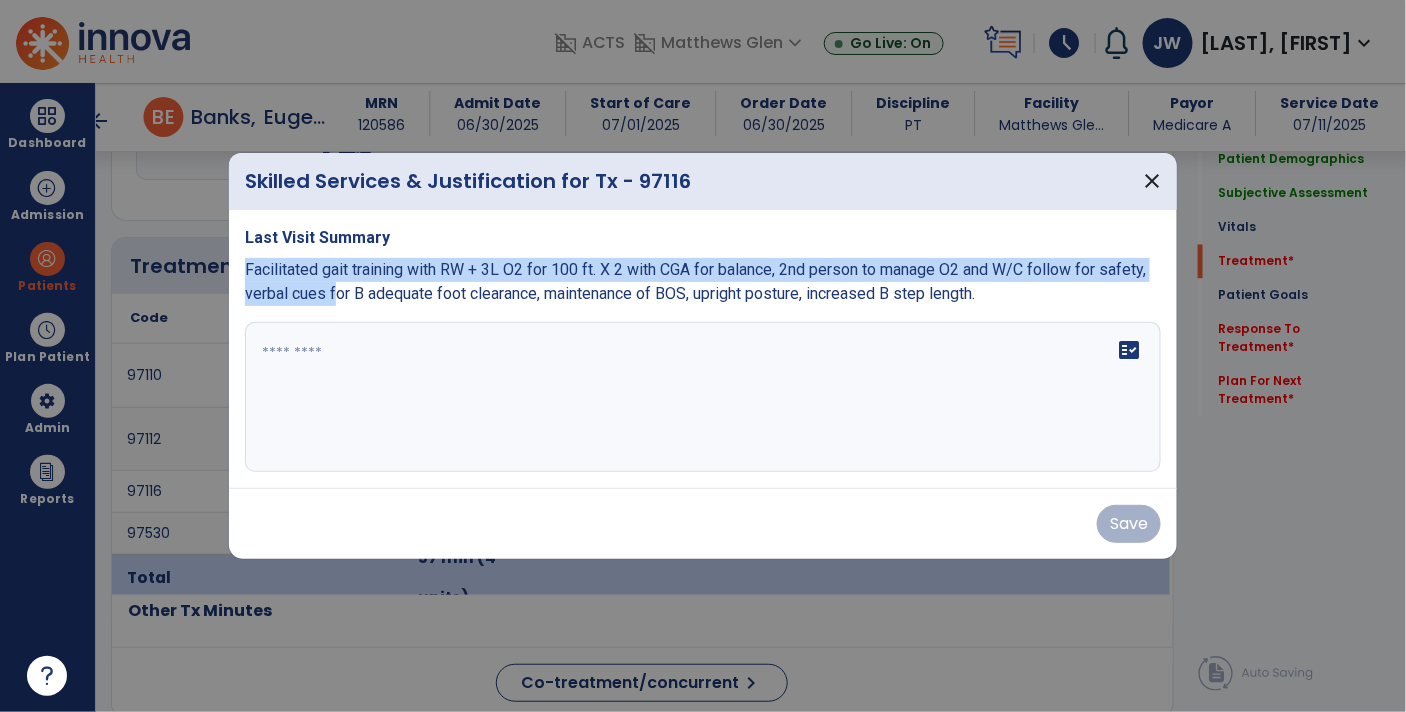 click at bounding box center (703, 397) 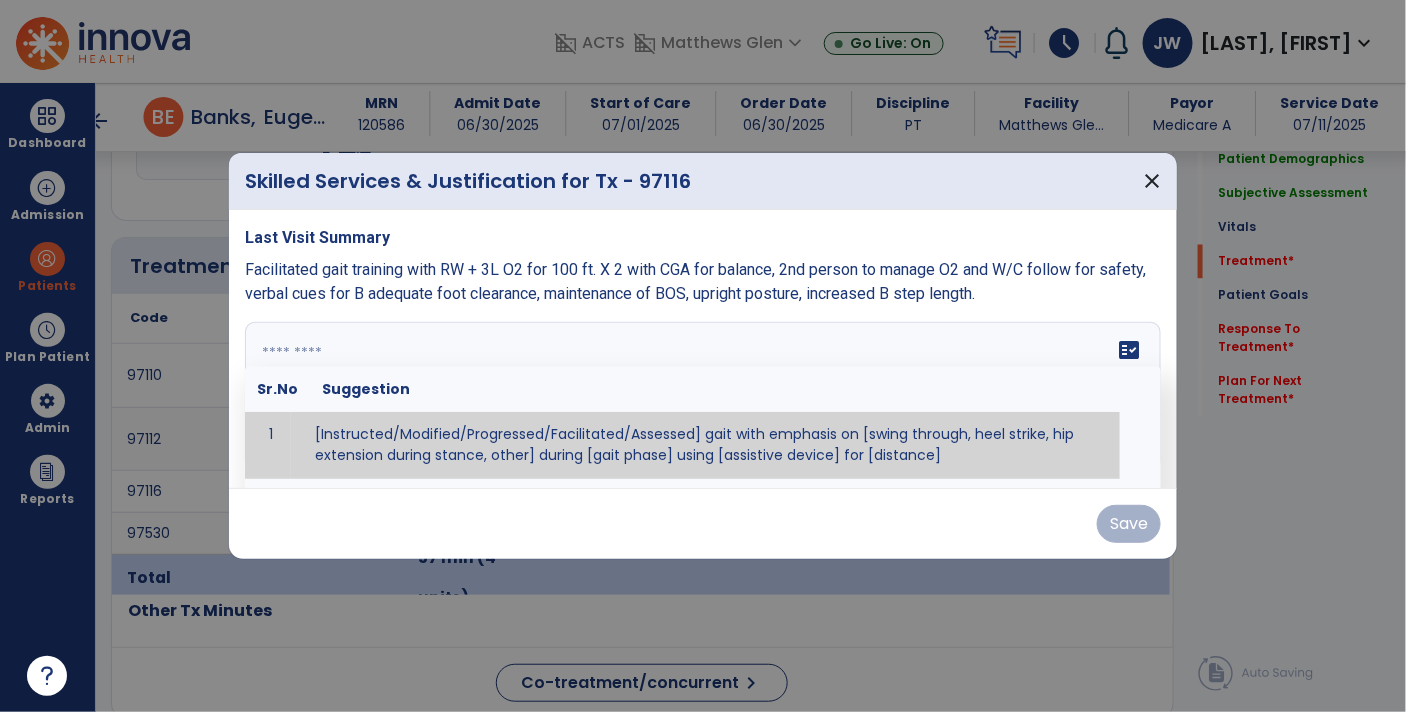 paste on "**********" 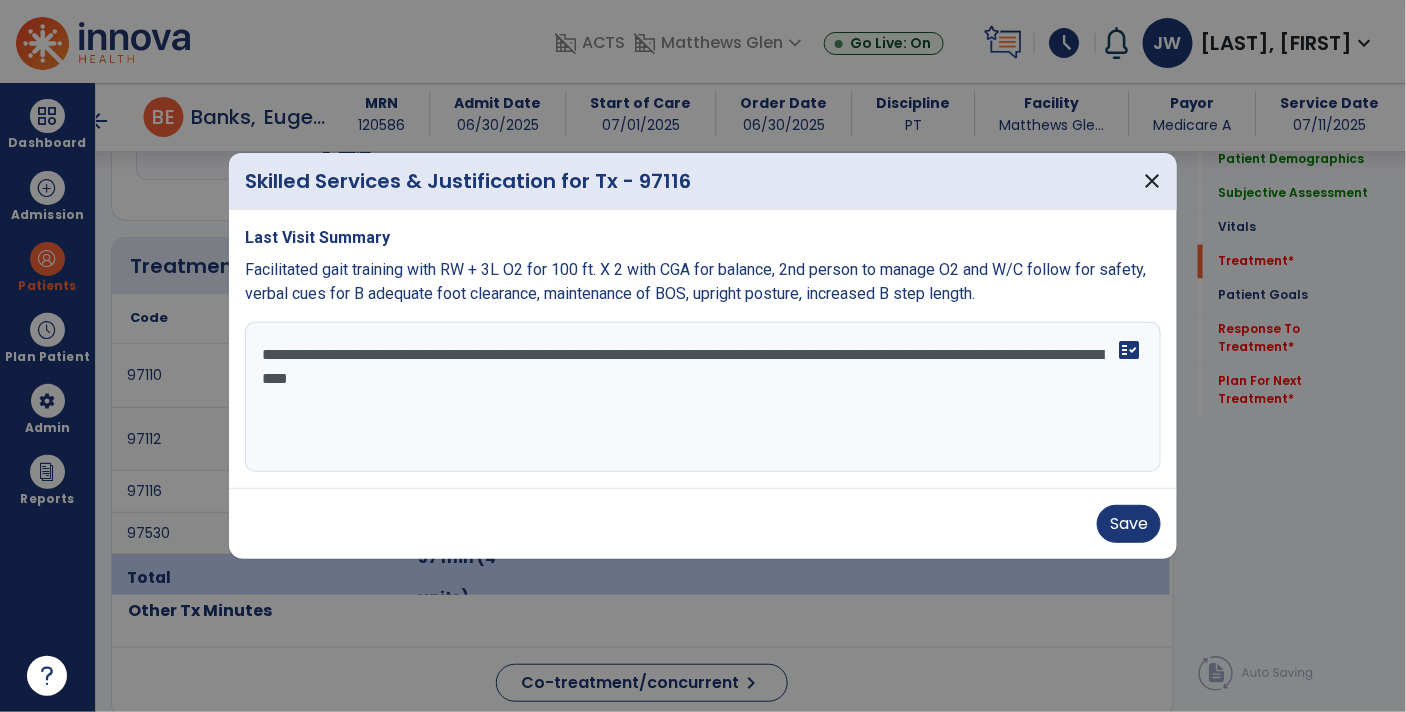 click on "**********" at bounding box center (703, 397) 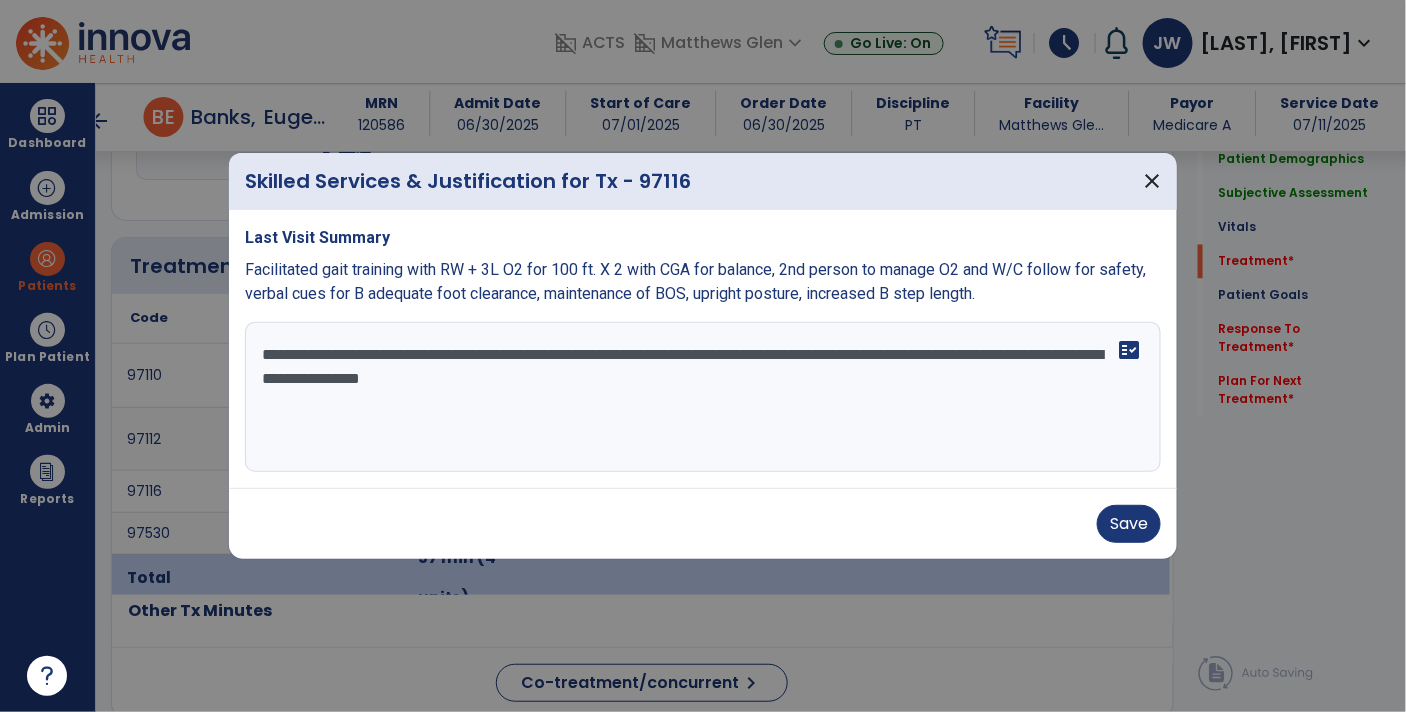click on "**********" at bounding box center [703, 397] 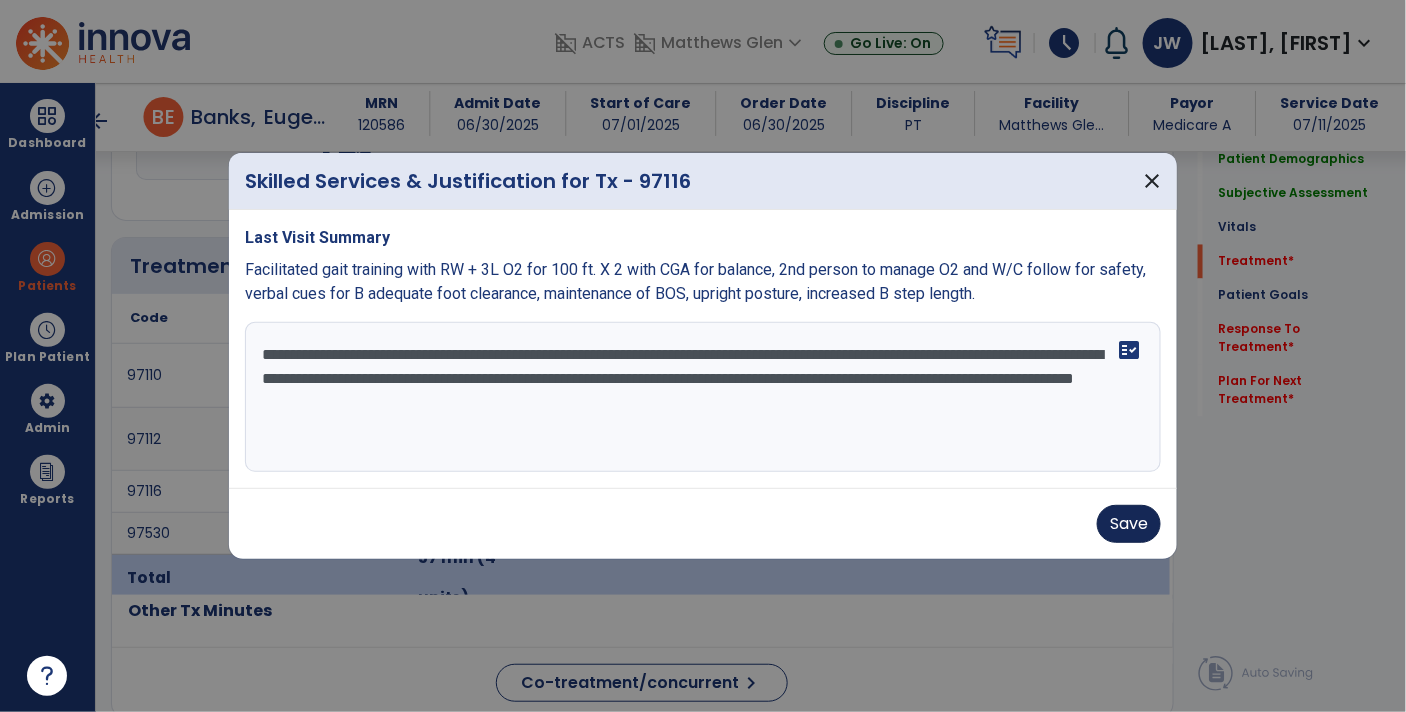 type on "**********" 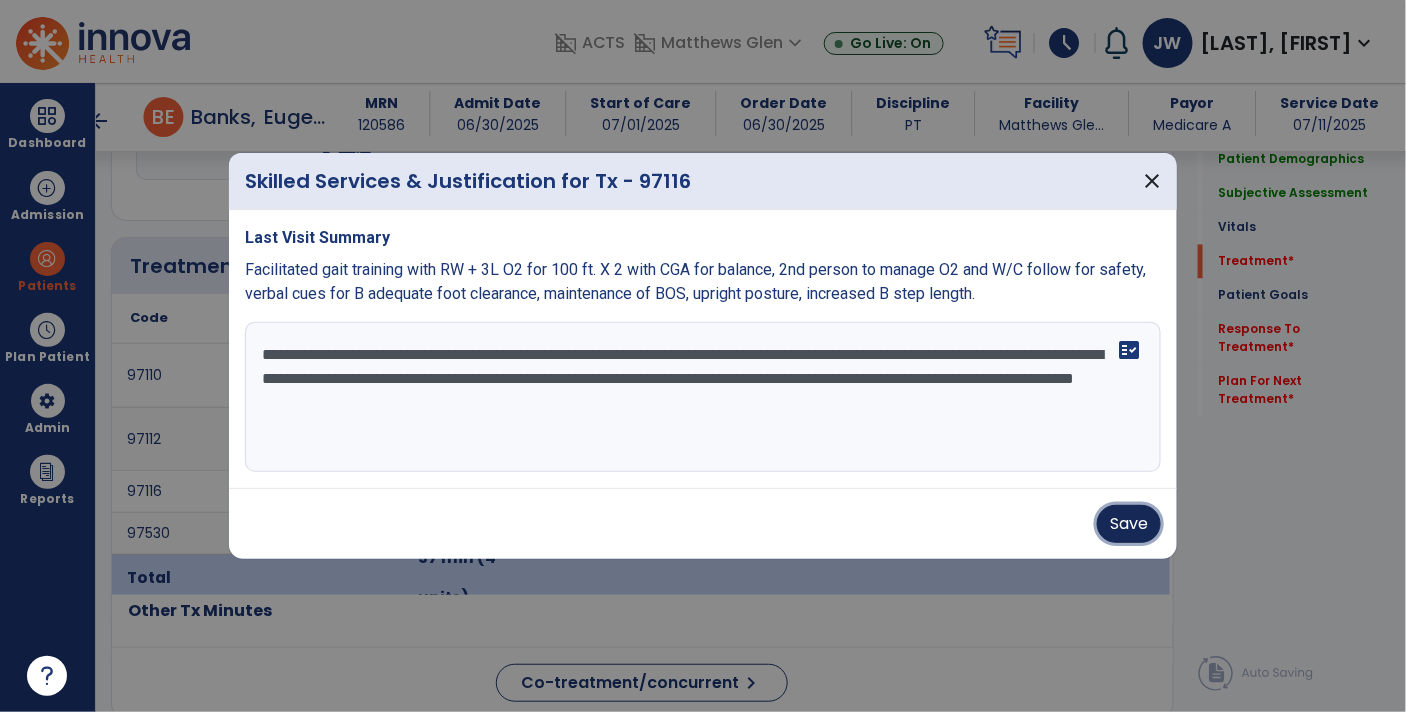 click on "Save" at bounding box center [1129, 524] 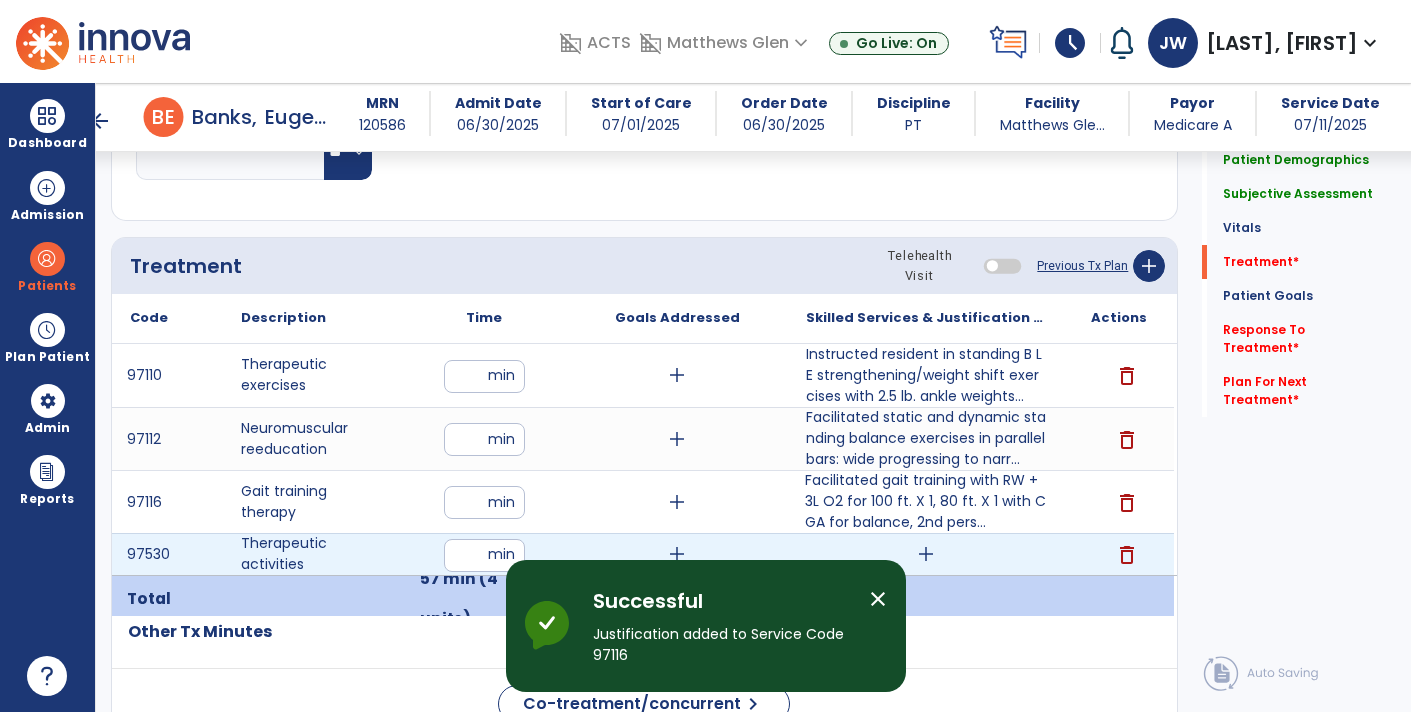 click on "add" at bounding box center (926, 554) 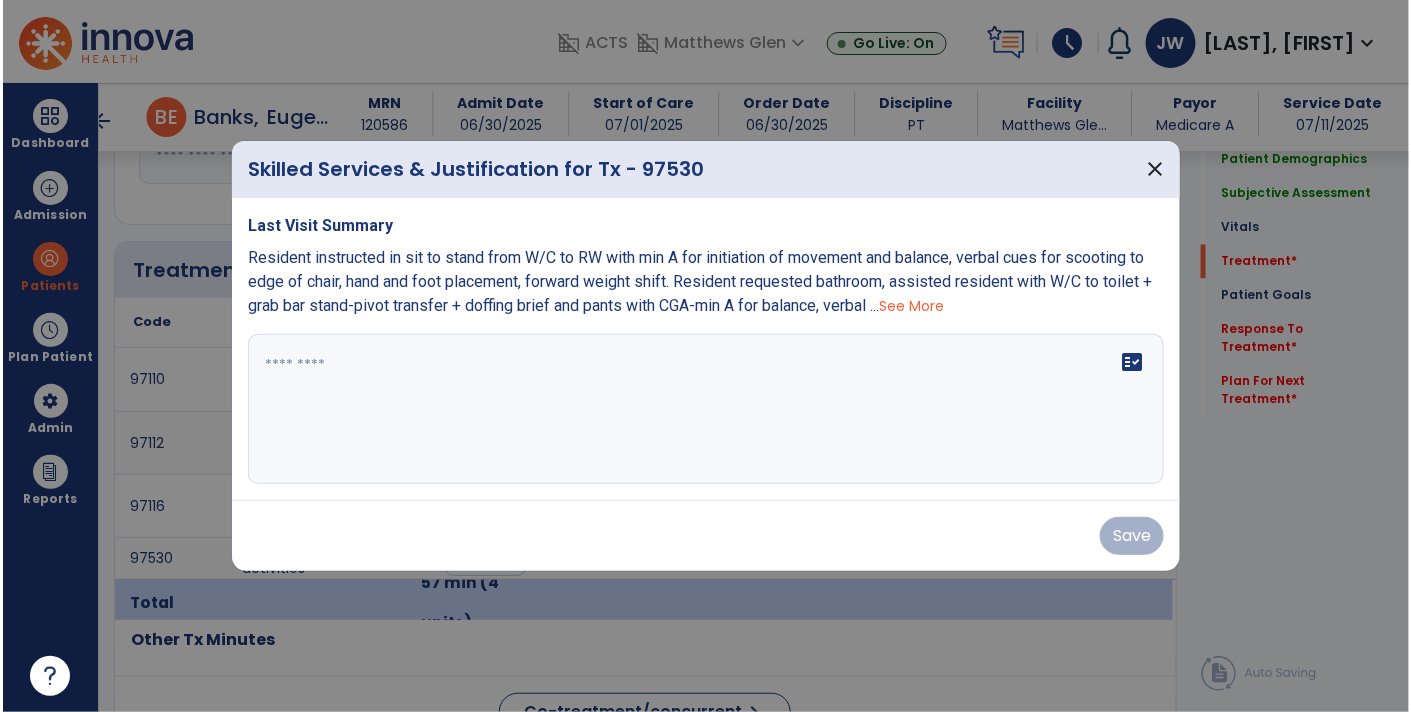 scroll, scrollTop: 1122, scrollLeft: 0, axis: vertical 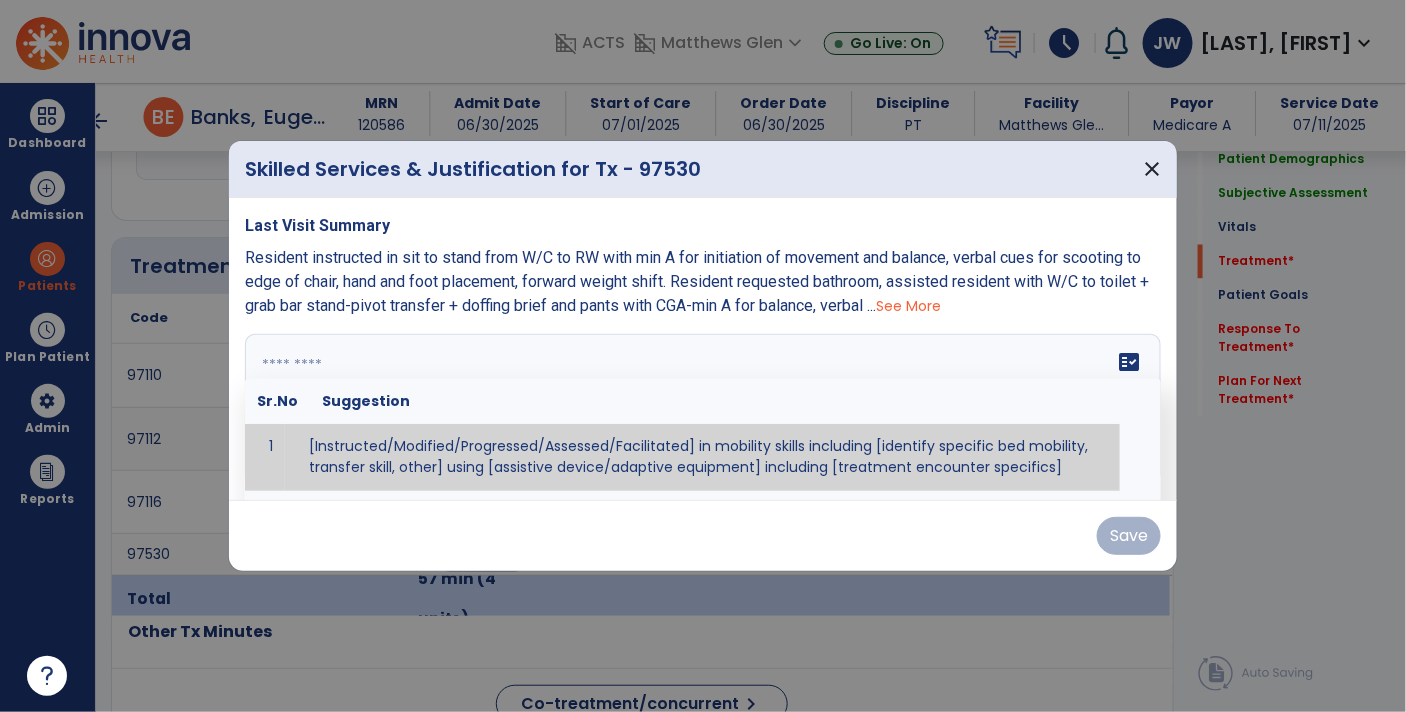 click at bounding box center [701, 409] 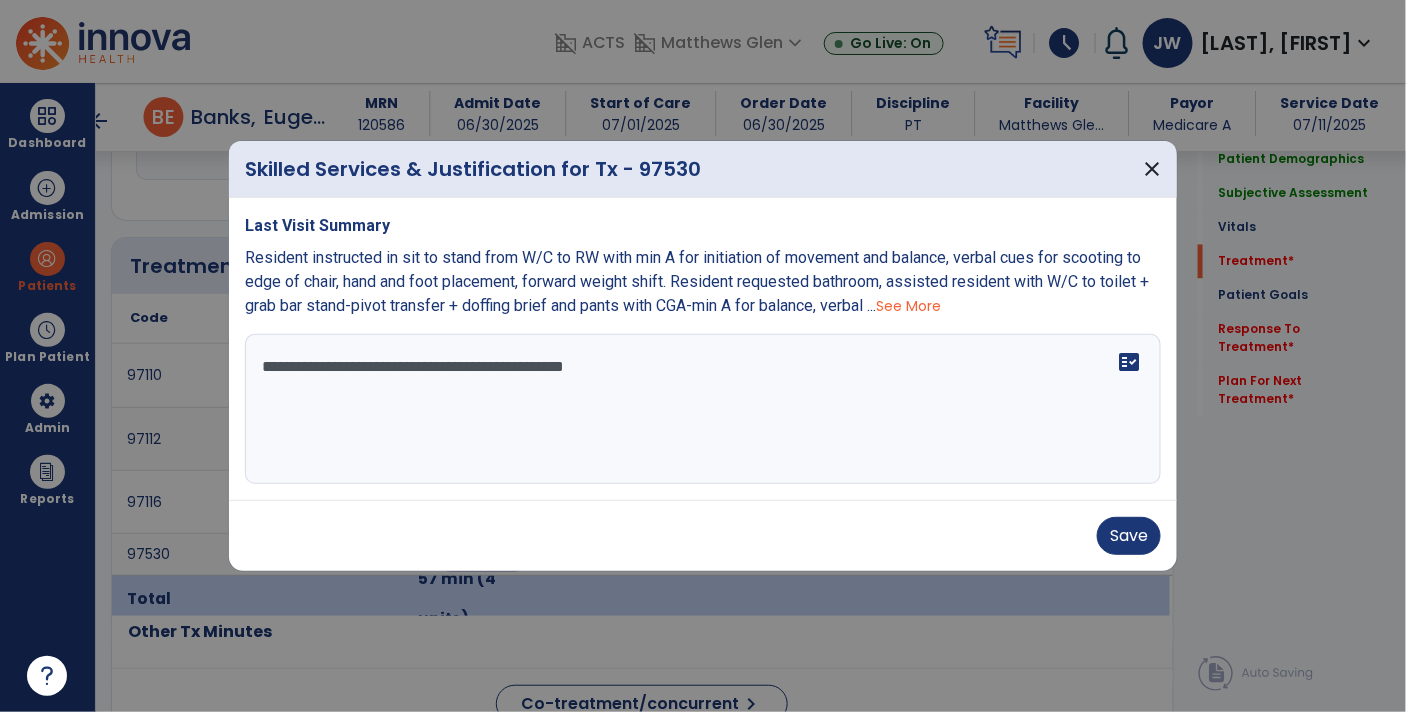 click on "**********" at bounding box center [703, 409] 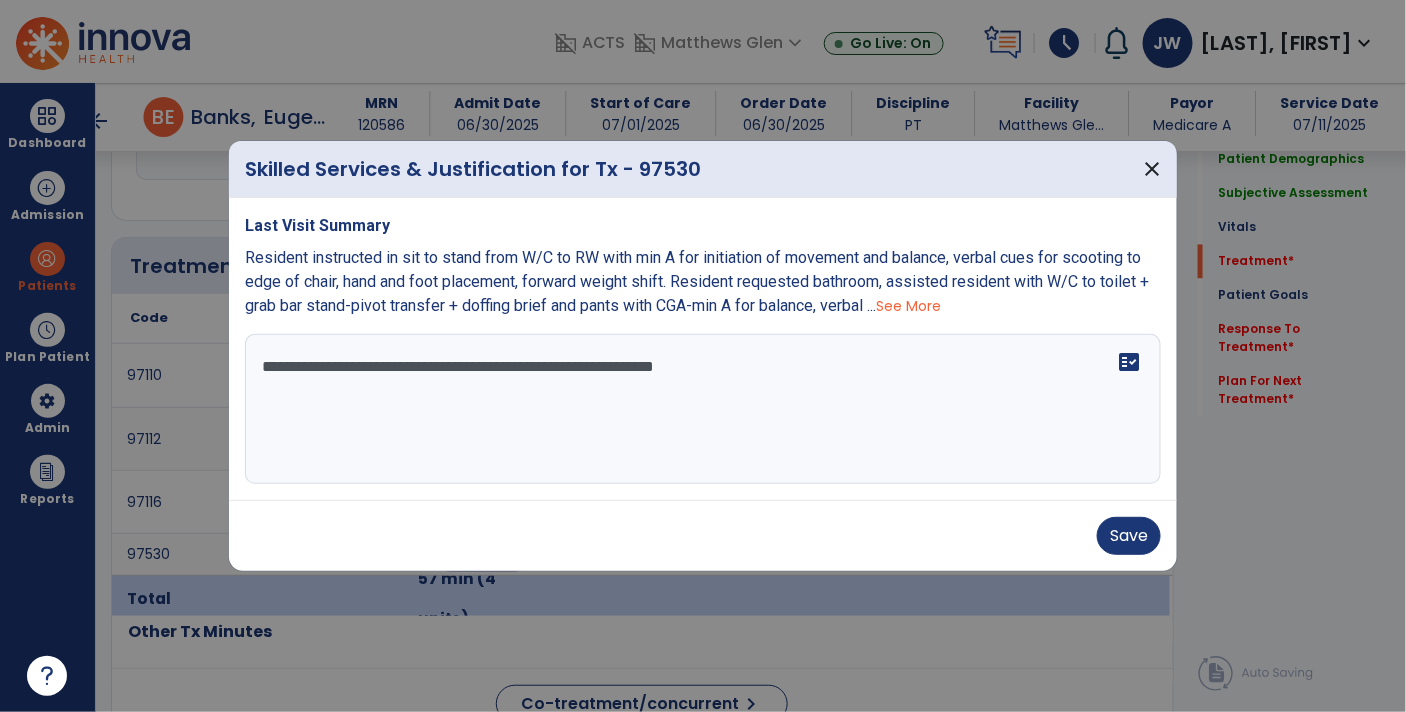 click on "**********" at bounding box center (703, 409) 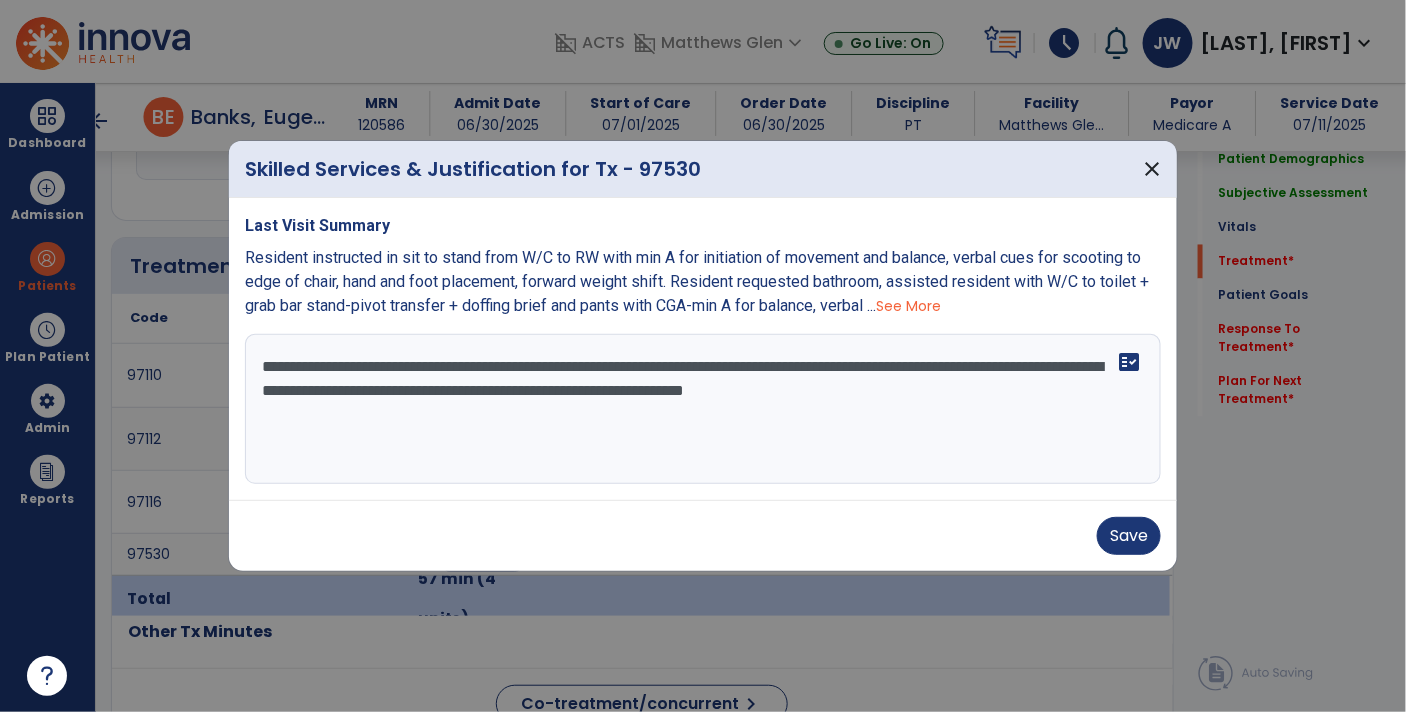 click on "**********" at bounding box center [703, 409] 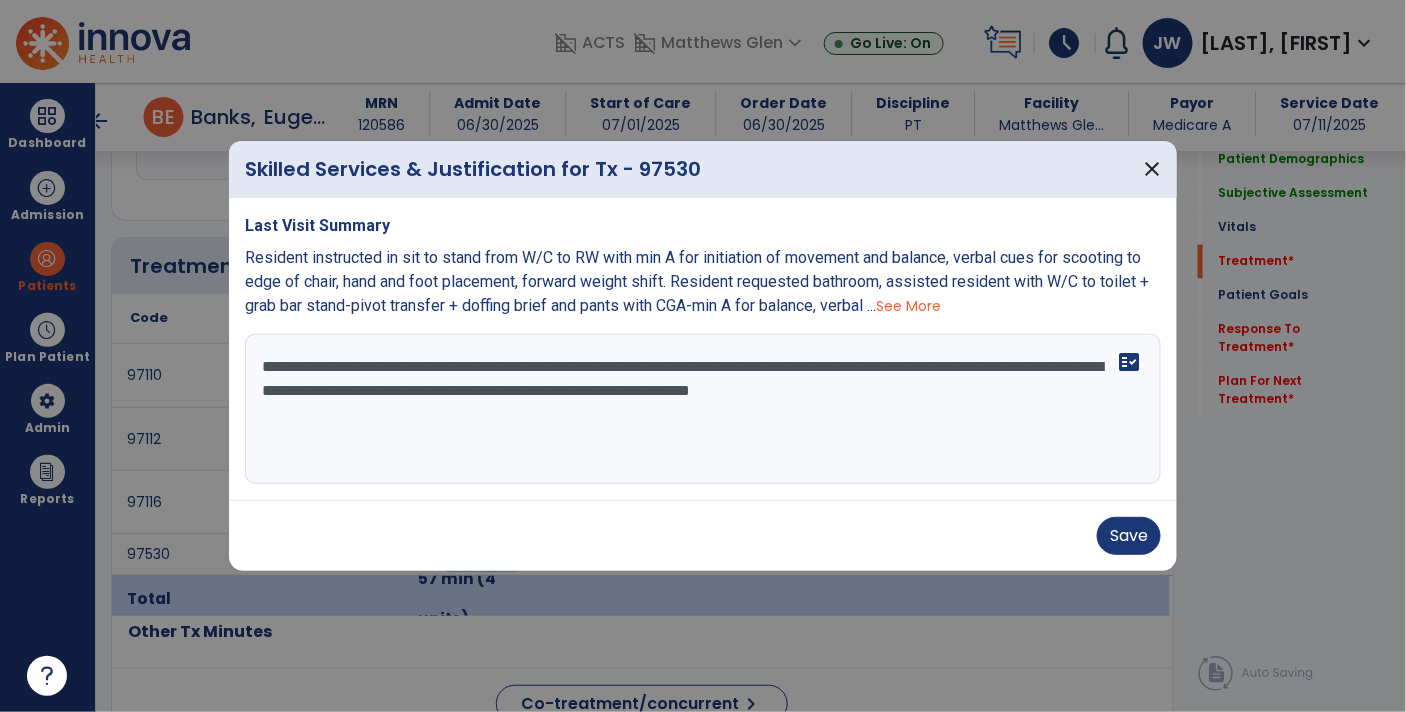 click on "**********" at bounding box center (703, 409) 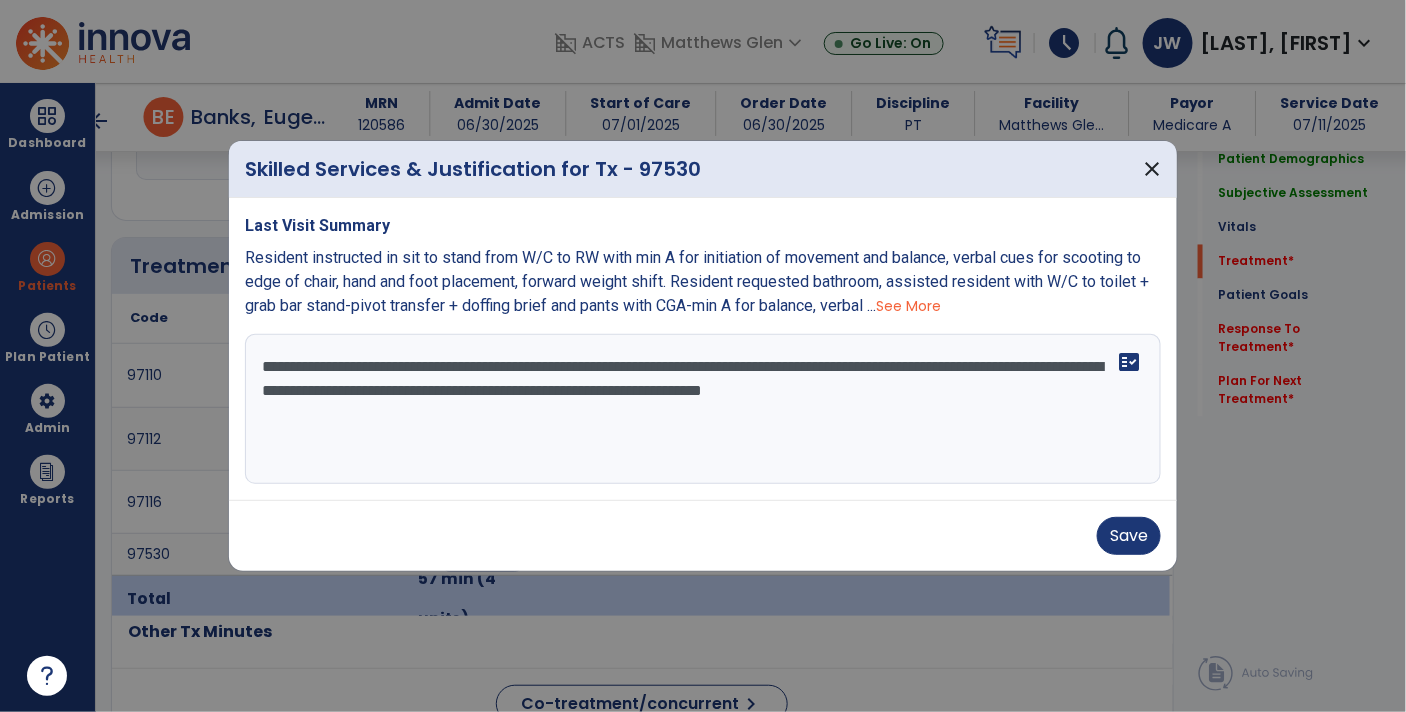 click on "**********" at bounding box center (703, 409) 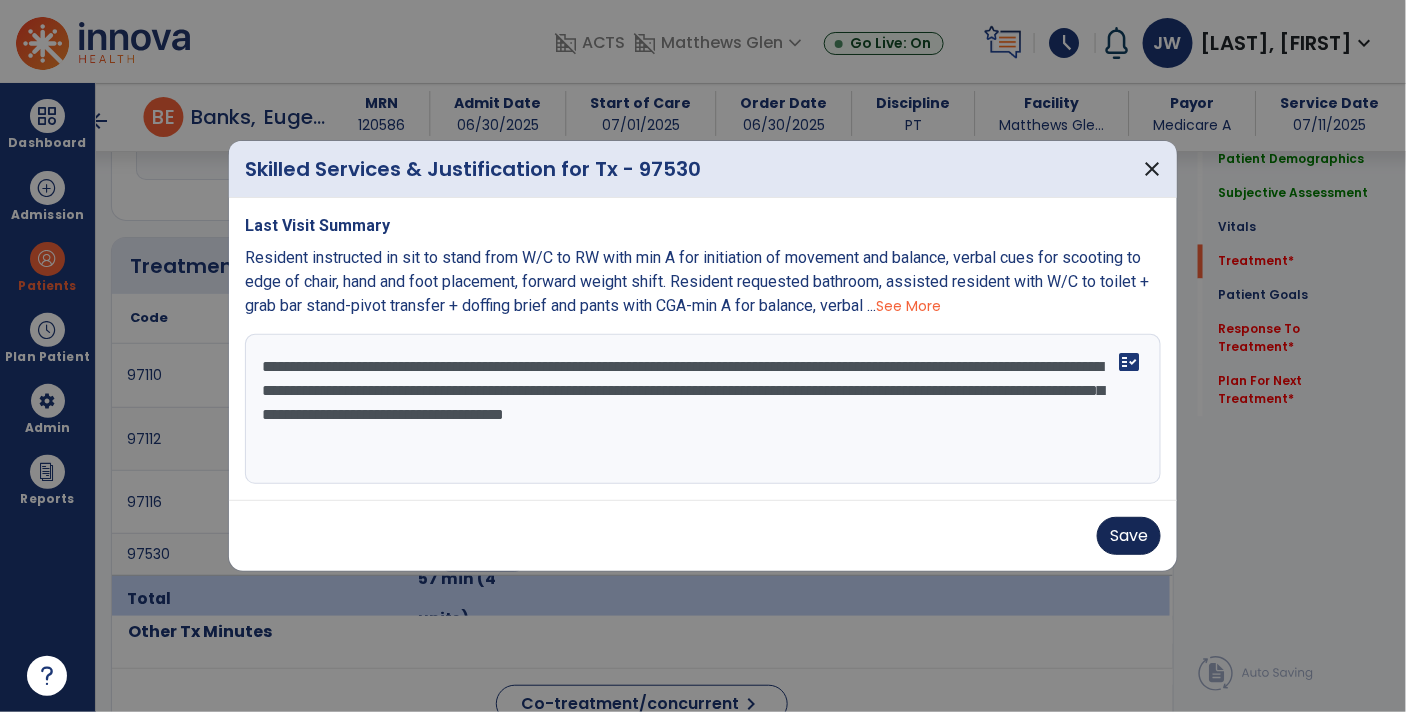 type on "**********" 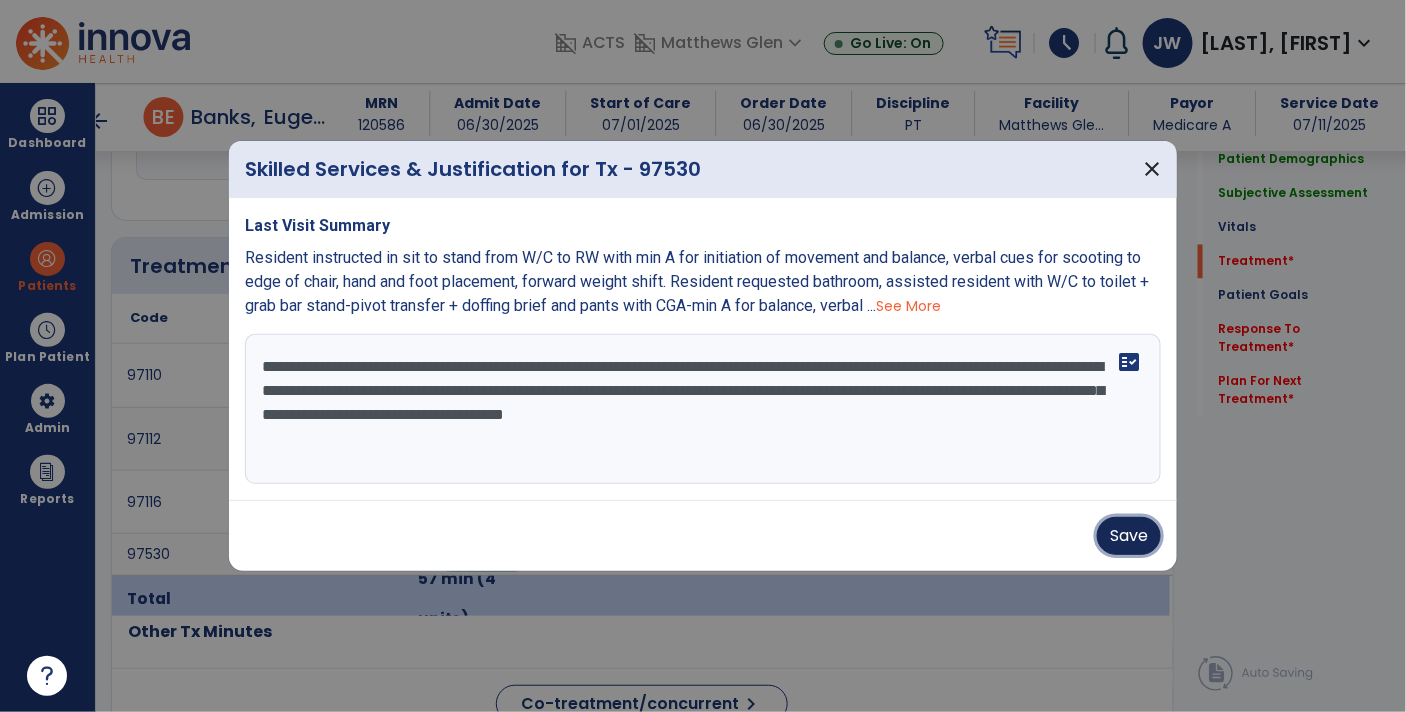 click on "Save" at bounding box center (1129, 536) 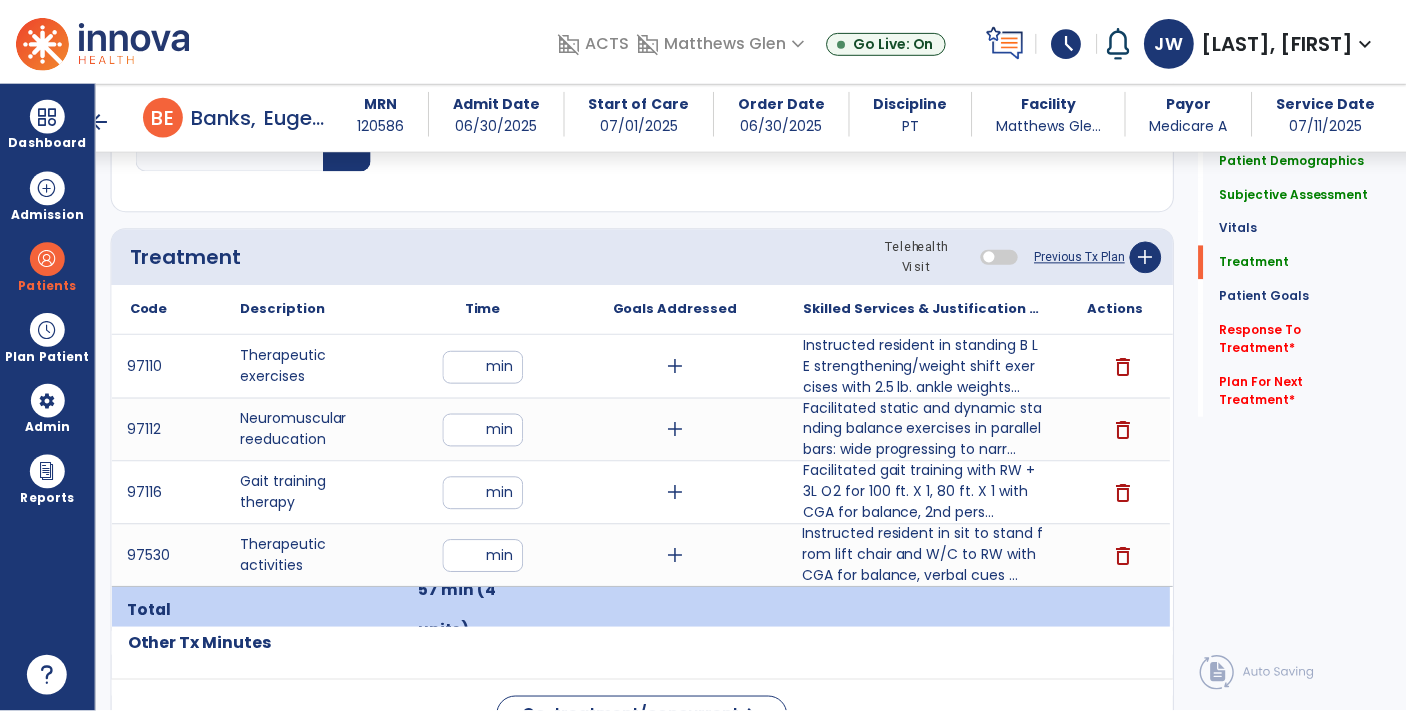 scroll, scrollTop: 1128, scrollLeft: 0, axis: vertical 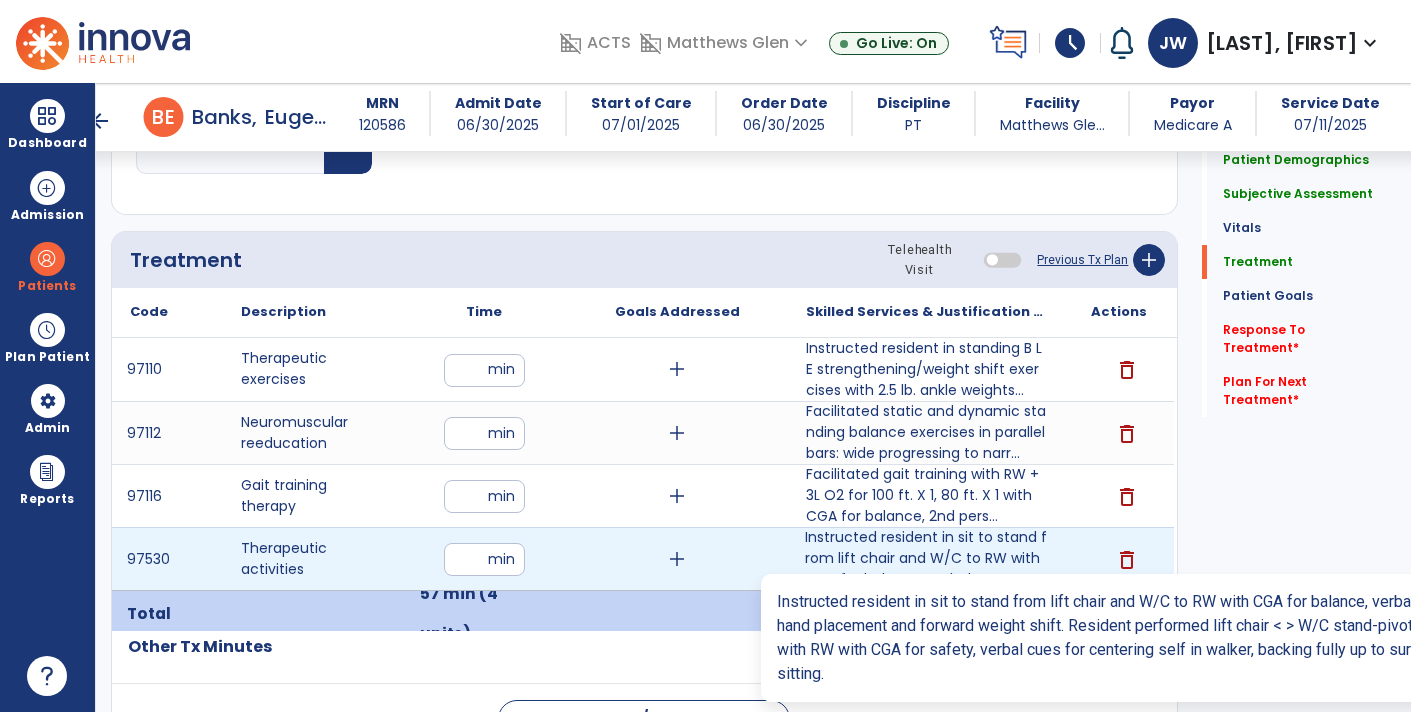 click on "Instructed resident in sit to stand from lift chair and W/C to RW with CGA for balance, verbal cues ..." at bounding box center (926, 558) 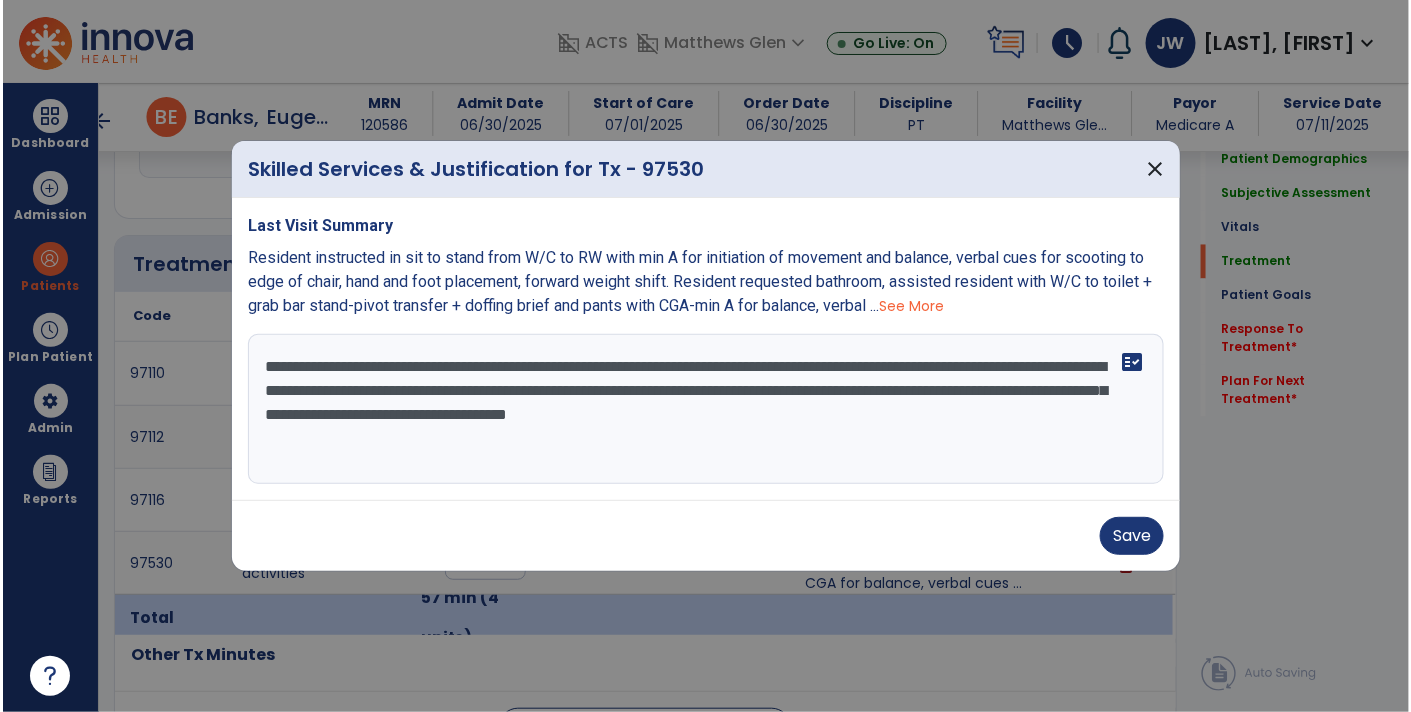 scroll, scrollTop: 1128, scrollLeft: 0, axis: vertical 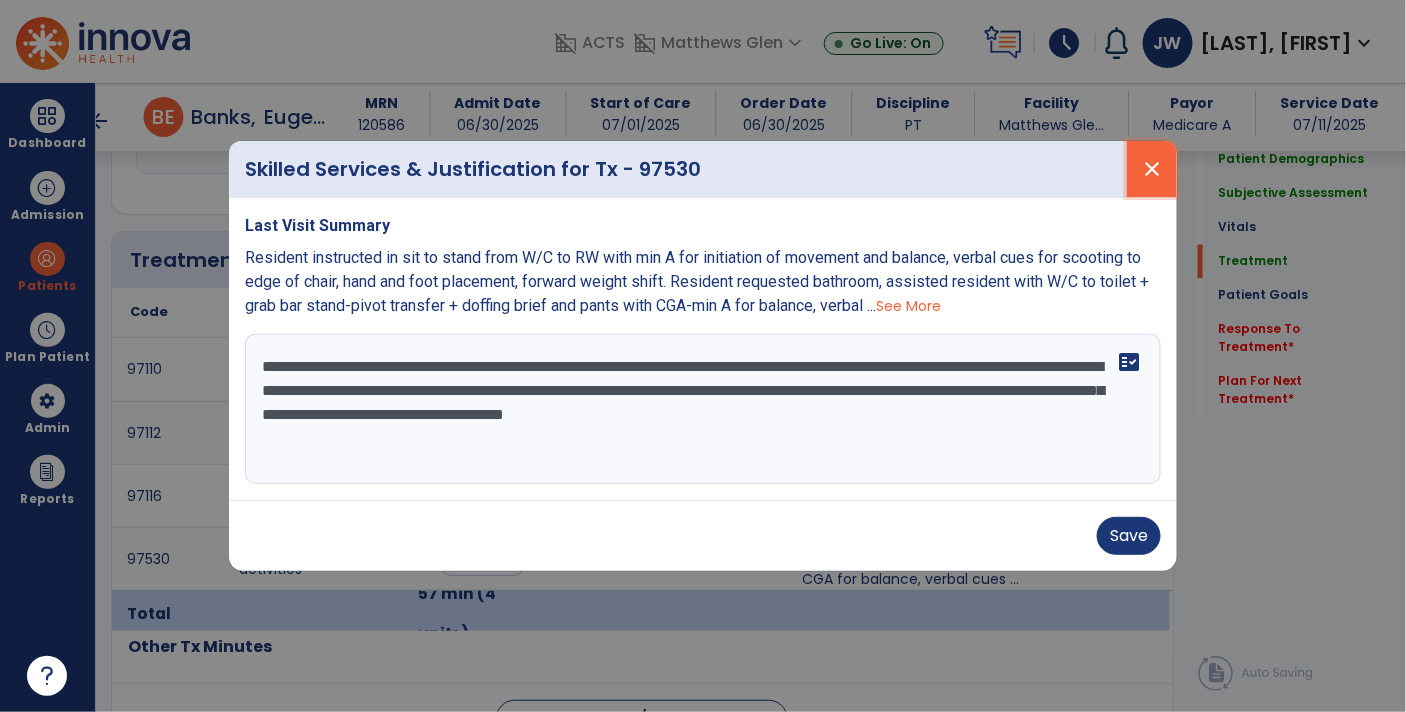 click on "close" at bounding box center (1152, 169) 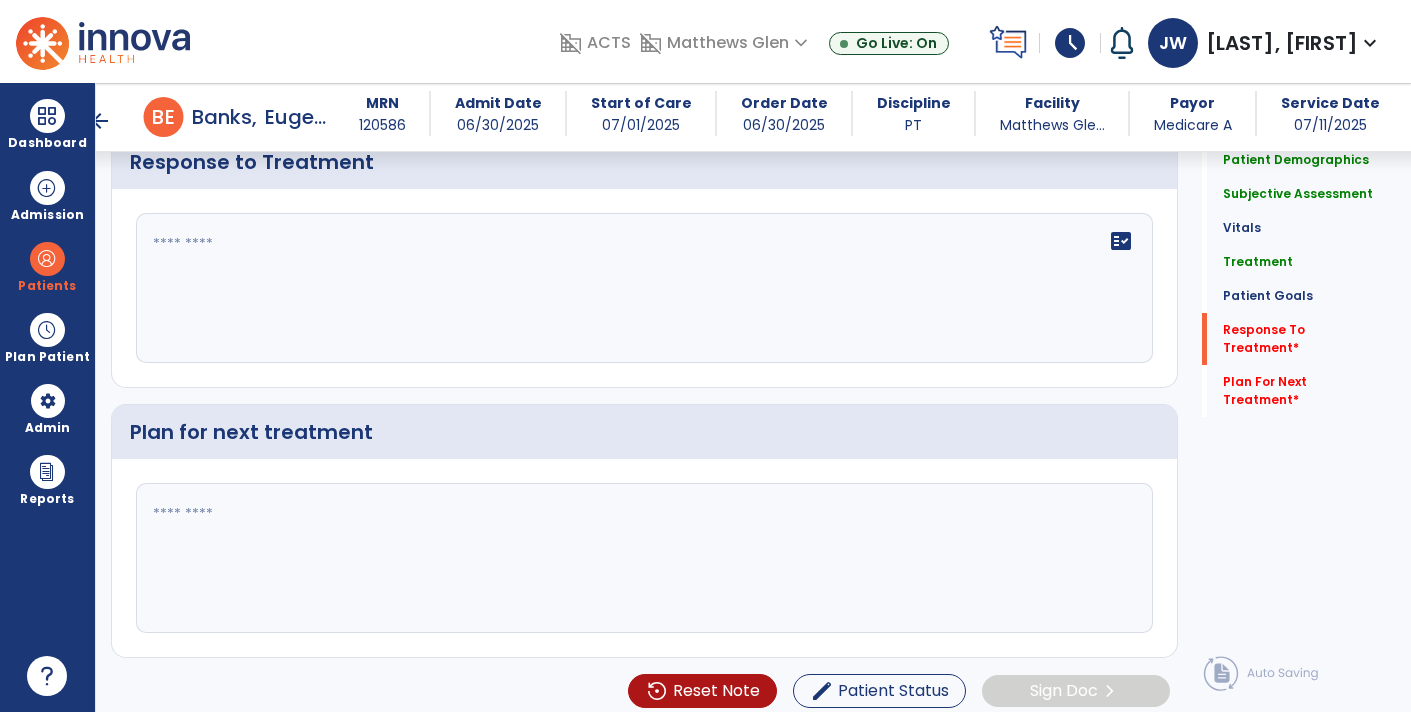 scroll, scrollTop: 3057, scrollLeft: 0, axis: vertical 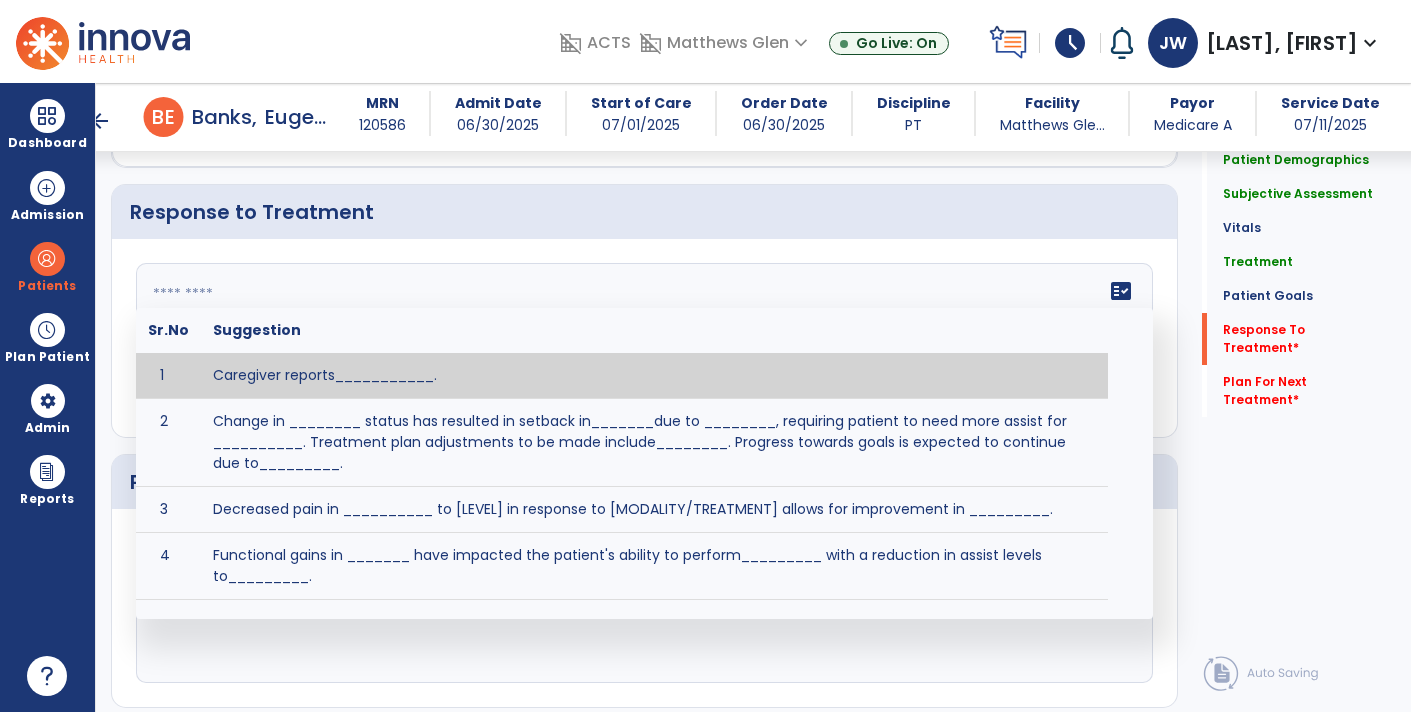 click on "fact_check  Sr.No Suggestion 1 Caregiver reports___________. 2 Change in ________ status has resulted in setback in_______due to ________, requiring patient to need more assist for __________.   Treatment plan adjustments to be made include________.  Progress towards goals is expected to continue due to_________. 3 Decreased pain in __________ to [LEVEL] in response to [MODALITY/TREATMENT] allows for improvement in _________. 4 Functional gains in _______ have impacted the patient's ability to perform_________ with a reduction in assist levels to_________. 5 Functional progress this week has been significant due to__________. 6 Gains in ________ have improved the patient's ability to perform ______with decreased levels of assist to___________. 7 Improvement in ________allows patient to tolerate higher levels of challenges in_________. 8 Pain in [AREA] has decreased to [LEVEL] in response to [TREATMENT/MODALITY], allowing fore ease in completing__________. 9 10 11 12 13 14 15 16 17 18 19 20 21" 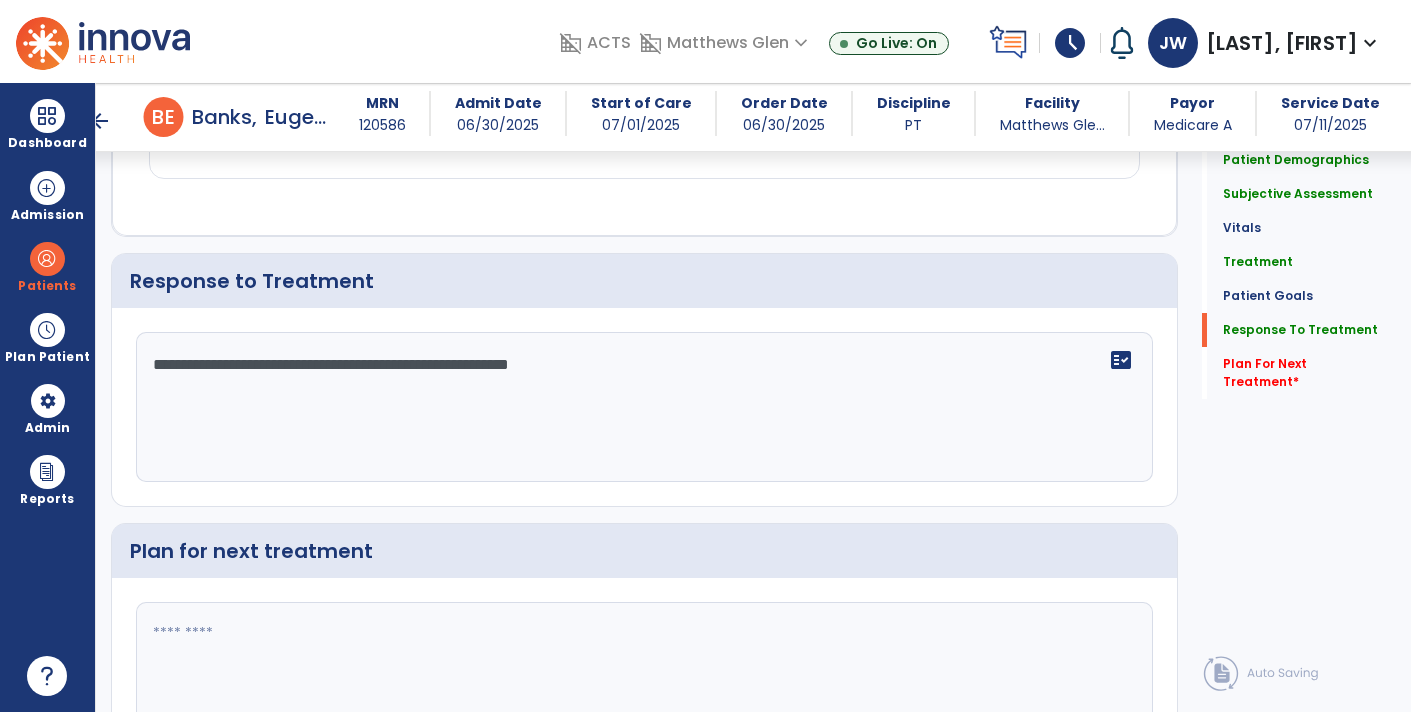 scroll, scrollTop: 3057, scrollLeft: 0, axis: vertical 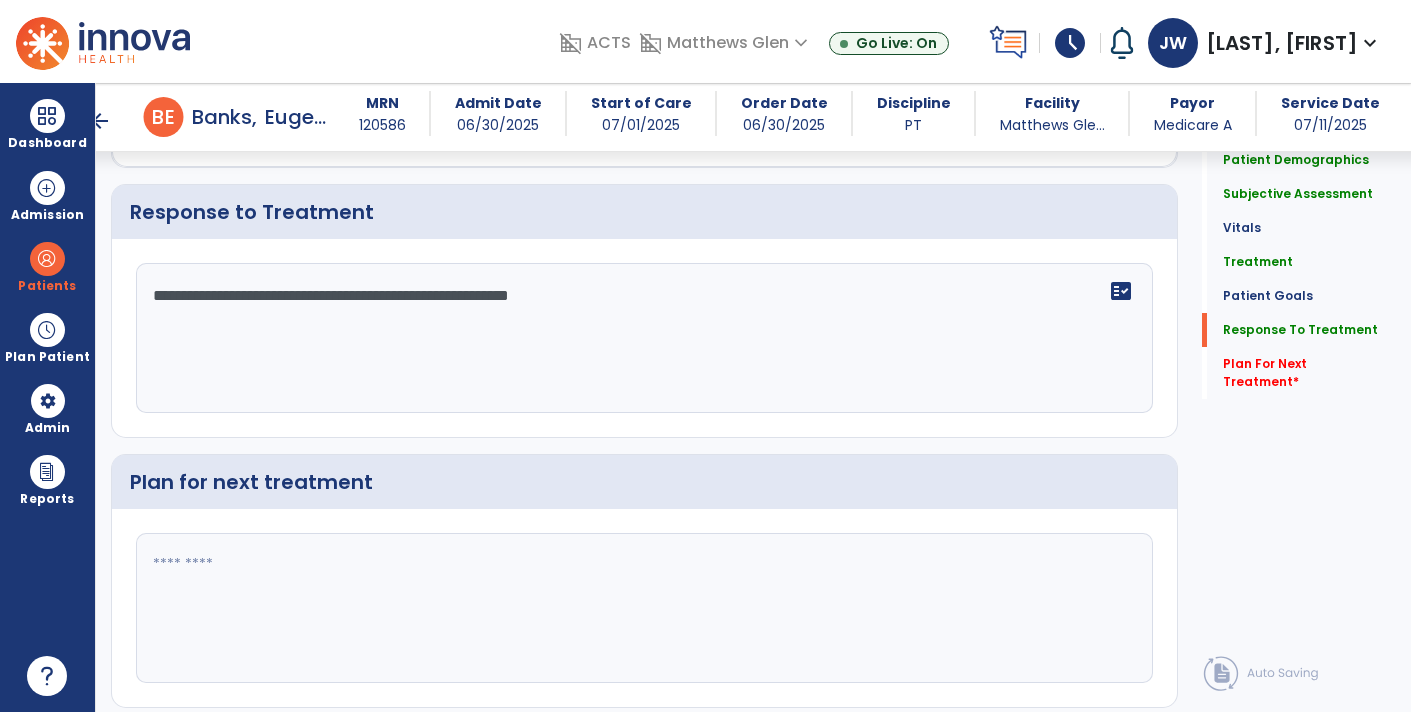 click on "**********" 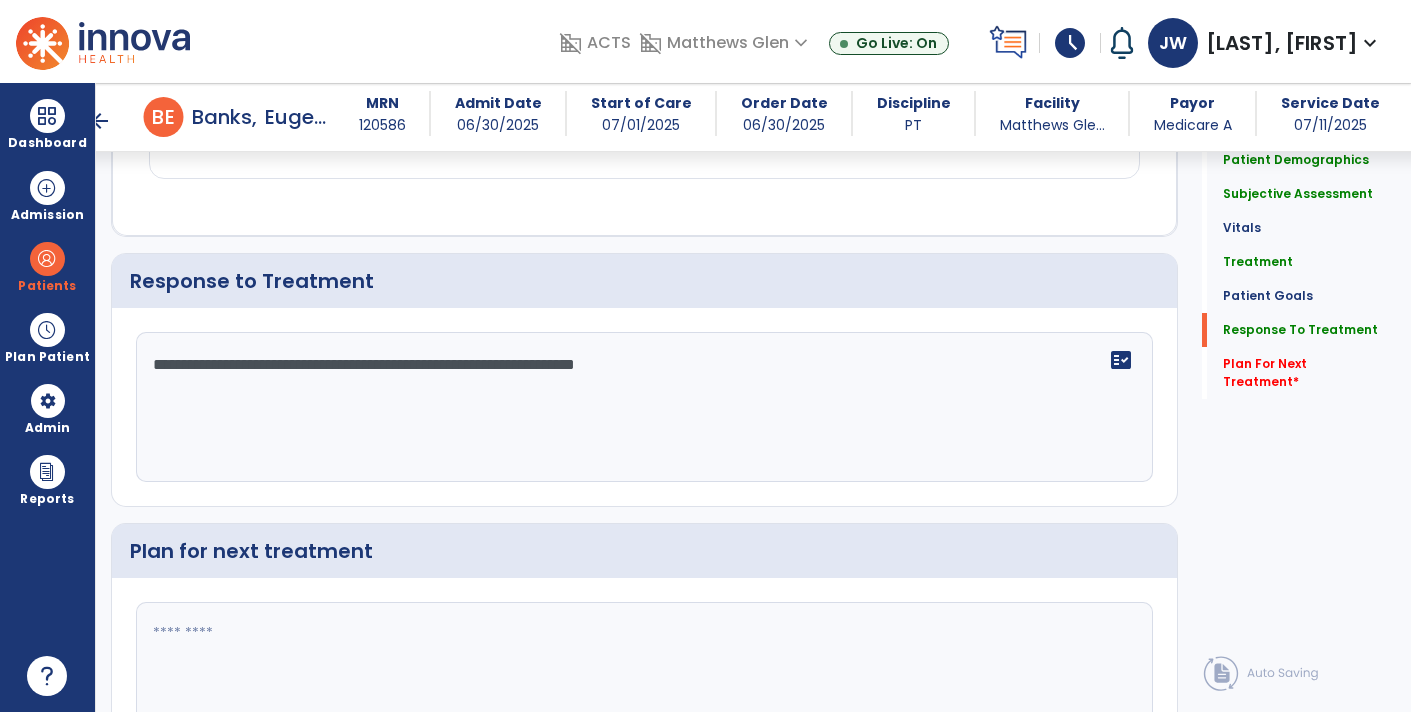 scroll, scrollTop: 3057, scrollLeft: 0, axis: vertical 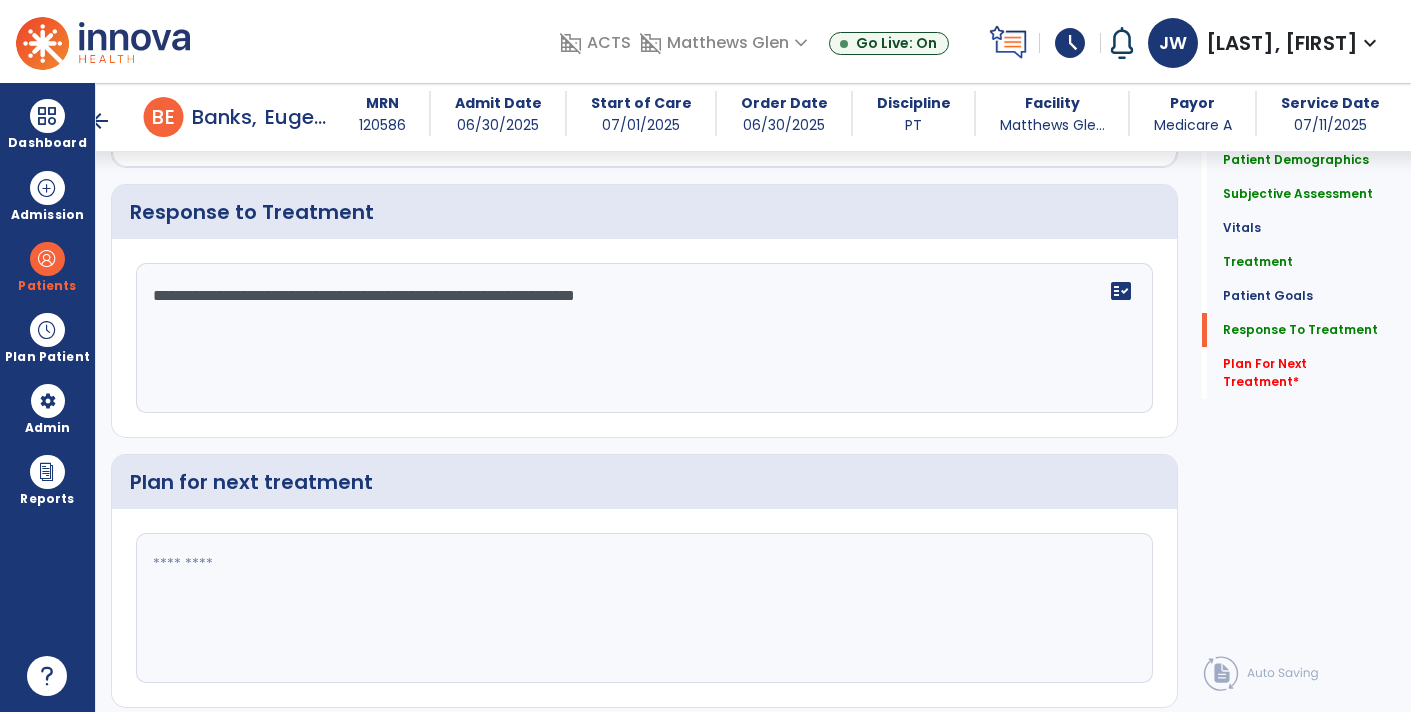 click on "**********" 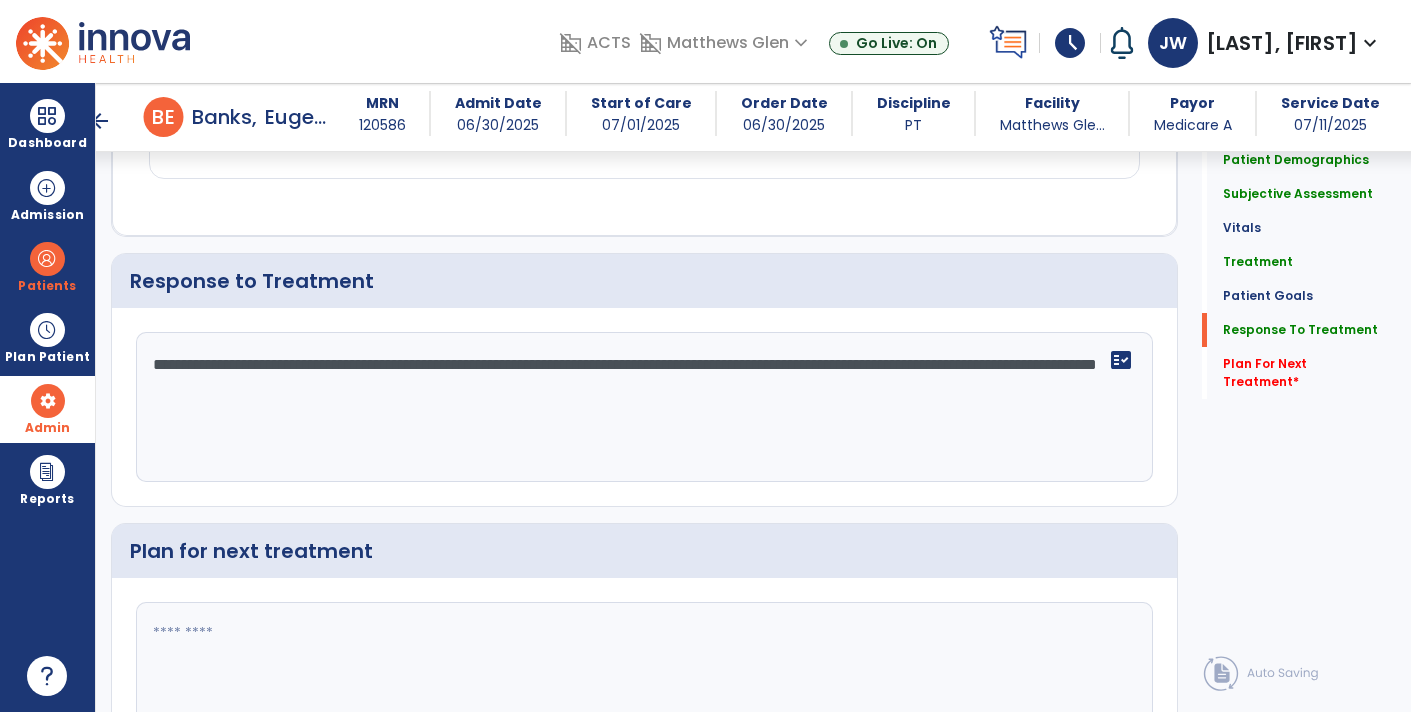 scroll, scrollTop: 3057, scrollLeft: 0, axis: vertical 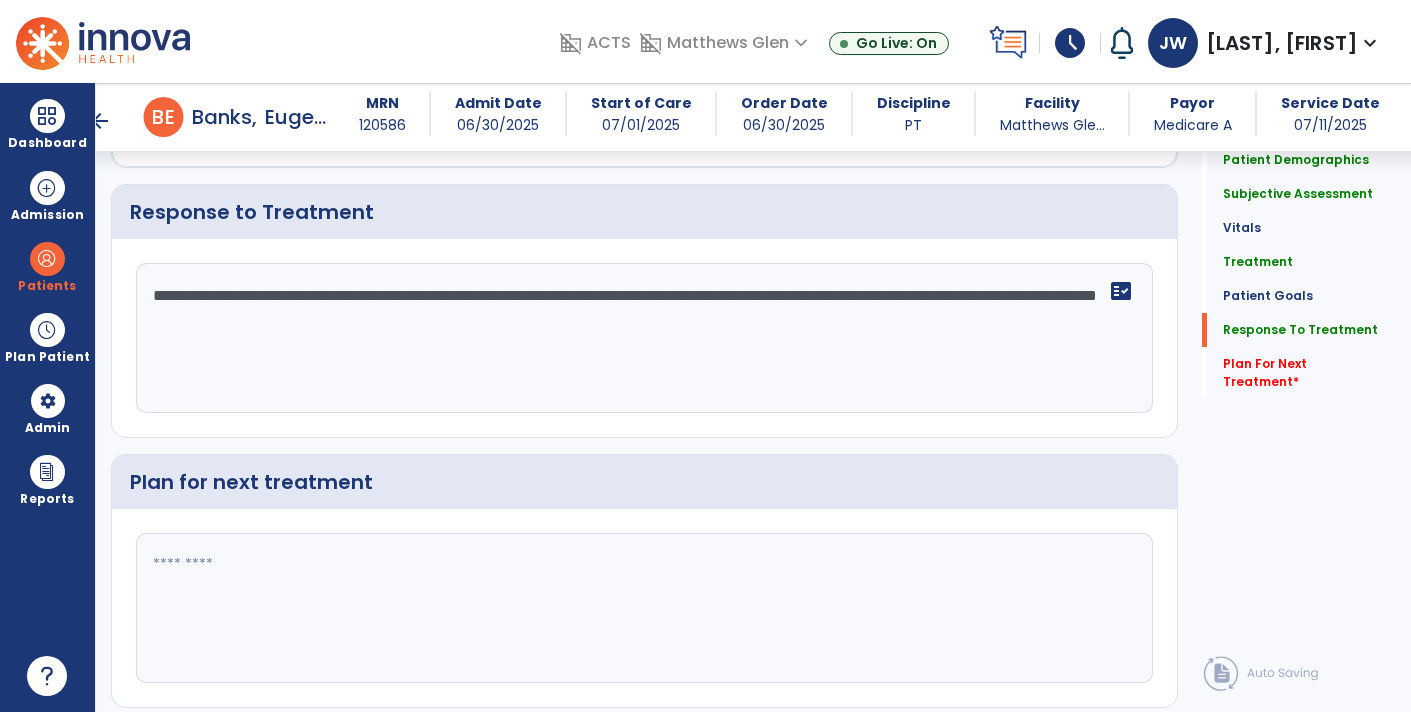 type on "**********" 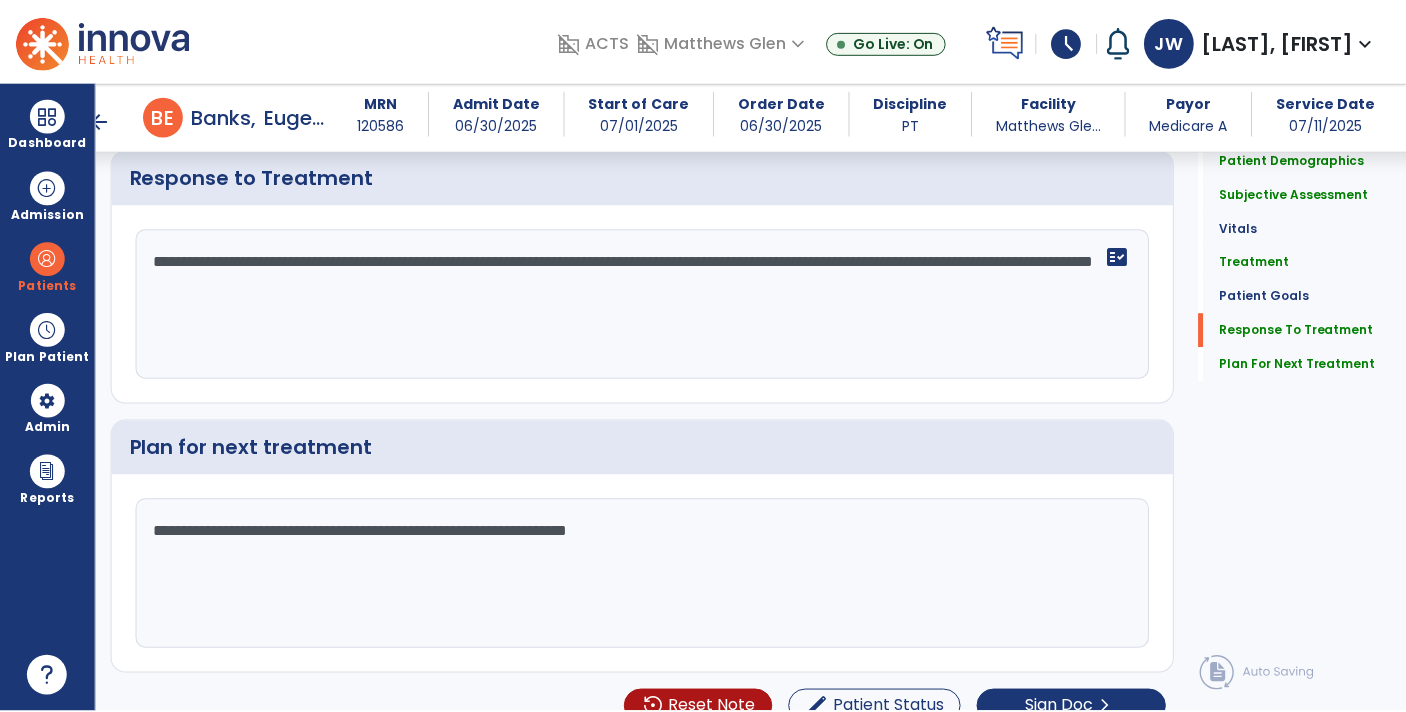 scroll, scrollTop: 3107, scrollLeft: 0, axis: vertical 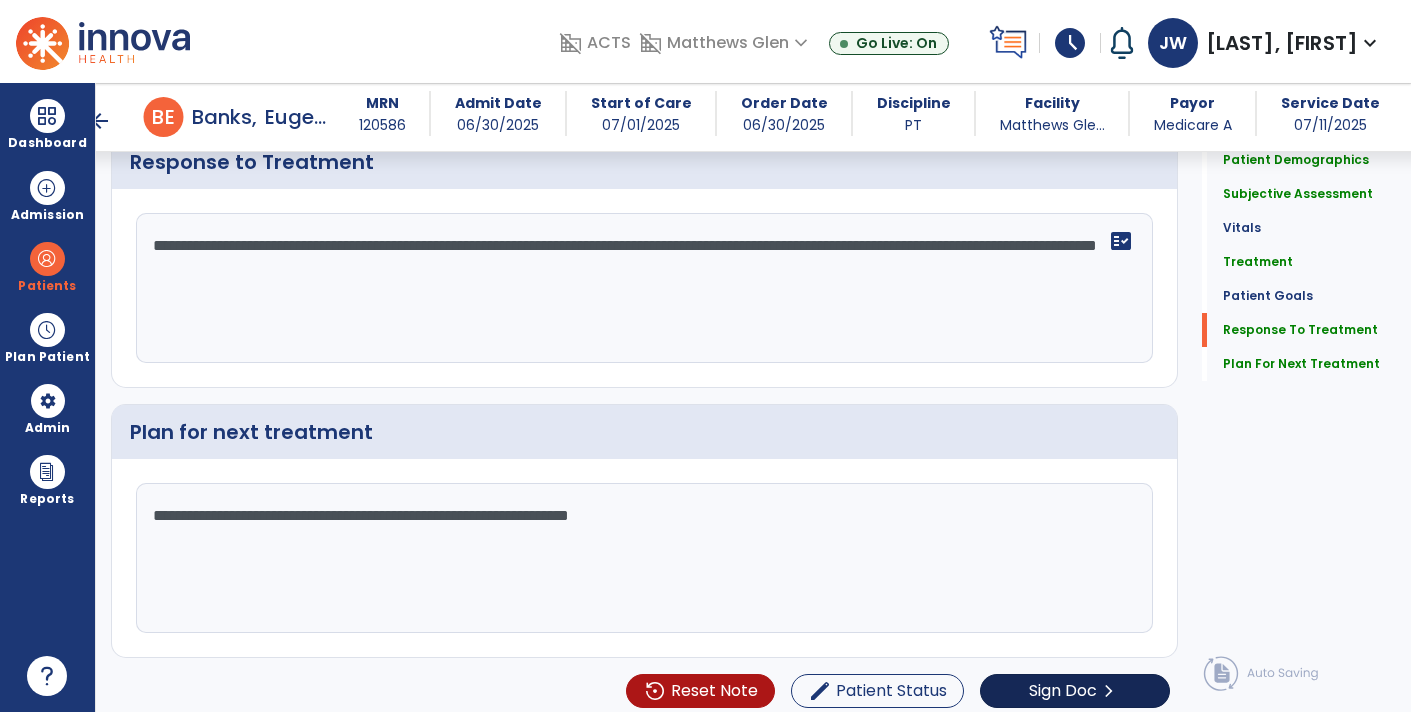 type on "**********" 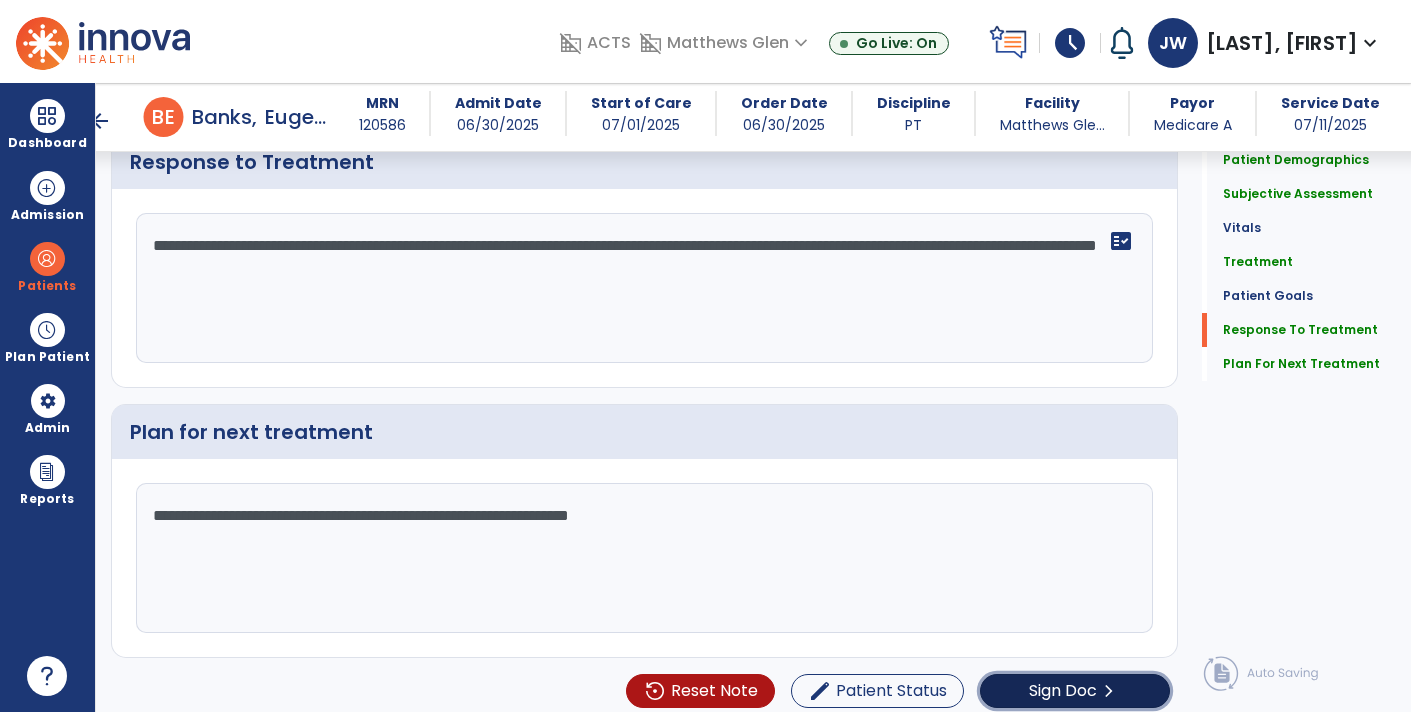 click on "Sign Doc  chevron_right" 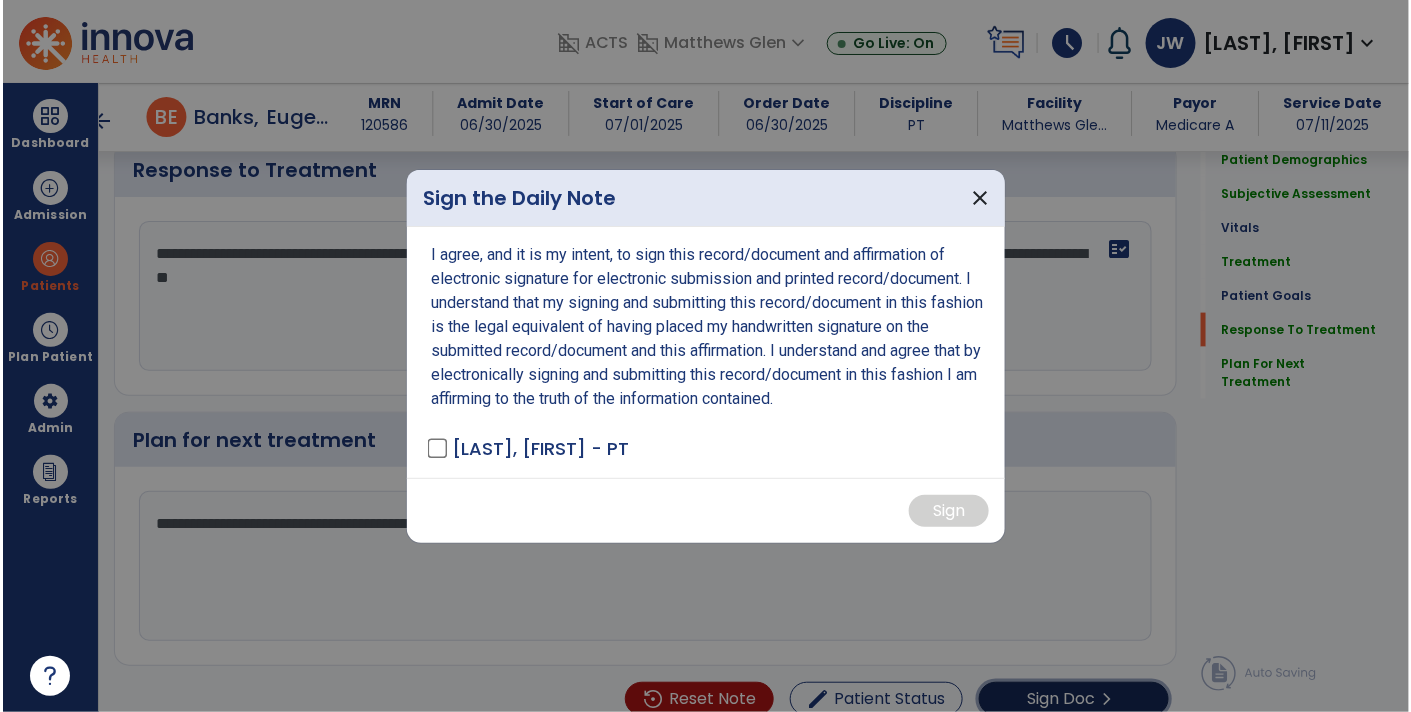 scroll, scrollTop: 3107, scrollLeft: 0, axis: vertical 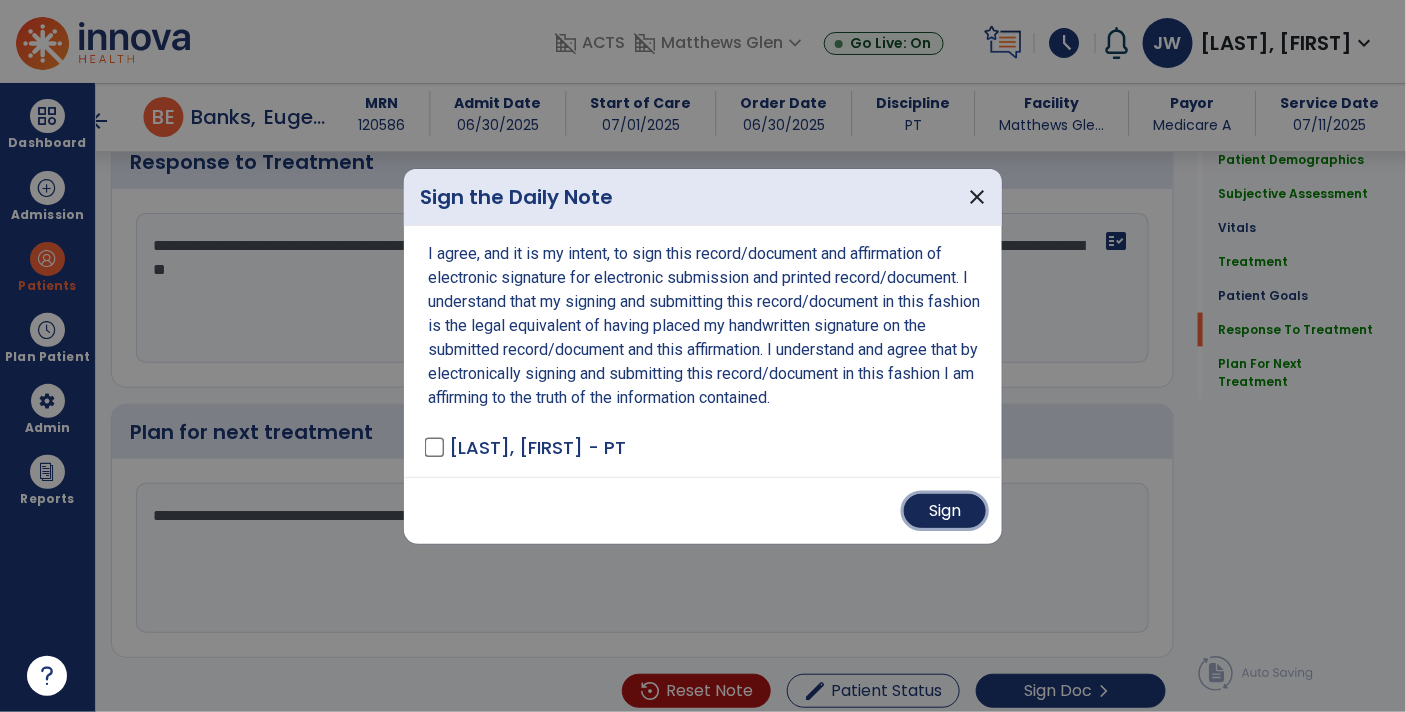 click on "Sign" at bounding box center [945, 511] 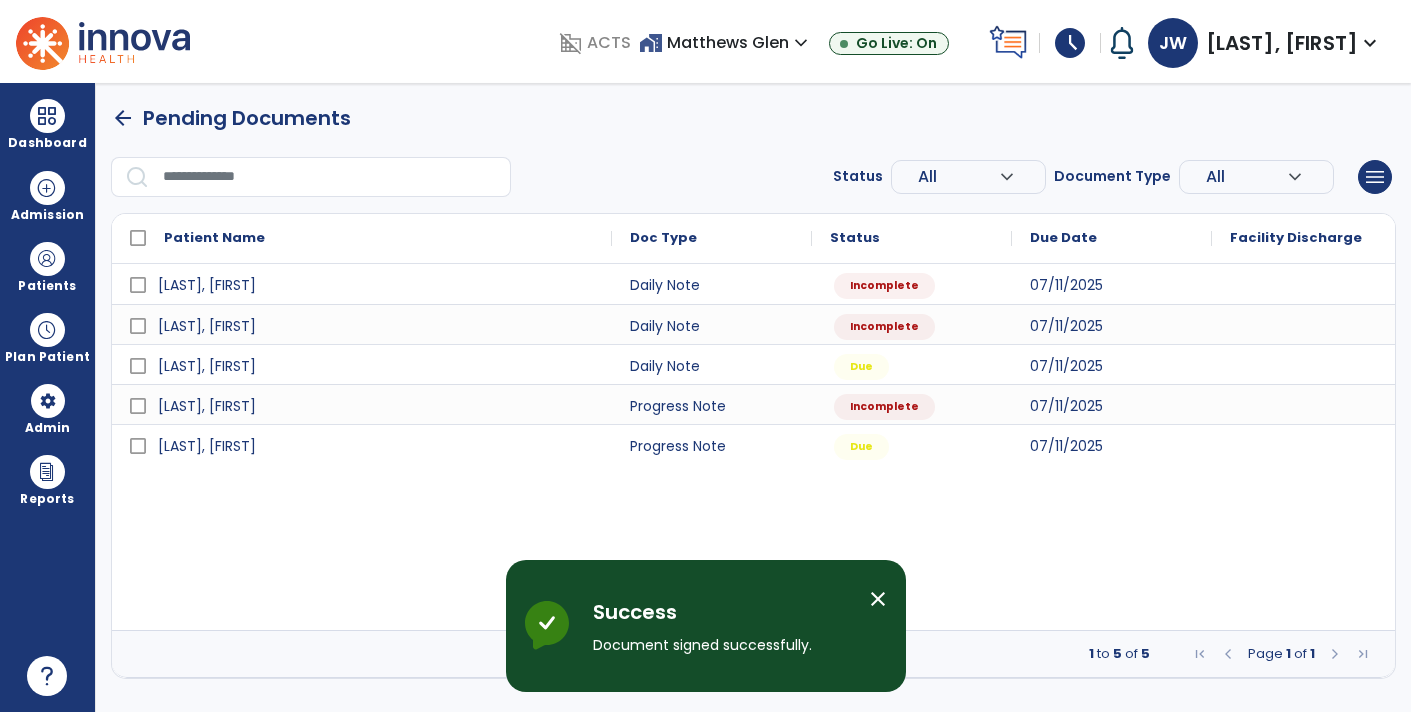 scroll, scrollTop: 0, scrollLeft: 0, axis: both 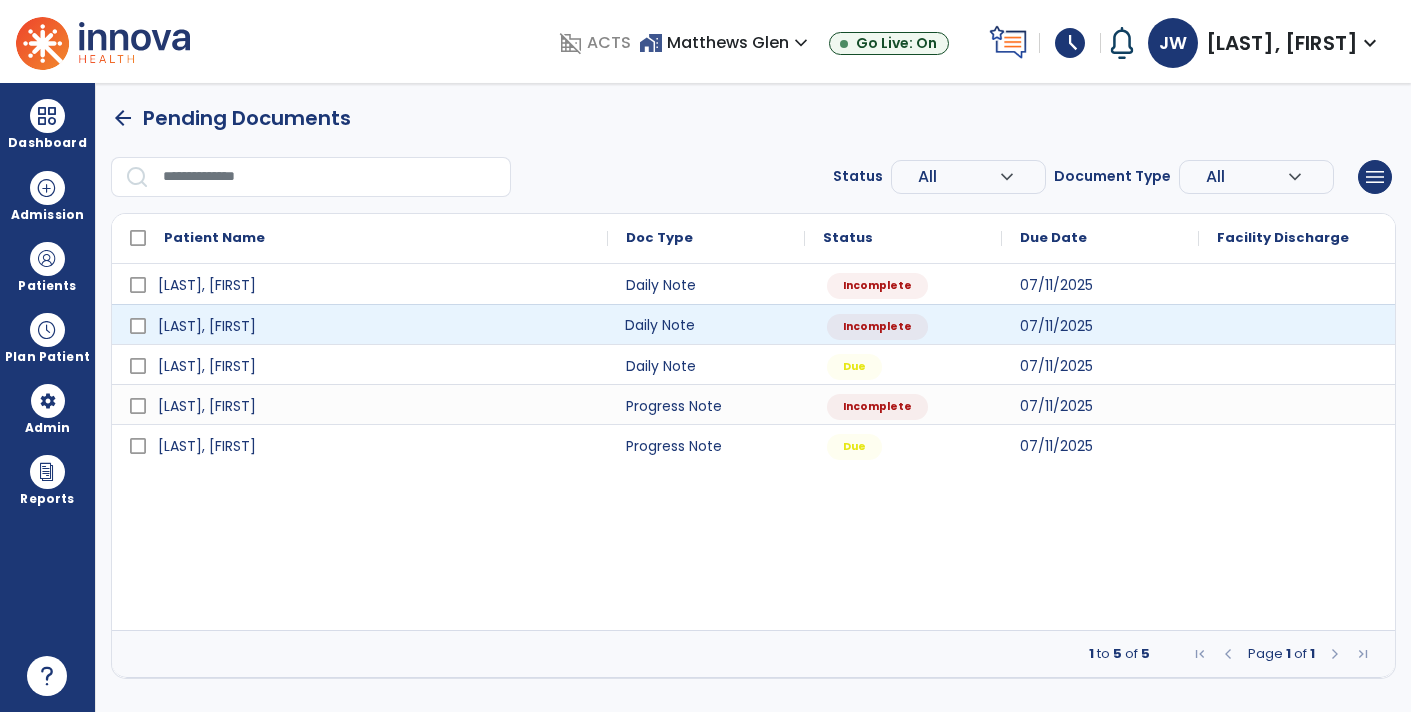 click on "Daily Note" at bounding box center [706, 324] 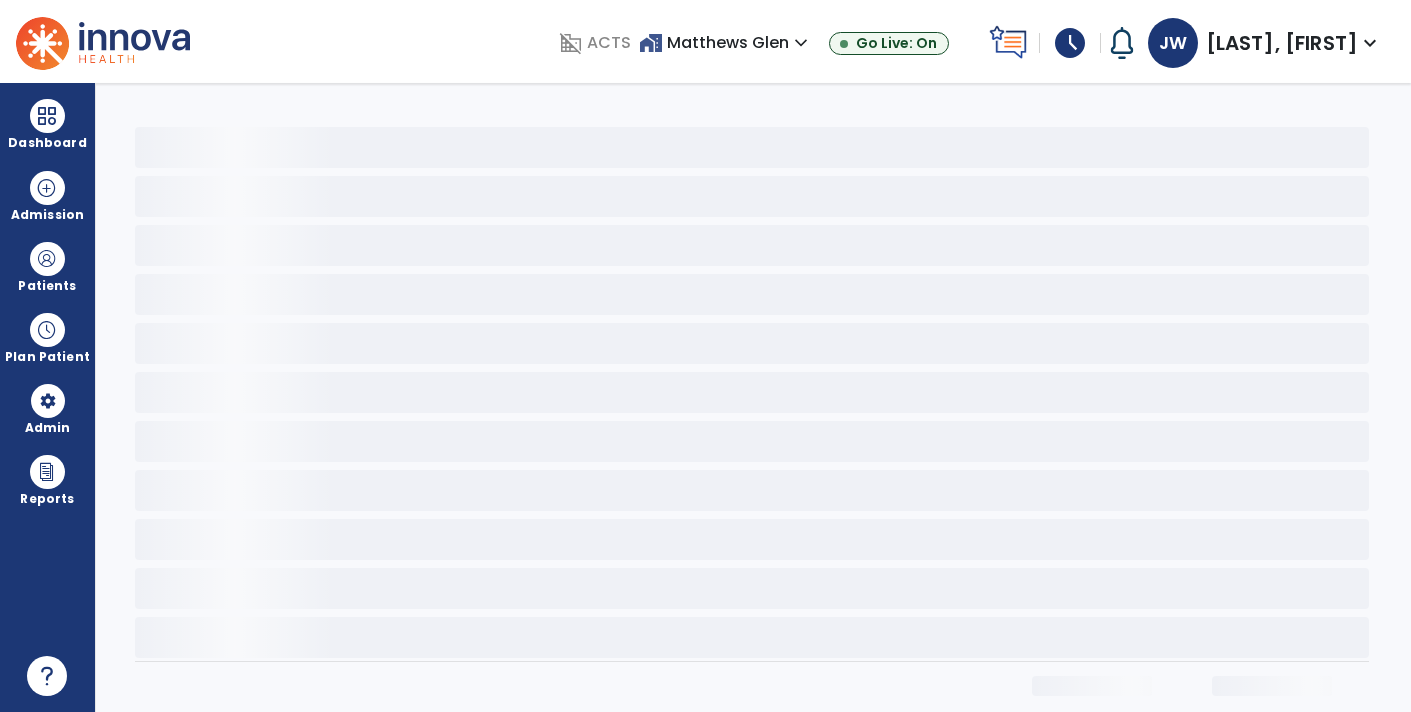 select on "*" 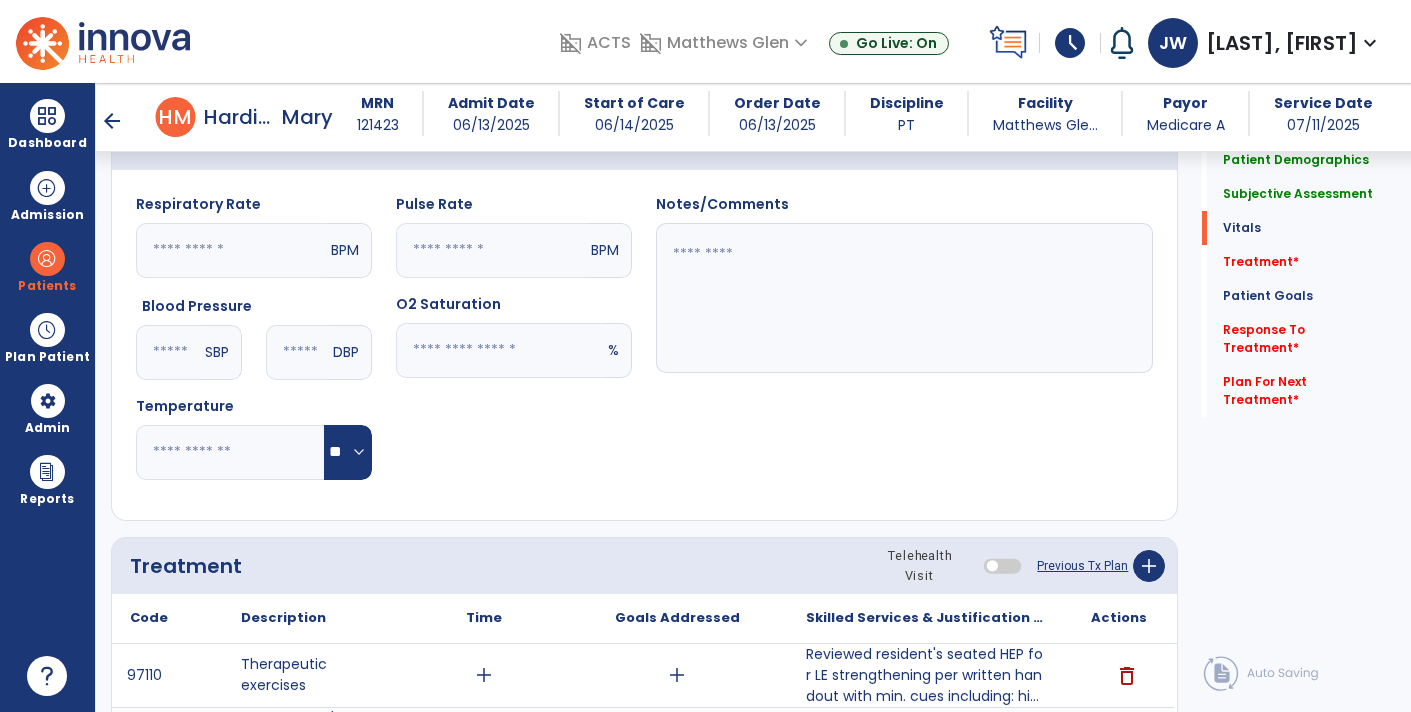 scroll, scrollTop: 792, scrollLeft: 0, axis: vertical 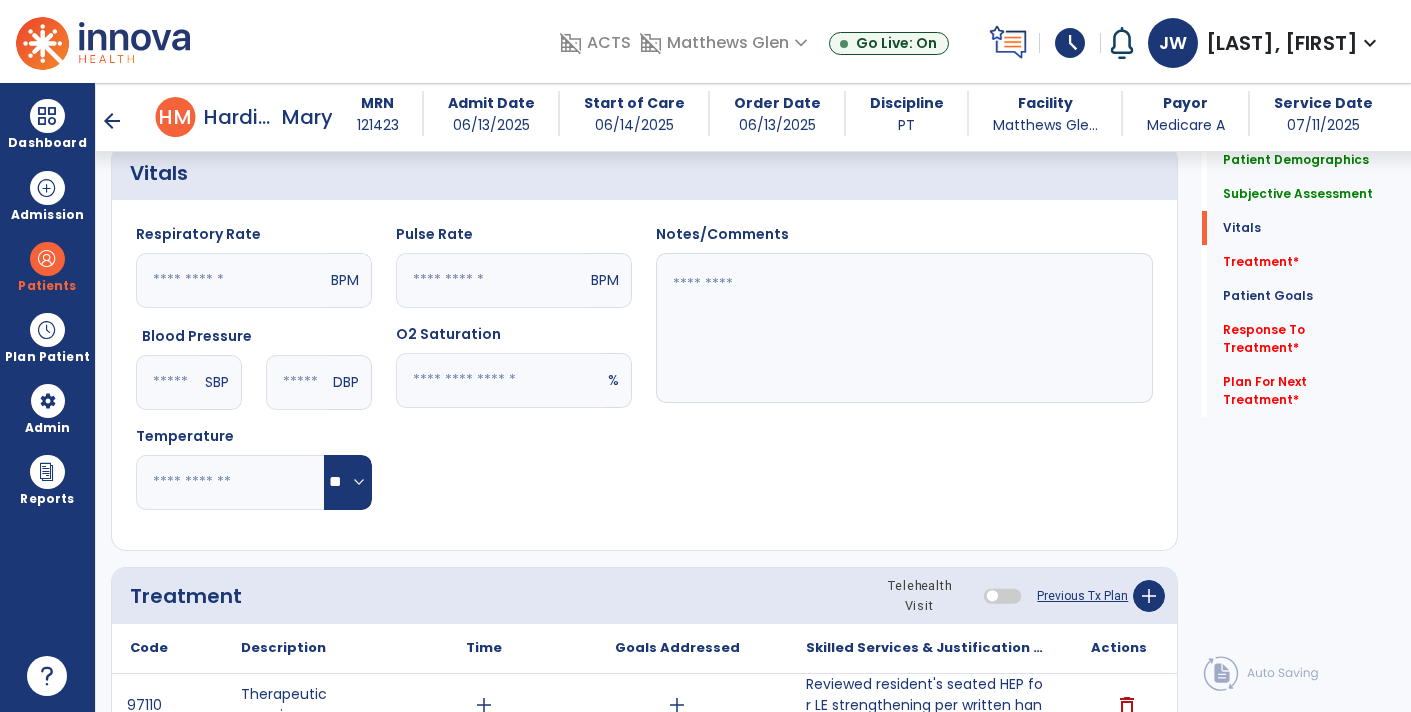 click 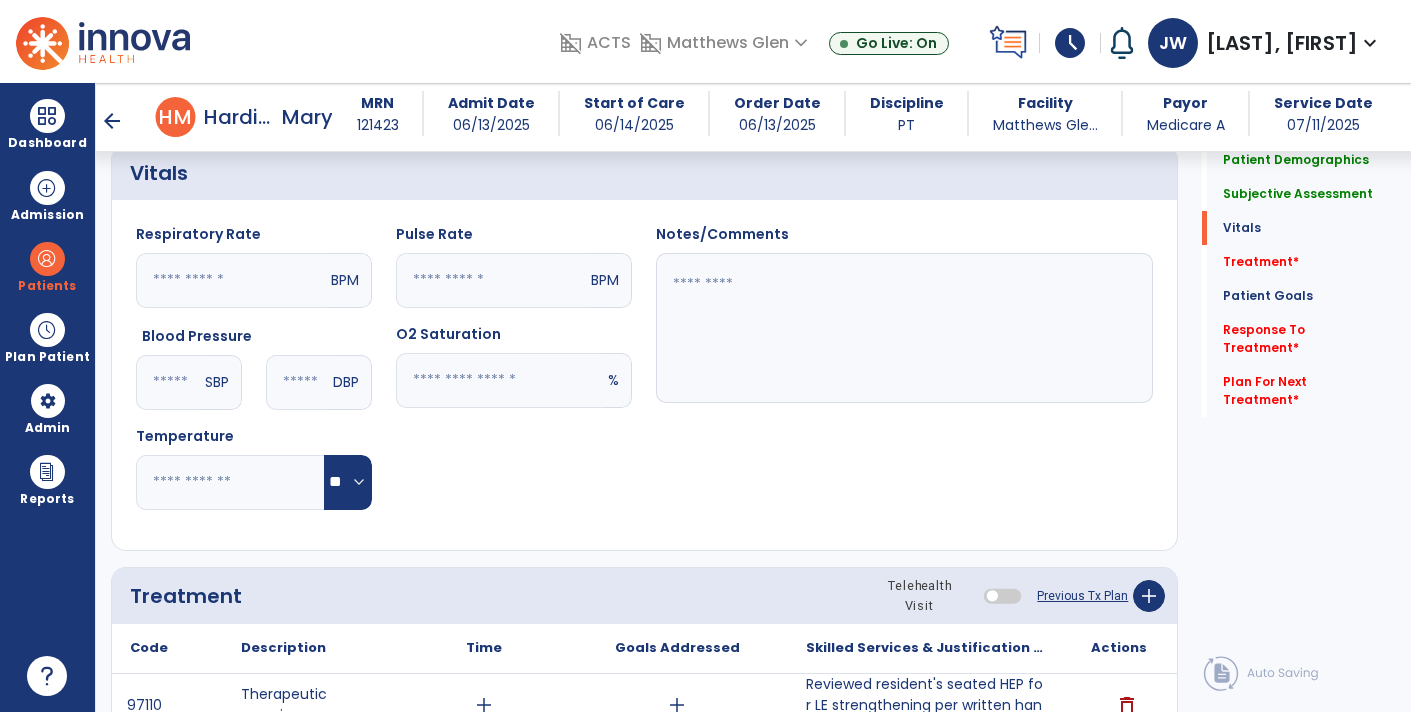 type on "**" 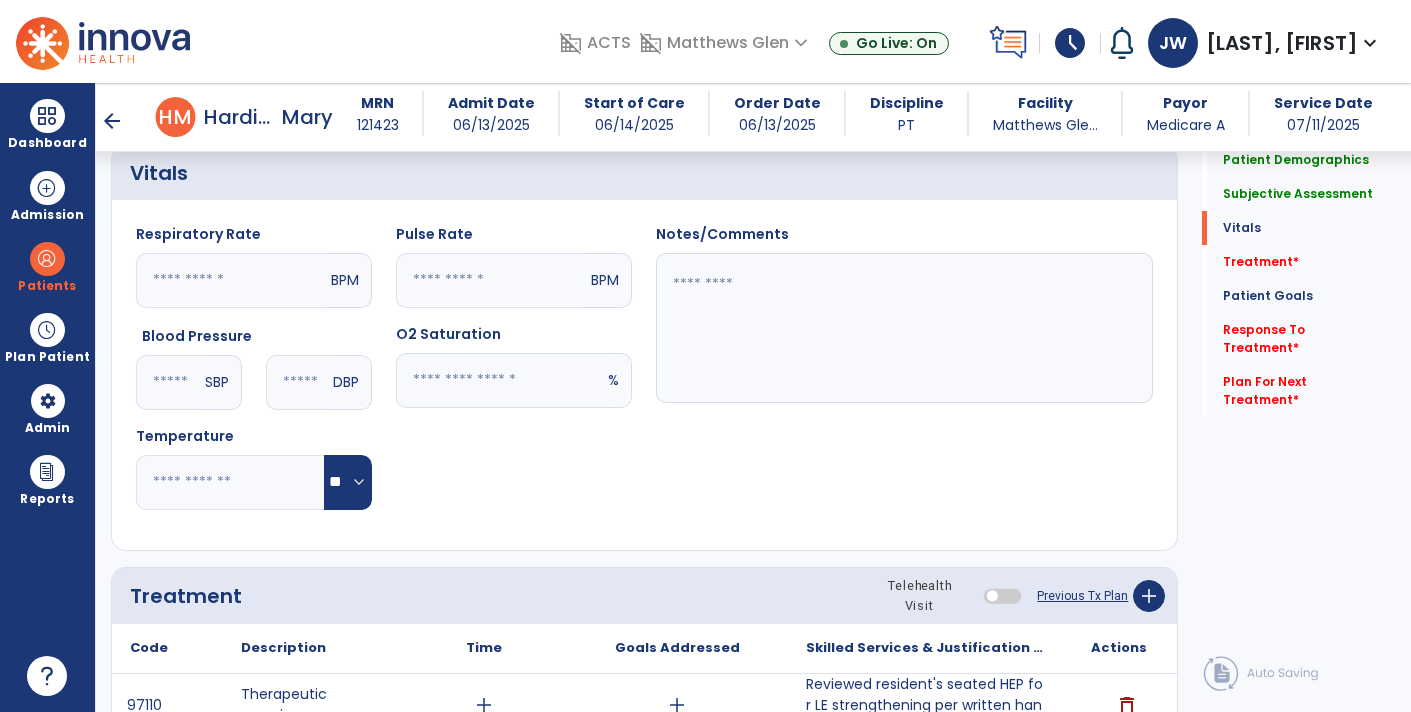 click 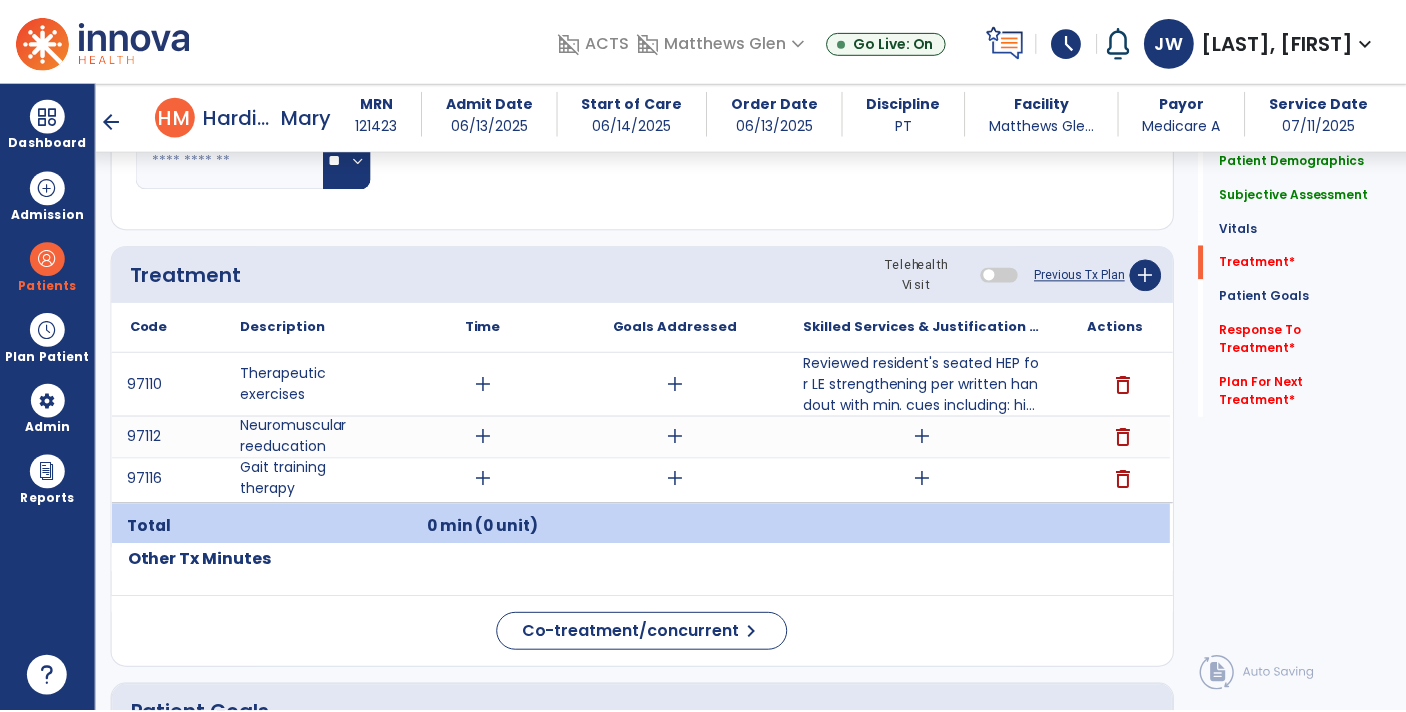 scroll, scrollTop: 1119, scrollLeft: 0, axis: vertical 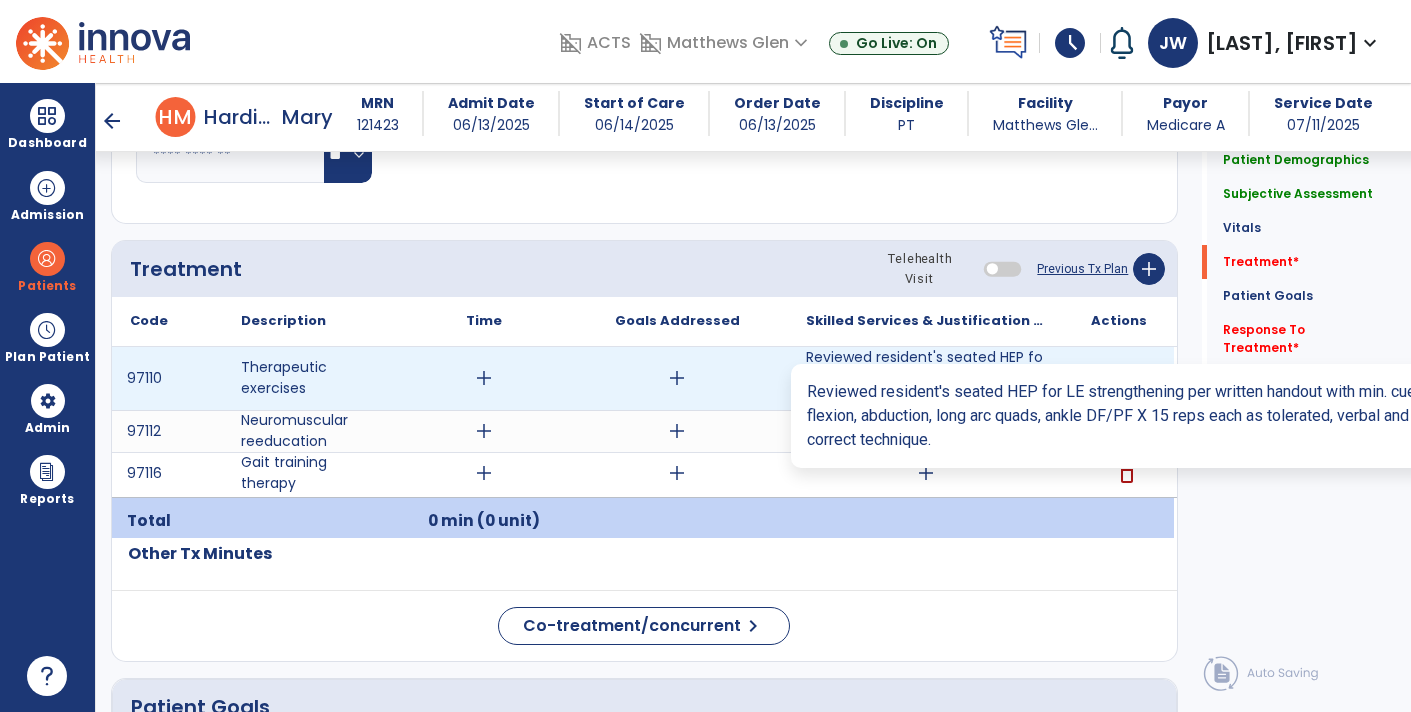 type on "**" 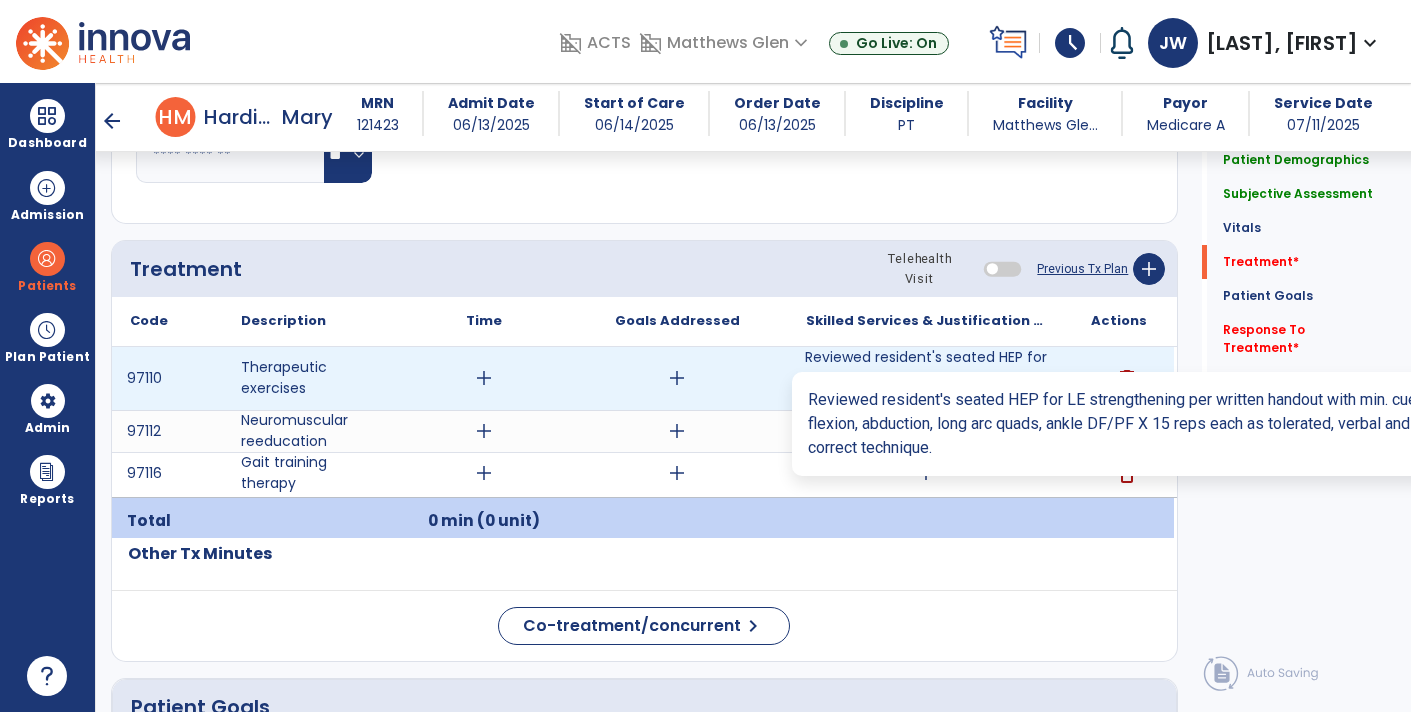 click on "Reviewed resident's seated HEP for LE strengthening per written handout with min. cues including: hi..." at bounding box center [926, 378] 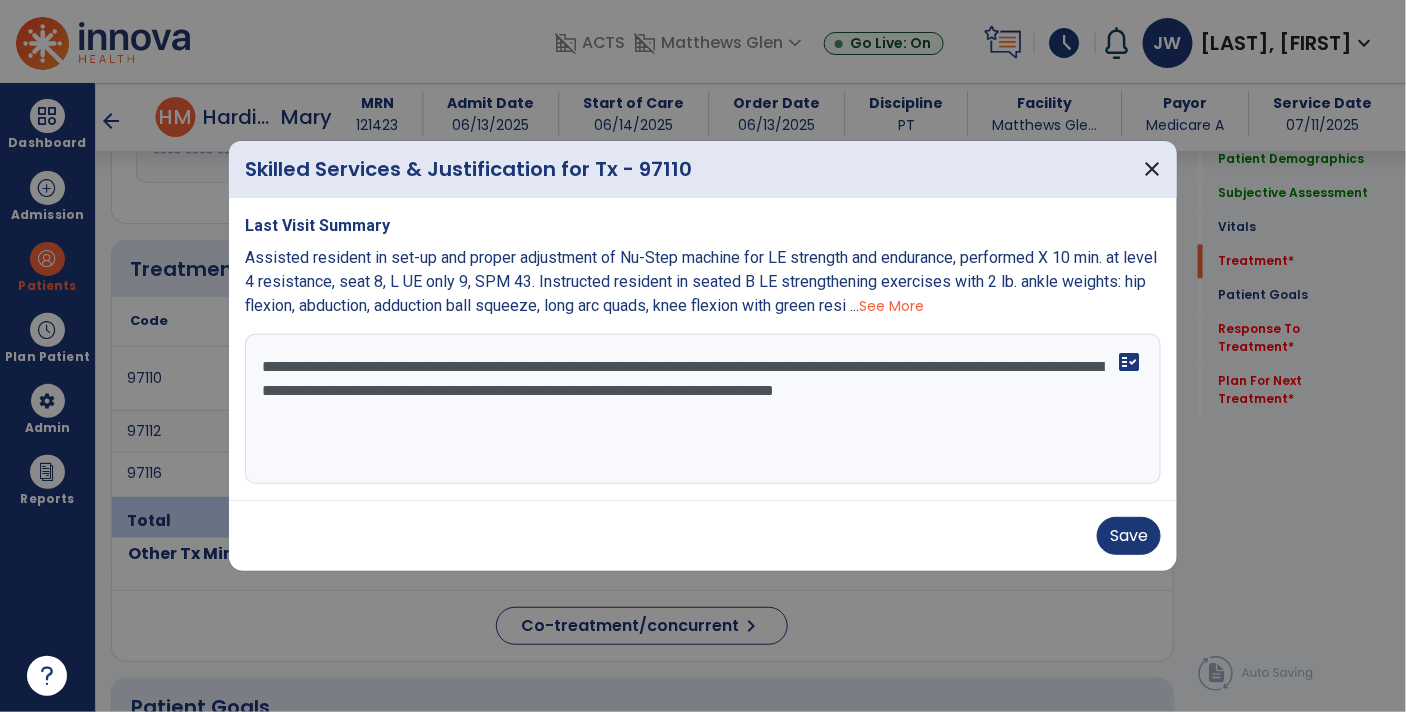 scroll, scrollTop: 1119, scrollLeft: 0, axis: vertical 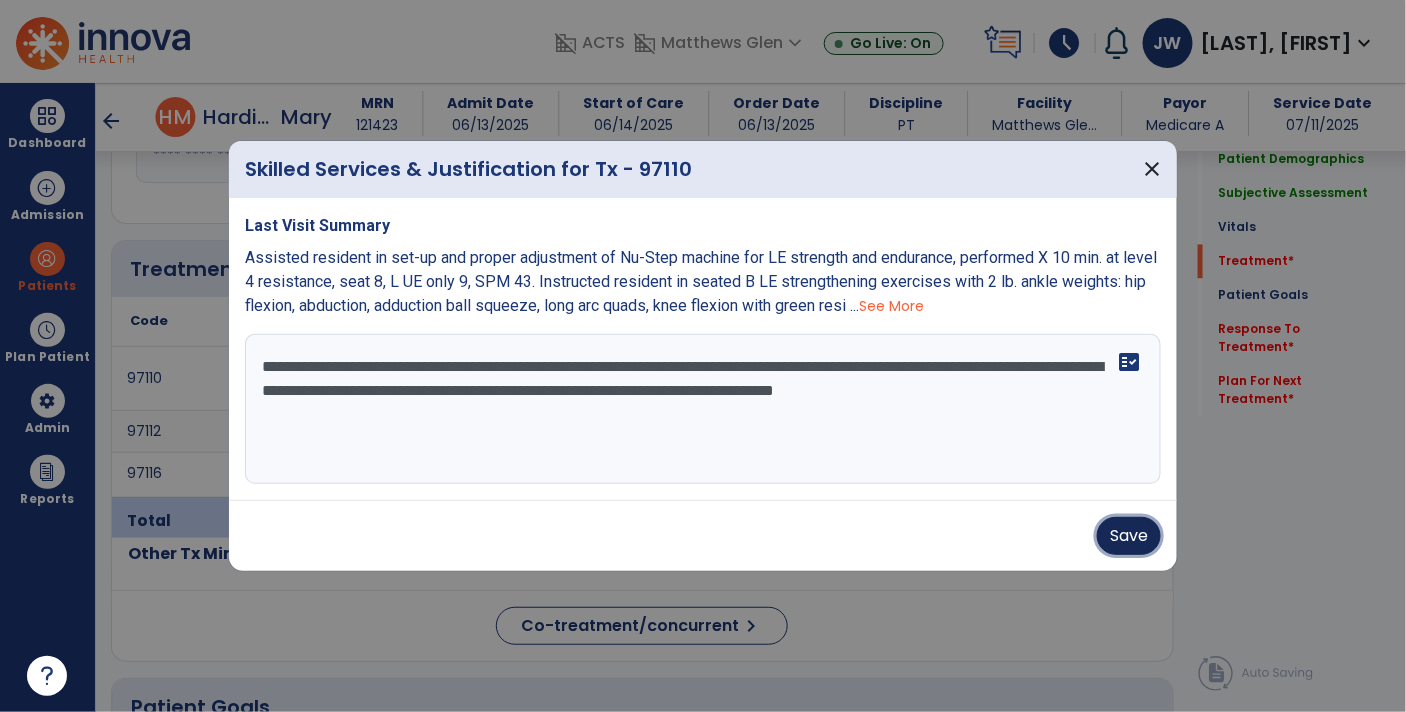 click on "Save" at bounding box center (1129, 536) 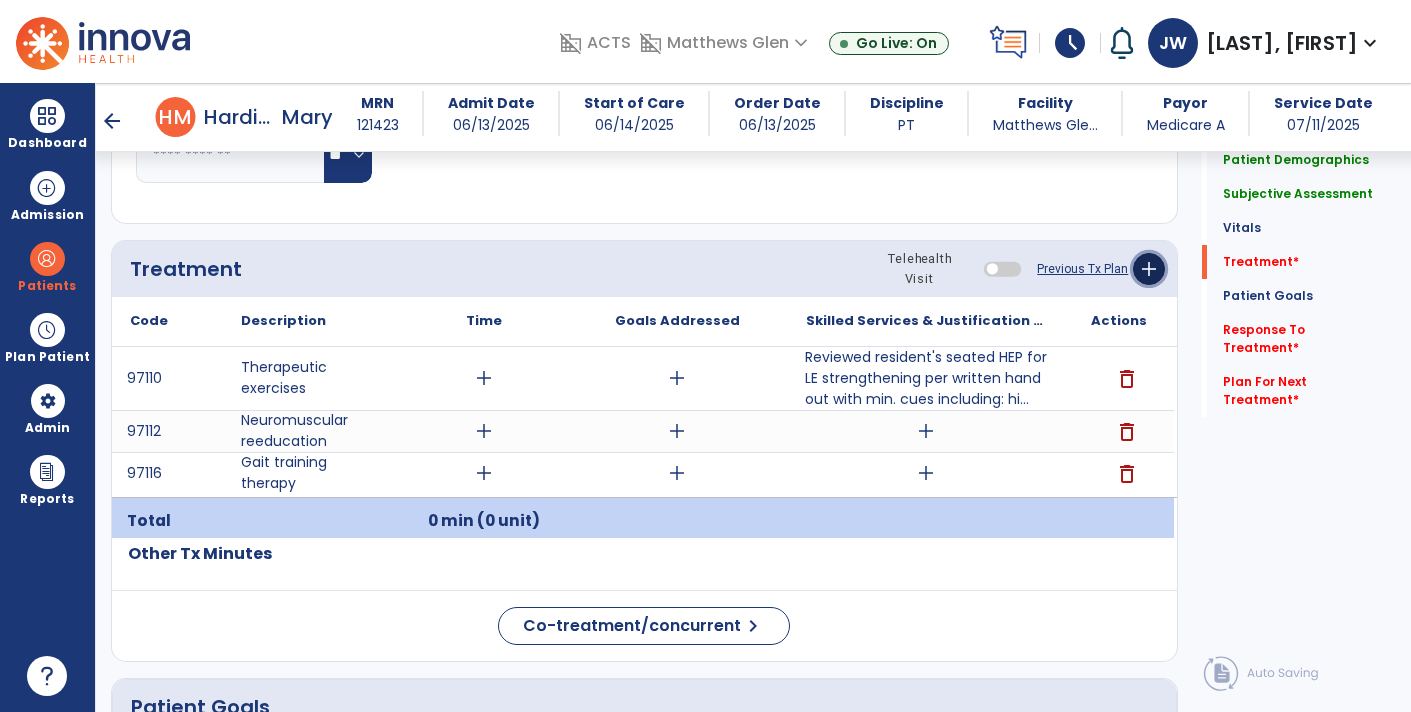 click on "add" 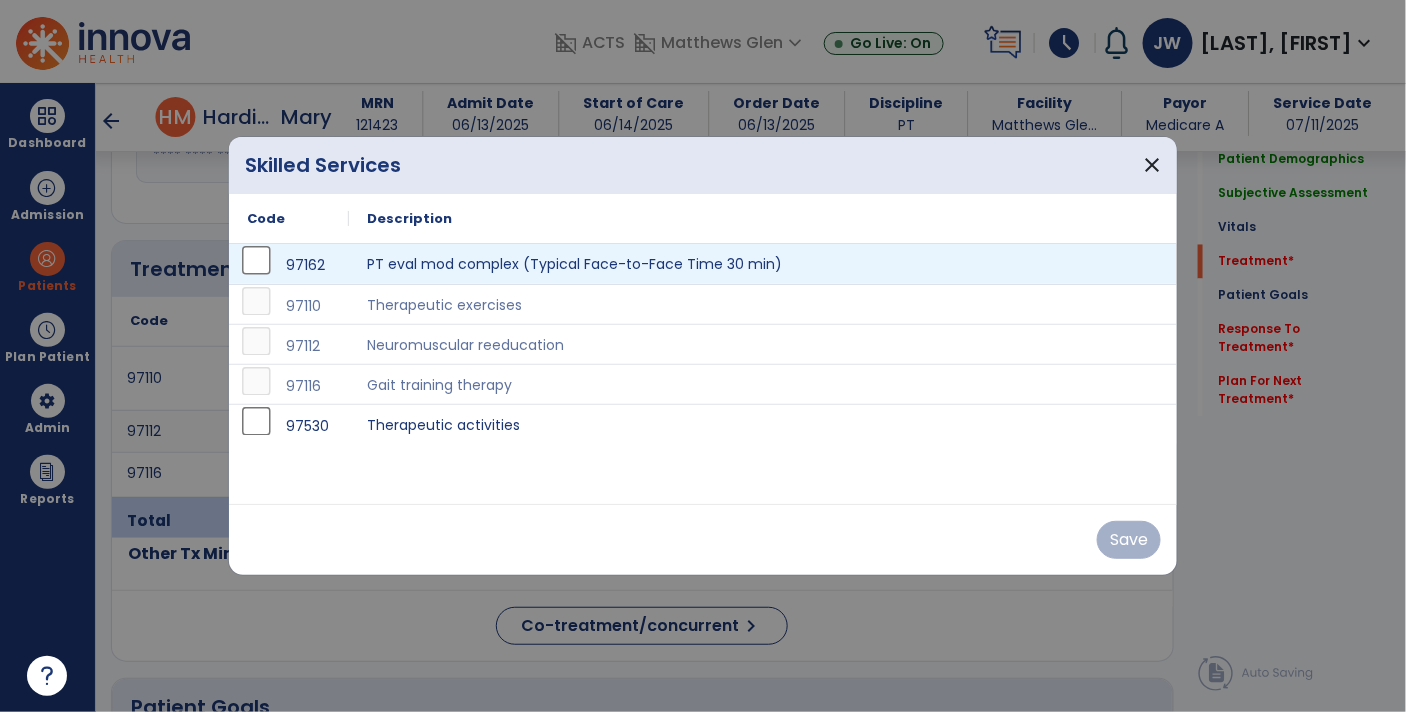 scroll, scrollTop: 1119, scrollLeft: 0, axis: vertical 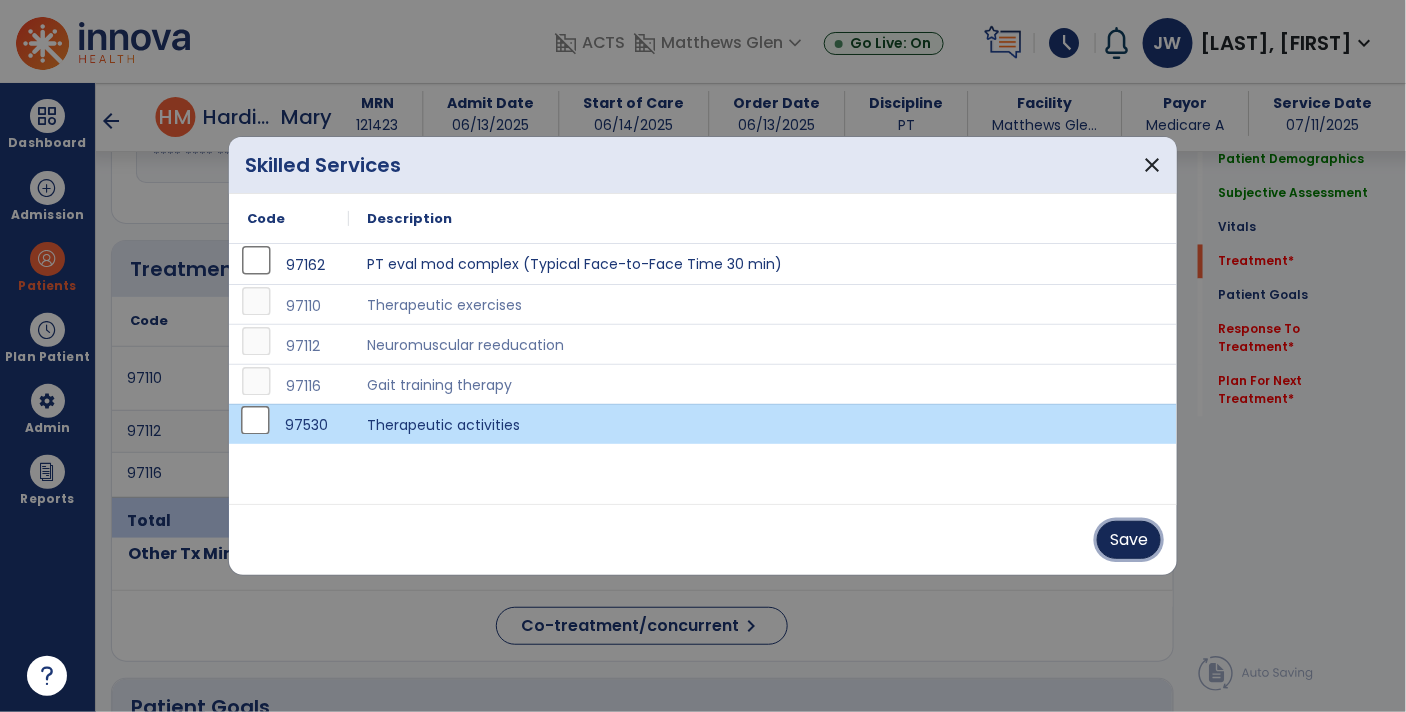 click on "Save" at bounding box center (1129, 540) 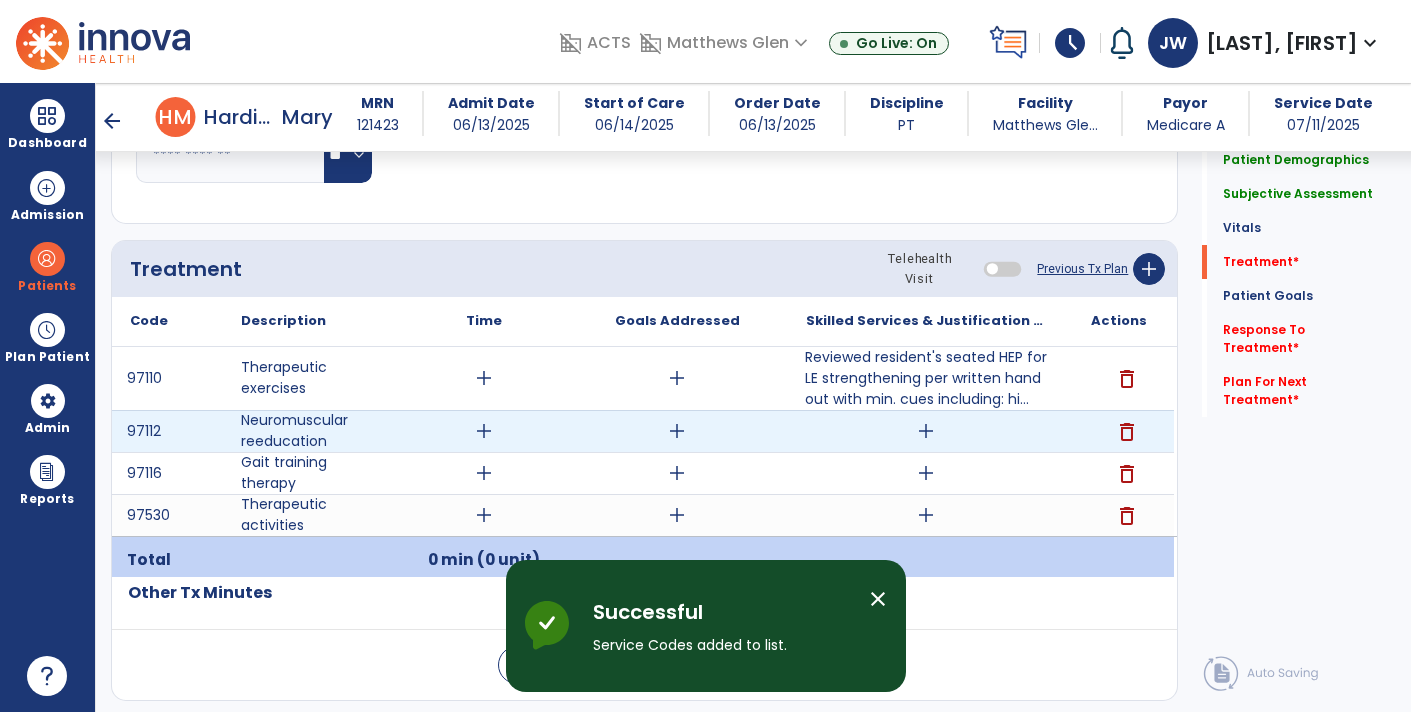 click on "add" at bounding box center [926, 431] 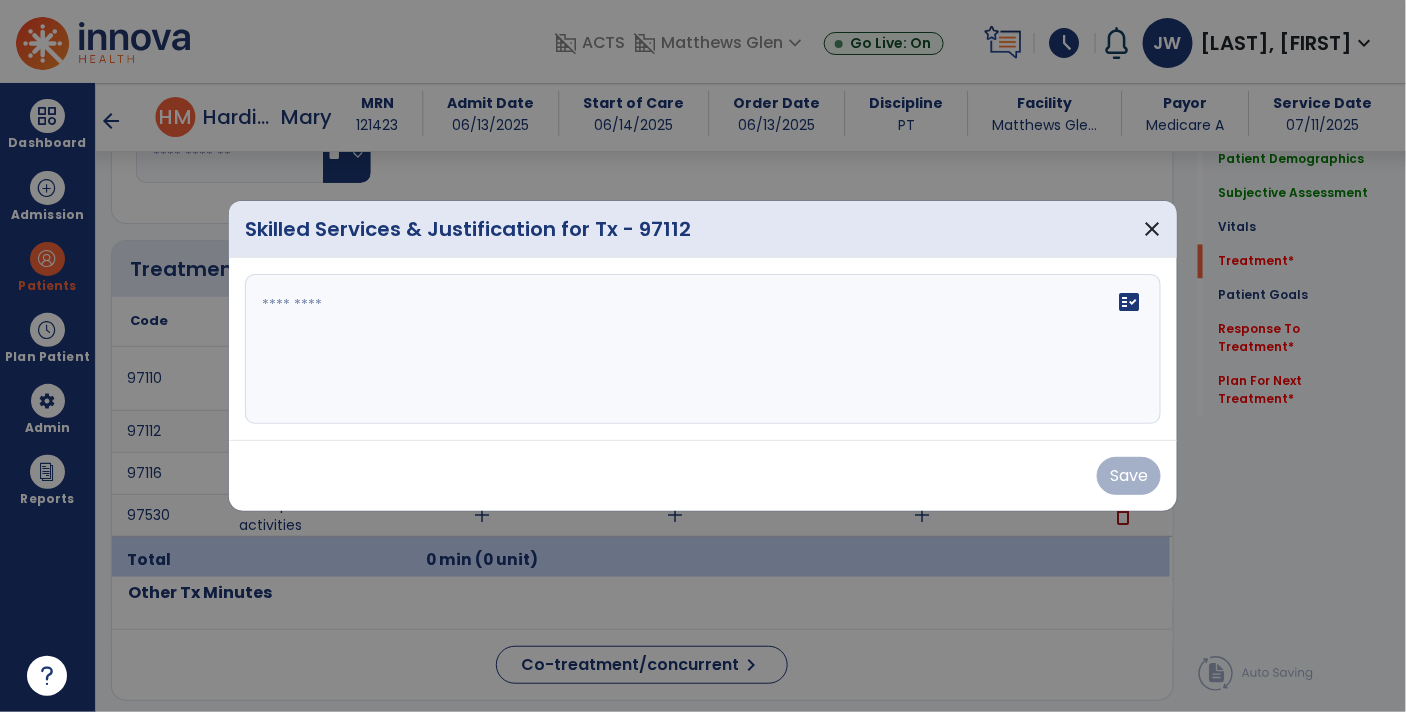 scroll, scrollTop: 1119, scrollLeft: 0, axis: vertical 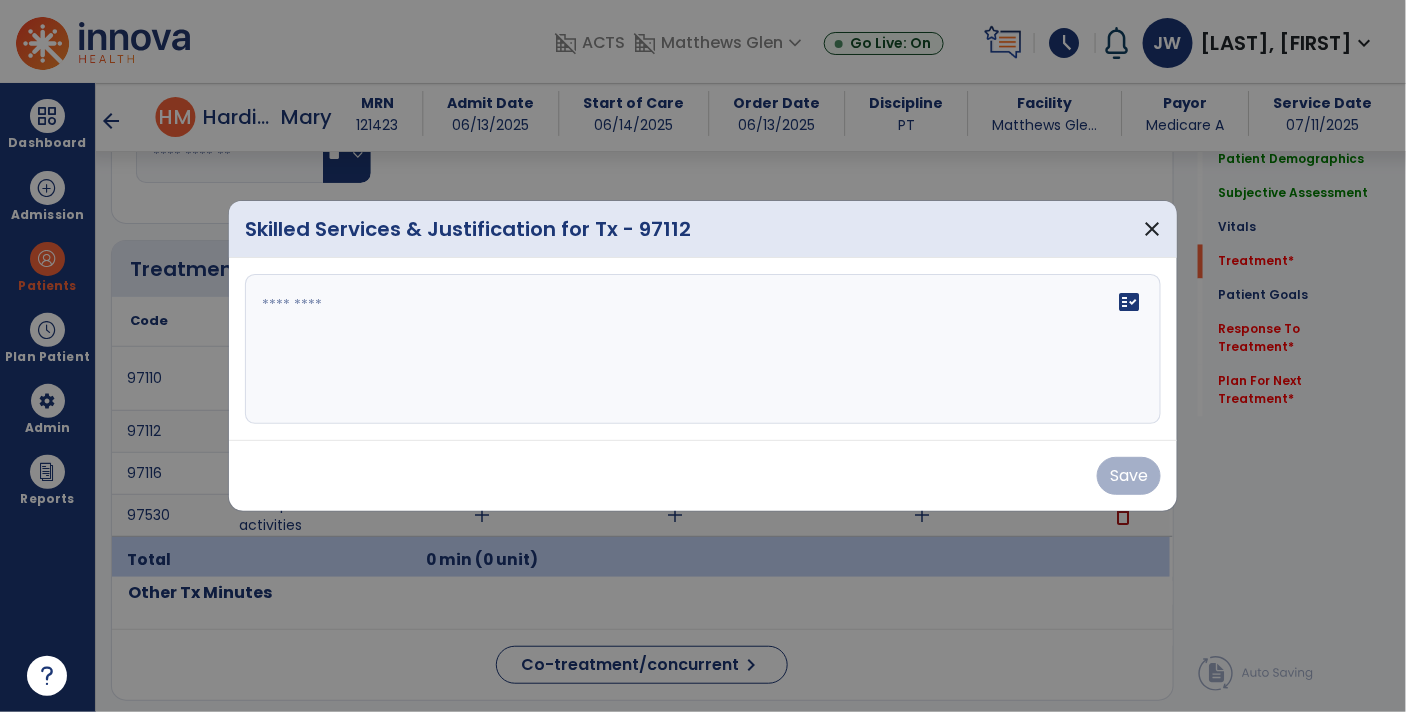 click at bounding box center (703, 349) 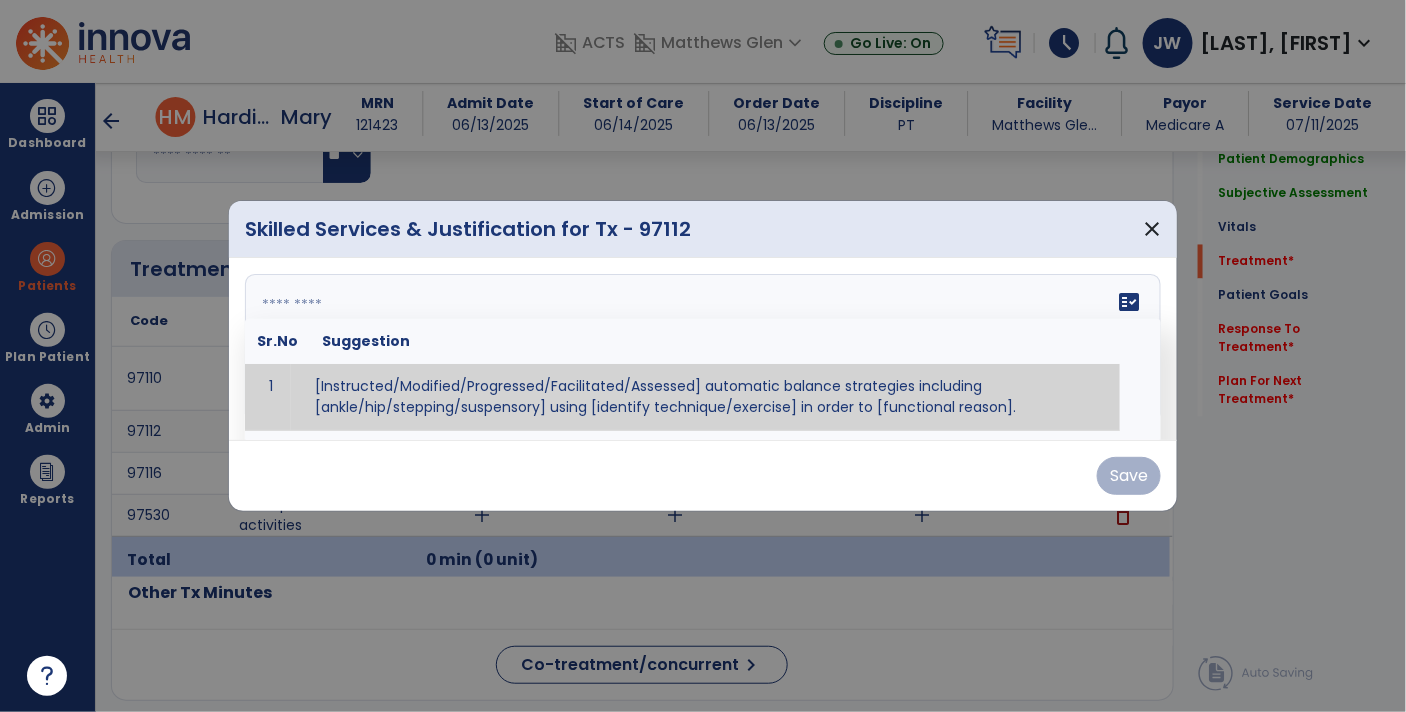 paste on "**********" 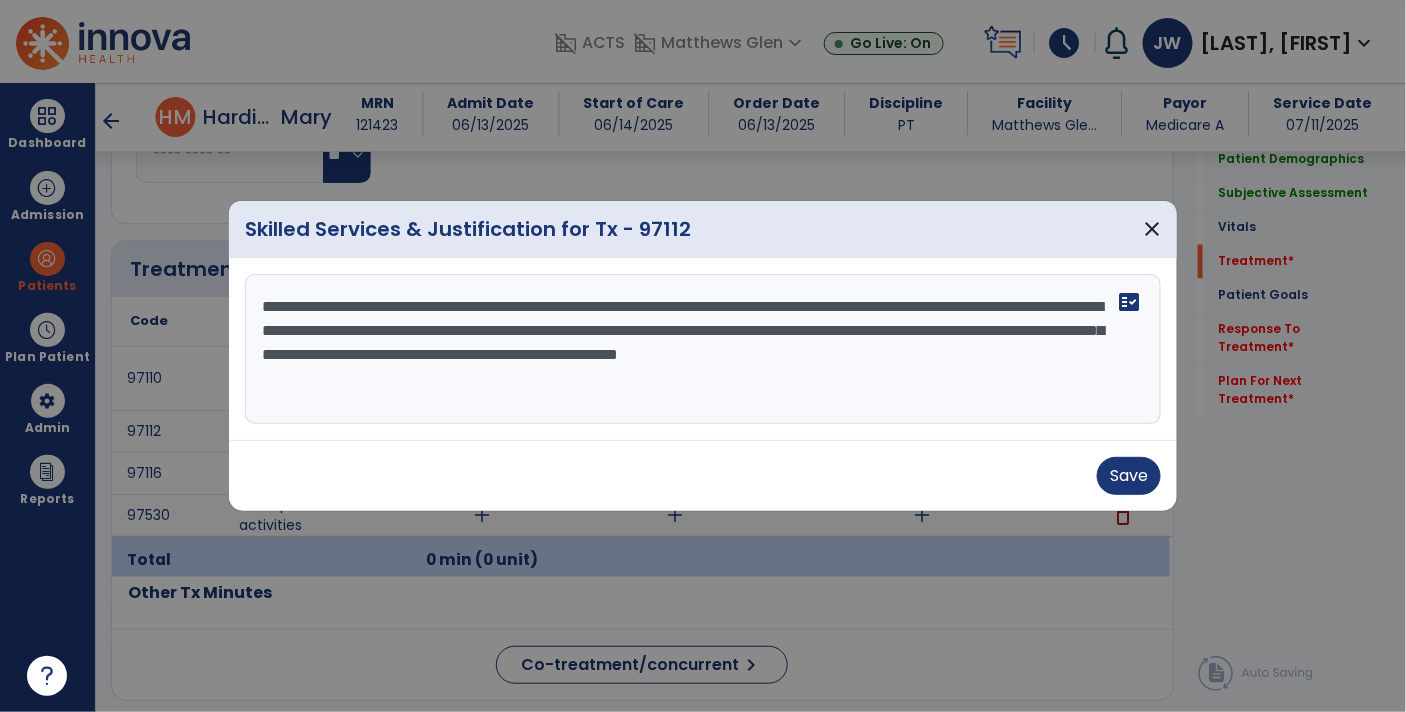 click on "**********" at bounding box center [703, 349] 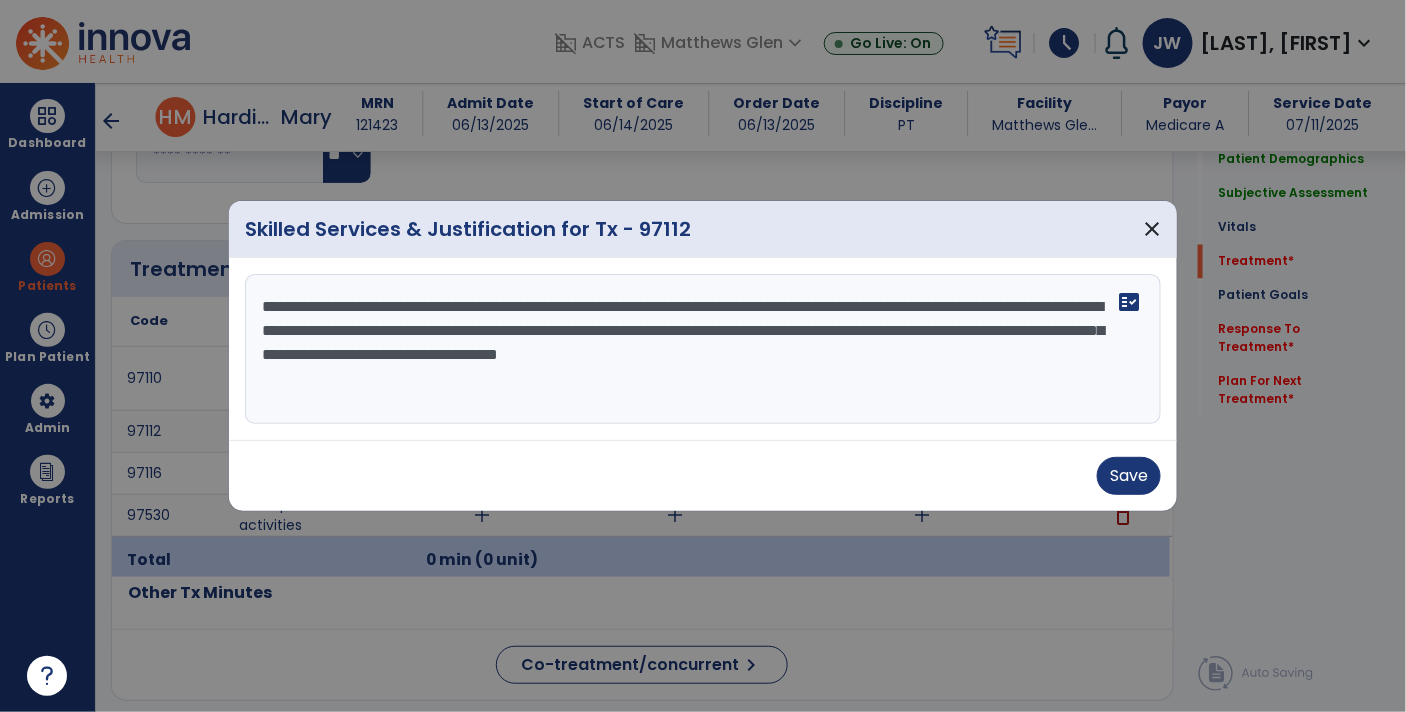 click on "**********" at bounding box center (703, 349) 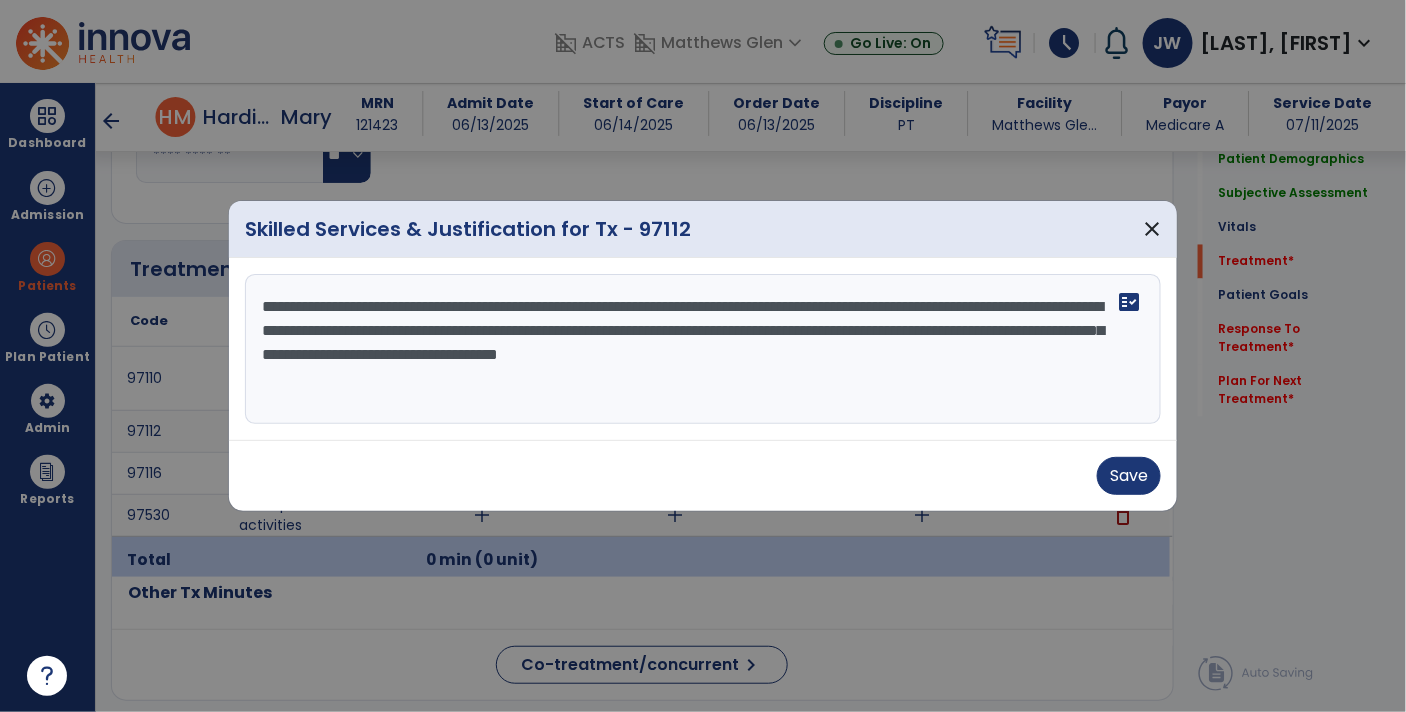 click on "**********" at bounding box center (703, 349) 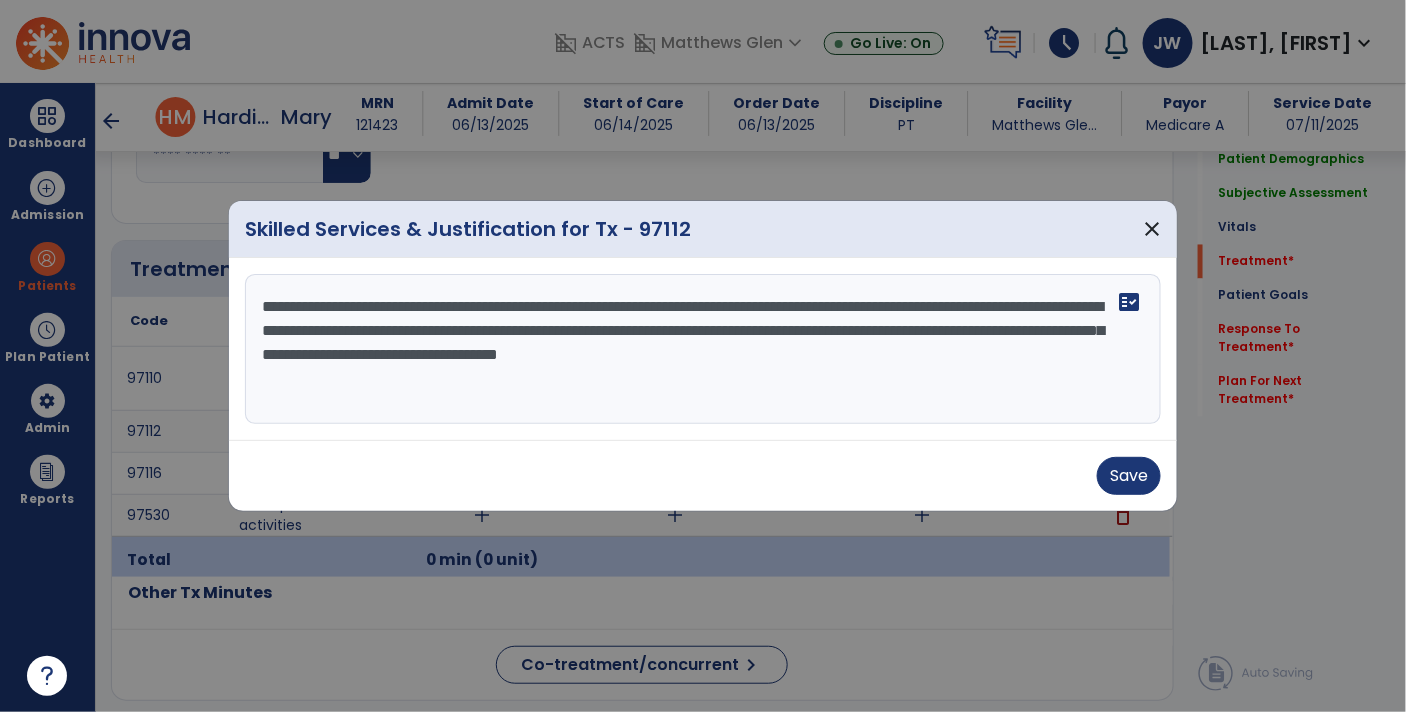 click on "**********" at bounding box center [703, 349] 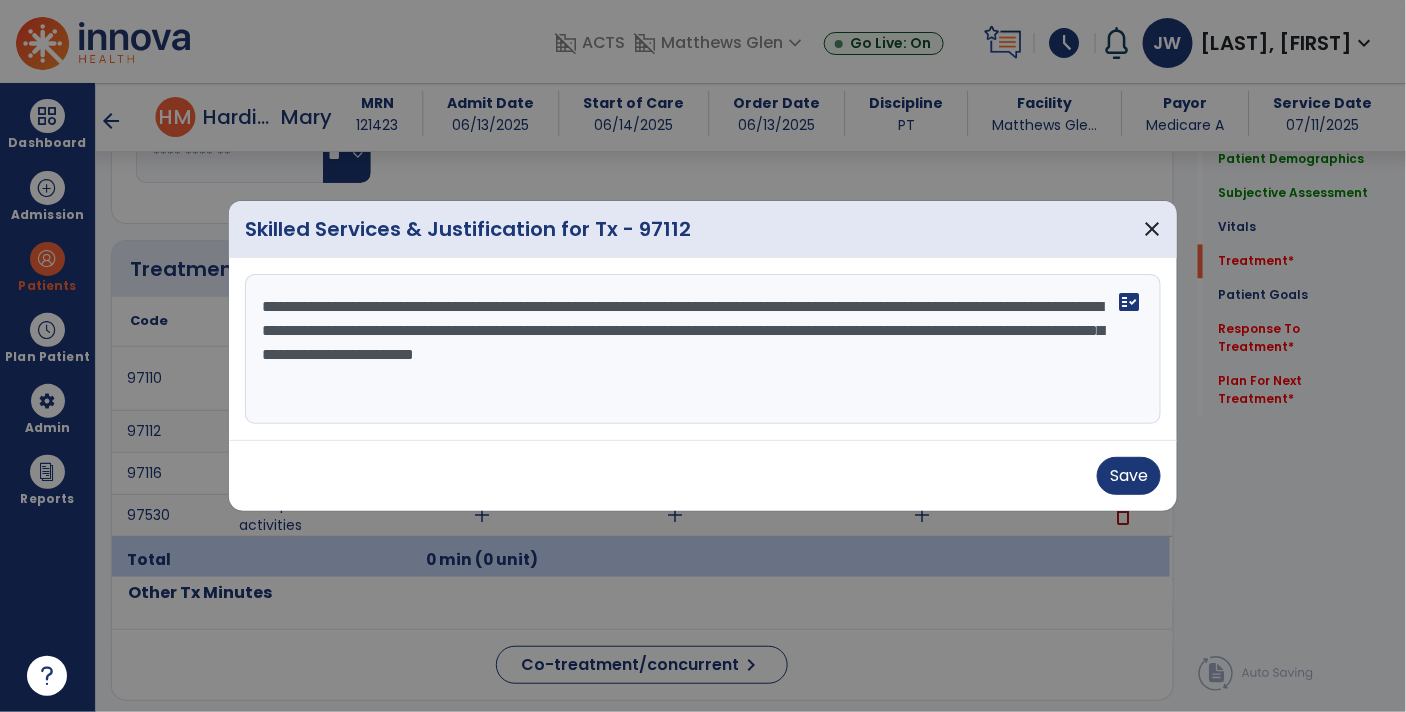 click on "**********" at bounding box center [703, 349] 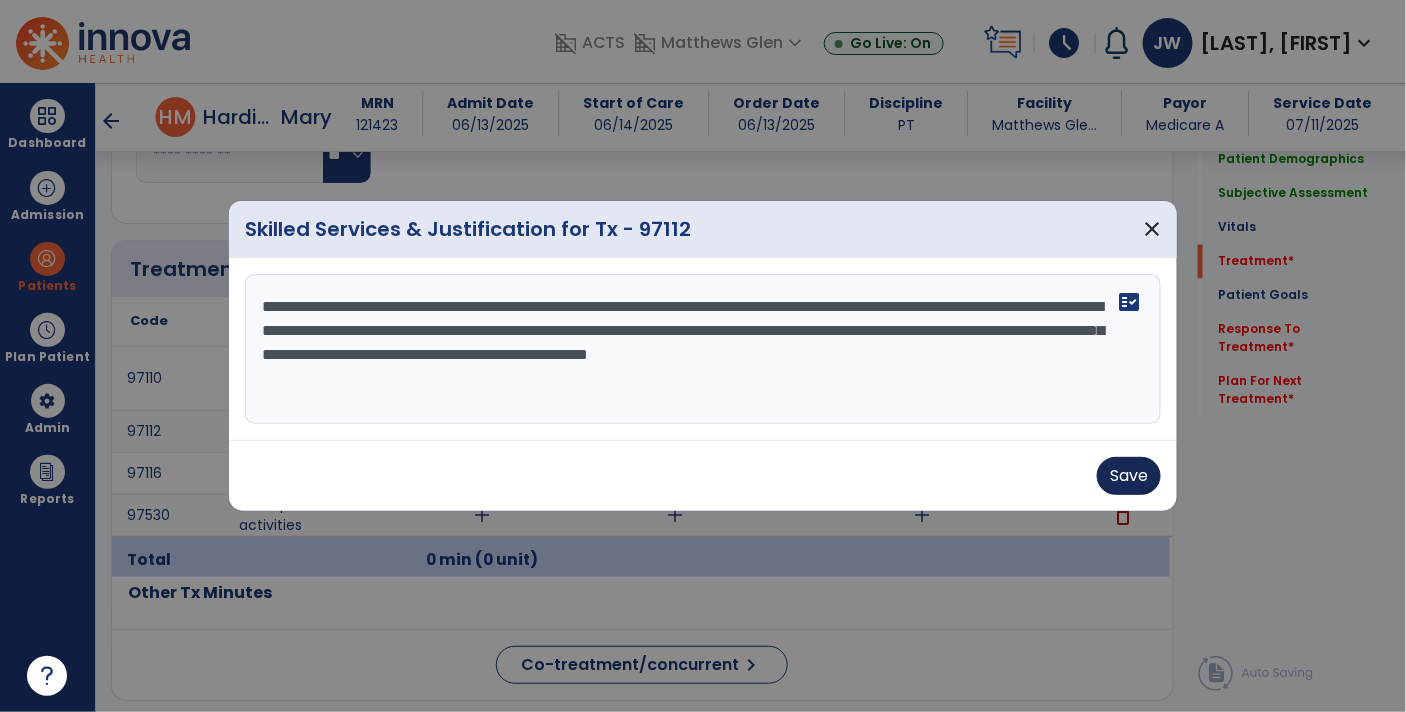 type on "**********" 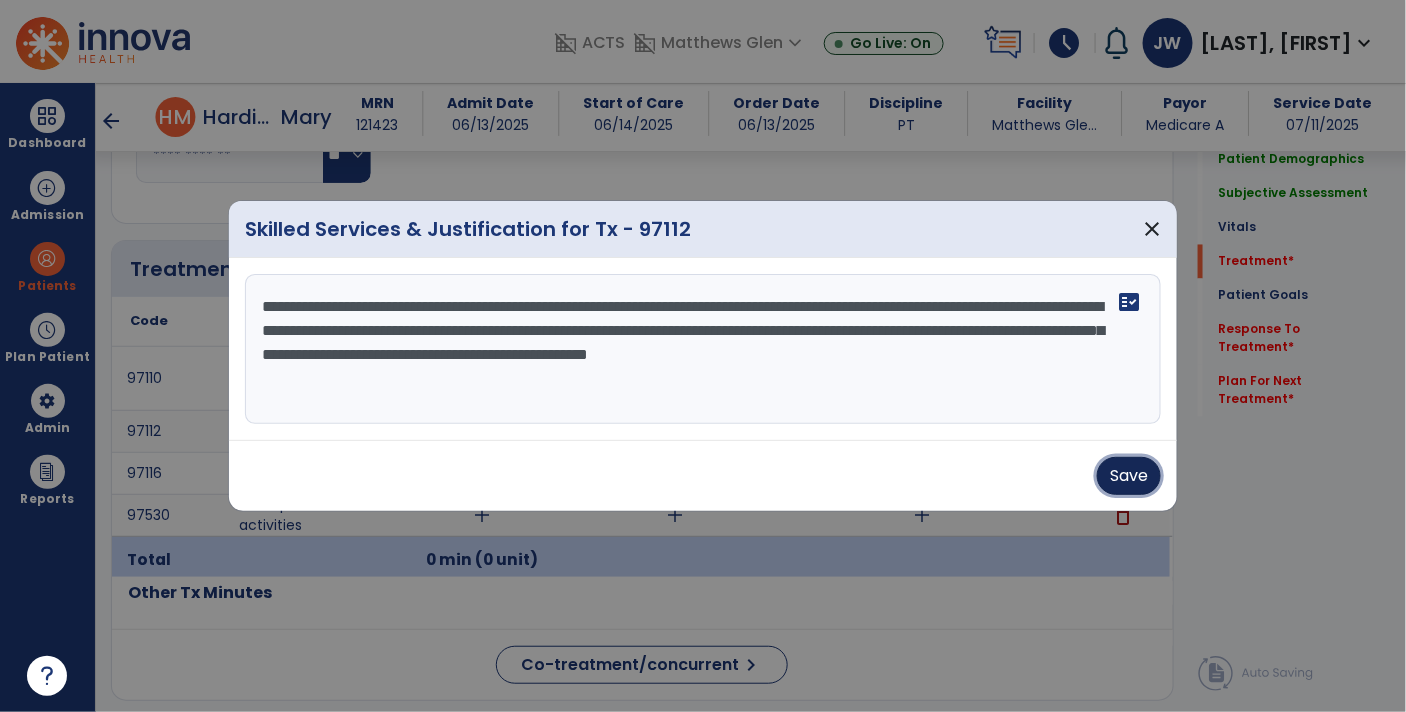click on "Save" at bounding box center (1129, 476) 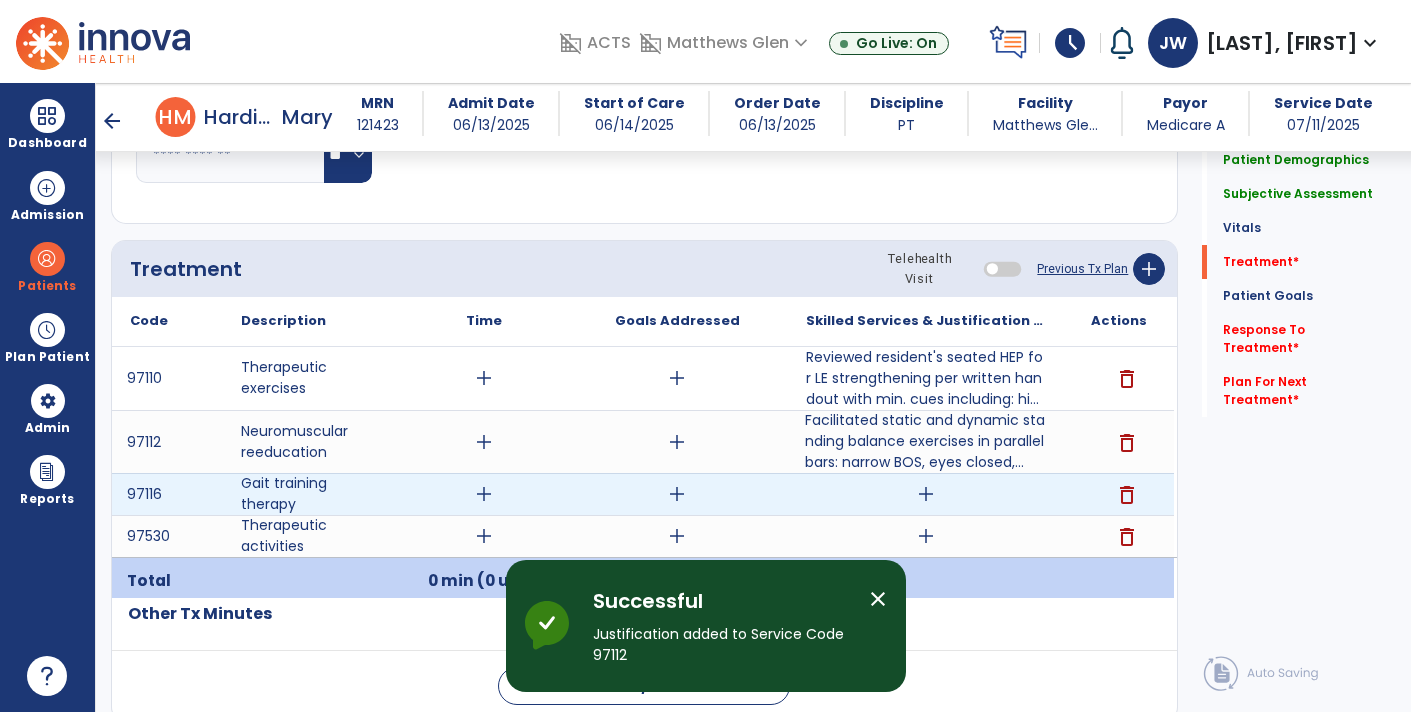 click on "add" at bounding box center (926, 494) 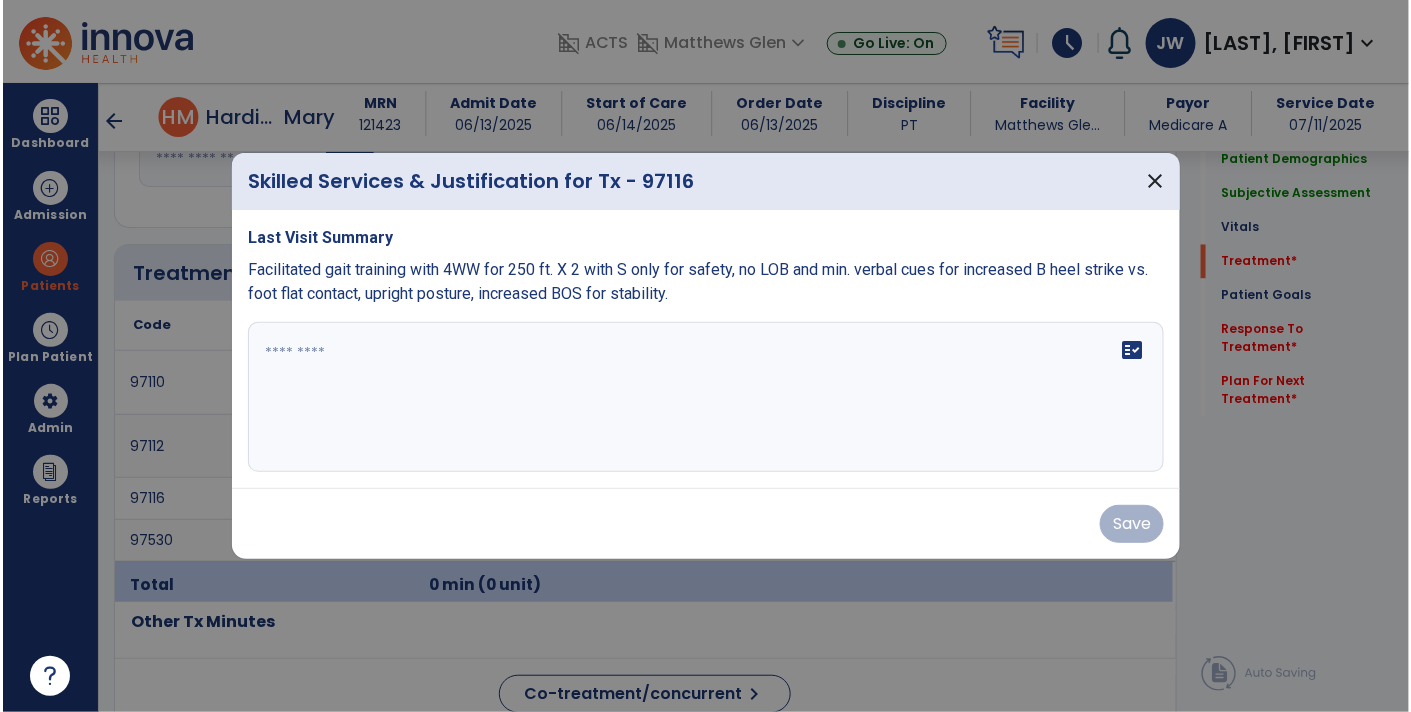 scroll, scrollTop: 1119, scrollLeft: 0, axis: vertical 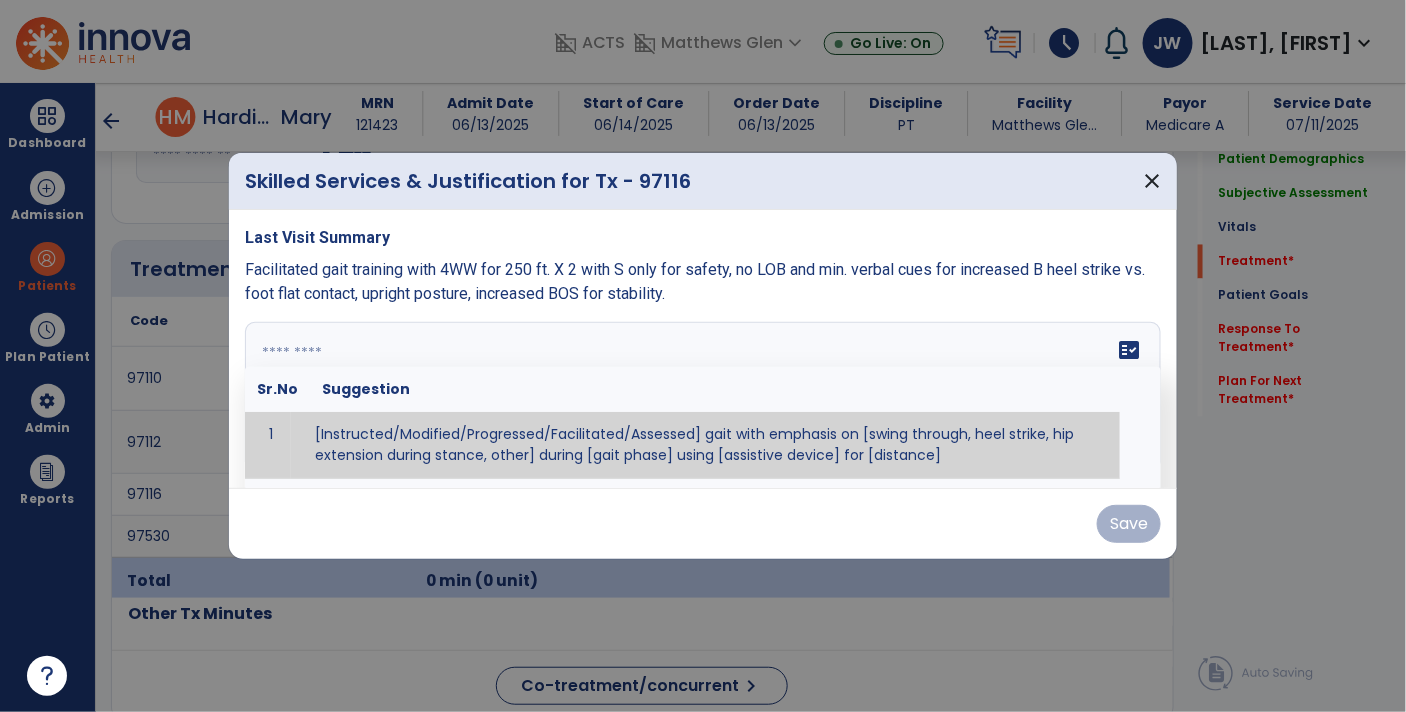 click on "fact_check  Sr.No Suggestion 1 [Instructed/Modified/Progressed/Facilitated/Assessed] gait with emphasis on [swing through, heel strike, hip extension during stance, other] during [gait phase] using [assistive device] for [distance] 2 [Instructed/Modified/Progressed/Facilitated/Assessed] use of [assistive device] and [NWB, PWB, step-to gait pattern, step through gait pattern] 3 [Instructed/Modified/Progressed/Facilitated/Assessed] patient's ability to [ascend/descend # of steps, perform directional changes, walk on even/uneven surfaces, pick-up objects off floor, velocity changes, other] using [assistive device]. 4 [Instructed/Modified/Progressed/Facilitated/Assessed] pre-gait activities including [identify exercise] in order to prepare for gait training. 5" at bounding box center [703, 397] 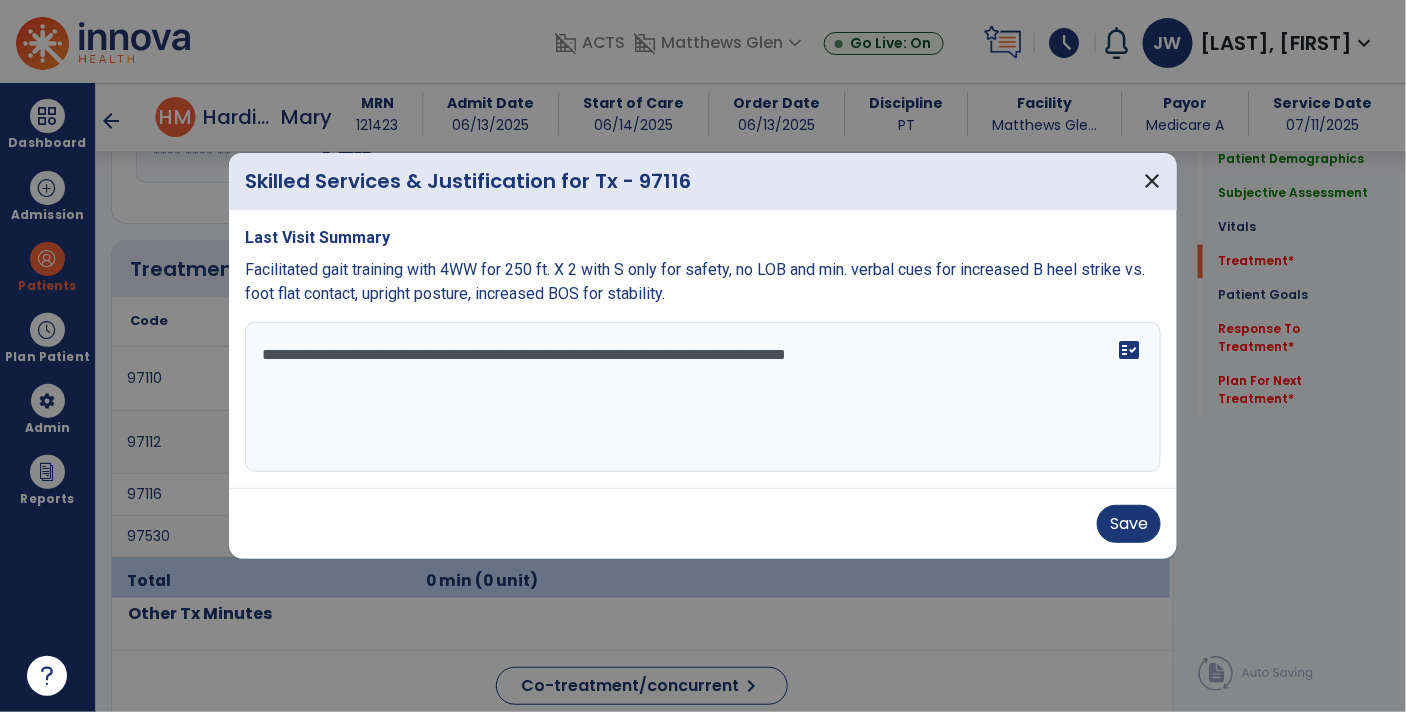 click on "**********" at bounding box center [703, 397] 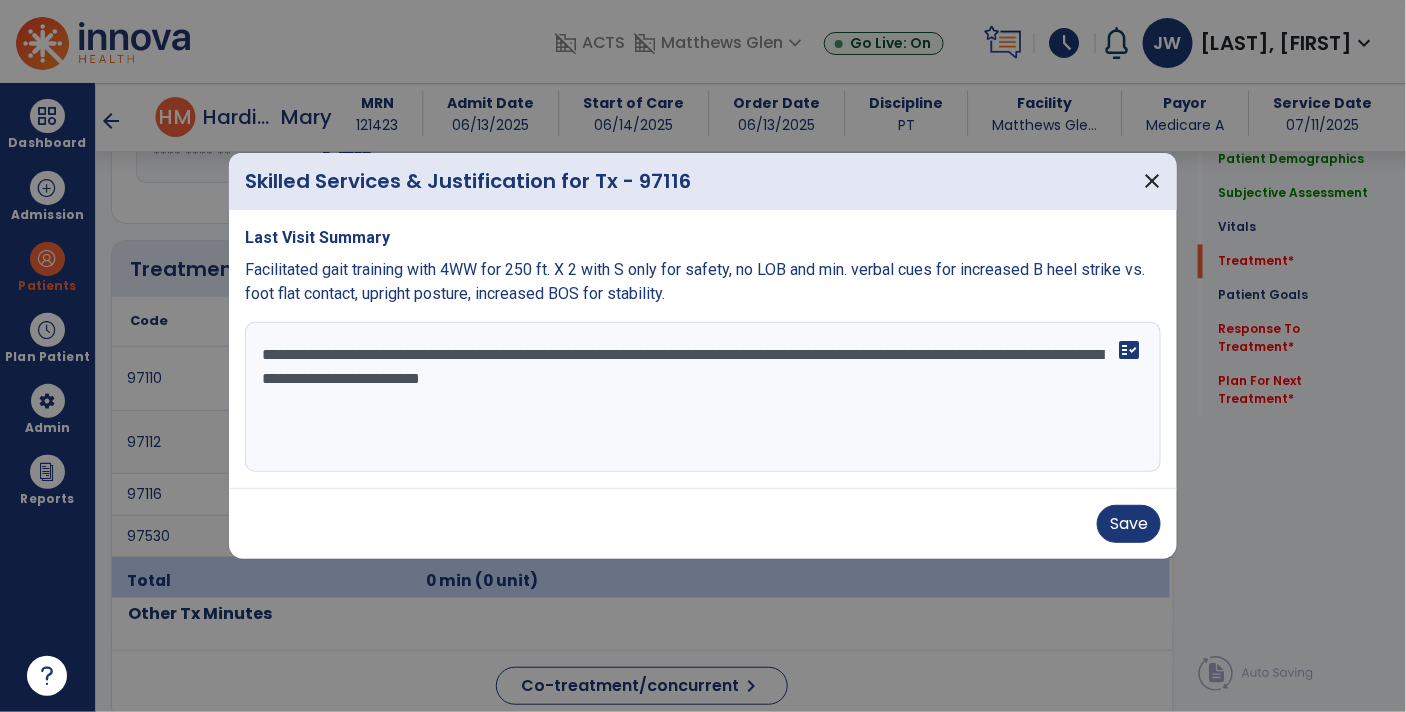 click on "**********" at bounding box center (703, 397) 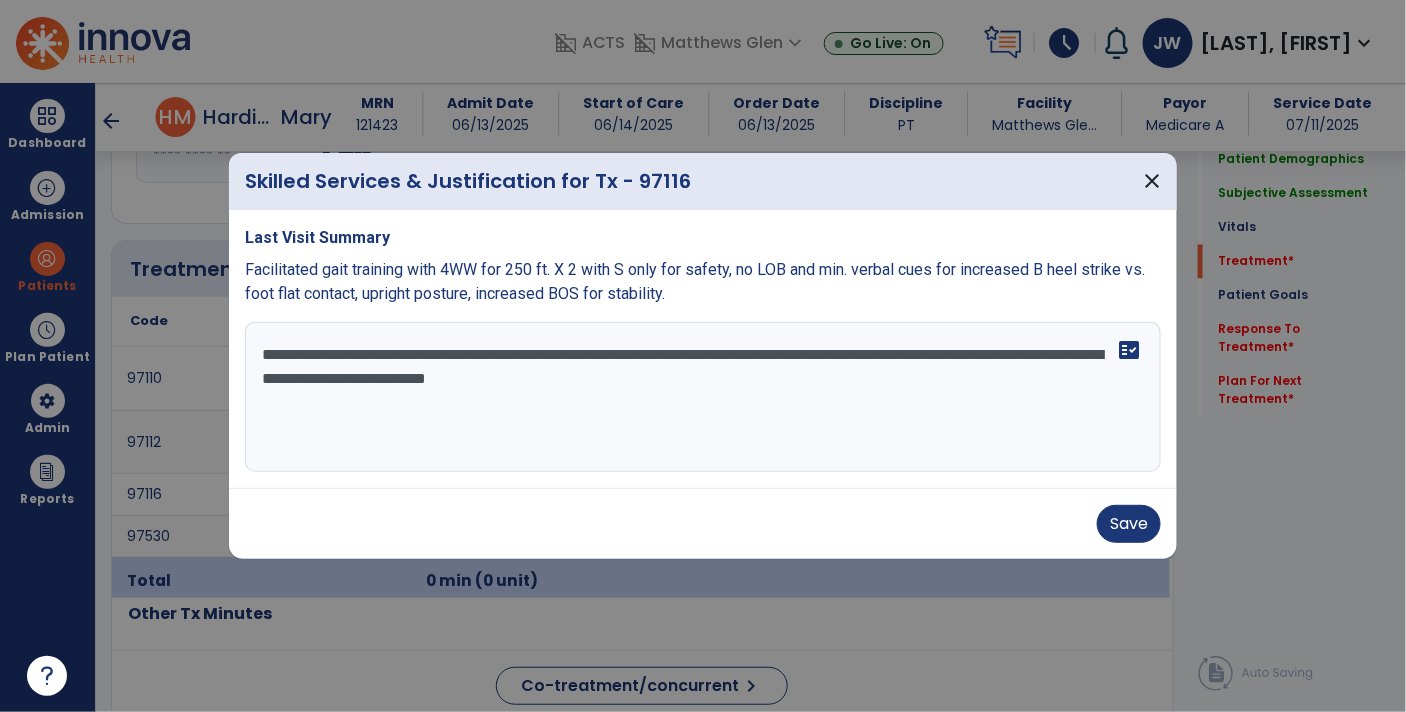 click on "**********" at bounding box center (703, 397) 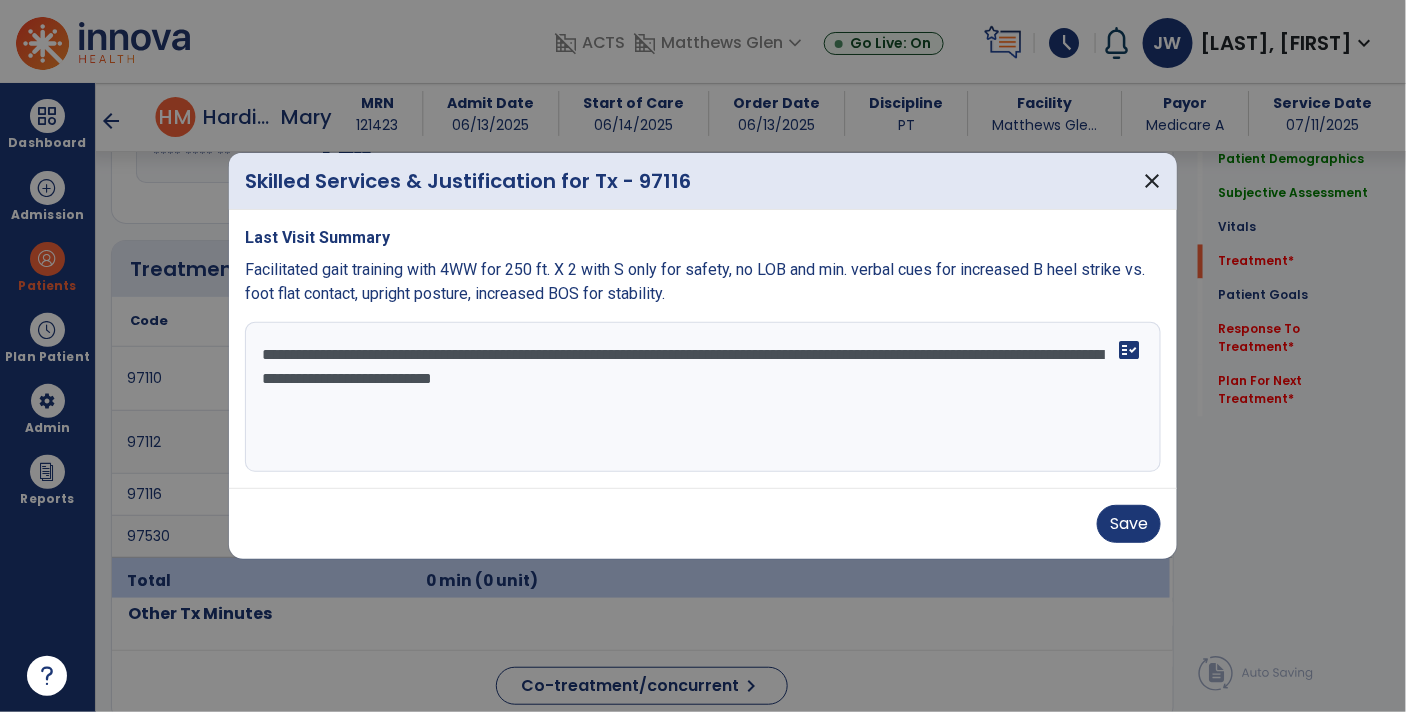 click on "**********" at bounding box center [703, 397] 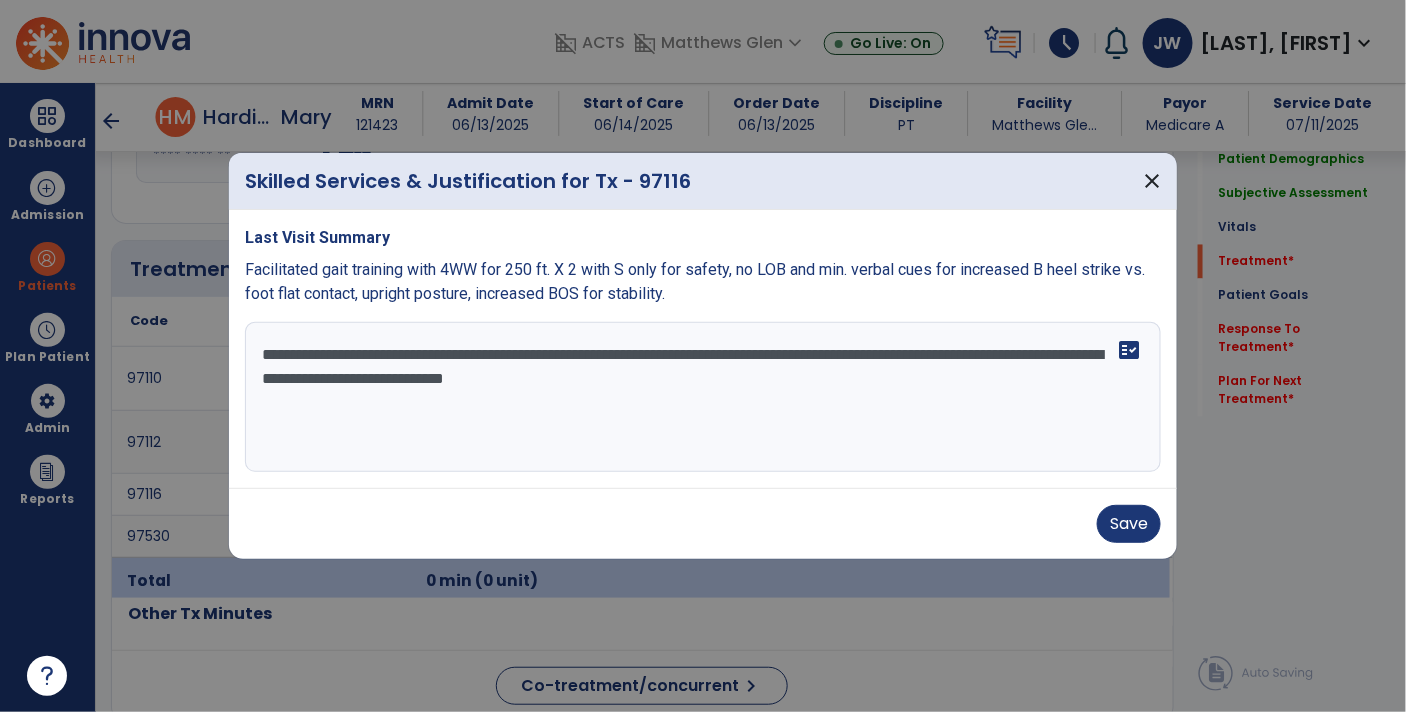 click on "**********" at bounding box center (703, 397) 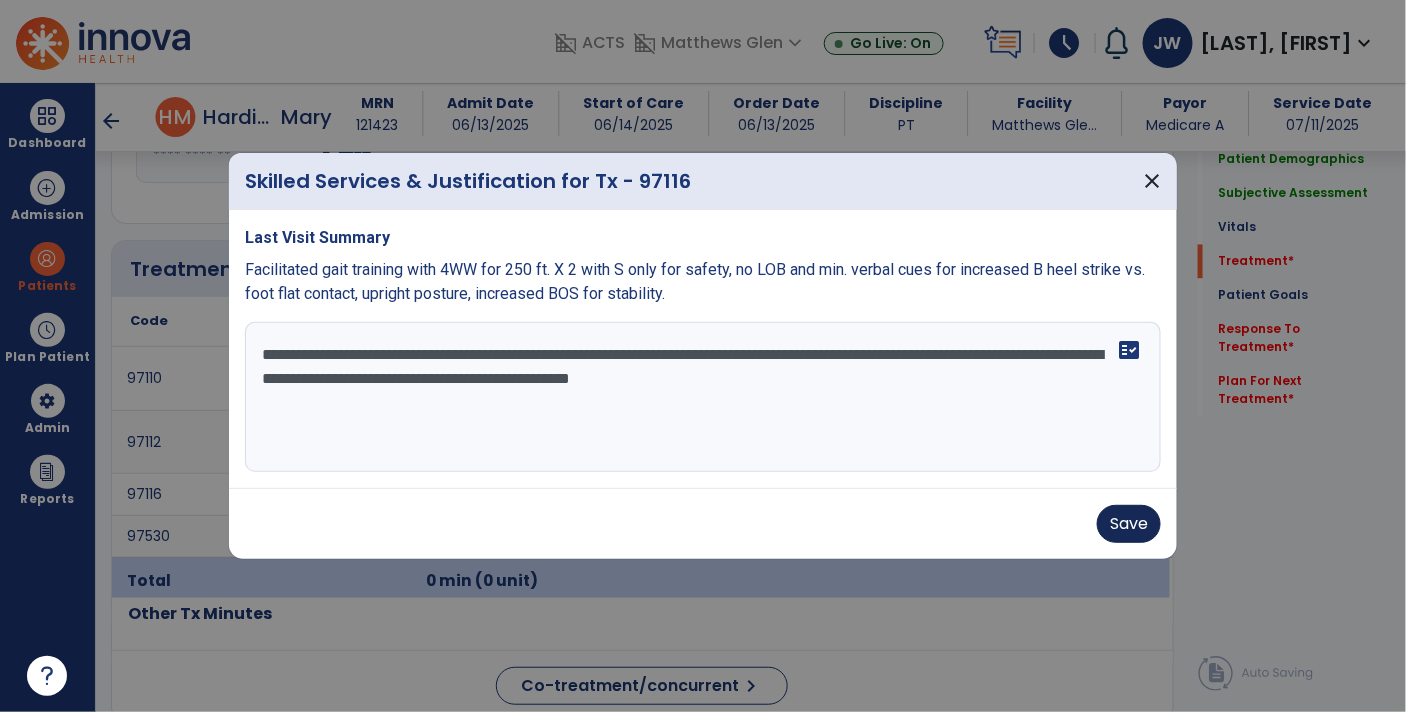 type on "**********" 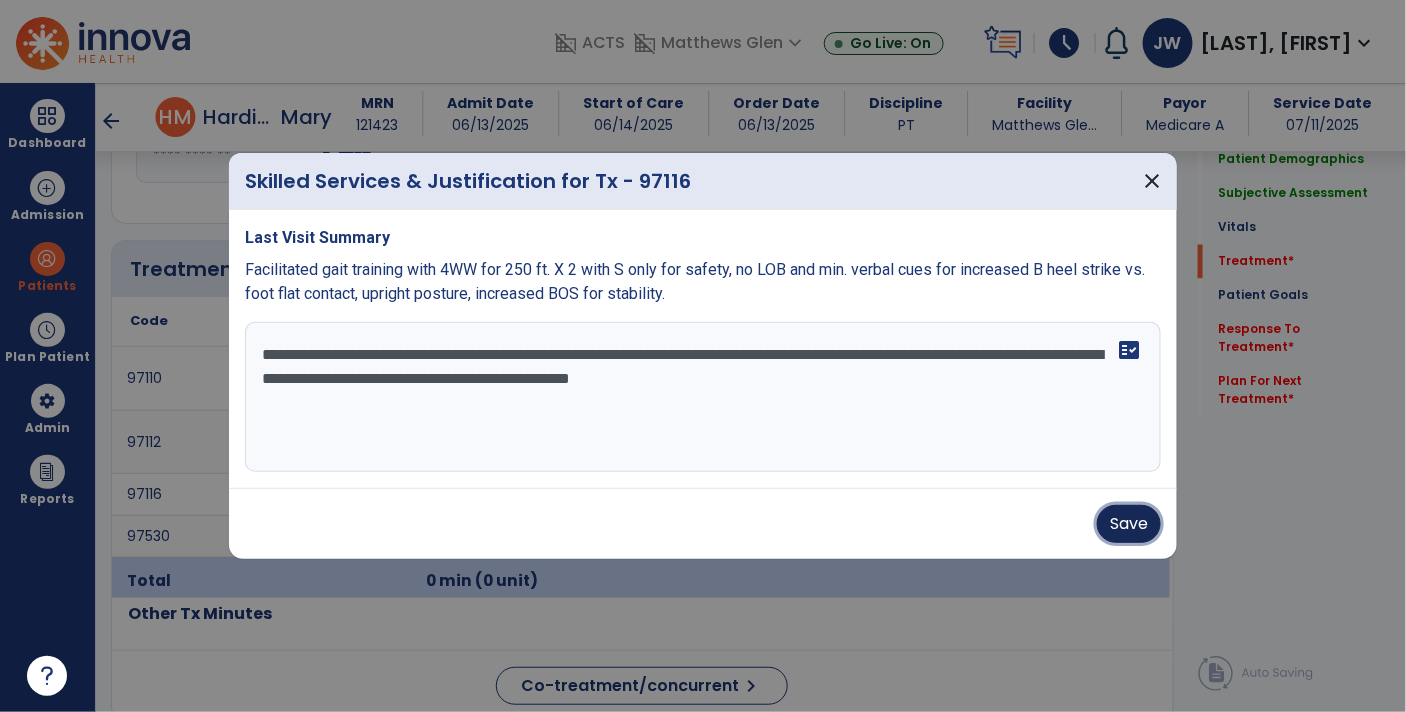click on "Save" at bounding box center (1129, 524) 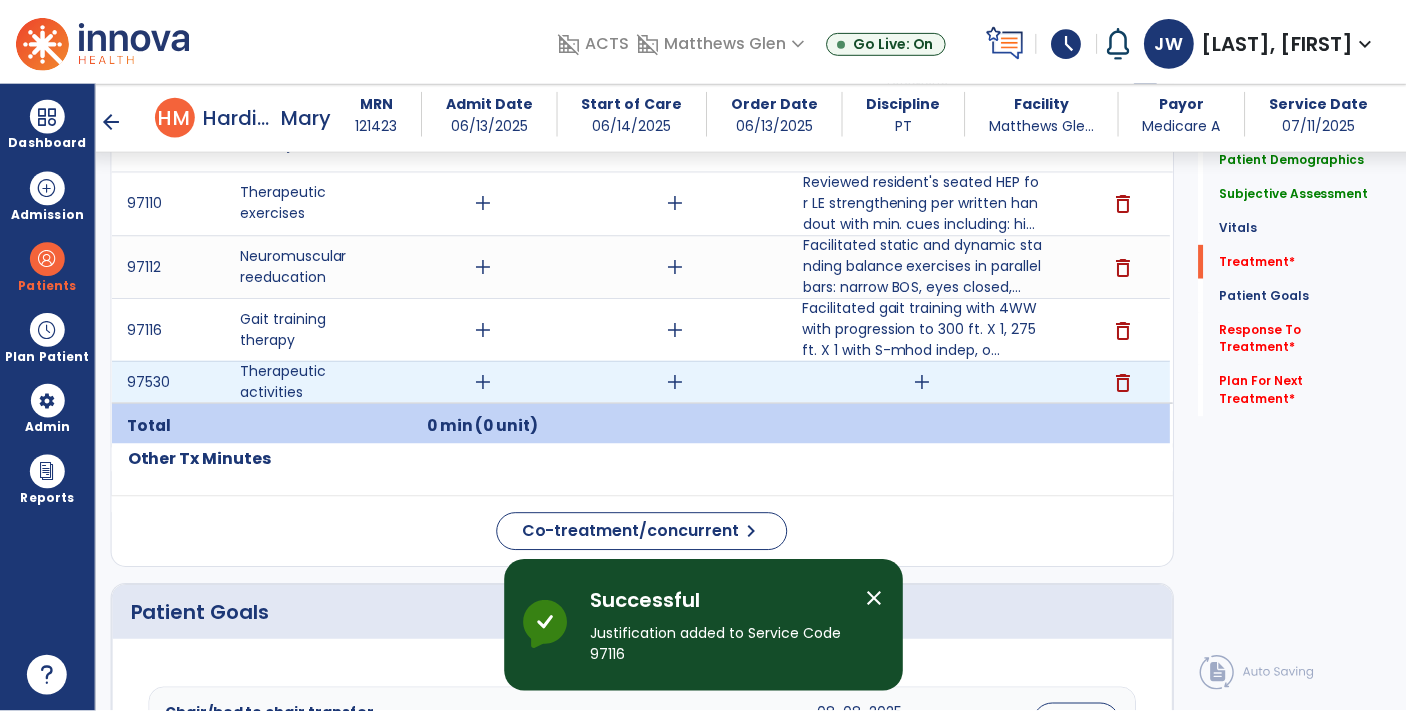 scroll, scrollTop: 1297, scrollLeft: 0, axis: vertical 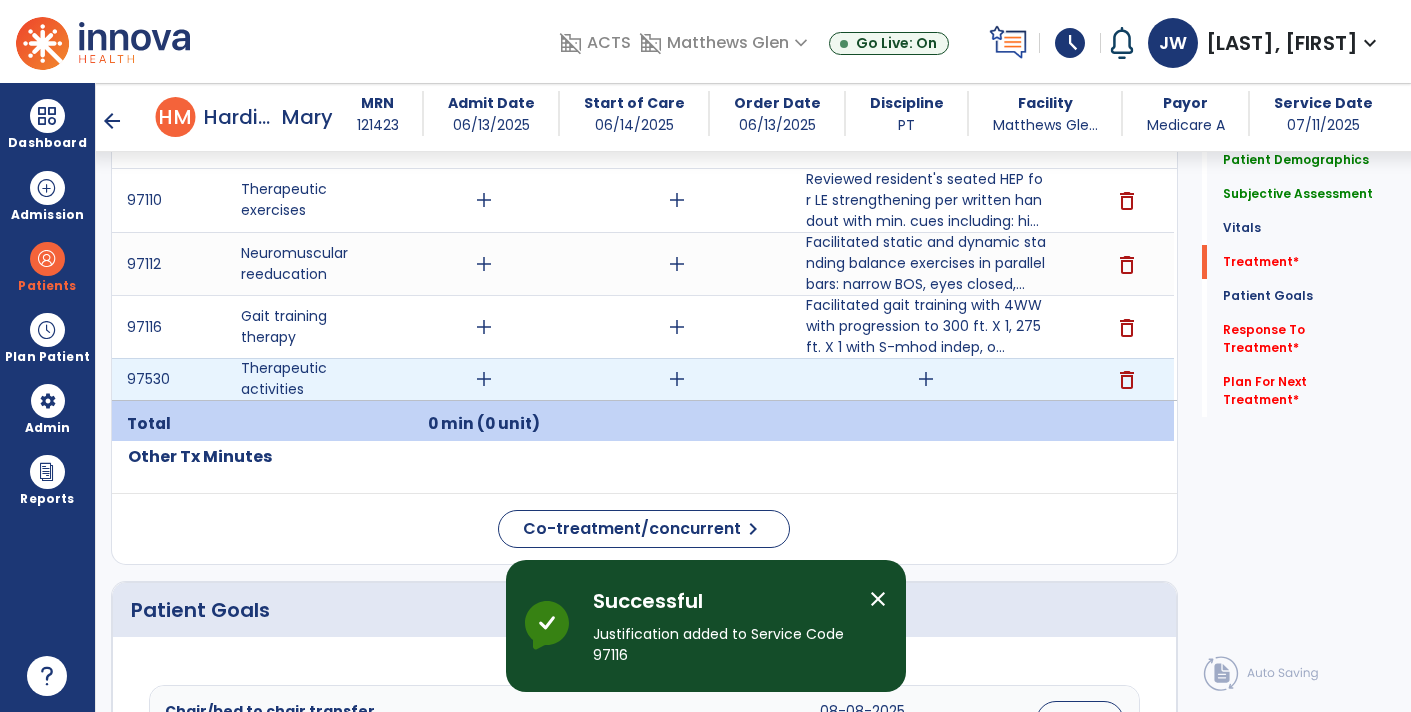 click on "add" at bounding box center [926, 379] 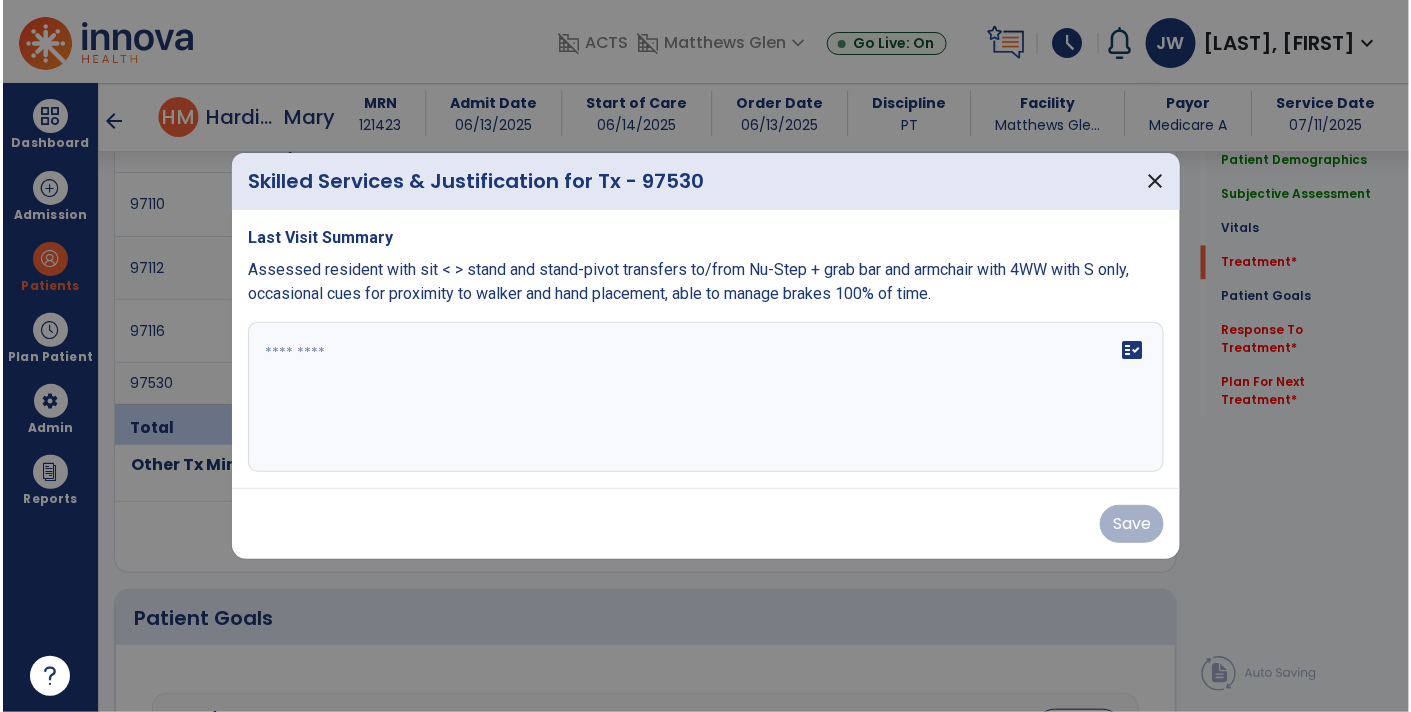 scroll, scrollTop: 1297, scrollLeft: 0, axis: vertical 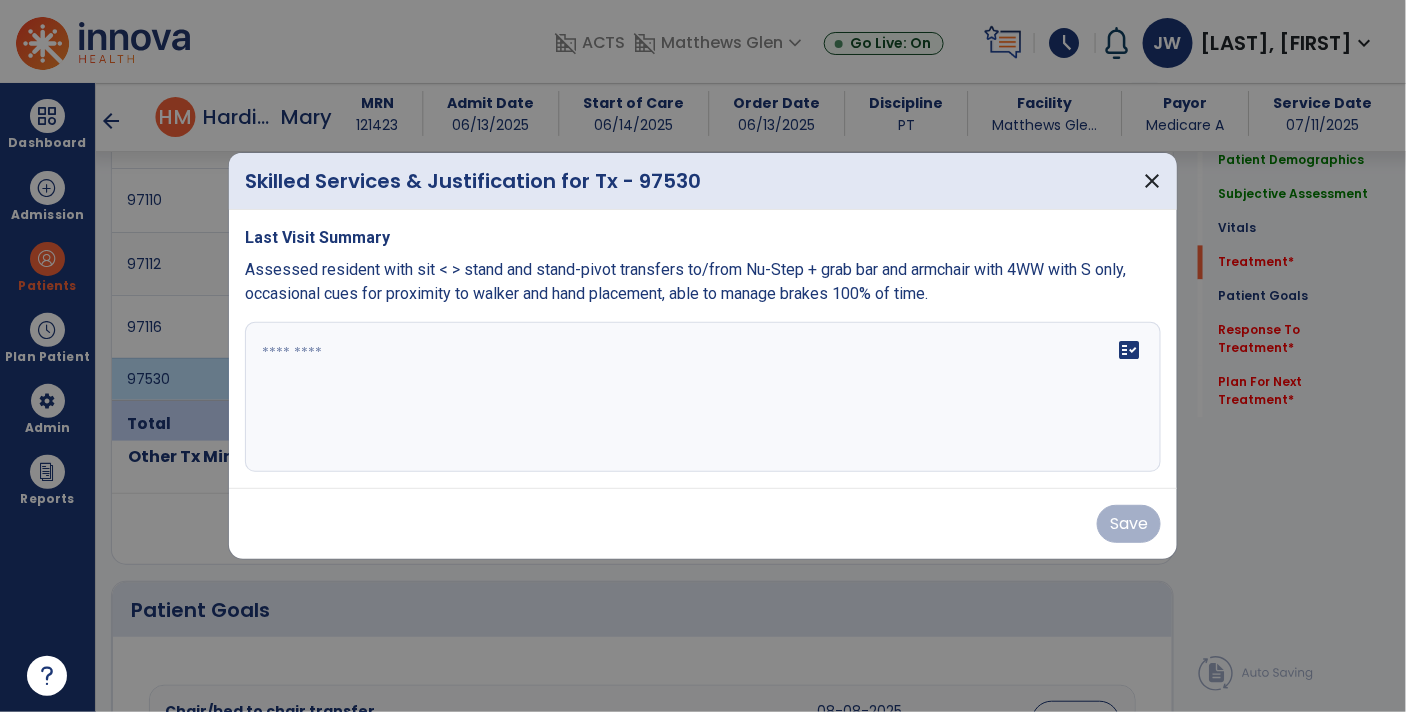 click on "fact_check" at bounding box center (703, 397) 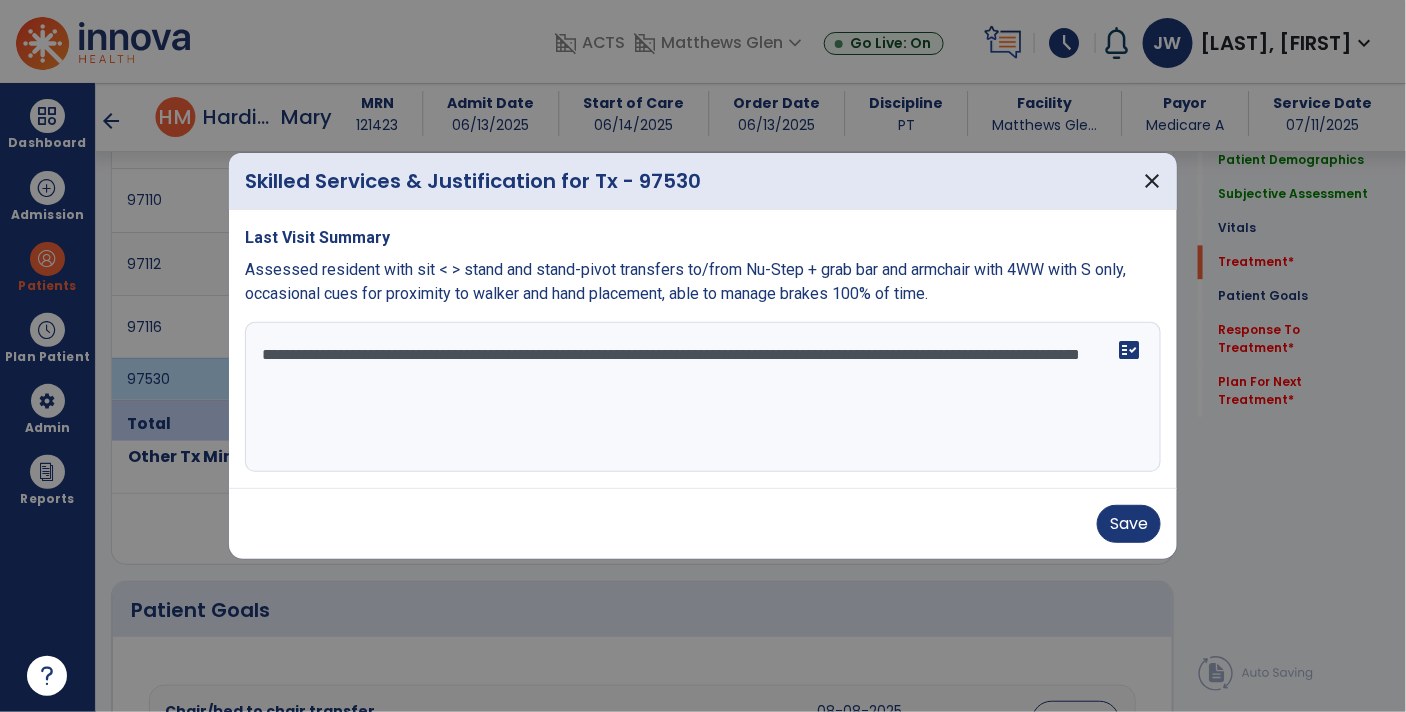 click on "**********" at bounding box center (703, 397) 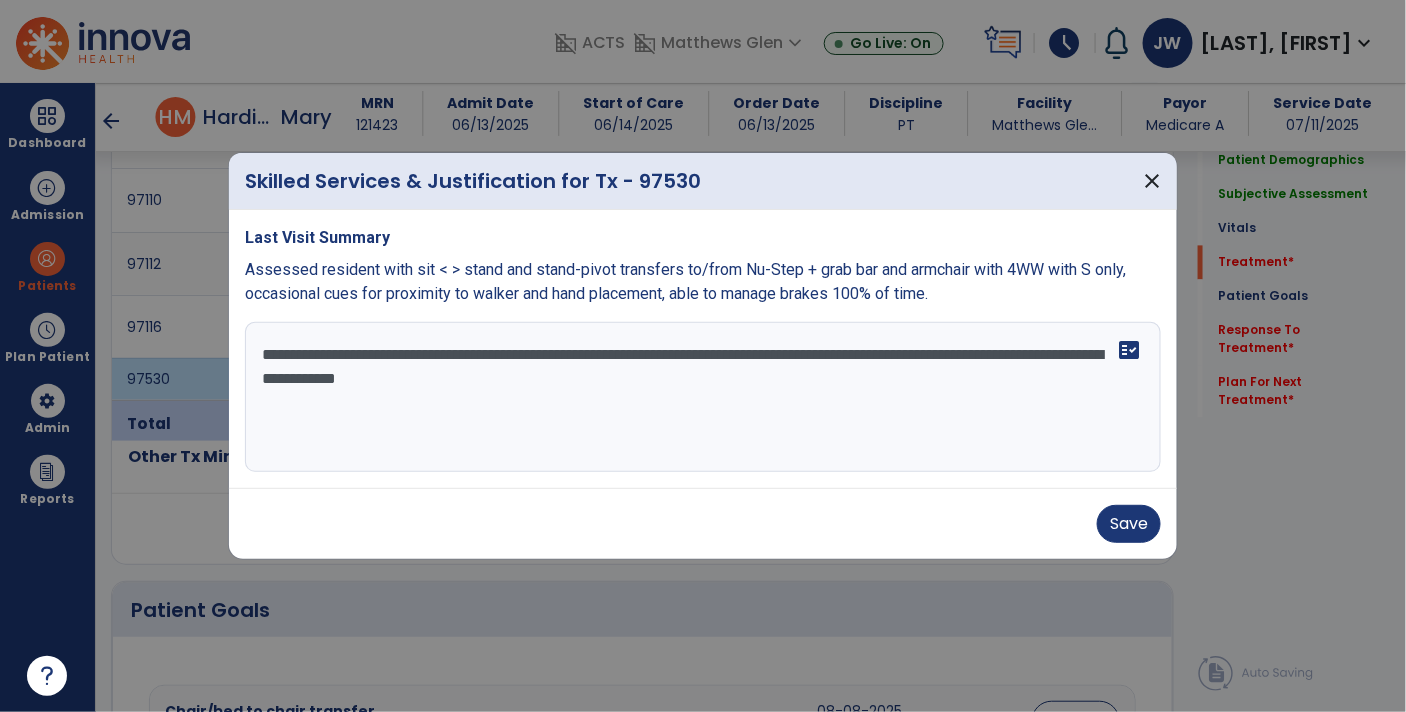 click on "**********" at bounding box center (703, 397) 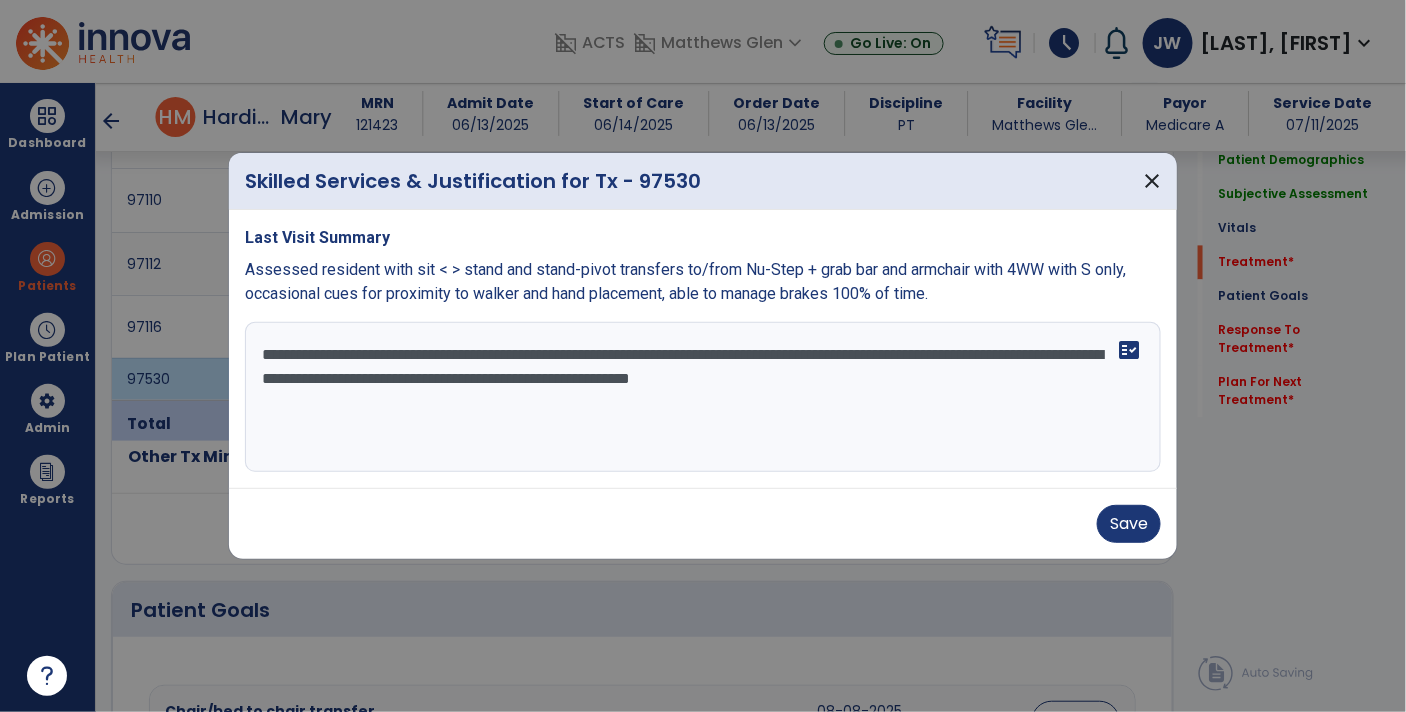 click on "**********" at bounding box center [703, 397] 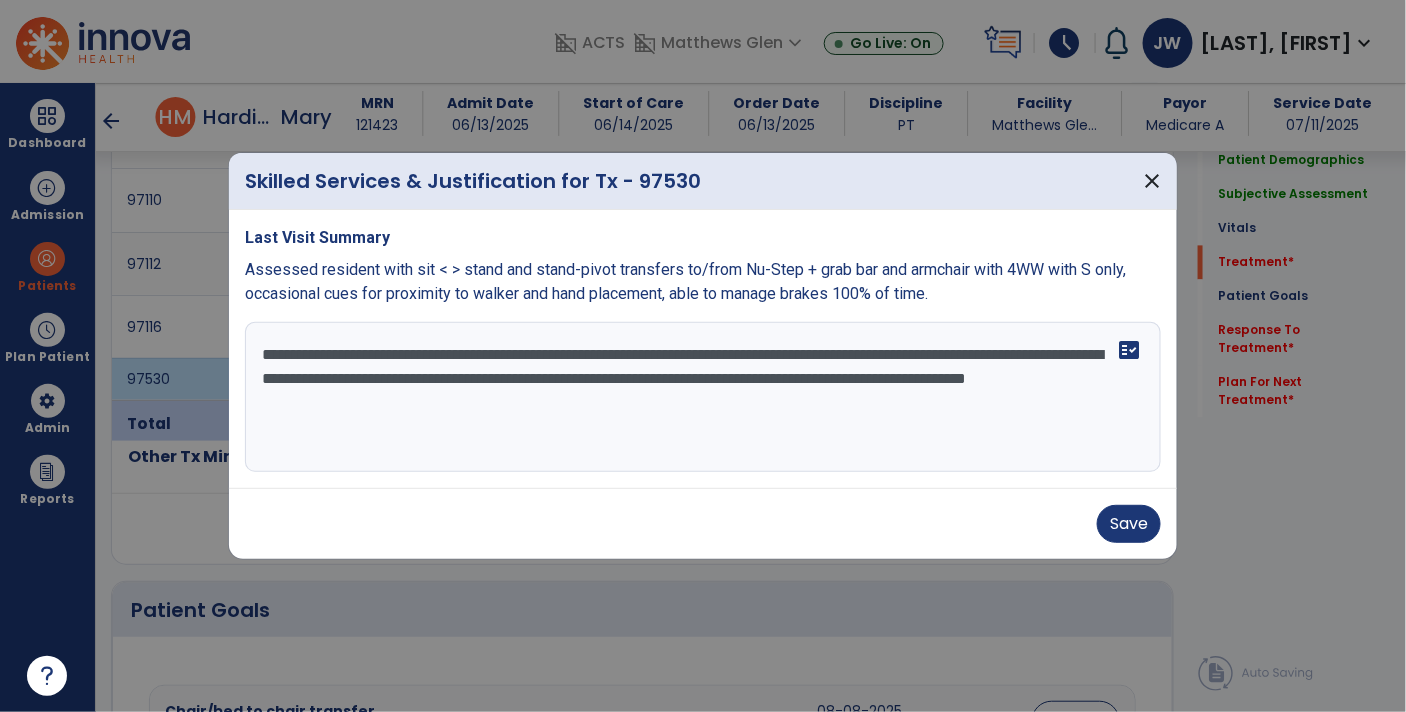 click on "**********" at bounding box center [703, 397] 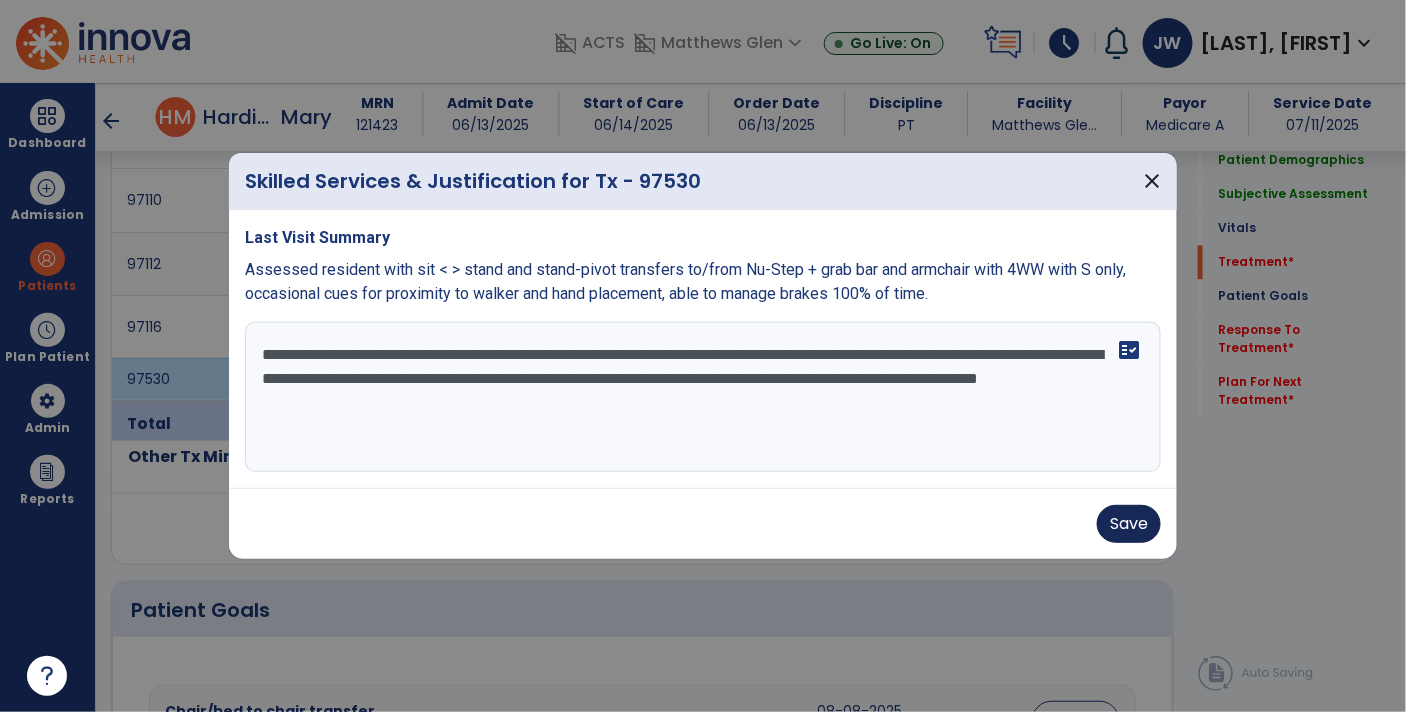 type on "**********" 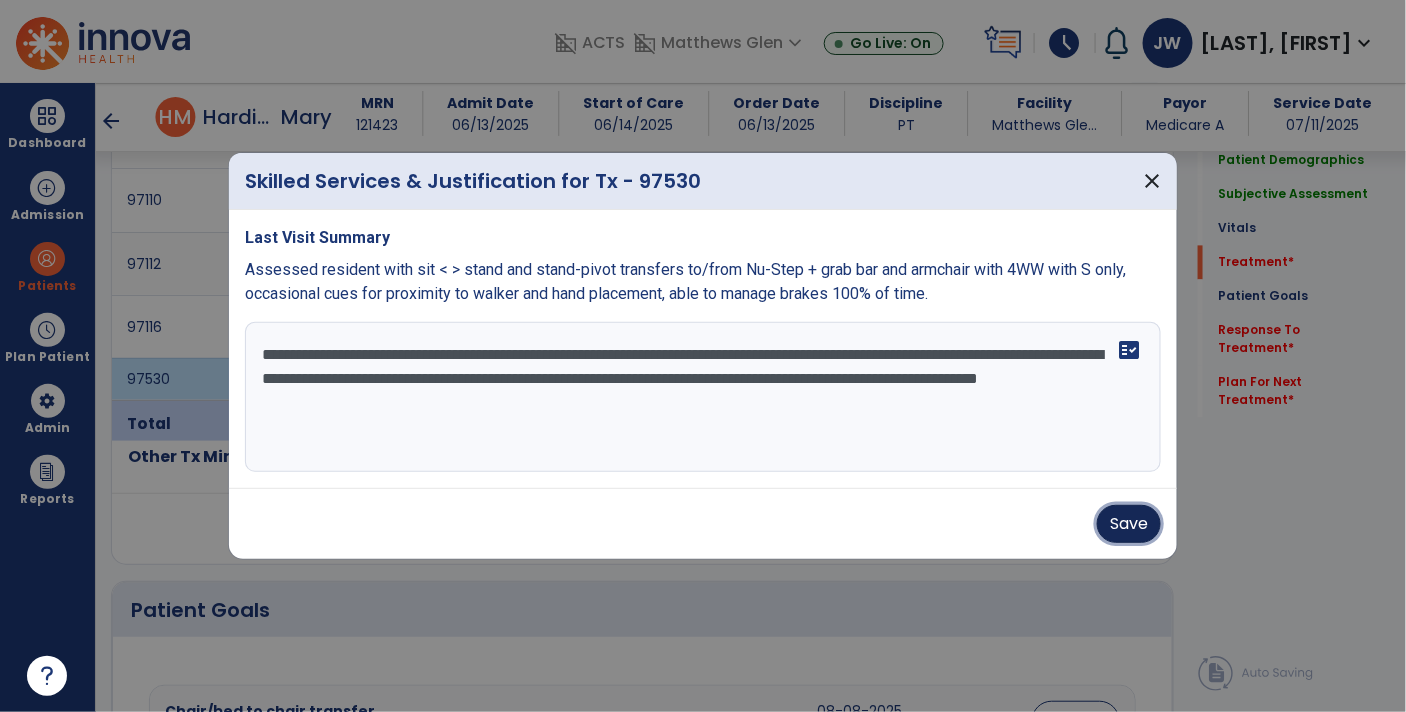 click on "Save" at bounding box center (1129, 524) 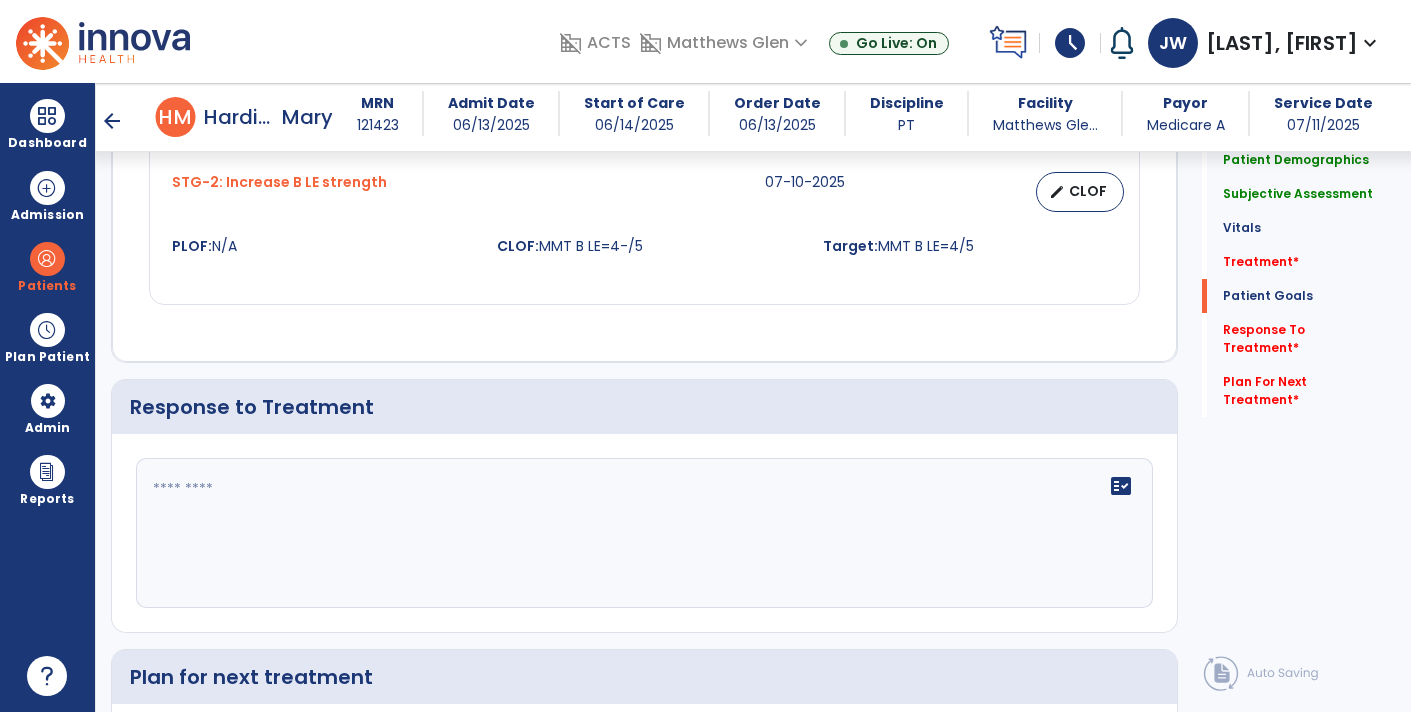 scroll, scrollTop: 2654, scrollLeft: 0, axis: vertical 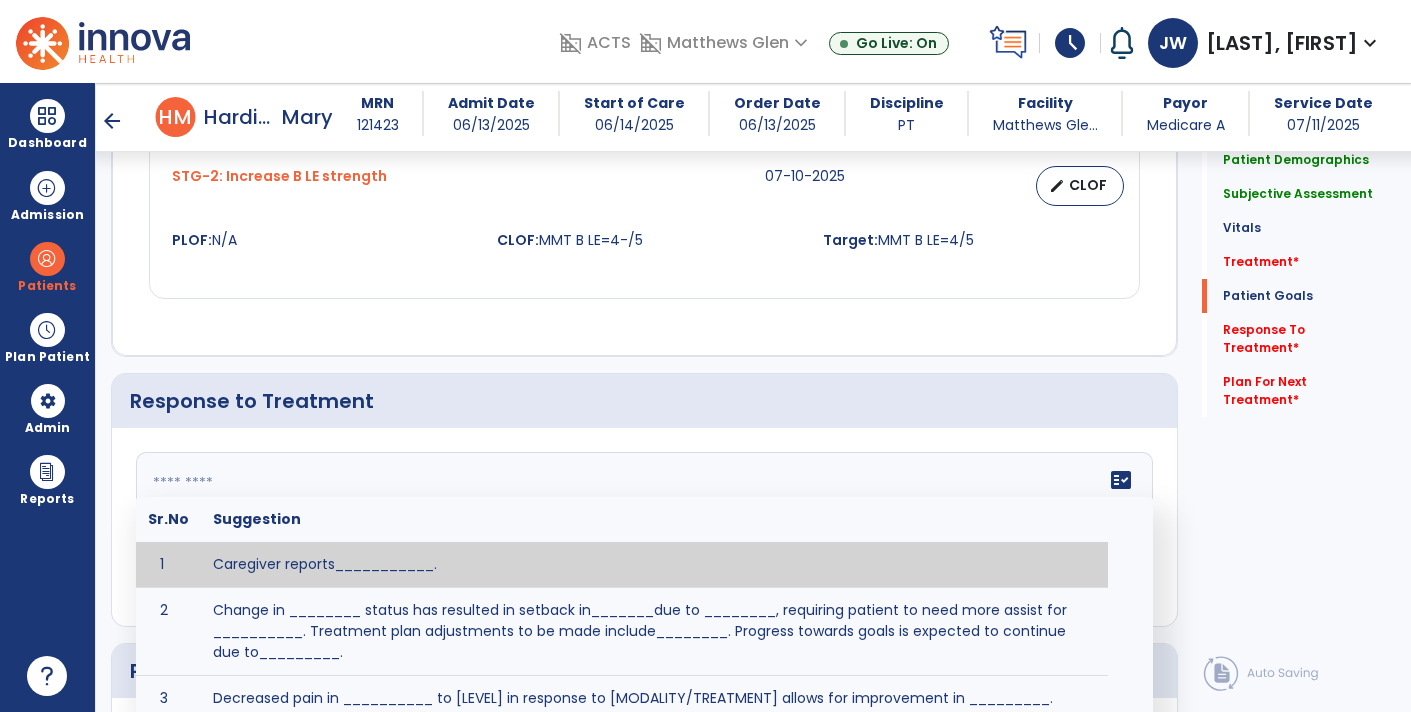 click on "fact_check  Sr.No Suggestion 1 Caregiver reports___________. 2 Change in ________ status has resulted in setback in_______due to ________, requiring patient to need more assist for __________.   Treatment plan adjustments to be made include________.  Progress towards goals is expected to continue due to_________. 3 Decreased pain in __________ to [LEVEL] in response to [MODALITY/TREATMENT] allows for improvement in _________. 4 Functional gains in _______ have impacted the patient's ability to perform_________ with a reduction in assist levels to_________. 5 Functional progress this week has been significant due to__________. 6 Gains in ________ have improved the patient's ability to perform ______with decreased levels of assist to___________. 7 Improvement in ________allows patient to tolerate higher levels of challenges in_________. 8 Pain in [AREA] has decreased to [LEVEL] in response to [TREATMENT/MODALITY], allowing fore ease in completing__________. 9 10 11 12 13 14 15 16 17 18 19 20 21" 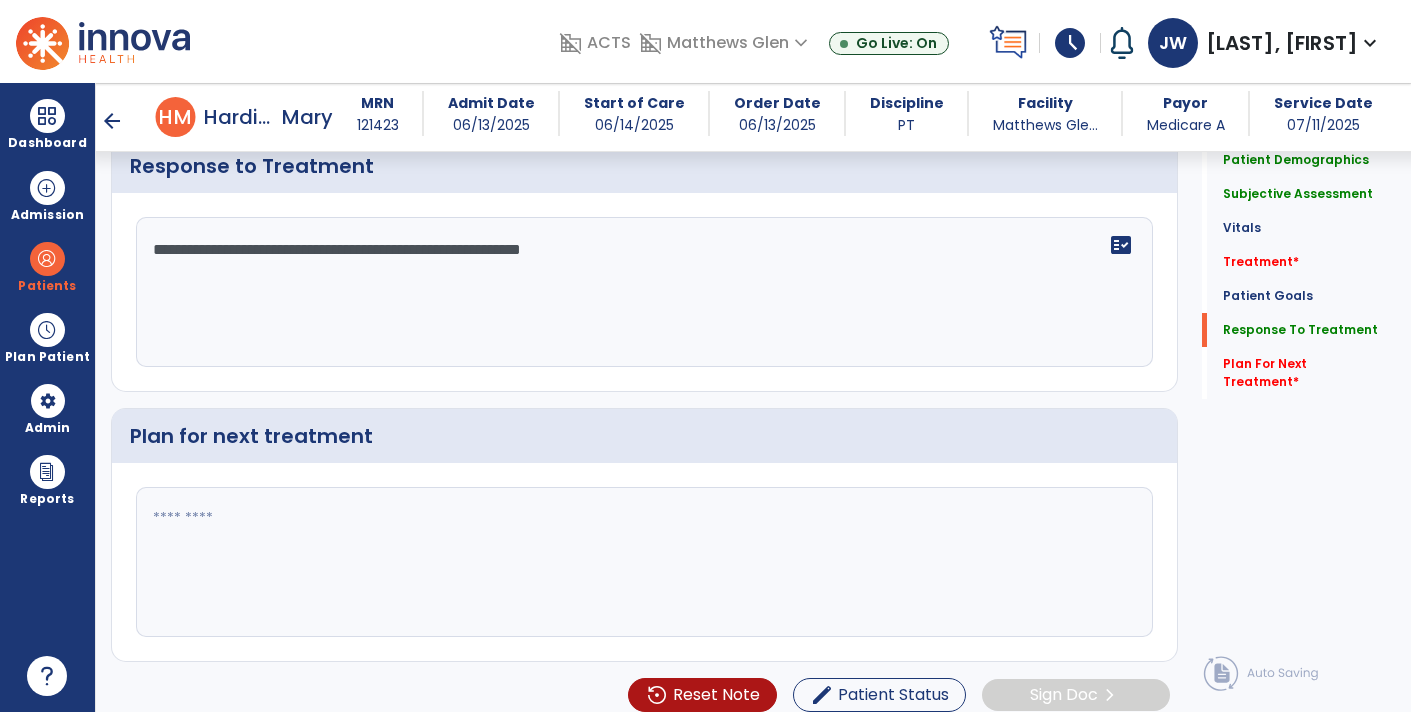 scroll, scrollTop: 2894, scrollLeft: 0, axis: vertical 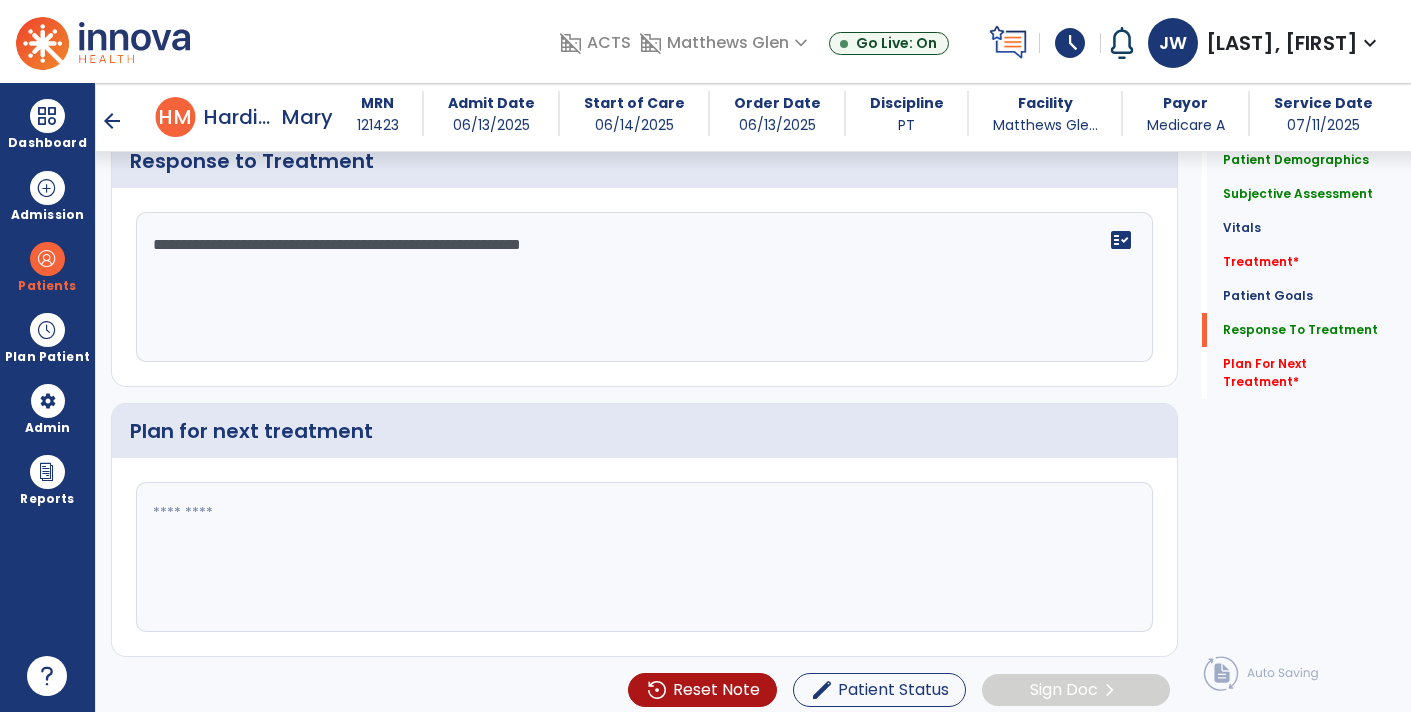 type on "**********" 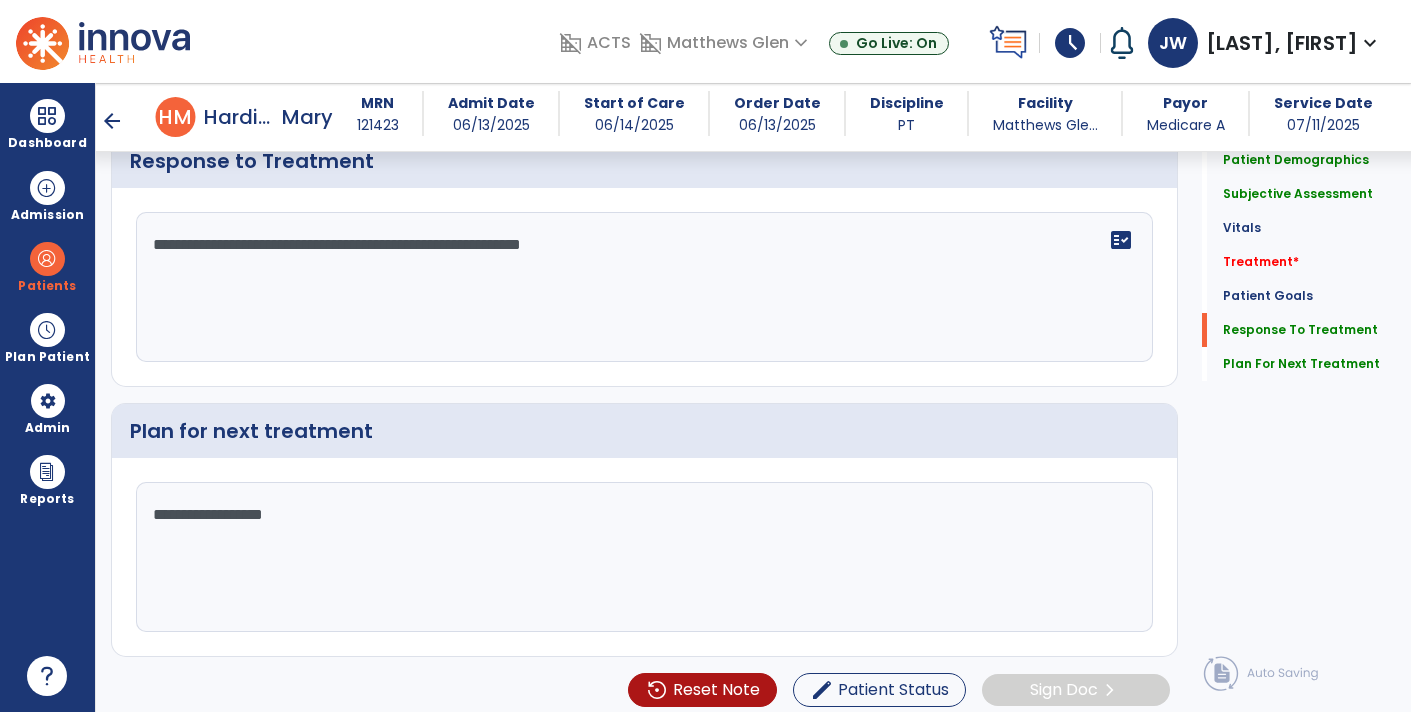 scroll, scrollTop: 2894, scrollLeft: 0, axis: vertical 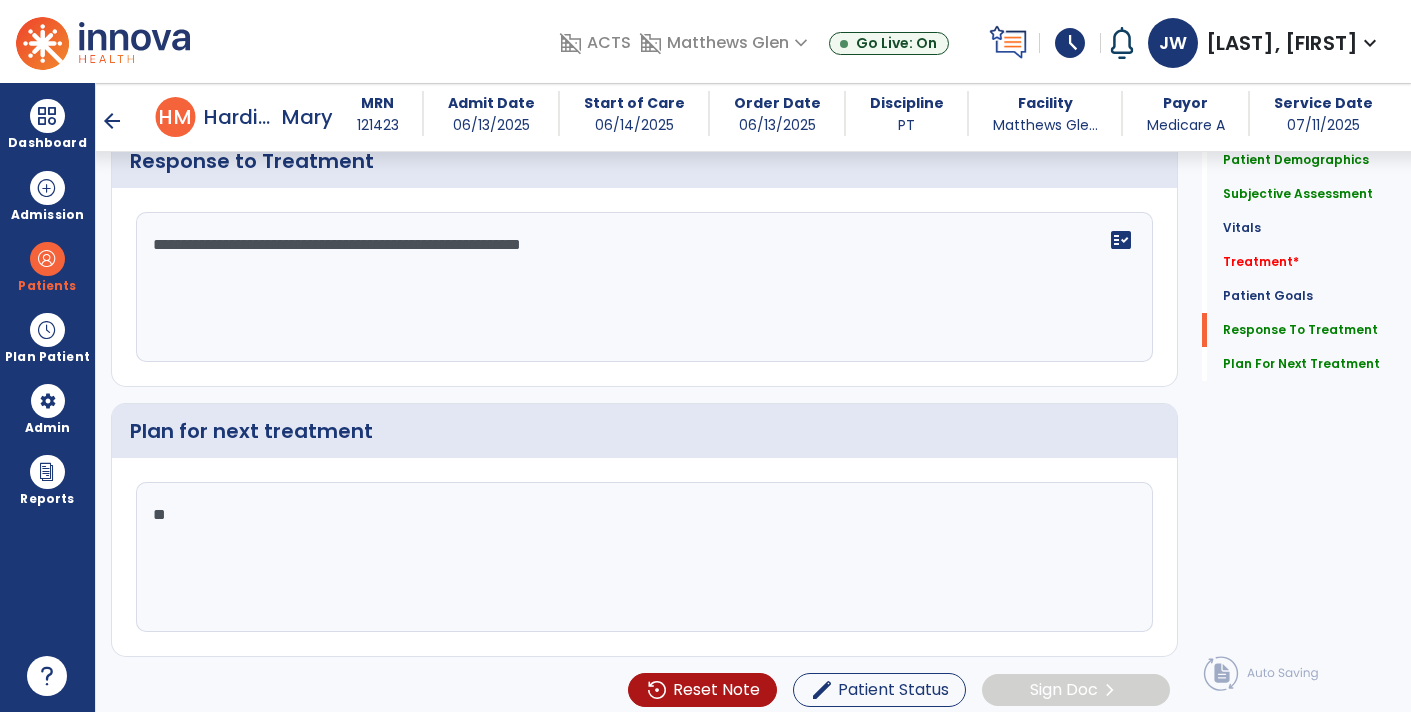 type on "*" 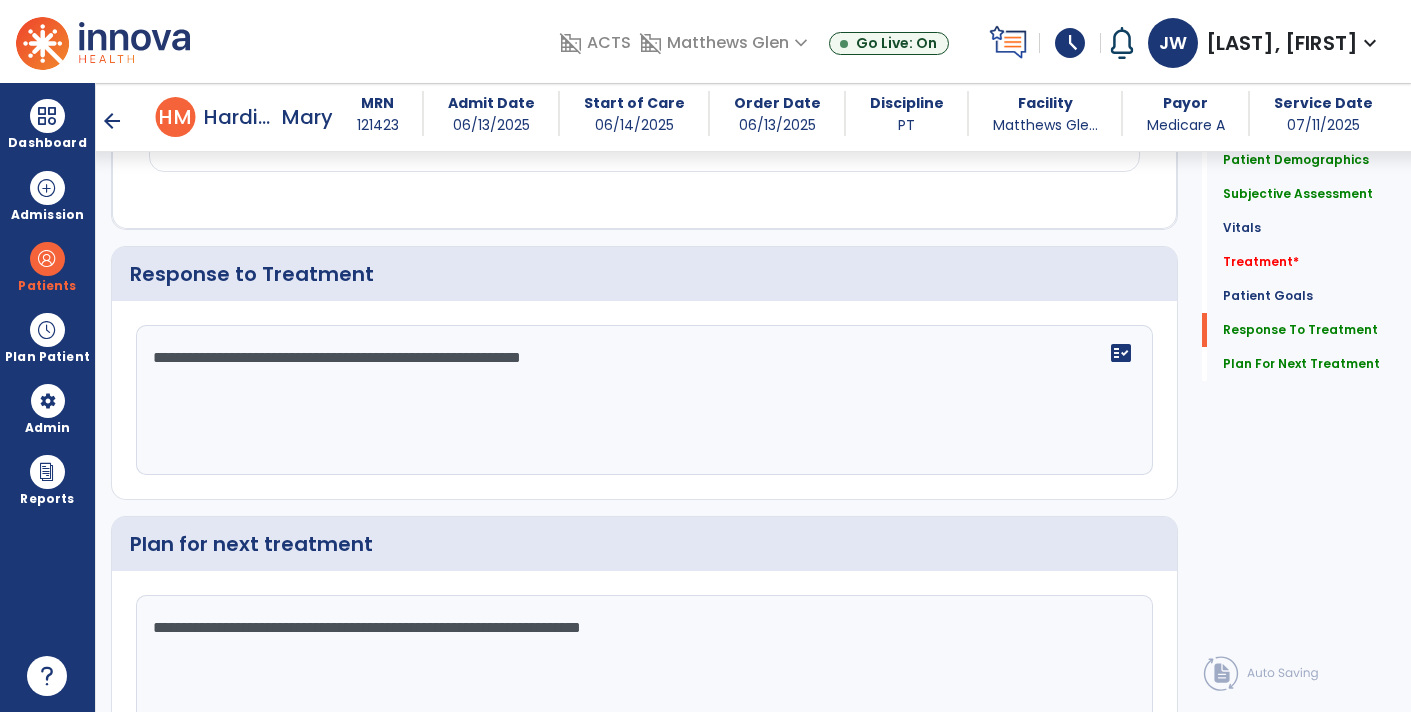 scroll, scrollTop: 2894, scrollLeft: 0, axis: vertical 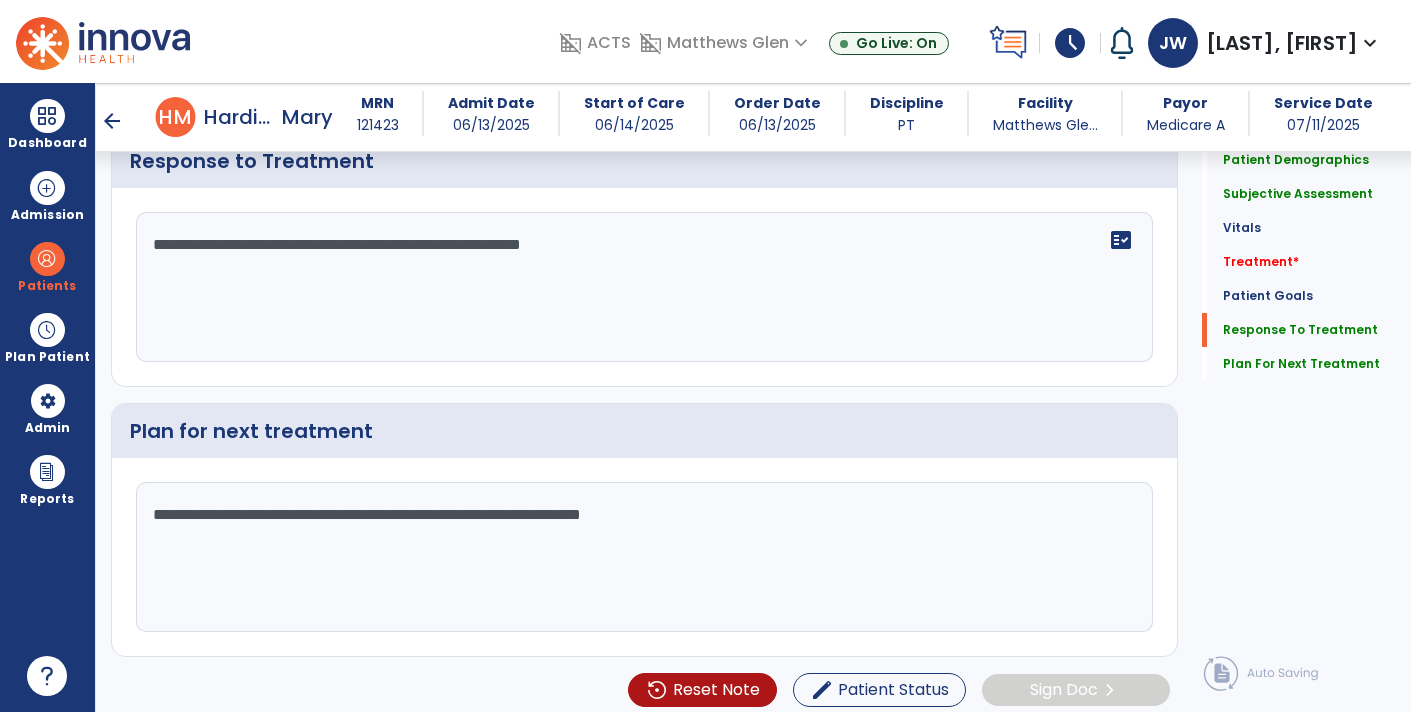 click on "**********" 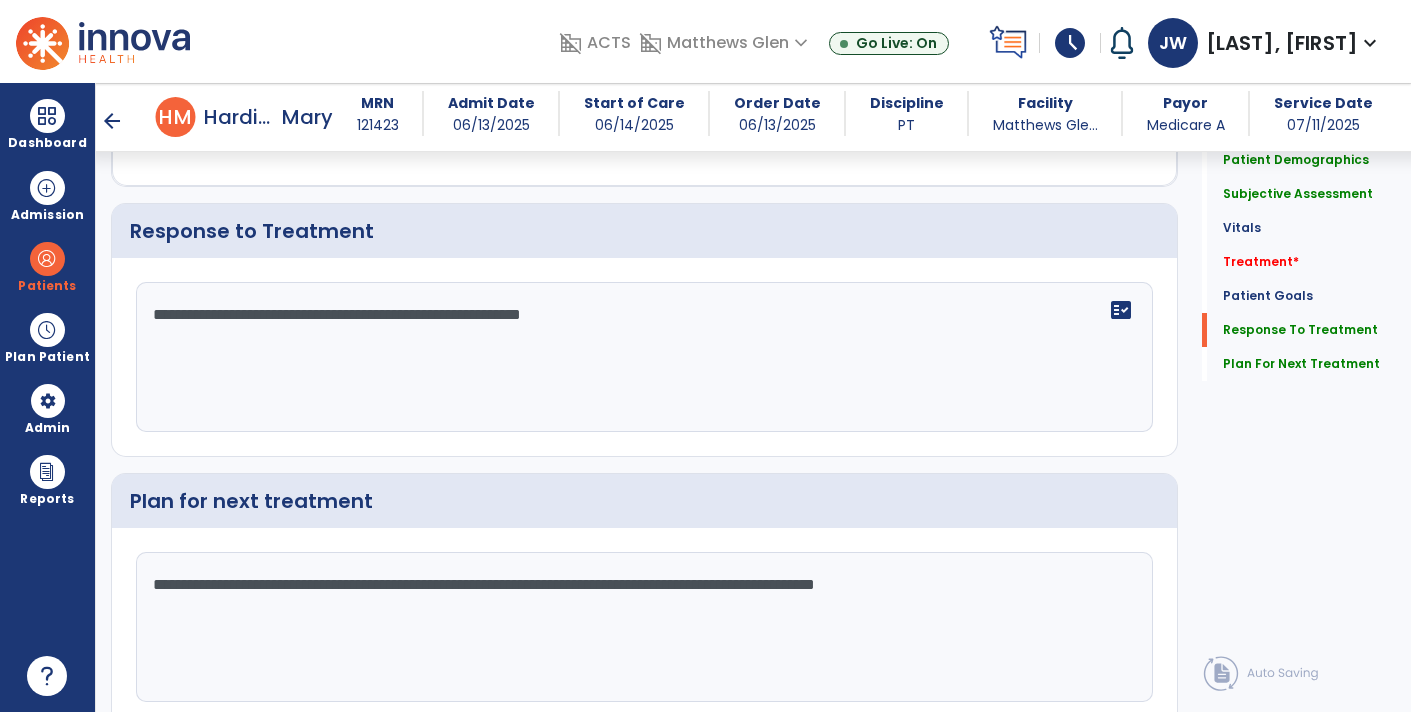 scroll, scrollTop: 2894, scrollLeft: 0, axis: vertical 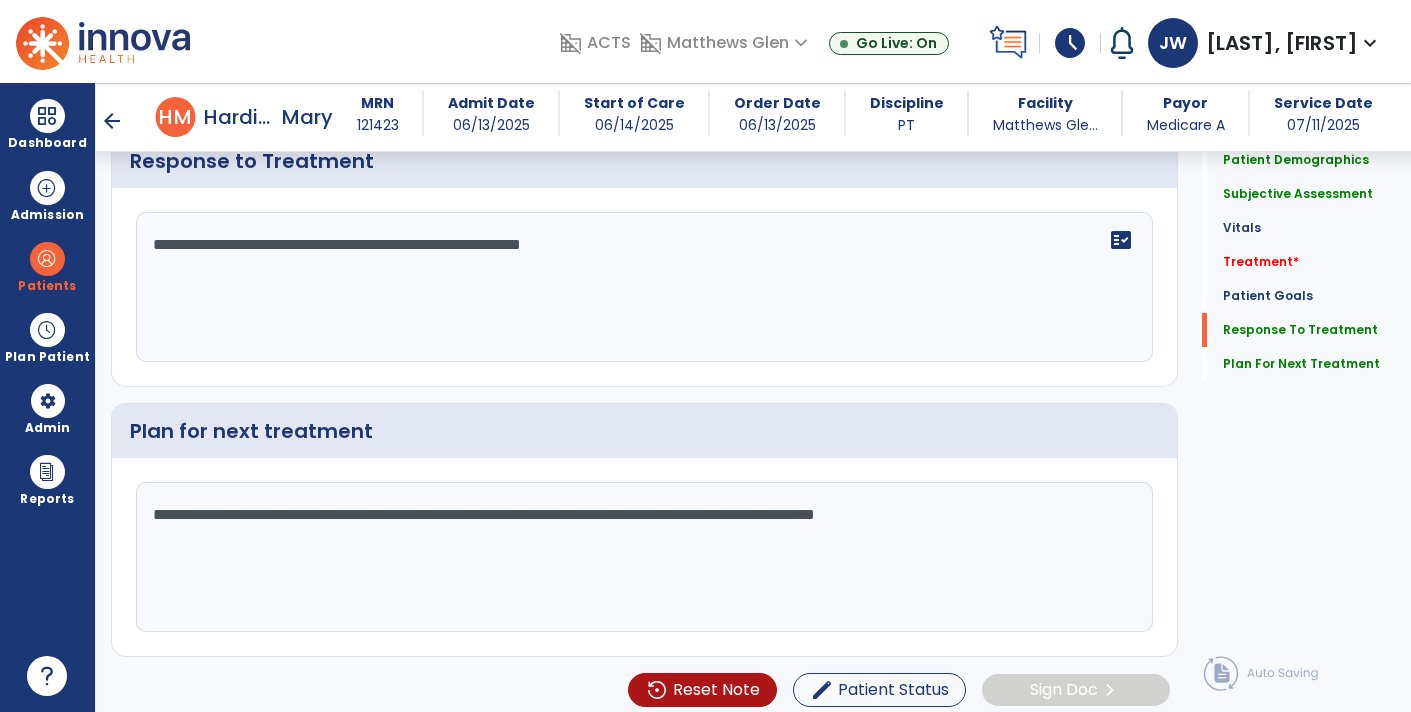 click on "**********" 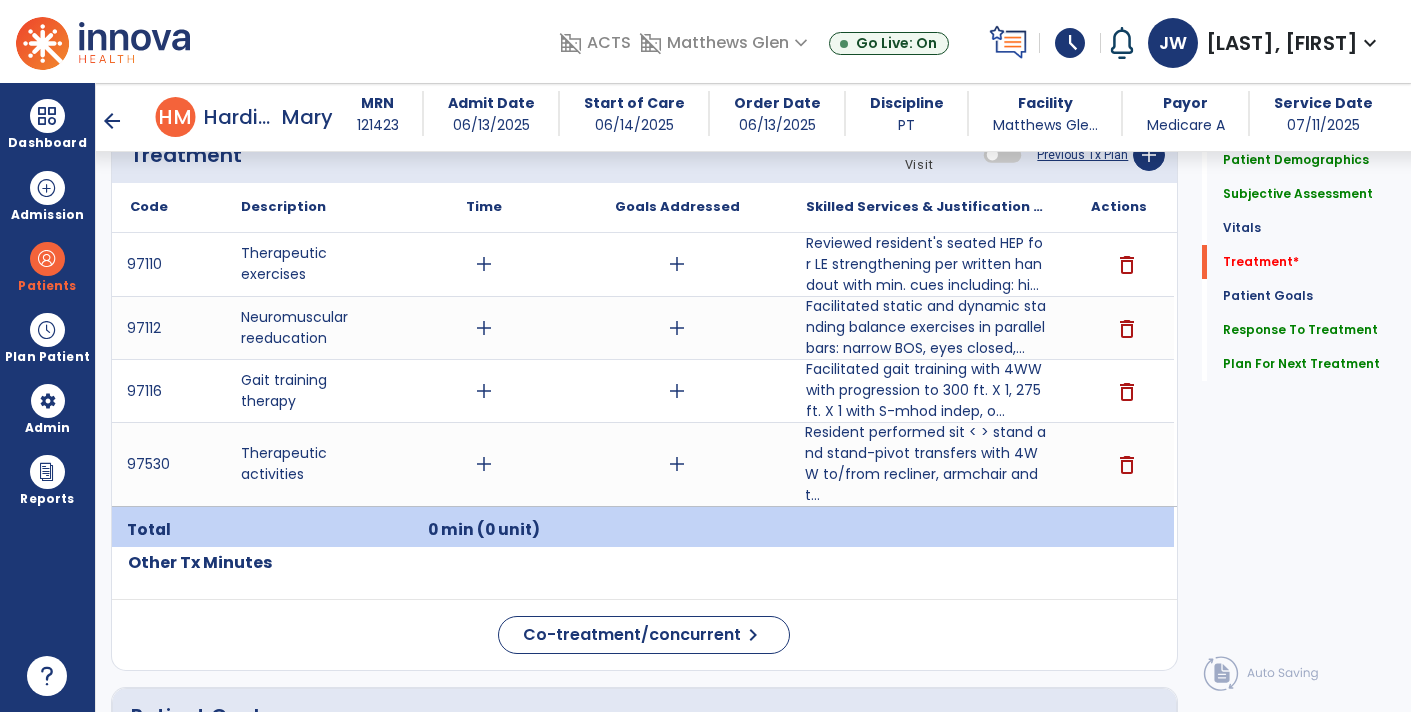 scroll, scrollTop: 1234, scrollLeft: 0, axis: vertical 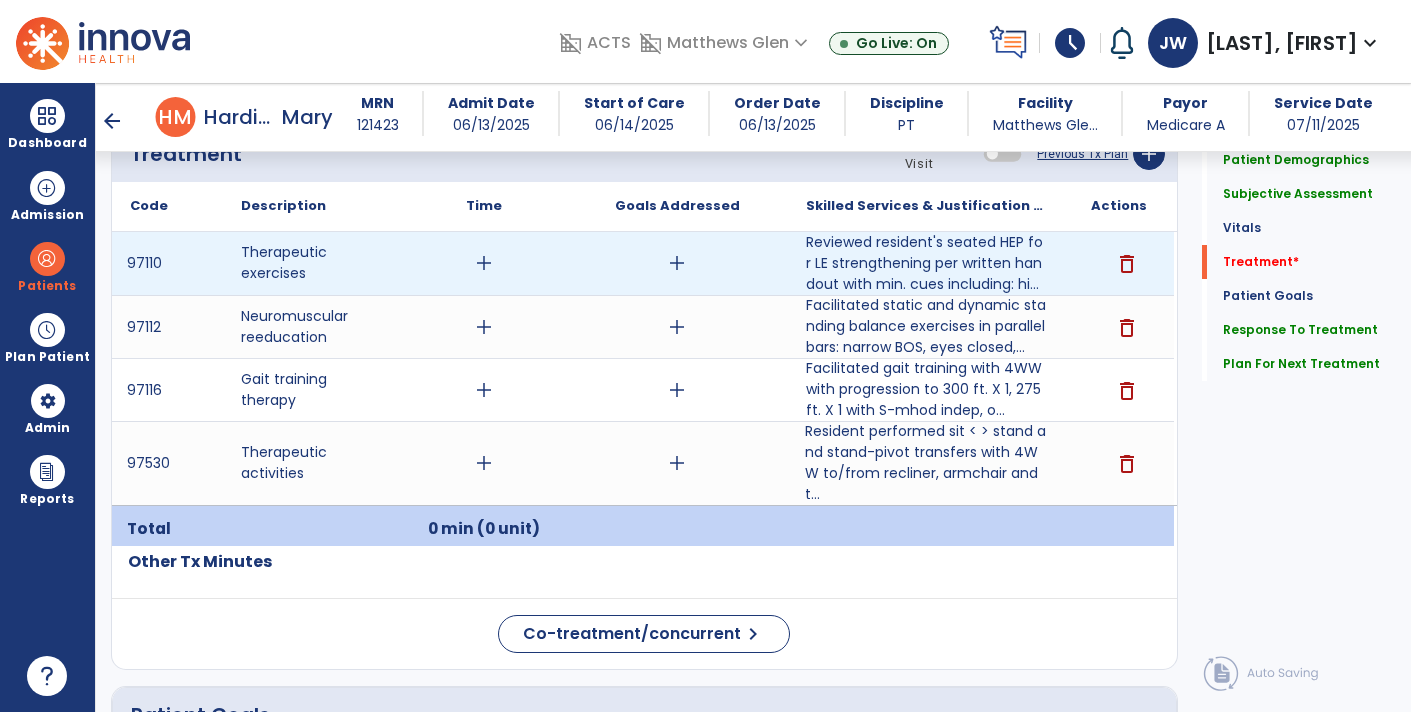 type on "**********" 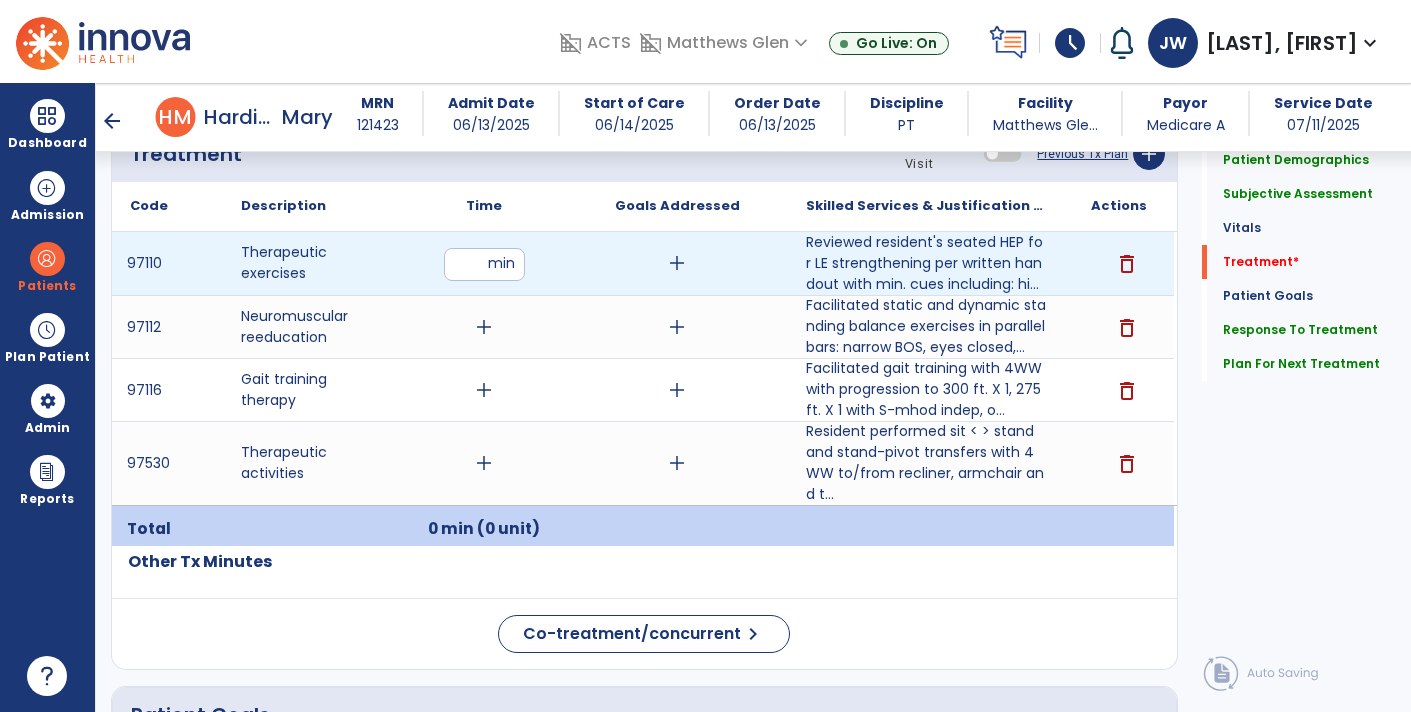 type on "**" 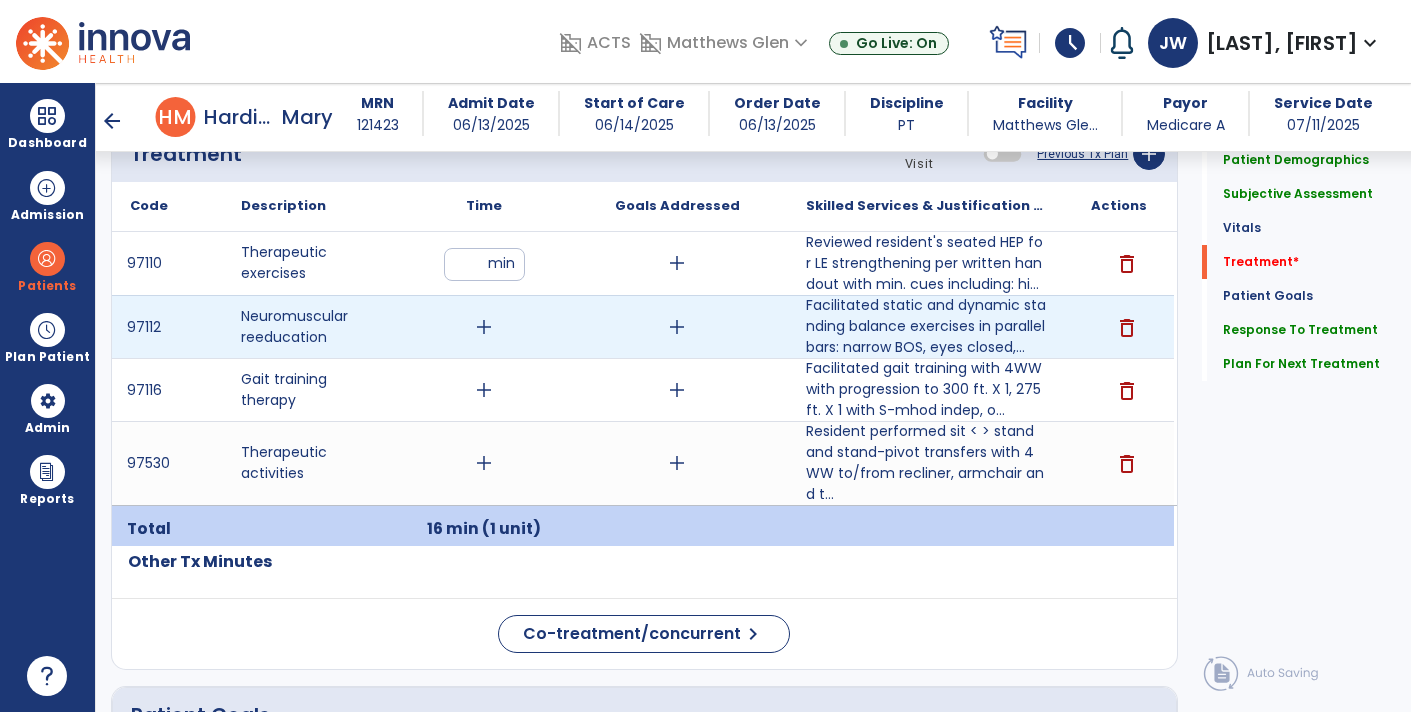 click on "add" at bounding box center [484, 327] 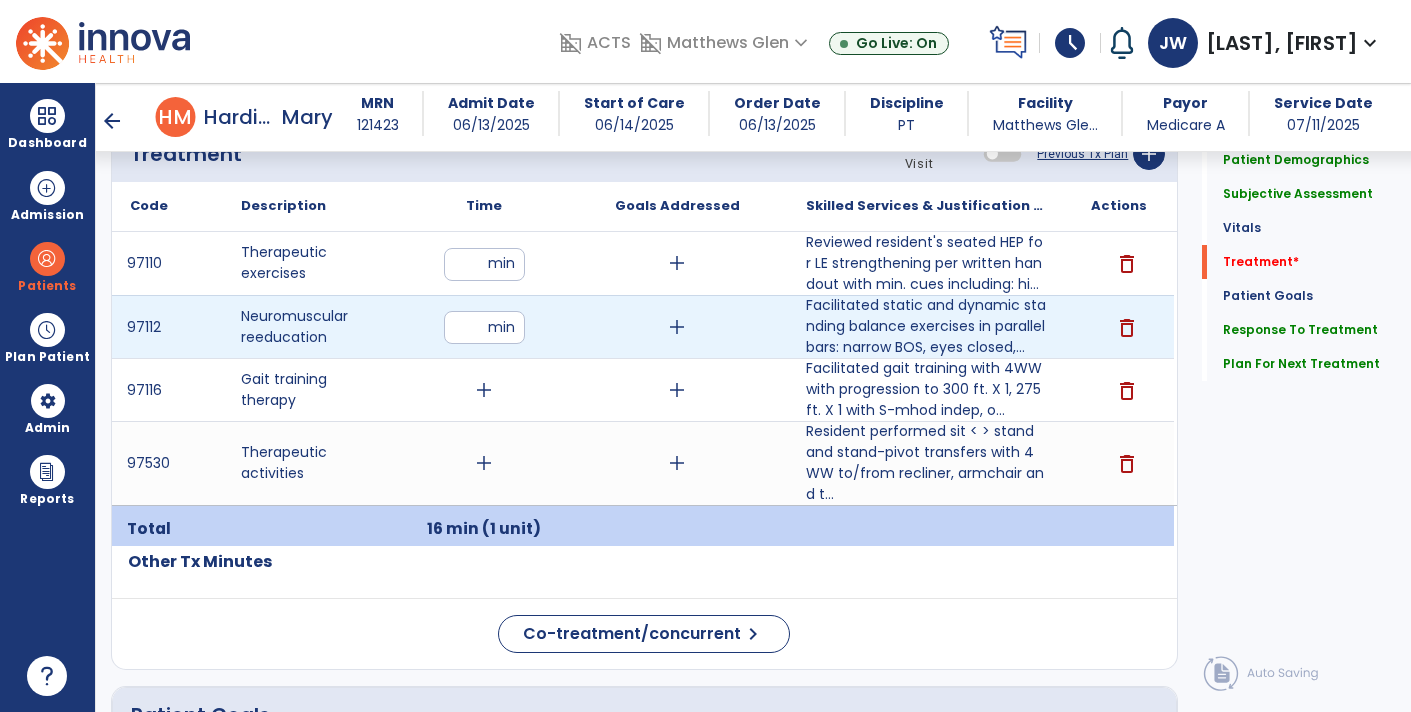 type on "**" 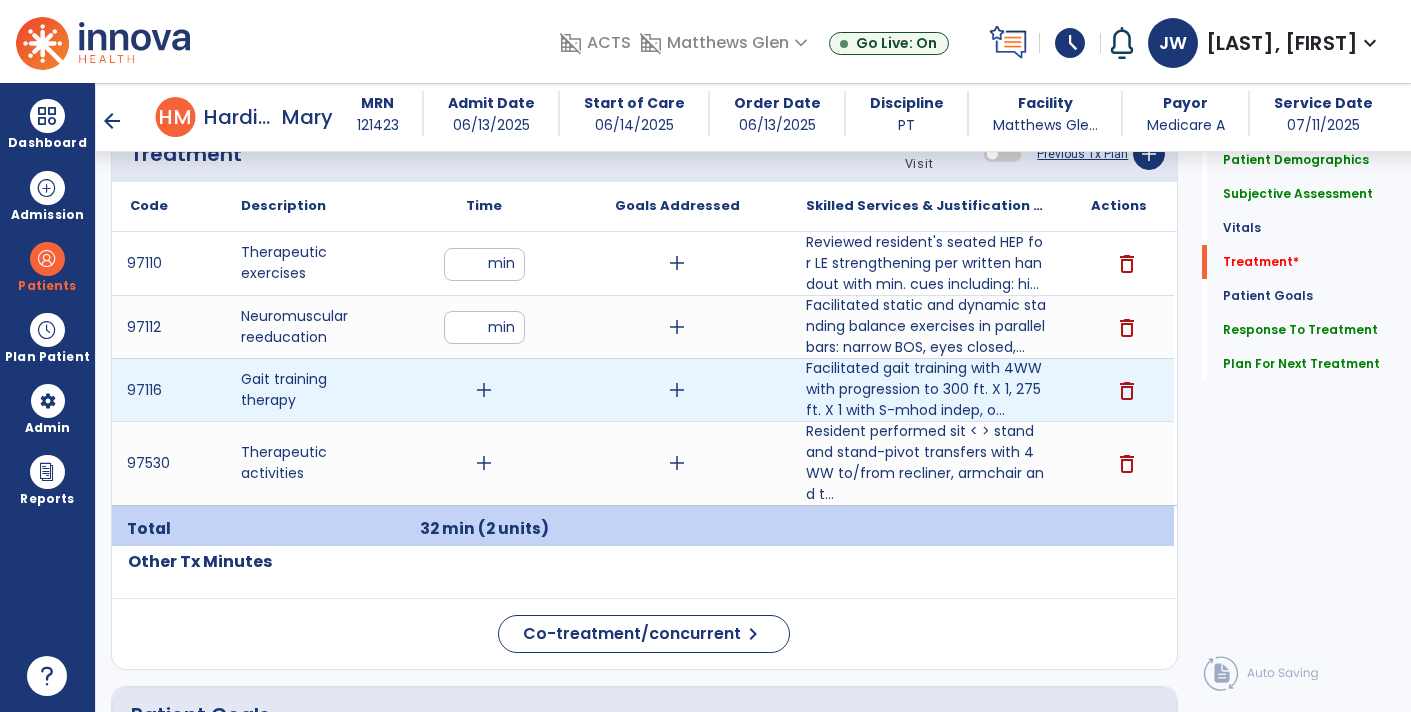 click on "add" at bounding box center (484, 390) 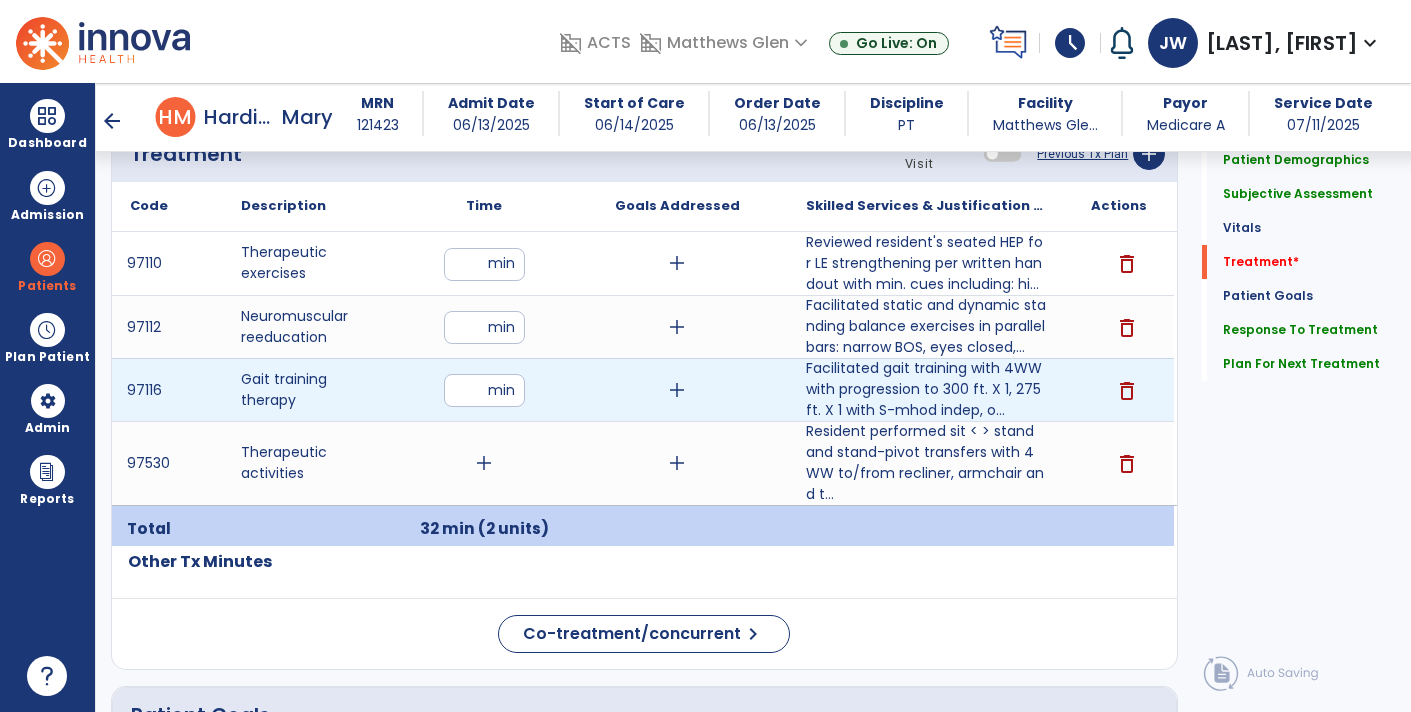 type on "**" 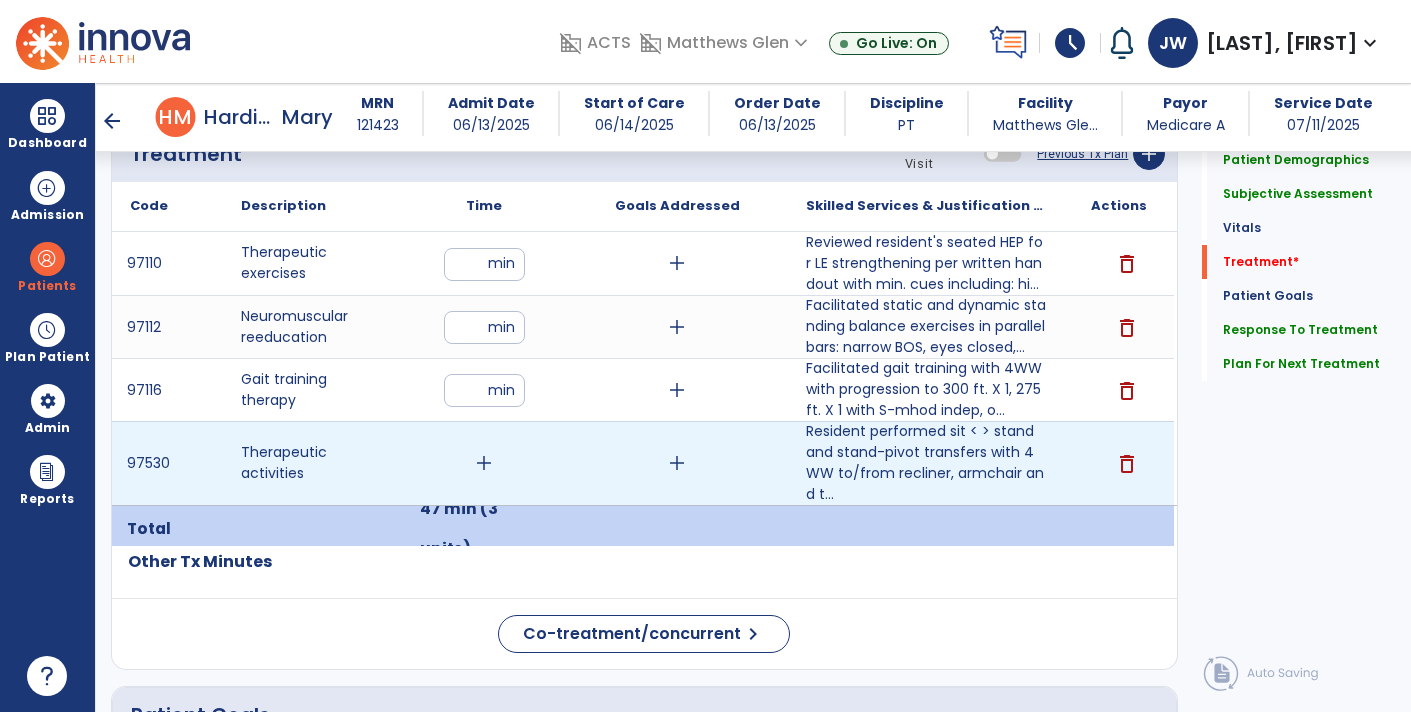 click on "add" at bounding box center [484, 463] 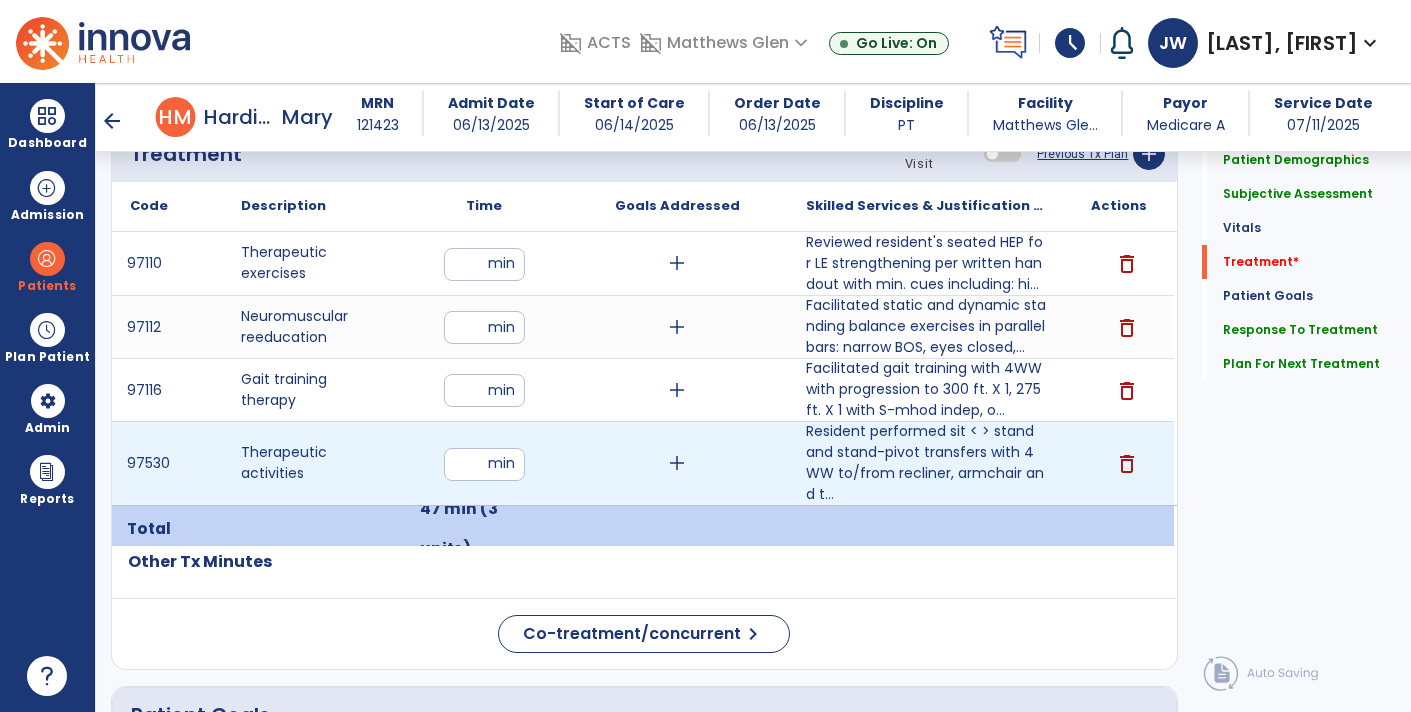 type on "**" 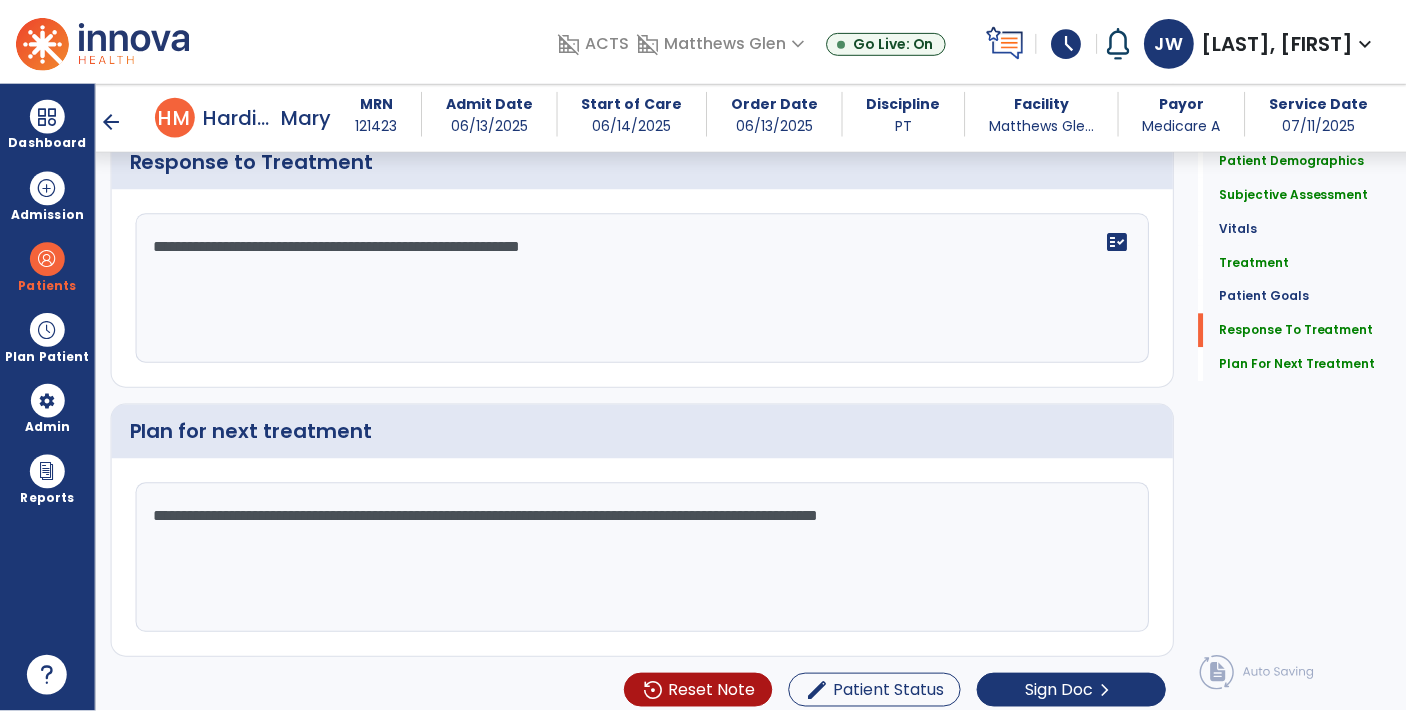 scroll, scrollTop: 2893, scrollLeft: 0, axis: vertical 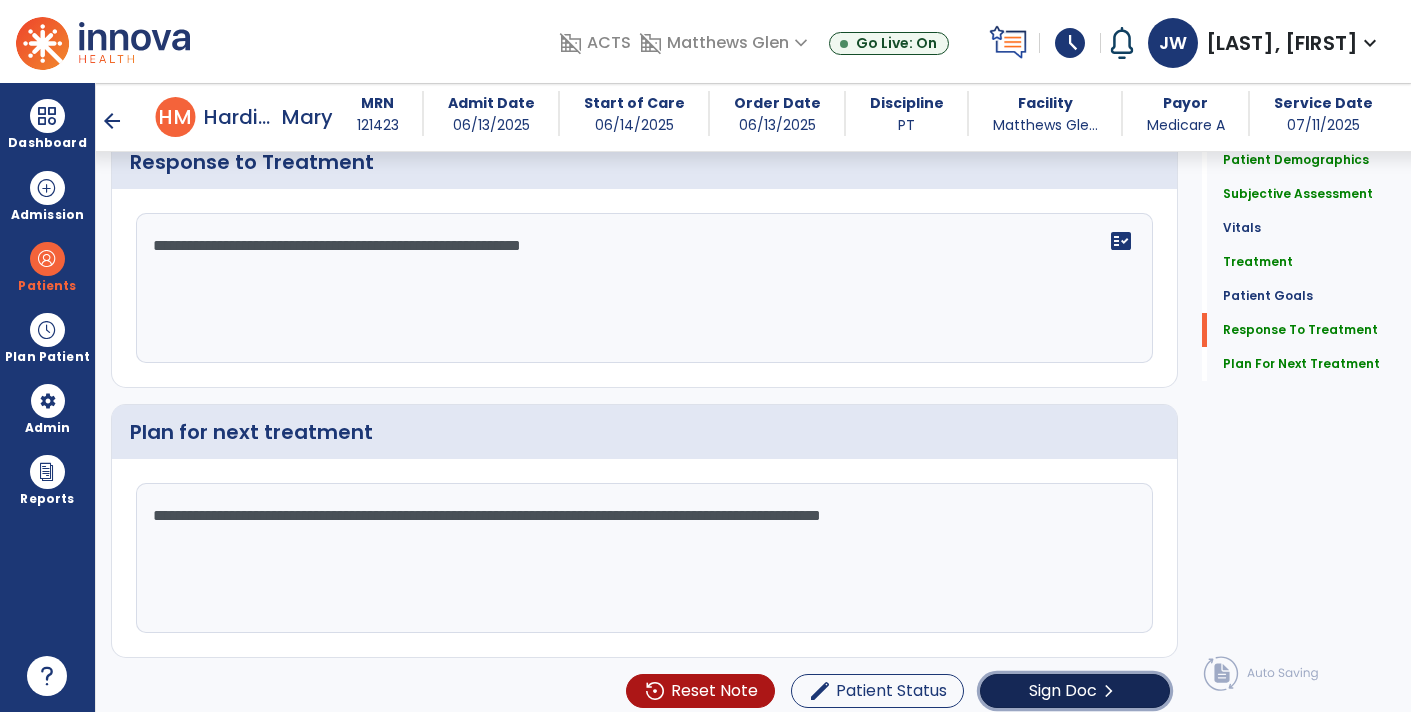 click on "Sign Doc" 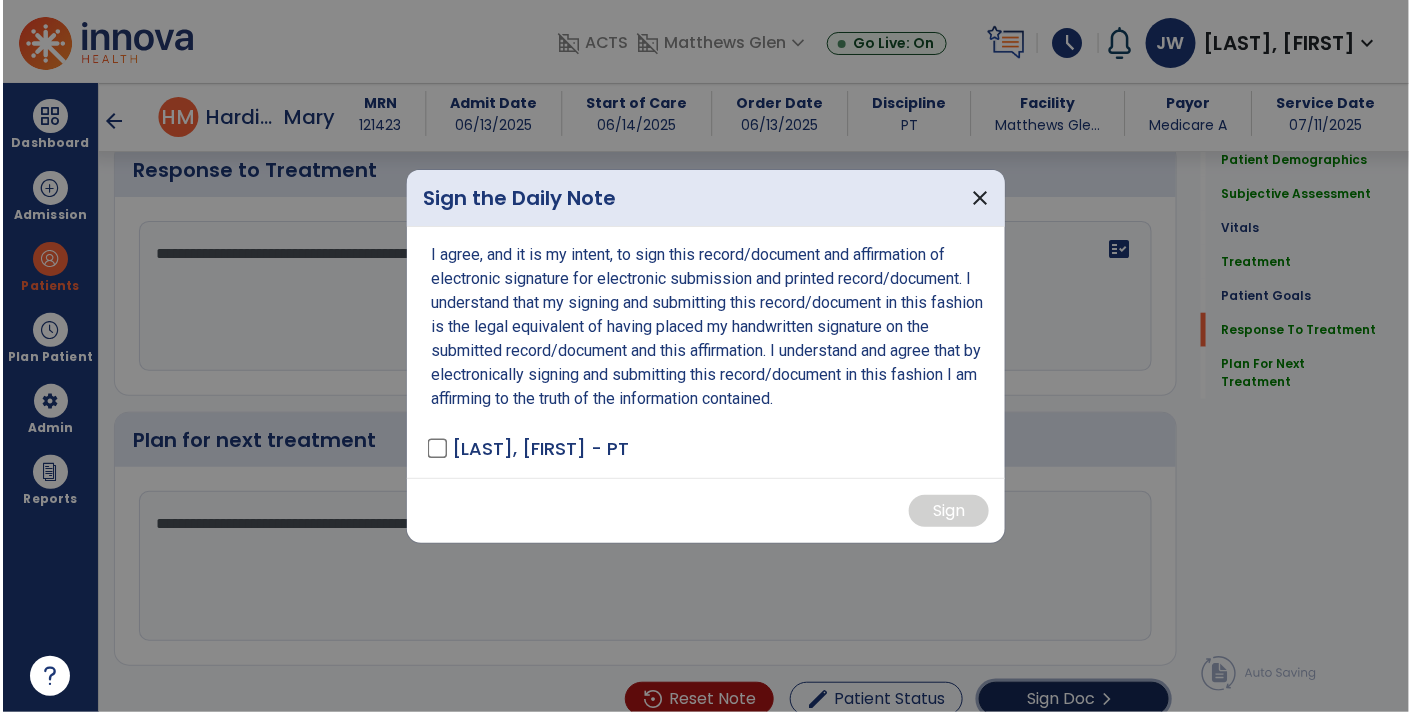 scroll, scrollTop: 2893, scrollLeft: 0, axis: vertical 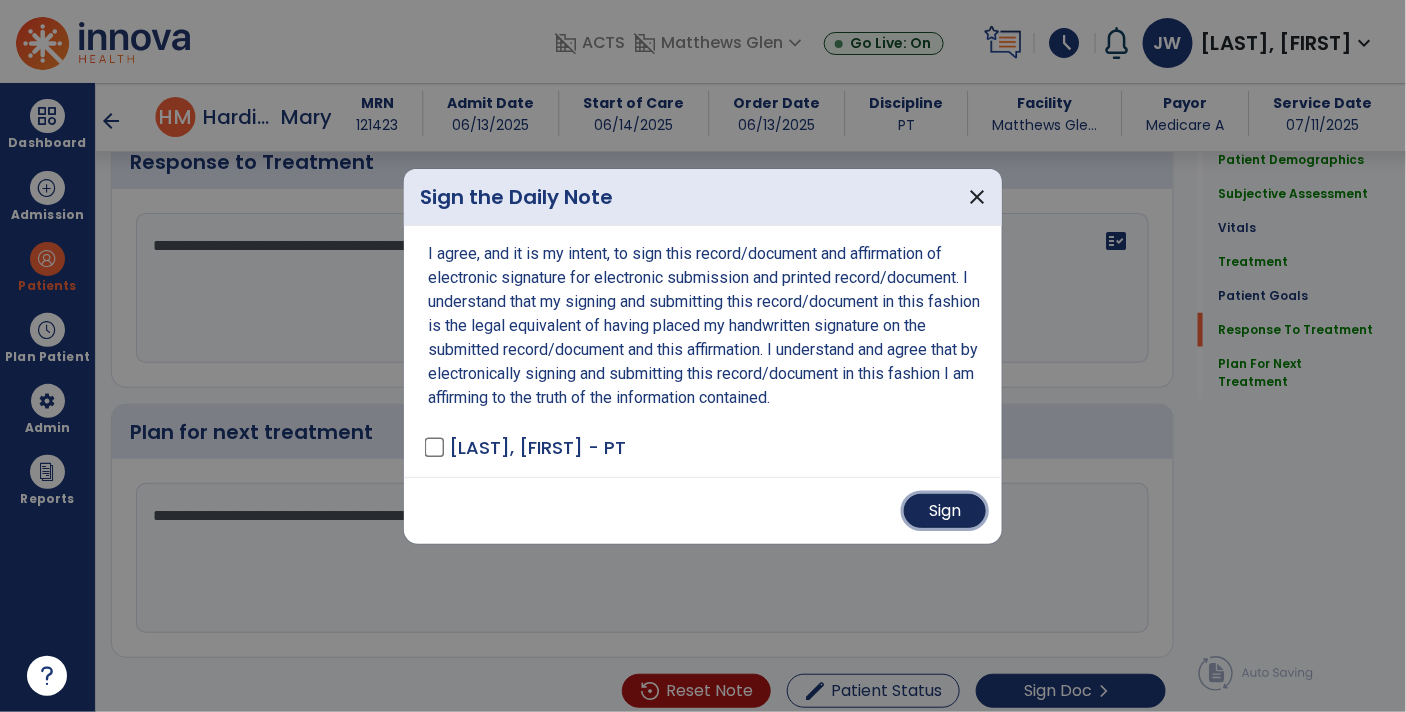 click on "Sign" at bounding box center (945, 511) 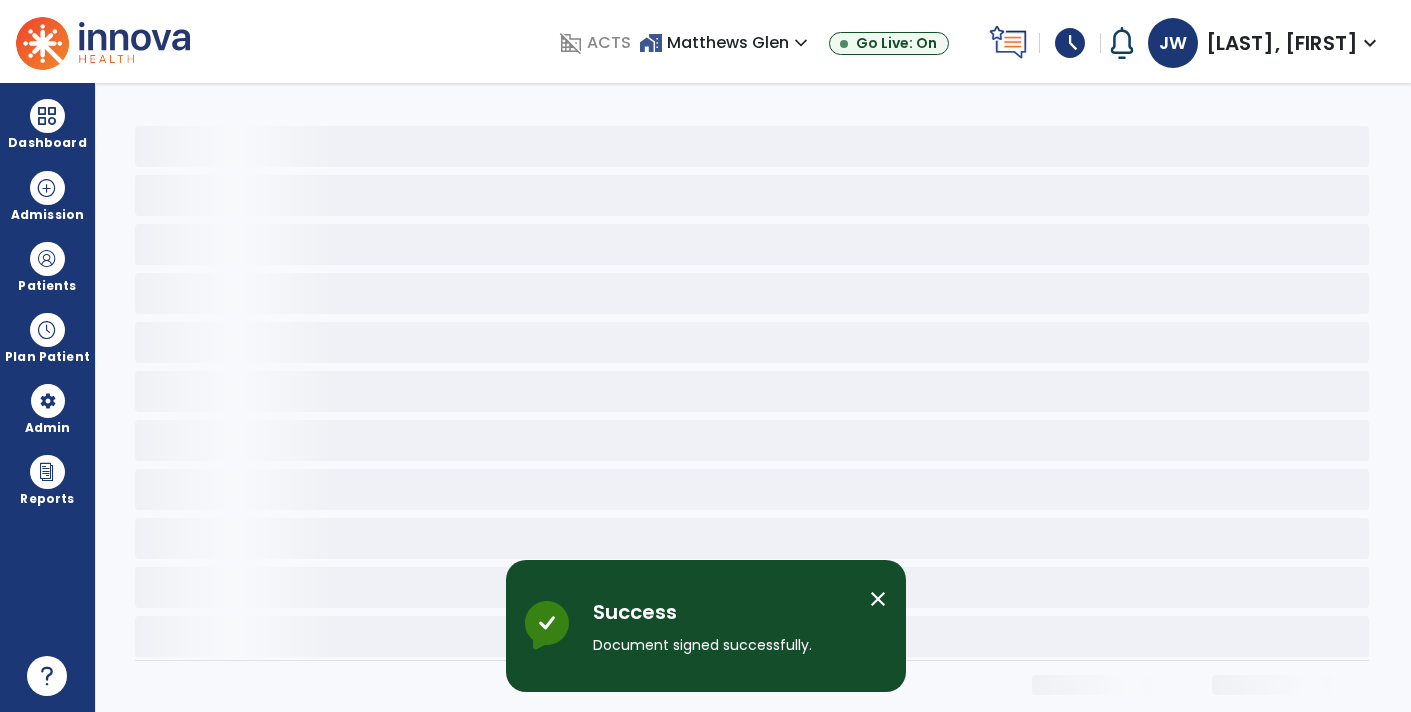 scroll, scrollTop: 0, scrollLeft: 0, axis: both 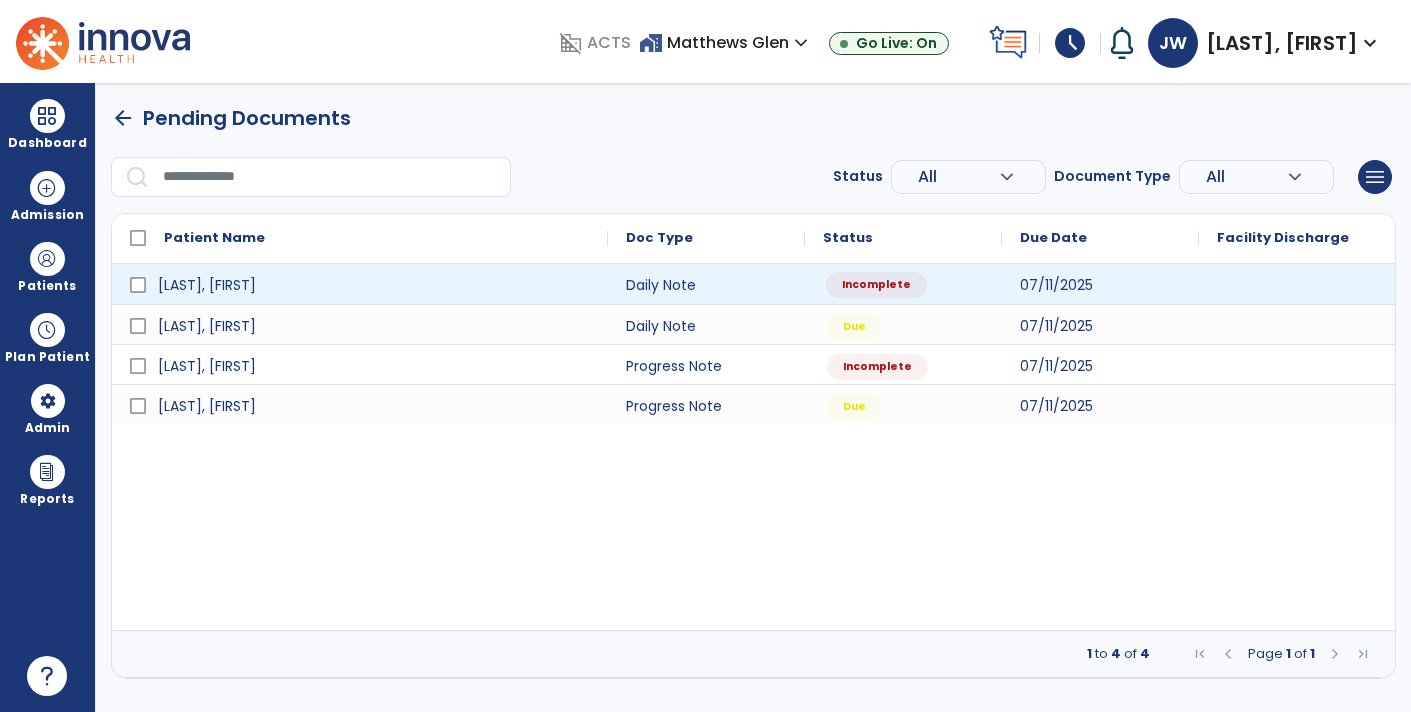 click on "Incomplete" at bounding box center [903, 284] 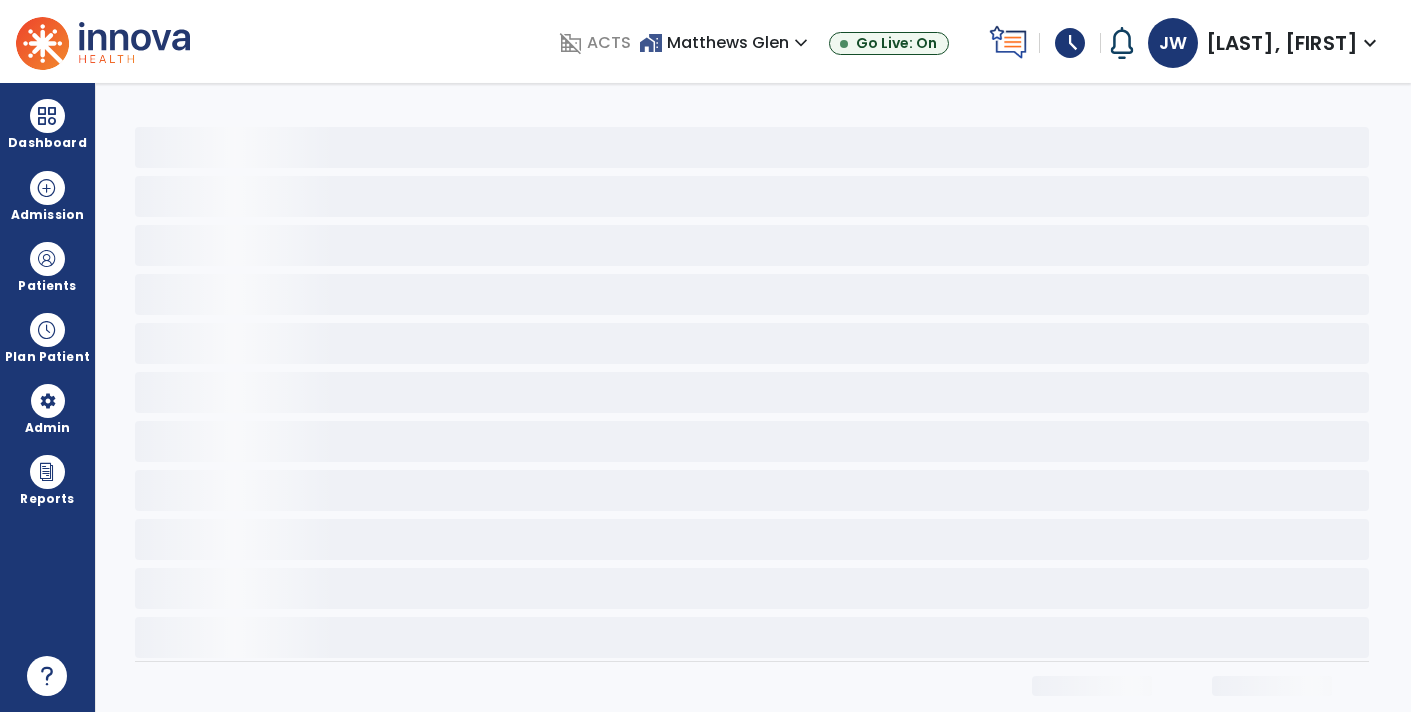 select on "*" 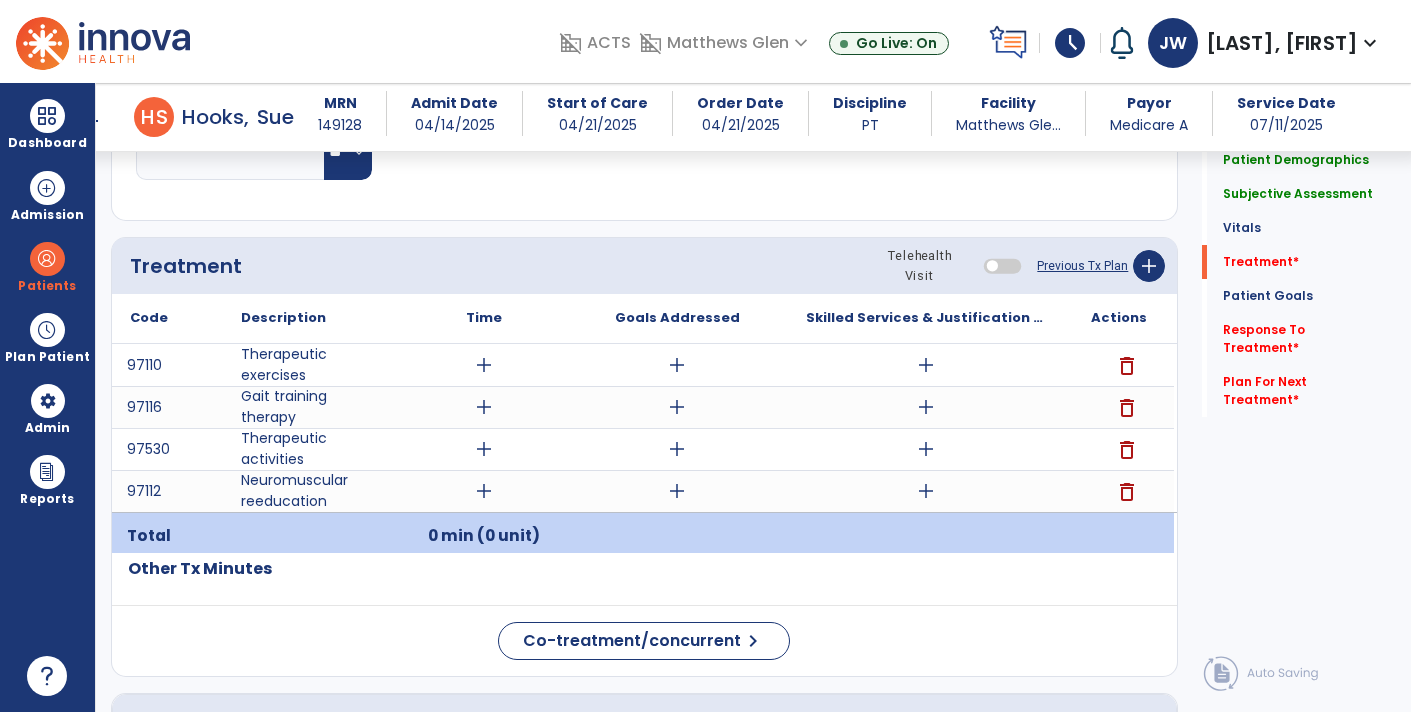 scroll, scrollTop: 1123, scrollLeft: 0, axis: vertical 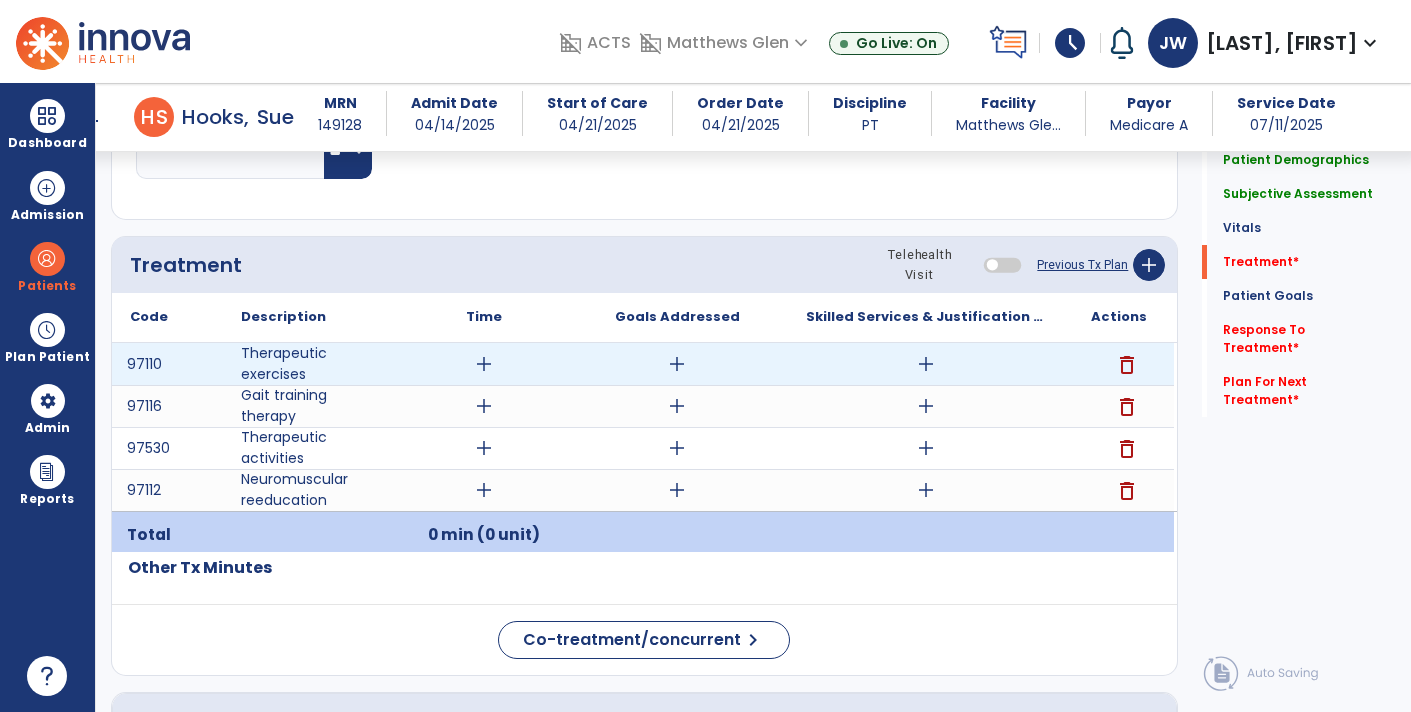 click on "add" at bounding box center [484, 364] 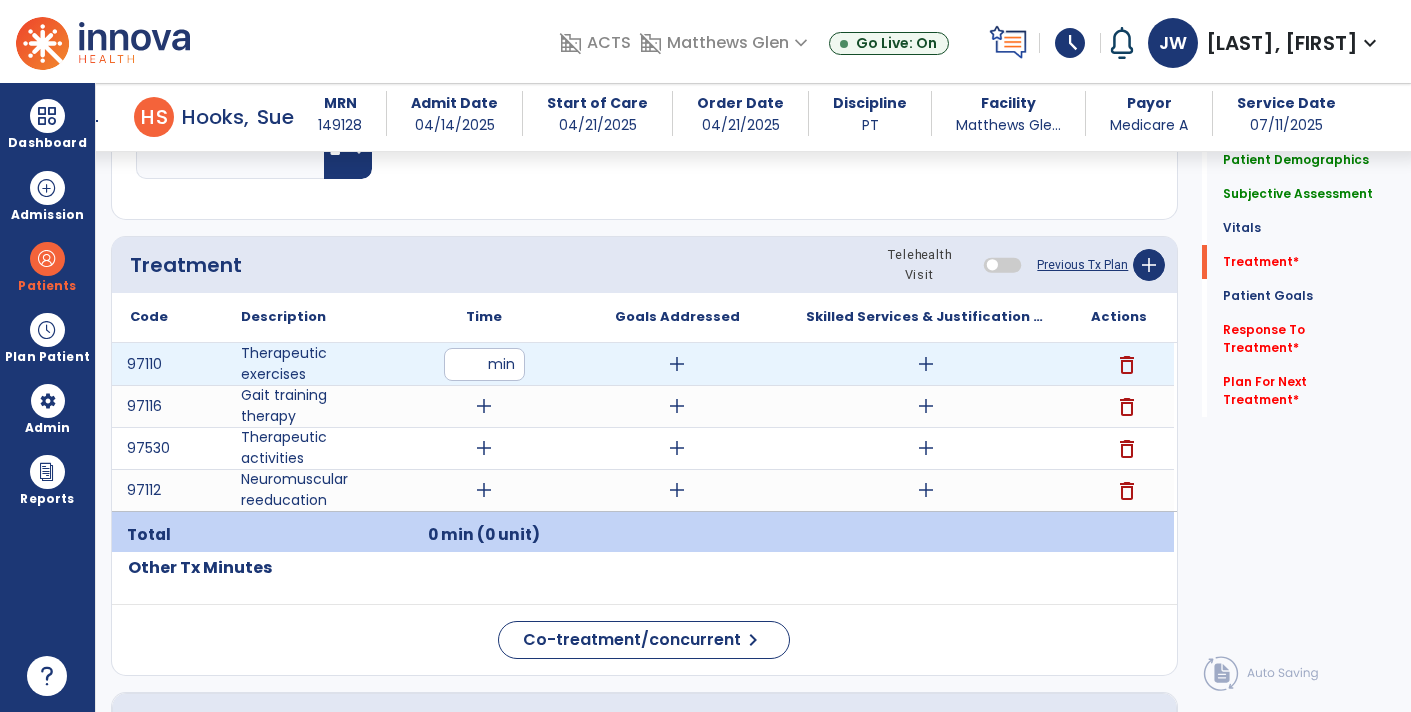 type on "**" 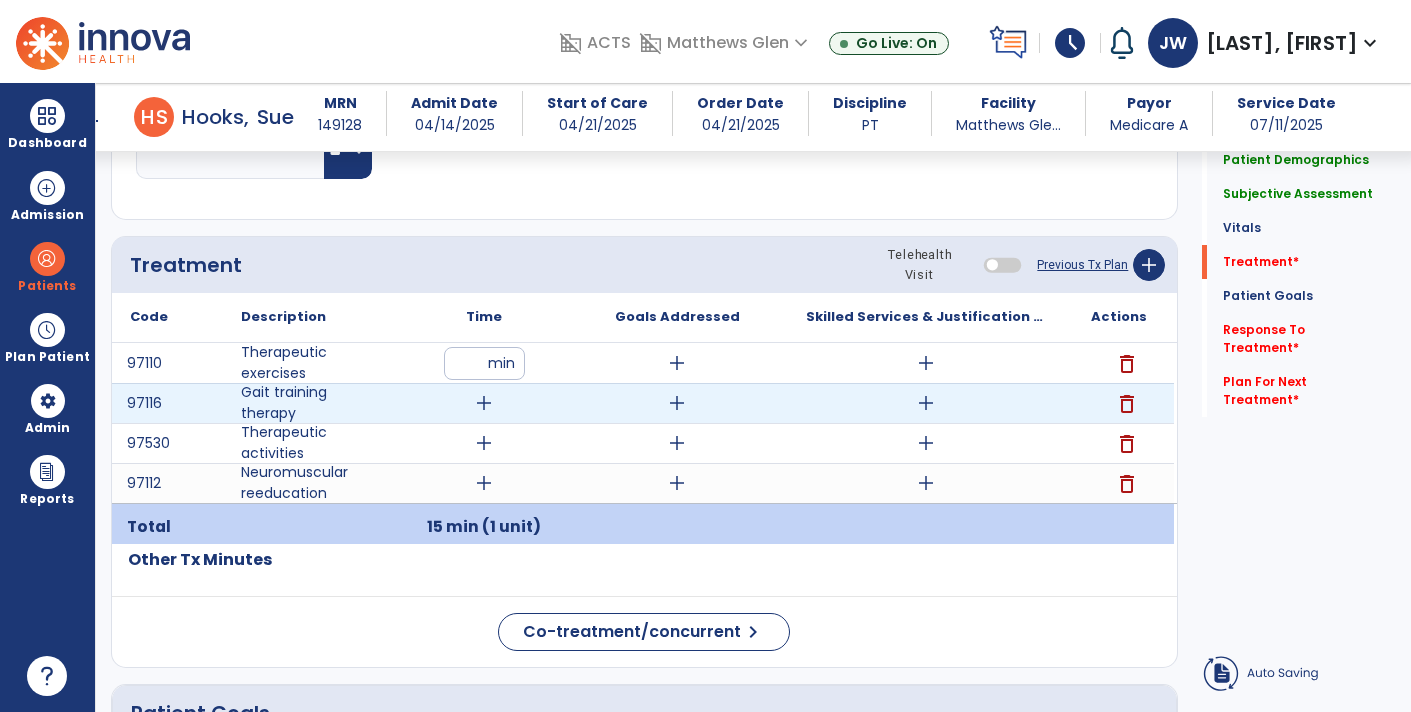 click on "add" at bounding box center [484, 403] 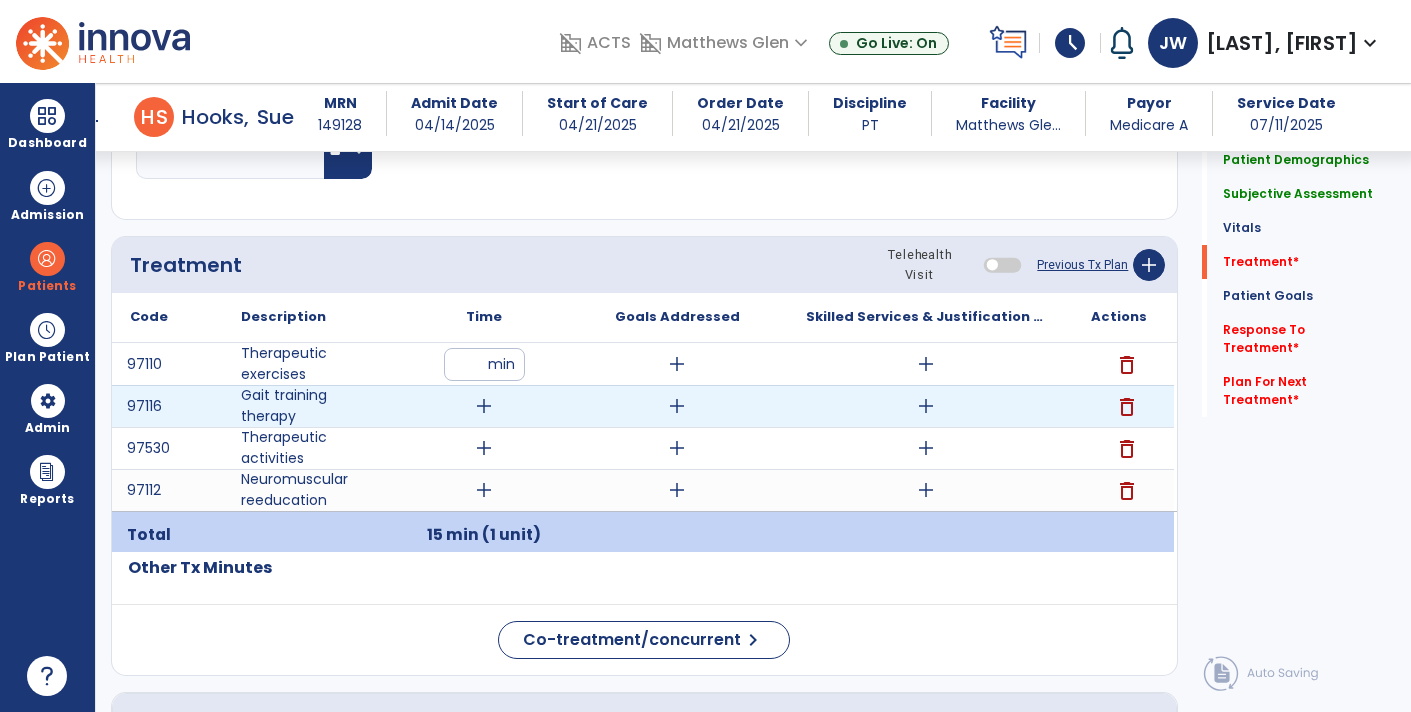 click on "add" at bounding box center [484, 406] 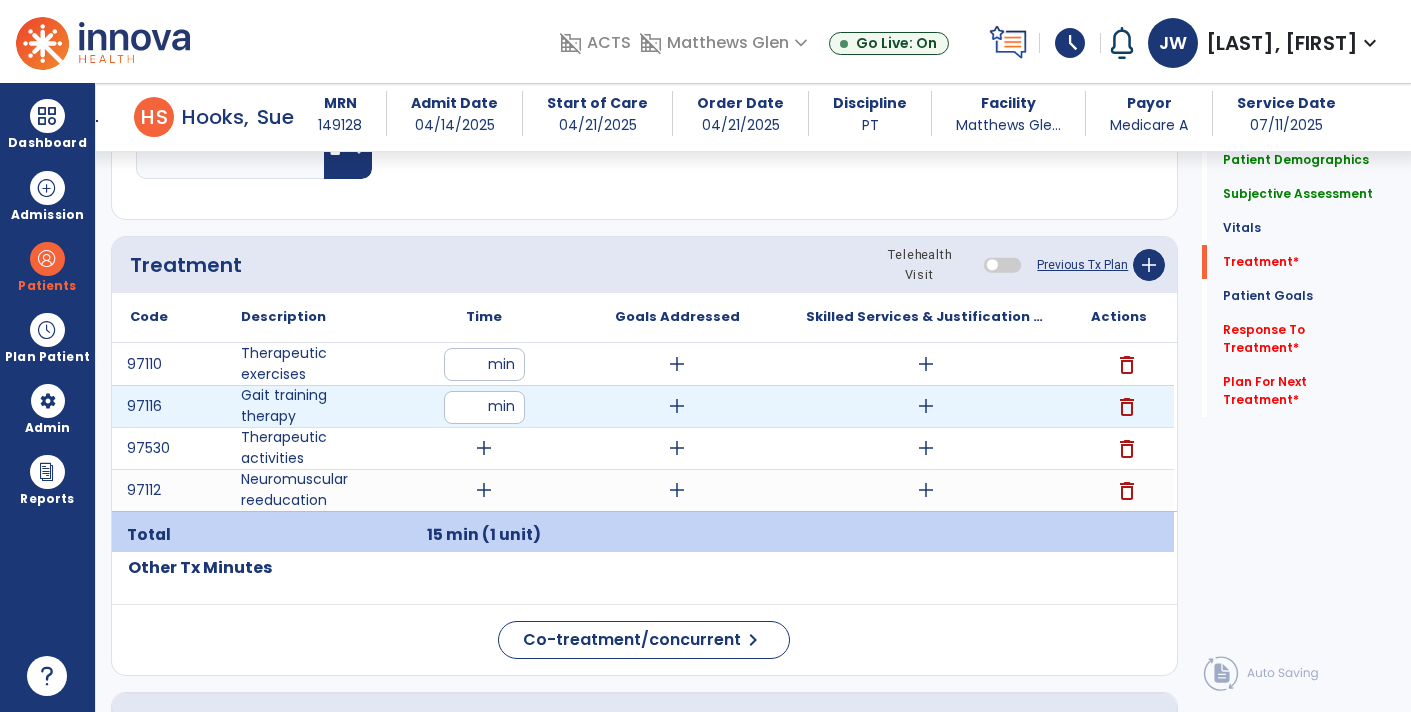 type on "**" 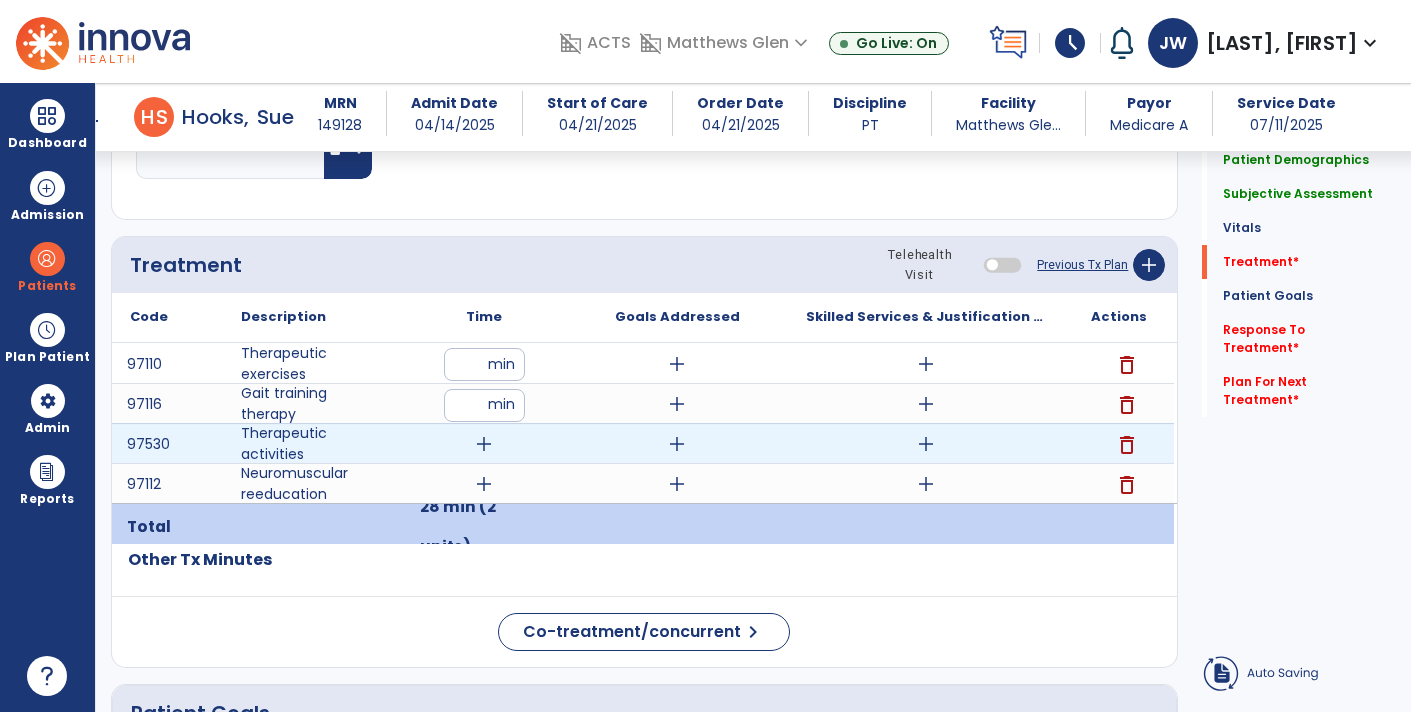 click on "add" at bounding box center [484, 444] 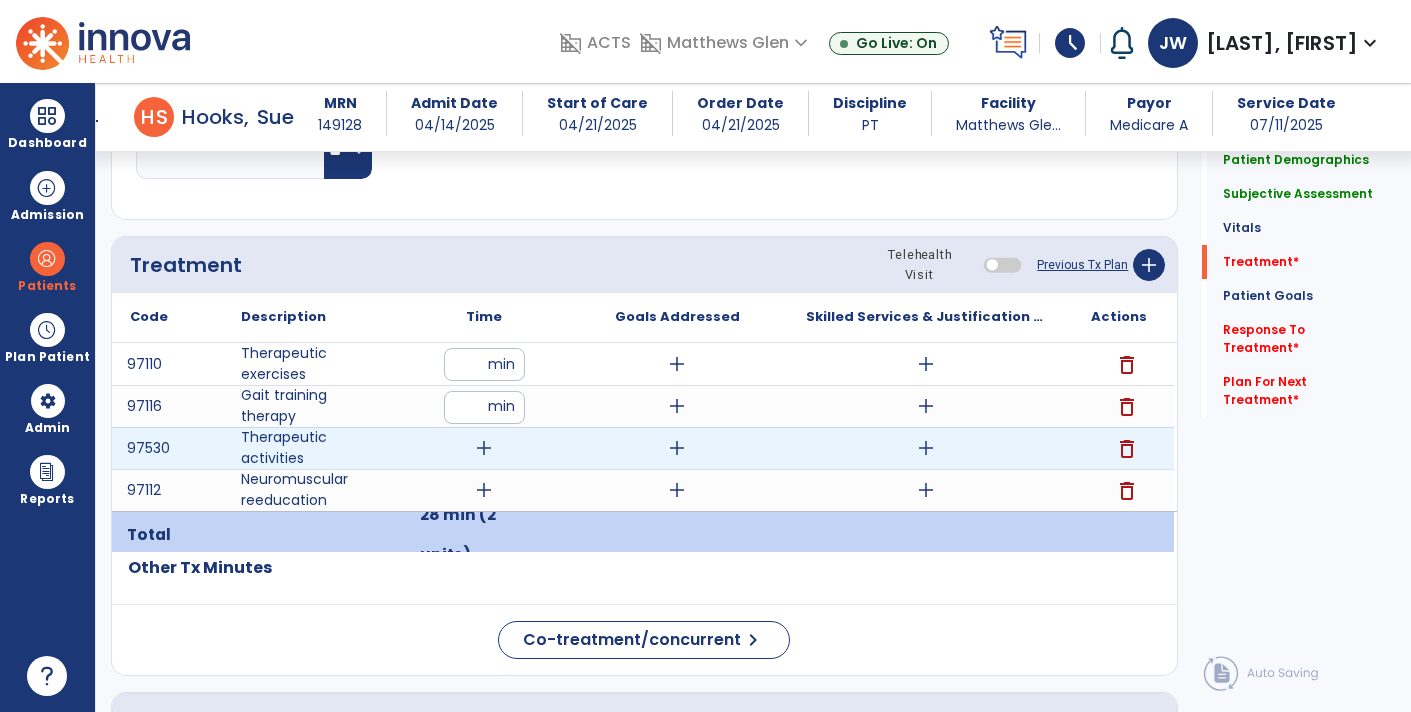 click on "add" at bounding box center [484, 448] 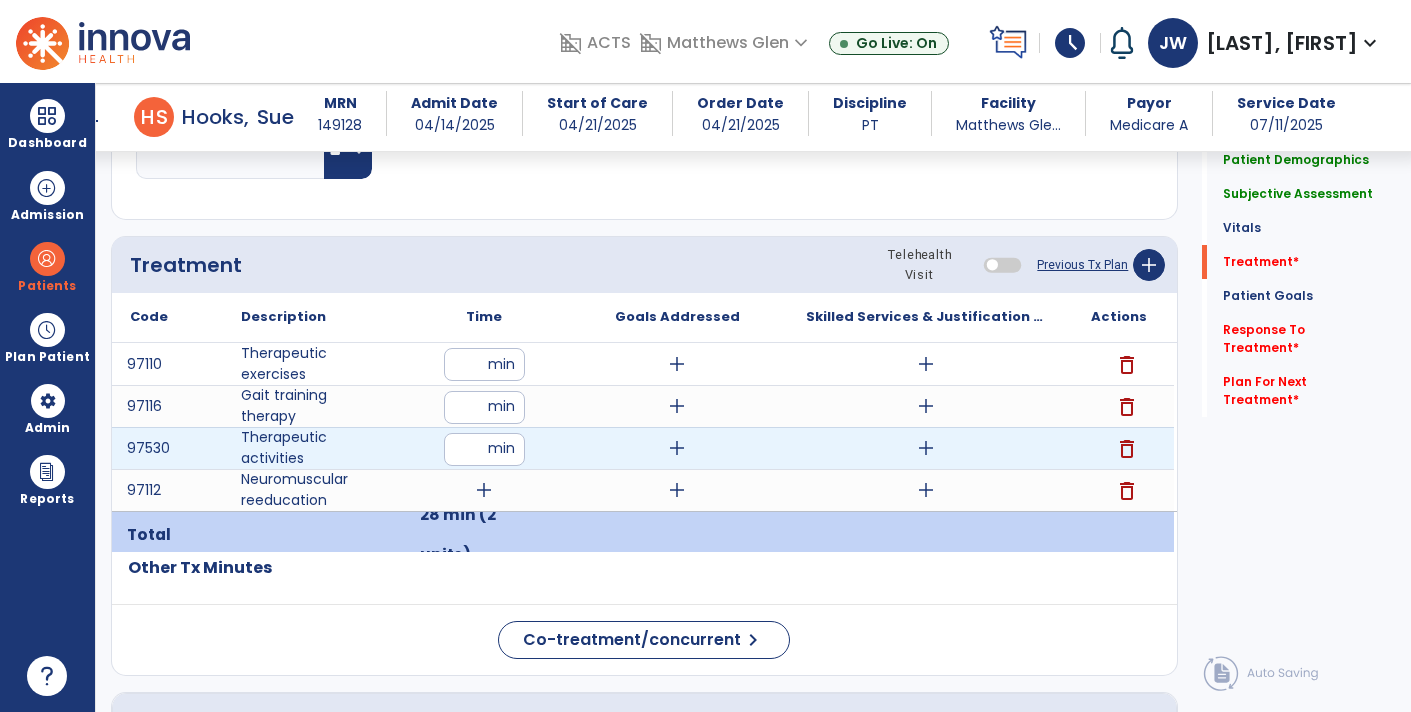 type on "**" 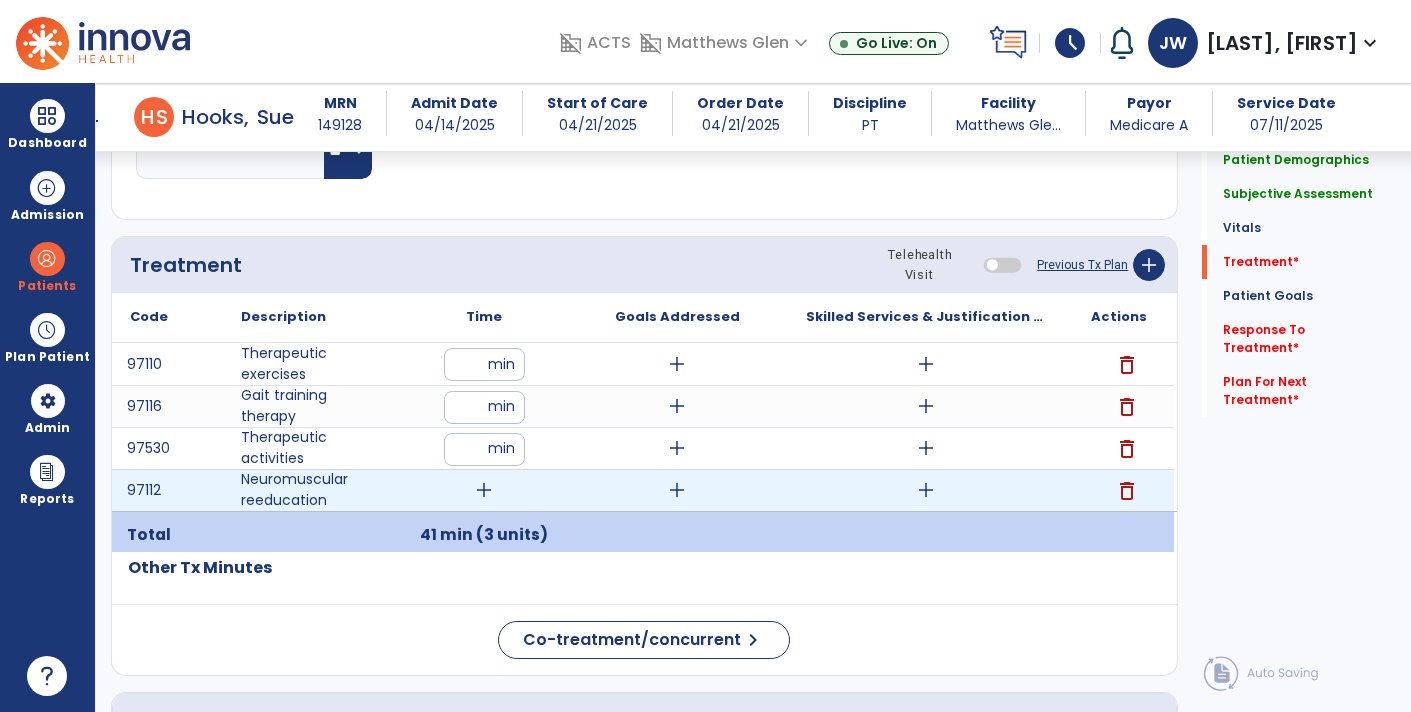 click on "add" at bounding box center [484, 490] 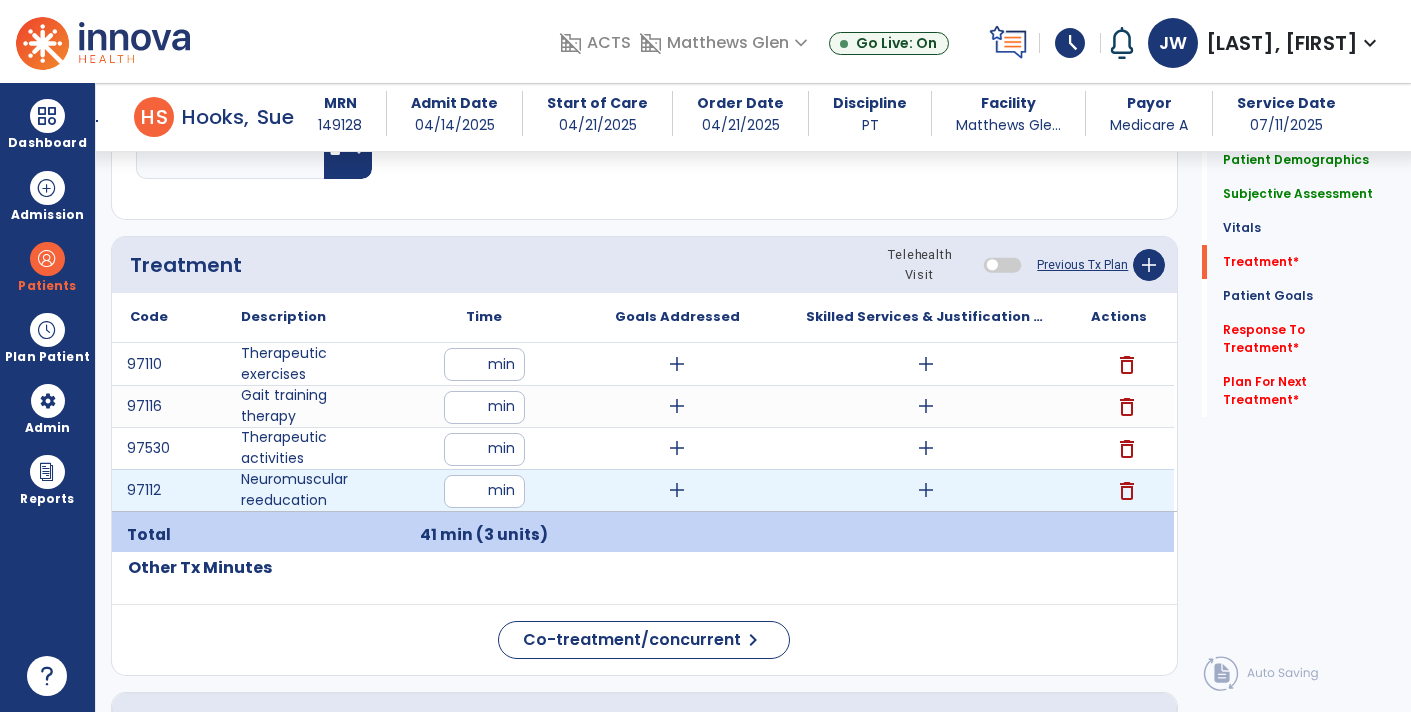 type on "**" 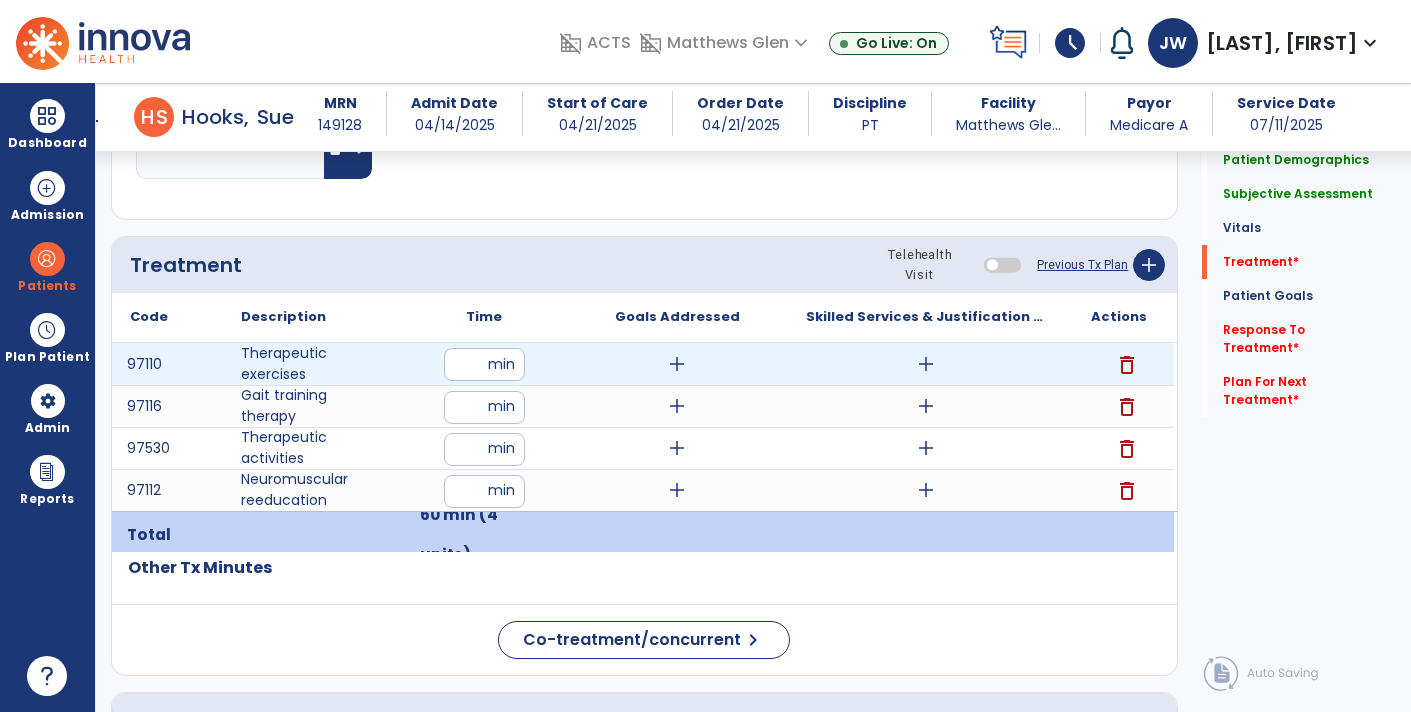 click on "add" at bounding box center (926, 364) 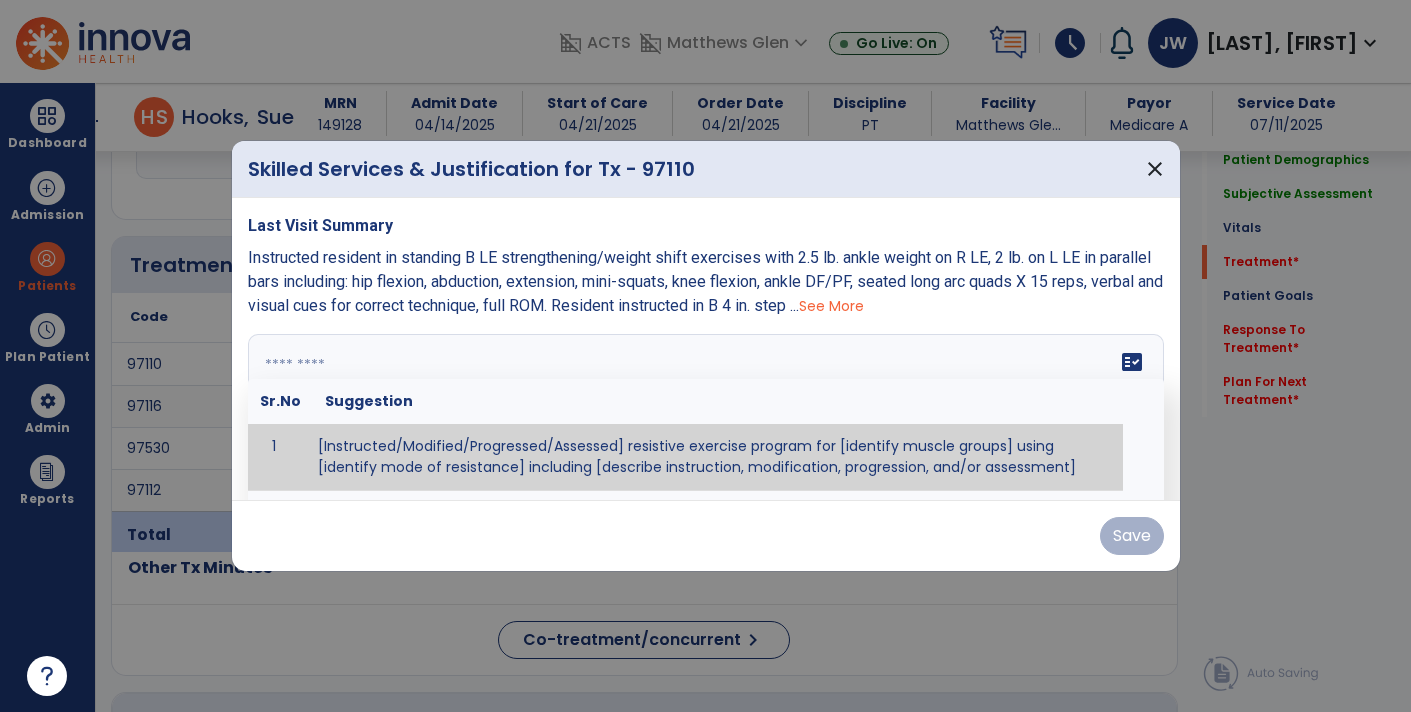 click at bounding box center (706, 409) 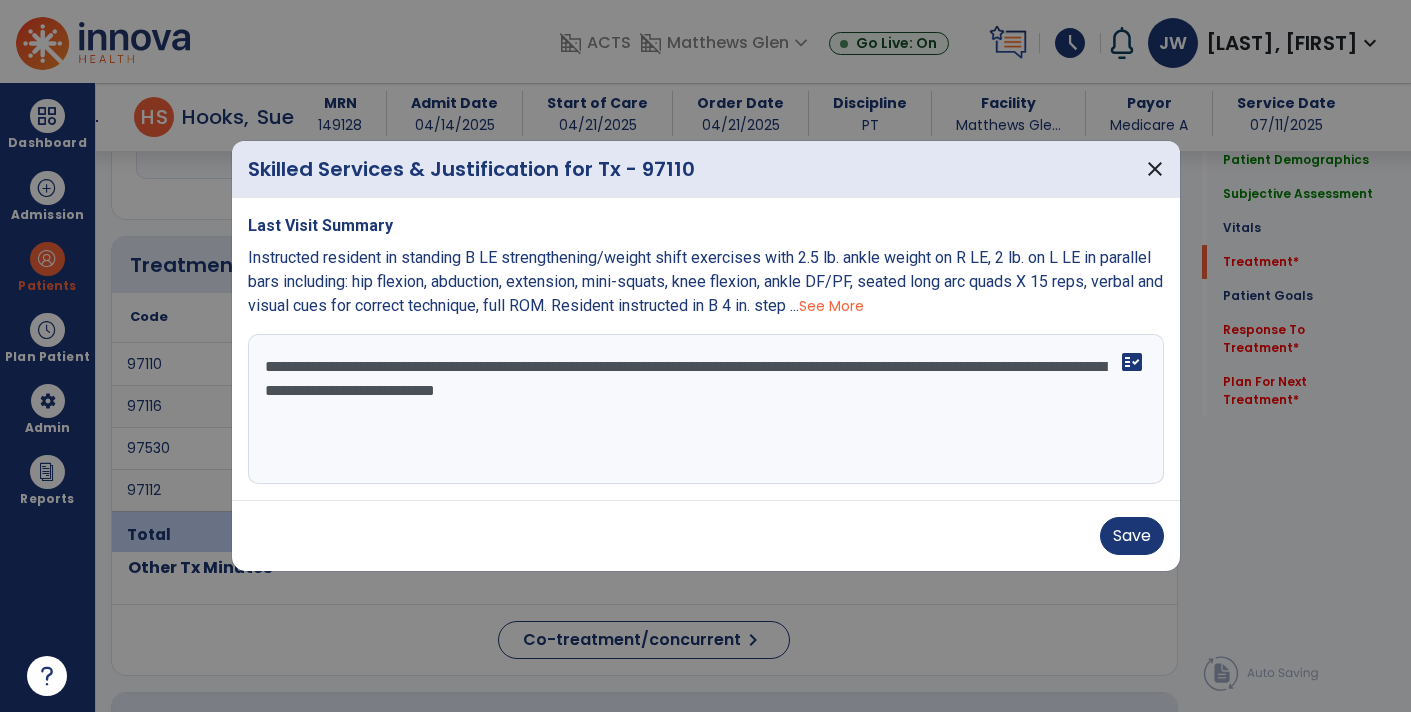click on "**********" at bounding box center [706, 409] 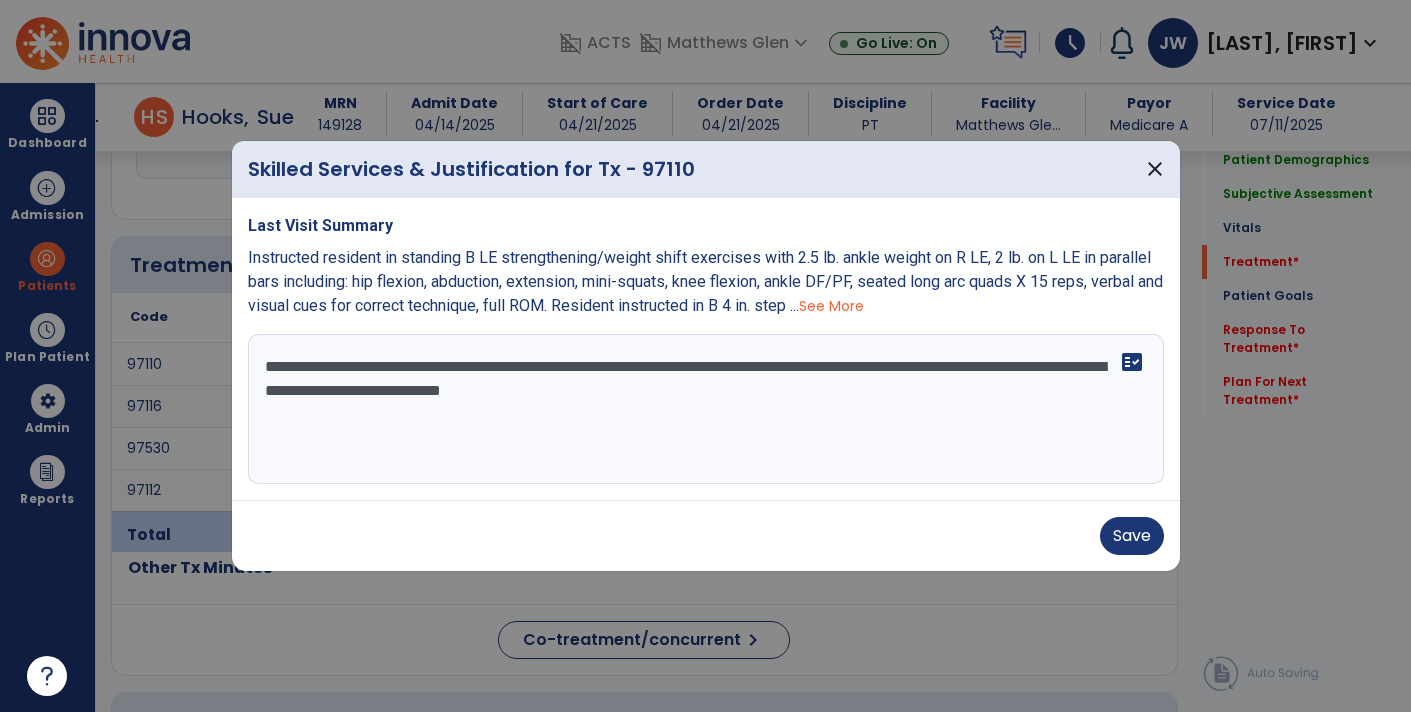 click on "**********" at bounding box center (706, 409) 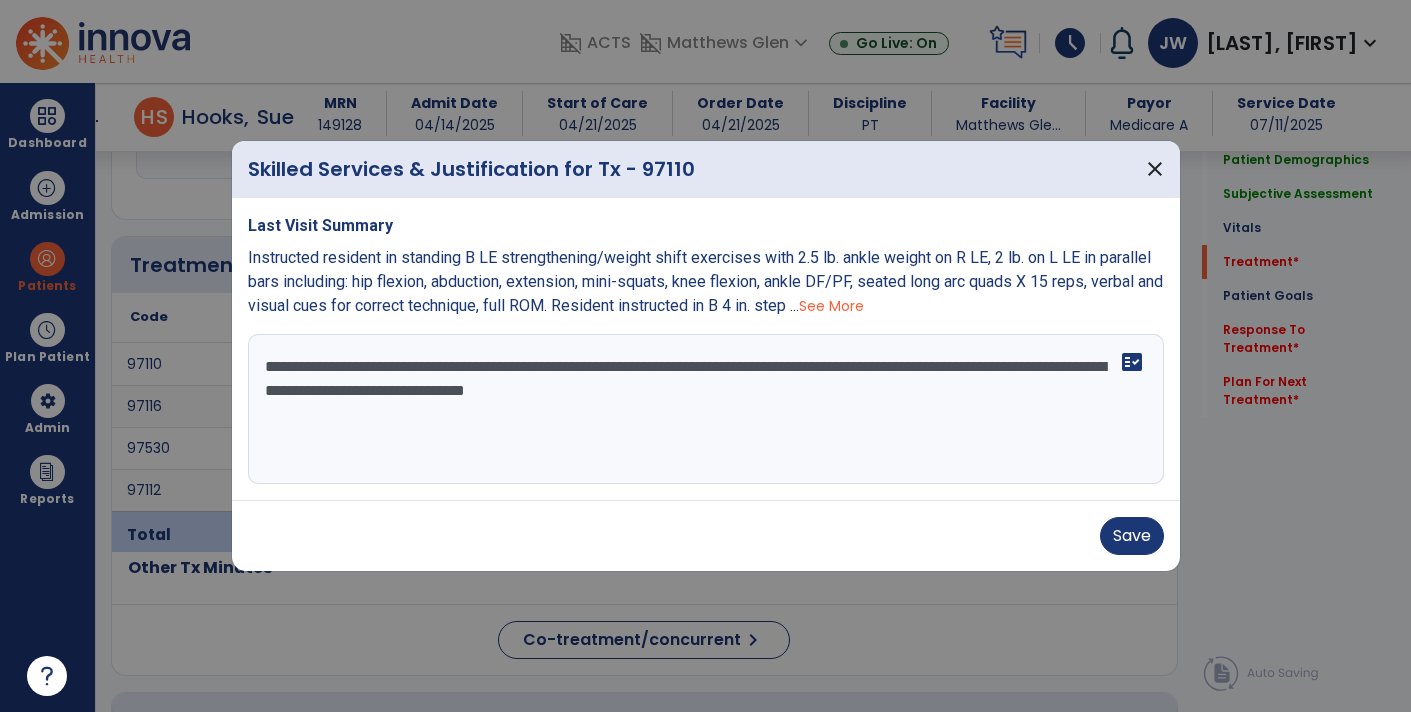 click on "**********" at bounding box center (706, 409) 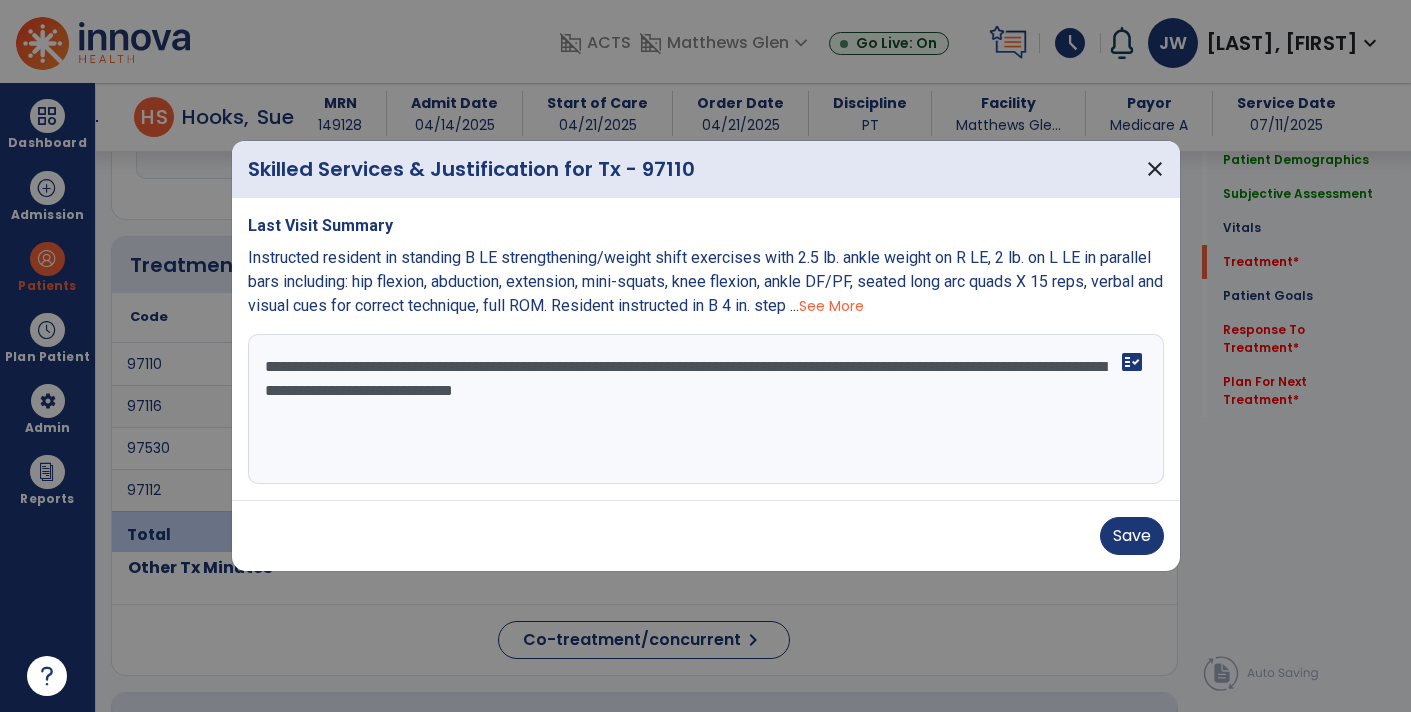 click on "**********" at bounding box center [706, 409] 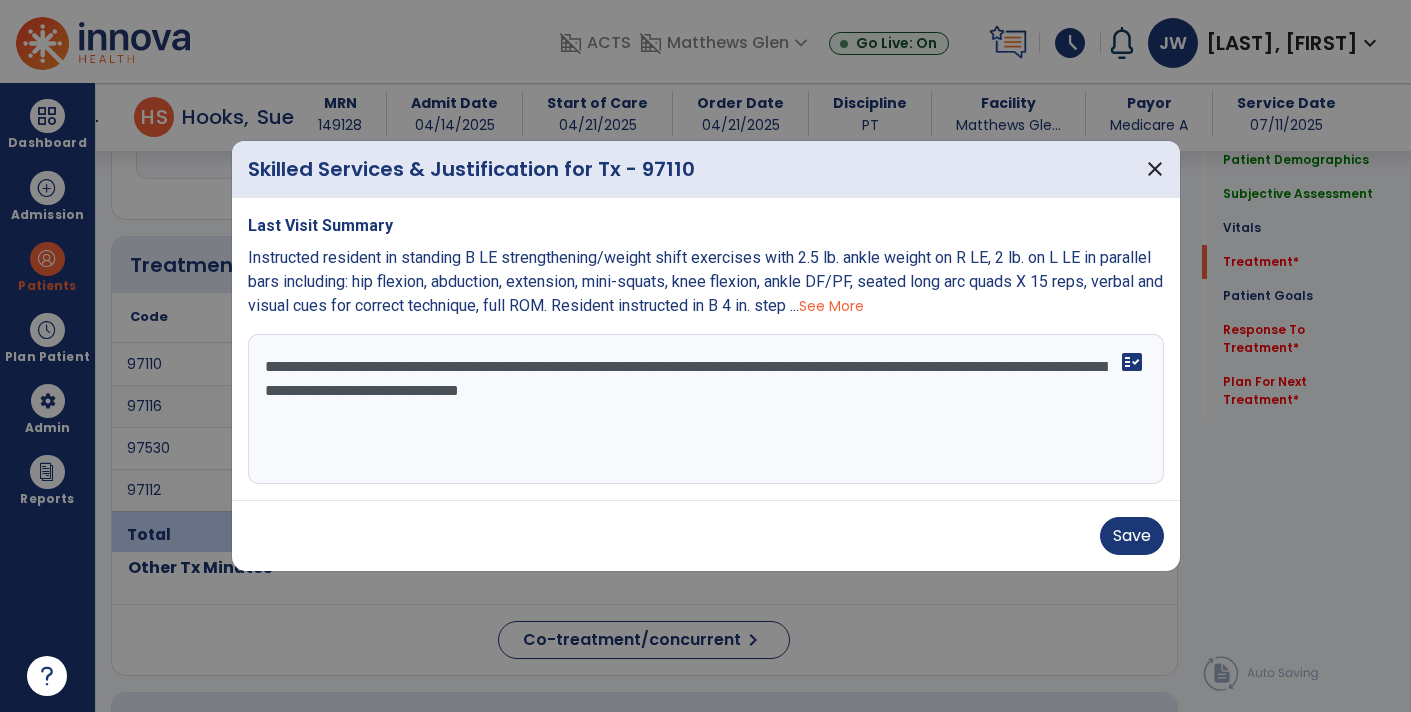 click on "**********" at bounding box center (706, 409) 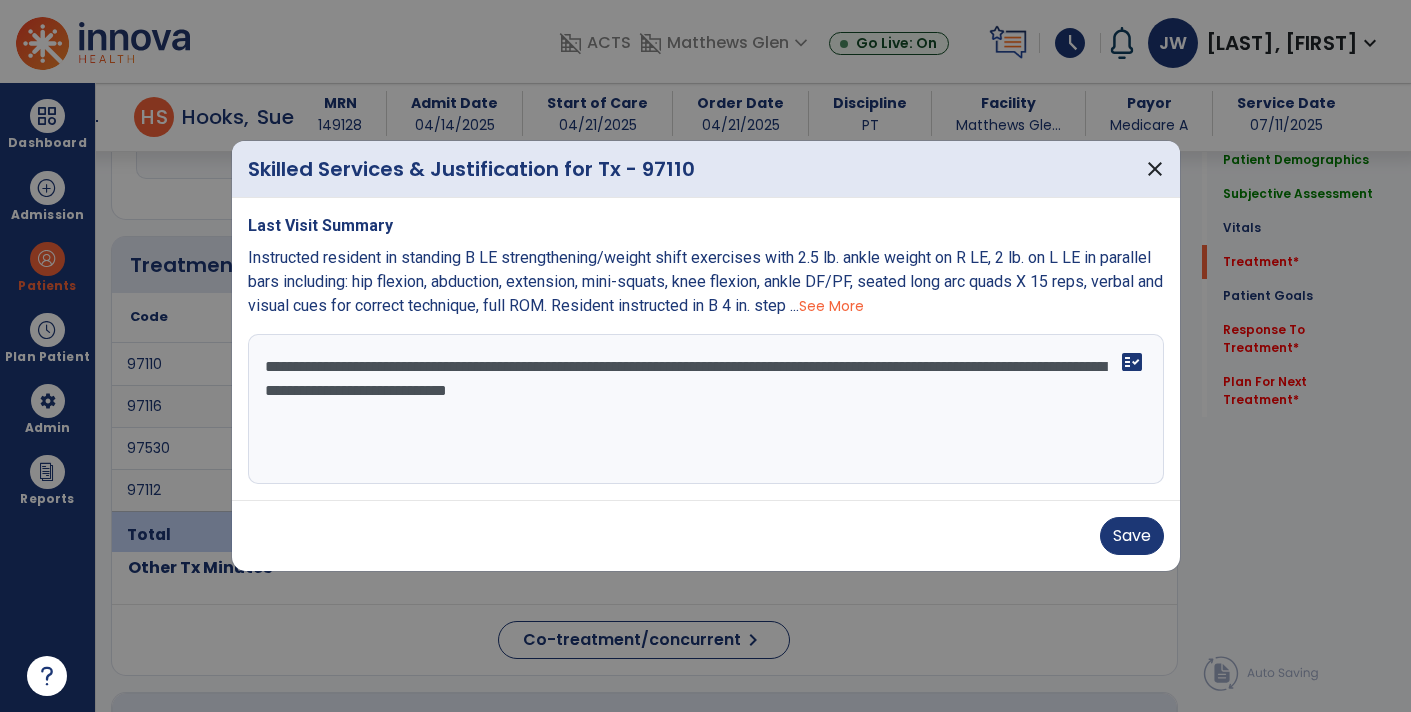 click on "**********" at bounding box center (706, 409) 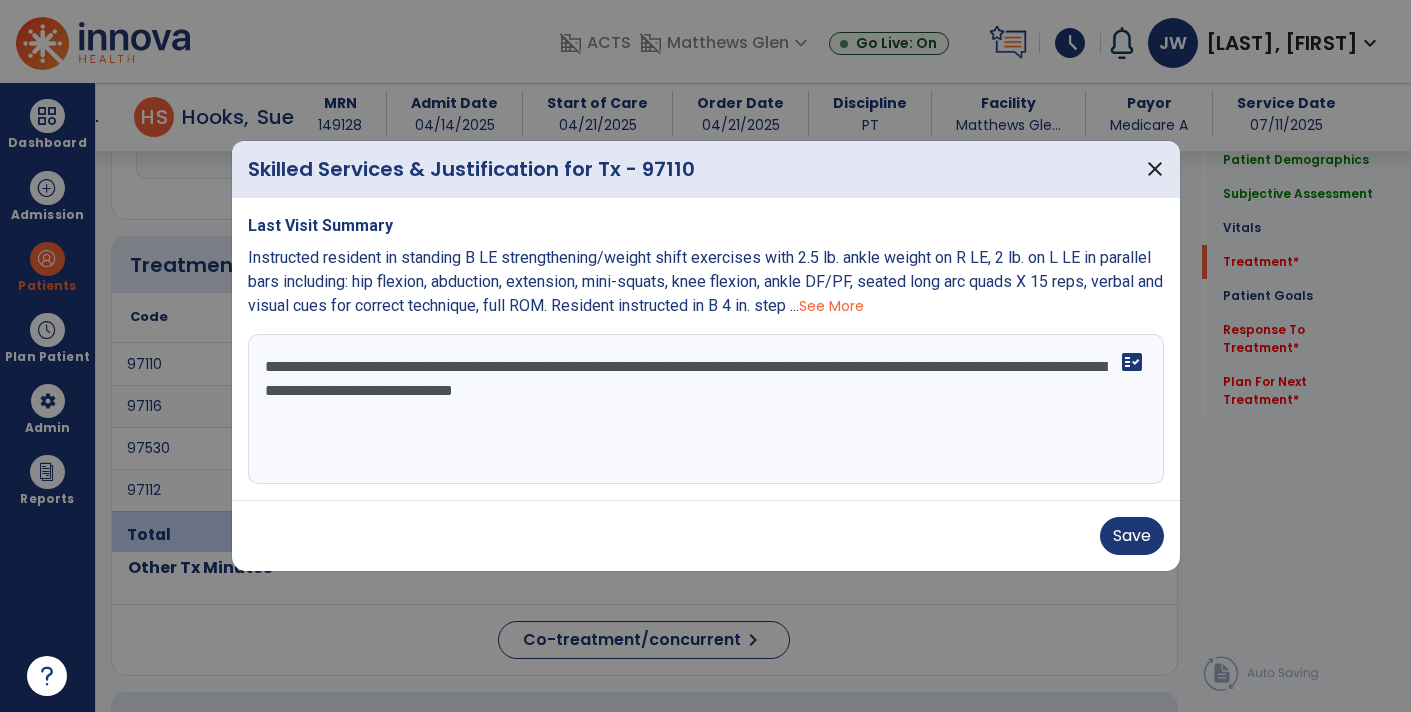 click on "**********" at bounding box center (706, 409) 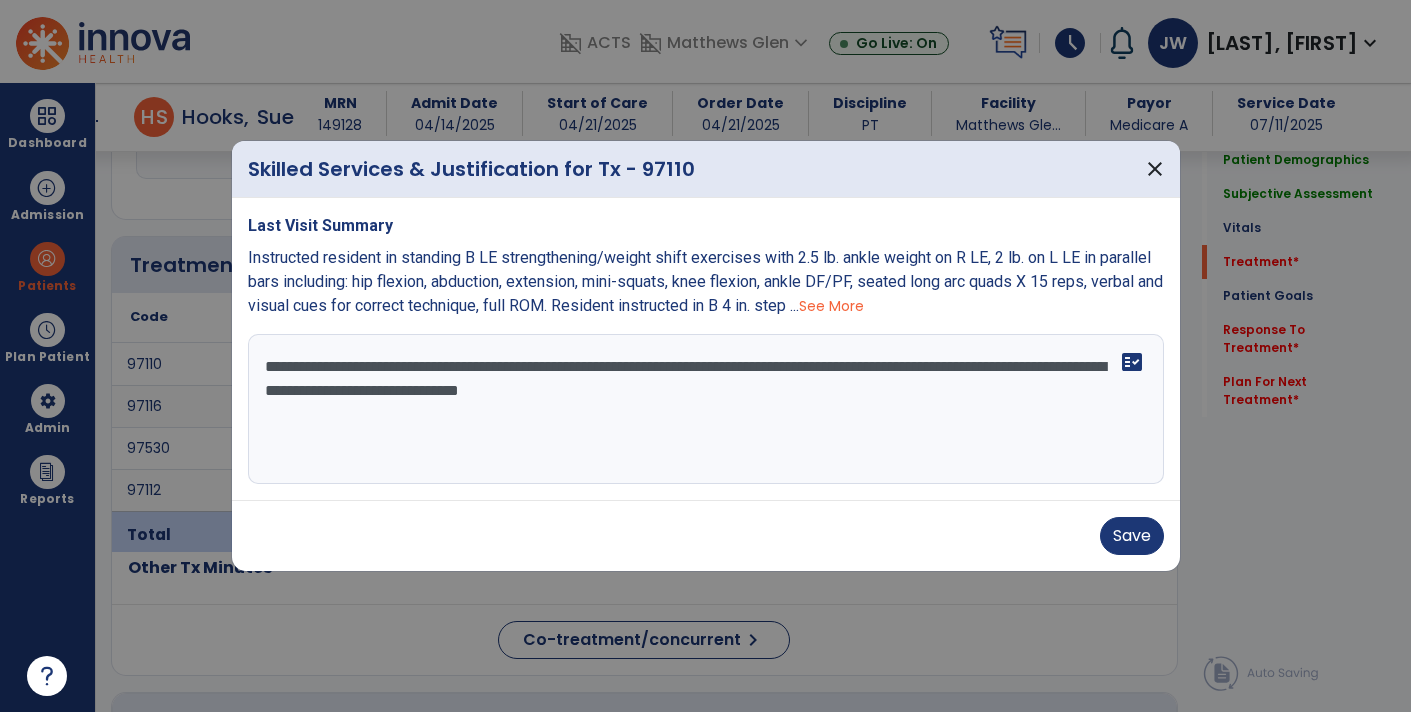 click on "**********" at bounding box center [706, 409] 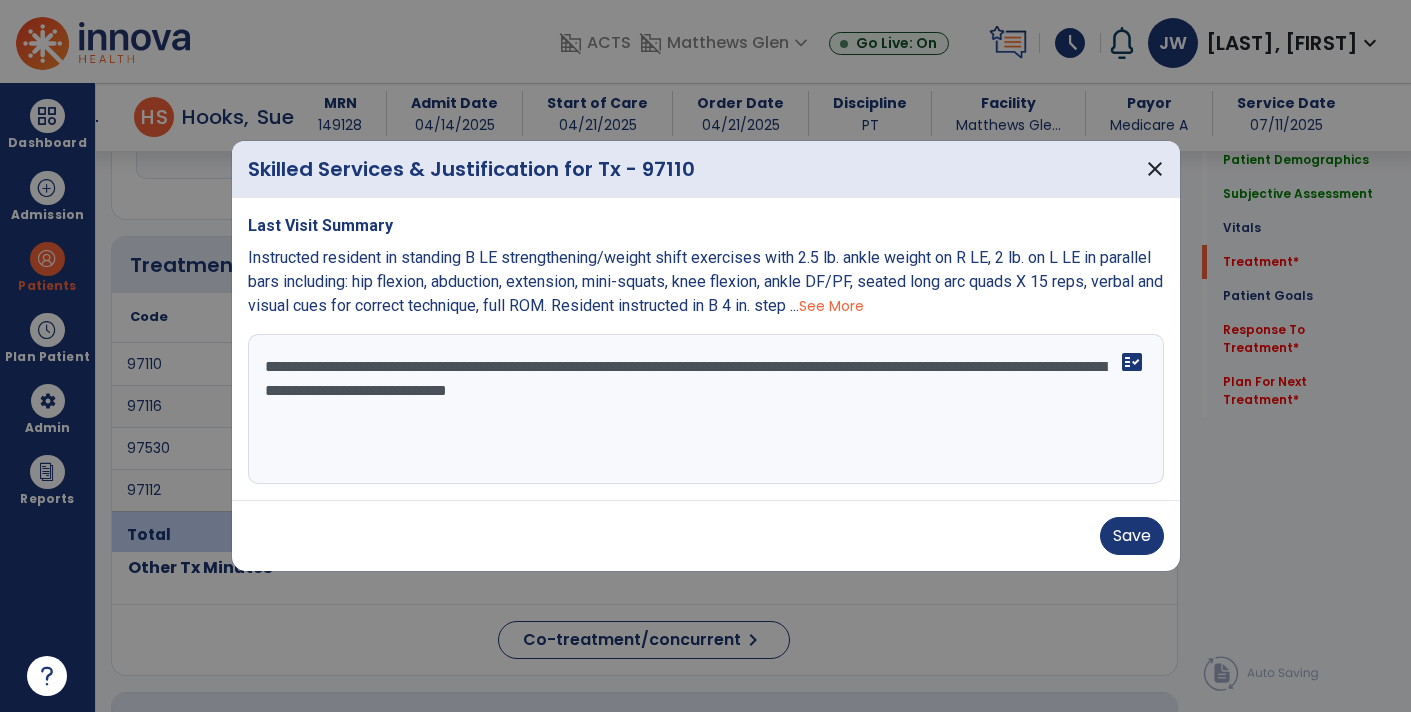 click on "**********" at bounding box center [706, 409] 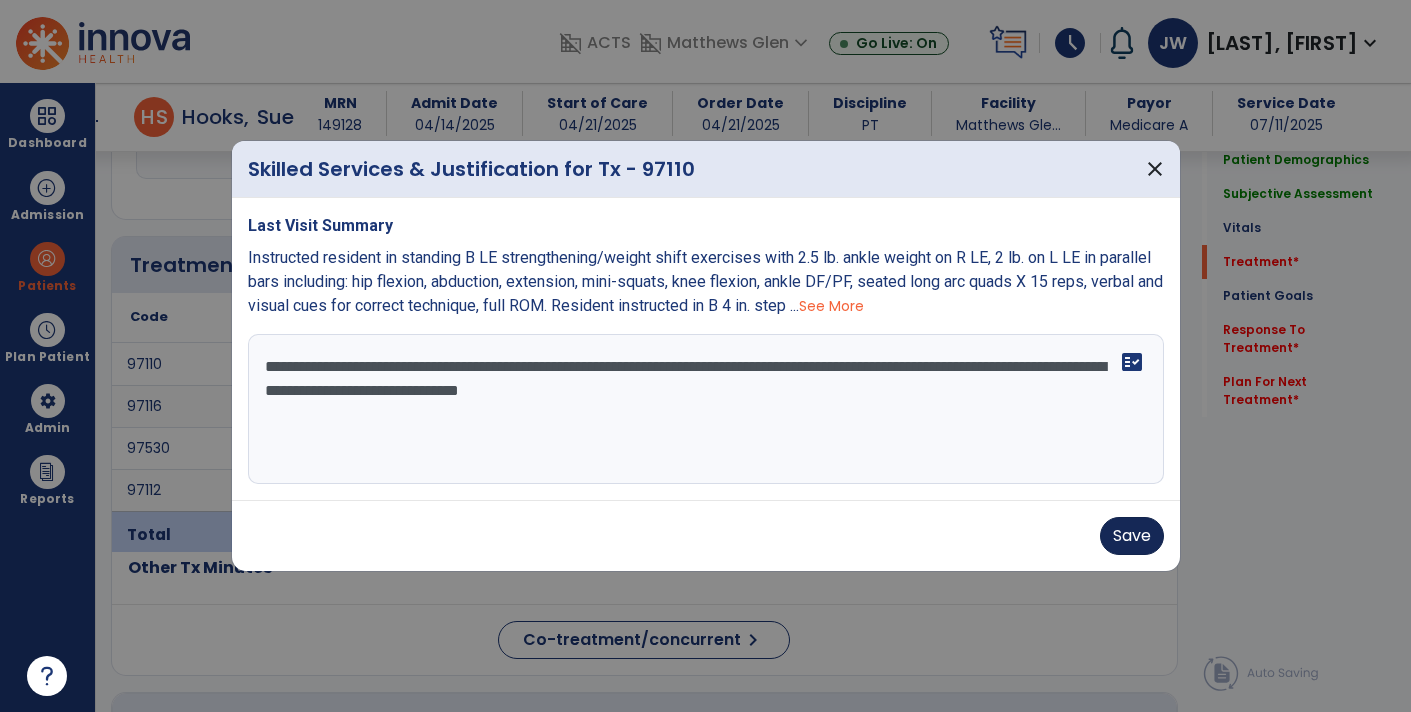 type on "**********" 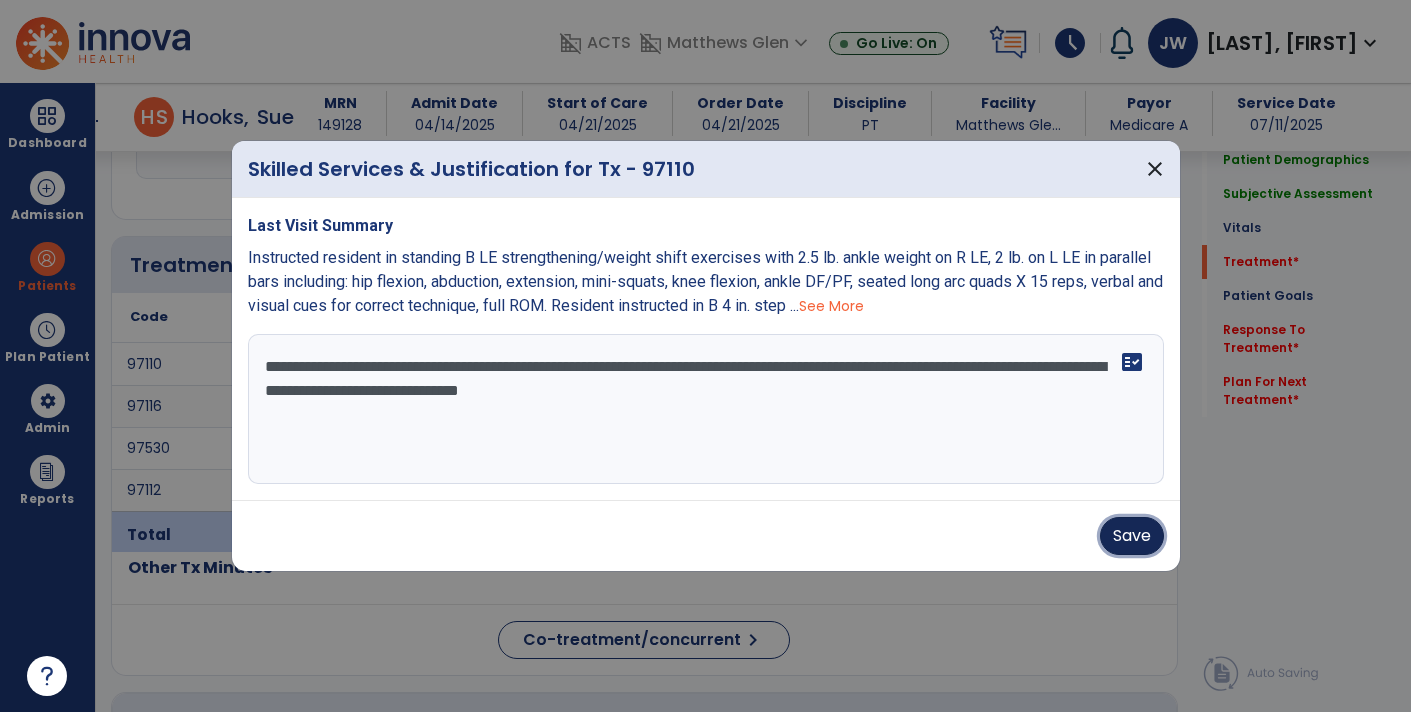 click on "Save" at bounding box center [1132, 536] 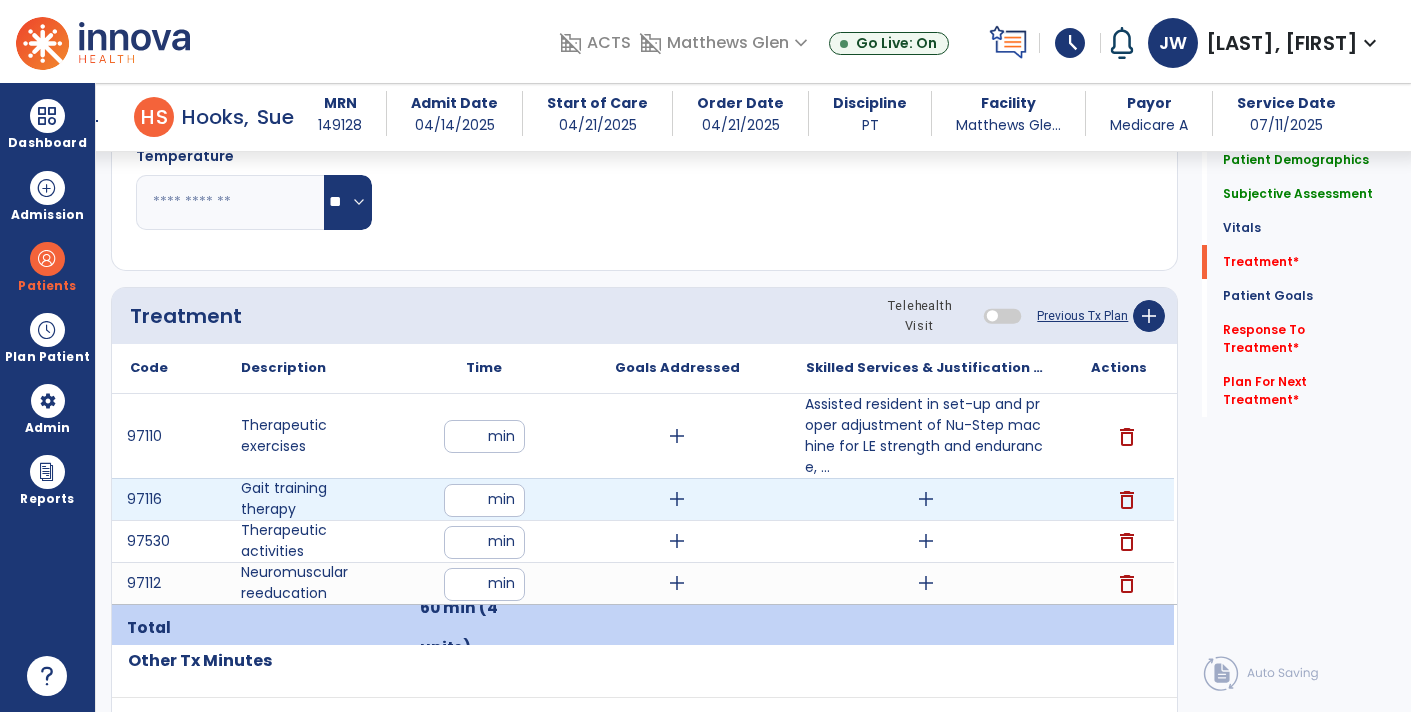 scroll, scrollTop: 1074, scrollLeft: 0, axis: vertical 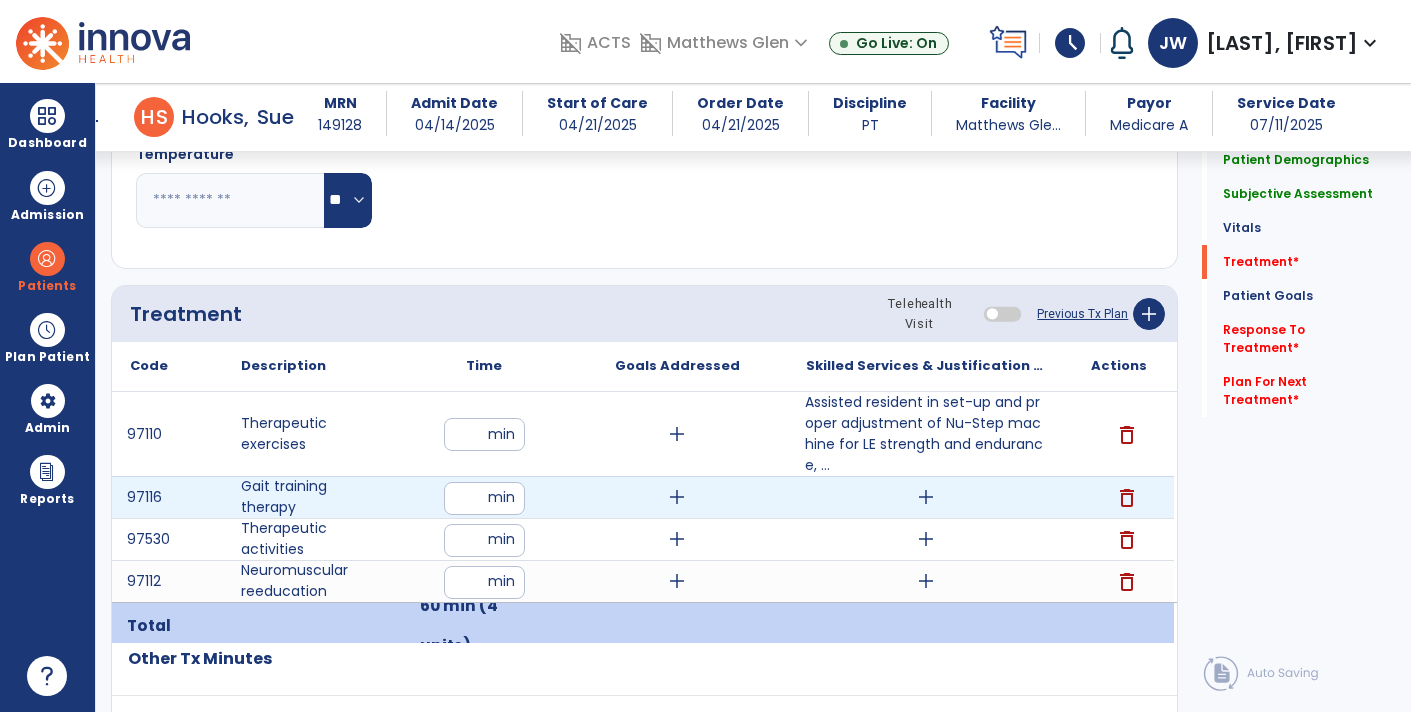 click on "add" at bounding box center [926, 497] 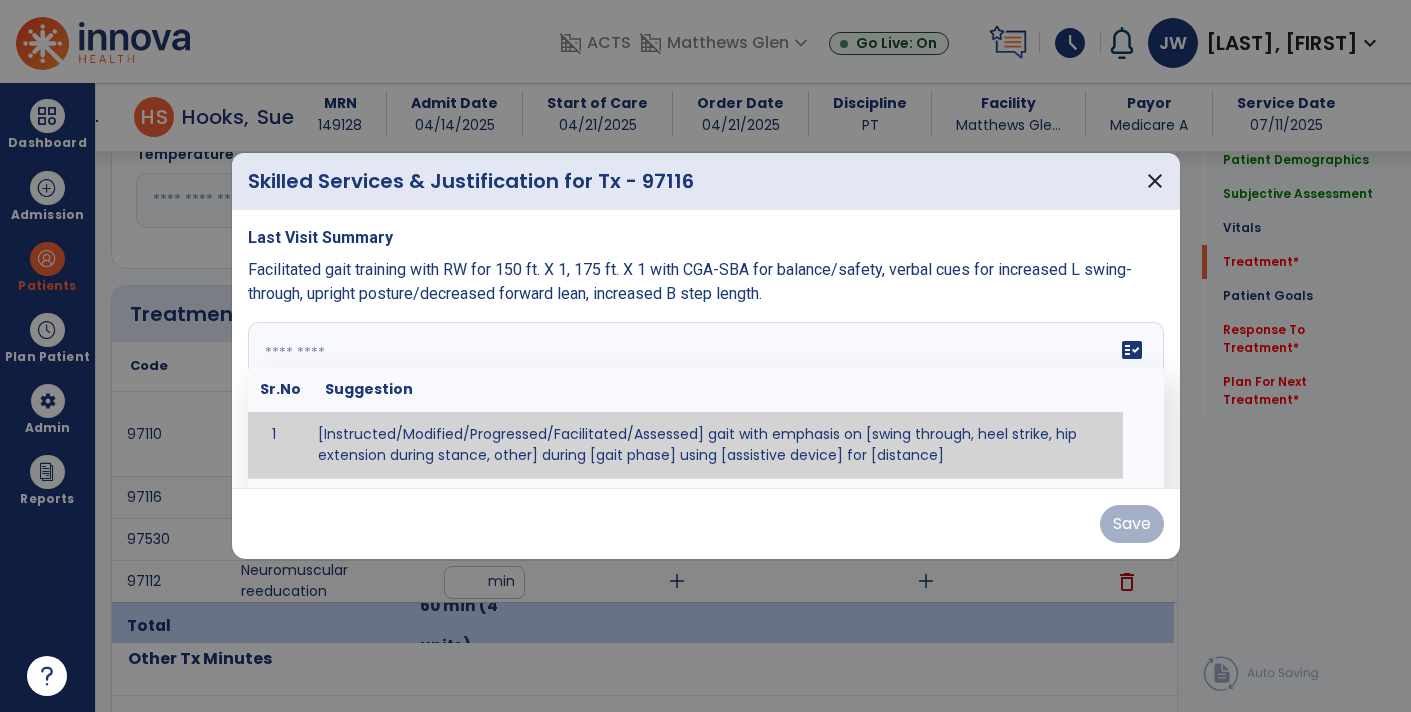 click at bounding box center [704, 397] 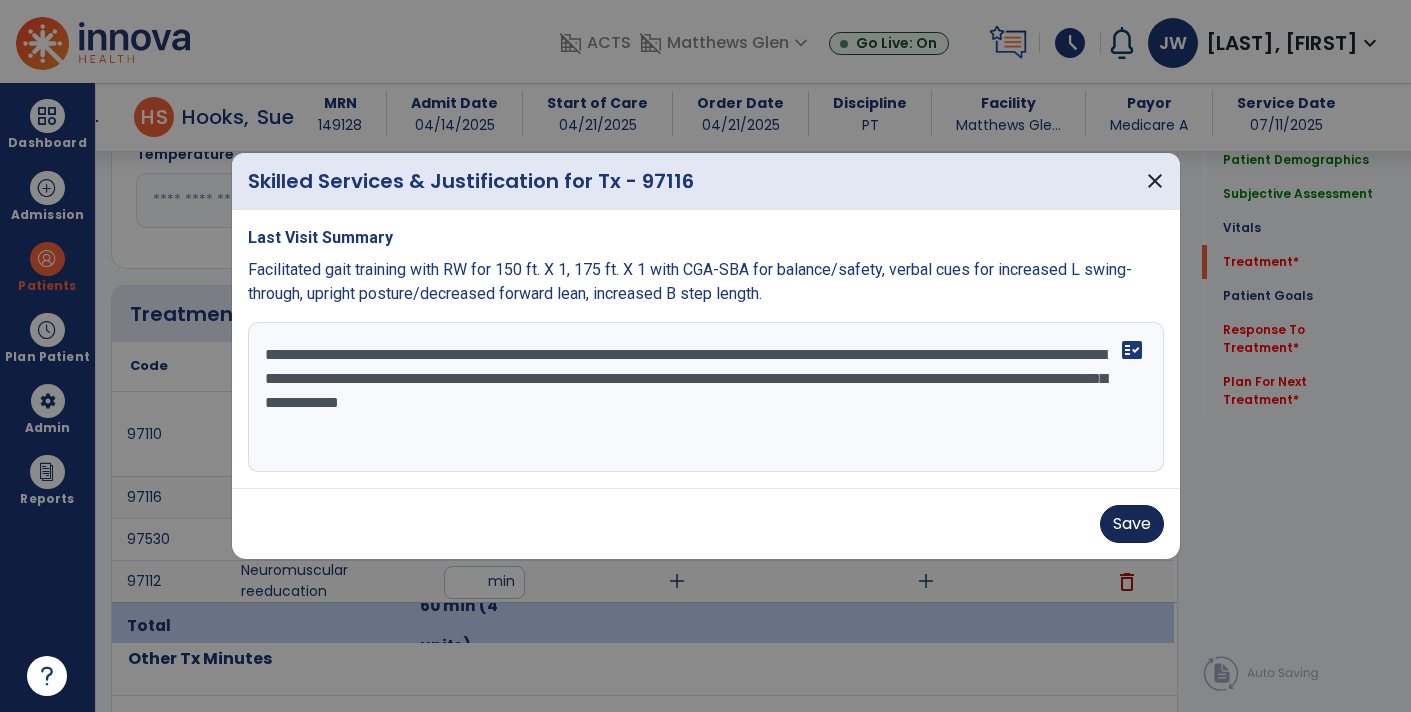 type on "**********" 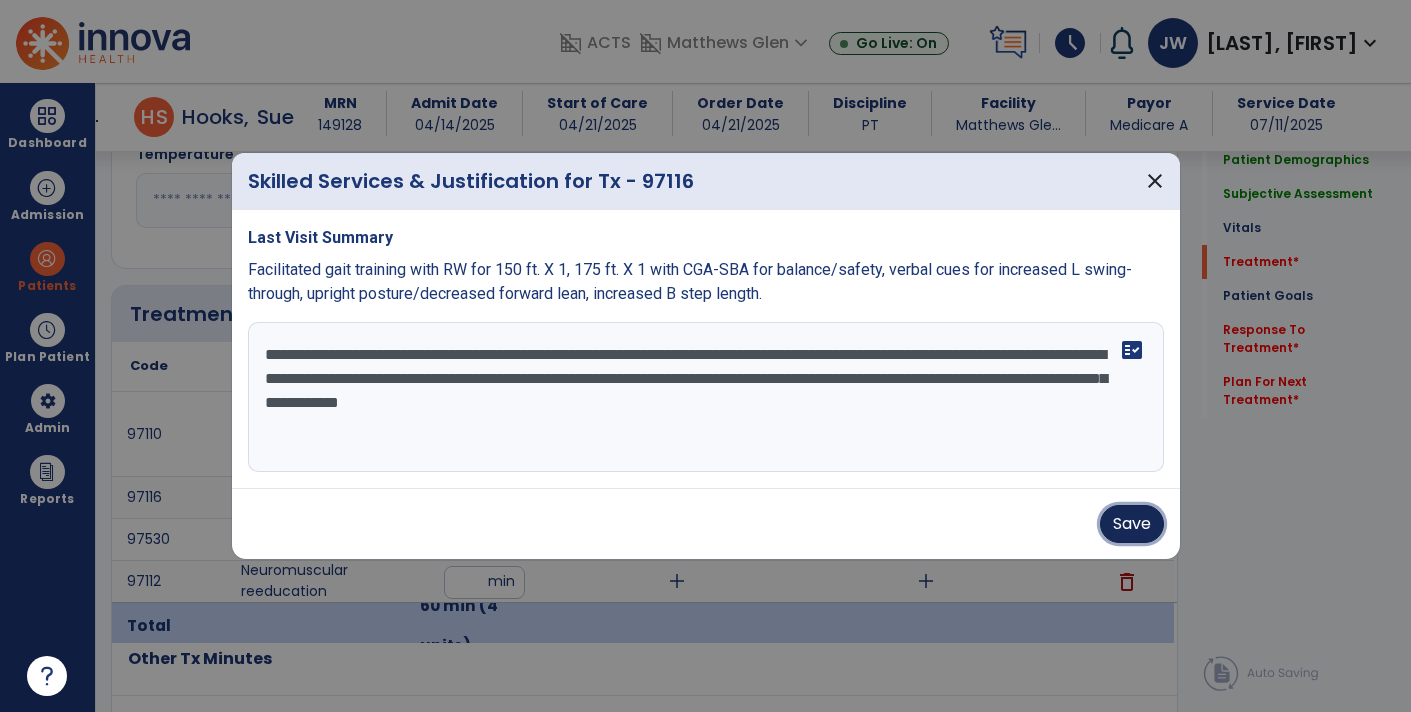 click on "Save" at bounding box center (1132, 524) 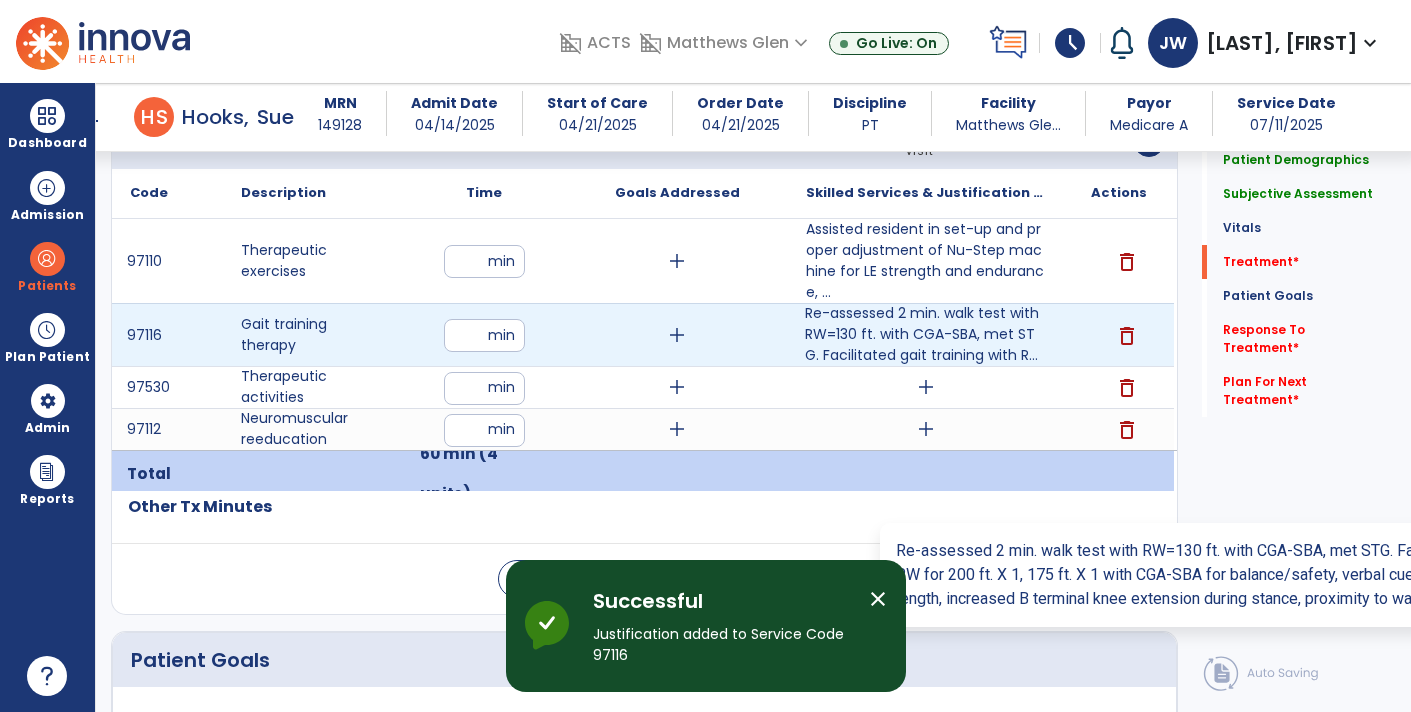 scroll, scrollTop: 1253, scrollLeft: 0, axis: vertical 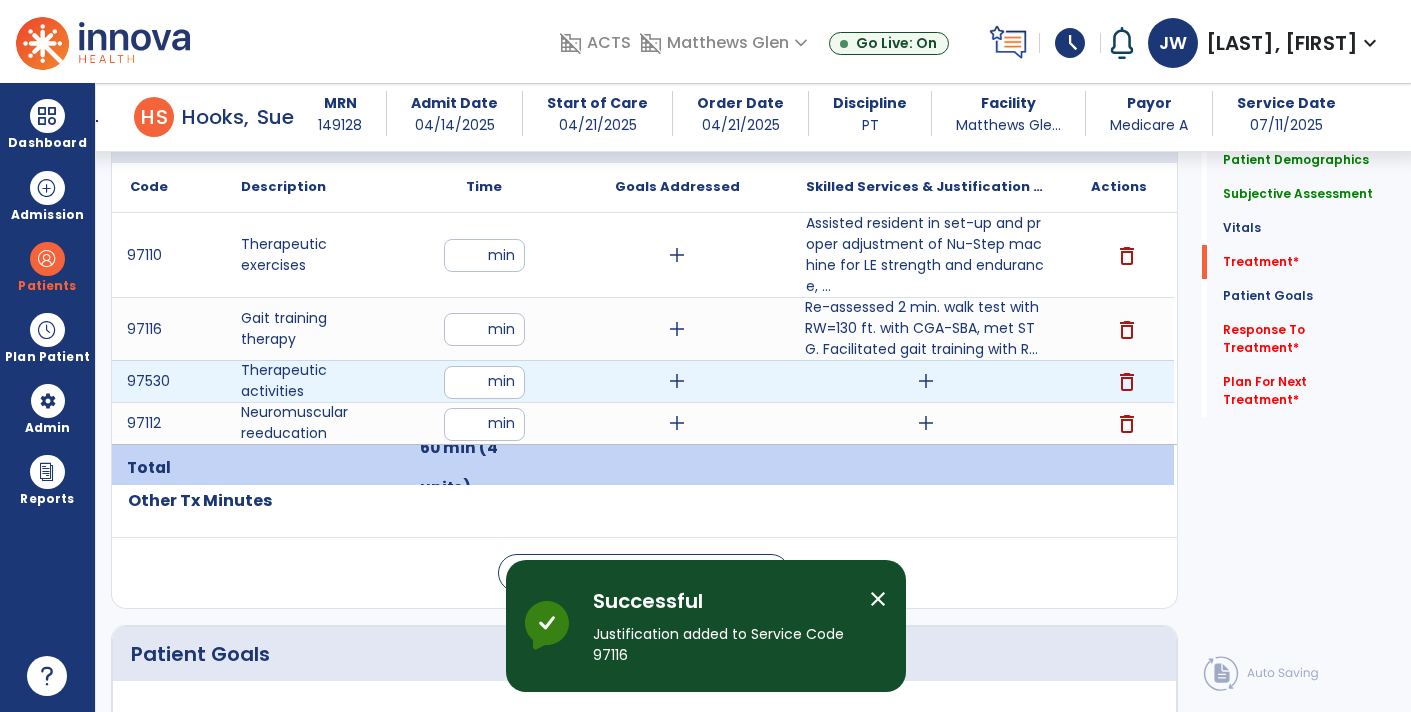 click on "add" at bounding box center (926, 381) 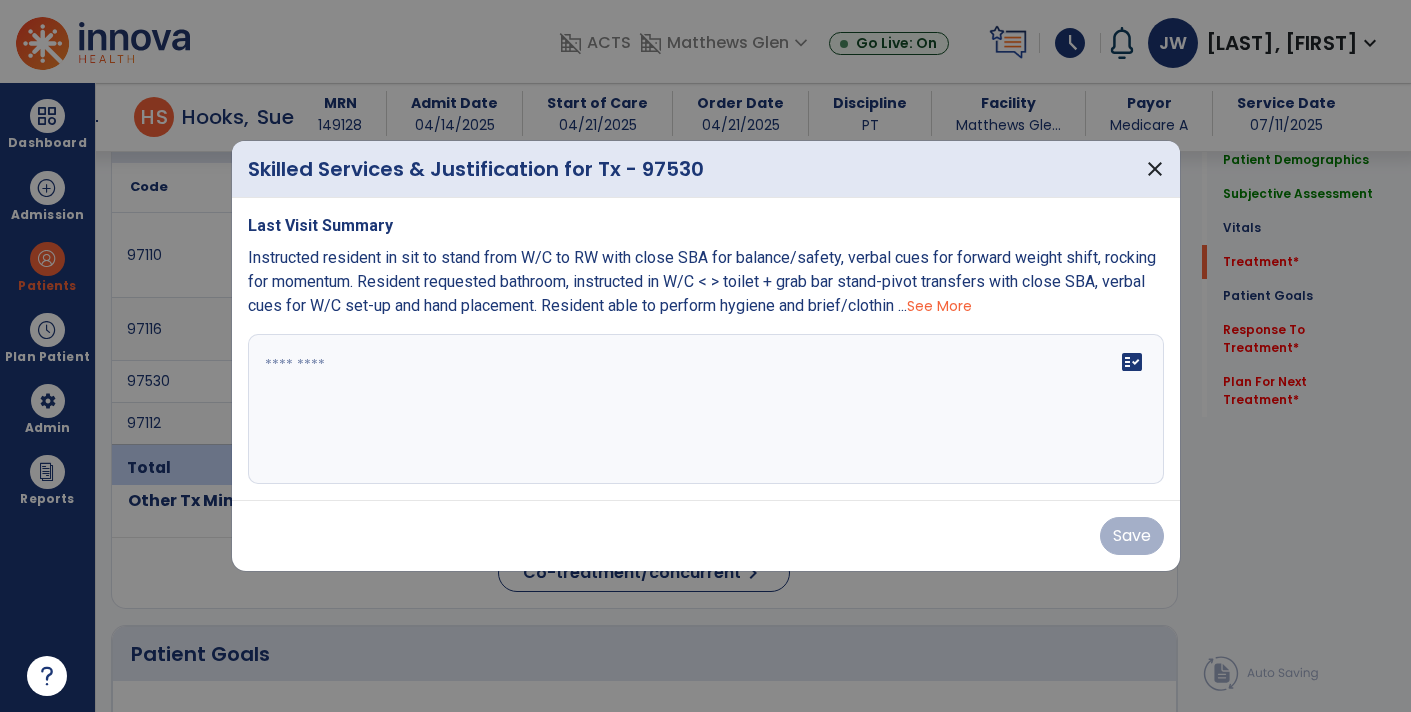 click at bounding box center (706, 409) 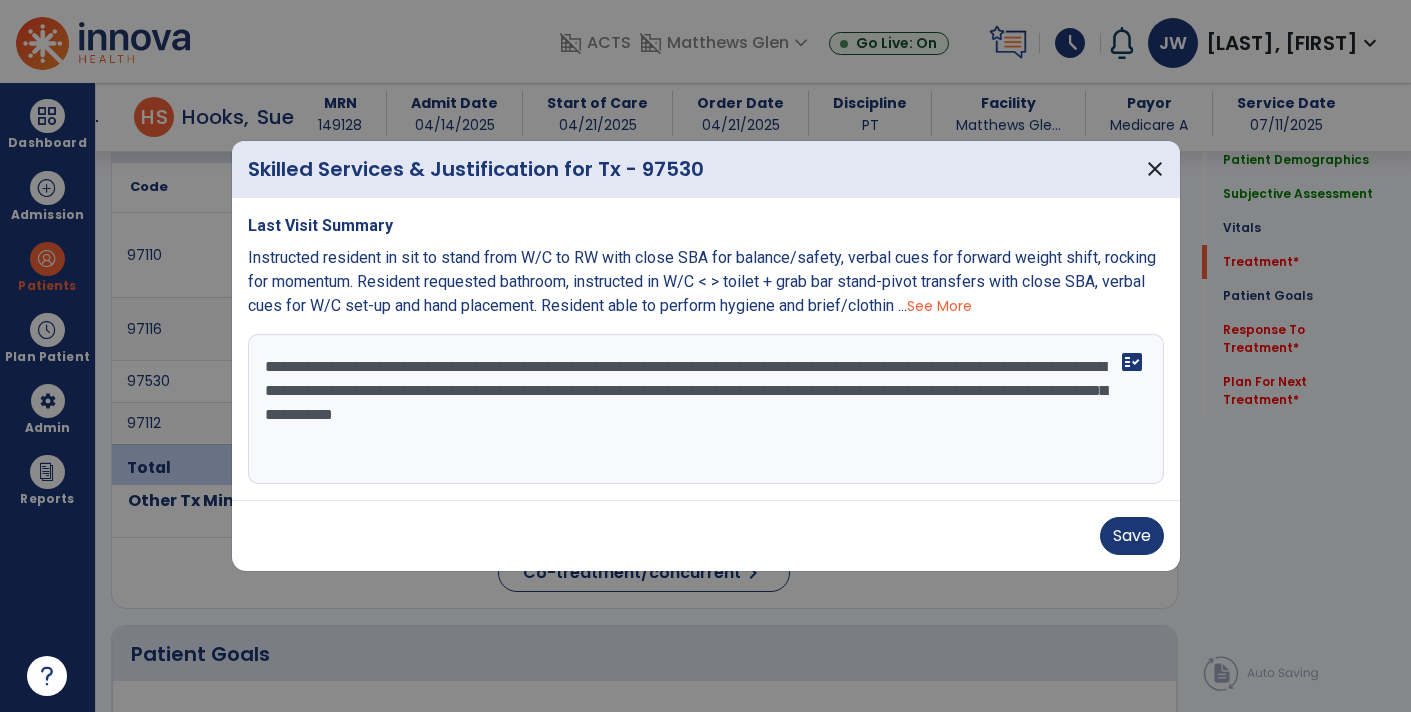 click on "**********" at bounding box center [706, 409] 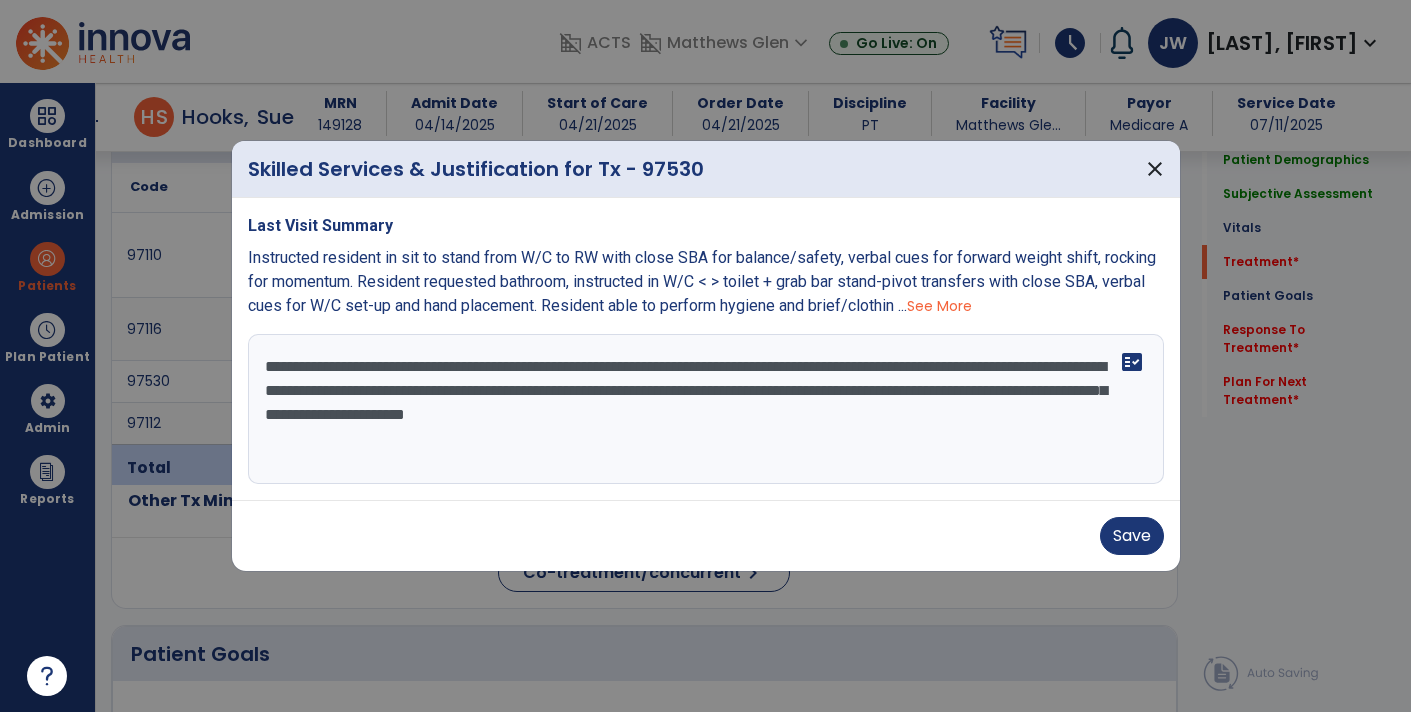 click on "**********" at bounding box center (706, 409) 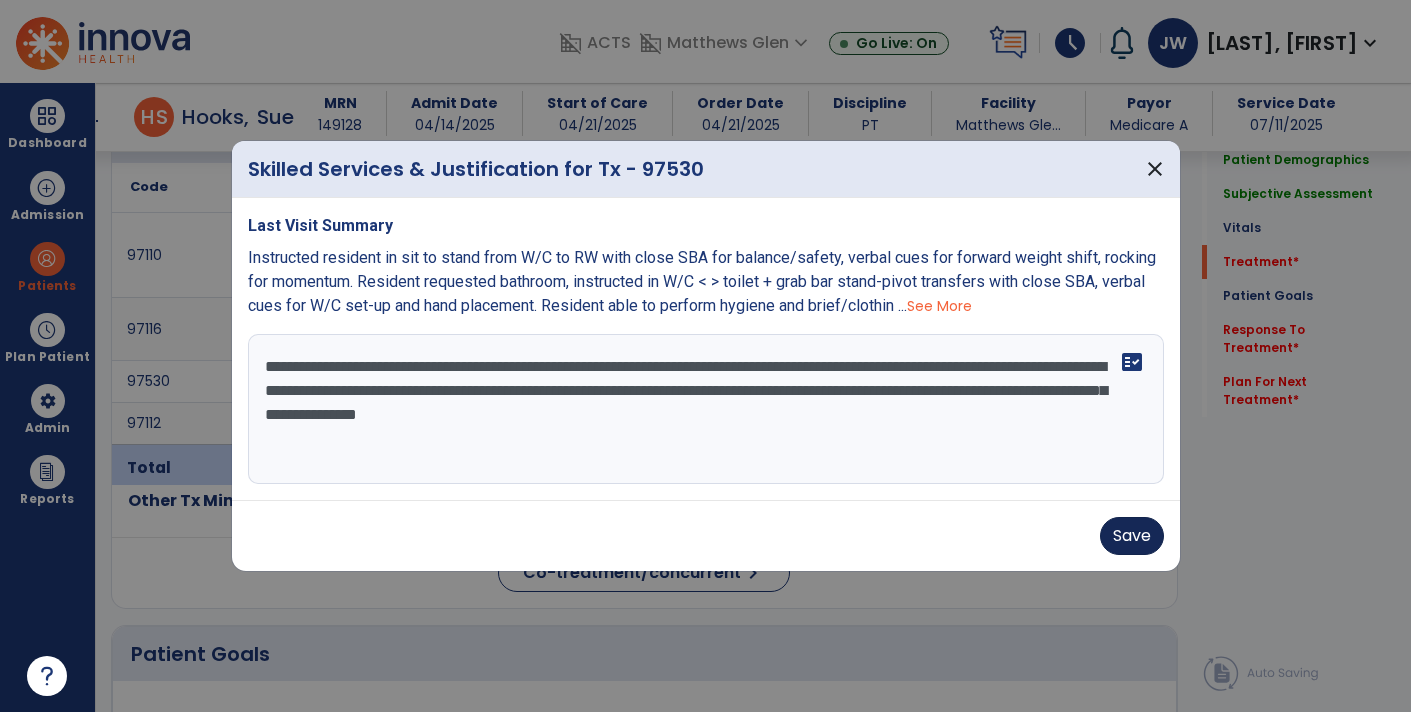 type on "**********" 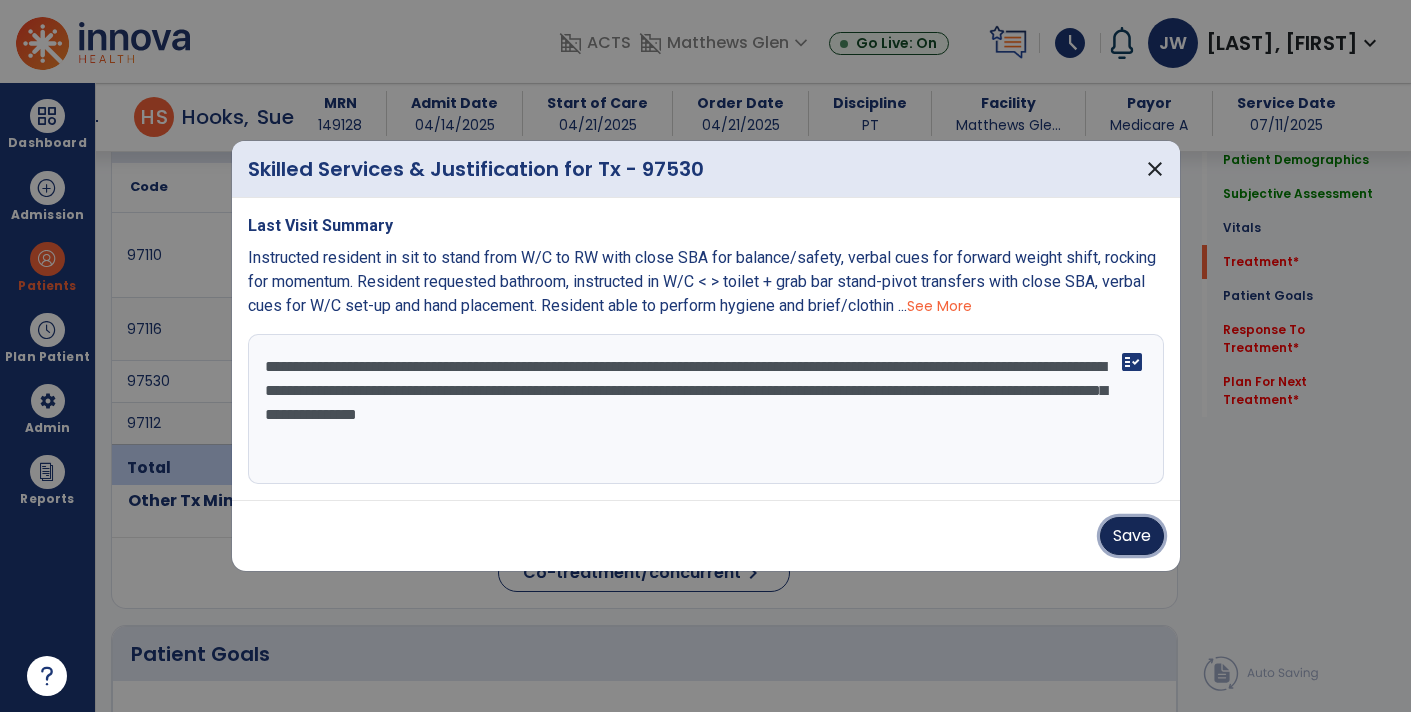 click on "Save" at bounding box center (1132, 536) 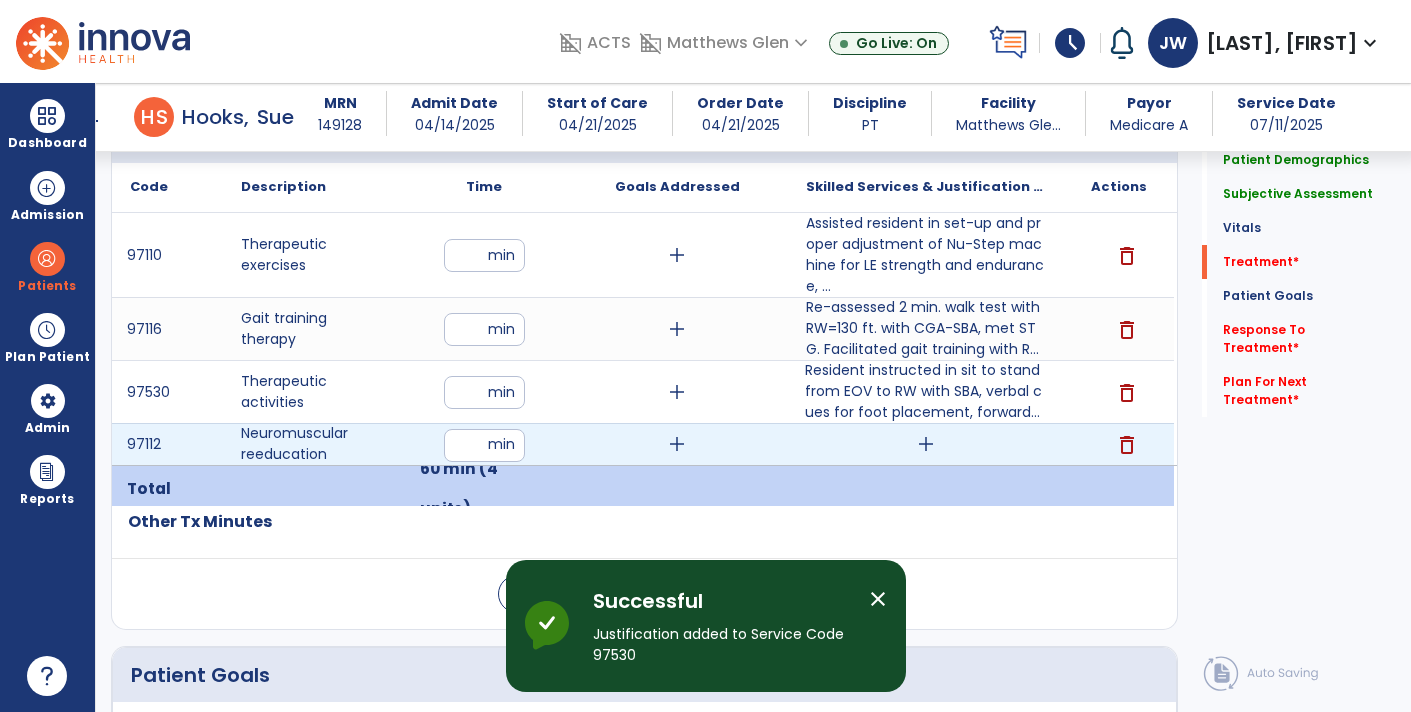 click on "add" at bounding box center [926, 444] 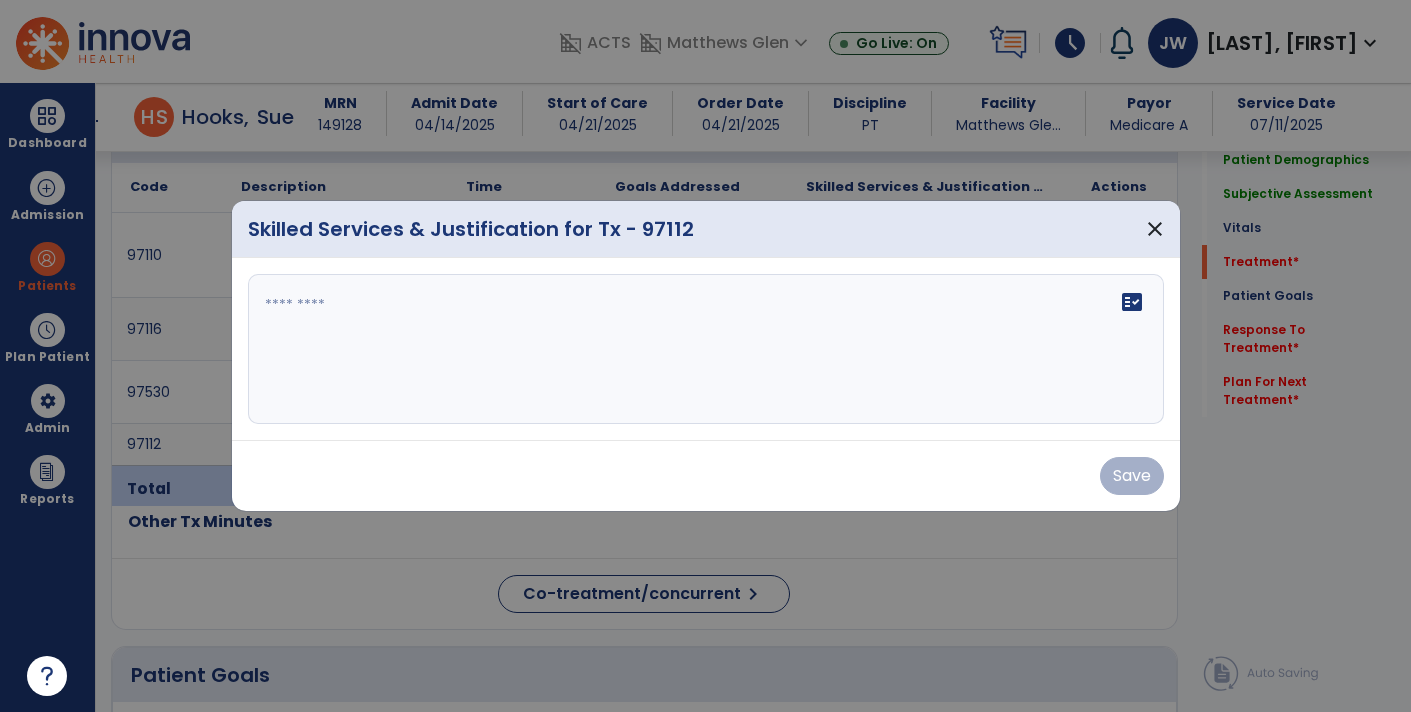 click at bounding box center [706, 349] 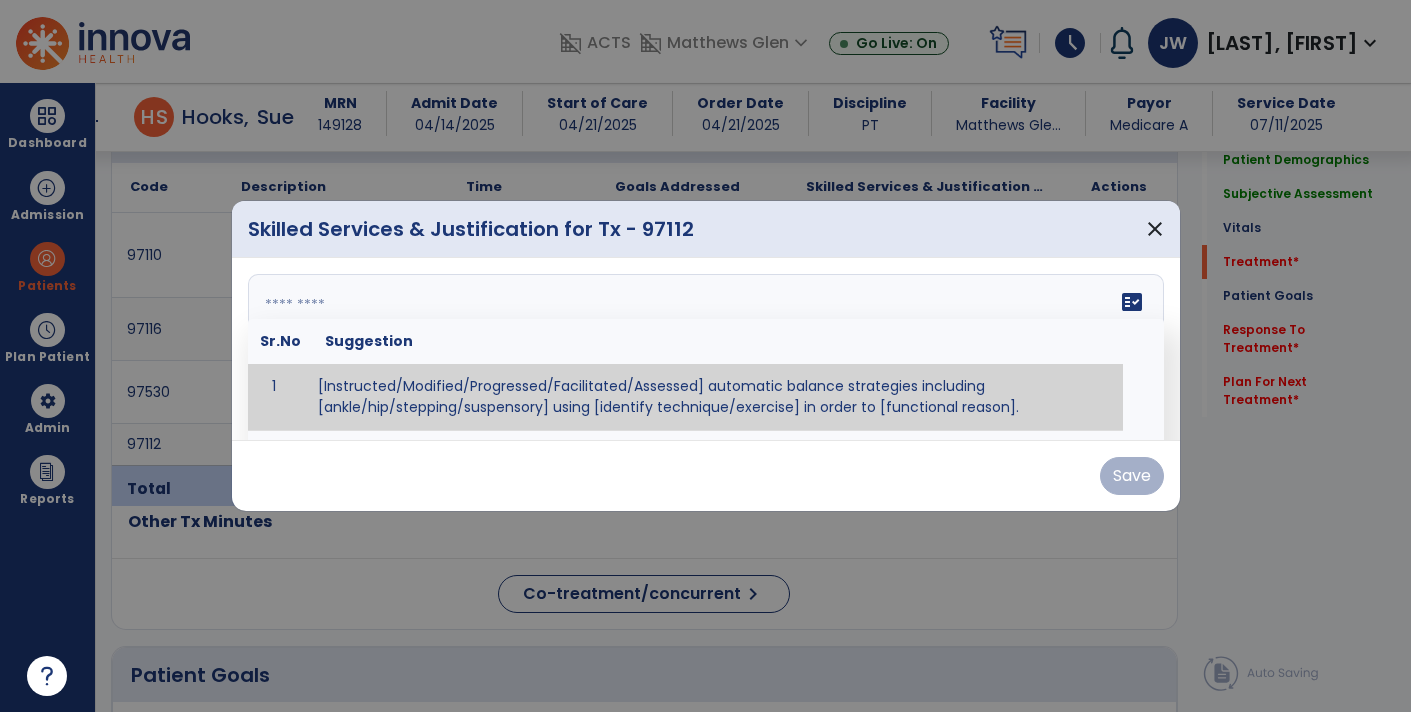 paste on "**********" 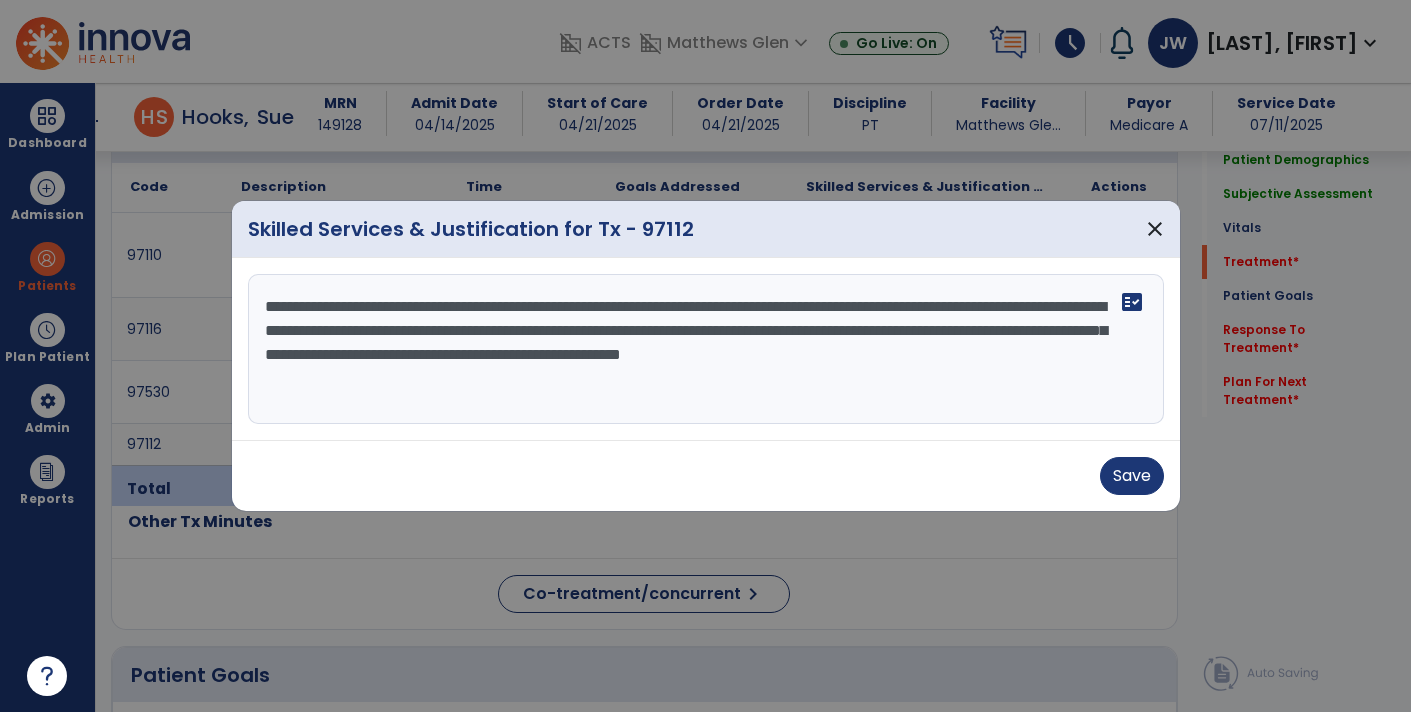 click on "**********" at bounding box center [706, 349] 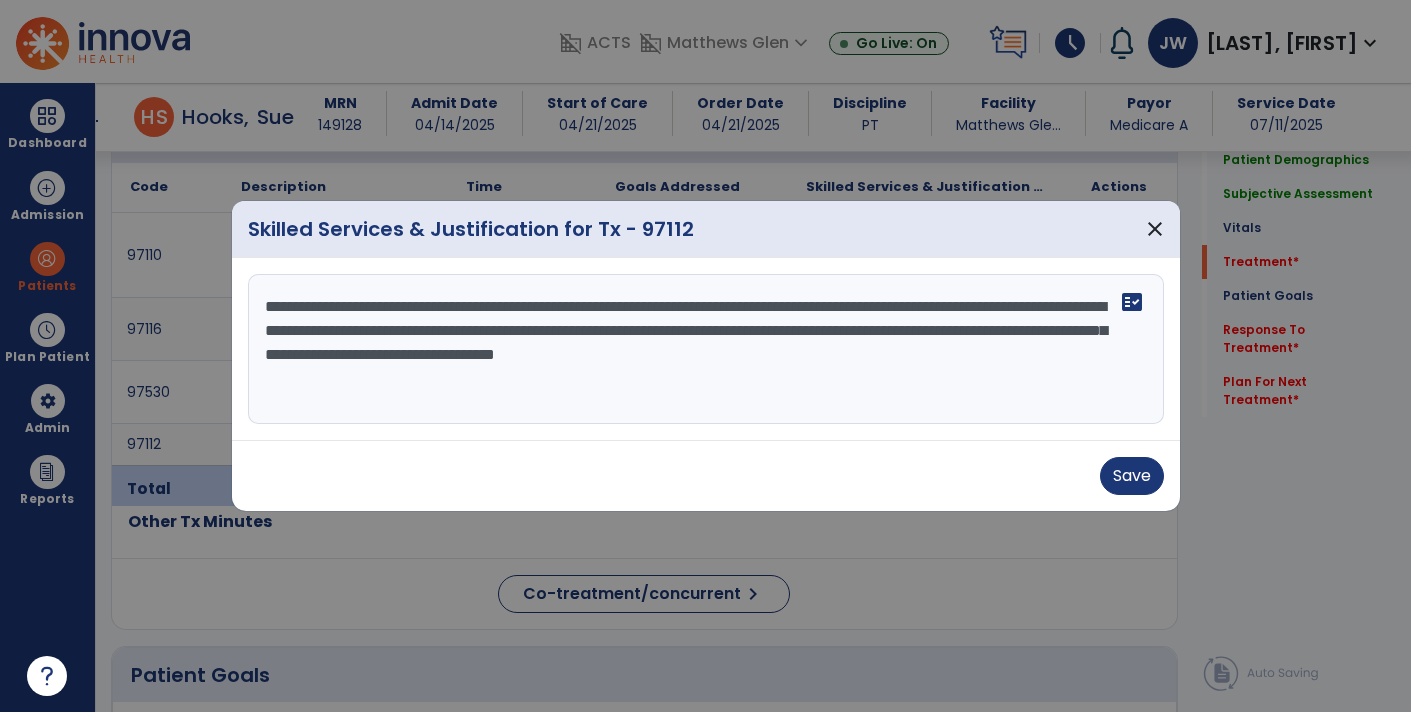 click on "**********" at bounding box center [706, 349] 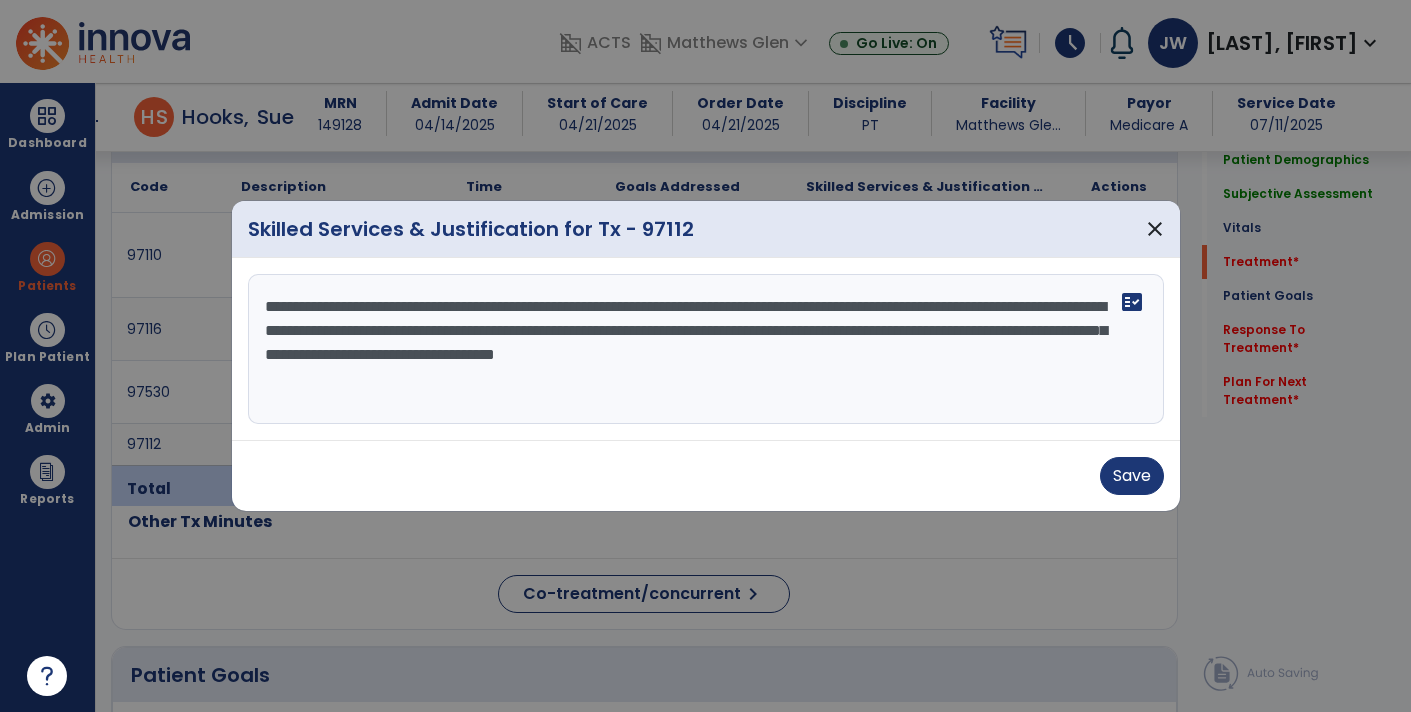 click on "**********" at bounding box center [706, 349] 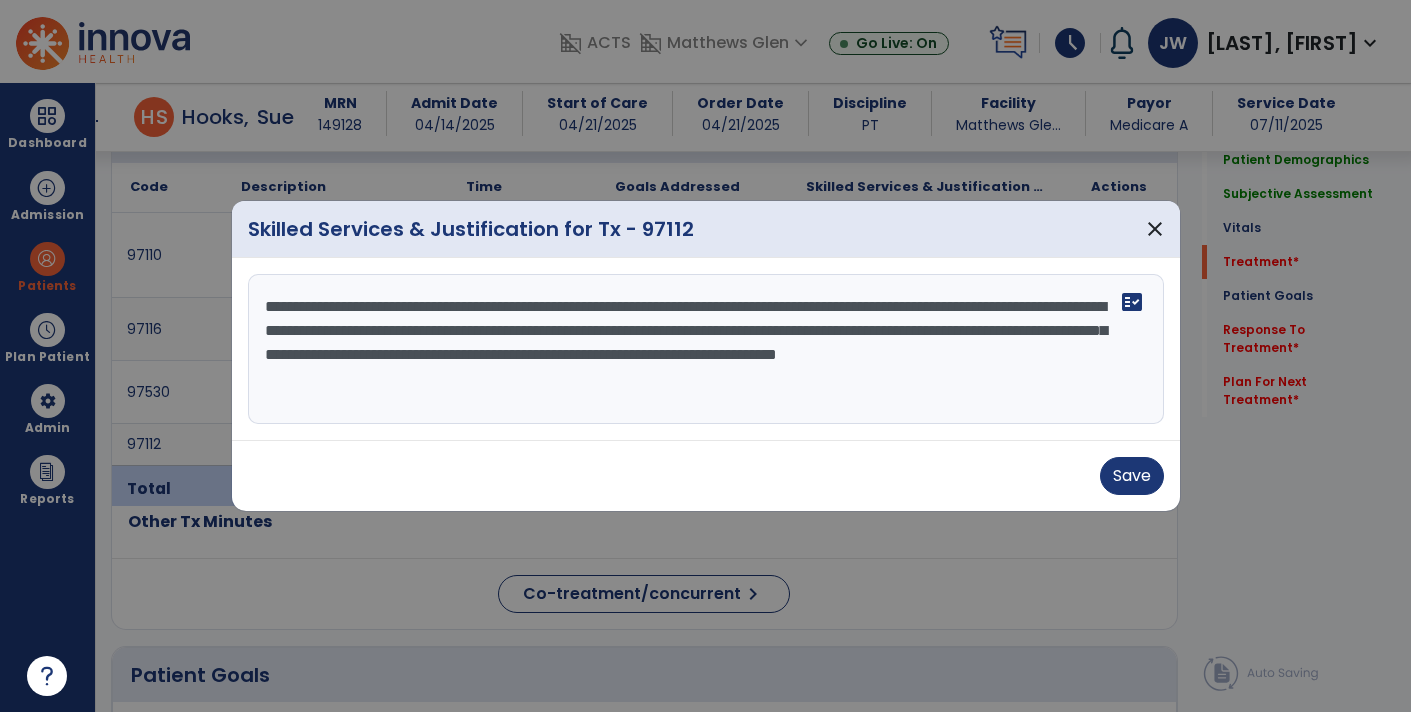 click on "**********" at bounding box center [706, 349] 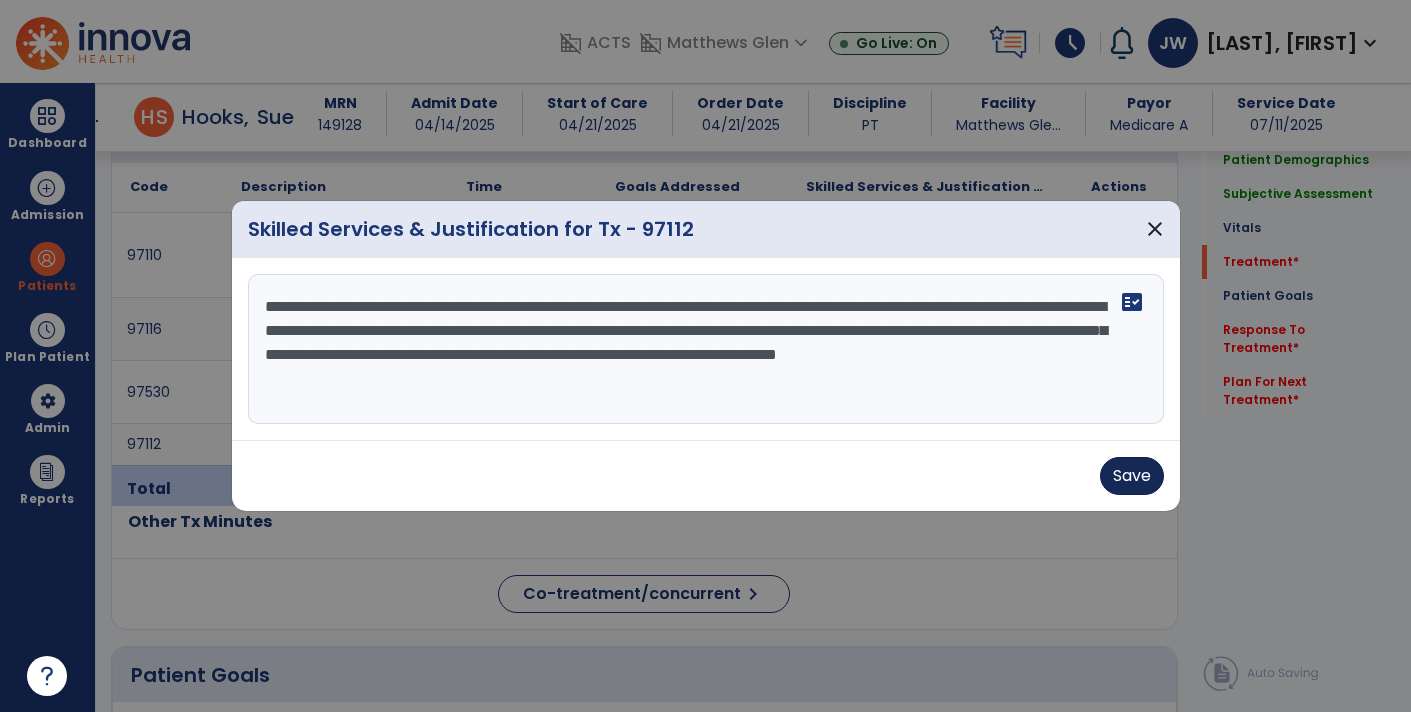 type on "**********" 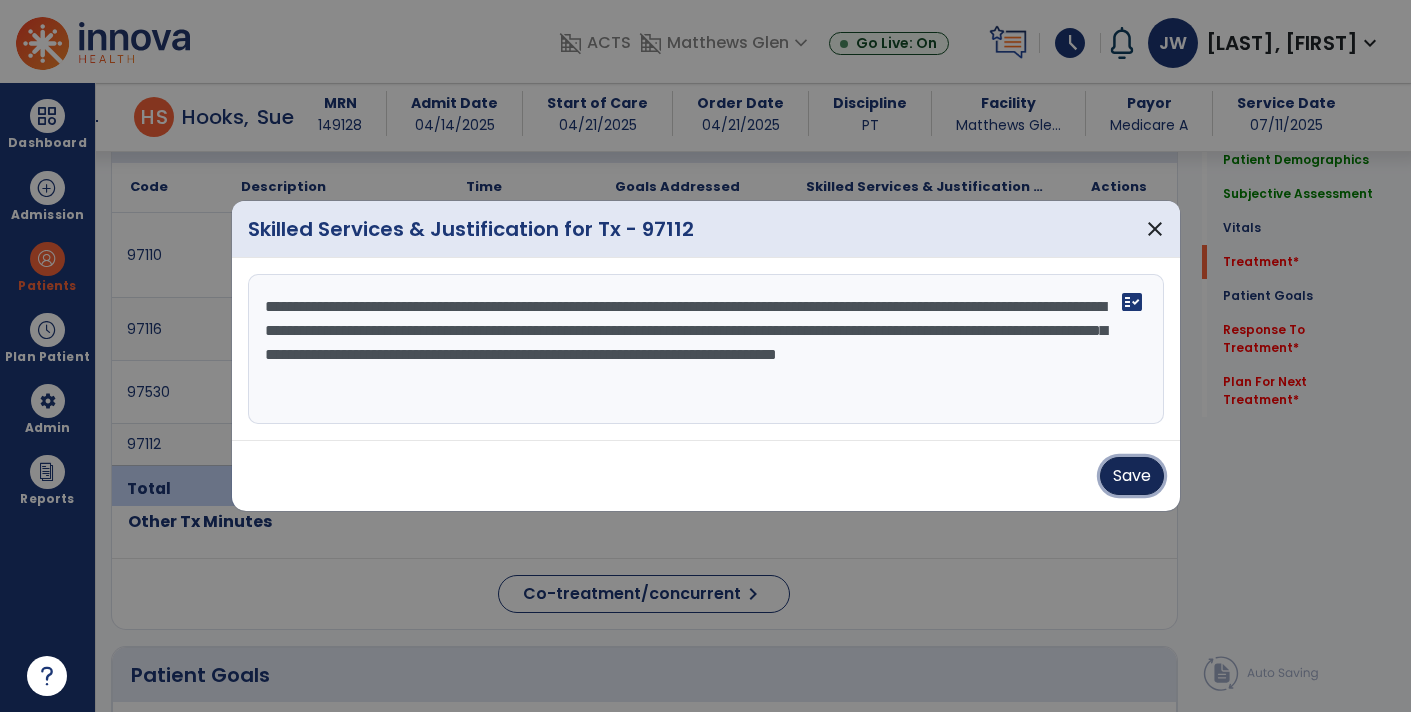 click on "Save" at bounding box center (1132, 476) 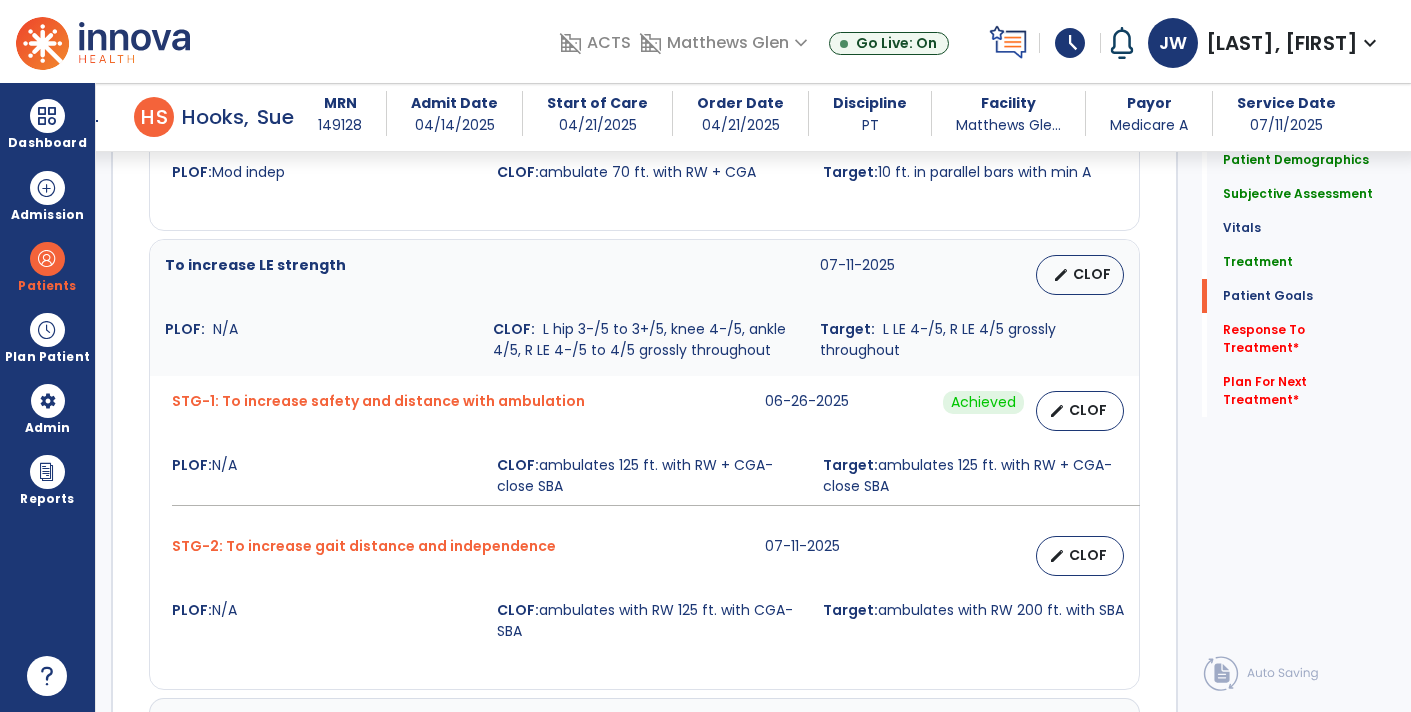 scroll, scrollTop: 3443, scrollLeft: 0, axis: vertical 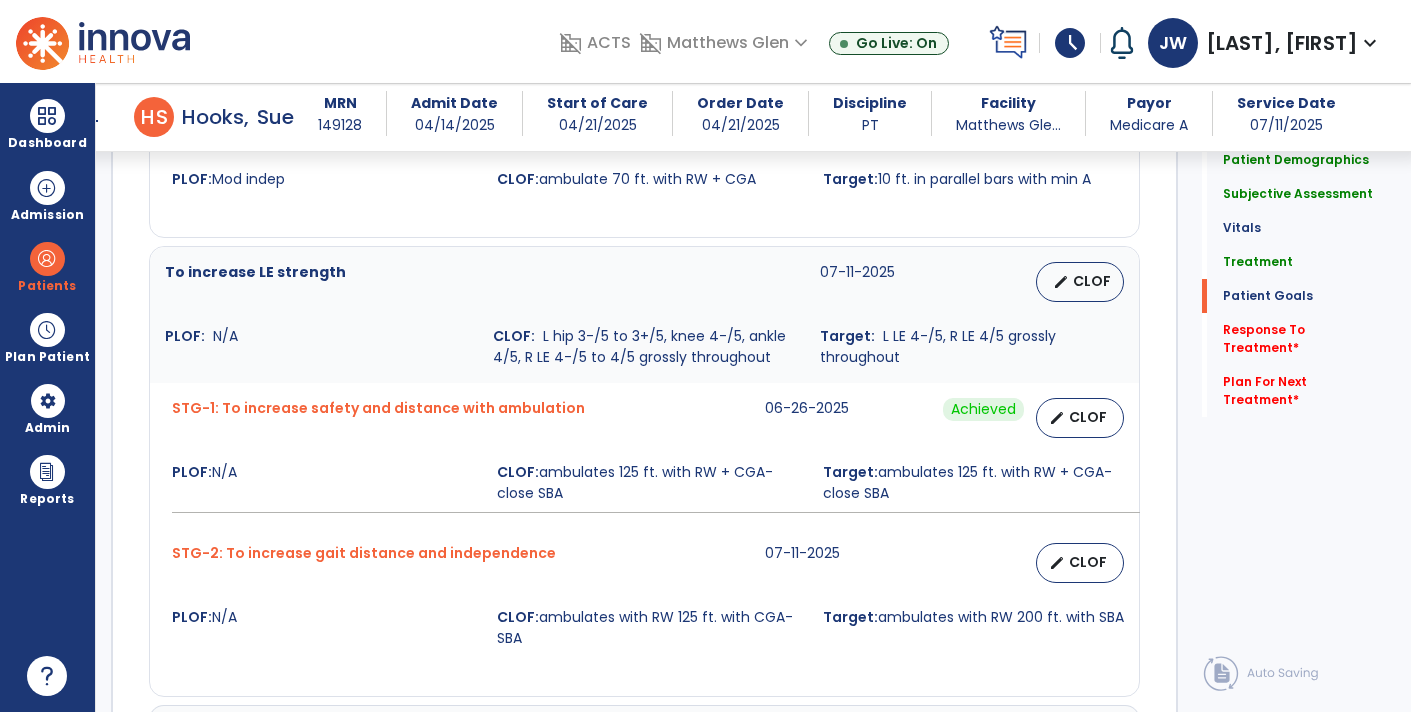 drag, startPoint x: 536, startPoint y: 328, endPoint x: 715, endPoint y: 346, distance: 179.90276 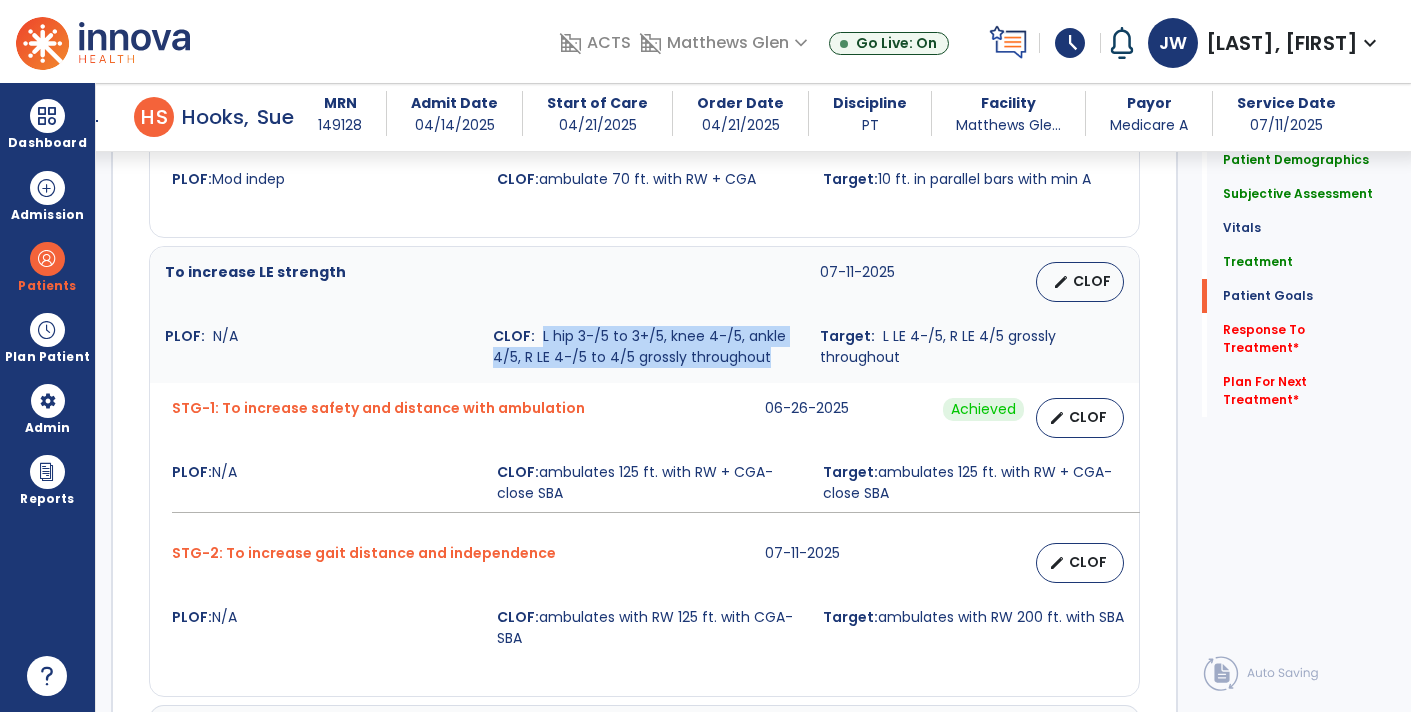 drag, startPoint x: 766, startPoint y: 350, endPoint x: 538, endPoint y: 331, distance: 228.7903 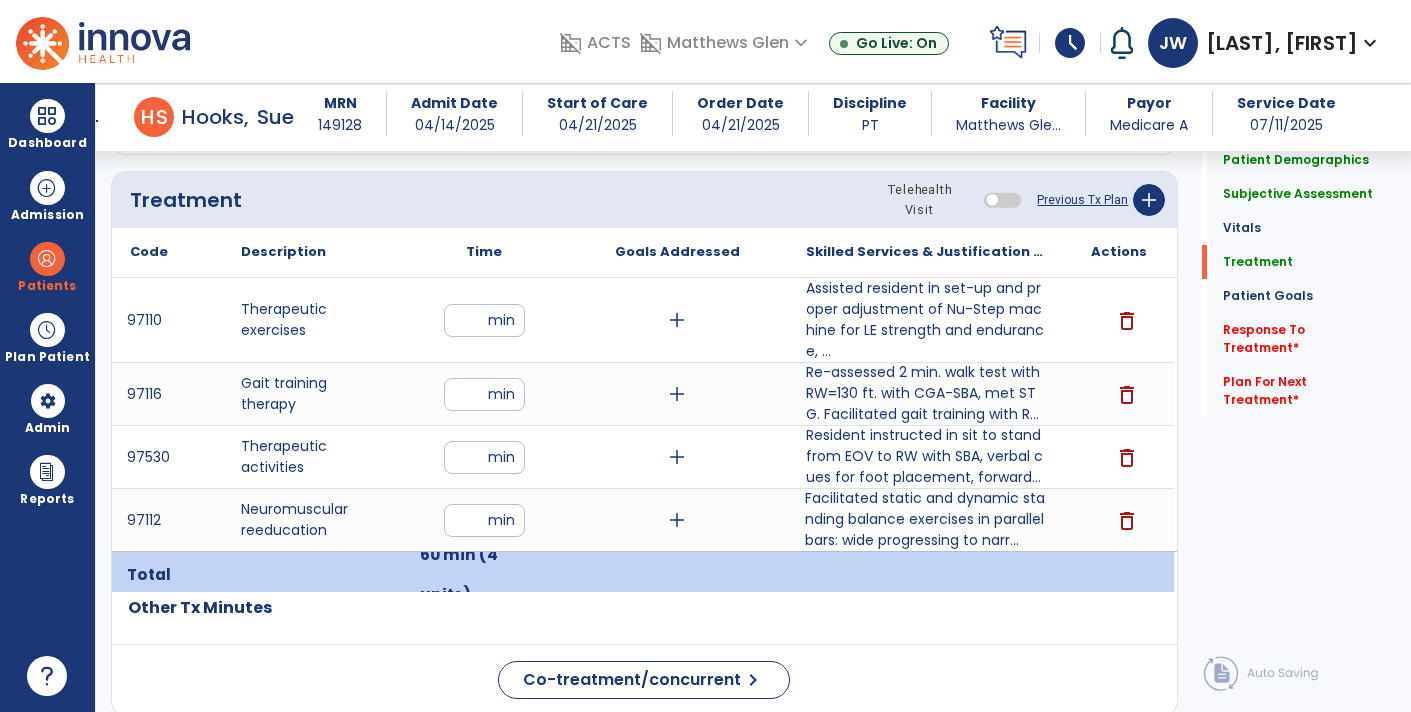scroll, scrollTop: 1189, scrollLeft: 0, axis: vertical 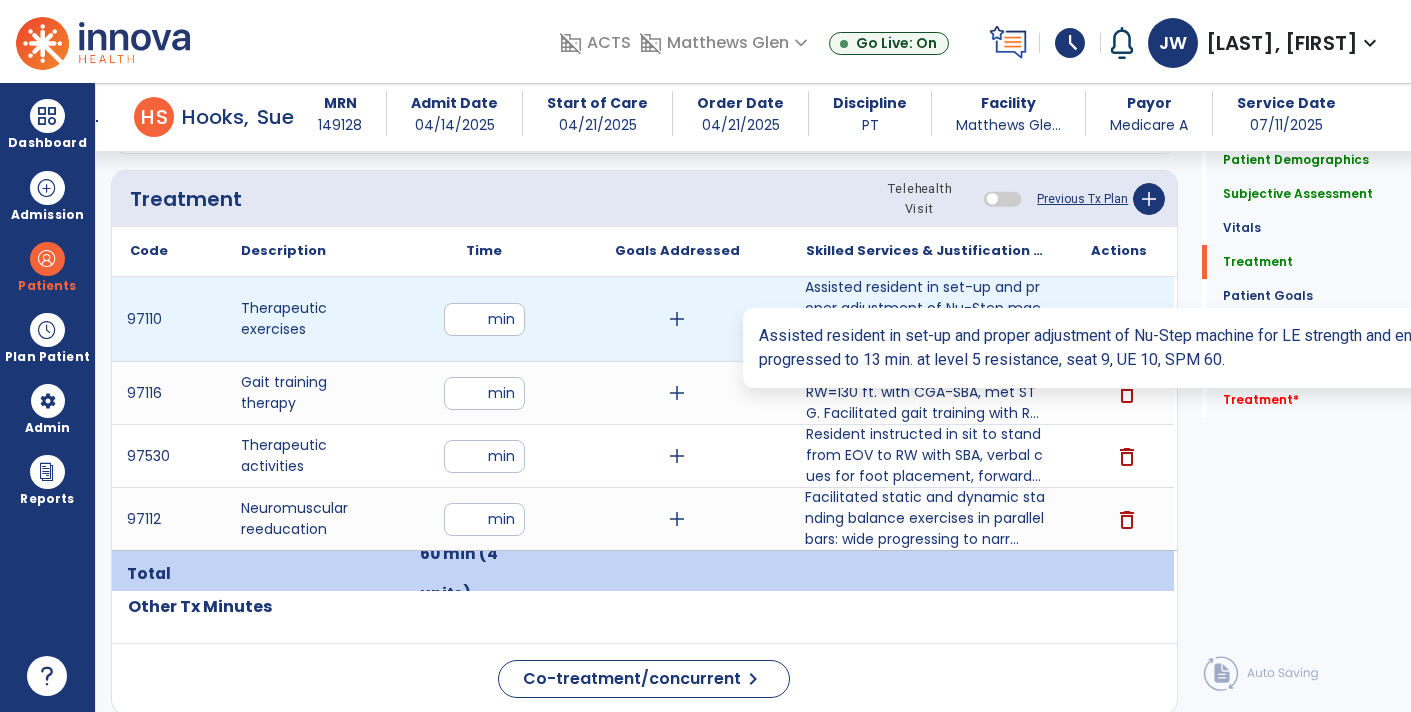 click on "Assisted resident in set-up and proper adjustment of Nu-Step machine for LE strength and endurance, ..." at bounding box center (926, 319) 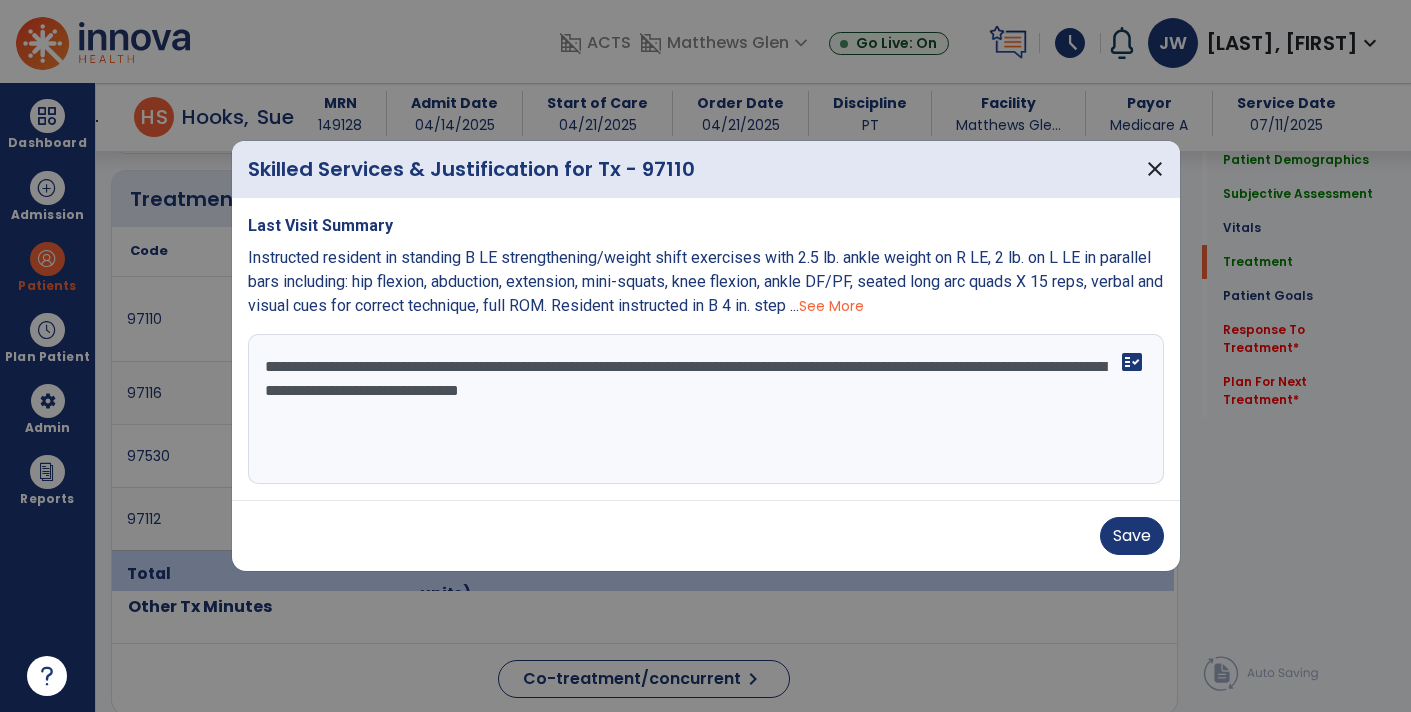 click on "**********" at bounding box center [706, 409] 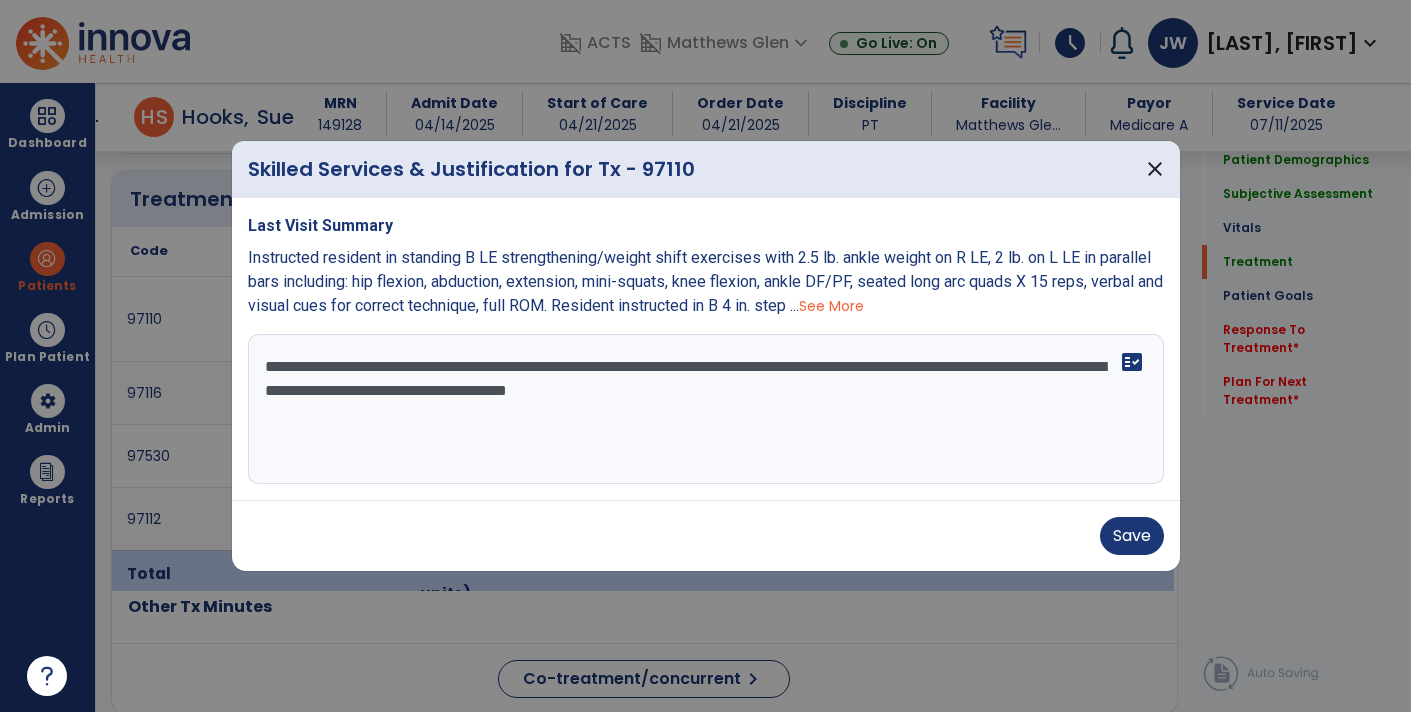 paste on "**********" 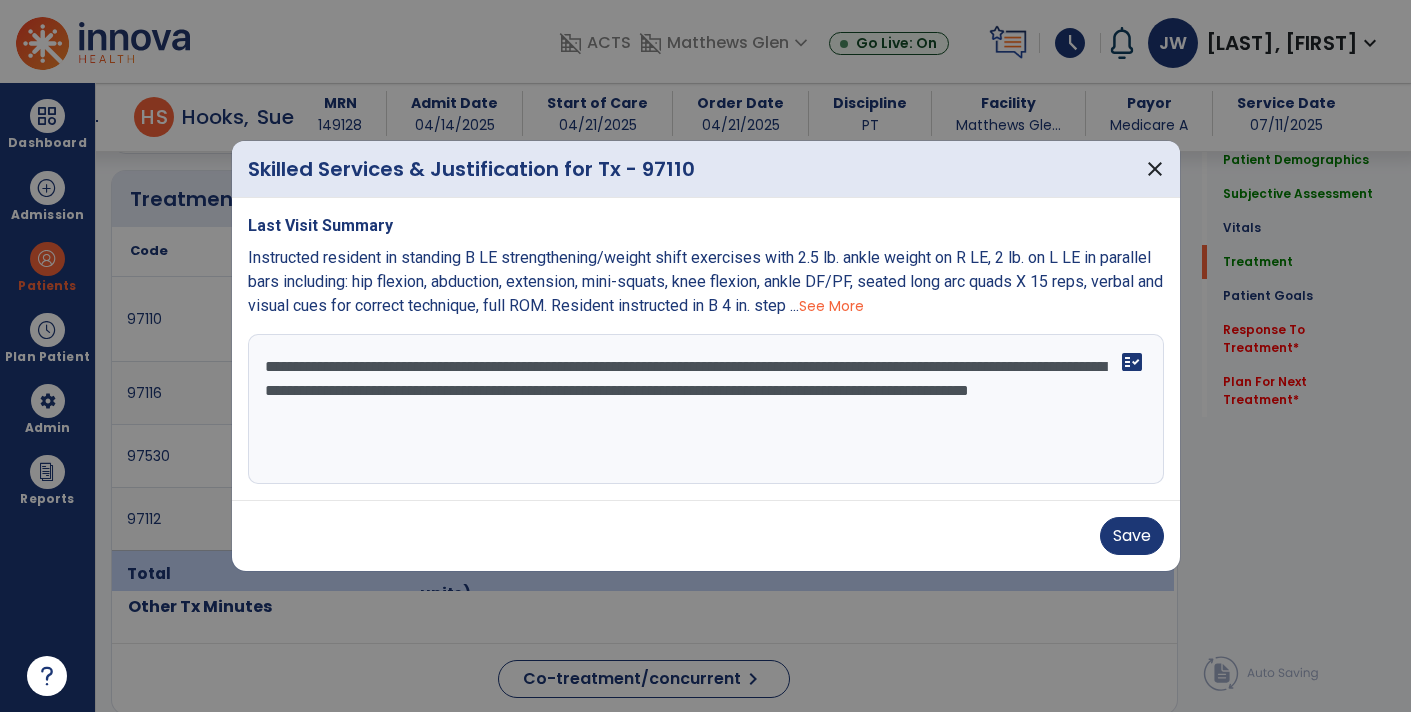 click on "**********" at bounding box center (706, 409) 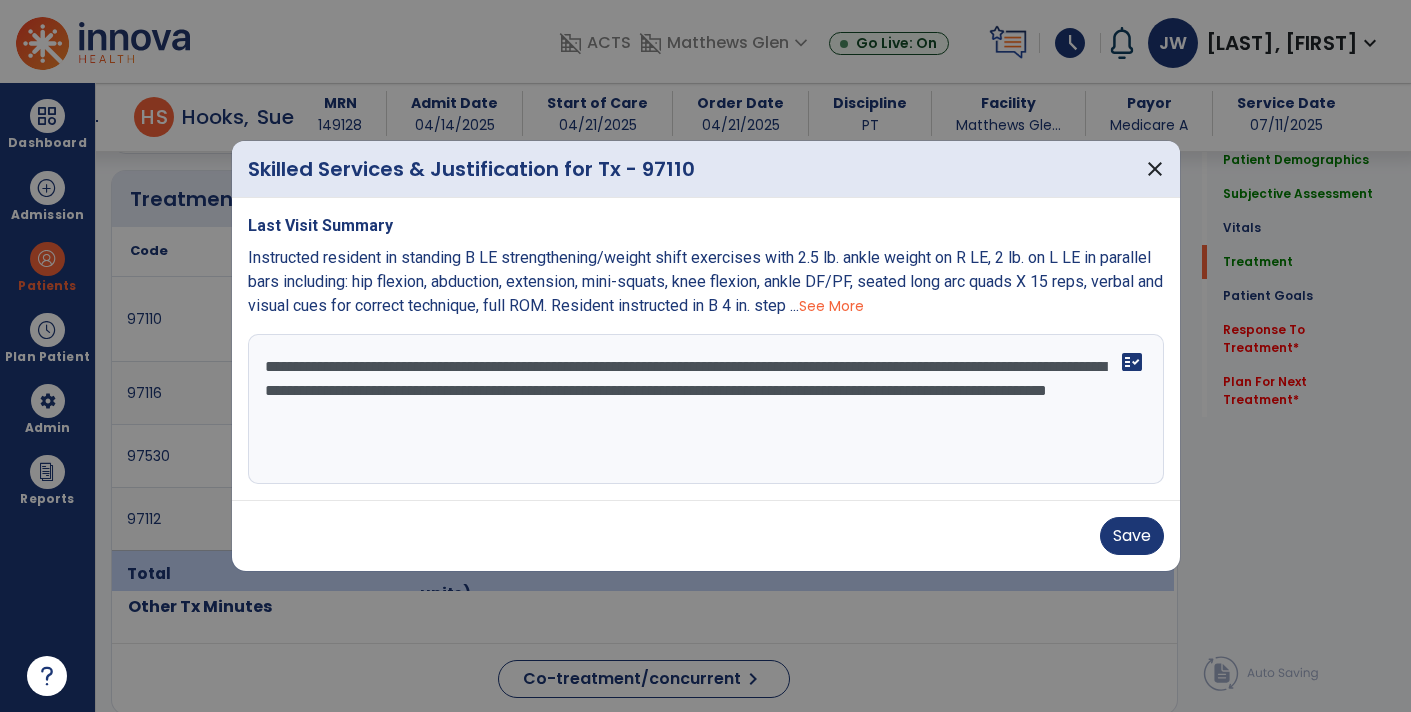 click on "**********" at bounding box center (706, 409) 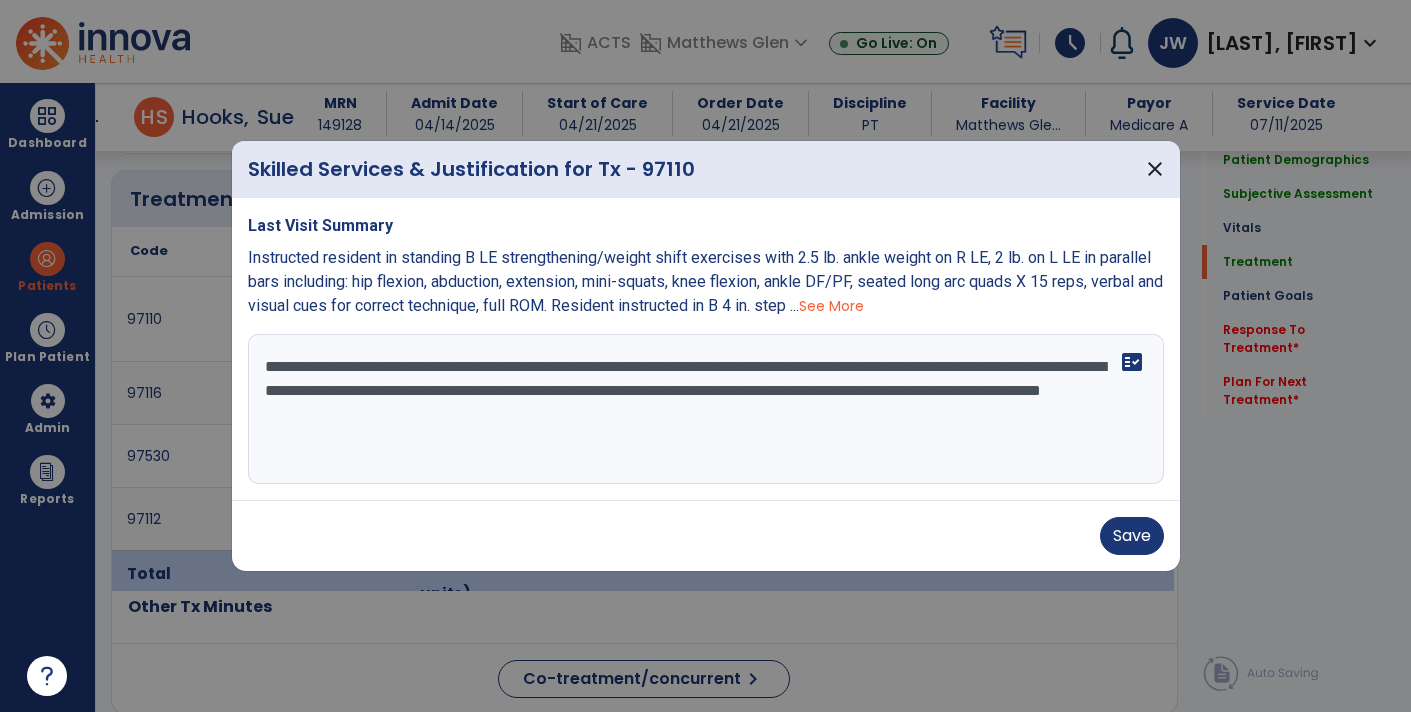 drag, startPoint x: 772, startPoint y: 394, endPoint x: 791, endPoint y: 436, distance: 46.09772 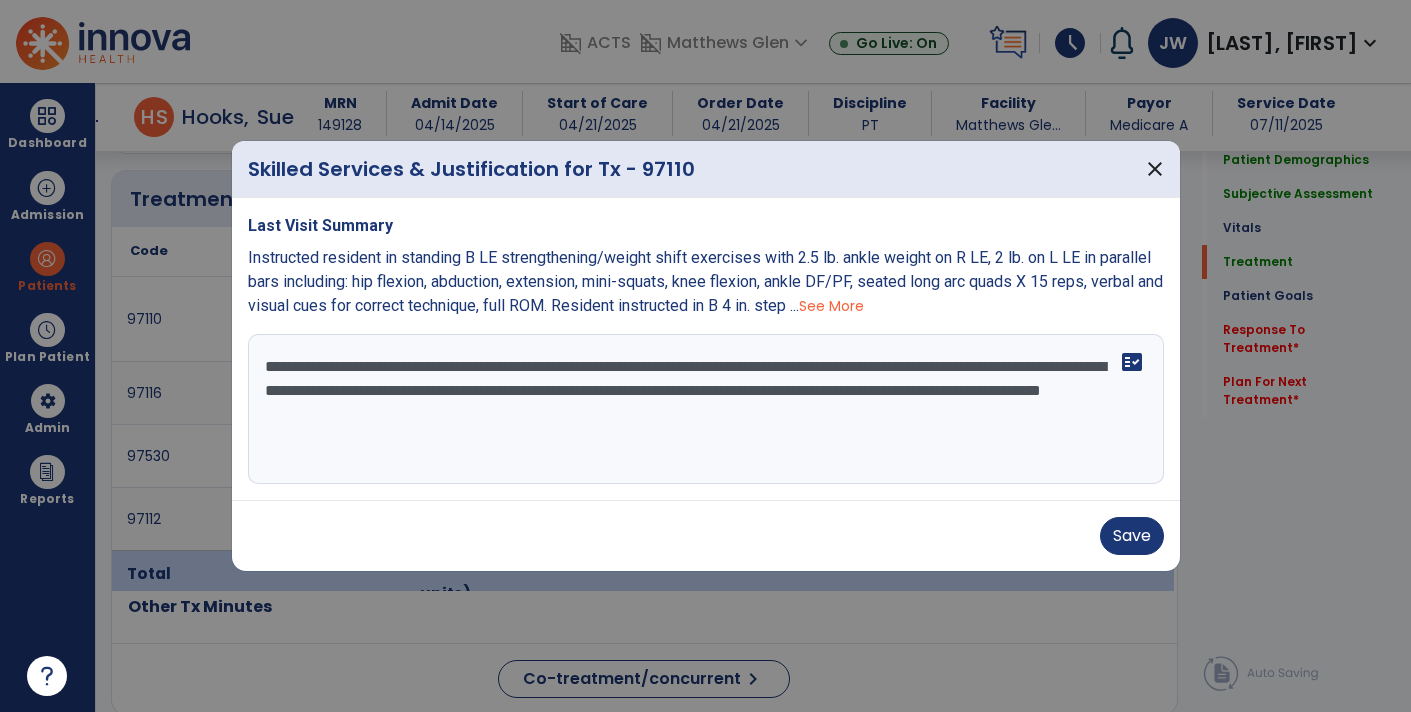 click on "**********" at bounding box center (706, 409) 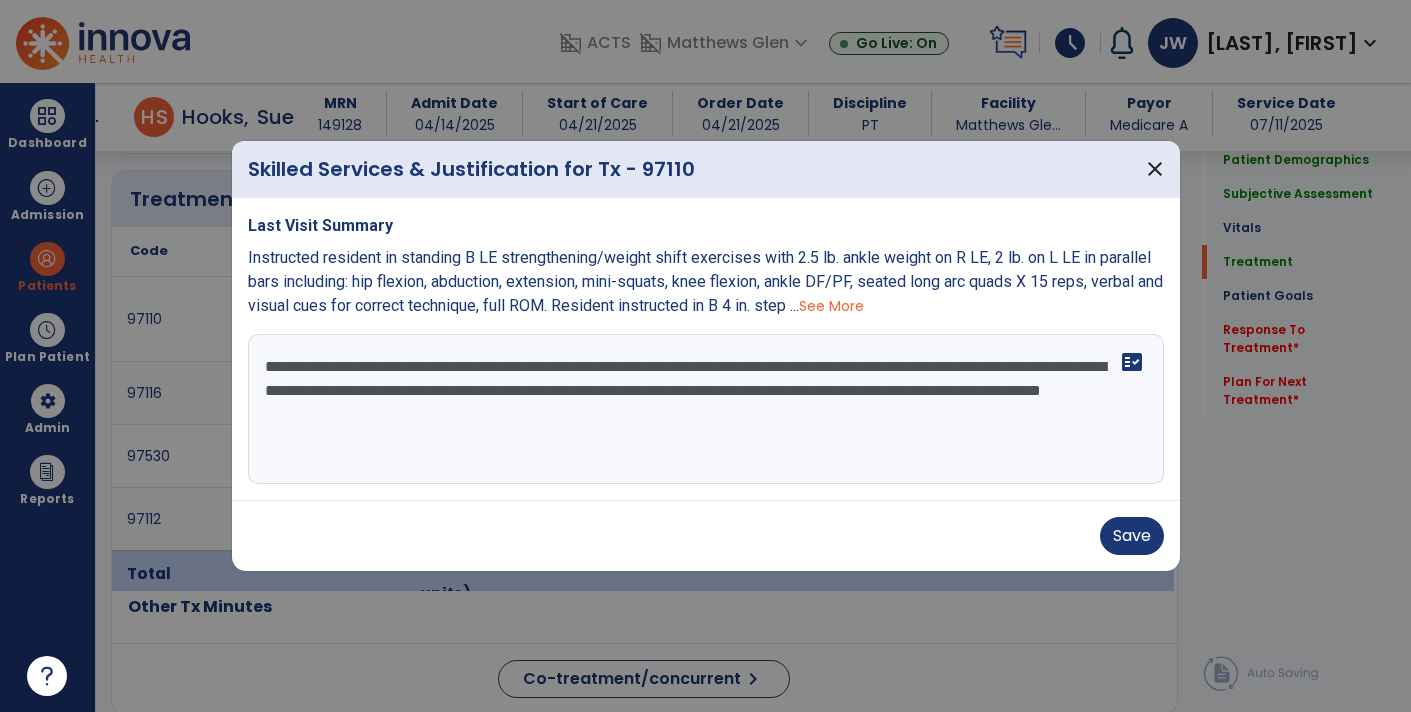 click on "**********" at bounding box center [706, 409] 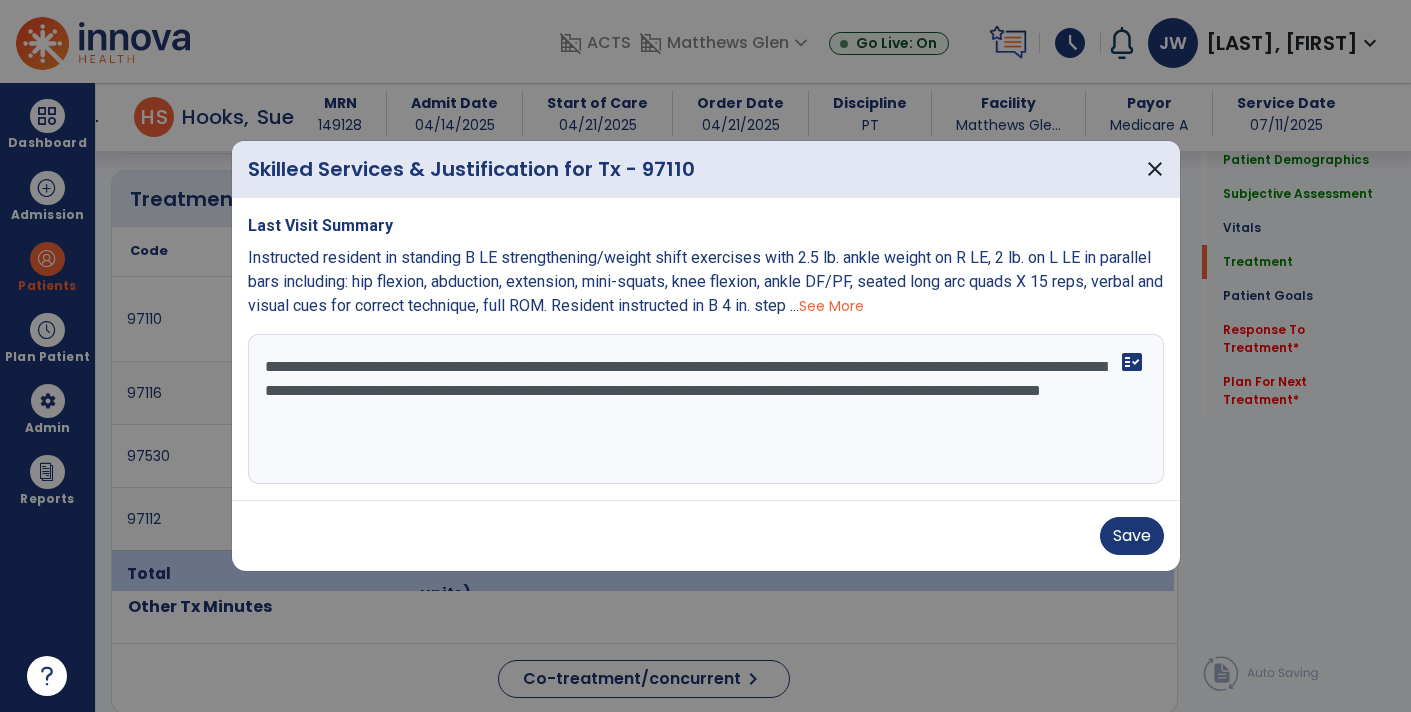 drag, startPoint x: 769, startPoint y: 393, endPoint x: 783, endPoint y: 428, distance: 37.696156 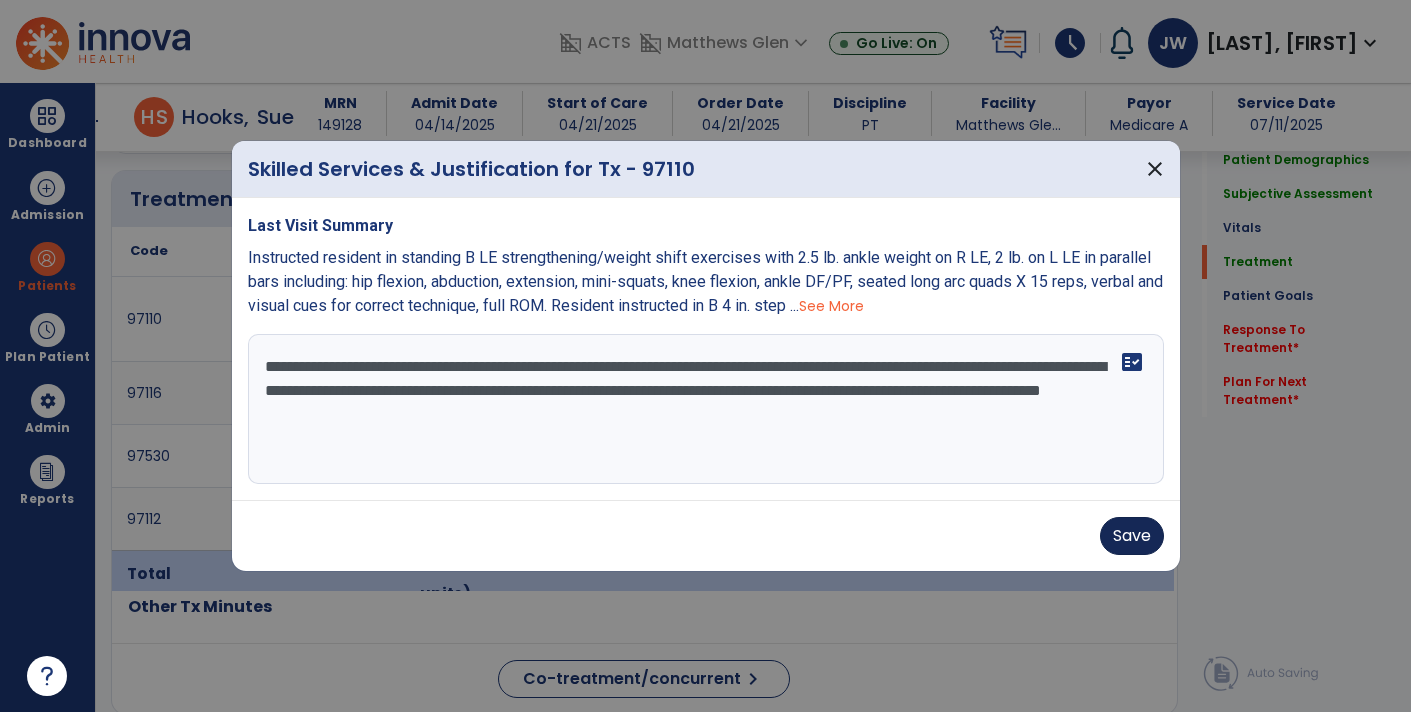 type on "**********" 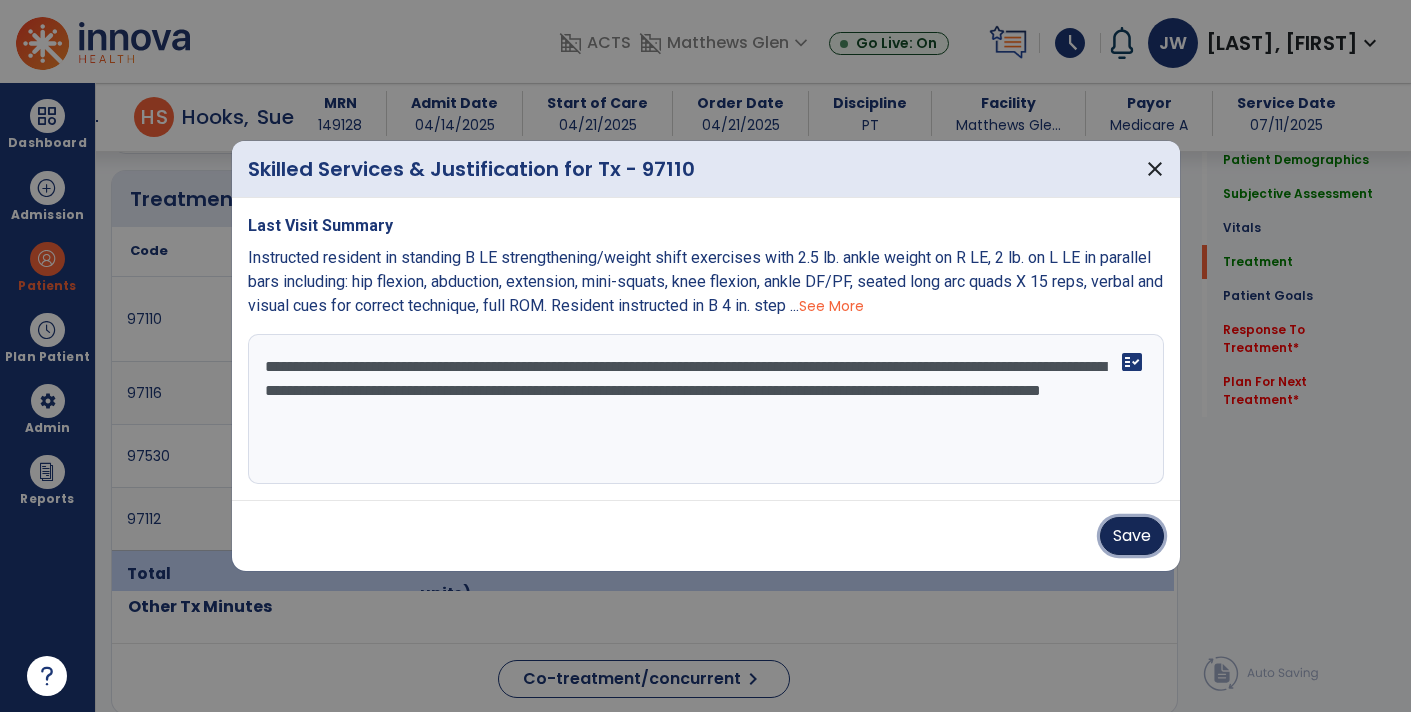 click on "Save" at bounding box center [1132, 536] 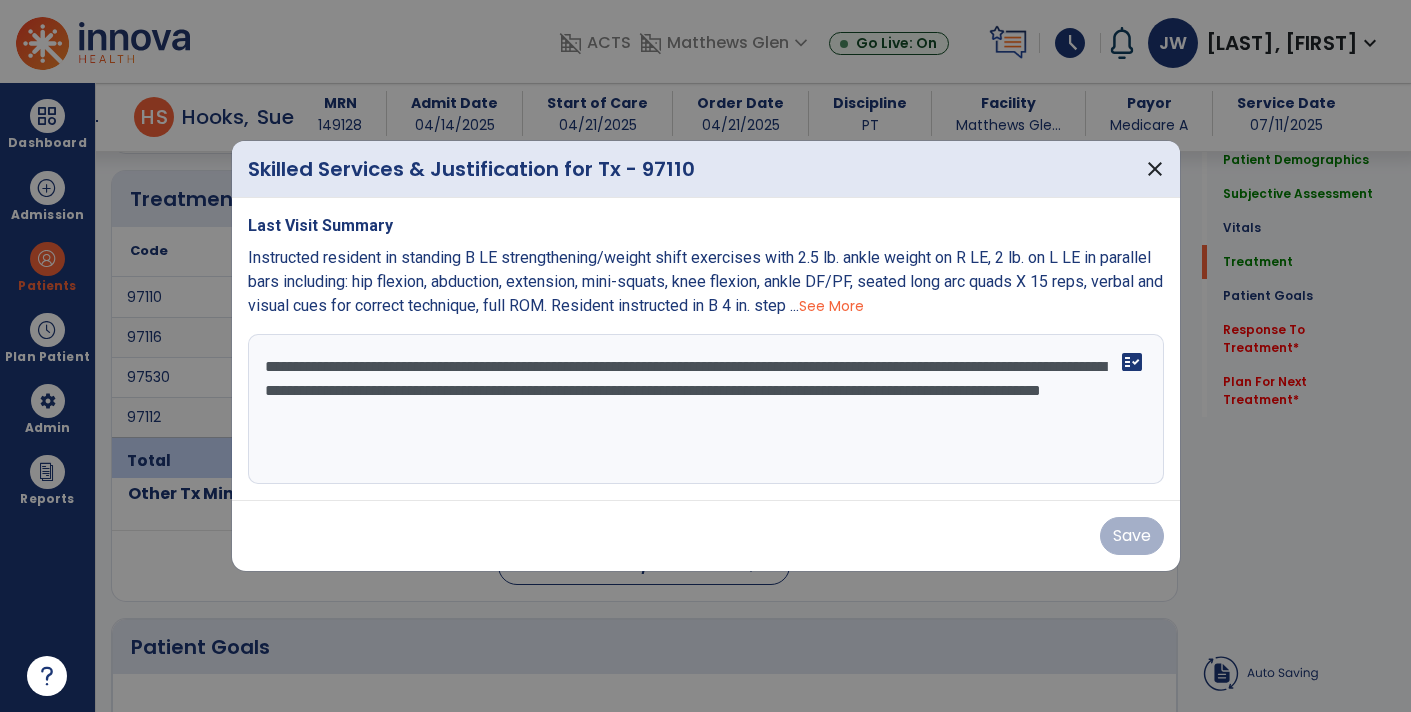 click on "Save" at bounding box center [706, 536] 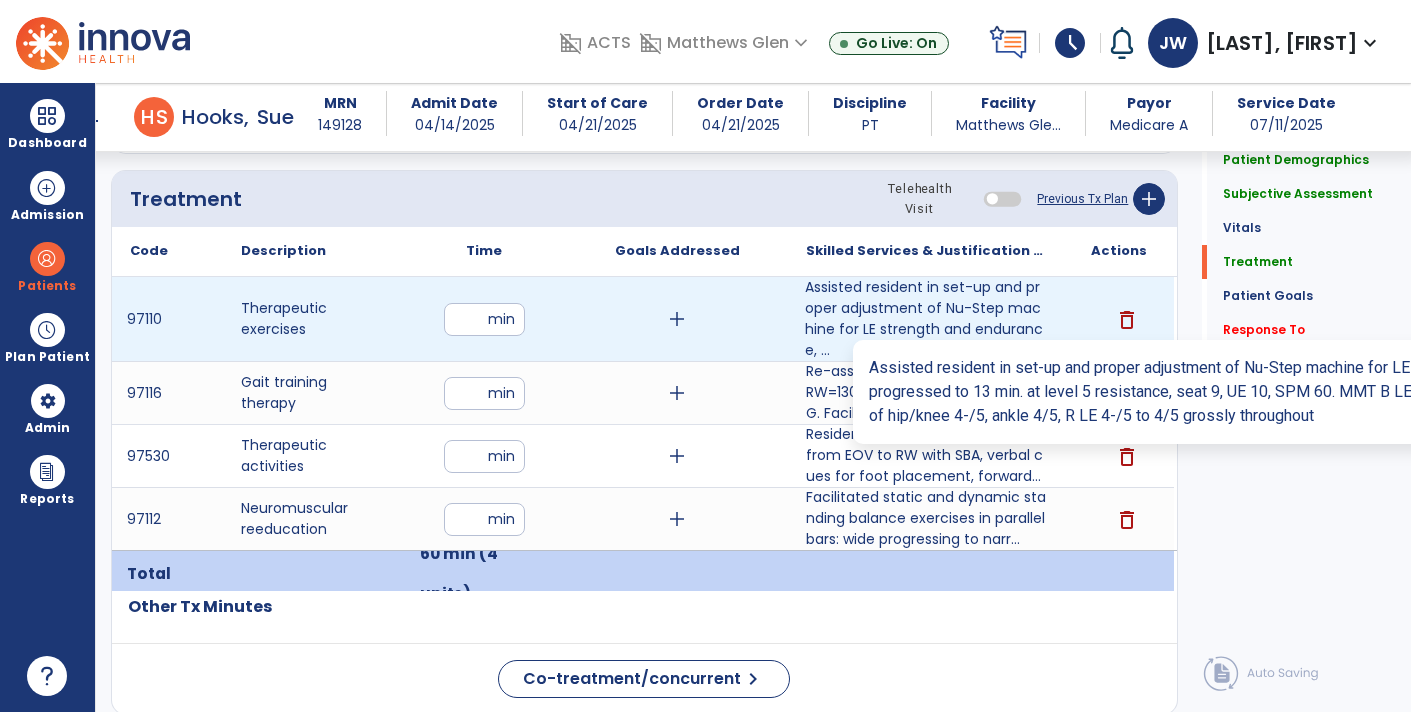 click on "Assisted resident in set-up and proper adjustment of Nu-Step machine for LE strength and endurance, ..." at bounding box center [926, 319] 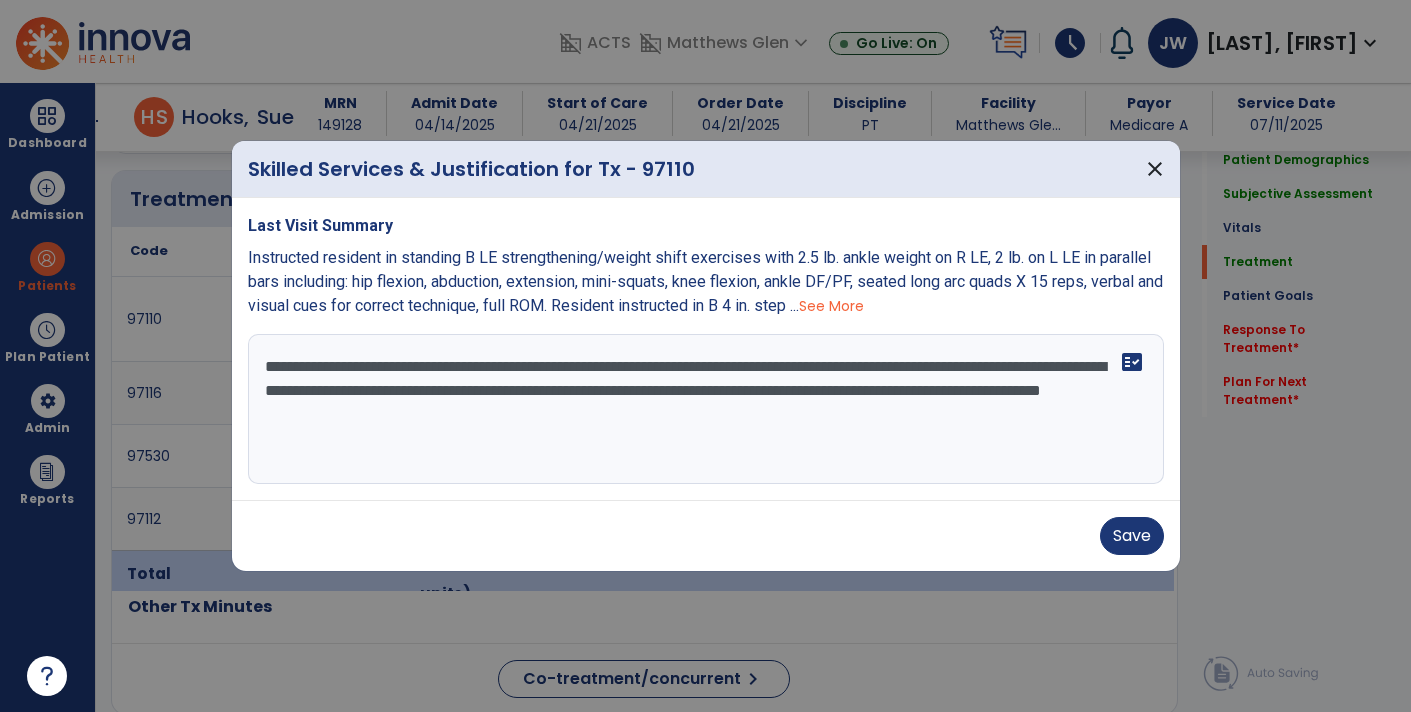 click on "**********" at bounding box center (706, 409) 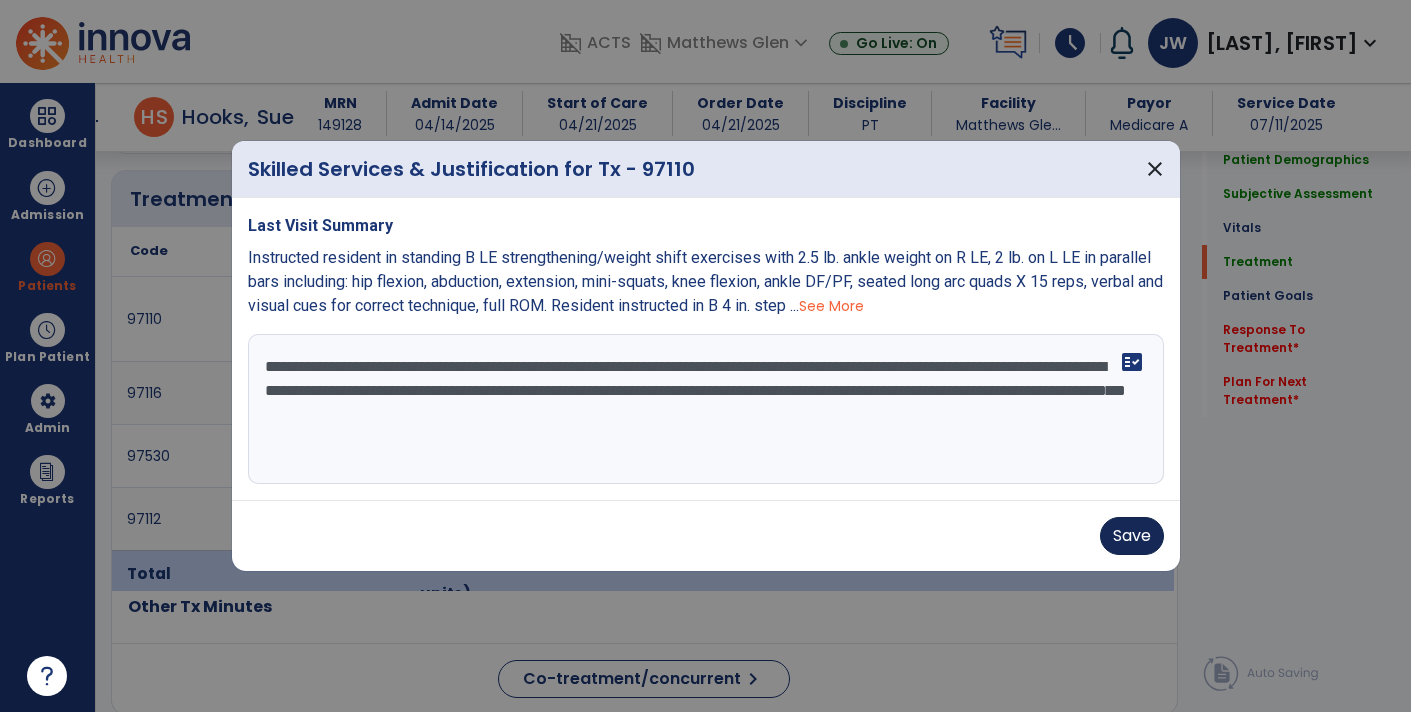 type on "**********" 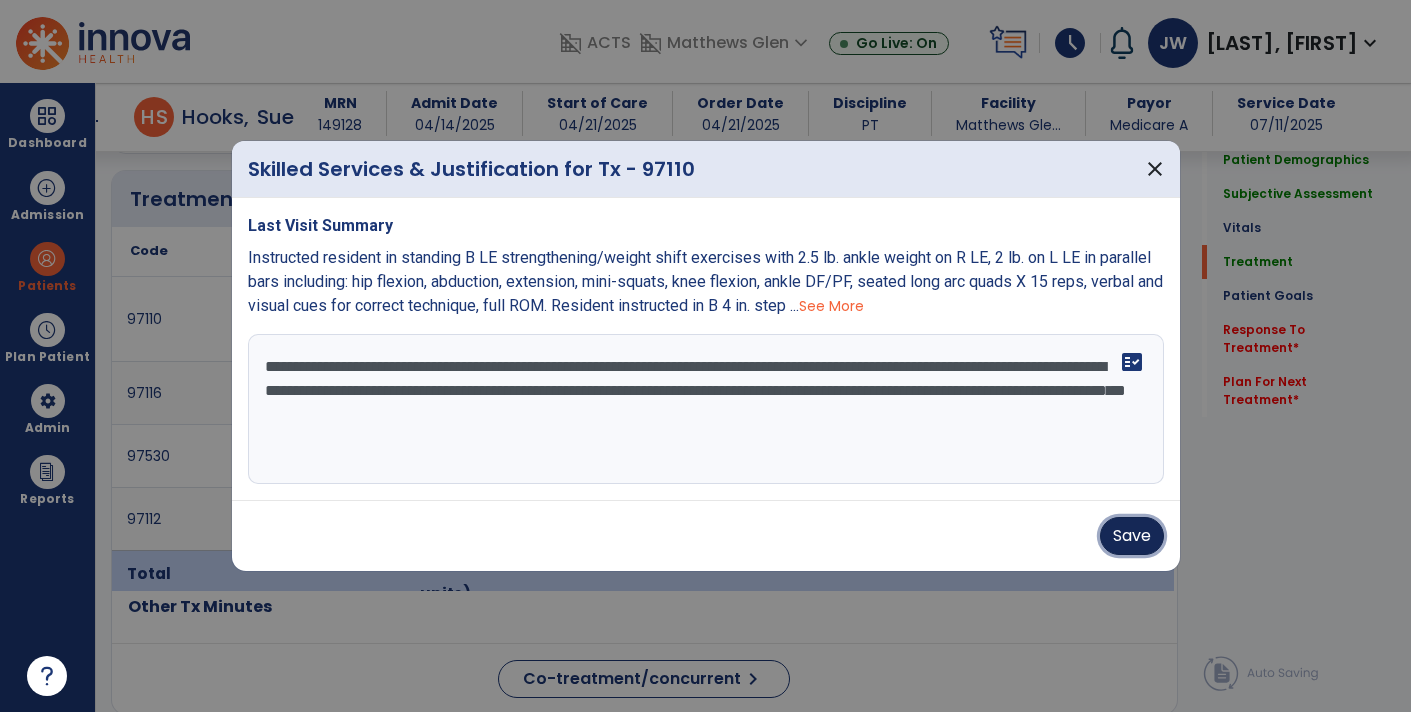 click on "Save" at bounding box center [1132, 536] 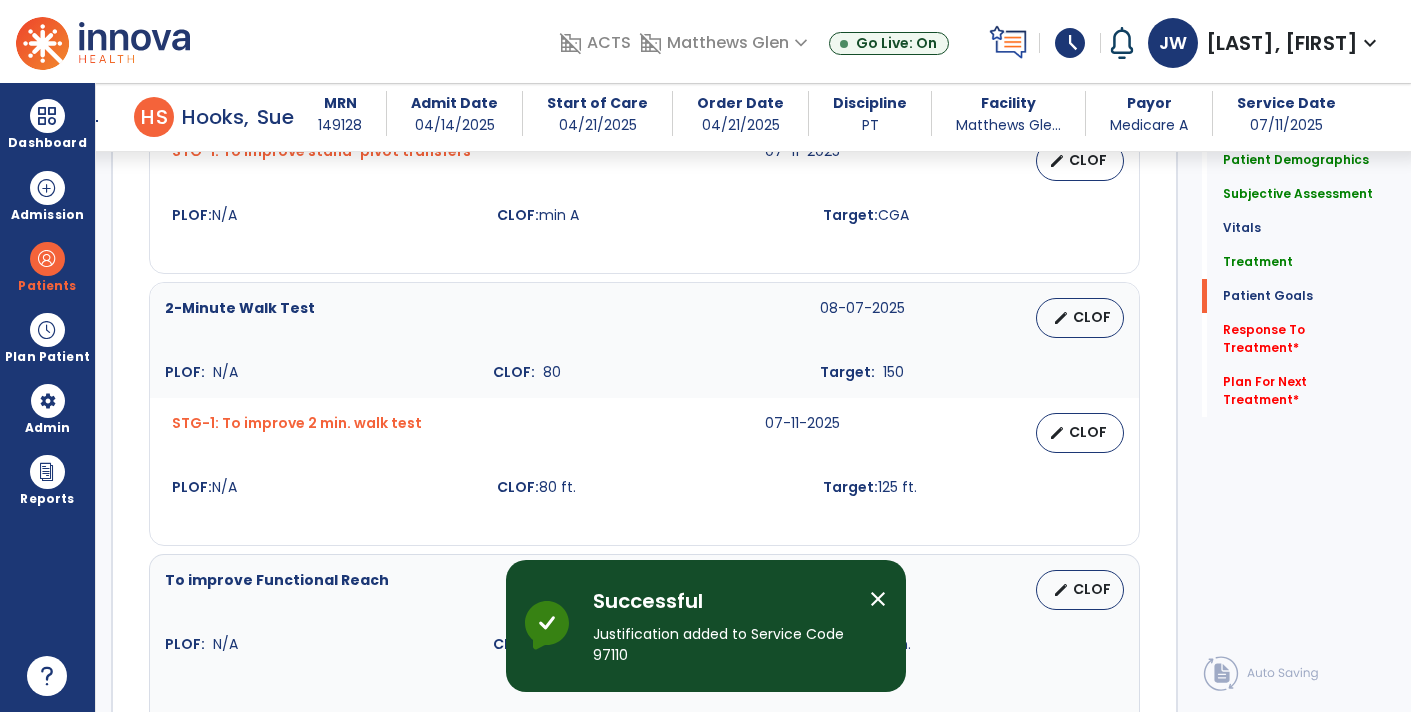 scroll, scrollTop: 4984, scrollLeft: 0, axis: vertical 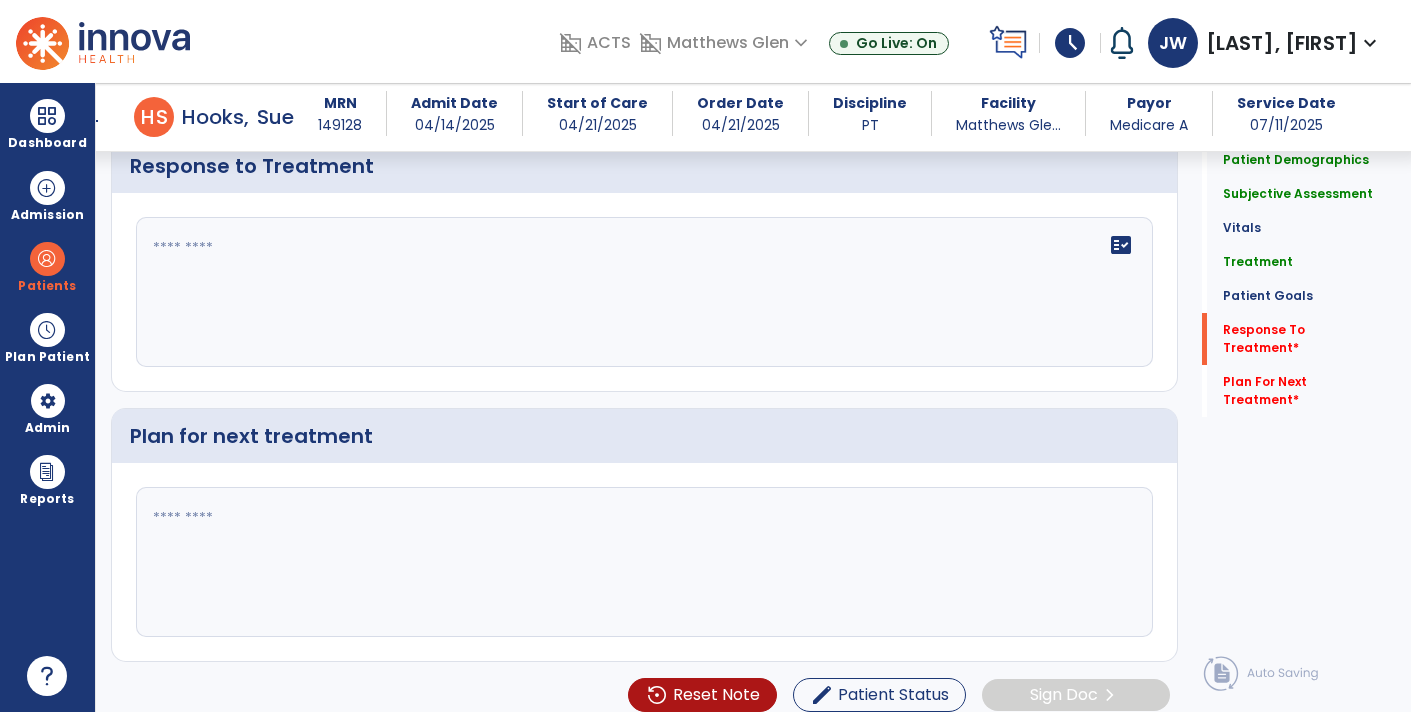 click 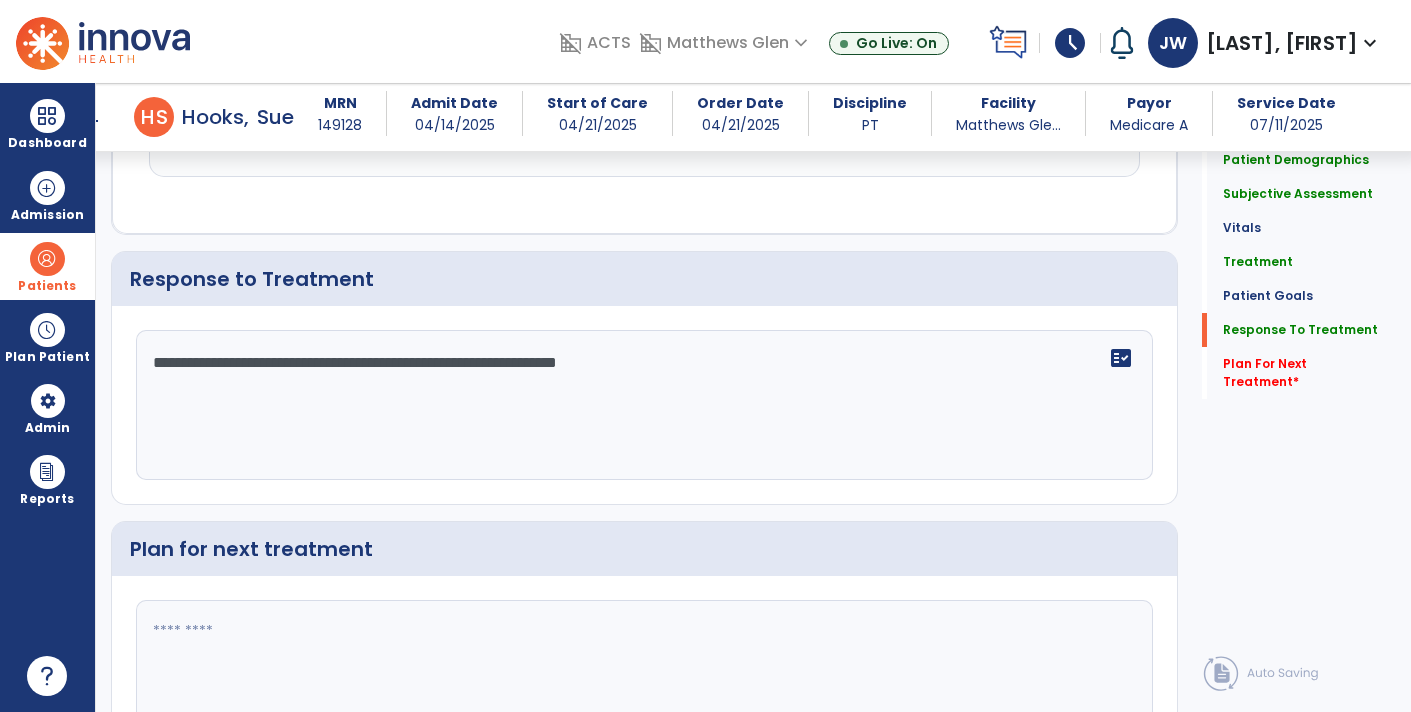scroll, scrollTop: 4984, scrollLeft: 0, axis: vertical 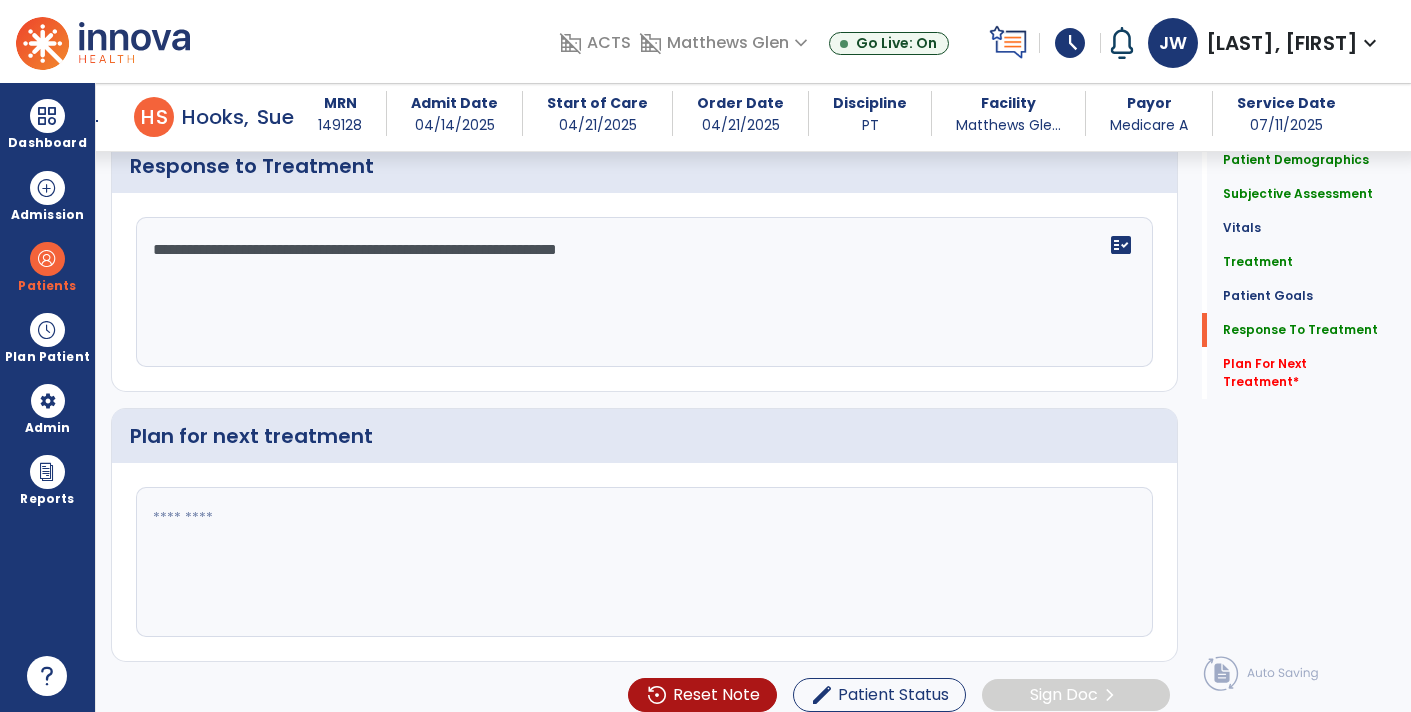 click on "**********" 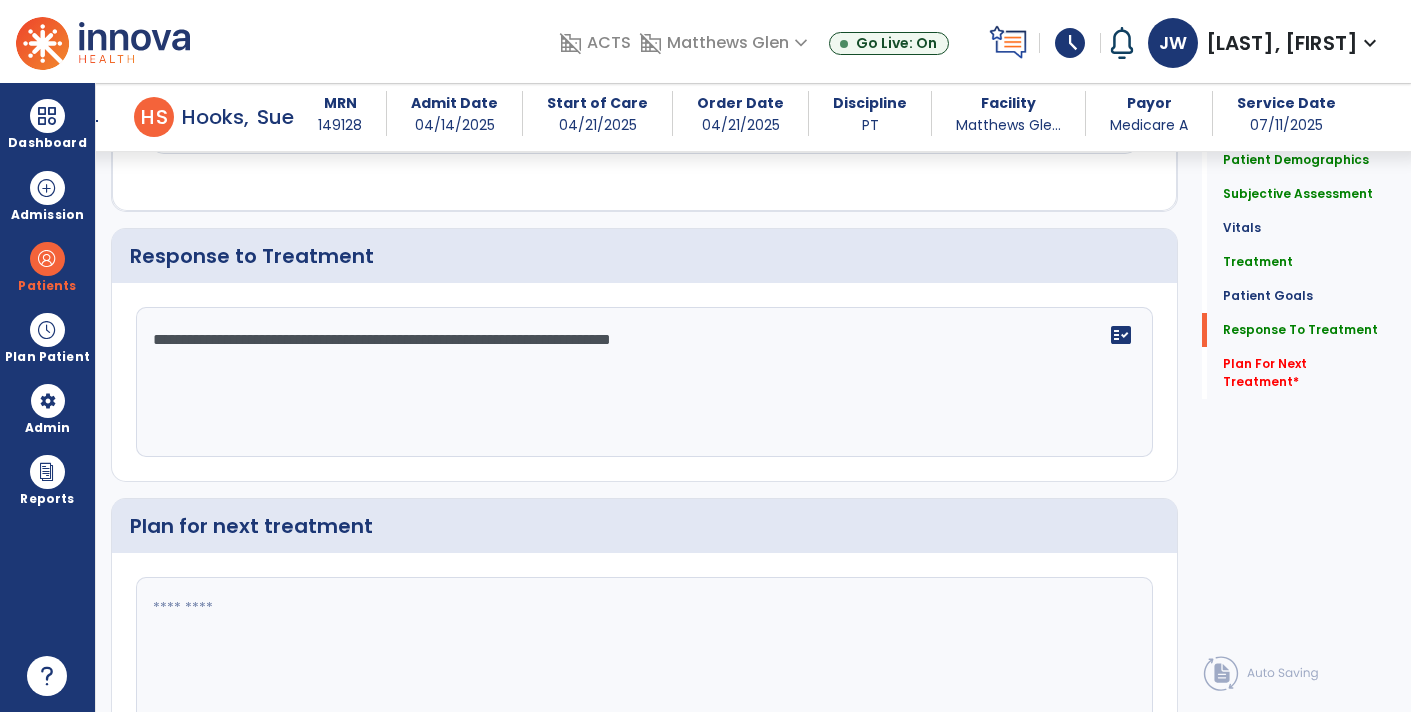 scroll, scrollTop: 4984, scrollLeft: 0, axis: vertical 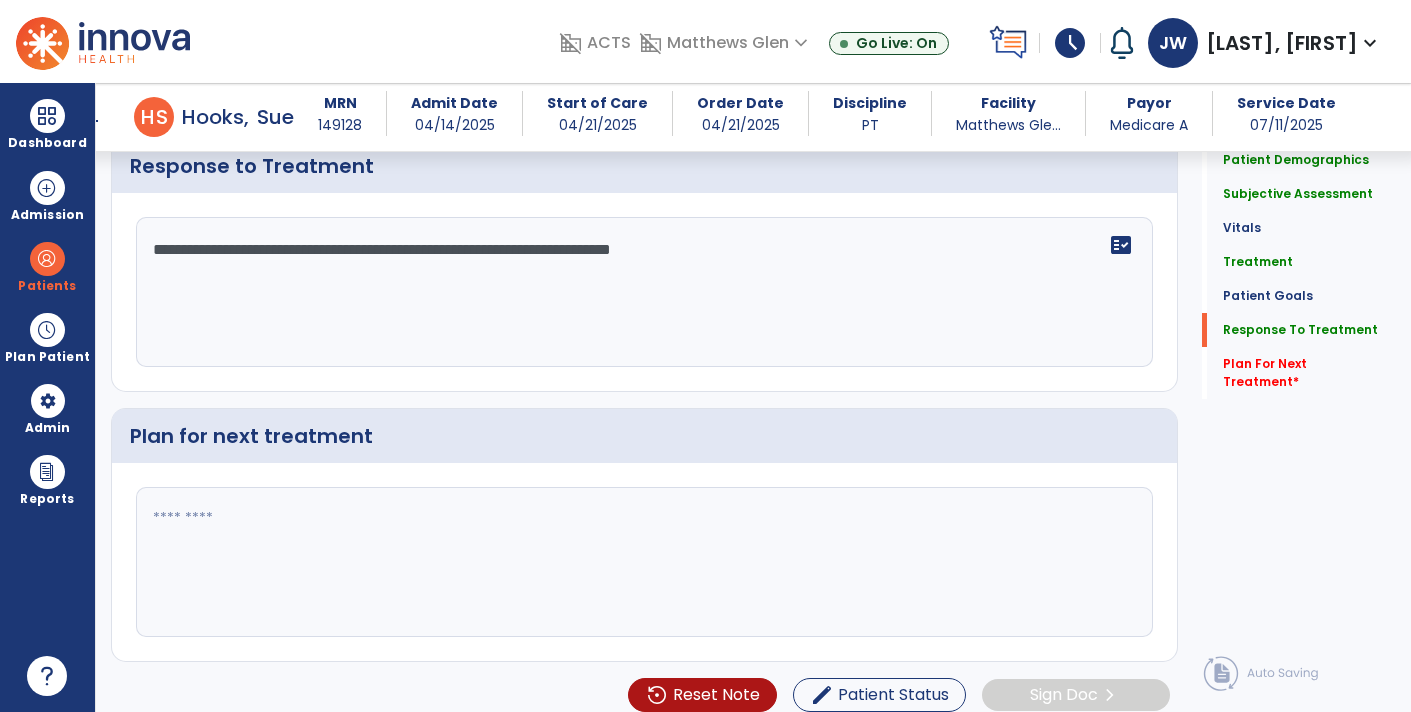 click on "**********" 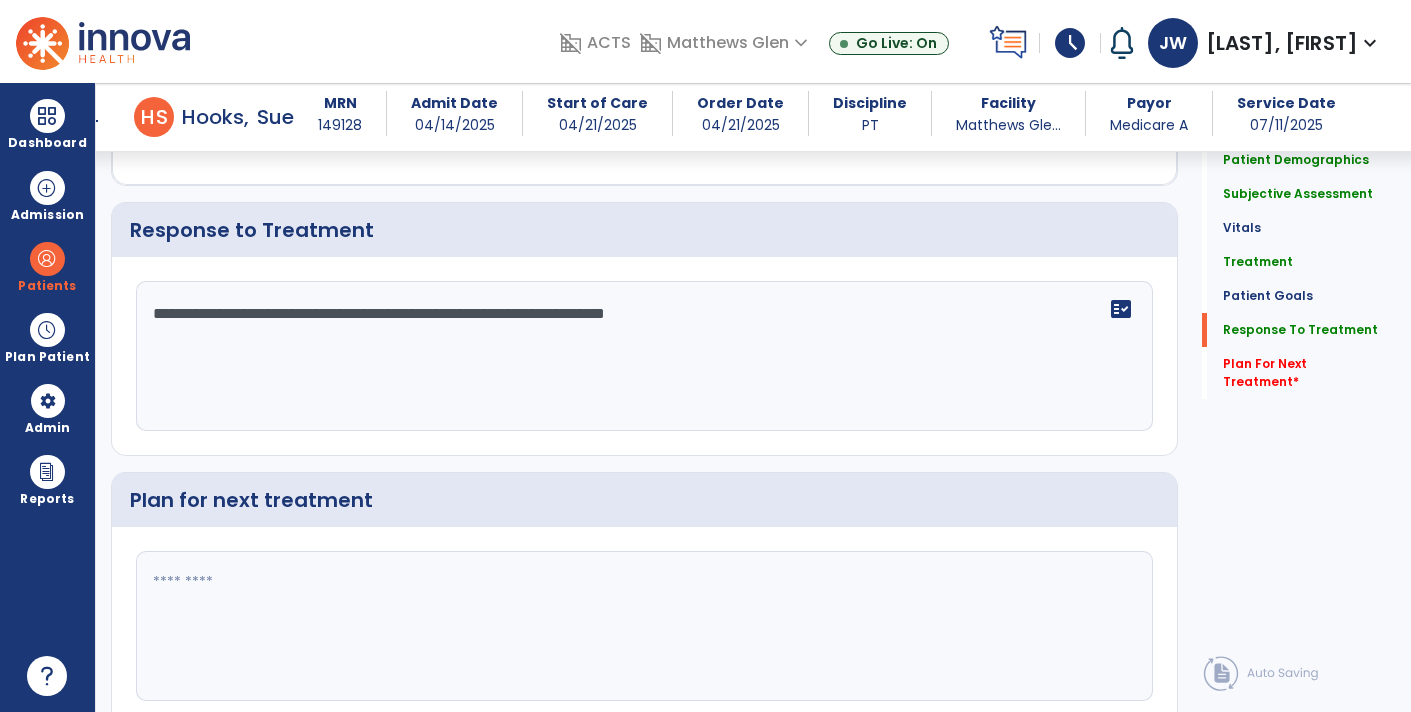 scroll, scrollTop: 4938, scrollLeft: 0, axis: vertical 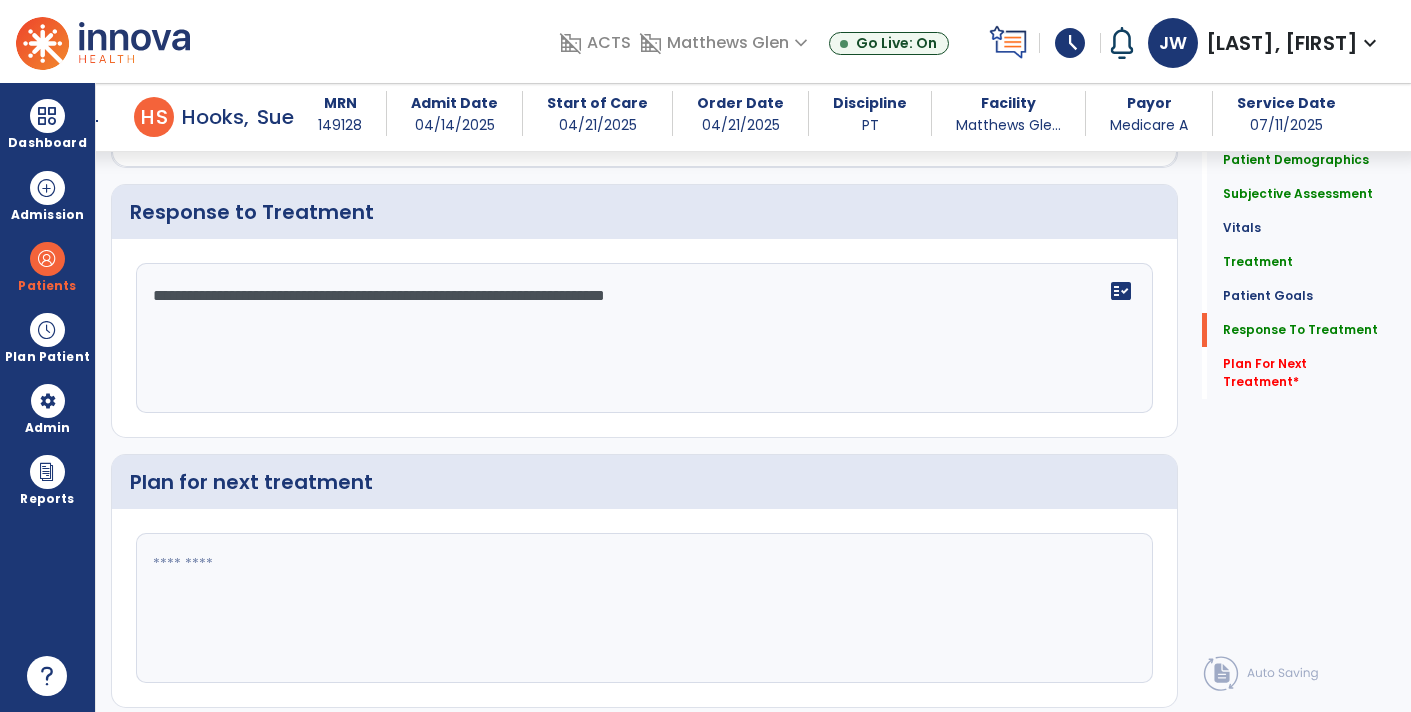 click on "**********" 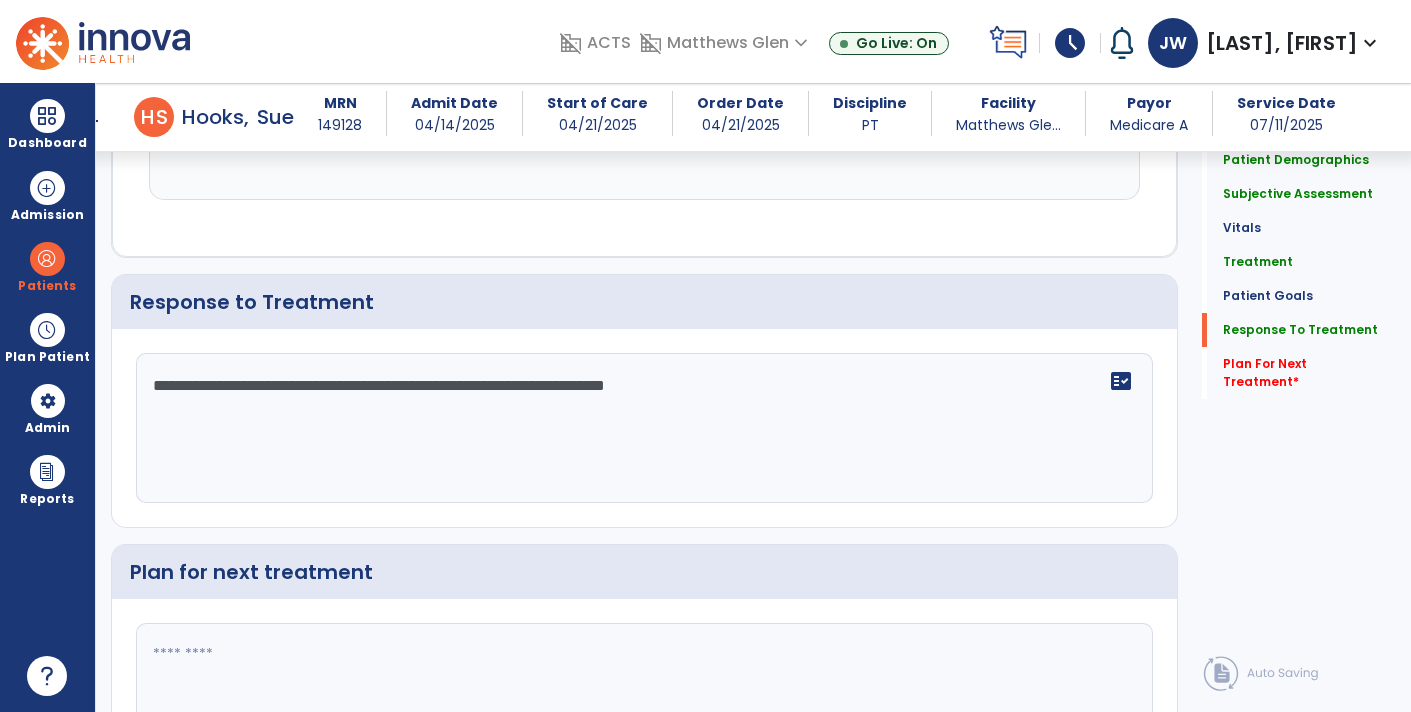 scroll, scrollTop: 4937, scrollLeft: 0, axis: vertical 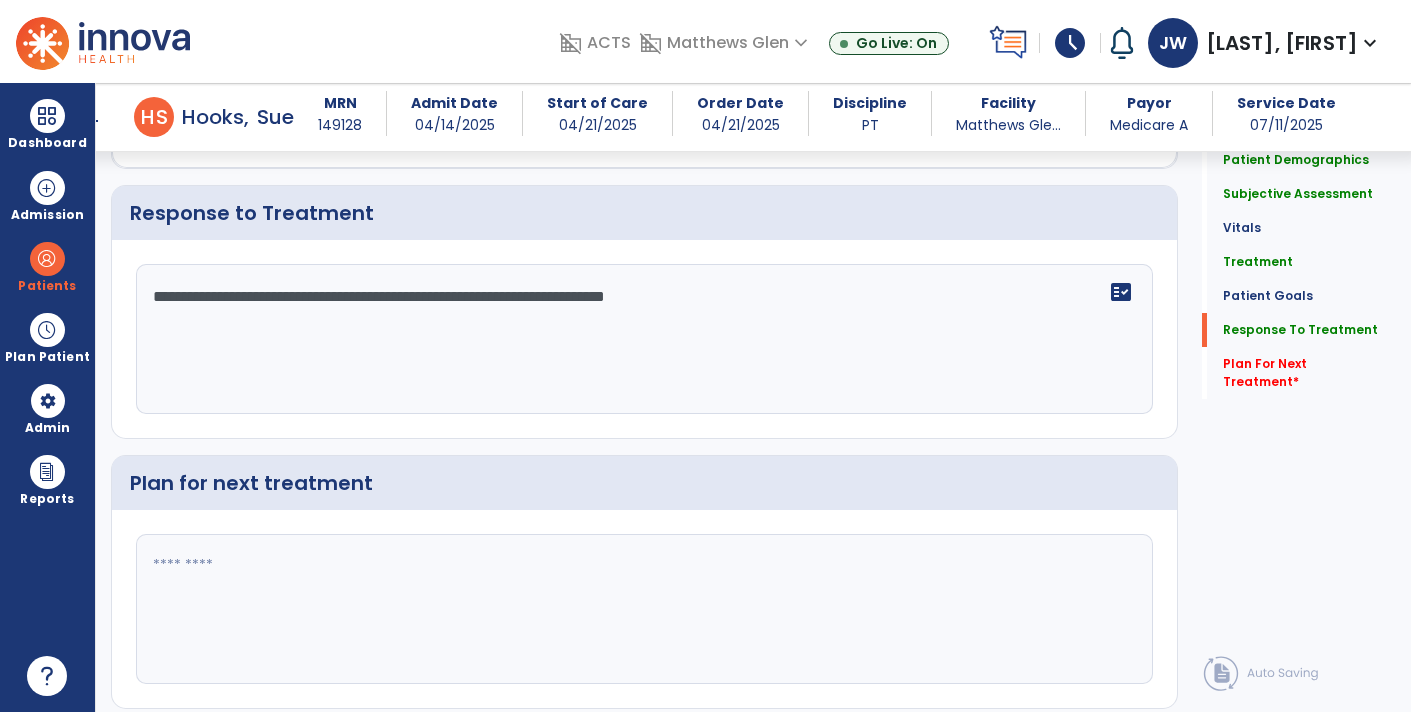 type on "**********" 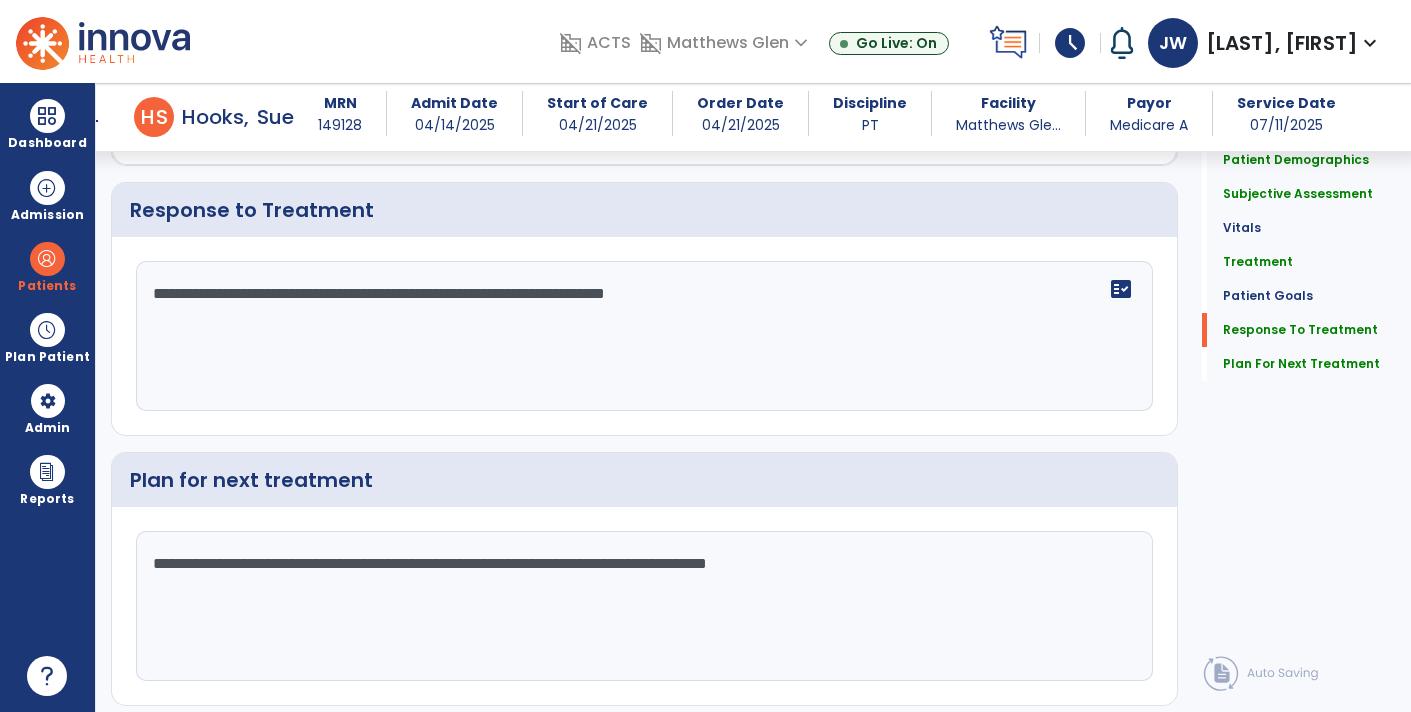 scroll, scrollTop: 4984, scrollLeft: 0, axis: vertical 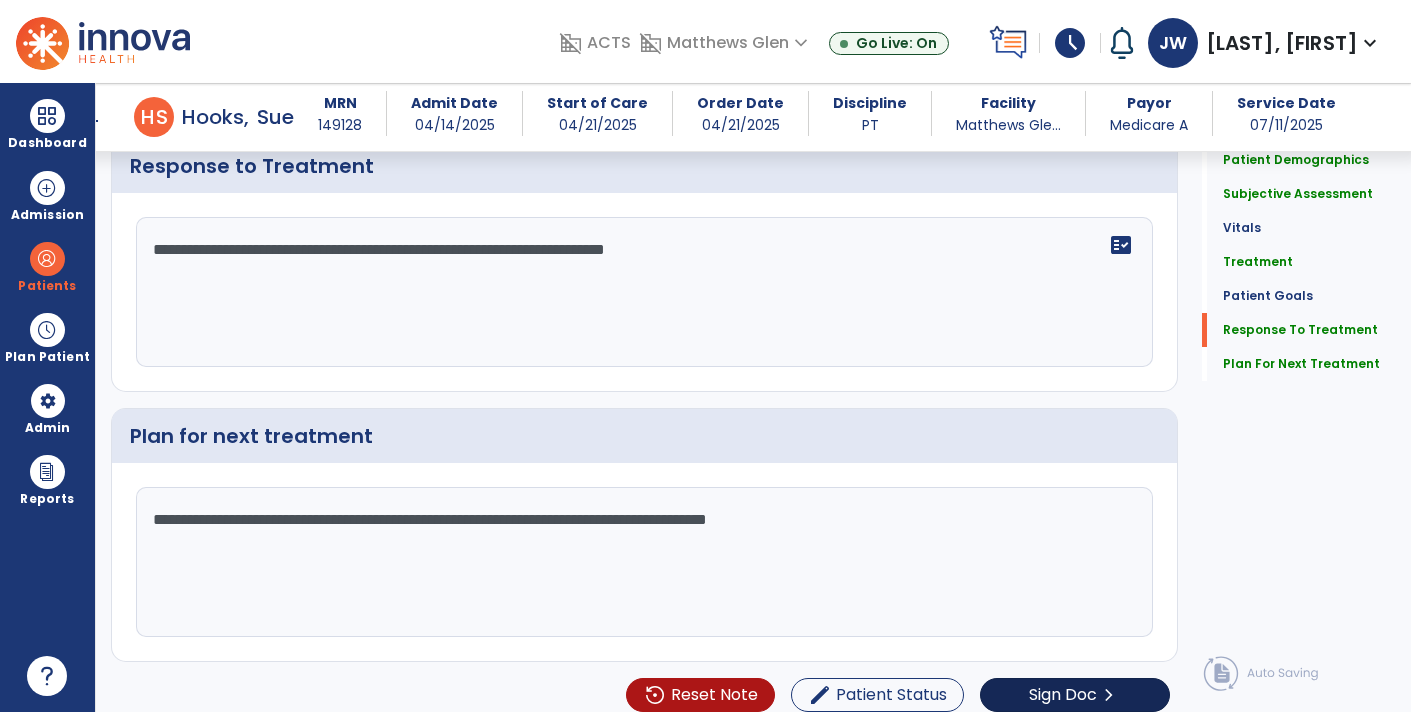 type on "**********" 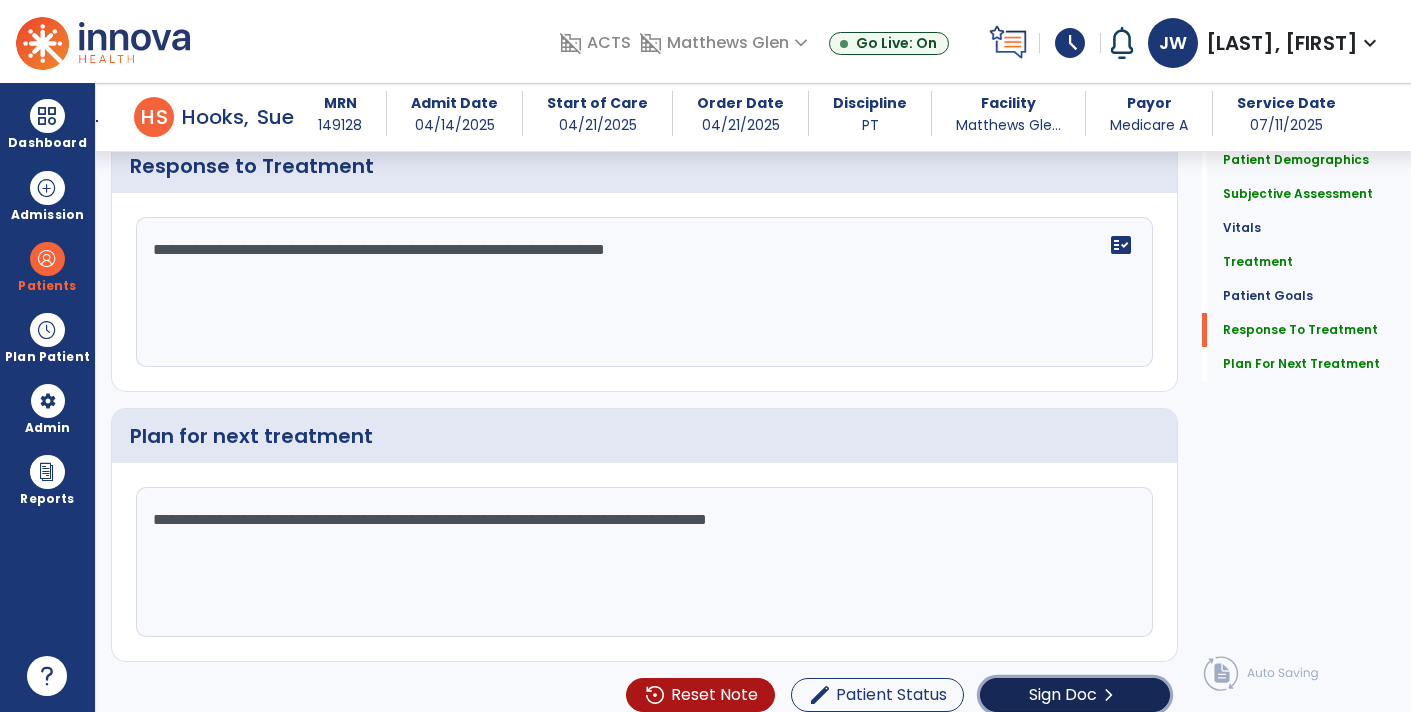 click on "Sign Doc" 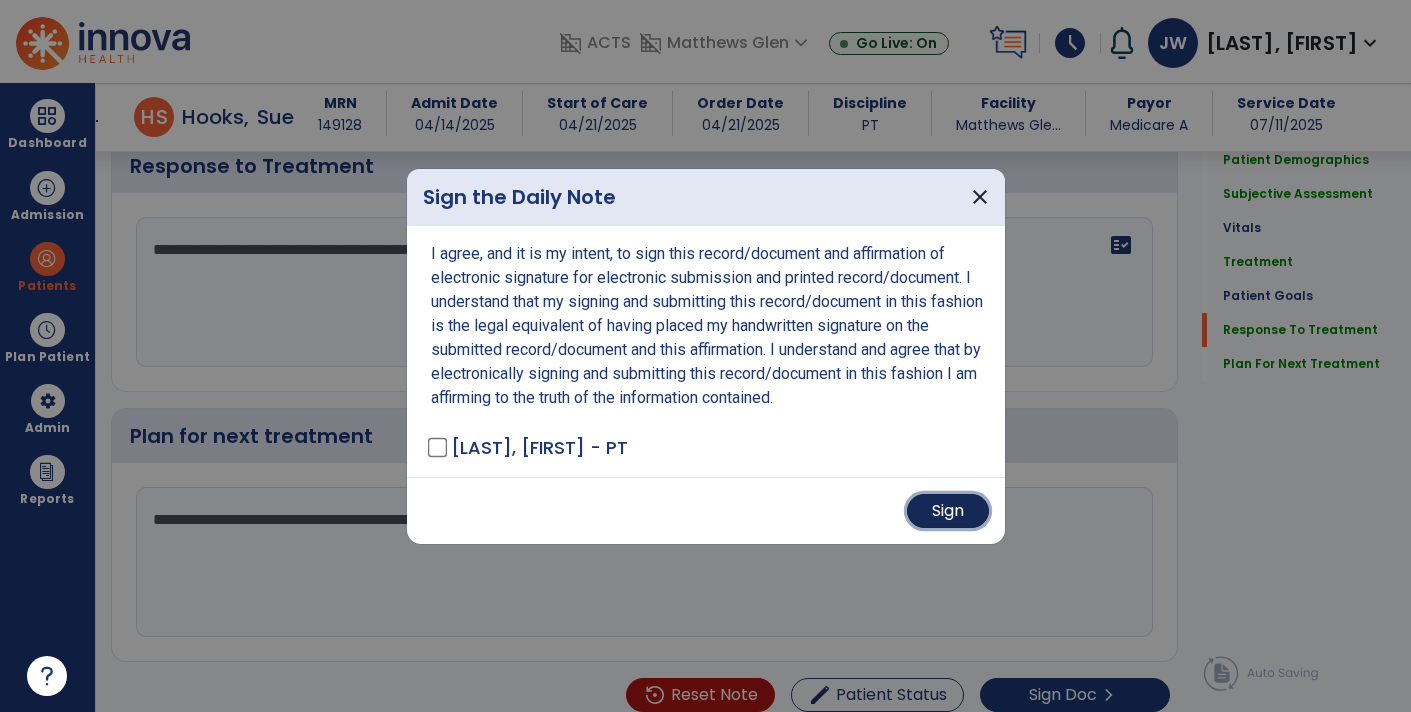 click on "Sign" at bounding box center (948, 511) 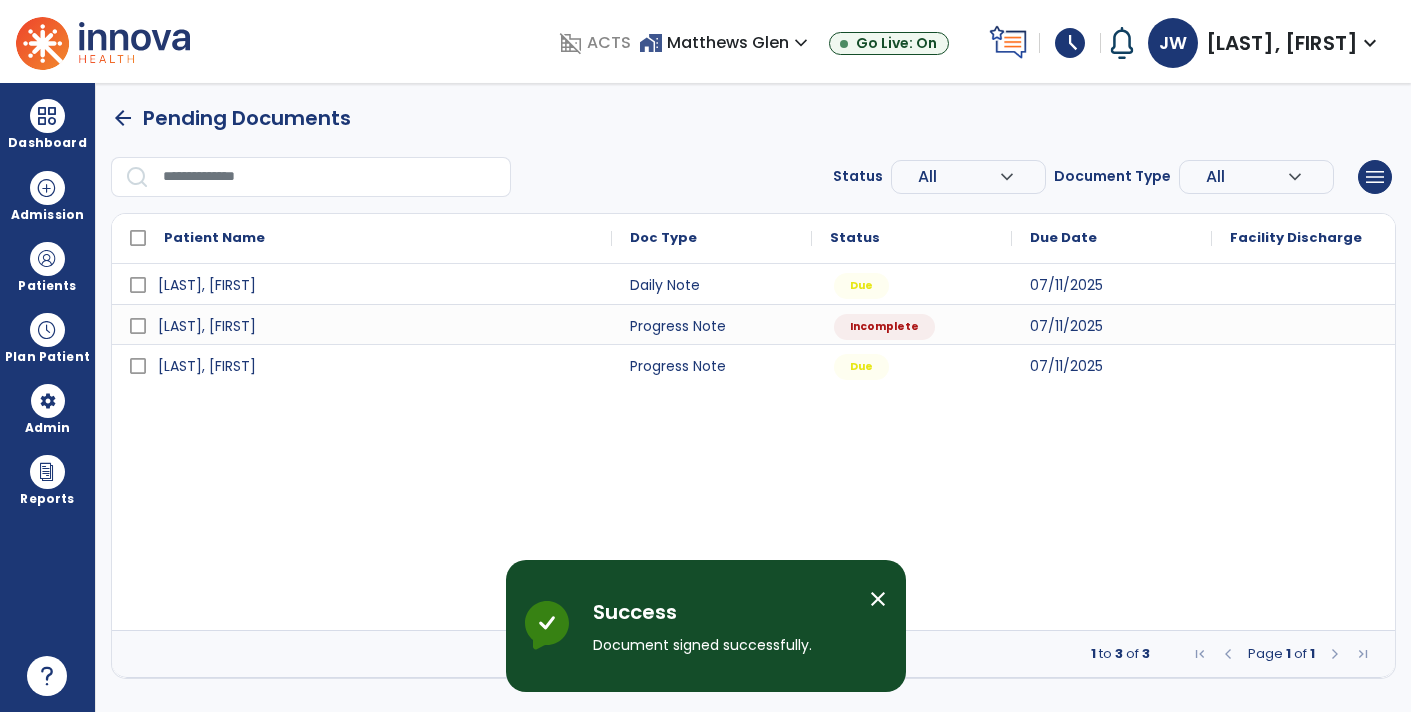 scroll, scrollTop: 0, scrollLeft: 0, axis: both 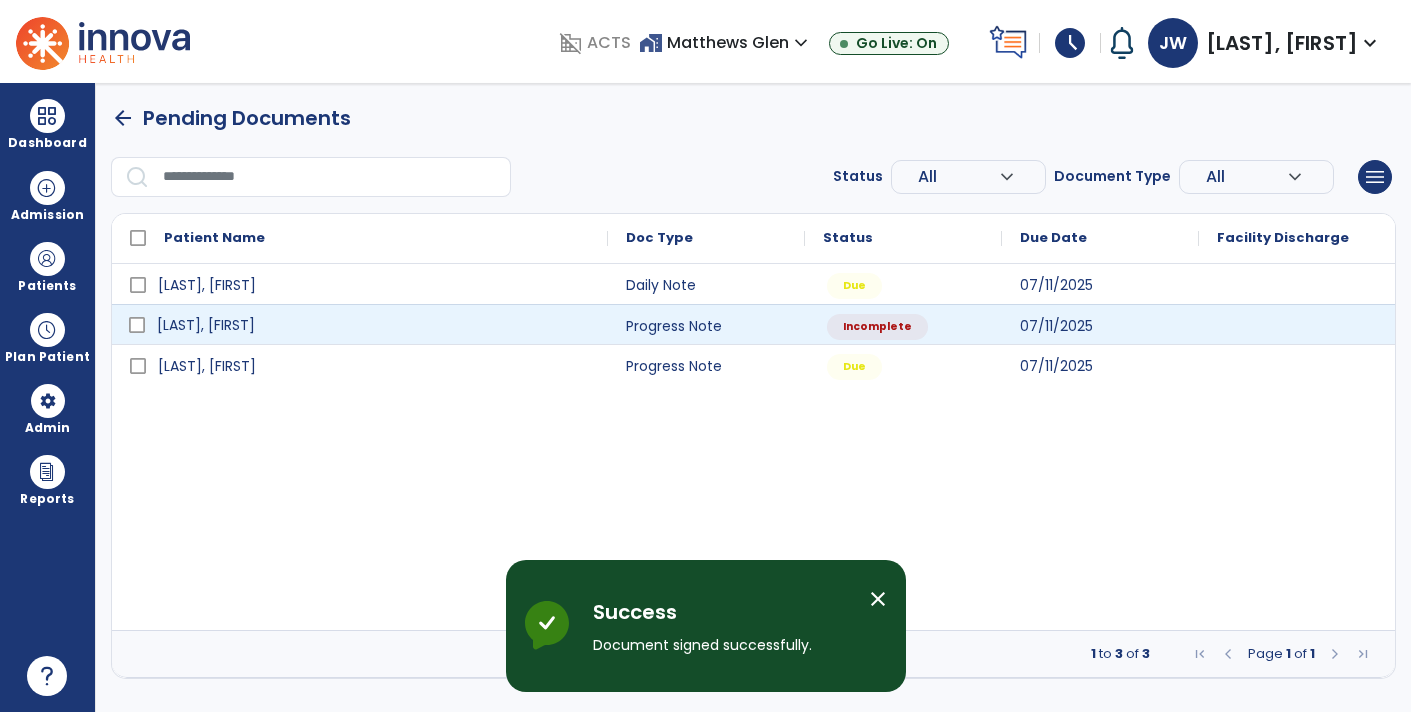 click on "[LAST], [FIRST]" at bounding box center (374, 325) 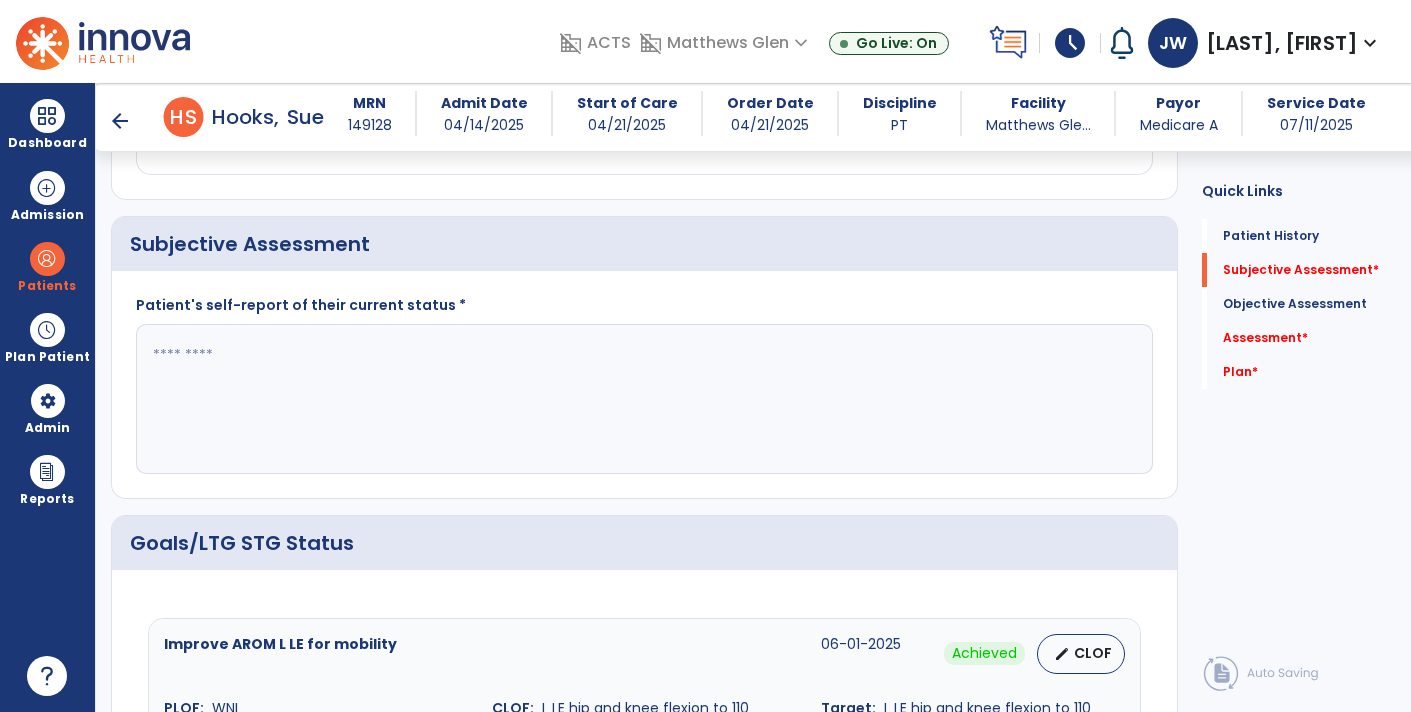 scroll, scrollTop: 429, scrollLeft: 0, axis: vertical 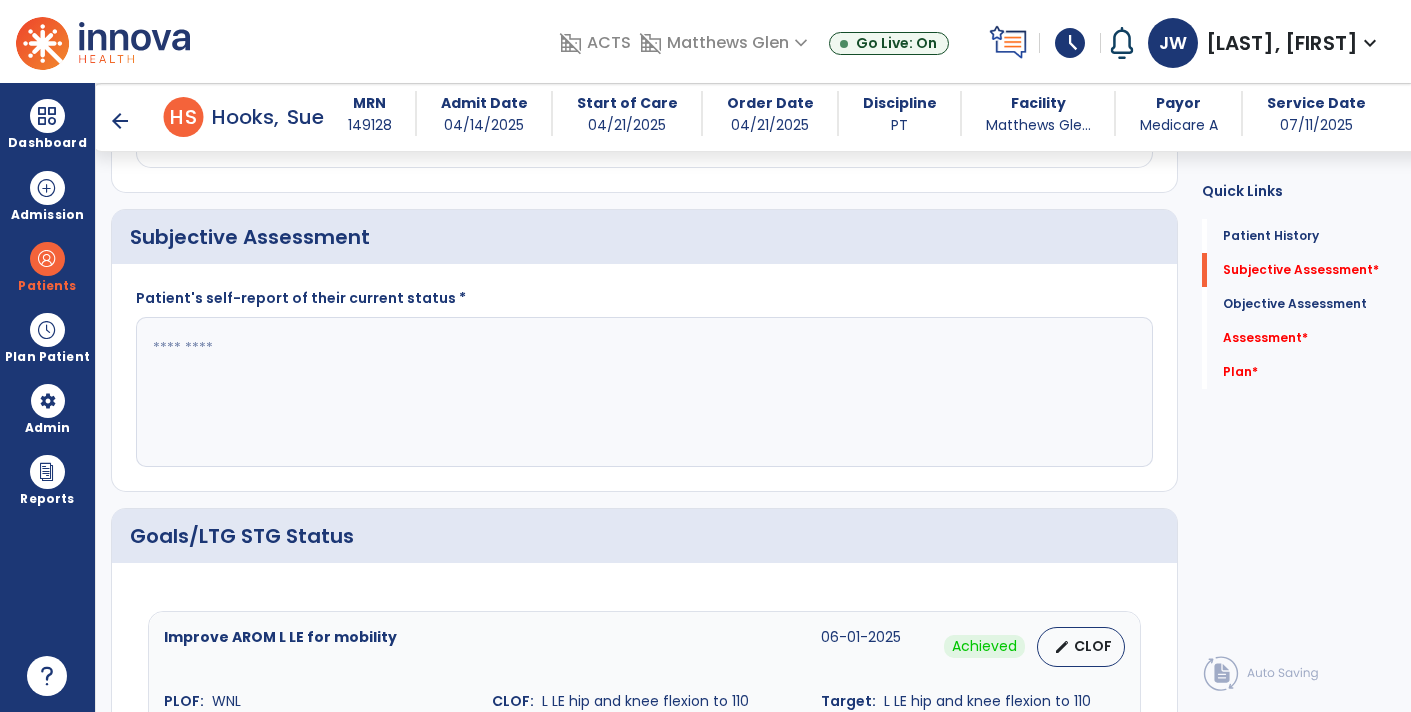 click 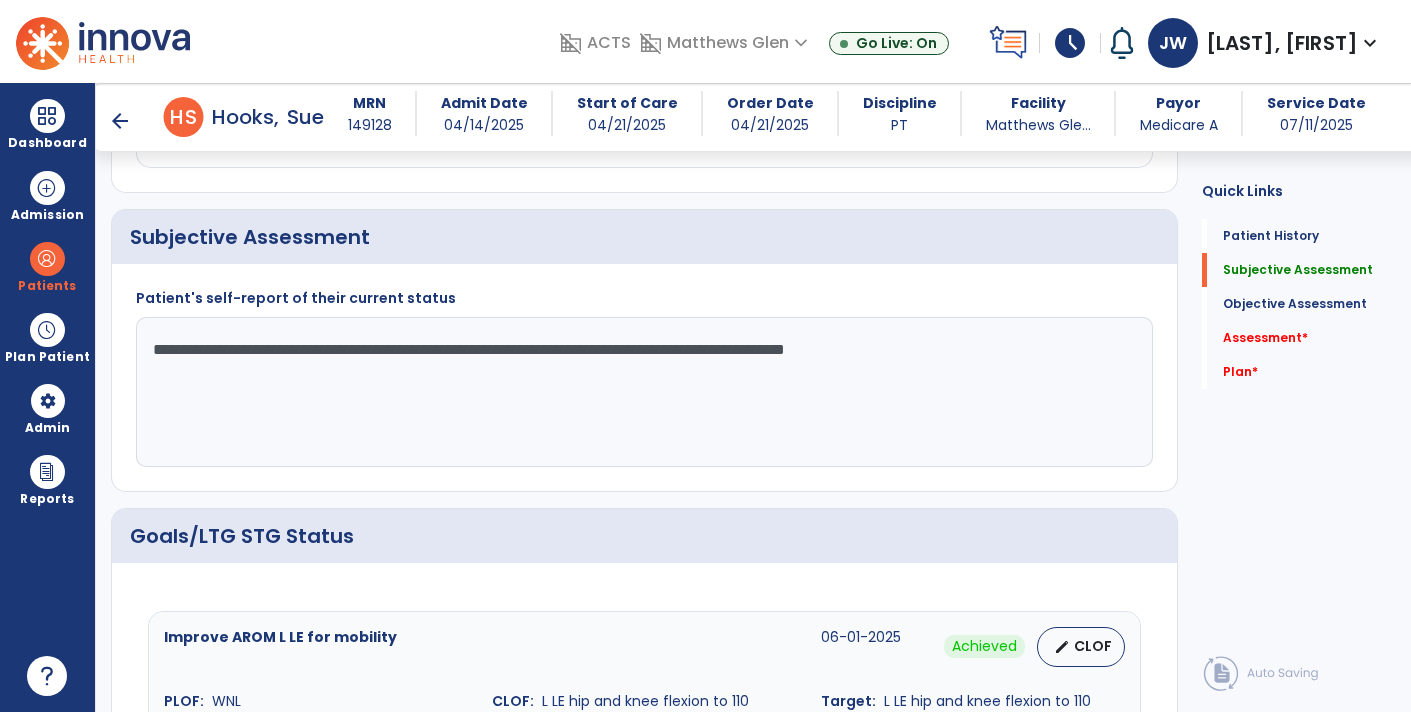 click on "**********" 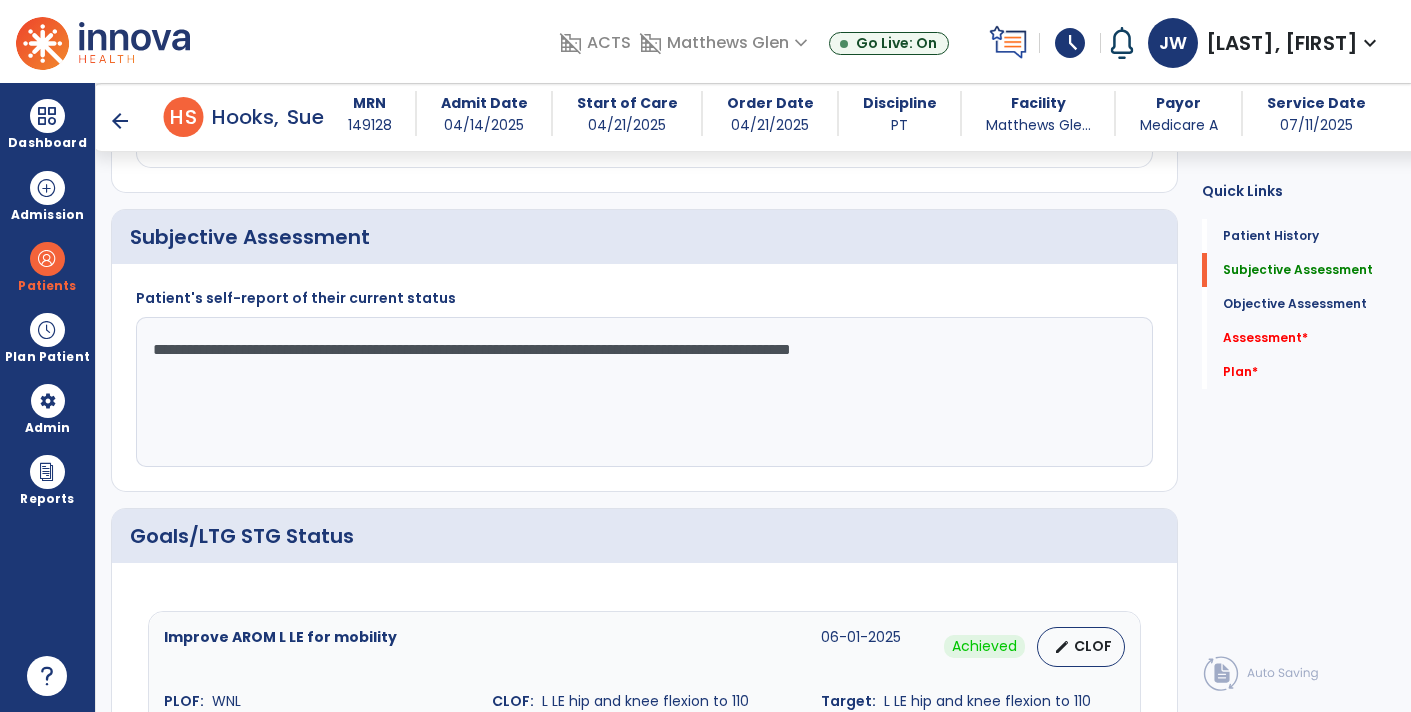 click on "**********" 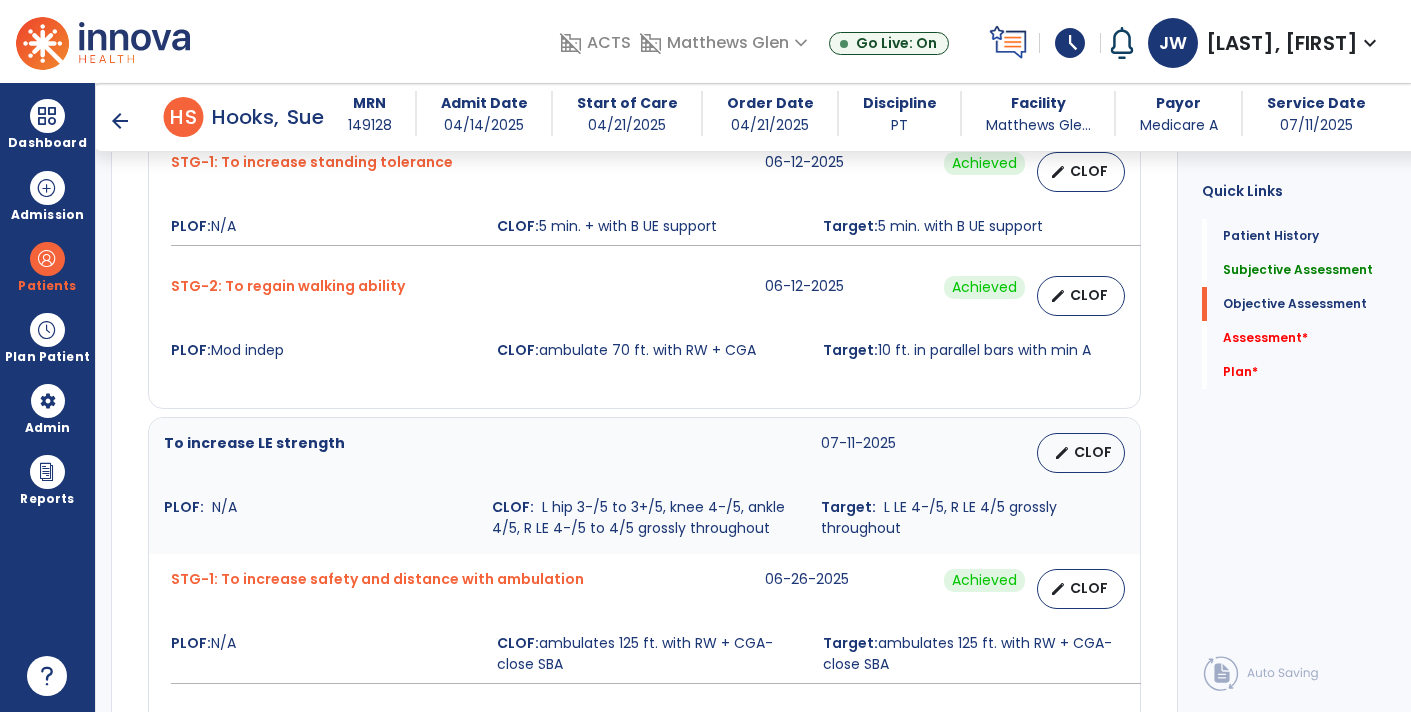 scroll, scrollTop: 2291, scrollLeft: 0, axis: vertical 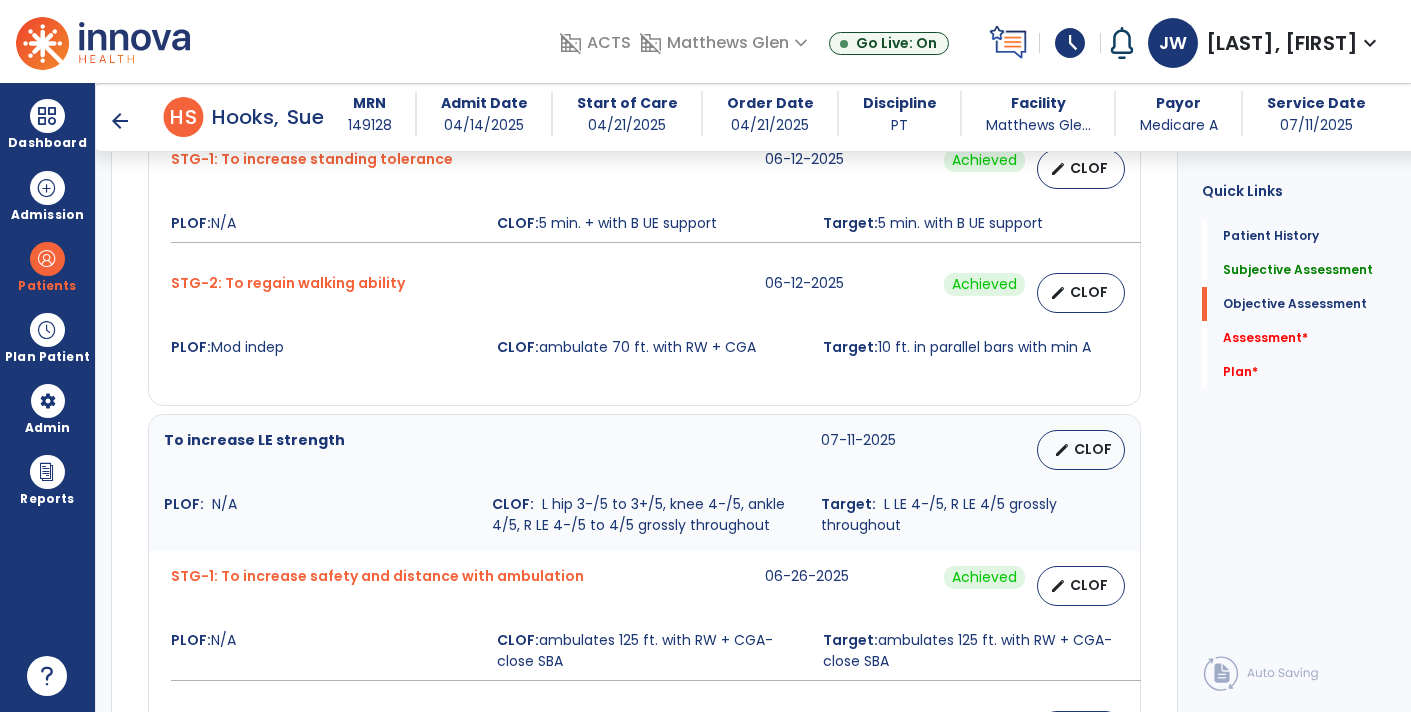 type on "**********" 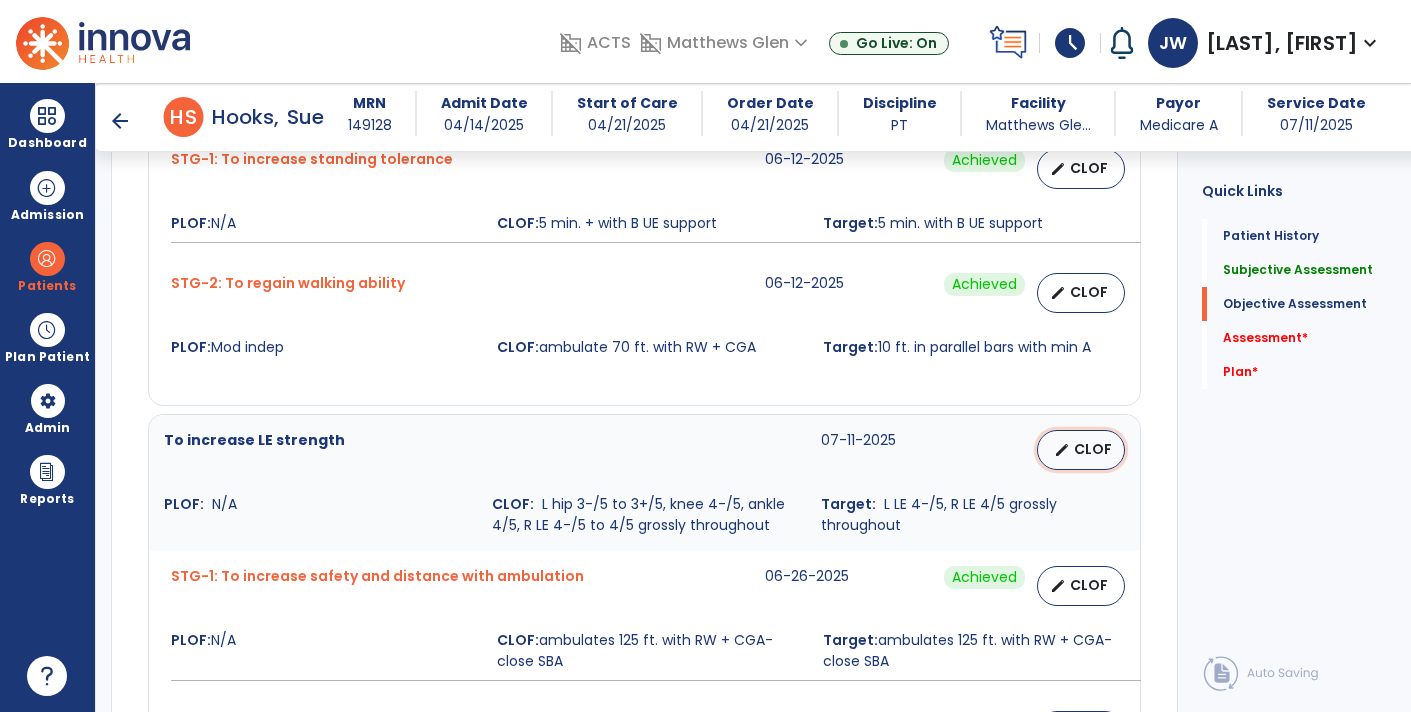 click on "CLOF" at bounding box center (1093, 449) 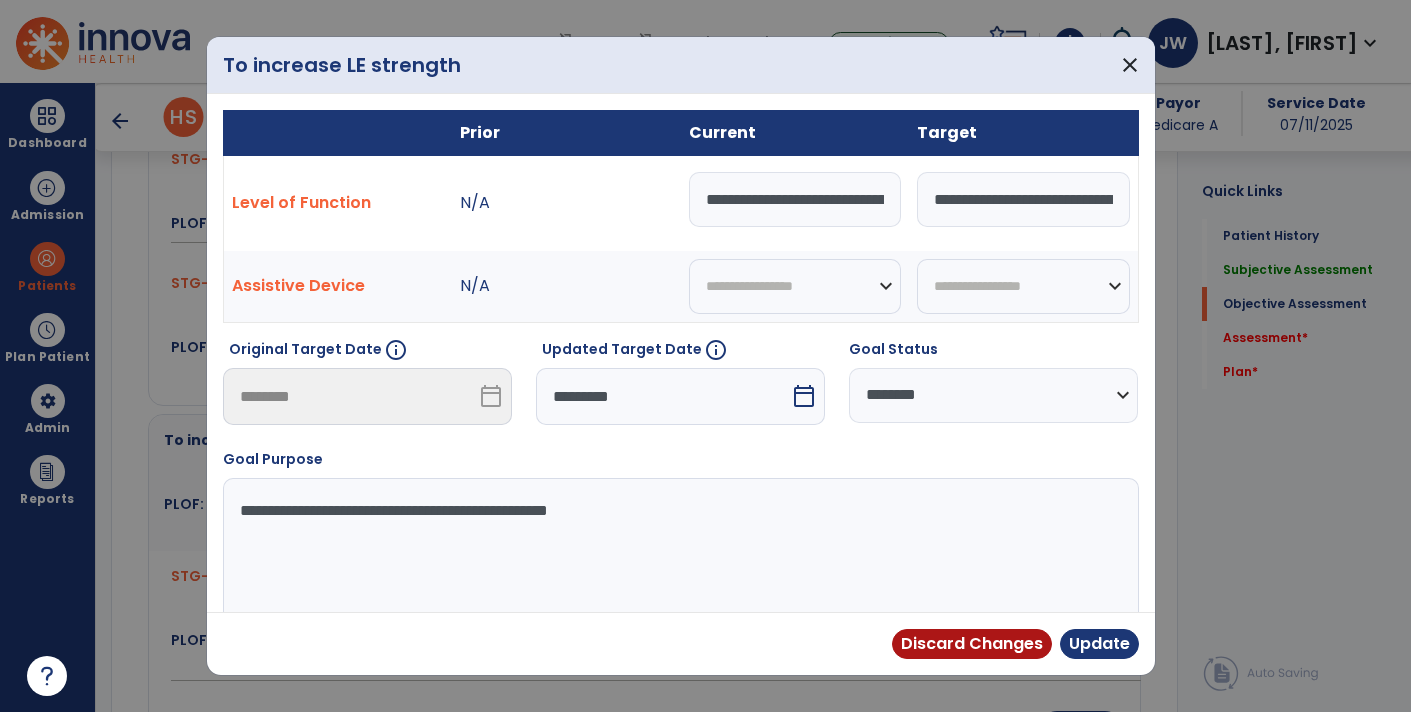 click on "**********" at bounding box center [795, 199] 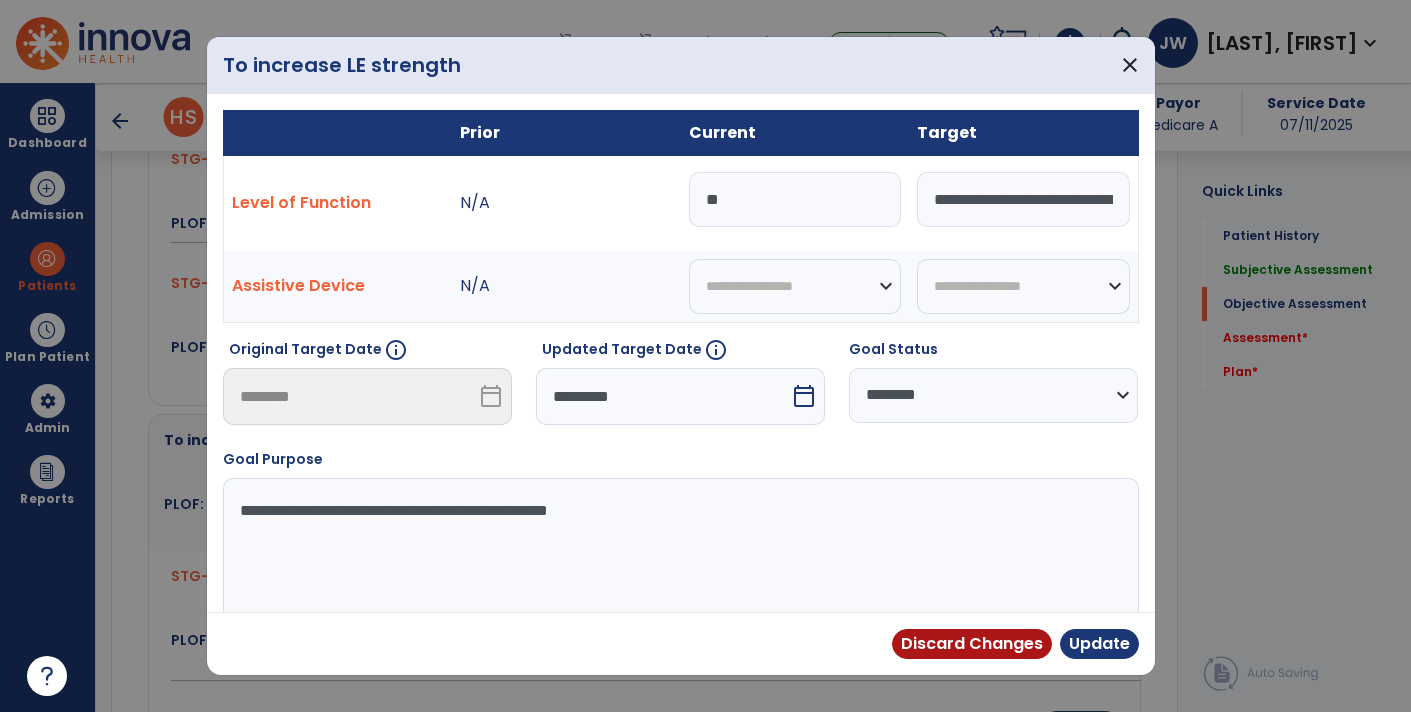 type on "*" 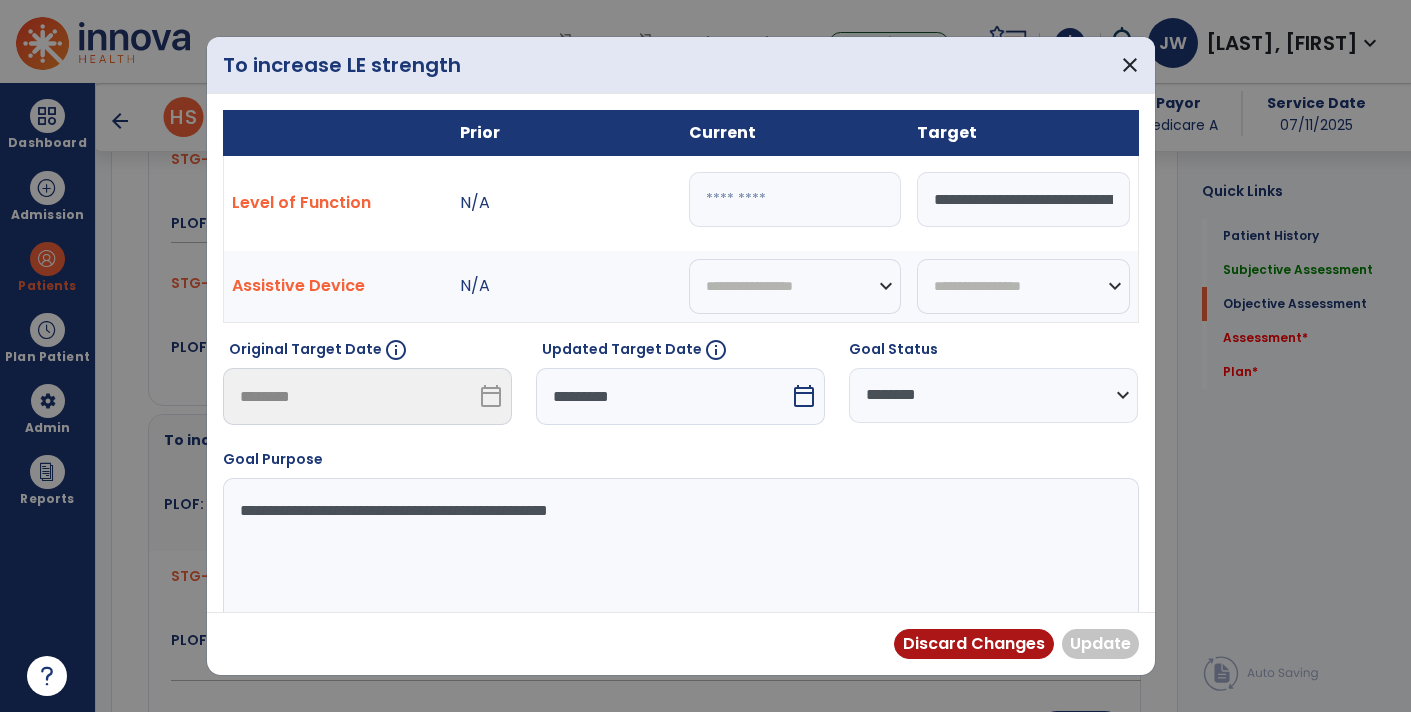 paste on "**********" 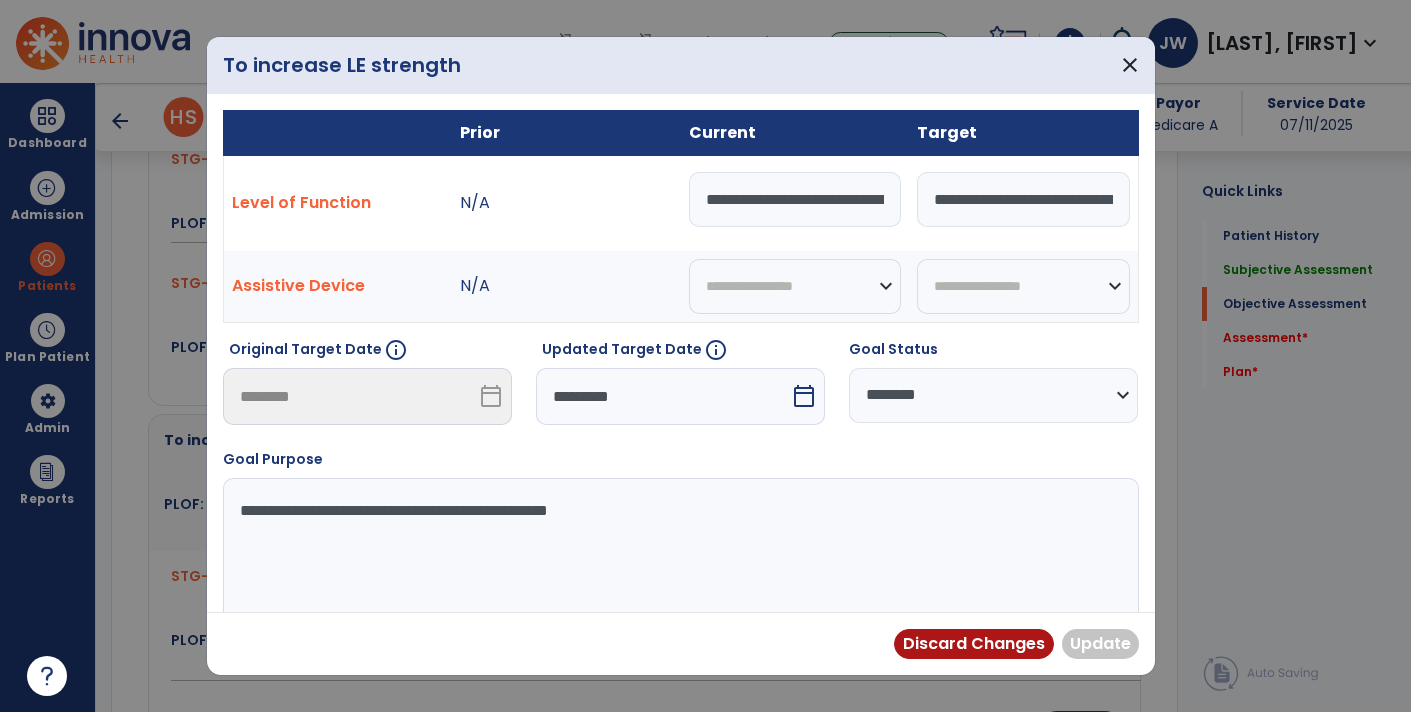 scroll, scrollTop: 0, scrollLeft: 574, axis: horizontal 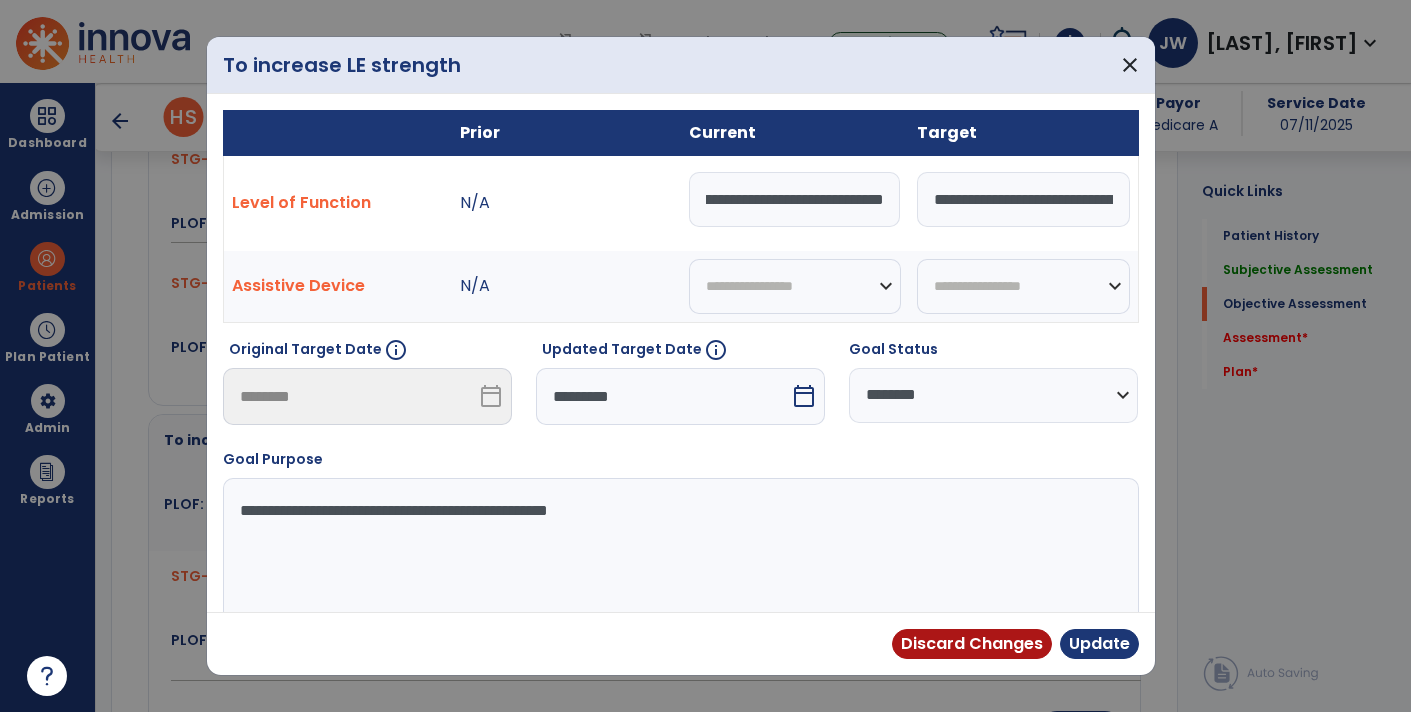 type on "**********" 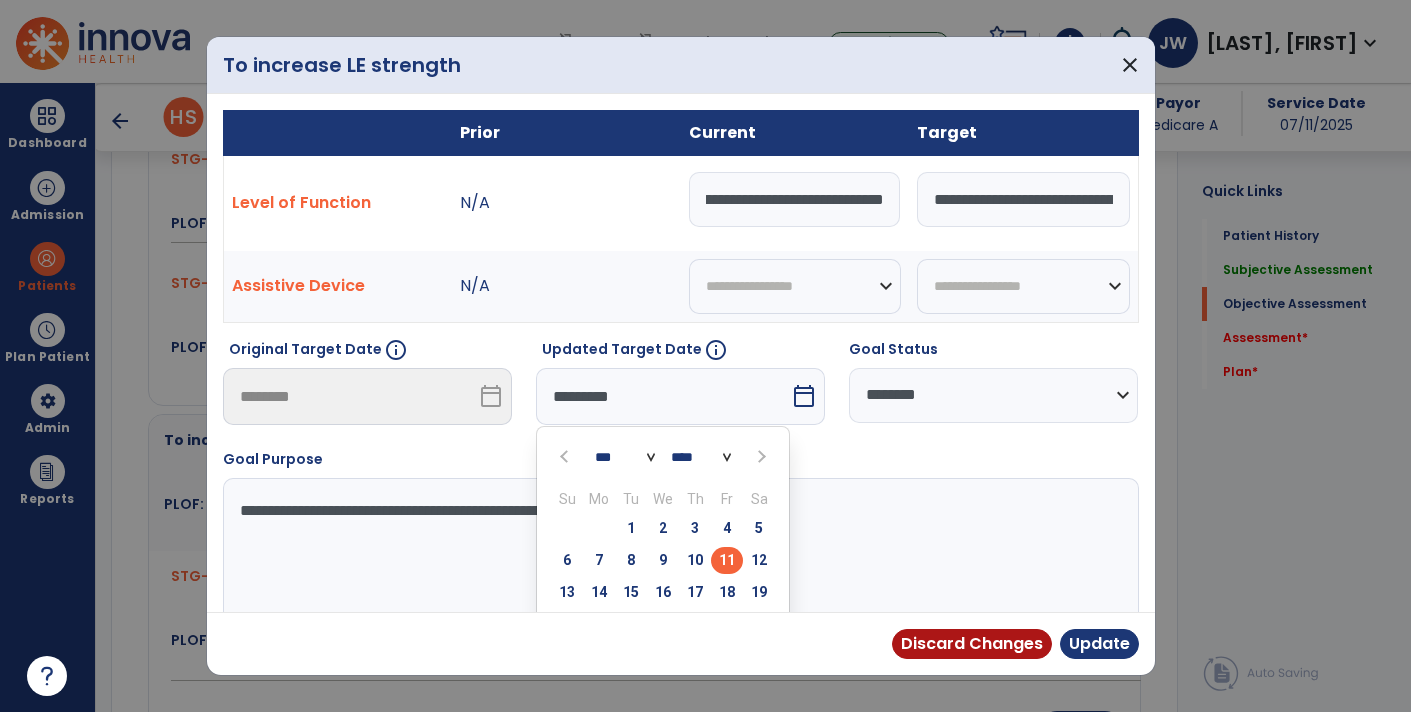scroll, scrollTop: 0, scrollLeft: 0, axis: both 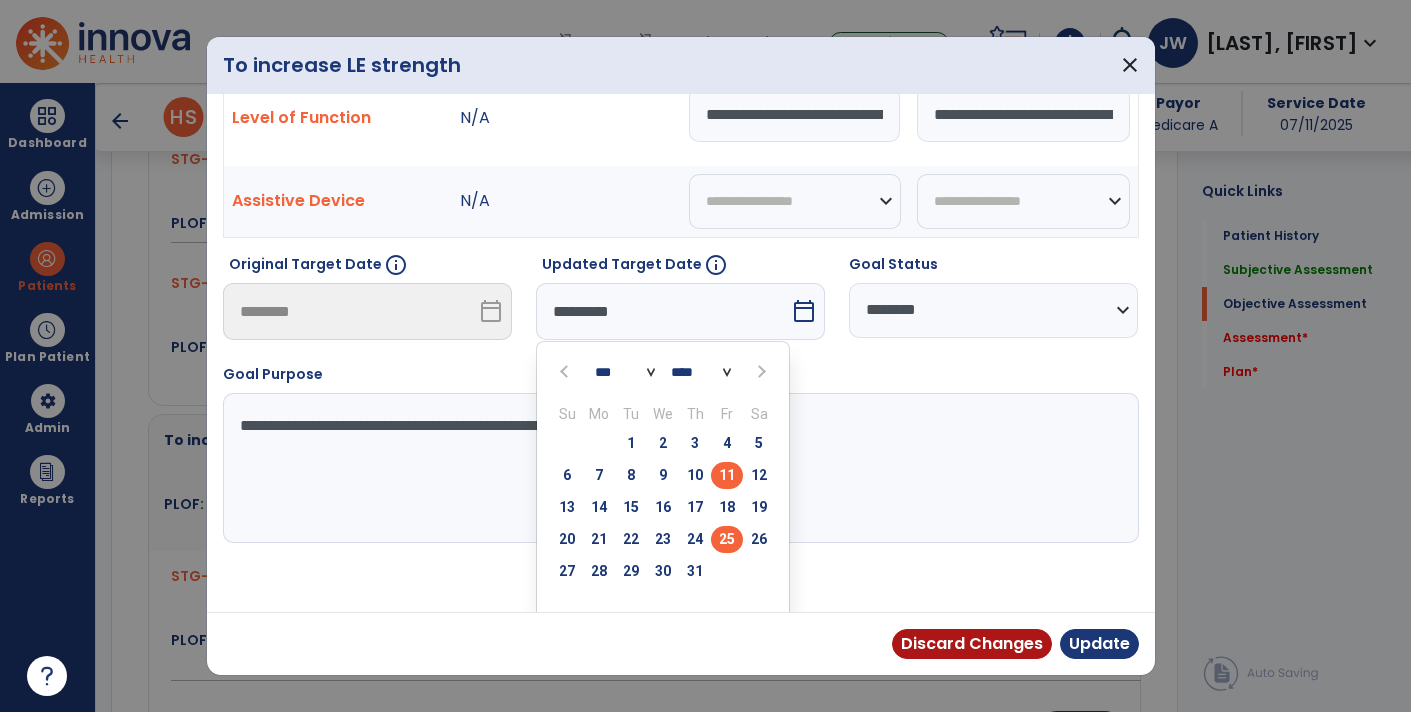 click on "25" at bounding box center [727, 539] 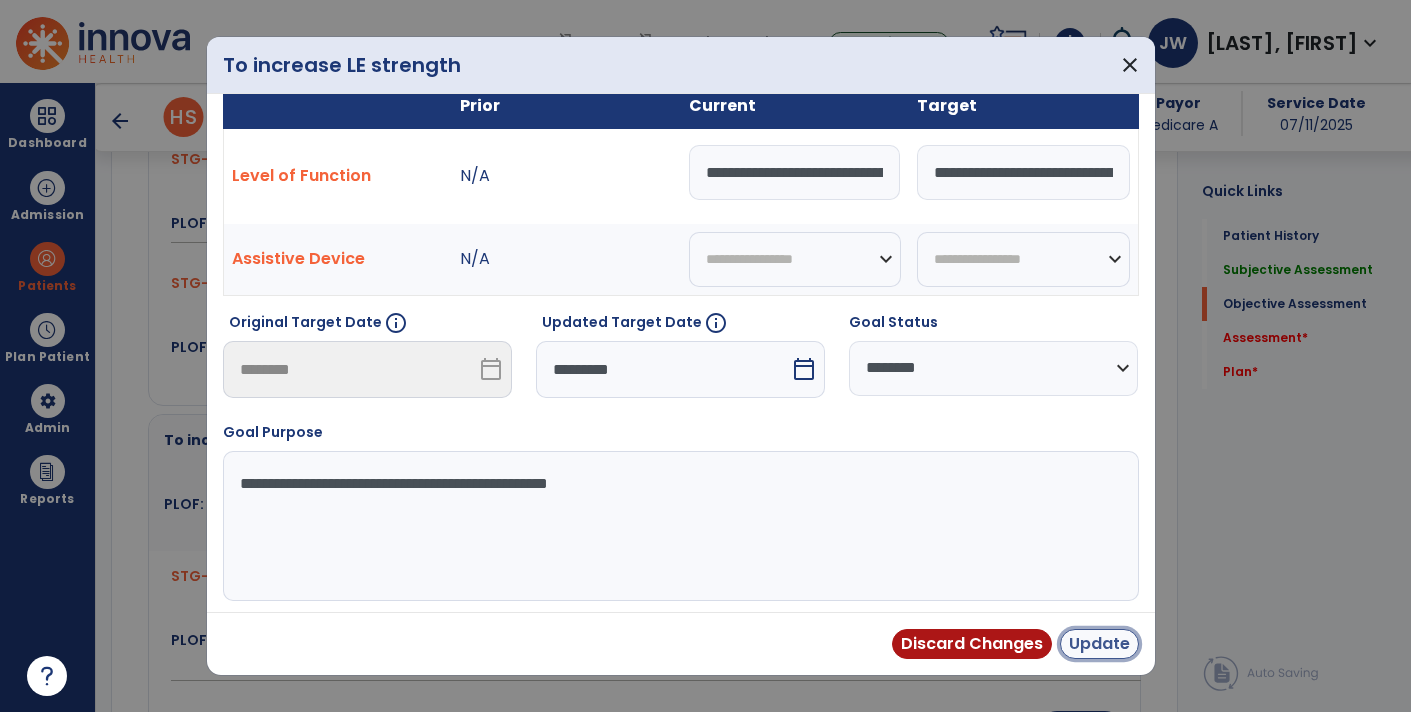 click on "Update" at bounding box center [1099, 644] 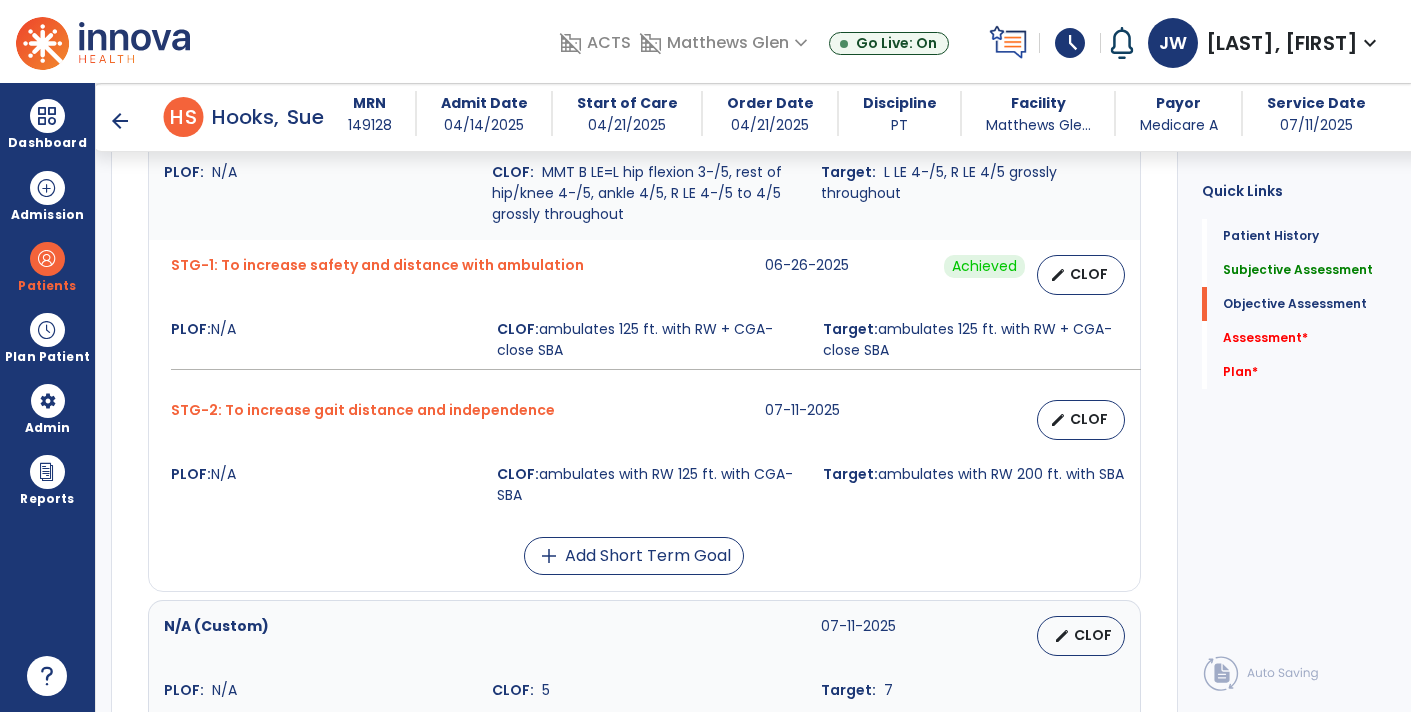 scroll, scrollTop: 2630, scrollLeft: 0, axis: vertical 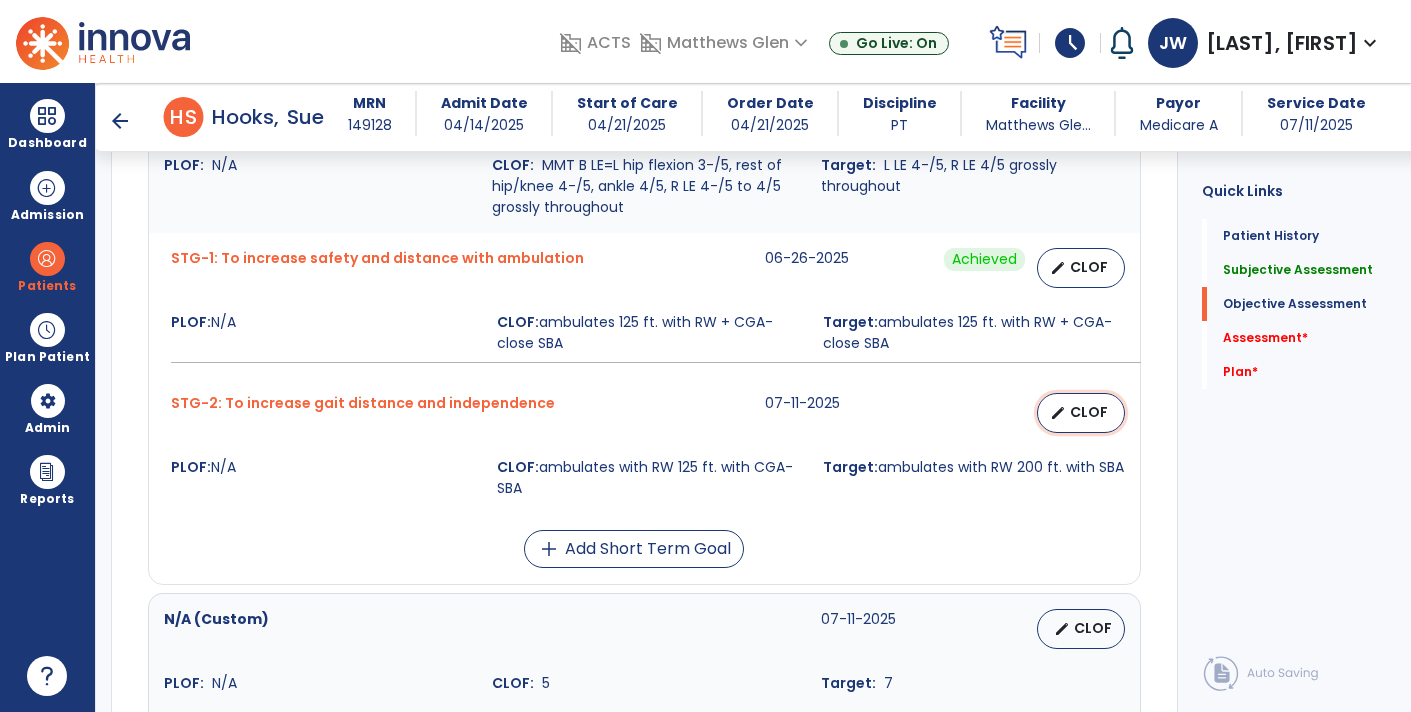click on "CLOF" at bounding box center [1089, 412] 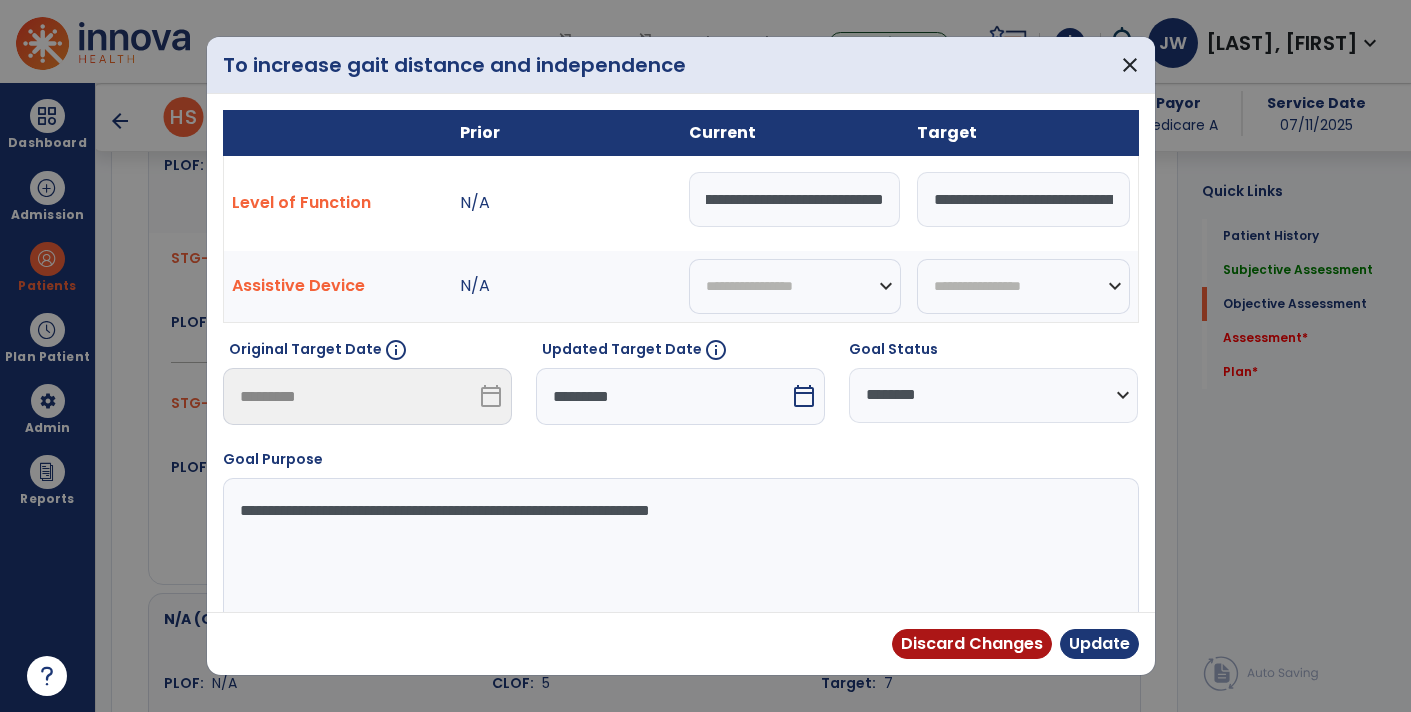 scroll, scrollTop: 0, scrollLeft: 105, axis: horizontal 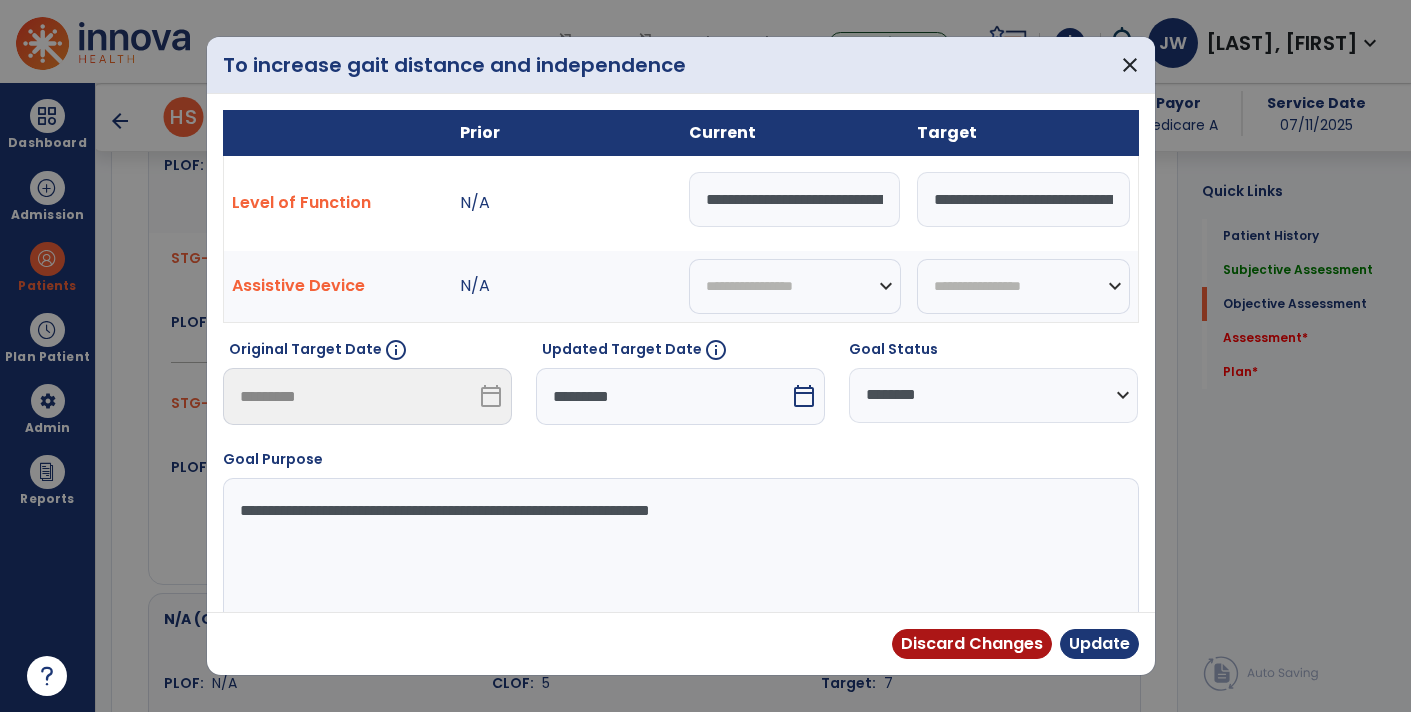 select on "*" 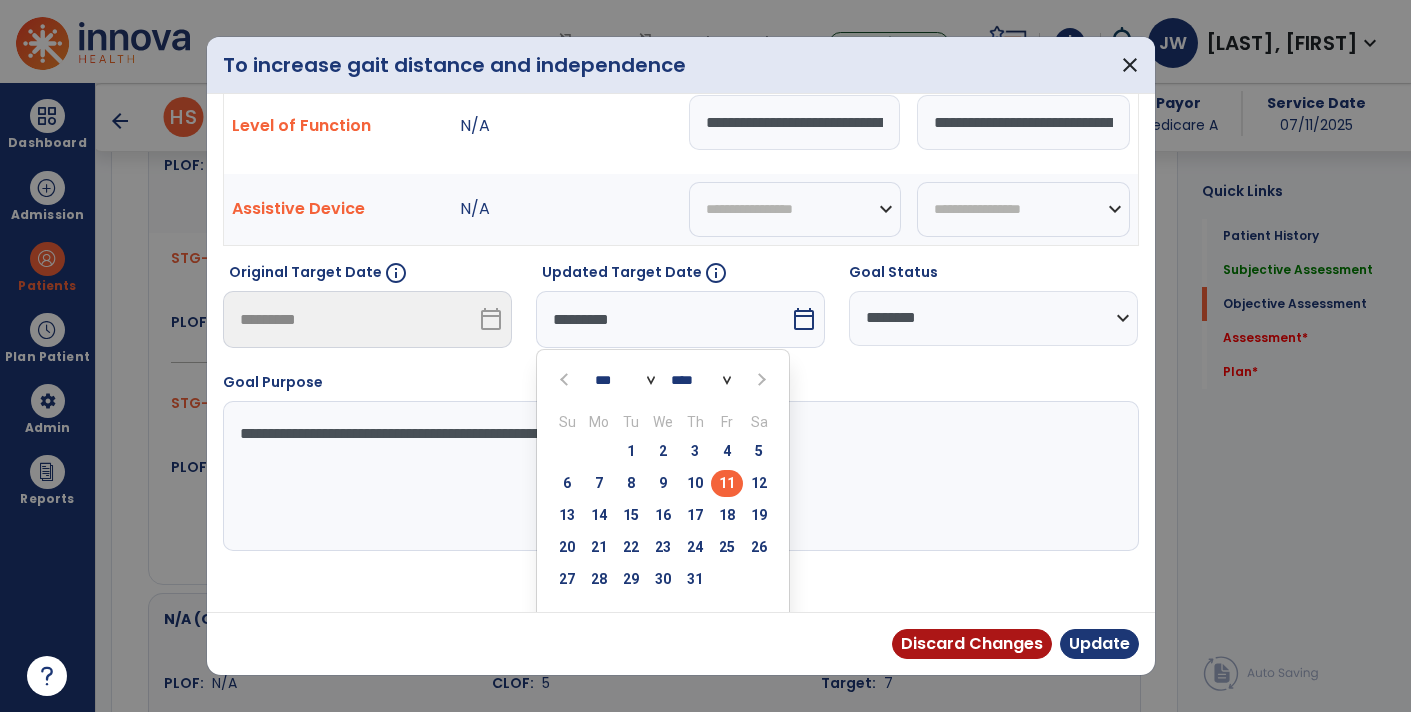 scroll, scrollTop: 105, scrollLeft: 0, axis: vertical 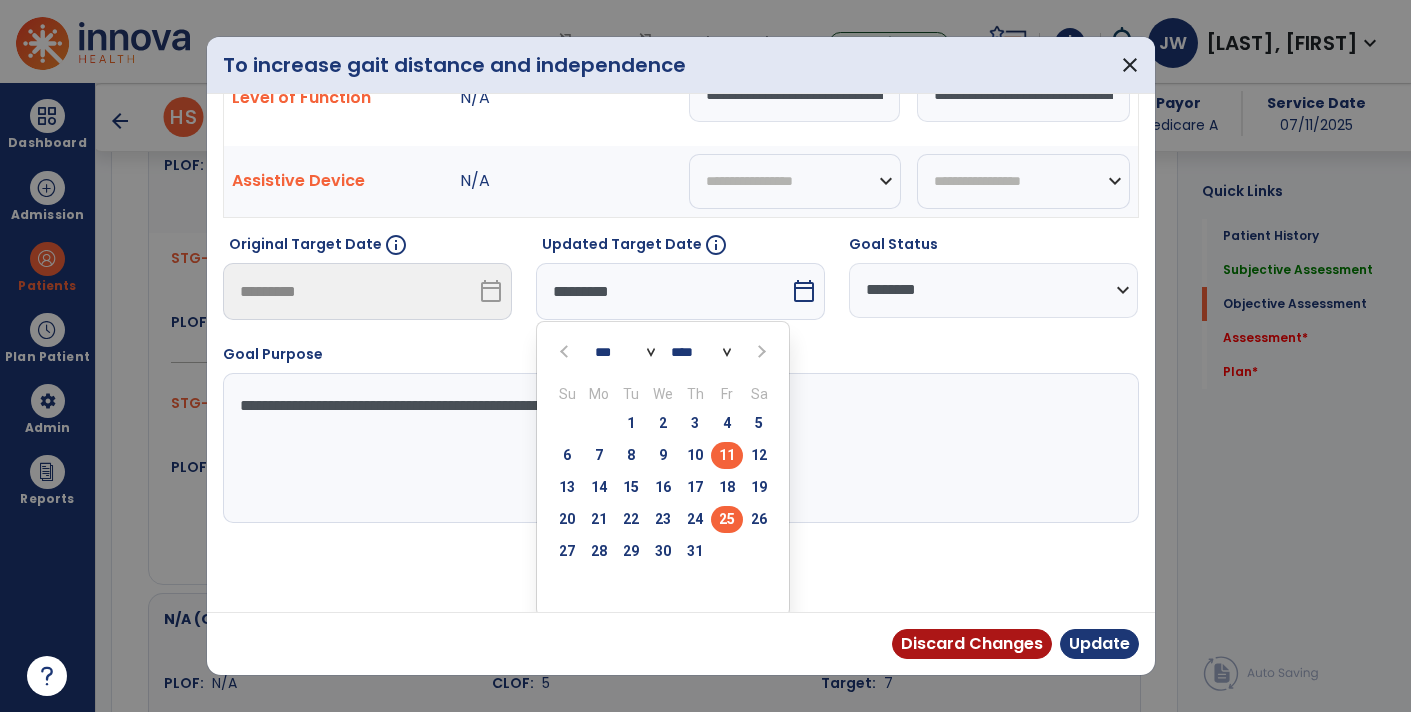 click on "25" at bounding box center (727, 519) 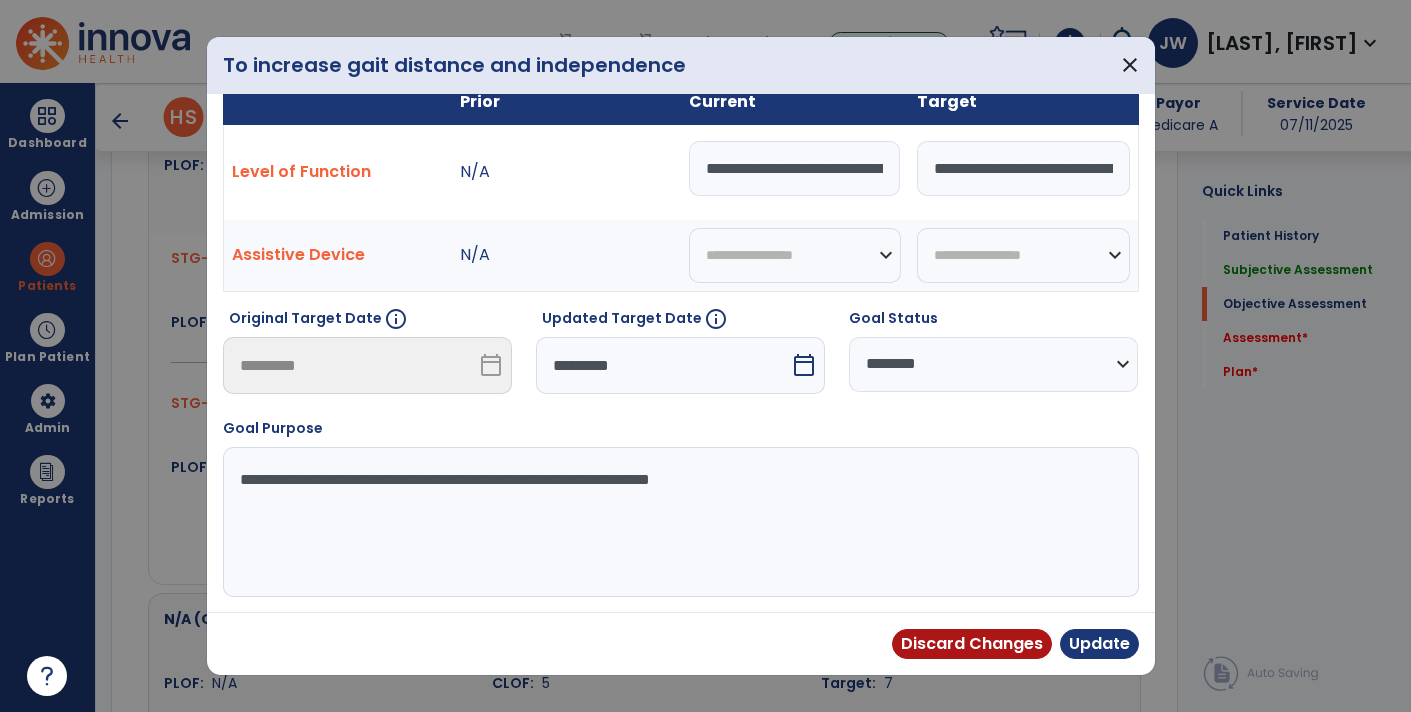 scroll, scrollTop: 27, scrollLeft: 0, axis: vertical 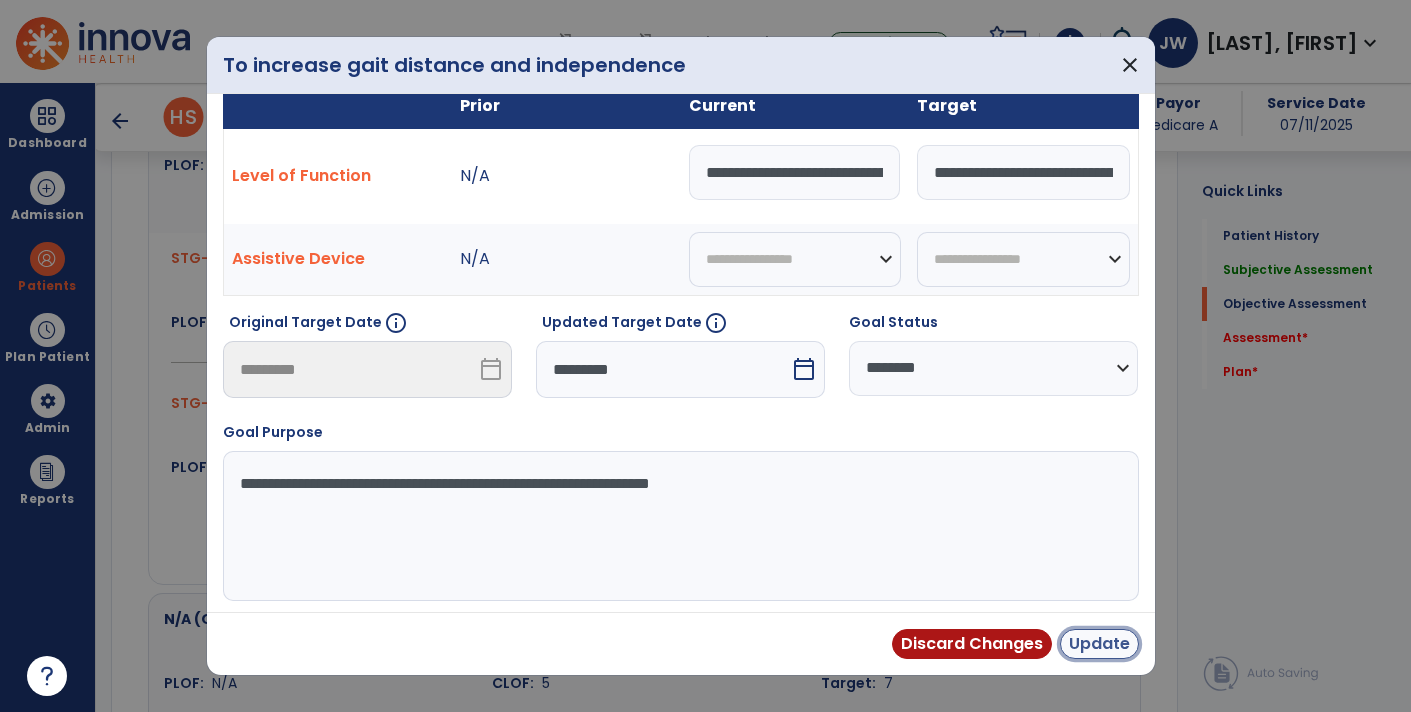 click on "Update" at bounding box center (1099, 644) 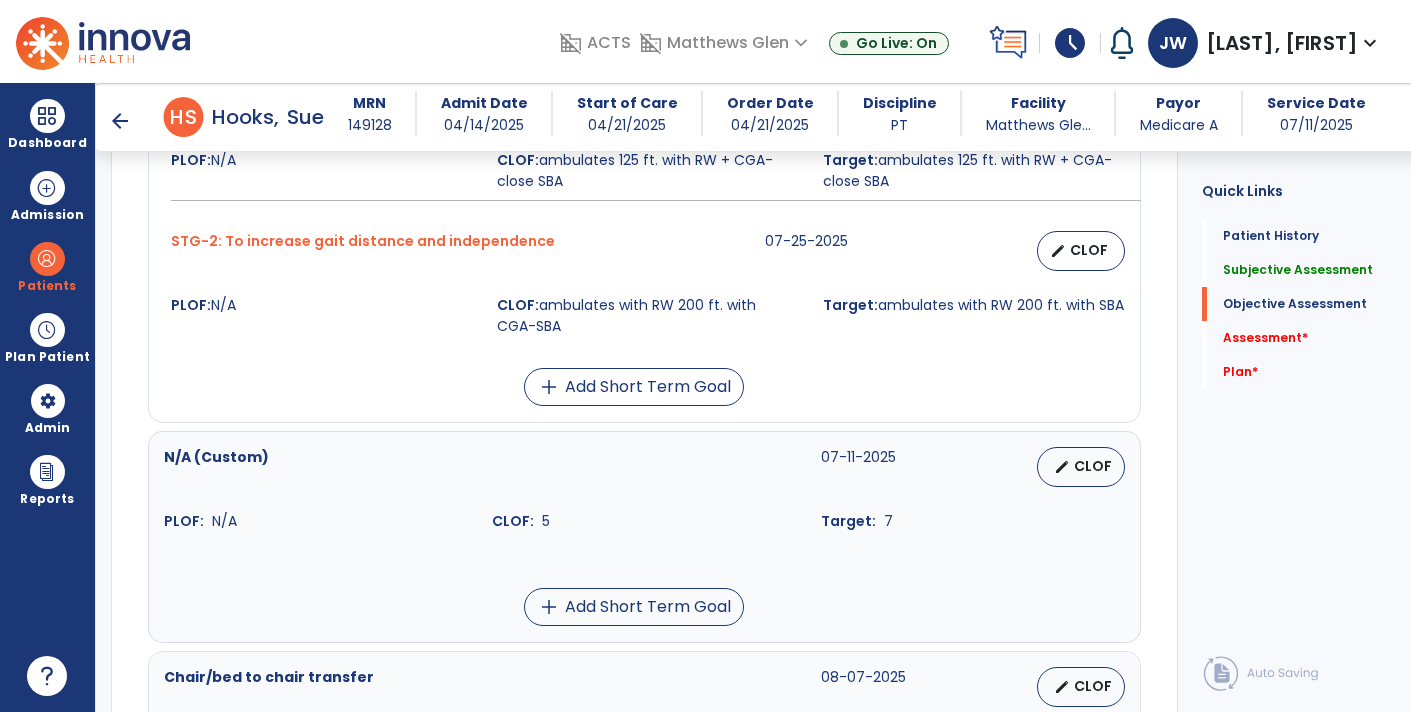 scroll, scrollTop: 2793, scrollLeft: 0, axis: vertical 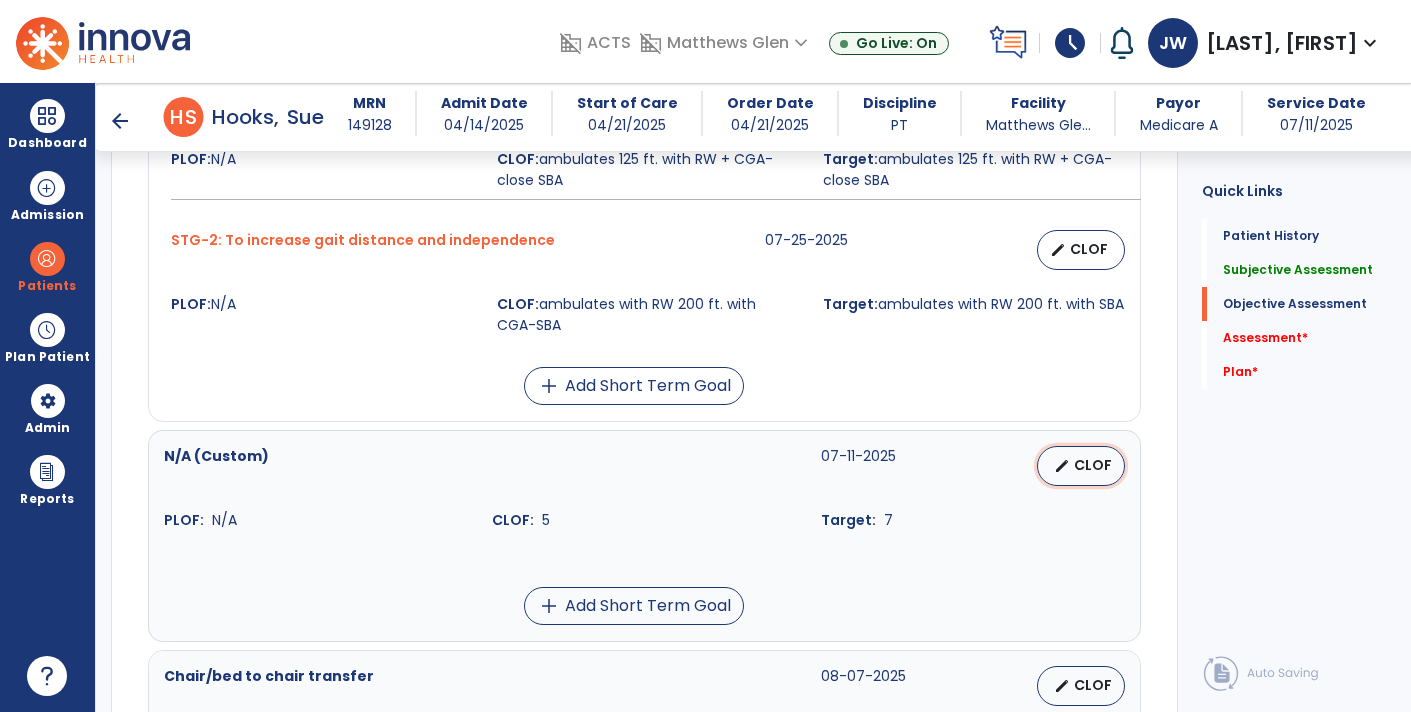 click on "CLOF" at bounding box center [1093, 465] 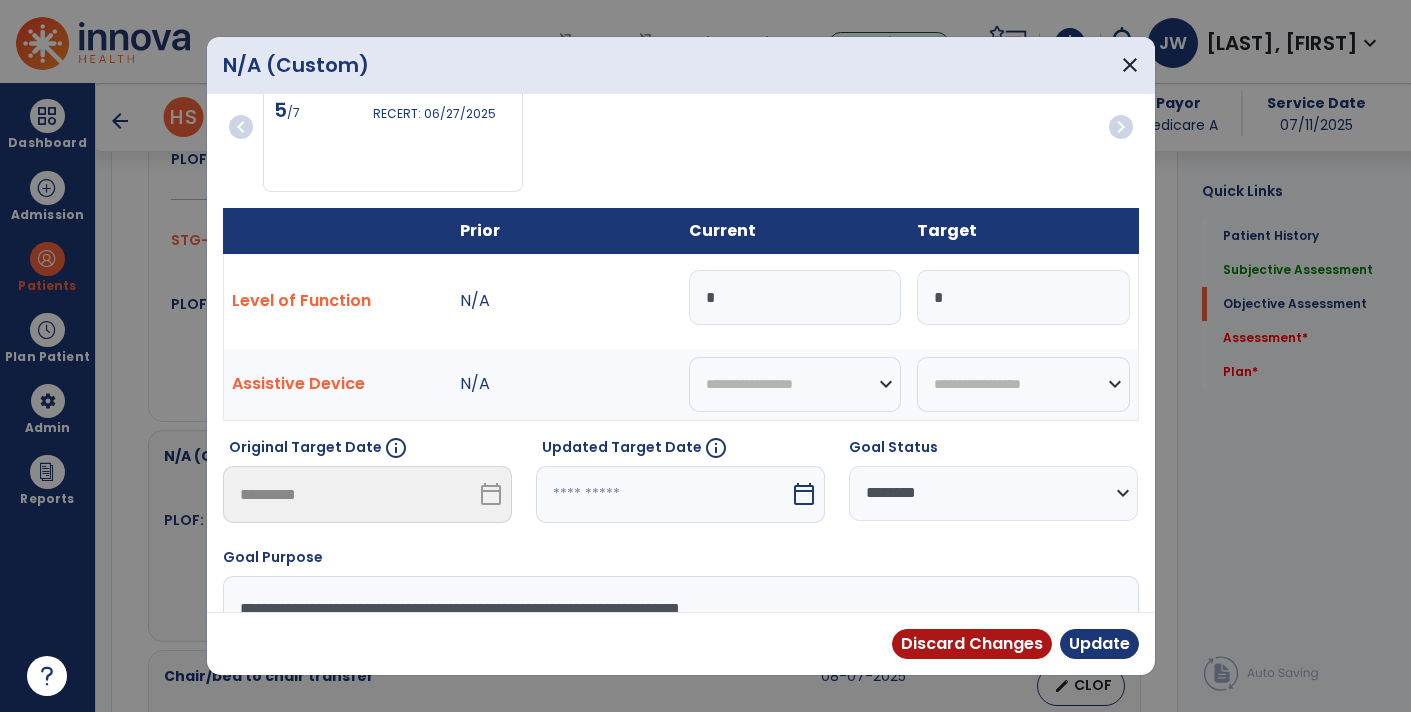 scroll, scrollTop: 0, scrollLeft: 0, axis: both 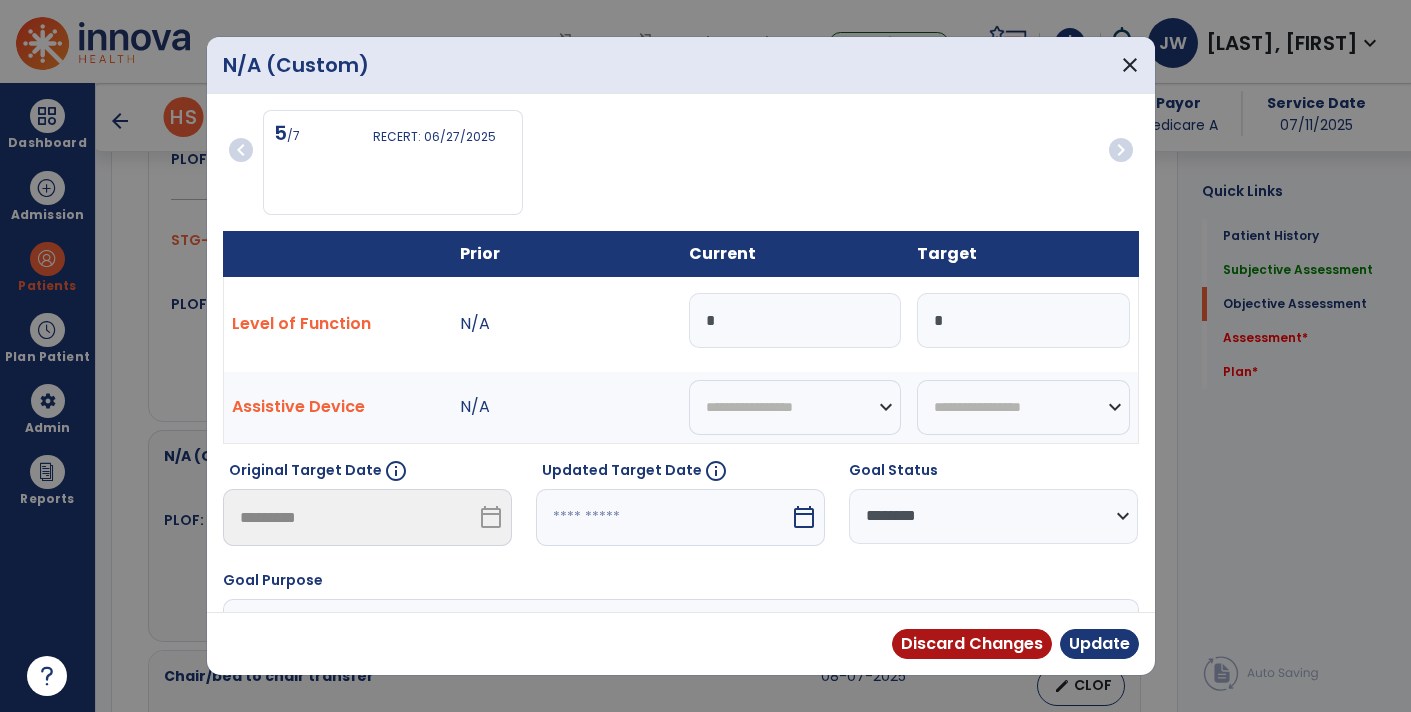 click on "5 /7  RECERT: 06/27/2025" at bounding box center [393, 137] 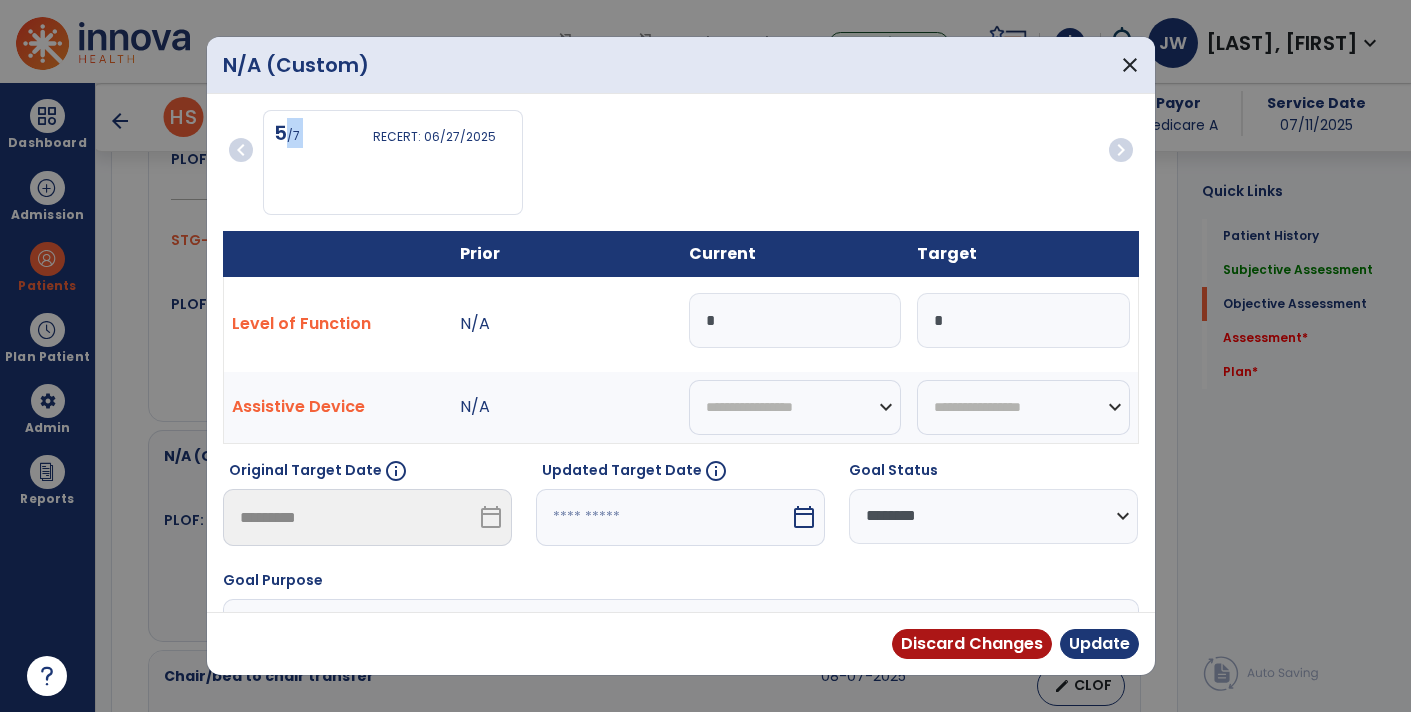 click on "5 /7" at bounding box center [324, 133] 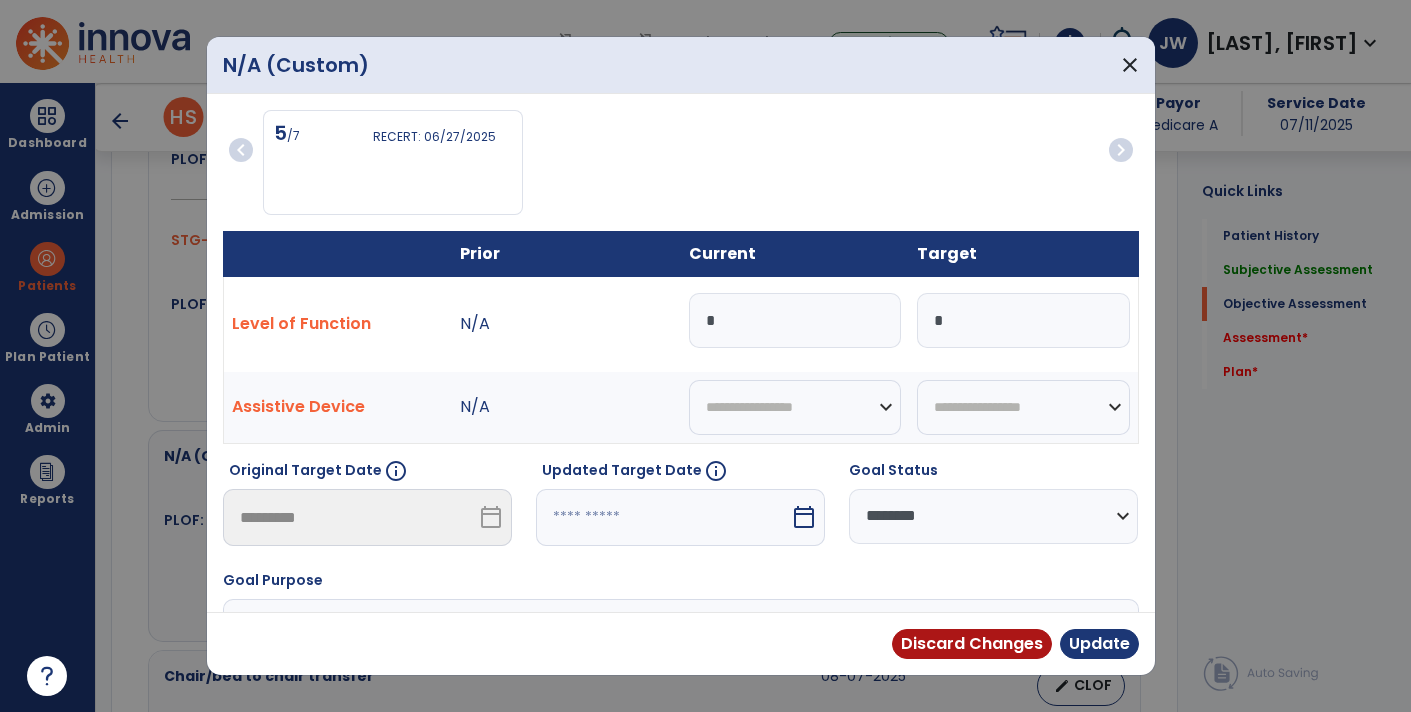 click on "5 /7" at bounding box center (324, 133) 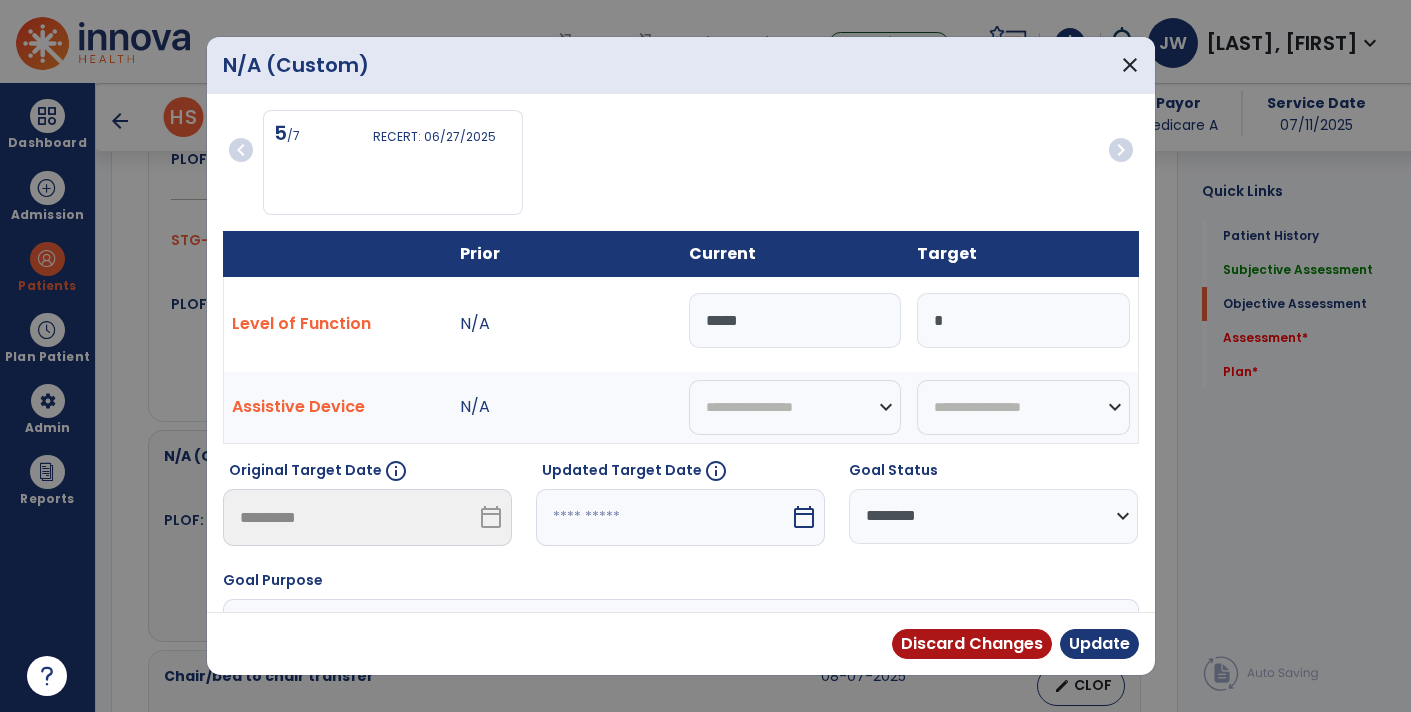 type on "*****" 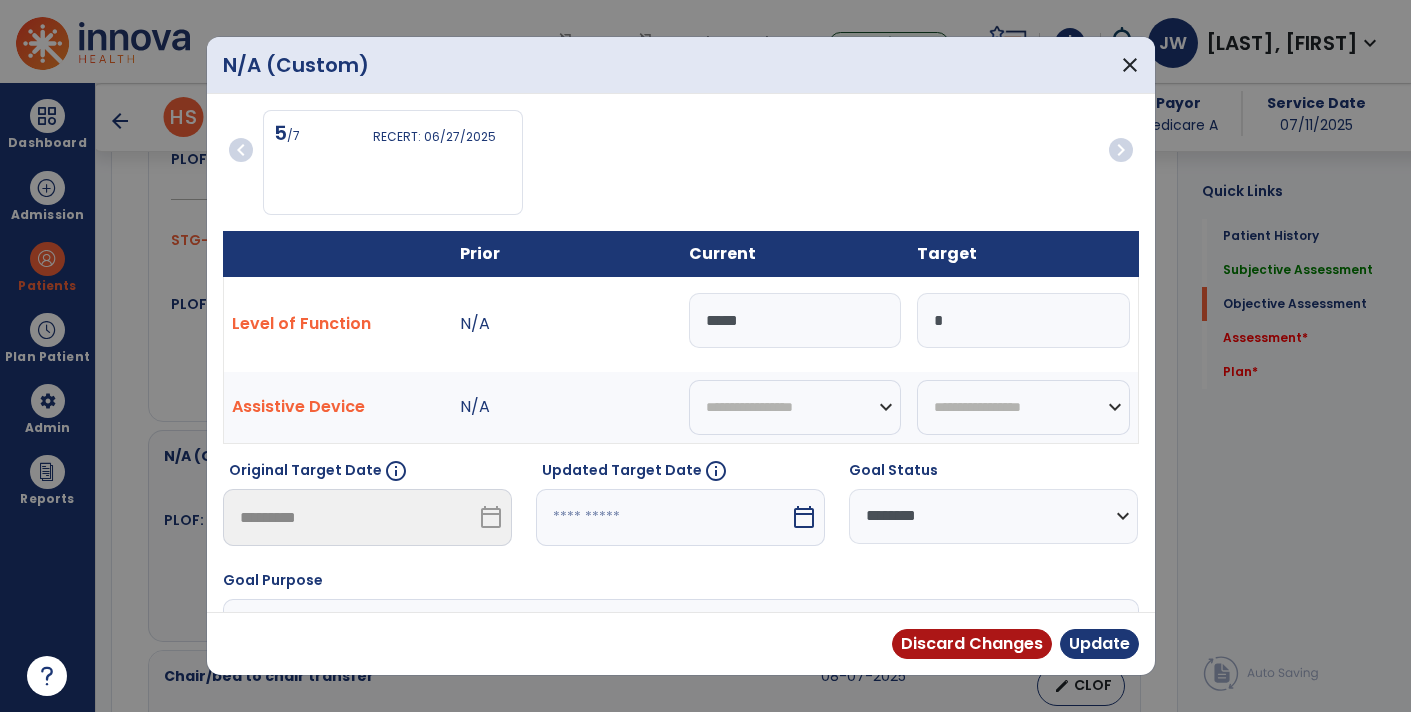 click on "*" at bounding box center (1023, 320) 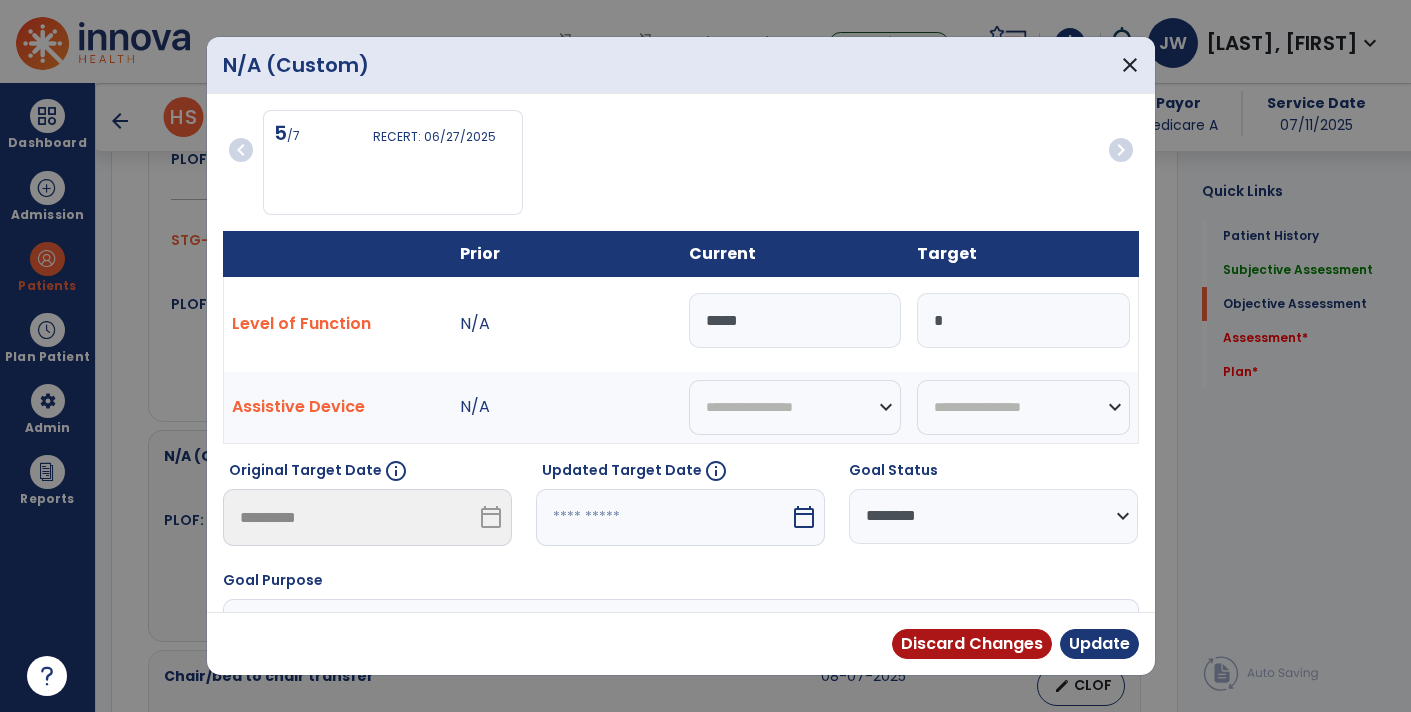 type on "*" 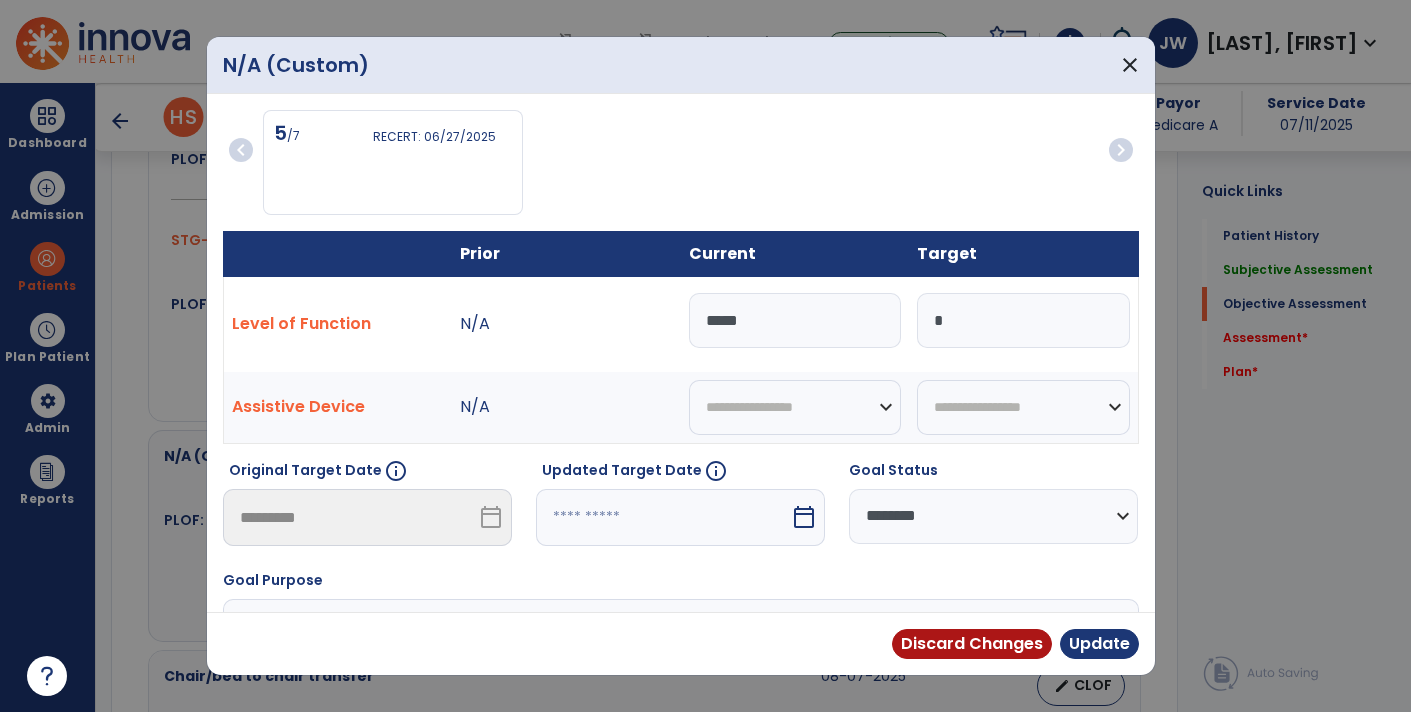 click on "*****" at bounding box center [795, 320] 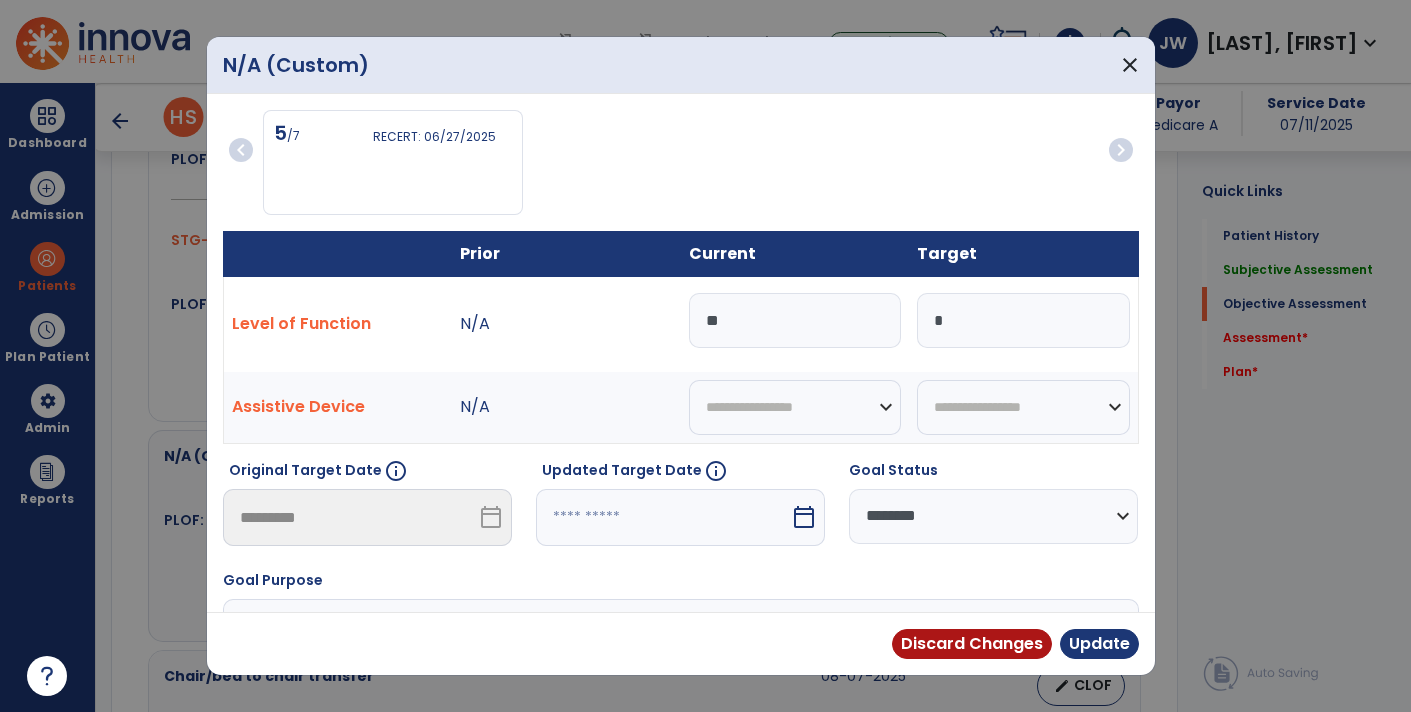 type on "*" 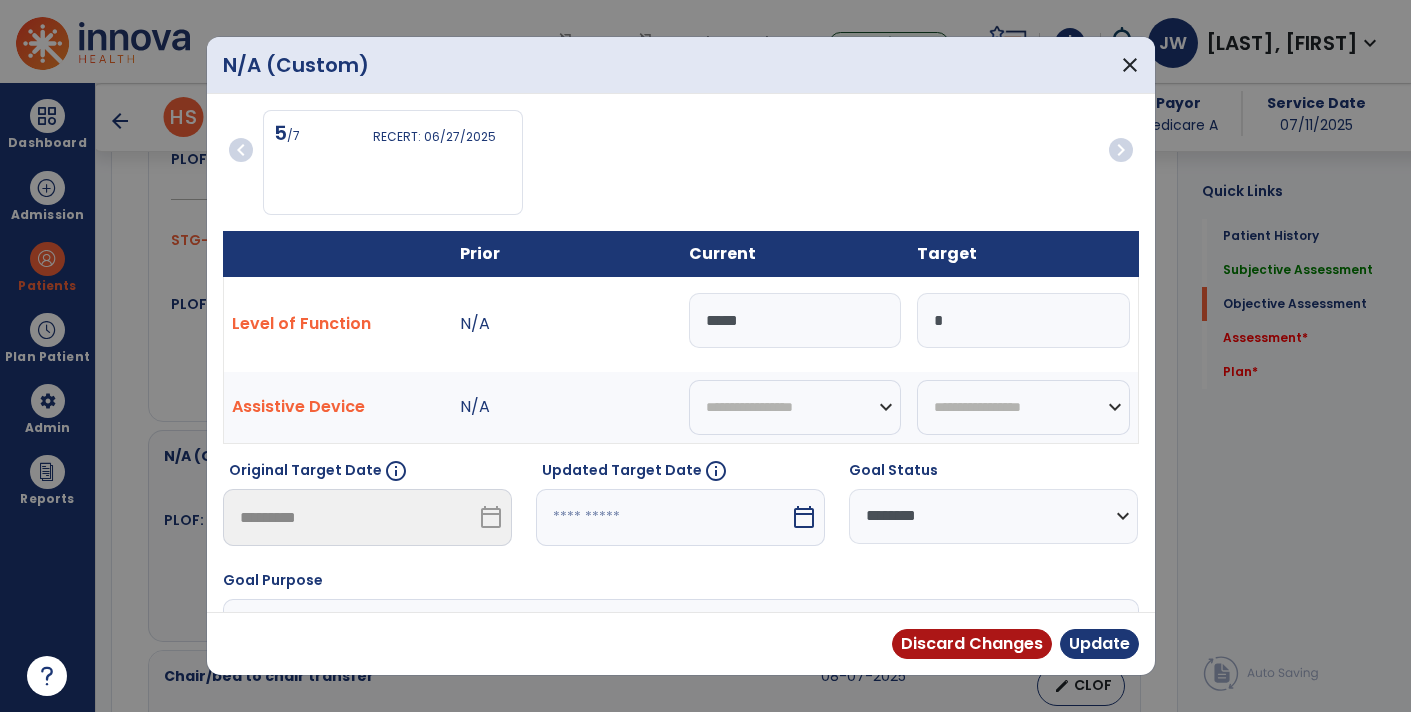type on "*****" 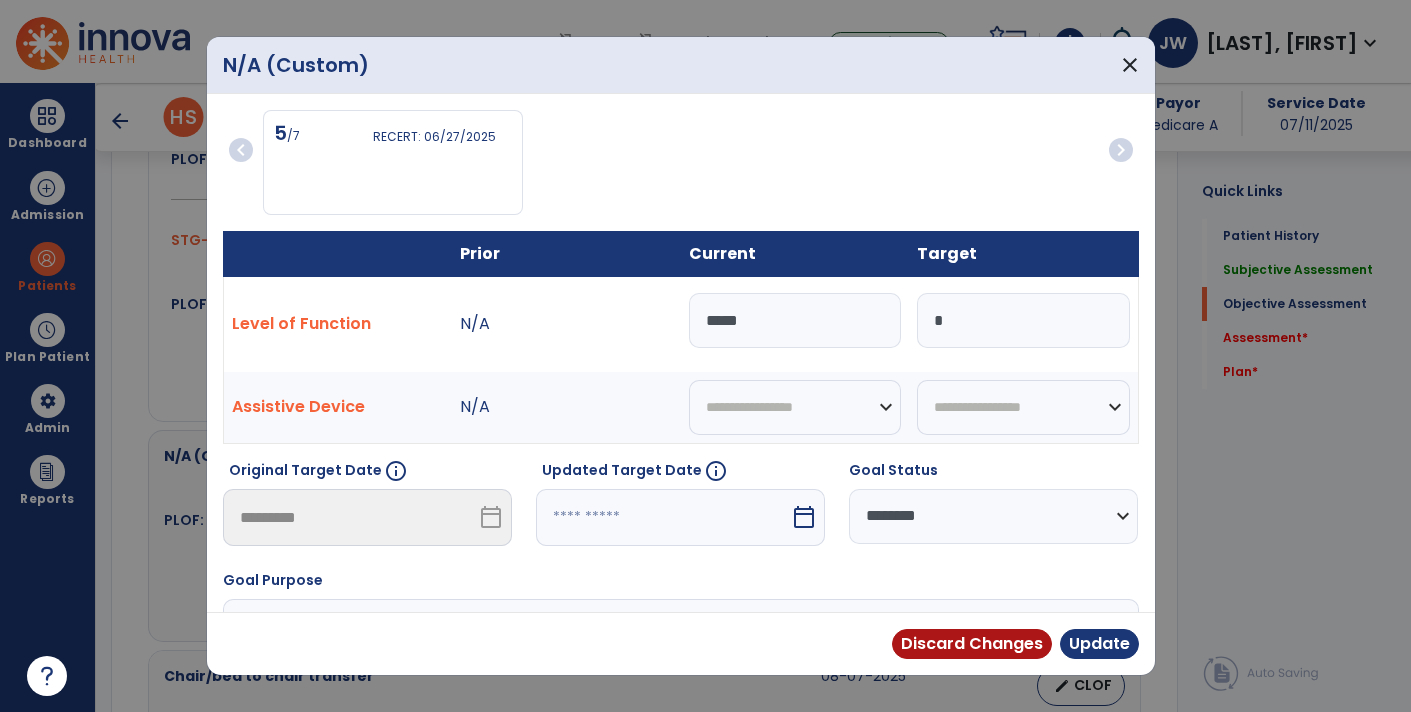 click on "*" at bounding box center [1023, 320] 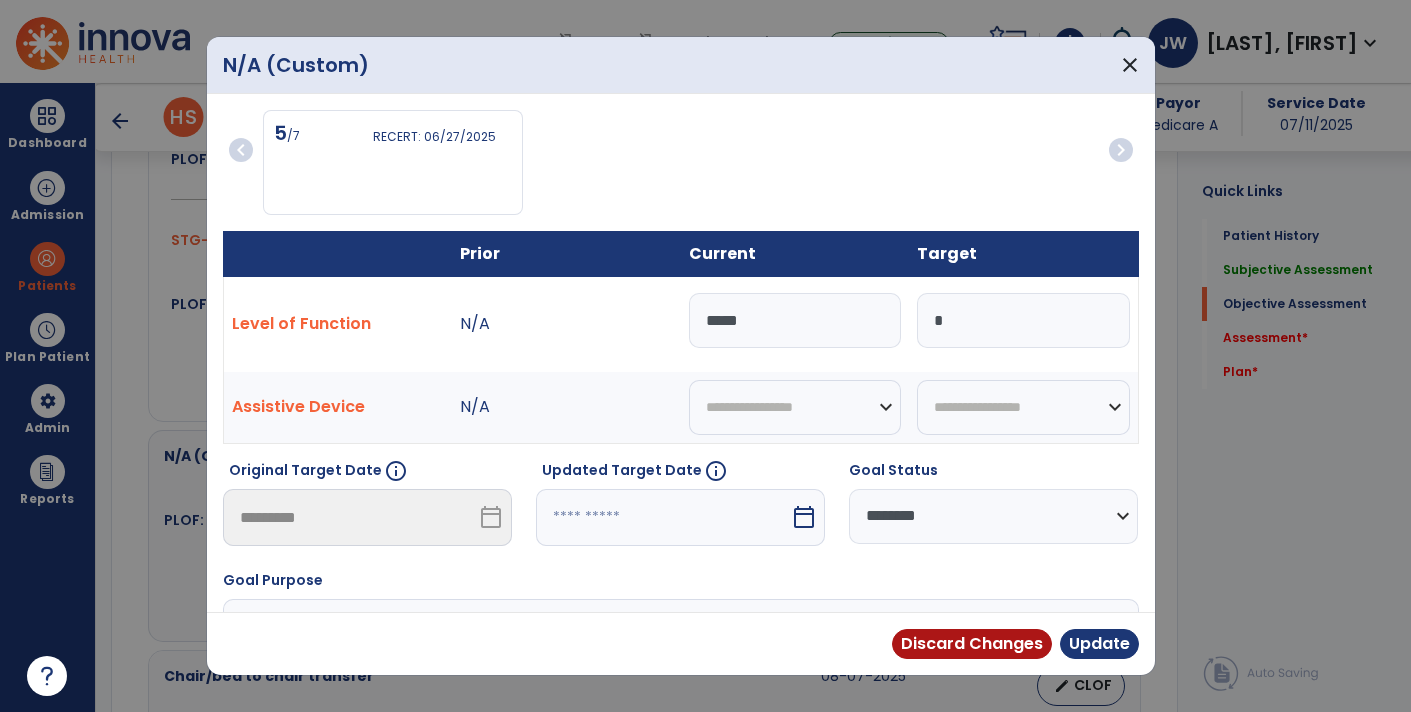 type on "*" 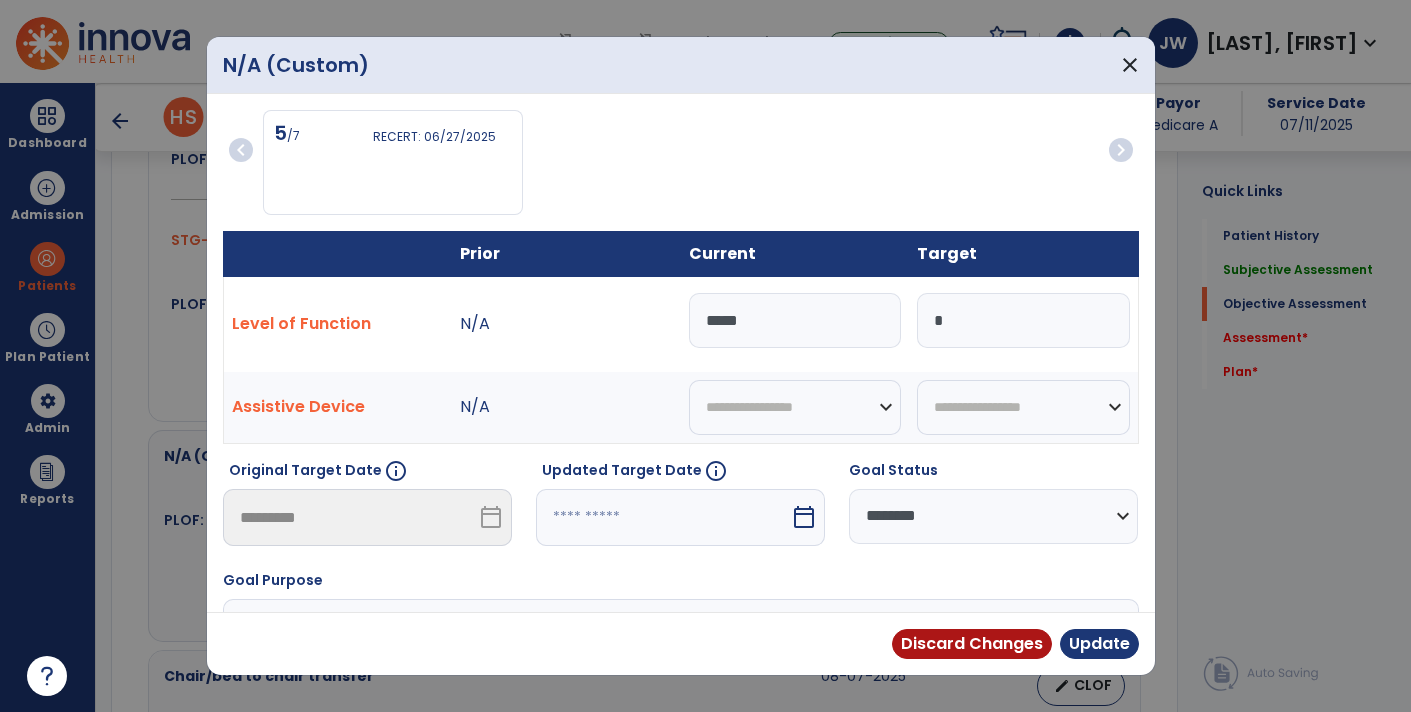 click on "**********" at bounding box center [993, 516] 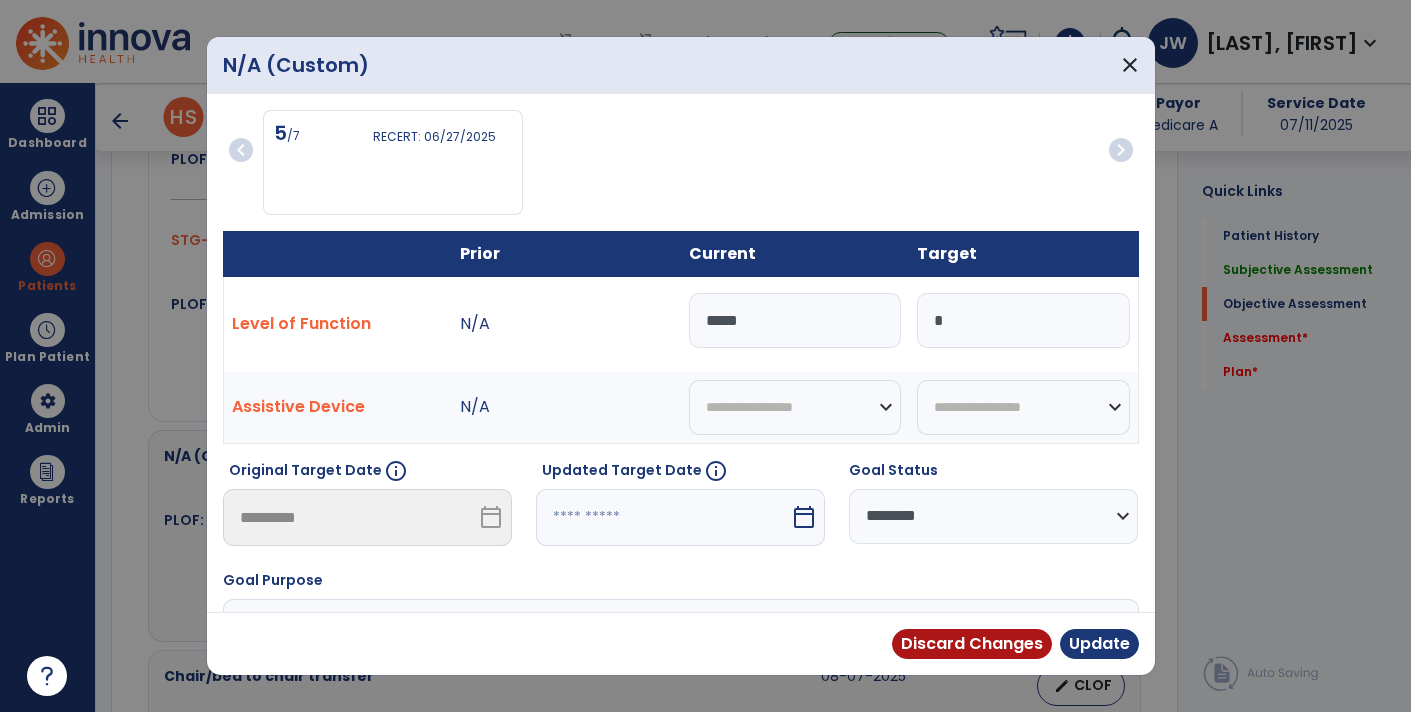 select on "********" 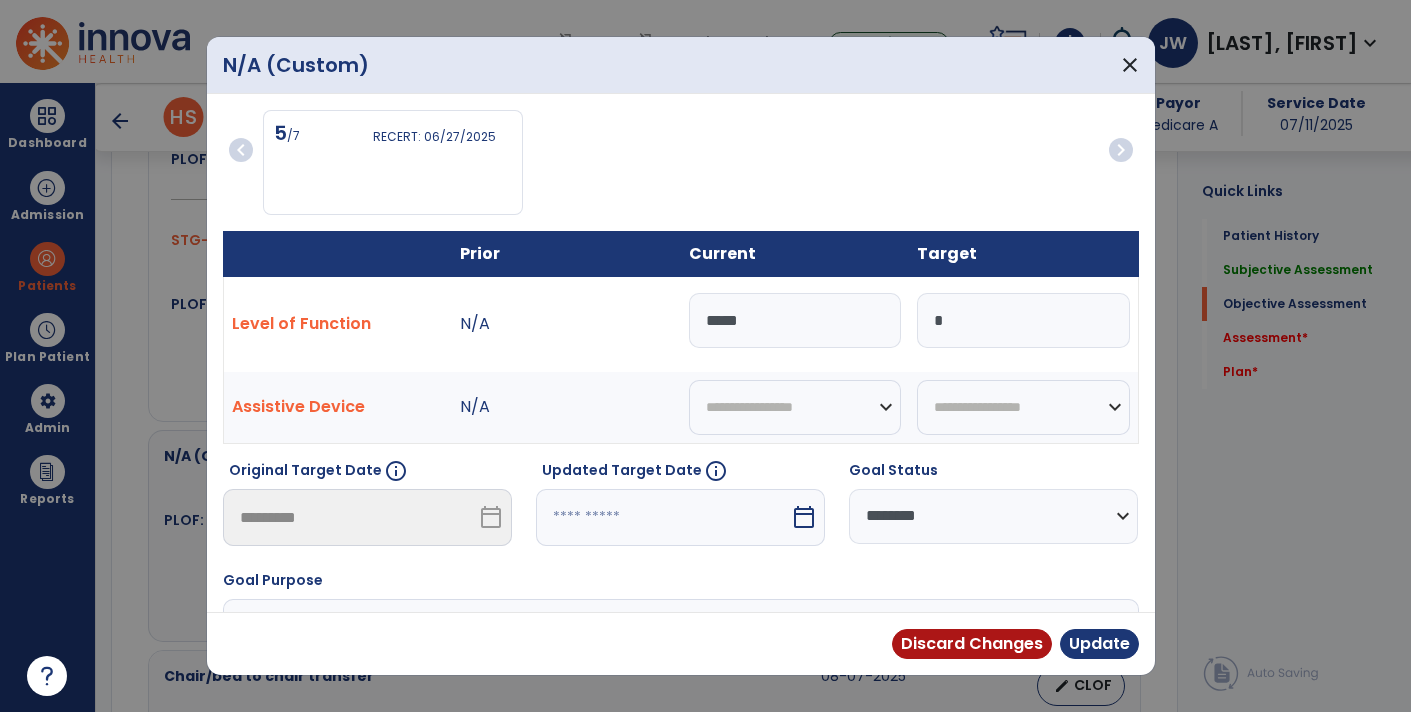 click on "**********" at bounding box center (993, 516) 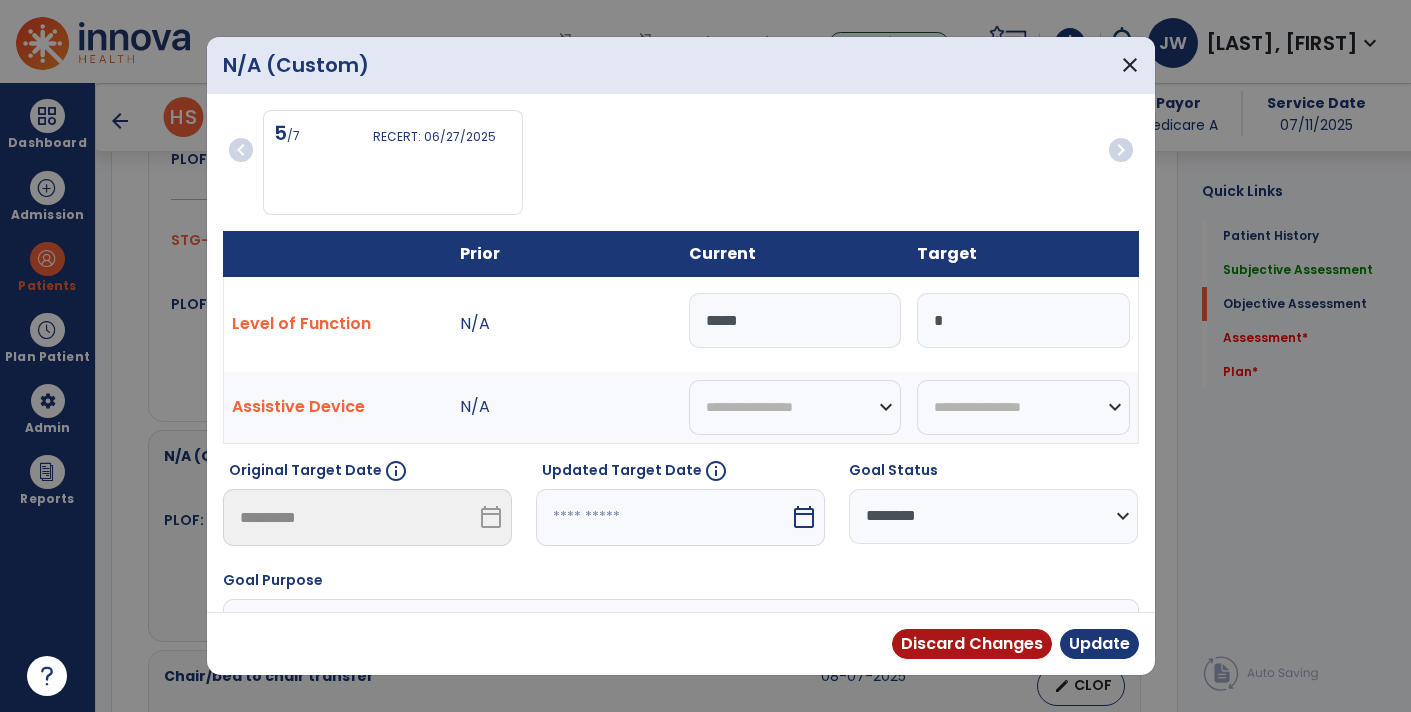 click on "5 /7  RECERT: 06/27/2025" at bounding box center [393, 162] 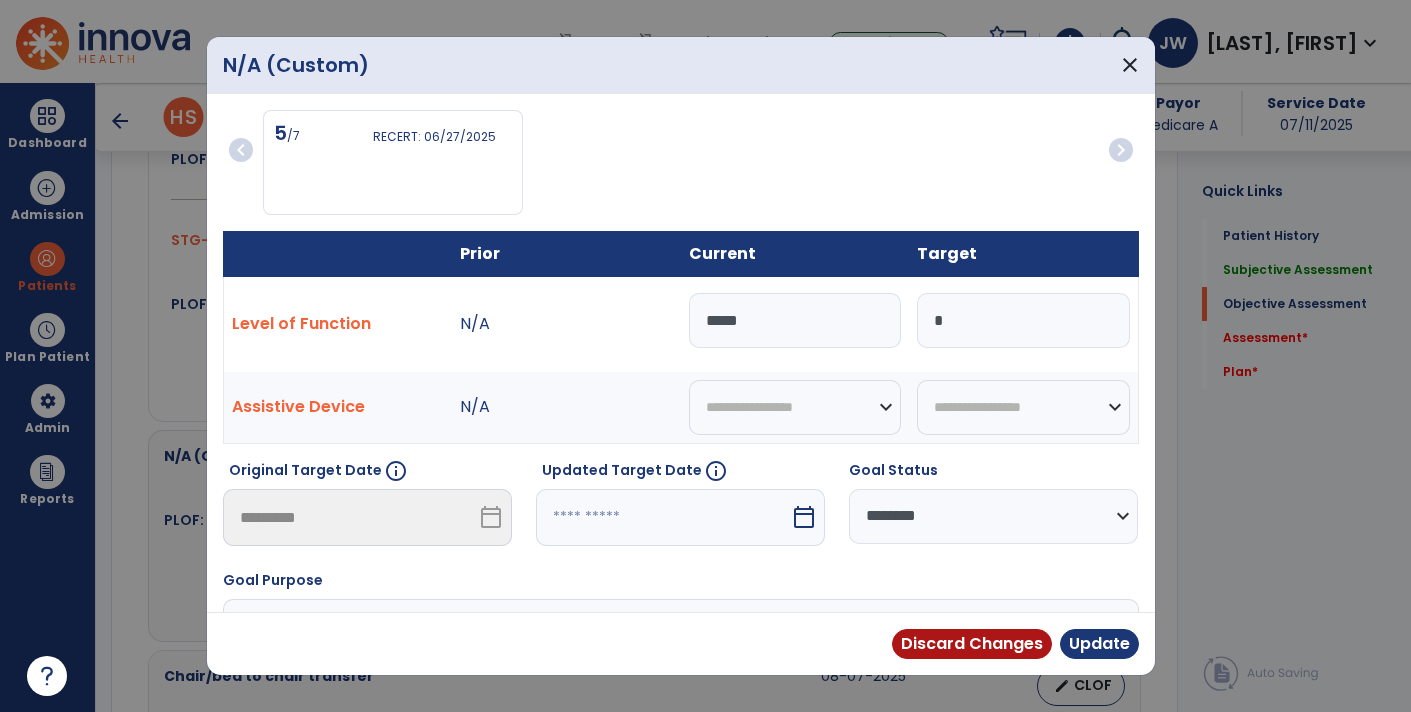 click on "5 /7  RECERT: 06/27/2025" at bounding box center (393, 162) 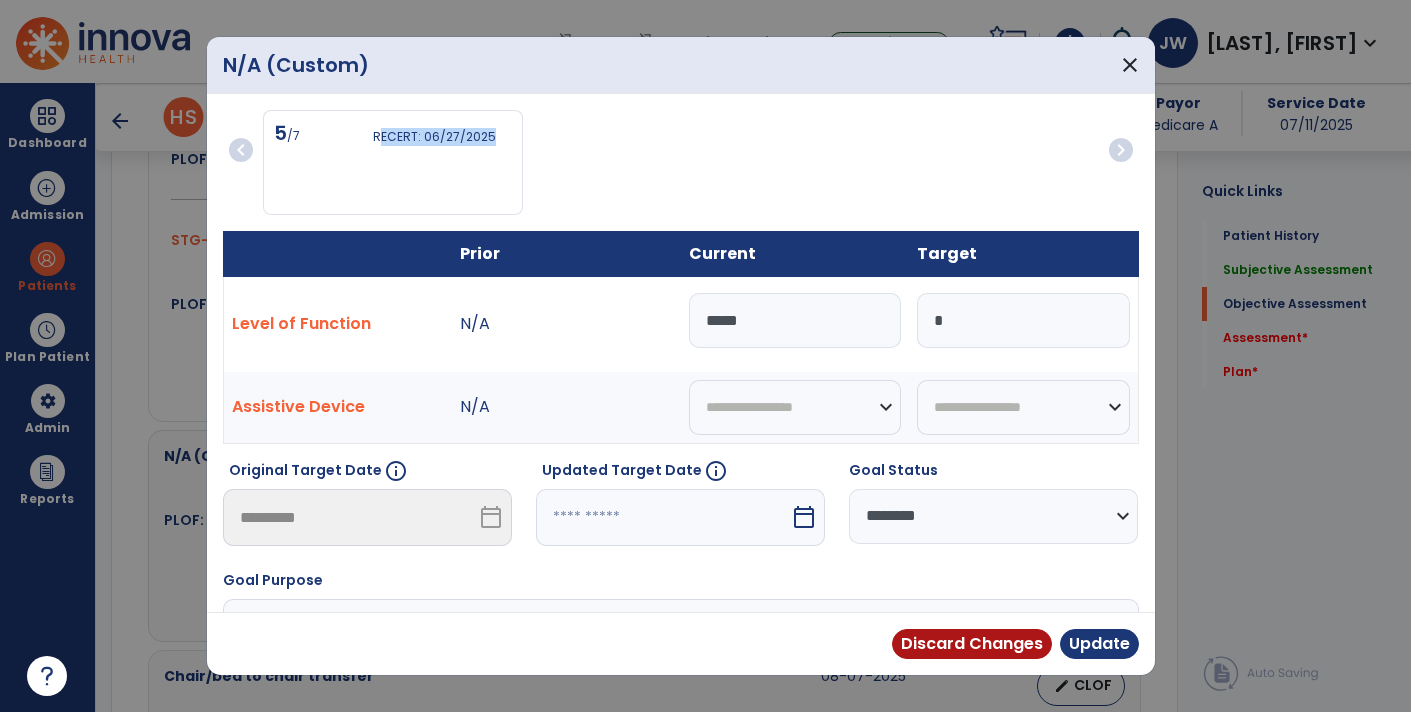click on "5 /7  RECERT: 06/27/2025" at bounding box center (393, 162) 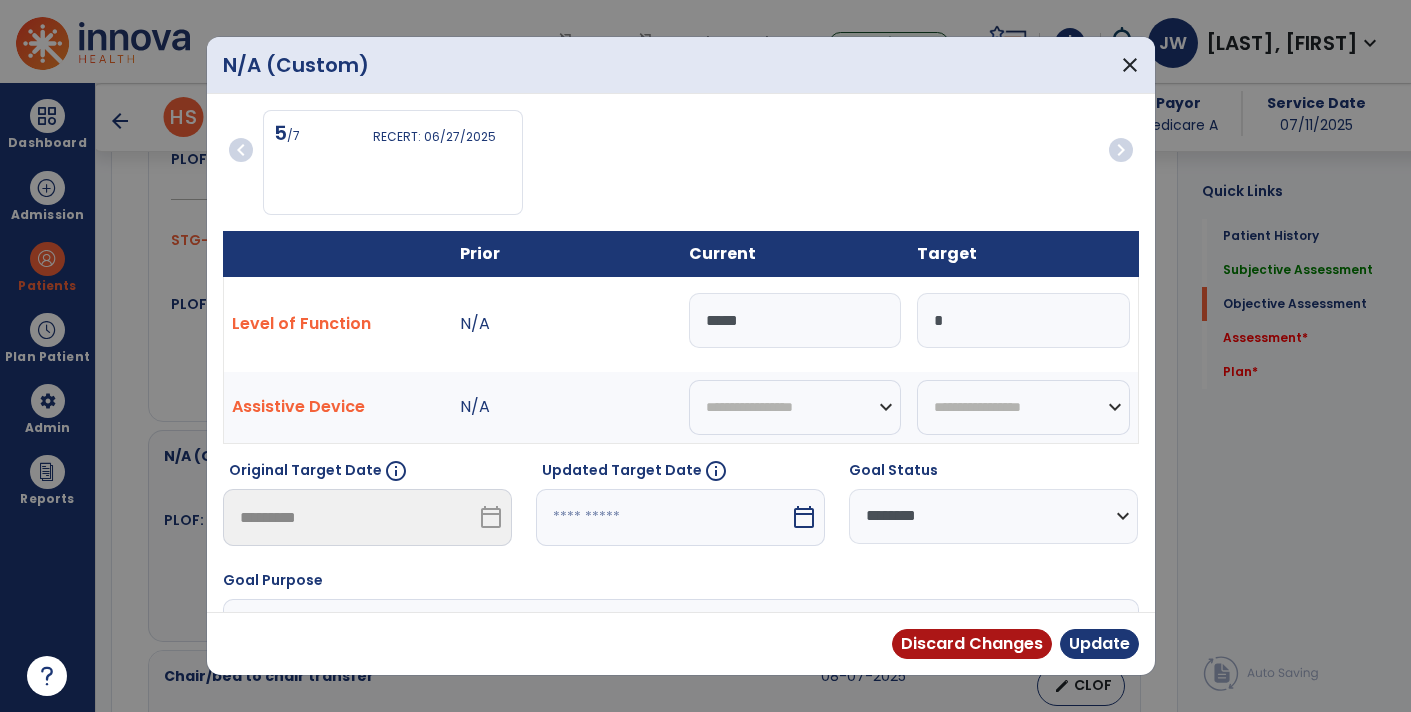 click on "5 /7  RECERT: 06/27/2025" at bounding box center (393, 162) 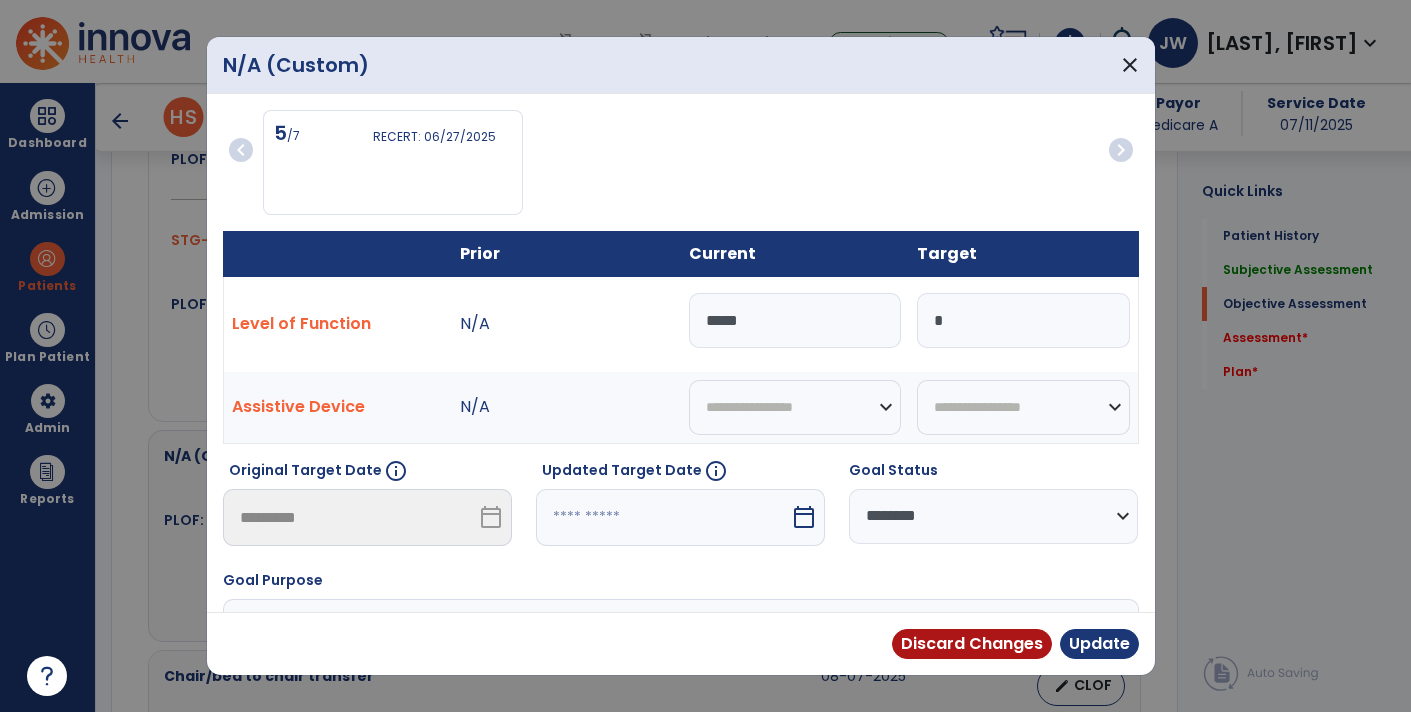 click on "5 /7  RECERT: 06/27/2025" at bounding box center (393, 137) 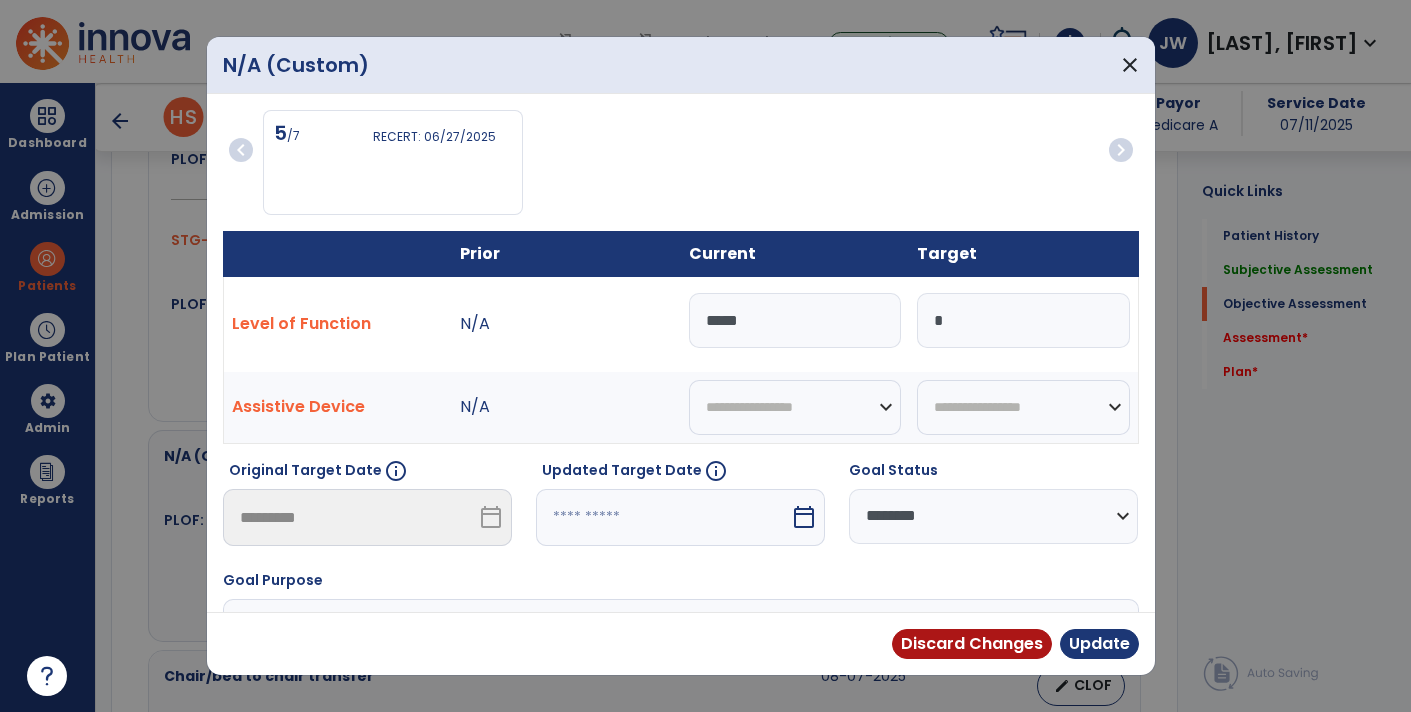 click on "5 /7  RECERT: 06/27/2025" at bounding box center (393, 137) 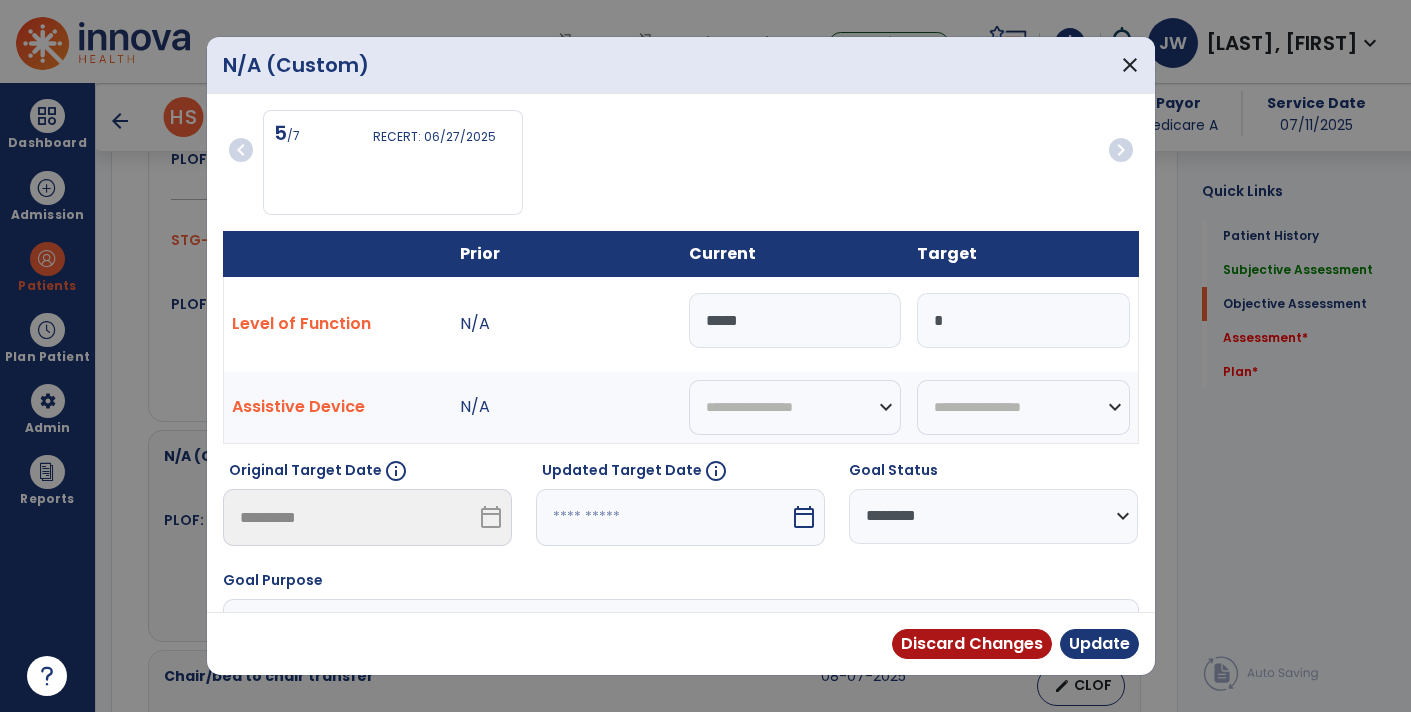 click on "/7" at bounding box center [293, 135] 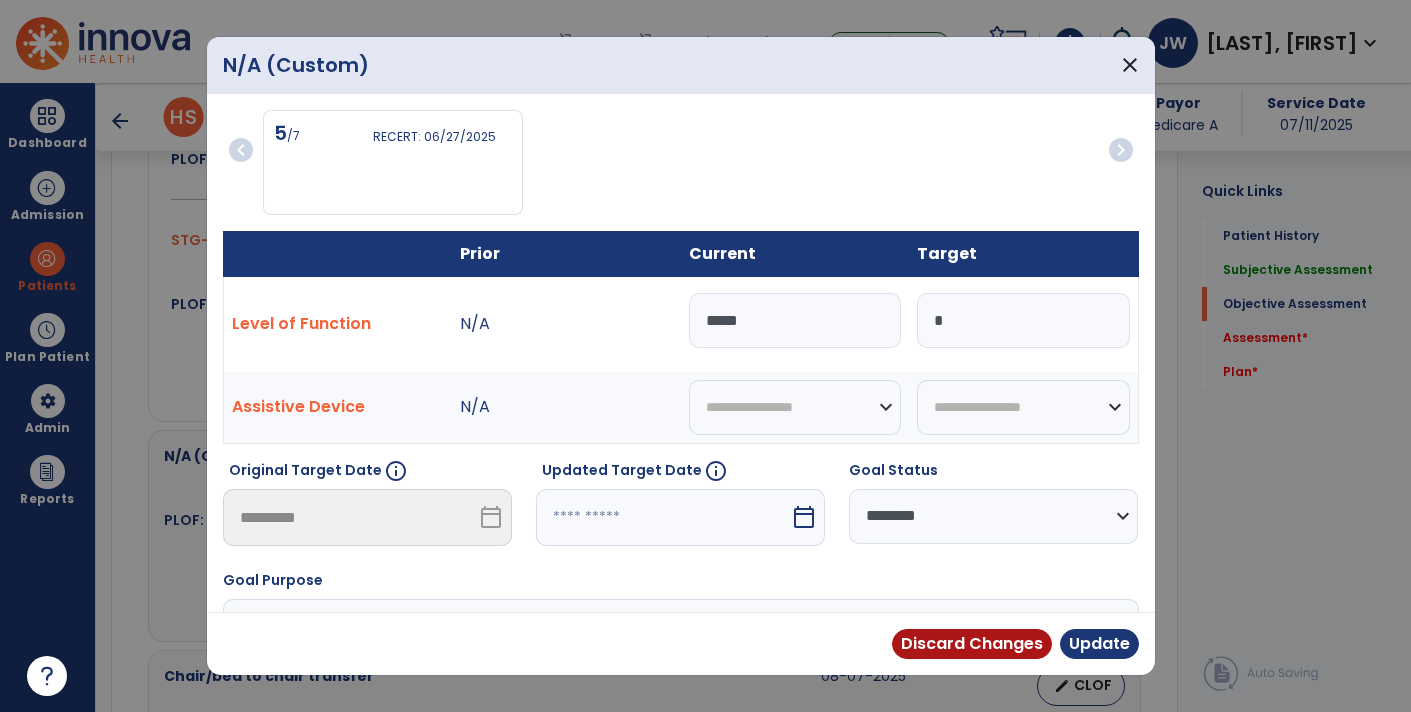 click on "/7" at bounding box center [293, 135] 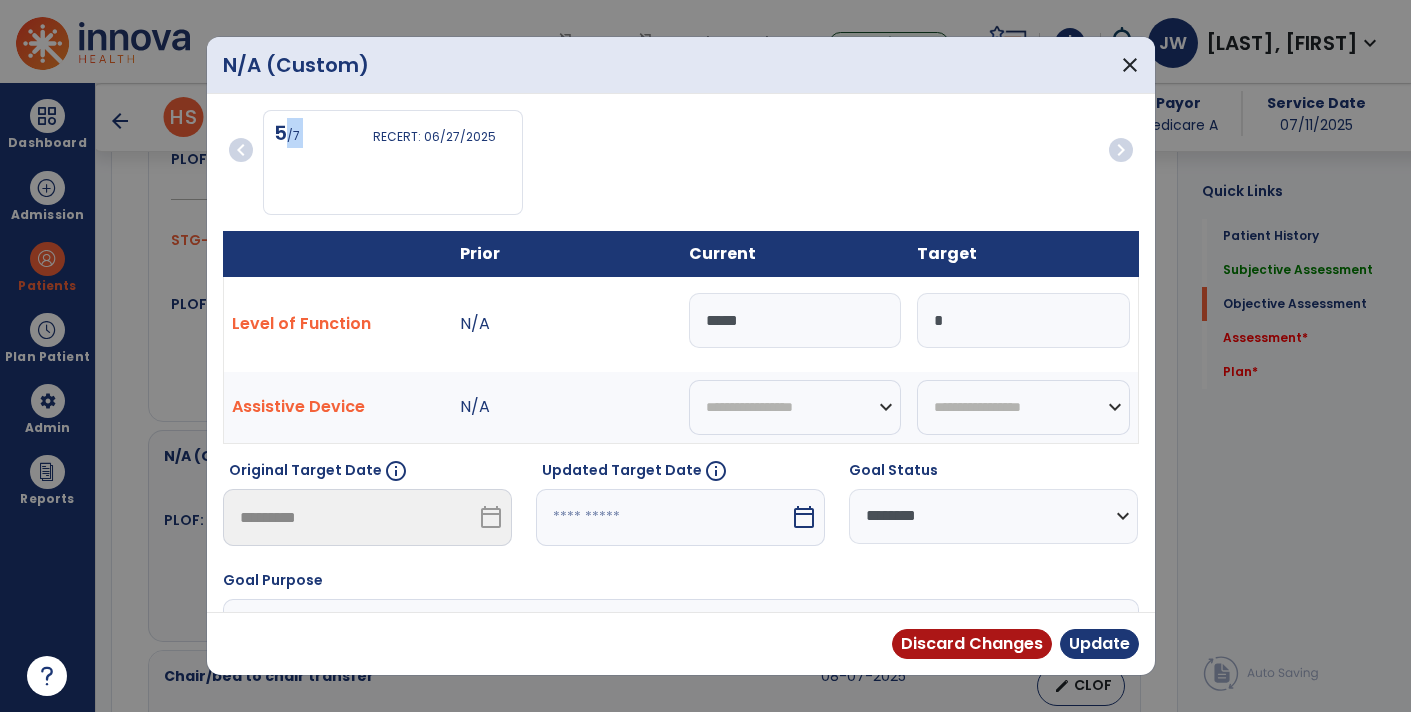 click on "/7" at bounding box center (293, 135) 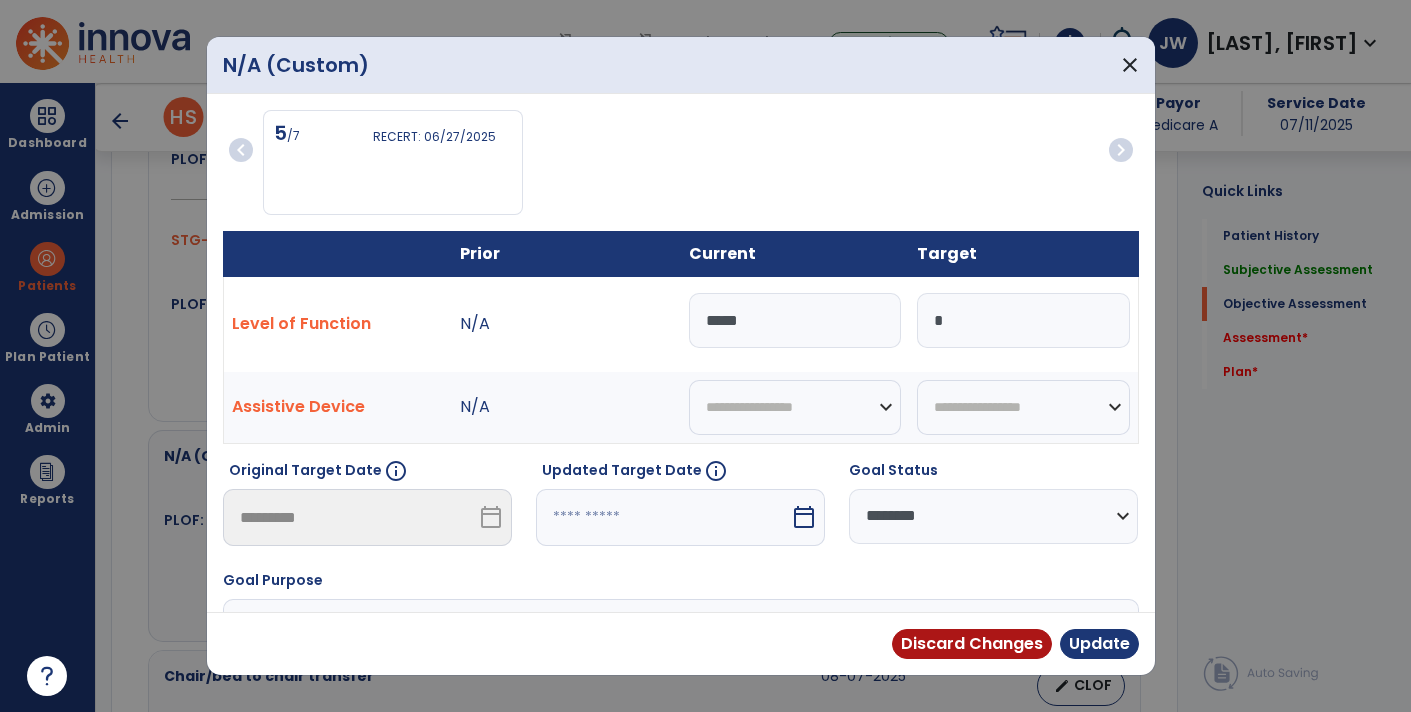 click on "/7" at bounding box center [293, 135] 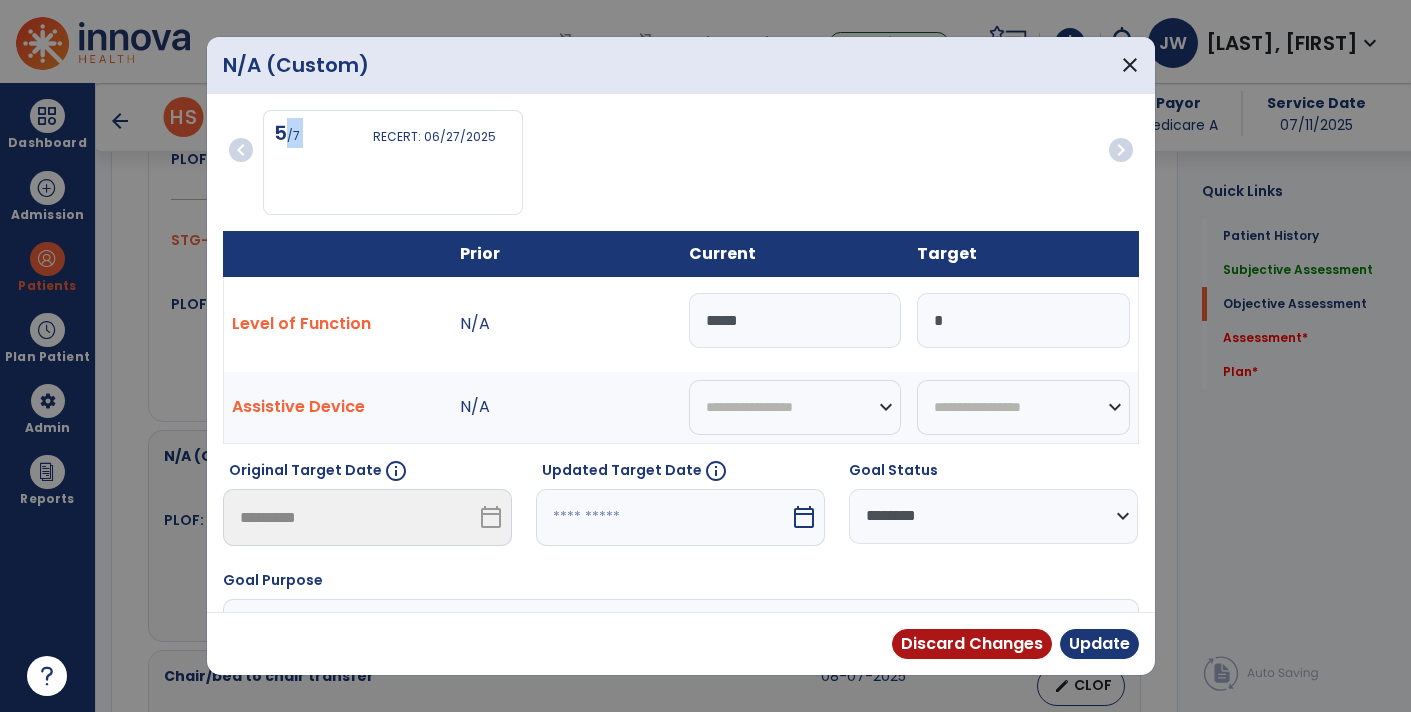 click on "/7" at bounding box center [293, 135] 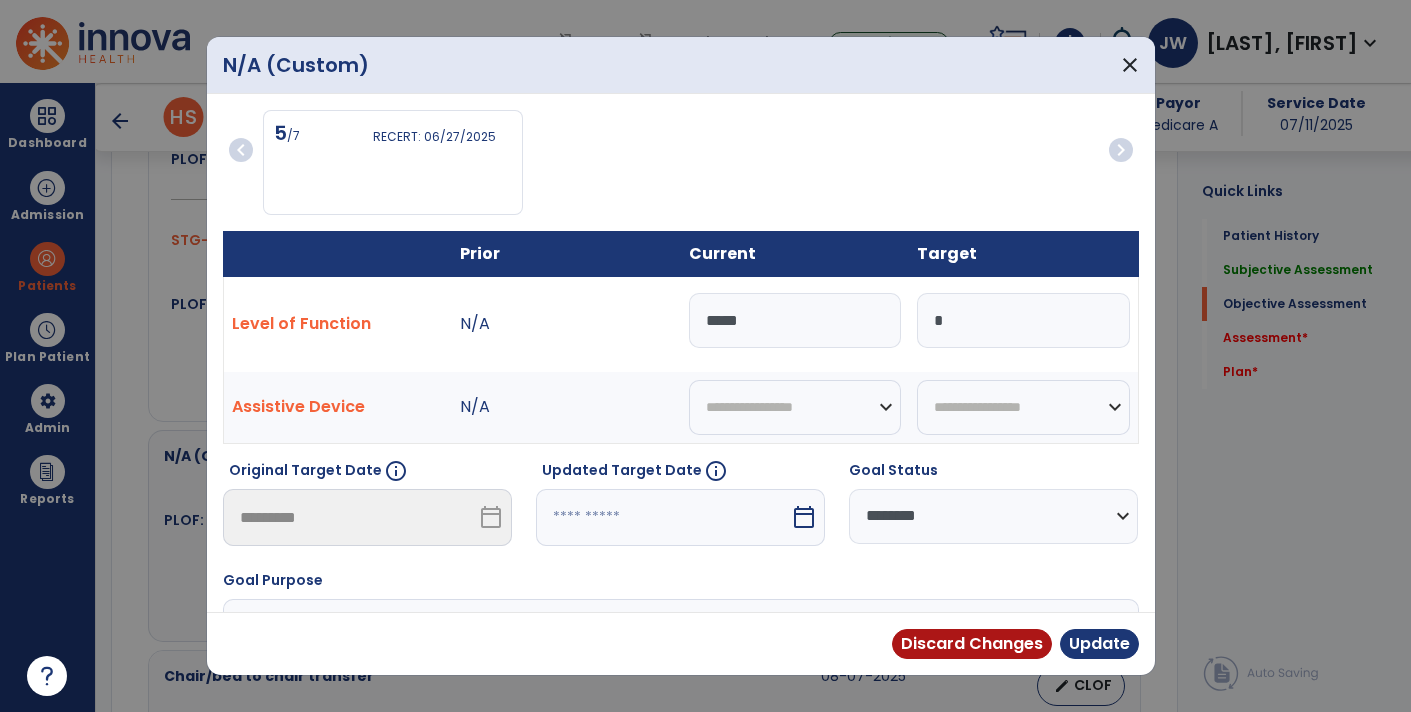 click on "N/A (Custom)   close" at bounding box center (681, 65) 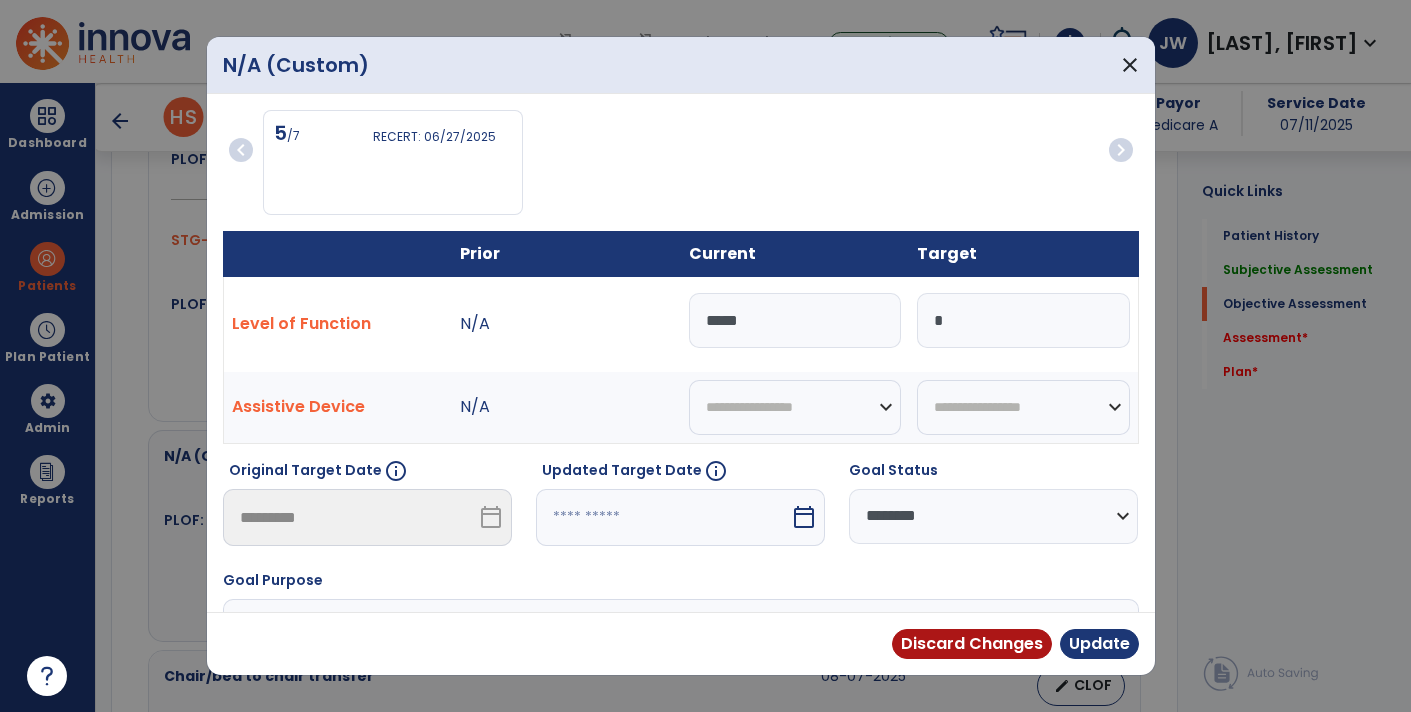click on "N/A (Custom)   close" at bounding box center (681, 65) 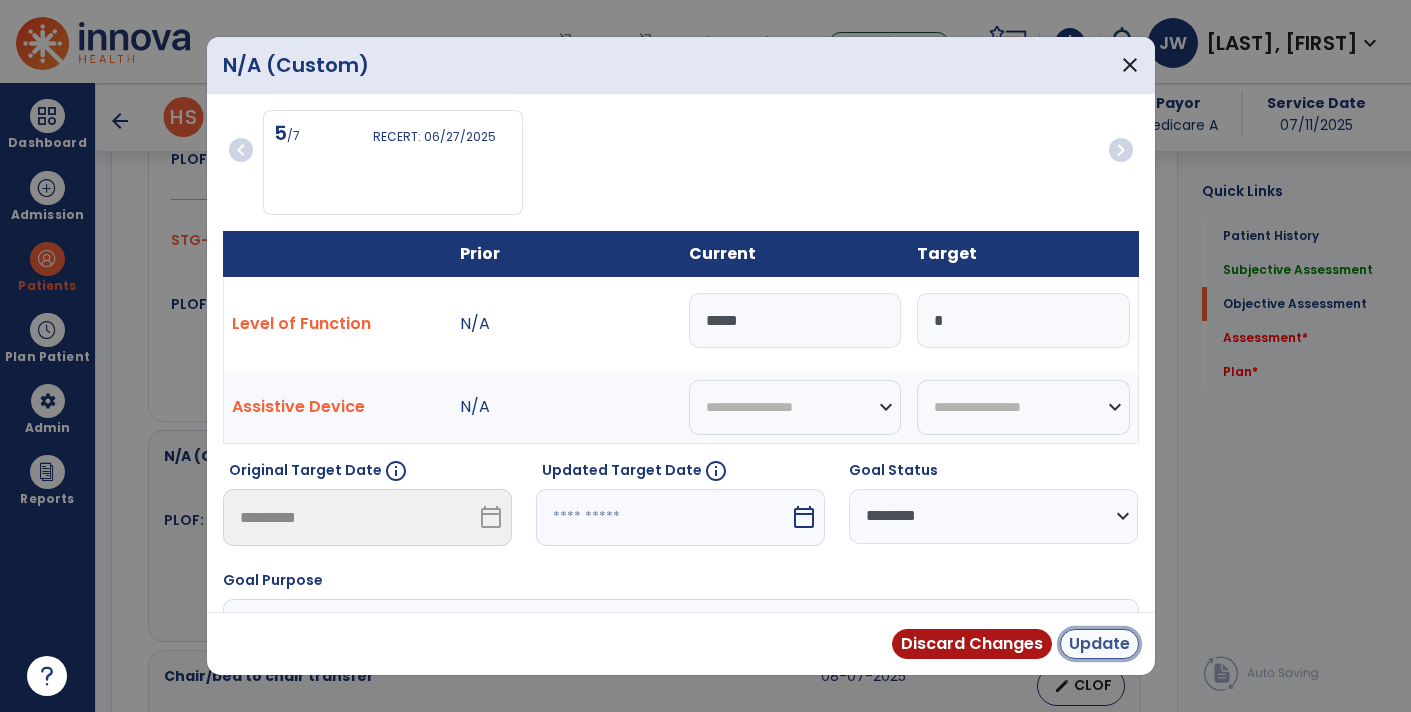 click on "Update" at bounding box center (1099, 644) 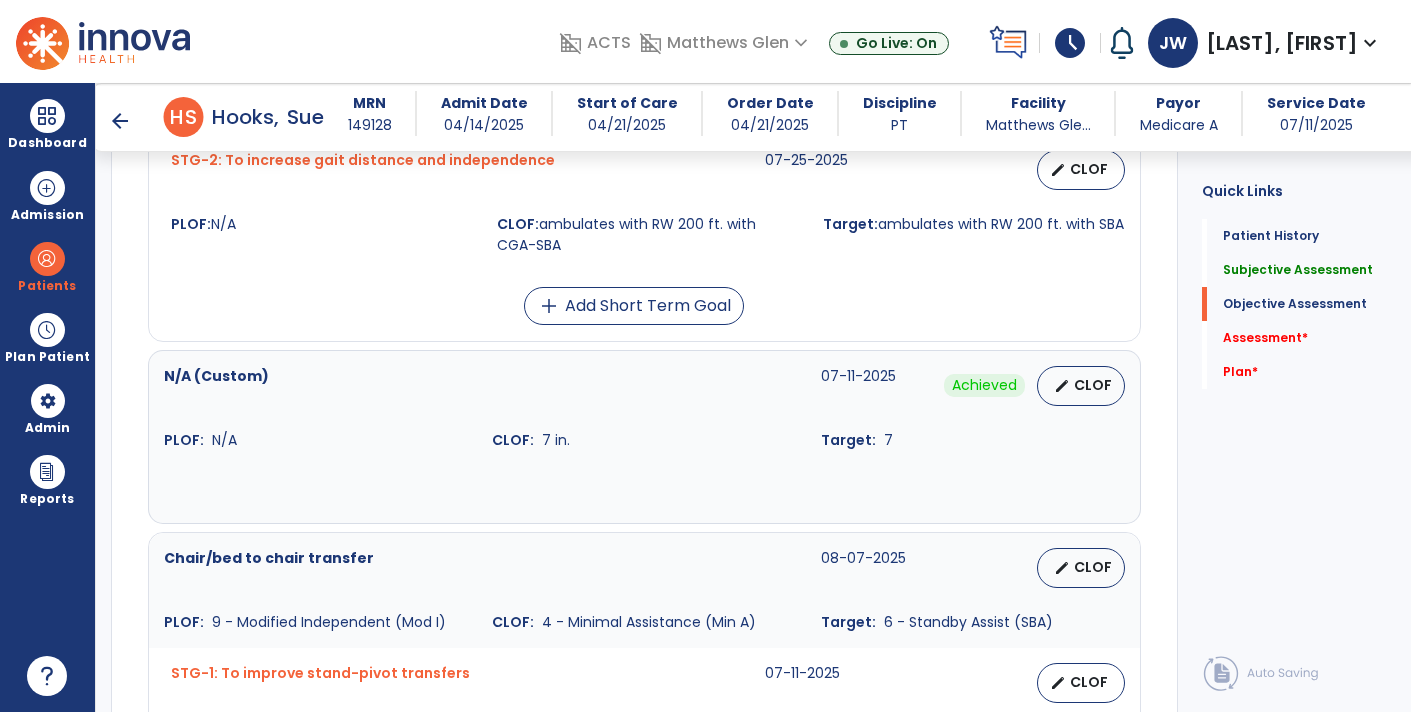 scroll, scrollTop: 2873, scrollLeft: 0, axis: vertical 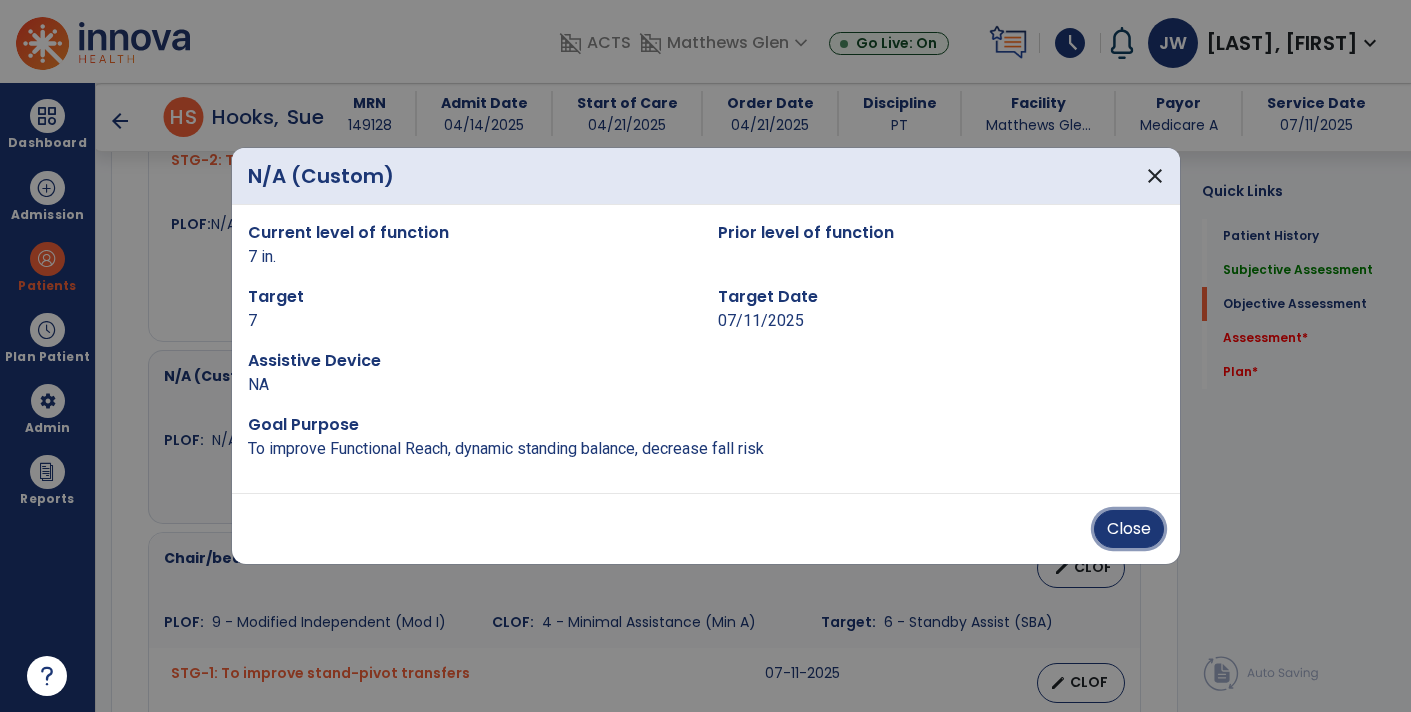 click on "Close" at bounding box center [1129, 529] 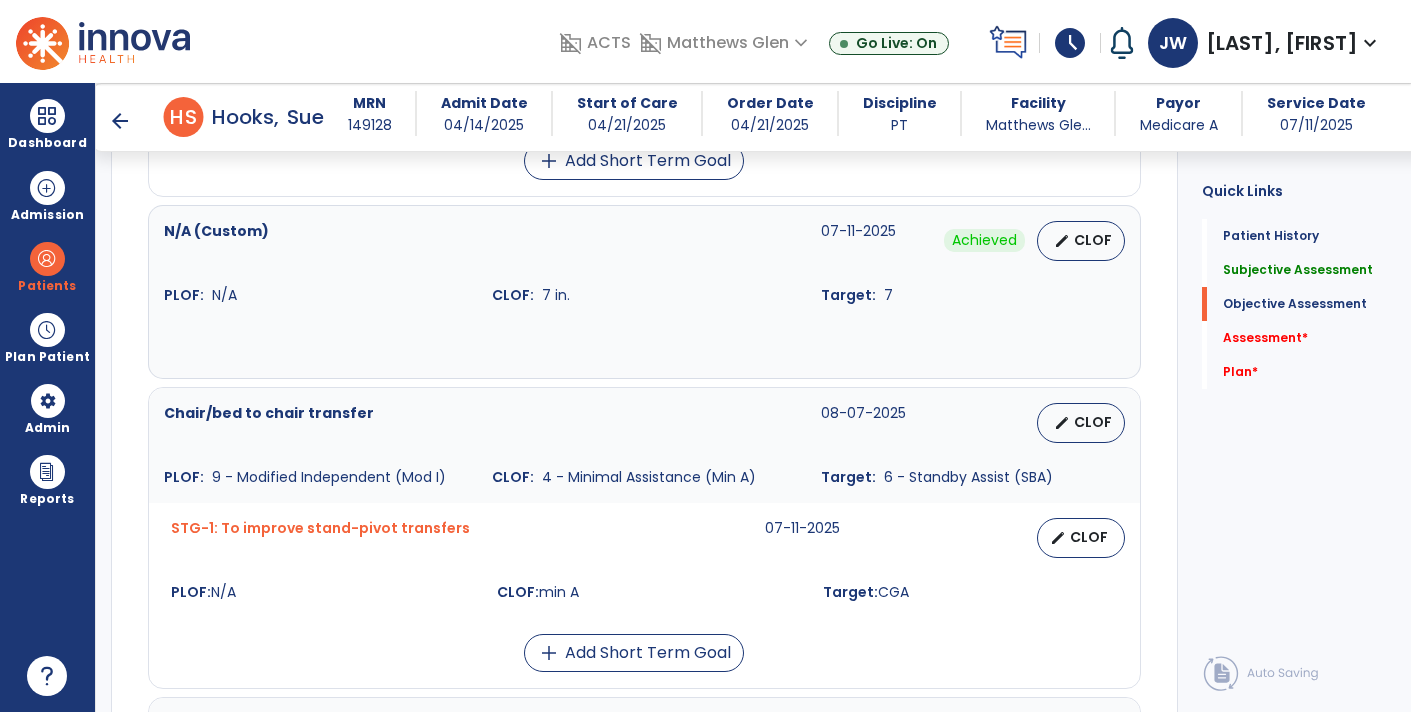 scroll, scrollTop: 3023, scrollLeft: 0, axis: vertical 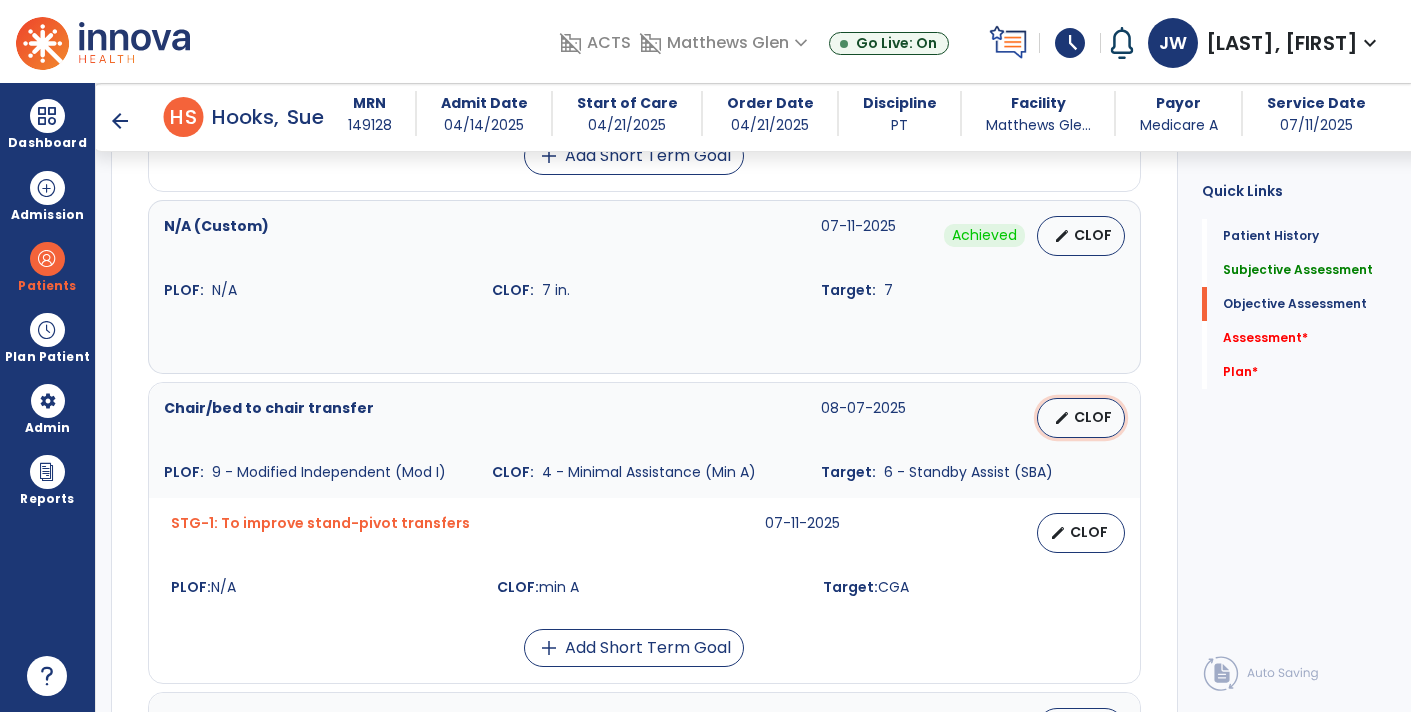 click on "CLOF" at bounding box center (1093, 417) 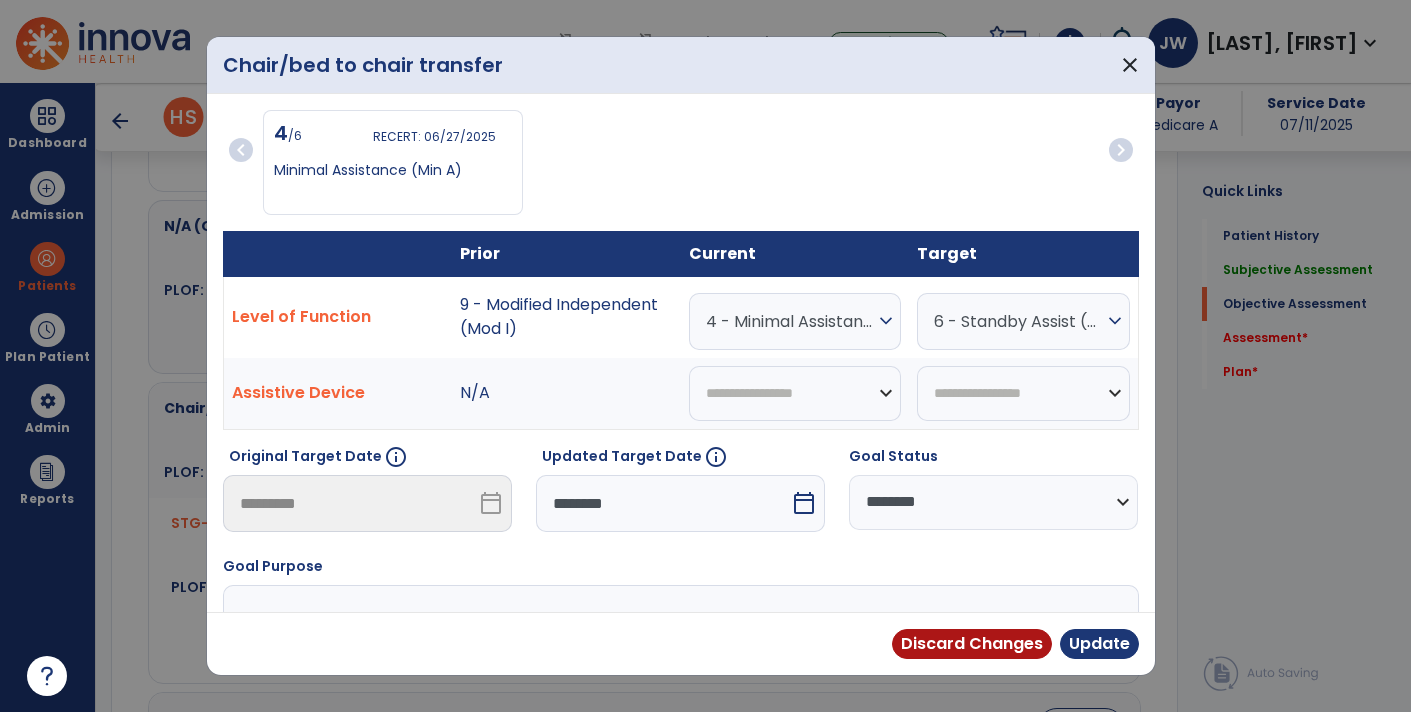click on "expand_more" at bounding box center [886, 321] 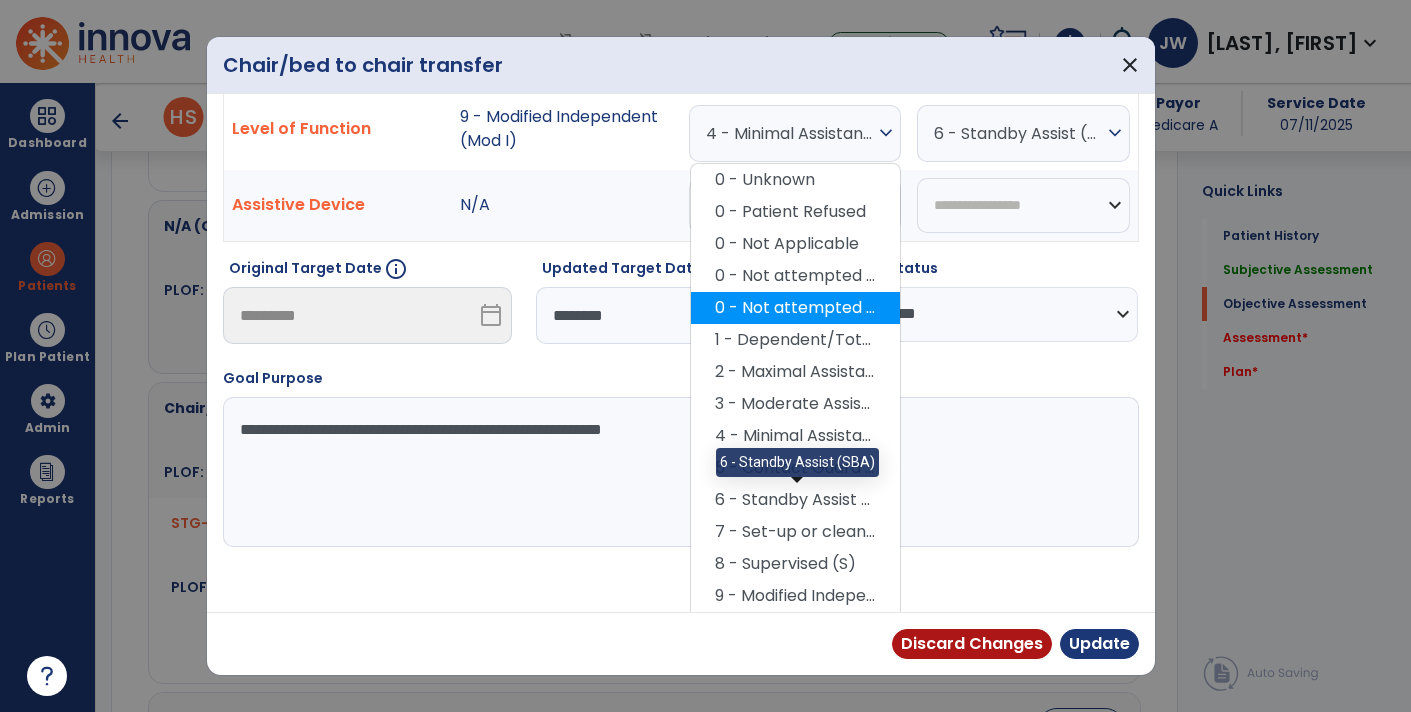 scroll, scrollTop: 191, scrollLeft: 0, axis: vertical 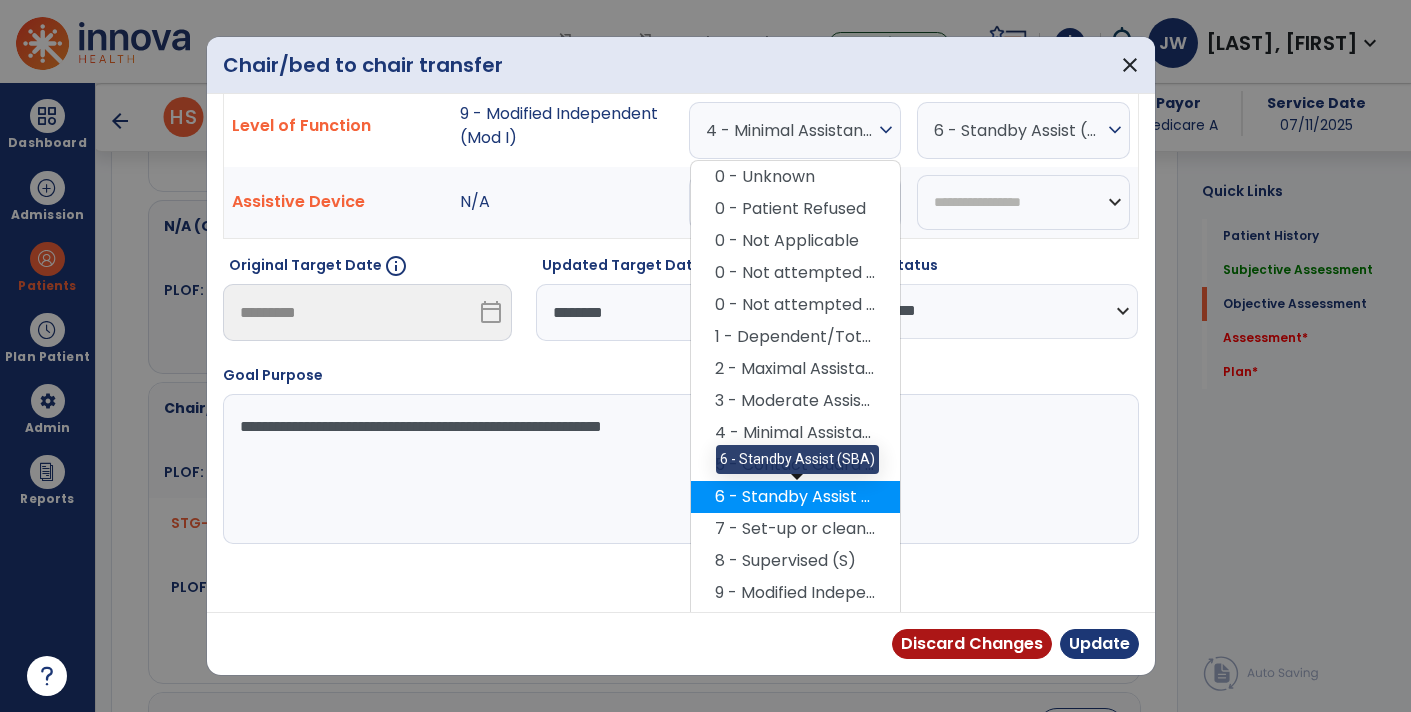 click on "6 - Standby Assist (SBA)" at bounding box center [795, 497] 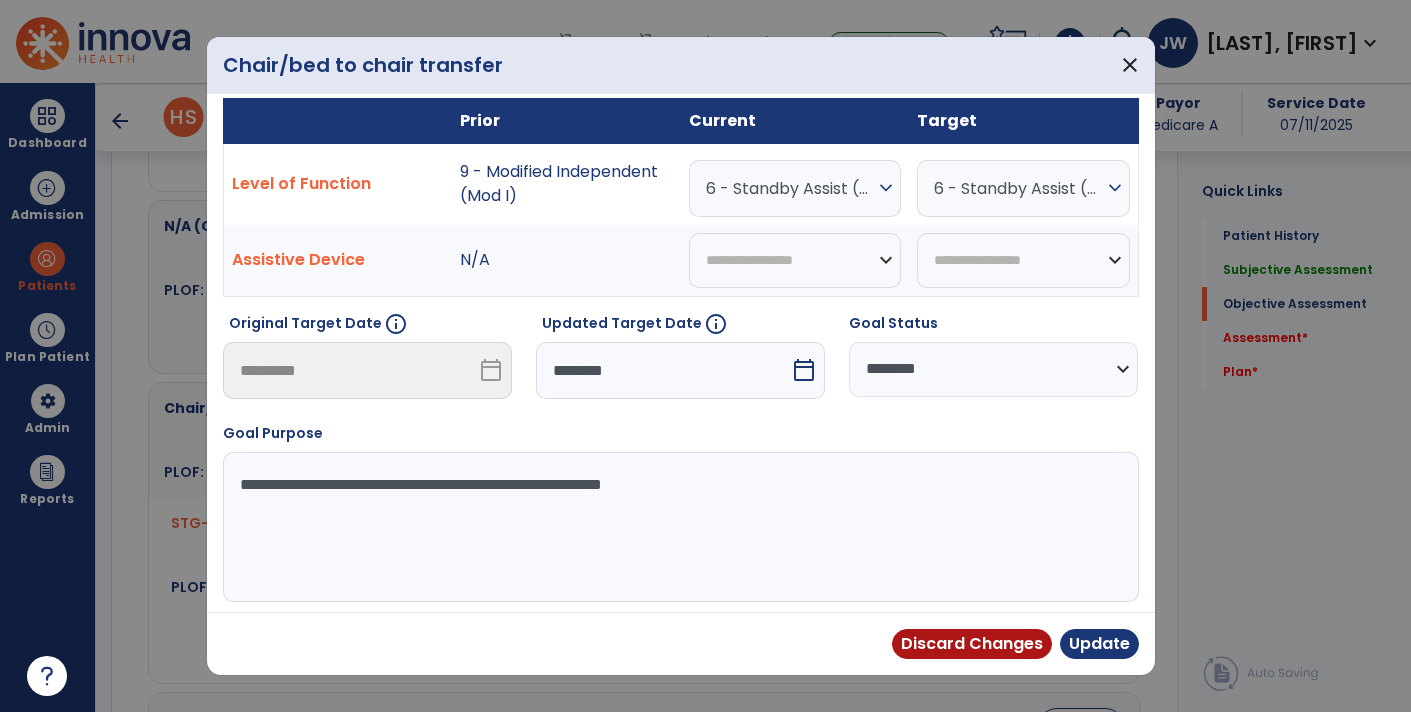 click on "**********" at bounding box center (993, 369) 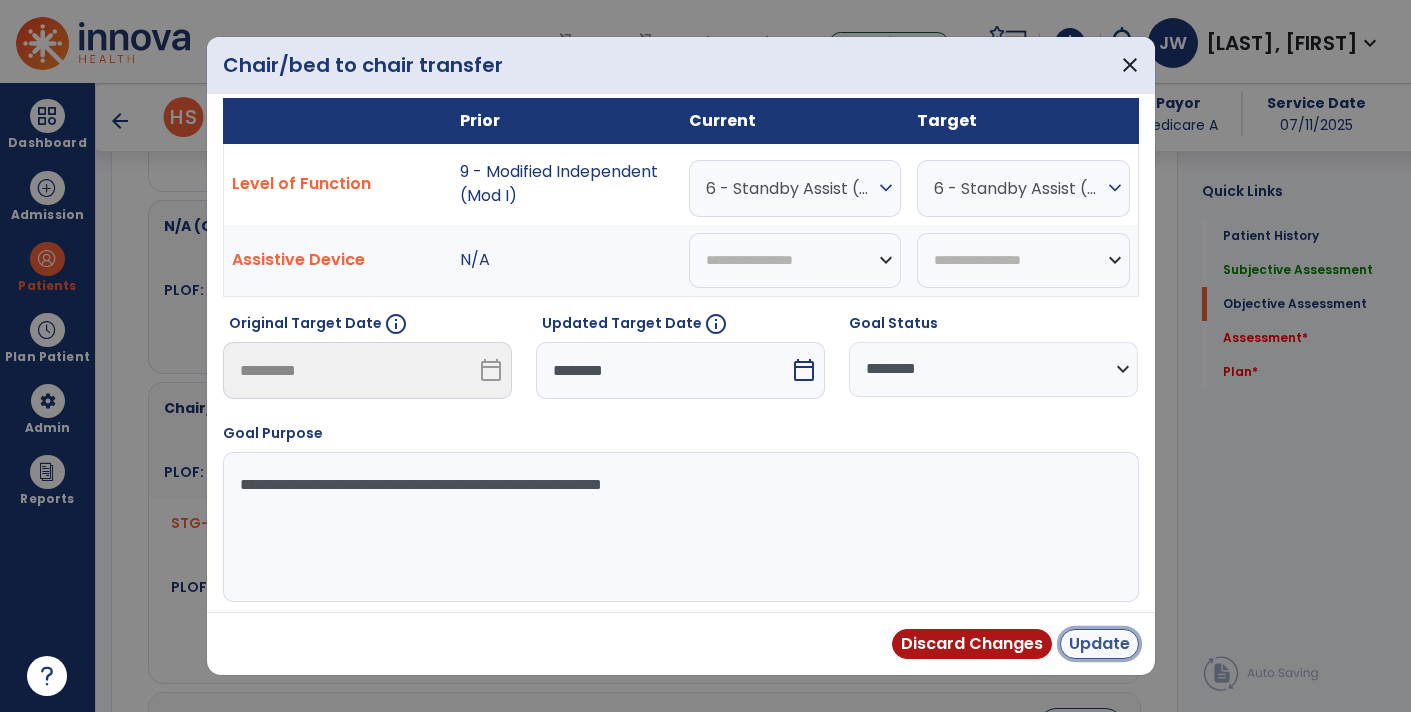 click on "Update" at bounding box center [1099, 644] 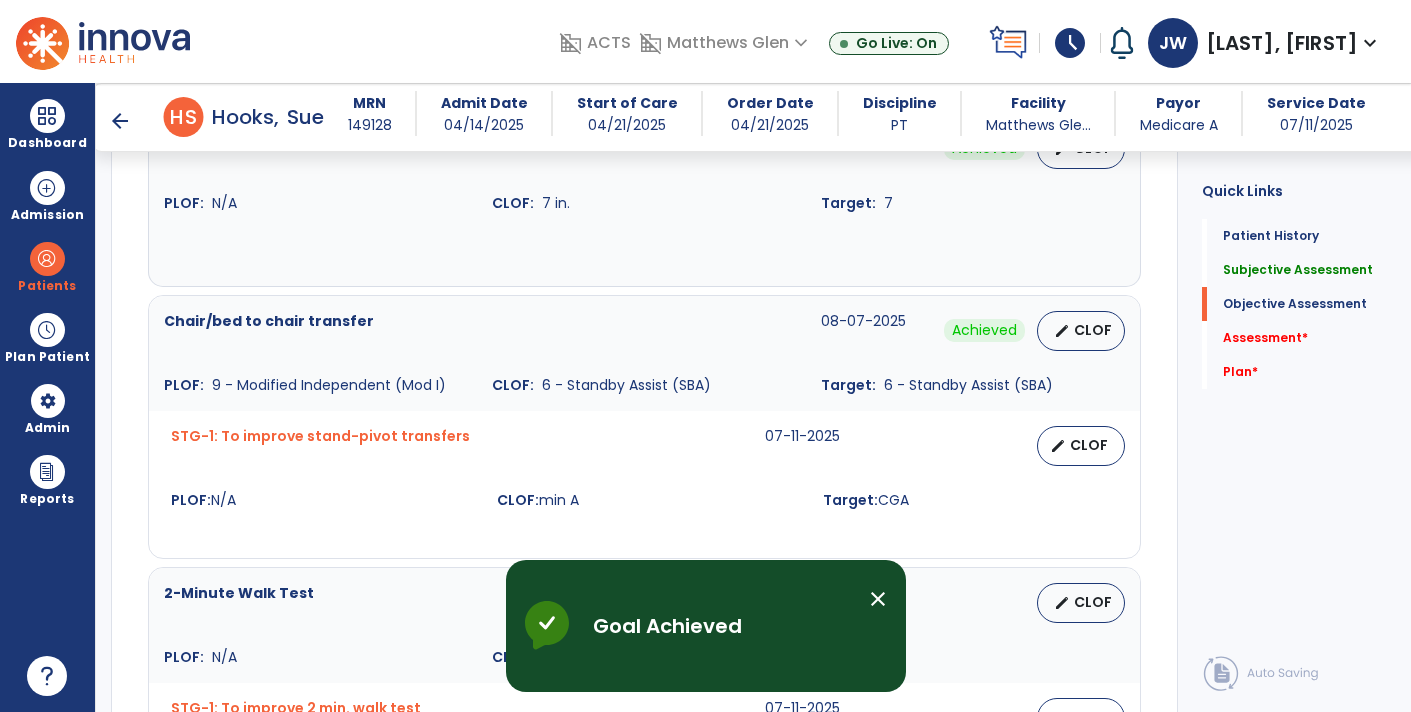 scroll, scrollTop: 3118, scrollLeft: 0, axis: vertical 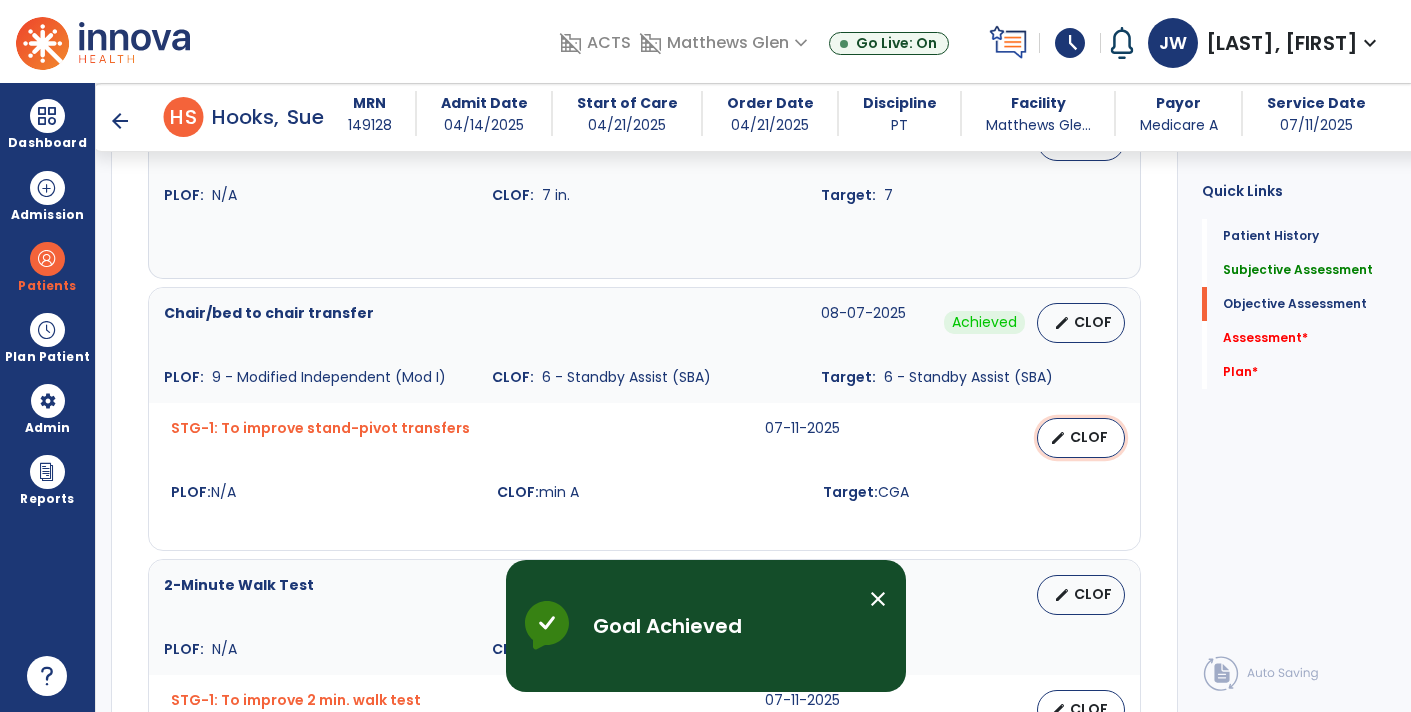 click on "edit   CLOF" at bounding box center [1081, 438] 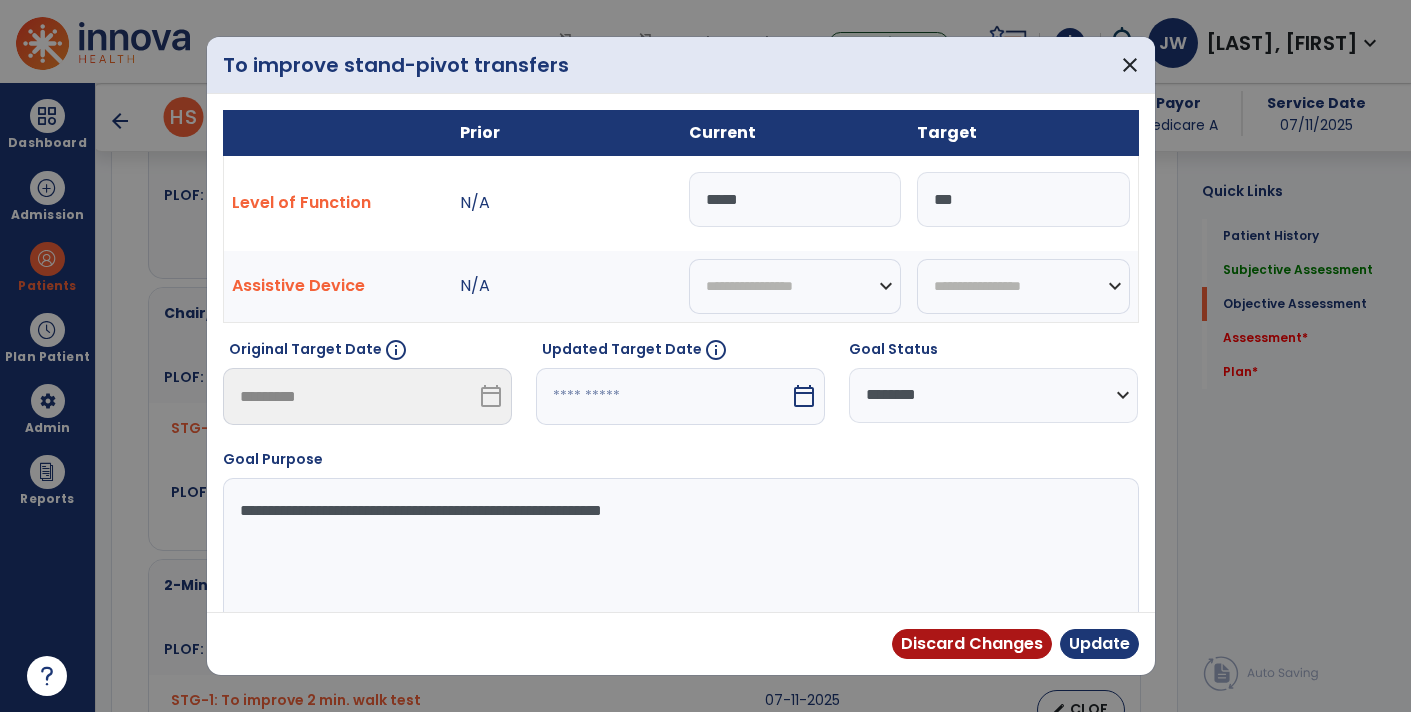 click on "*****" at bounding box center (795, 199) 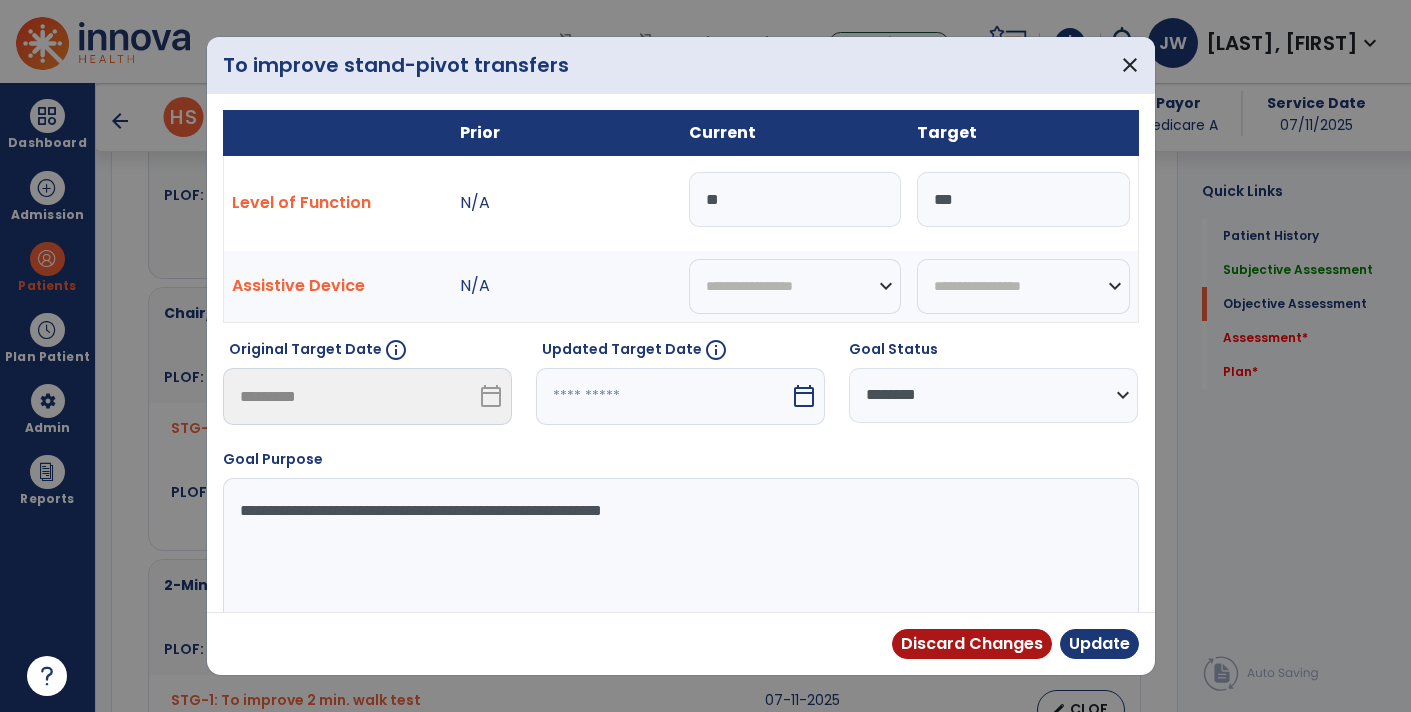 type on "*" 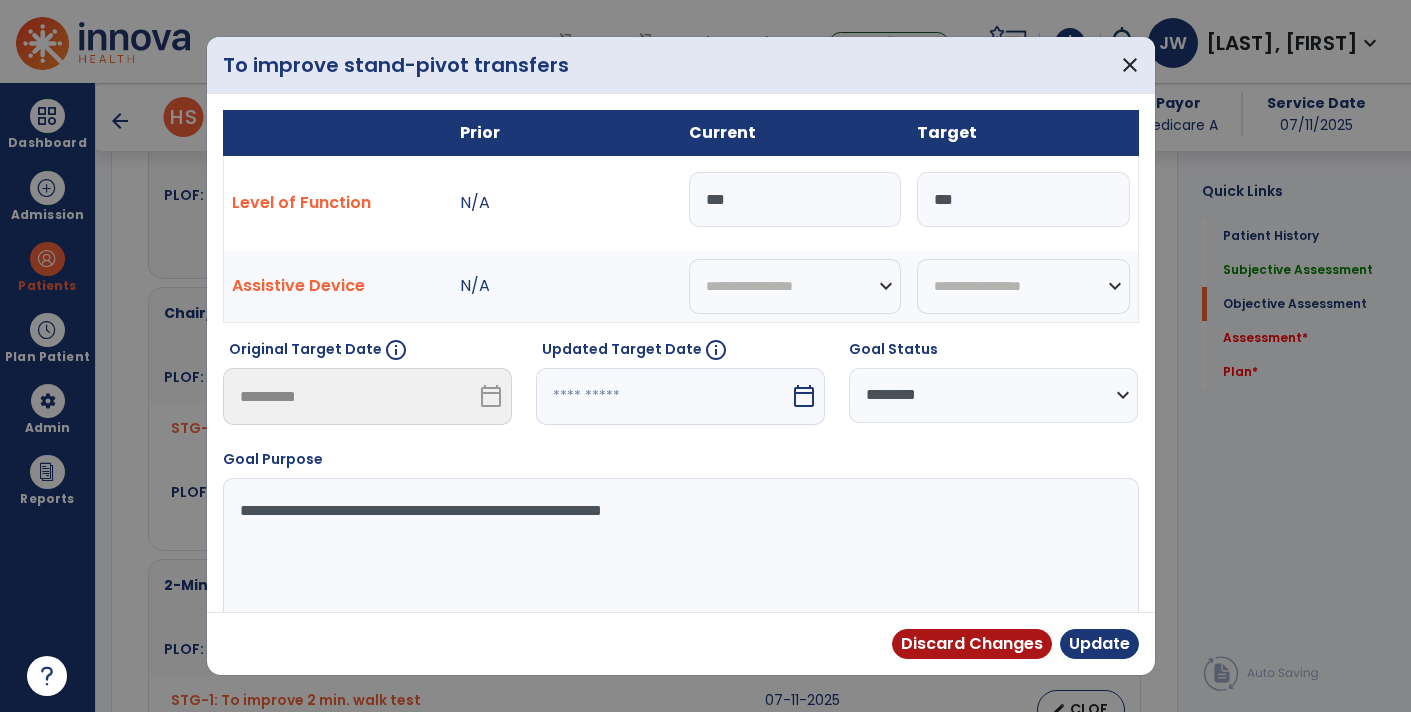 type on "***" 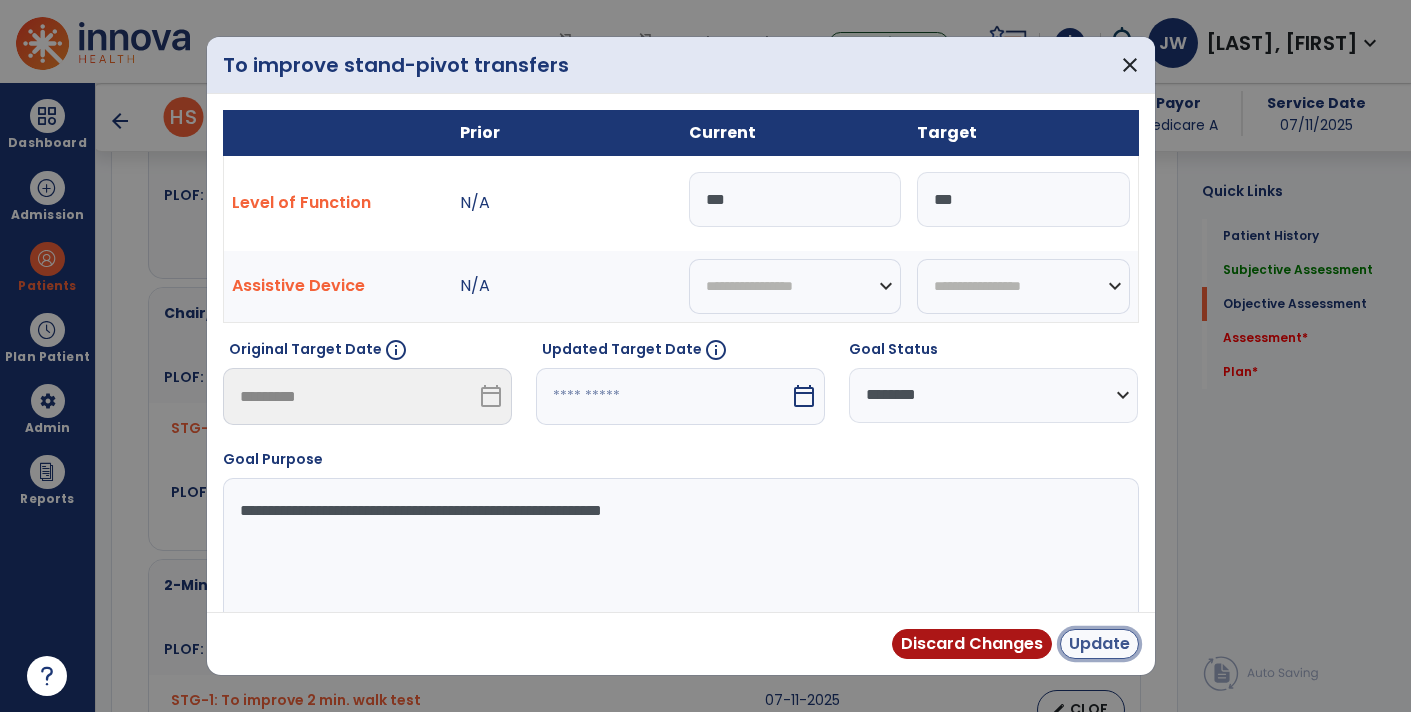 click on "Update" at bounding box center [1099, 644] 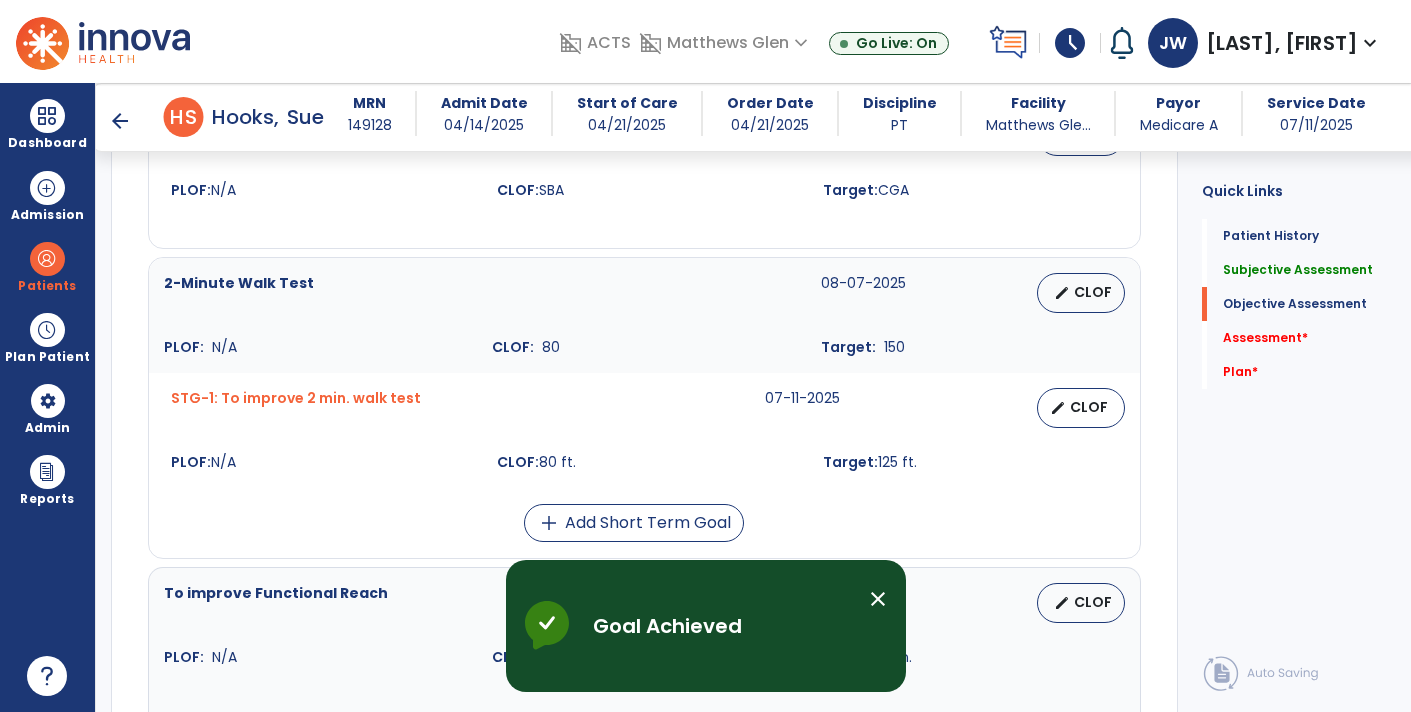 scroll, scrollTop: 3424, scrollLeft: 0, axis: vertical 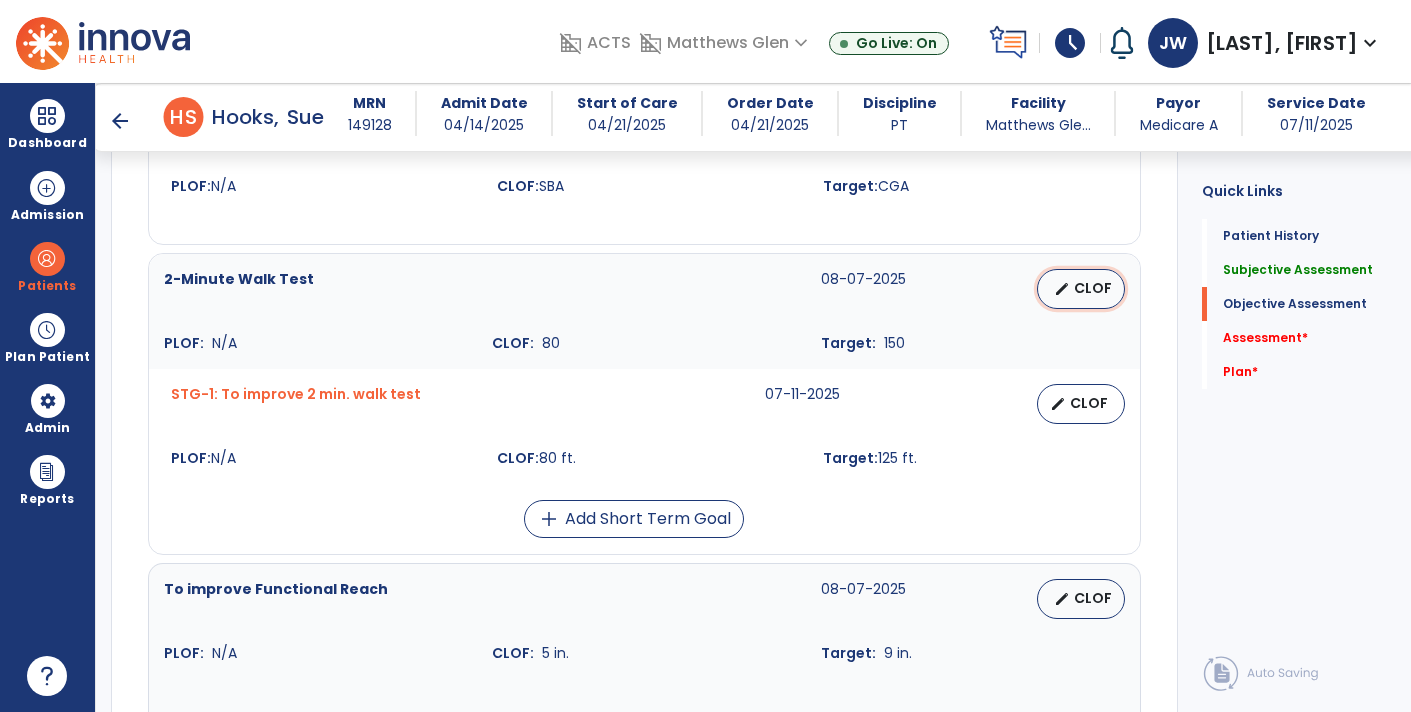 click on "CLOF" at bounding box center [1093, 288] 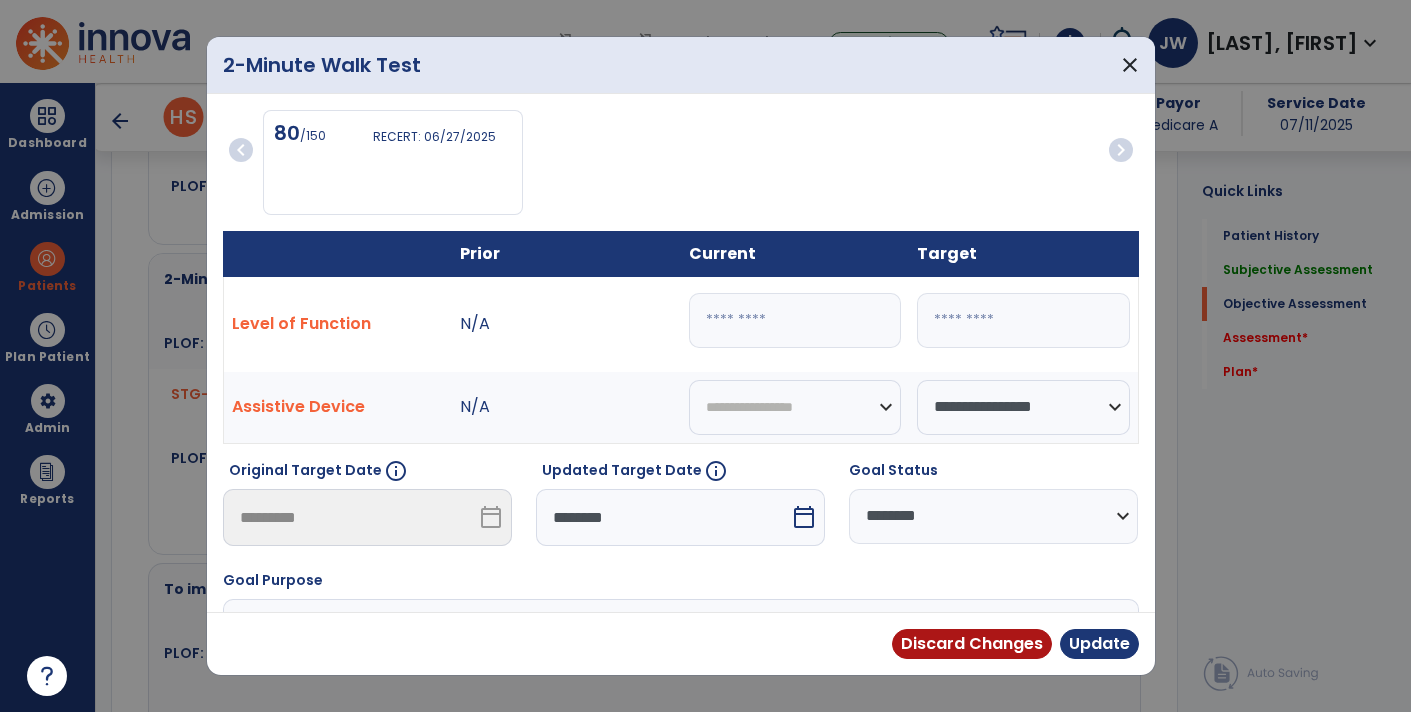 click on "**" at bounding box center (795, 320) 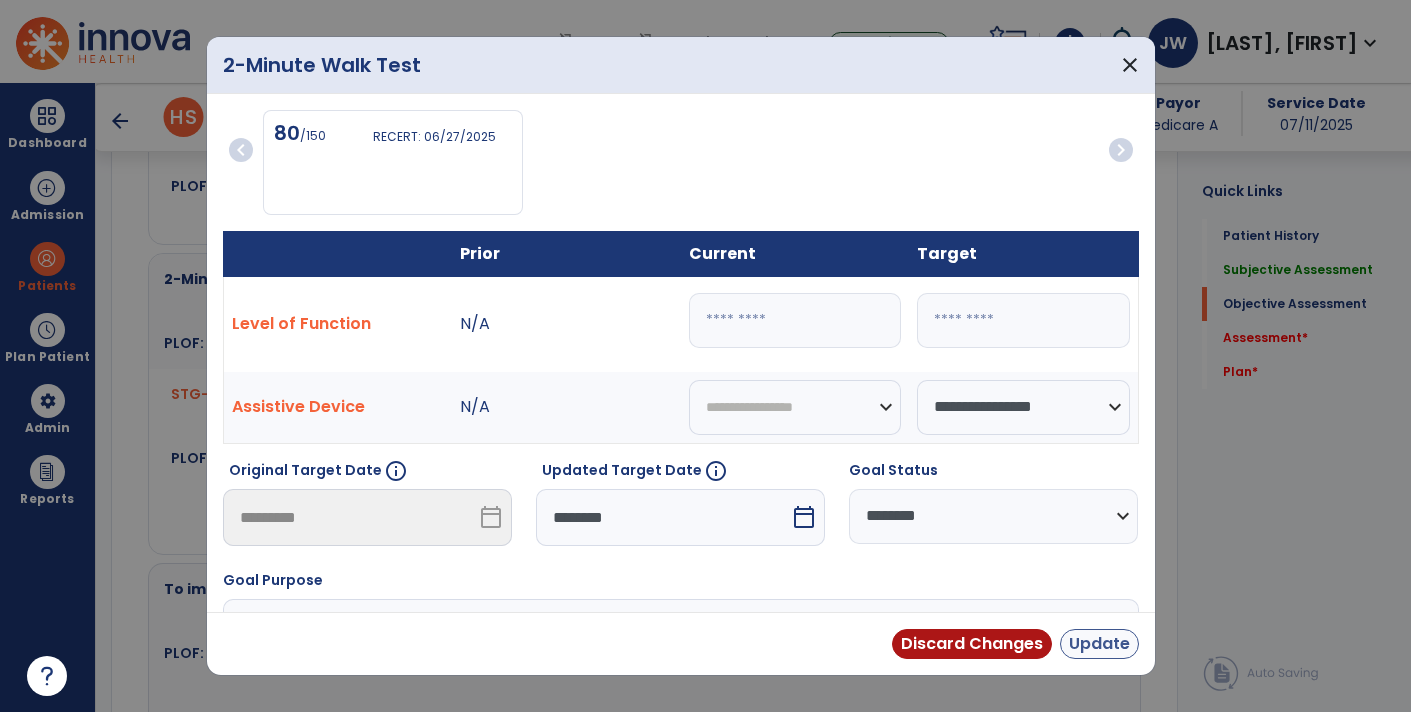 type on "***" 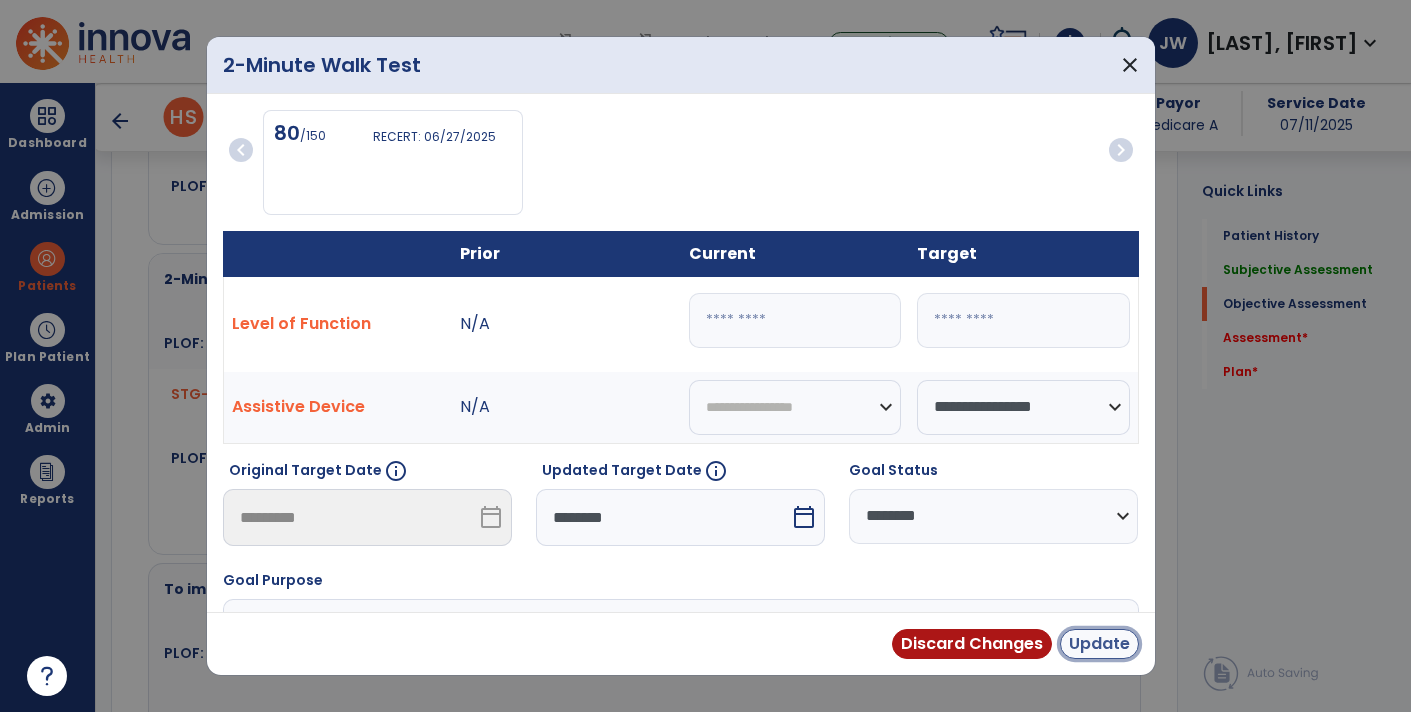 click on "Update" at bounding box center (1099, 644) 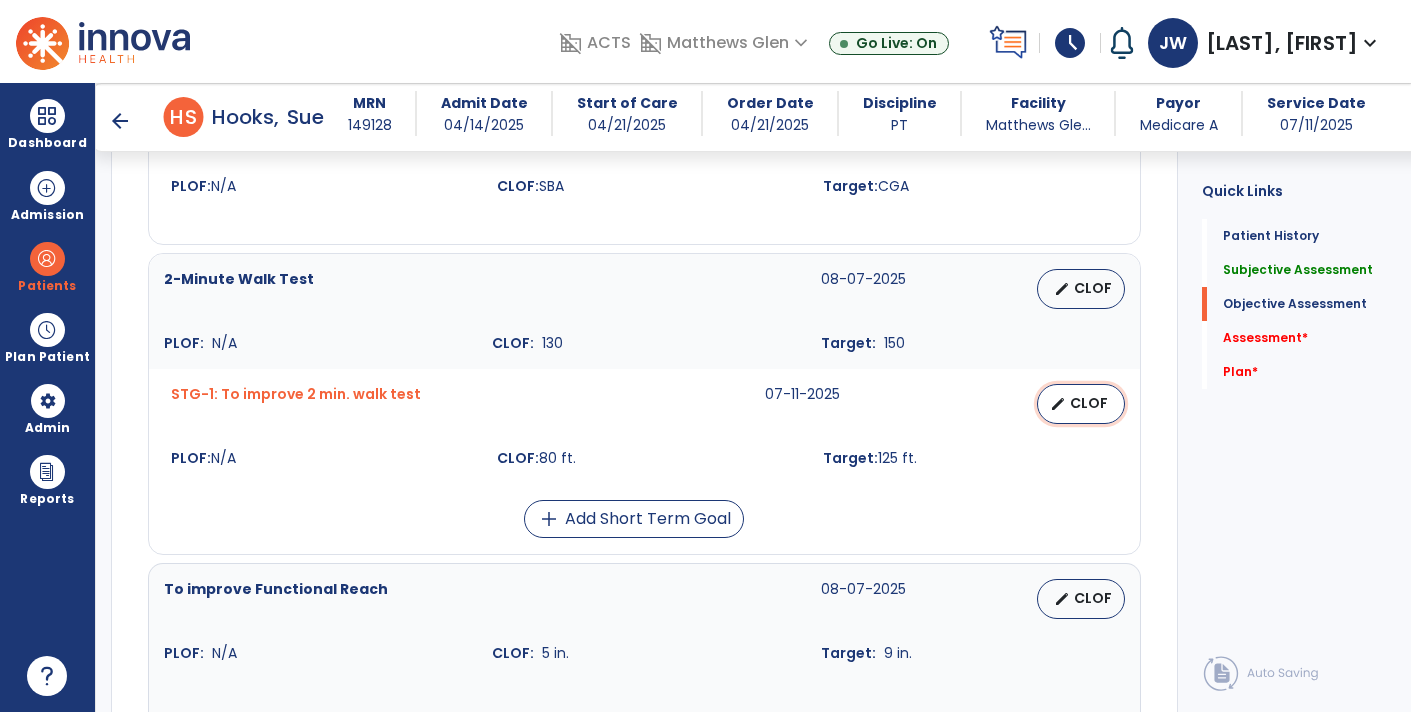 click on "CLOF" at bounding box center (1089, 403) 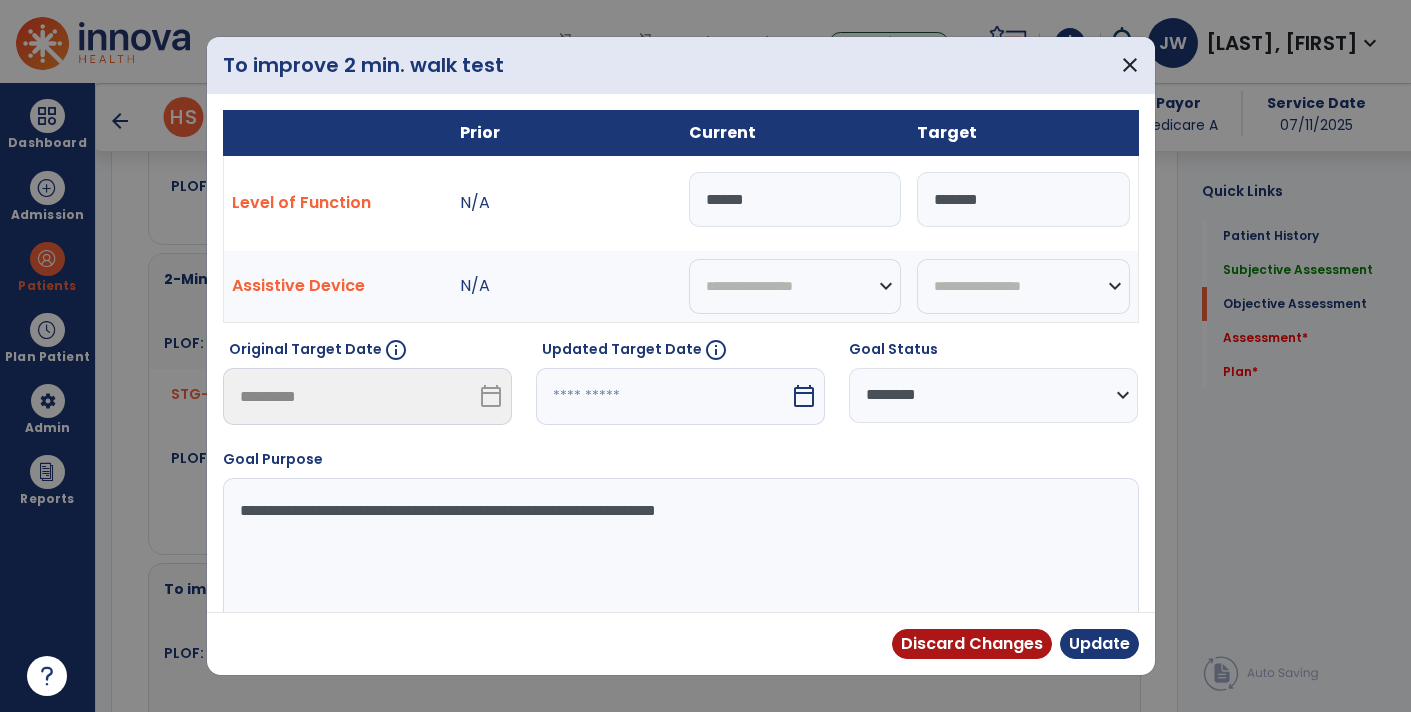 click on "******" at bounding box center (795, 199) 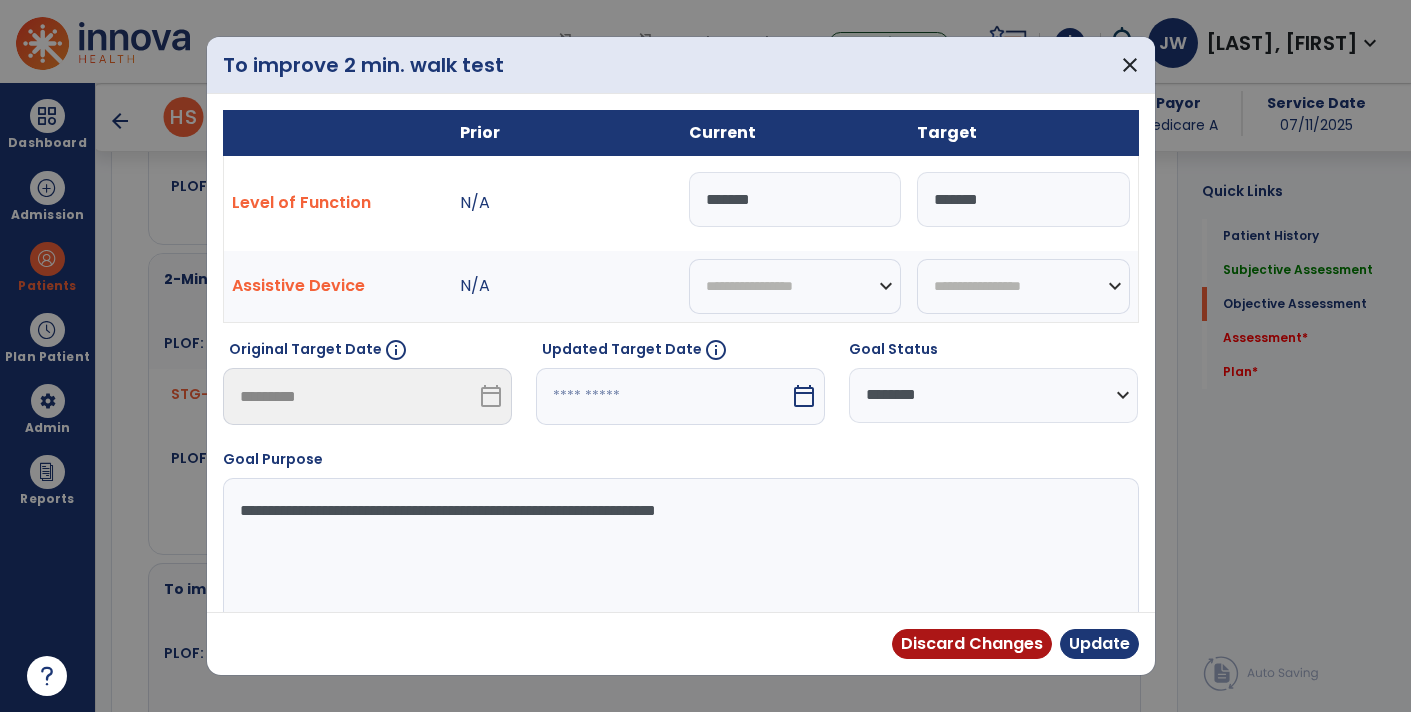 type on "*******" 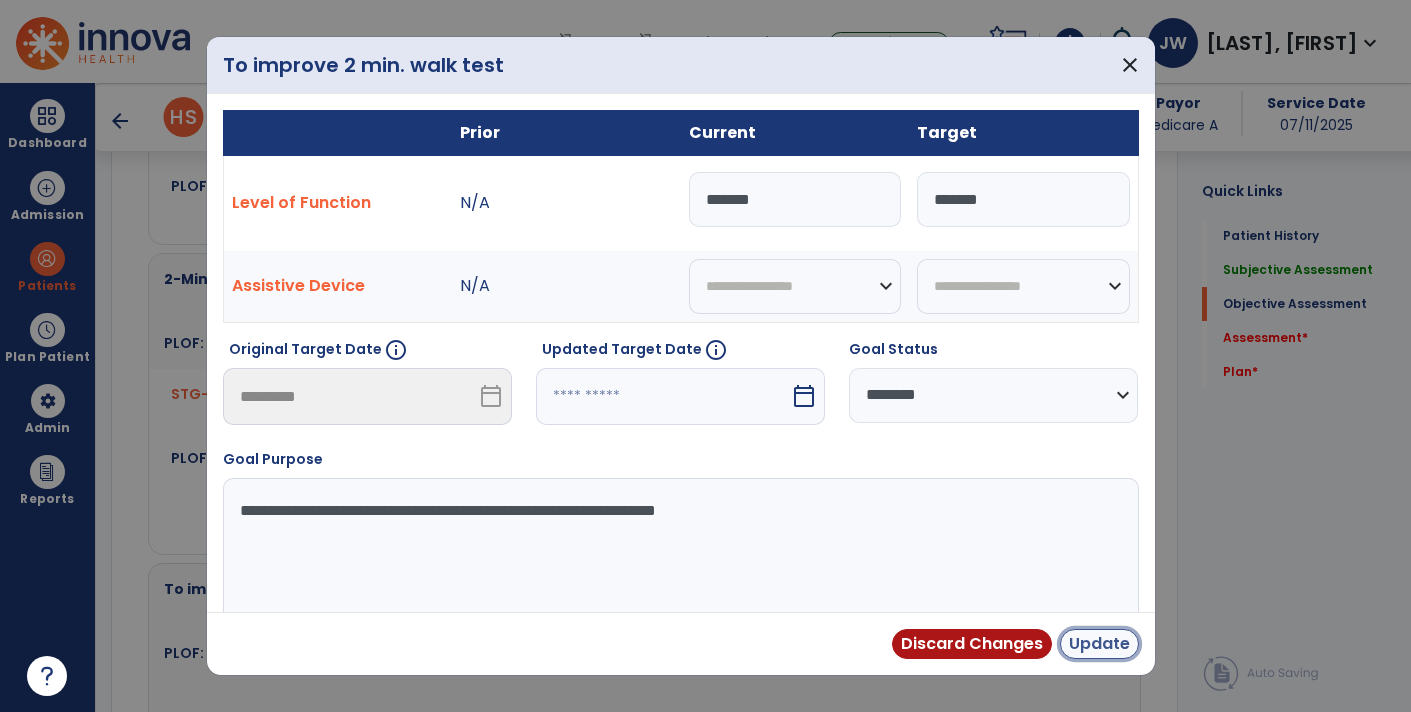 click on "Update" at bounding box center (1099, 644) 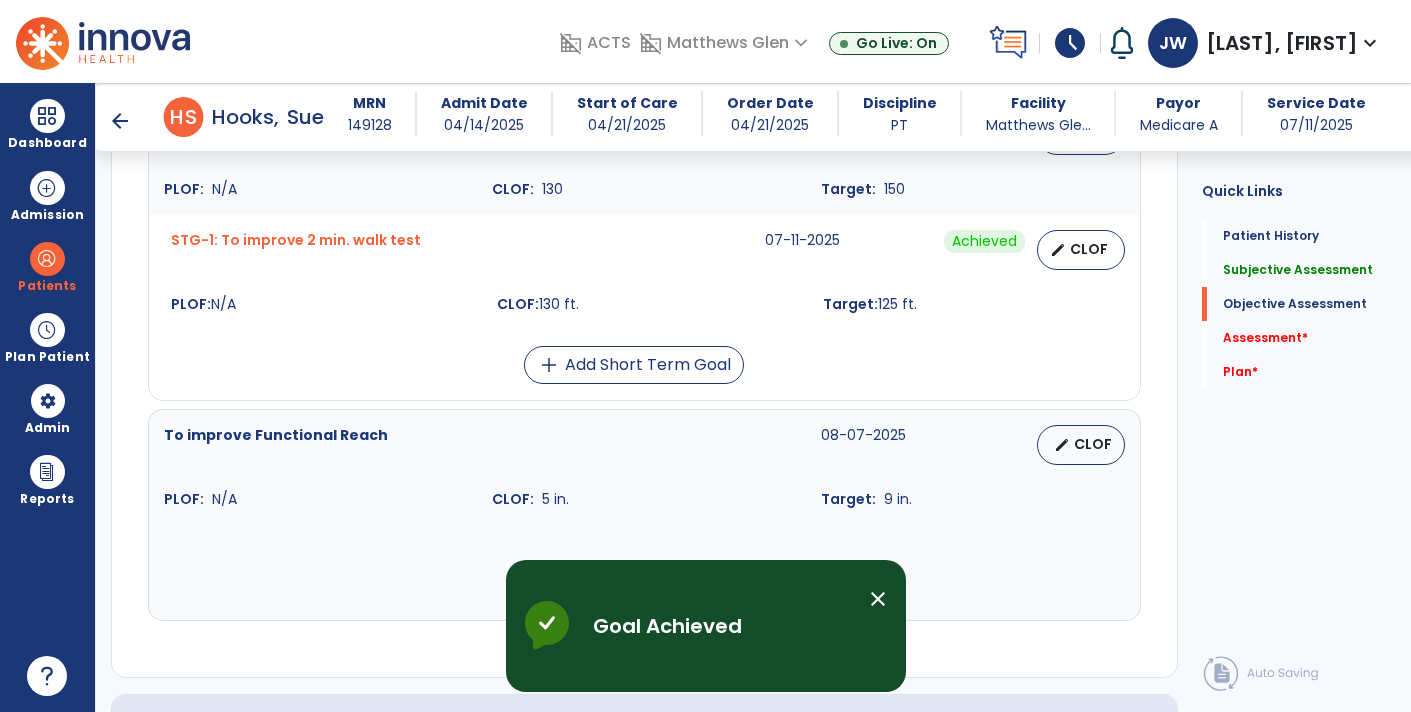 scroll, scrollTop: 3569, scrollLeft: 0, axis: vertical 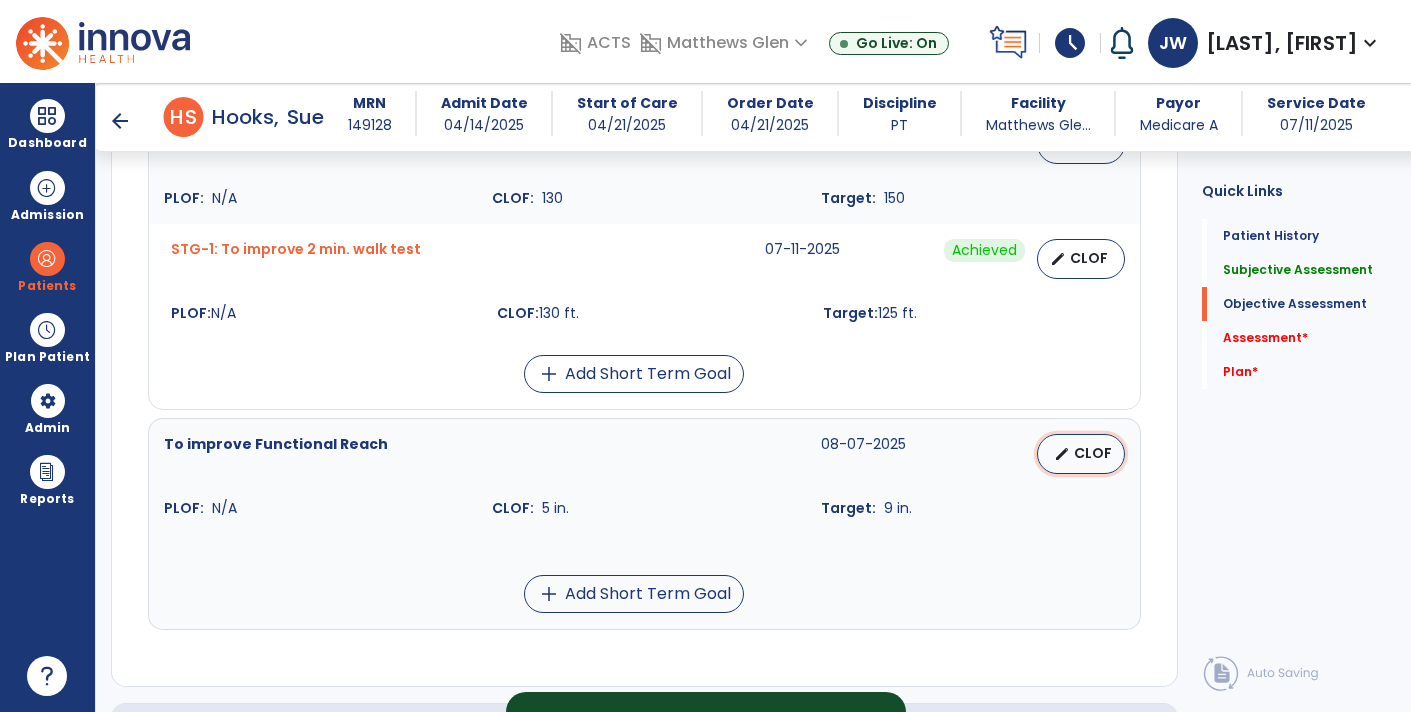 click on "CLOF" at bounding box center [1093, 453] 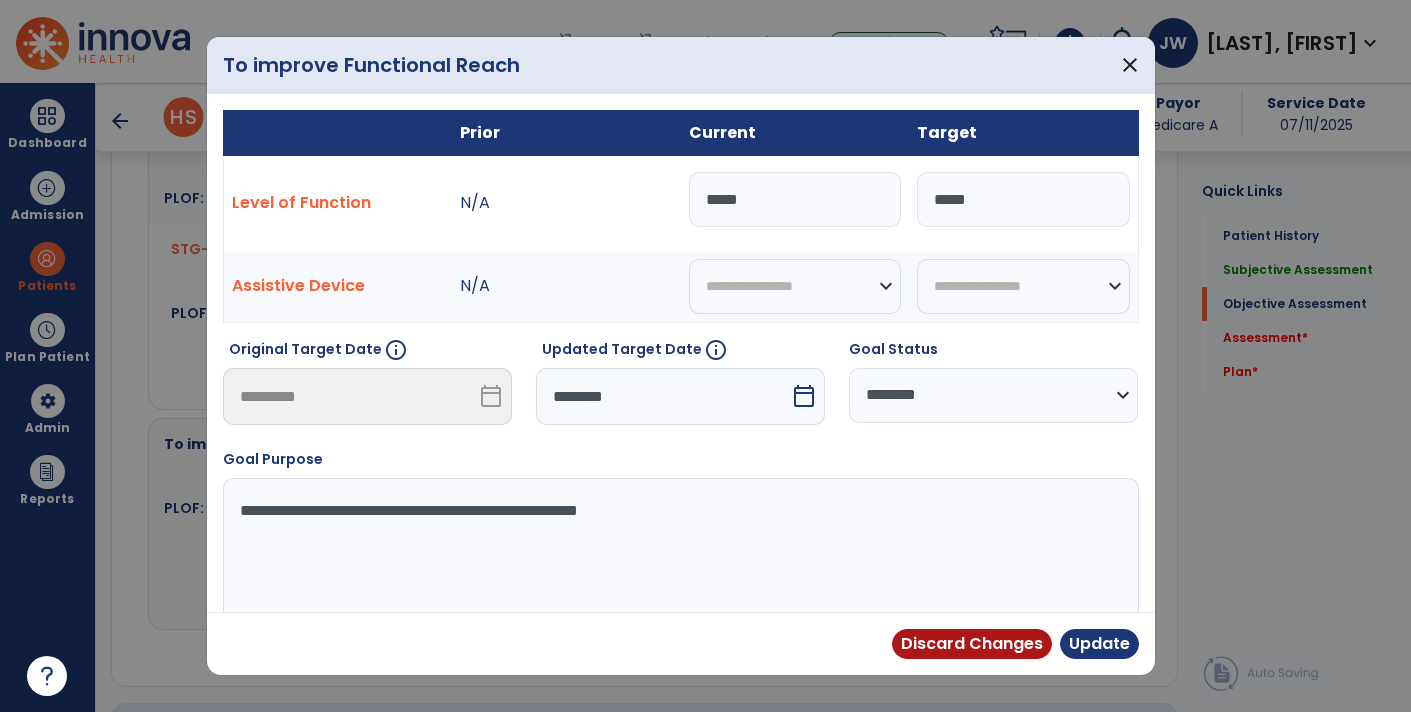click on "*****" at bounding box center [795, 199] 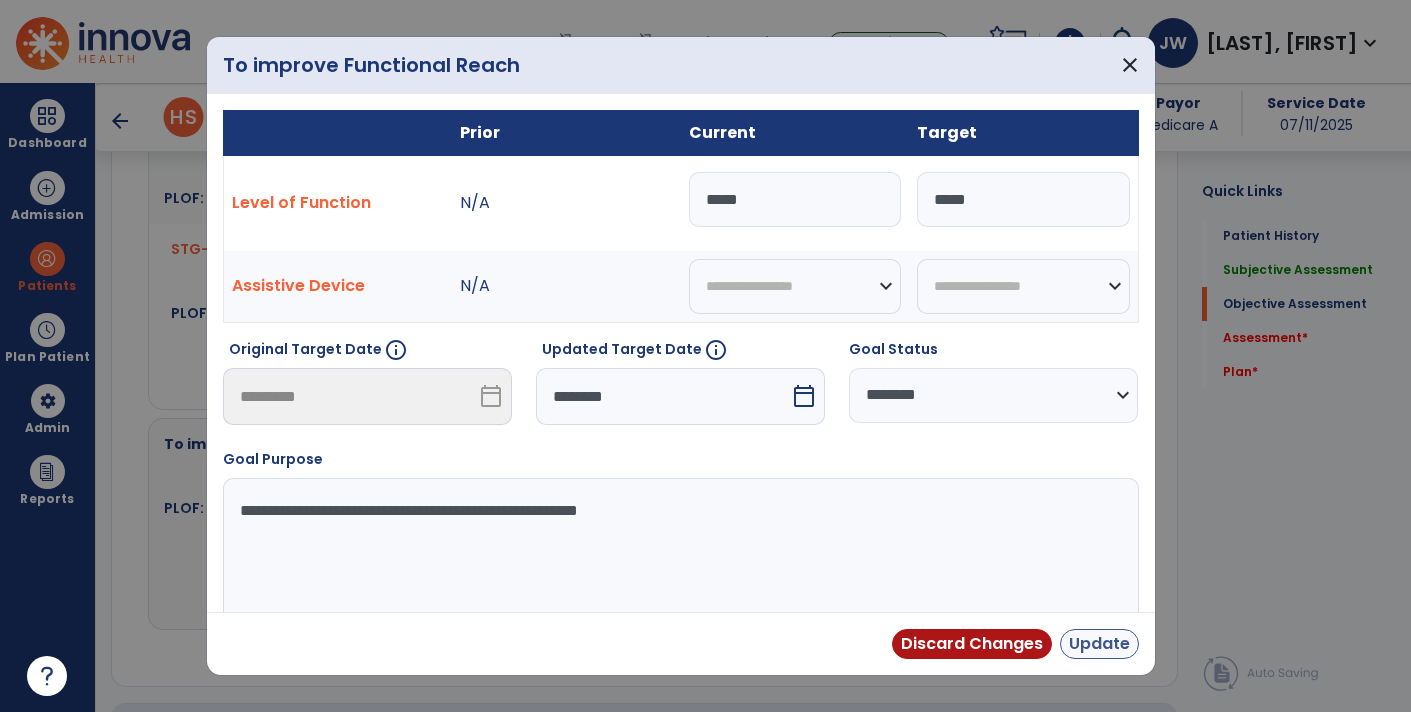 type on "*****" 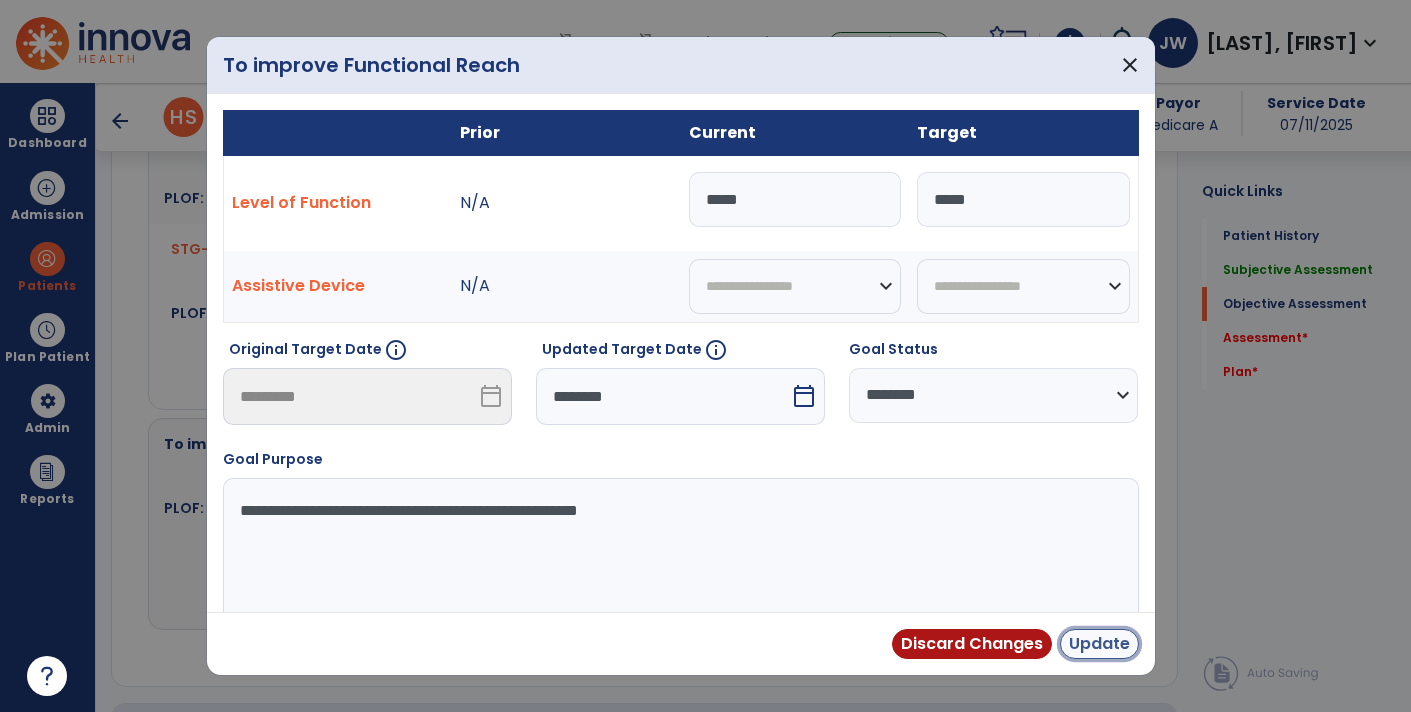 click on "Update" at bounding box center [1099, 644] 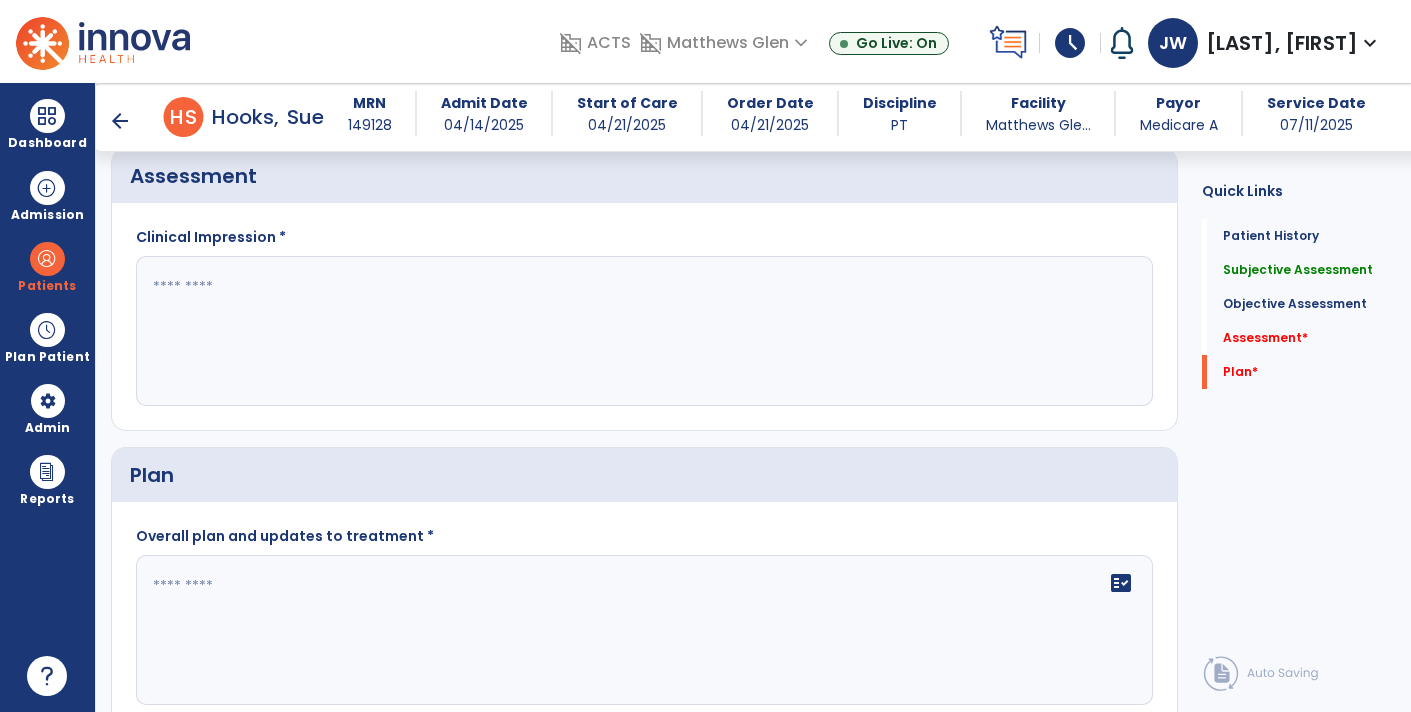 scroll, scrollTop: 4128, scrollLeft: 0, axis: vertical 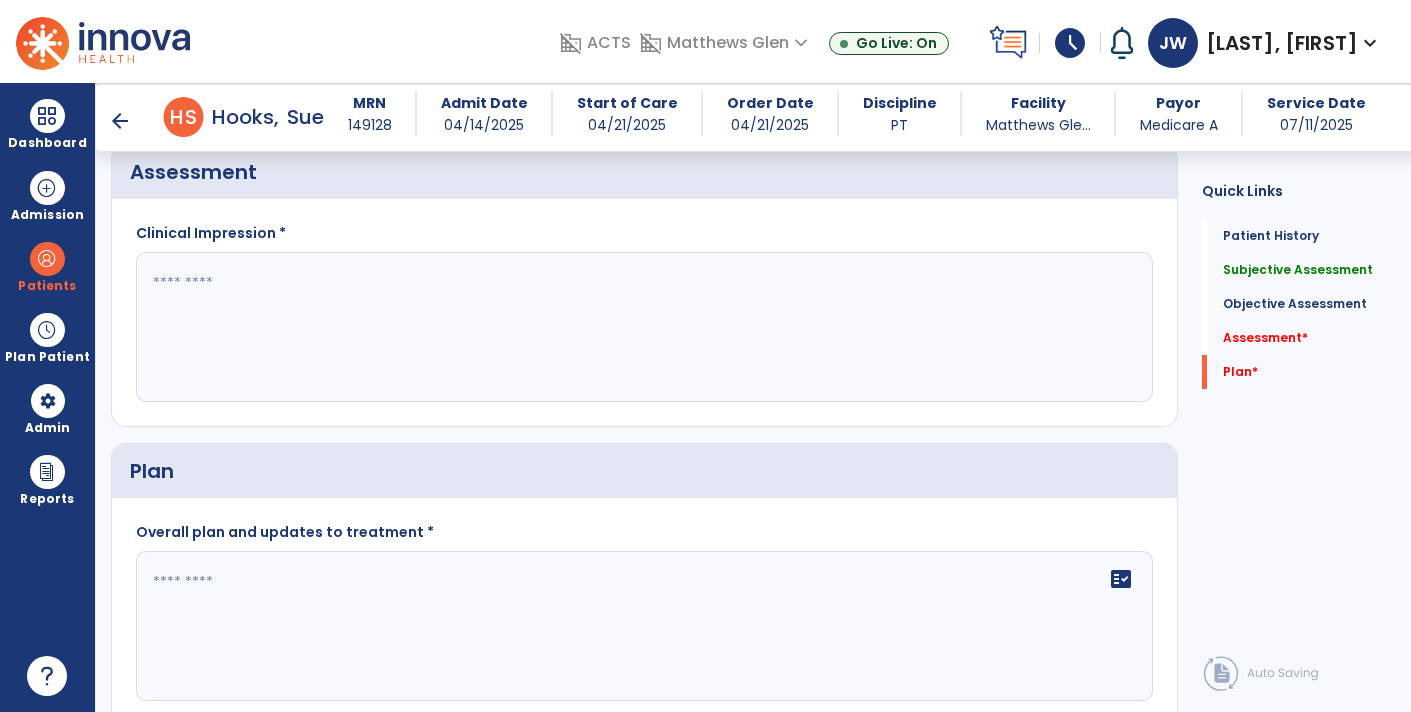 click 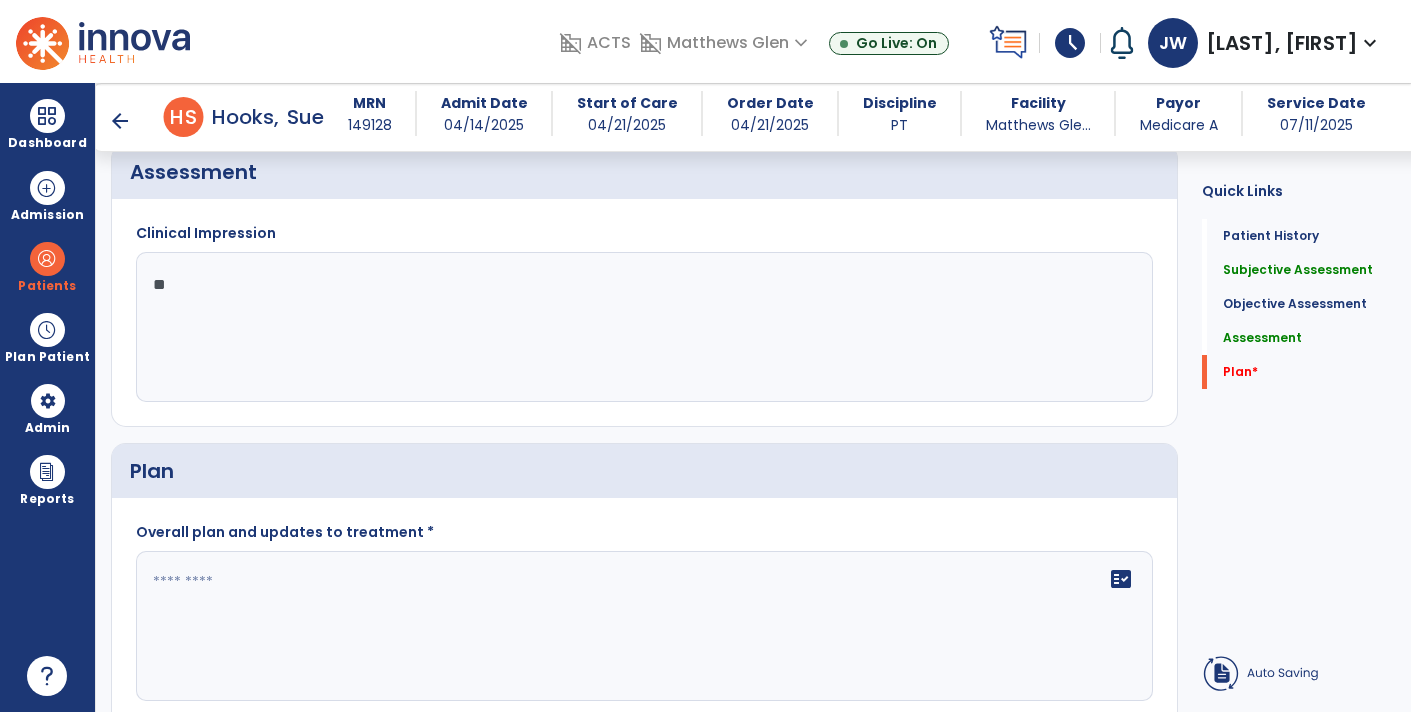 type on "*" 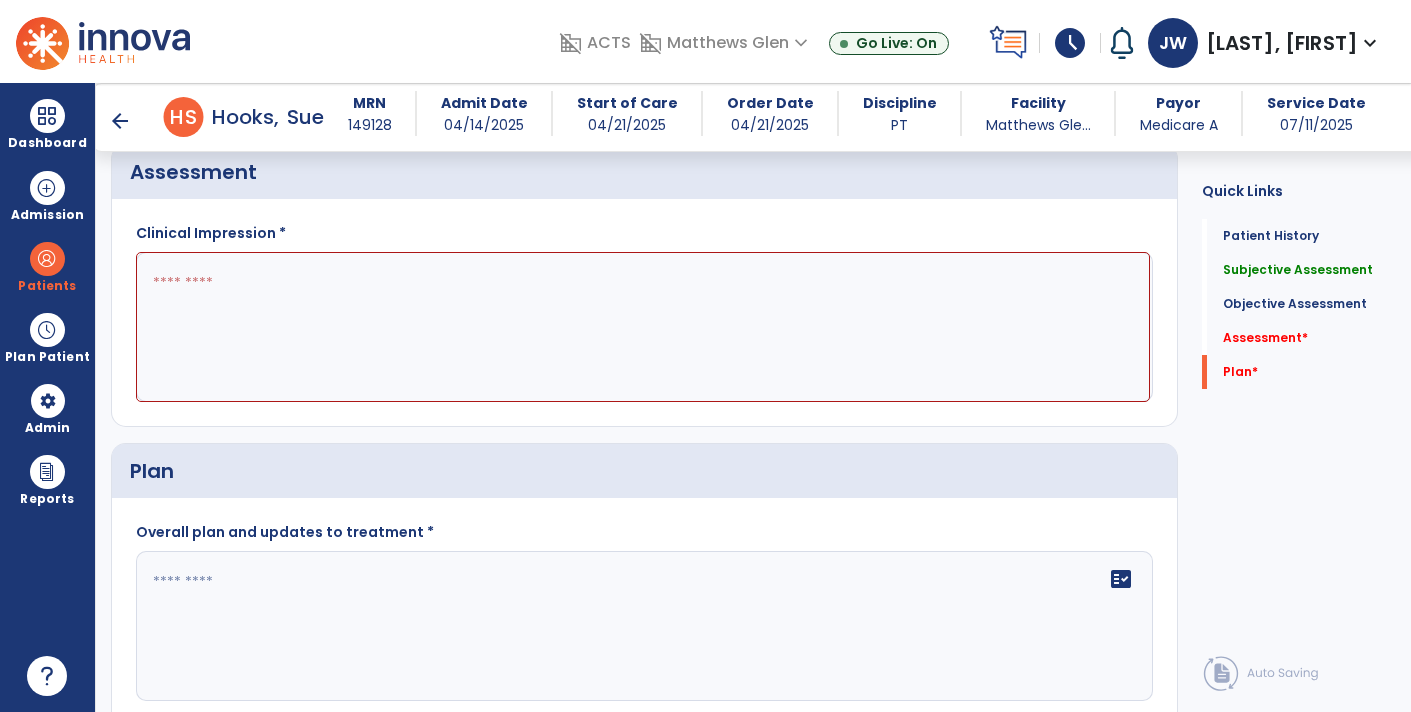 click 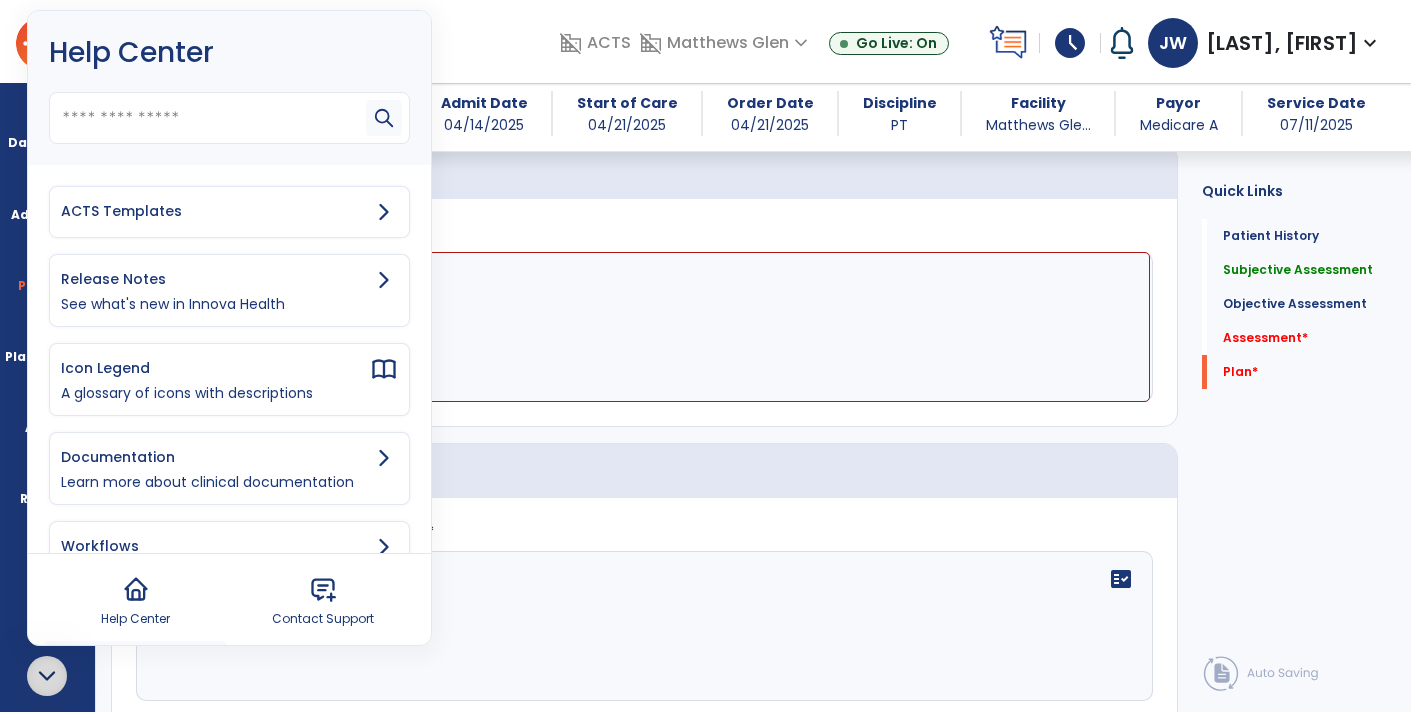 click on "ACTS Templates" at bounding box center [215, 211] 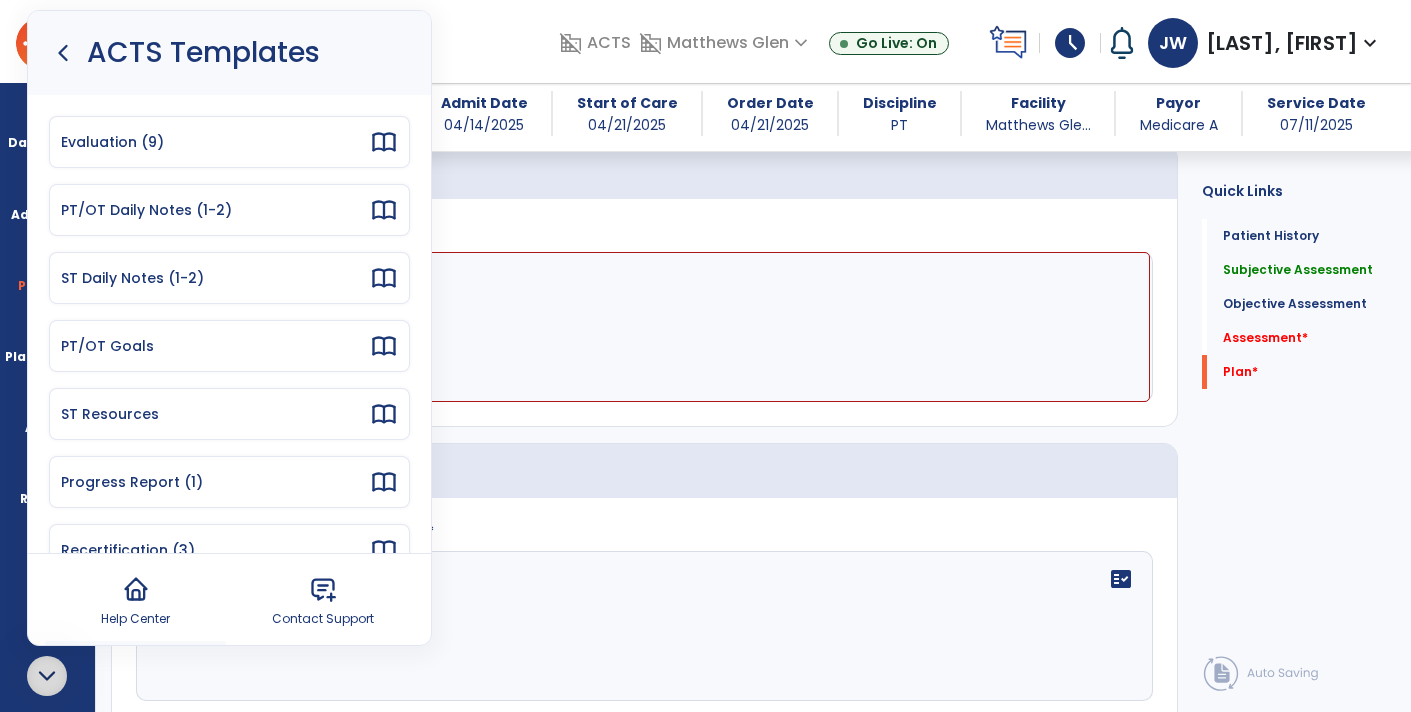 click on "Progress Report (1)" at bounding box center [215, 482] 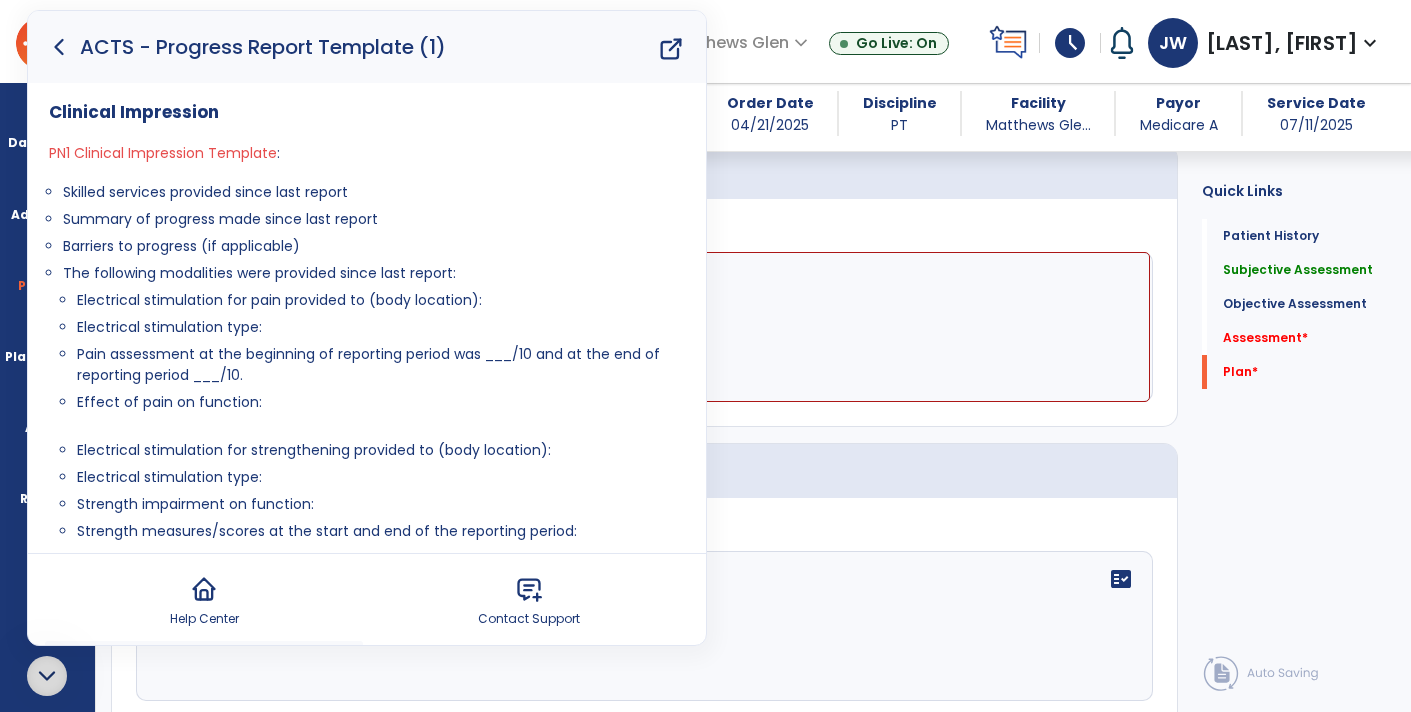 drag, startPoint x: 58, startPoint y: 189, endPoint x: 315, endPoint y: 237, distance: 261.44406 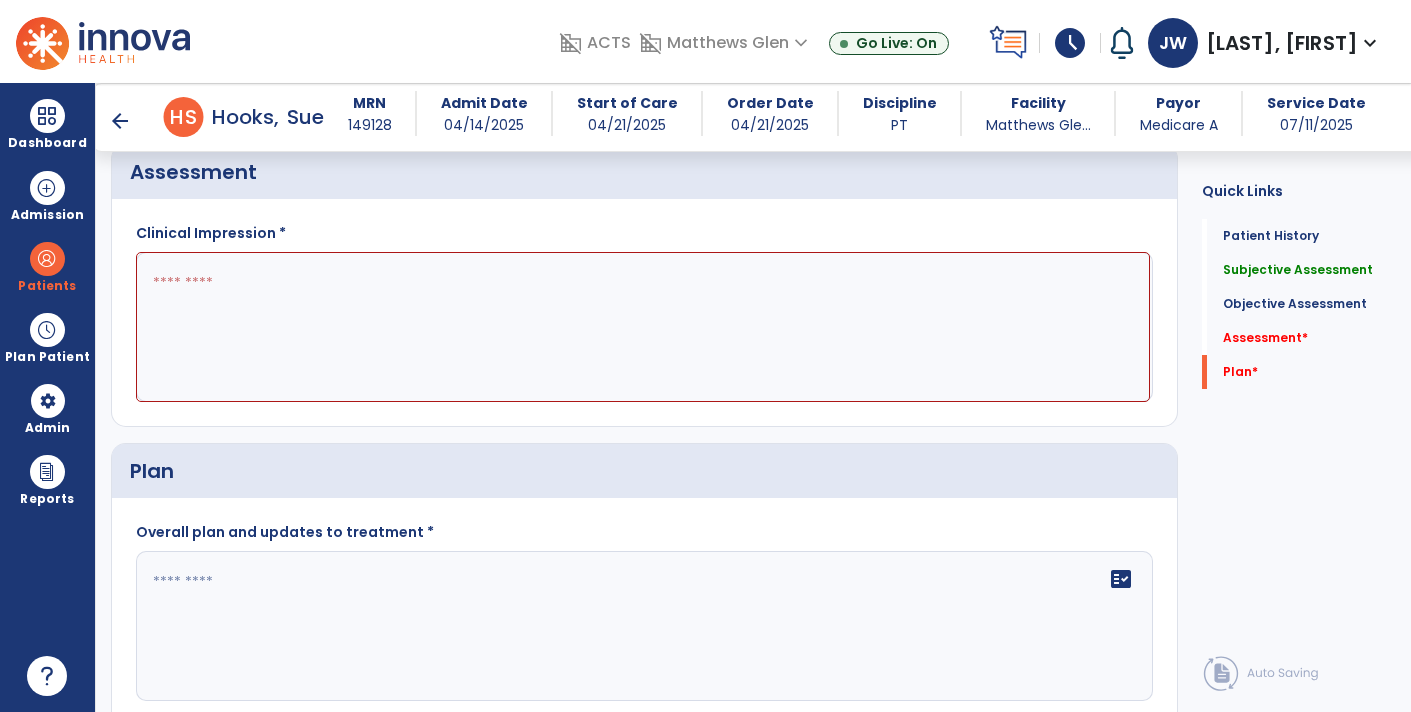 click 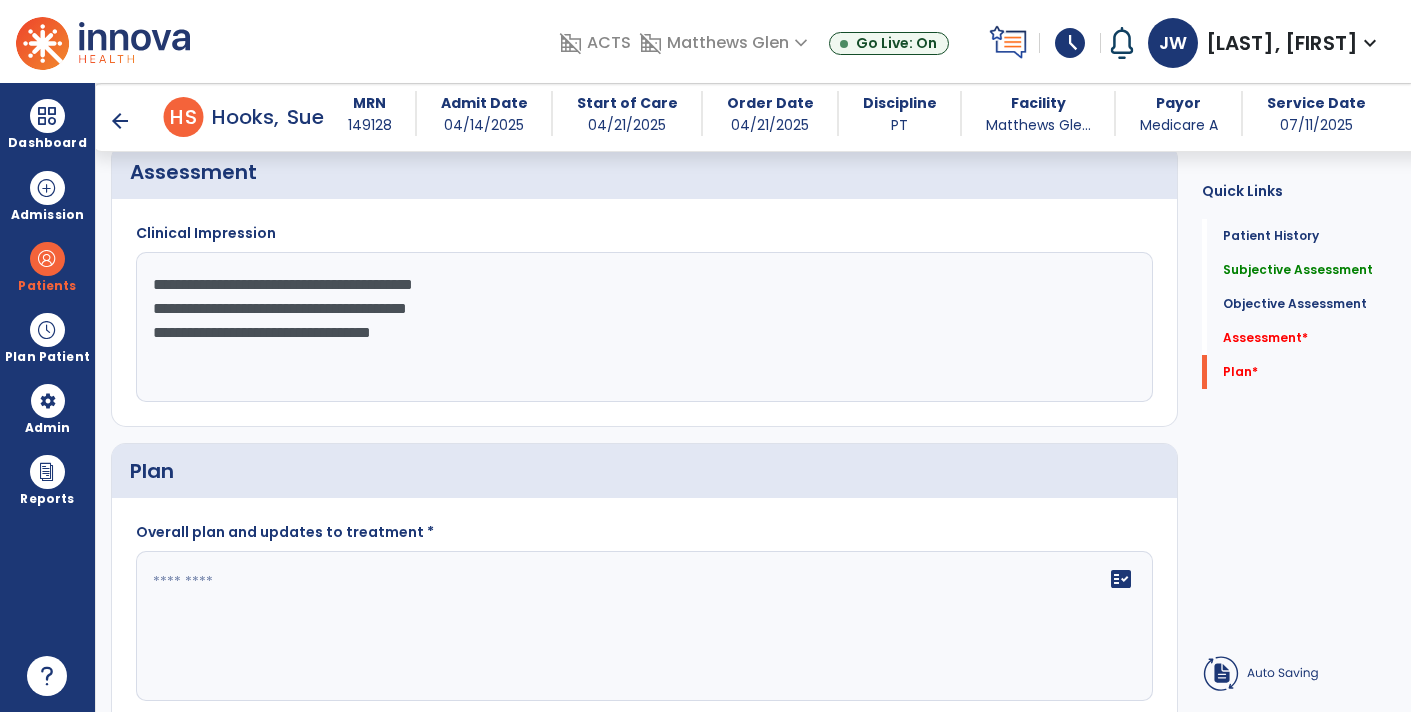 click on "**********" 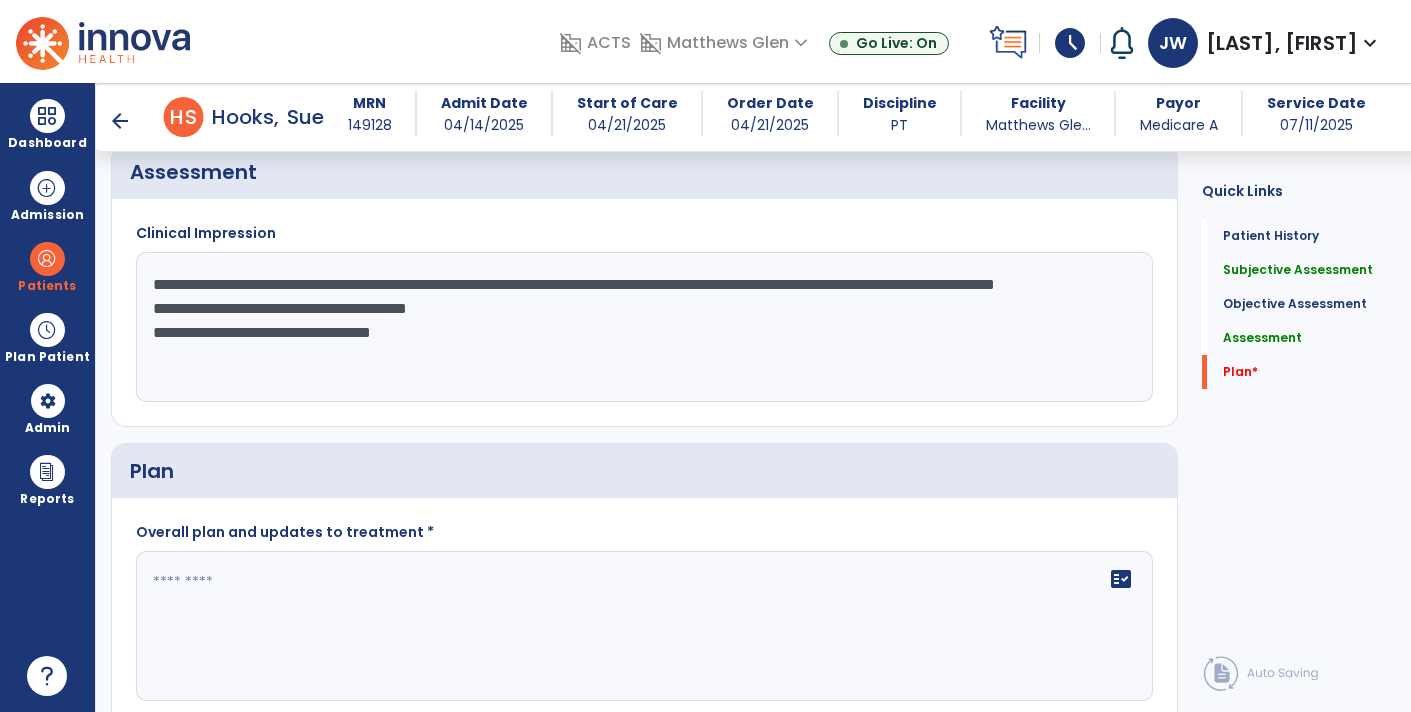 click on "**********" 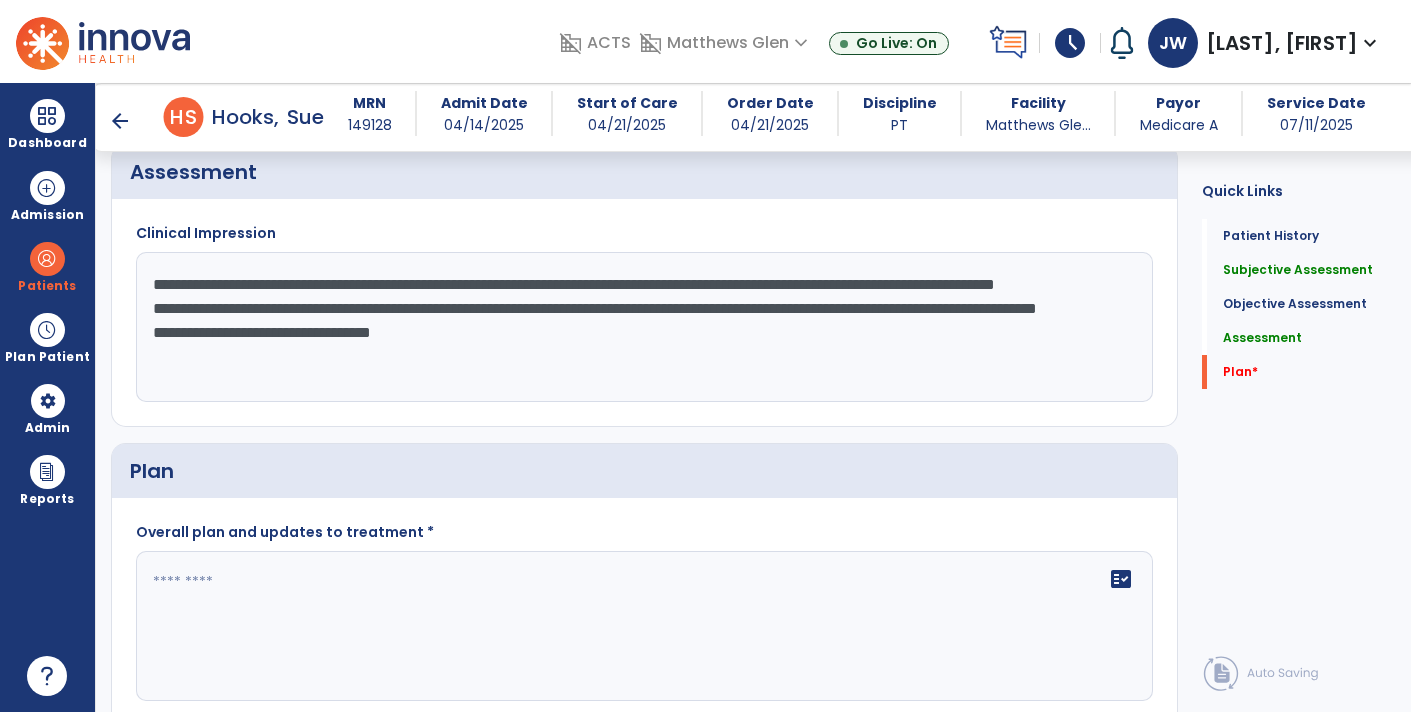 click on "**********" 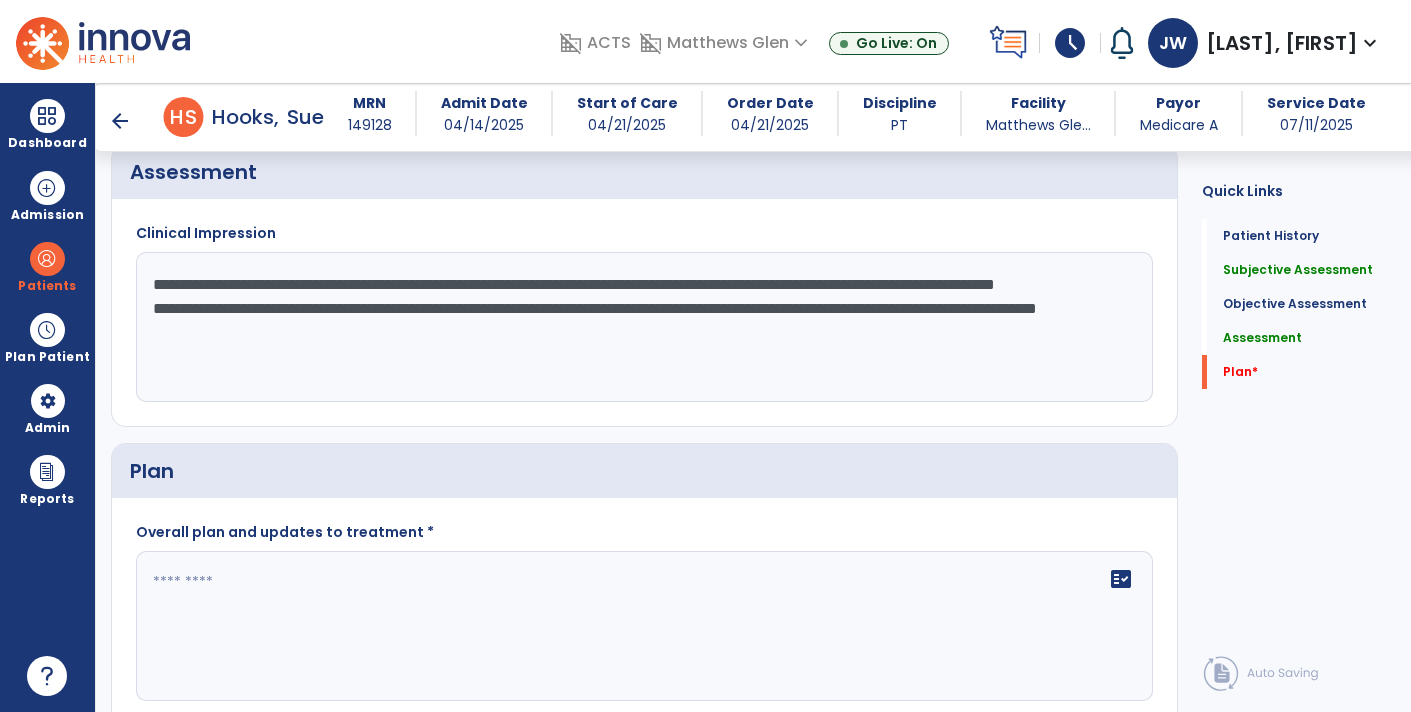 scroll, scrollTop: 4200, scrollLeft: 0, axis: vertical 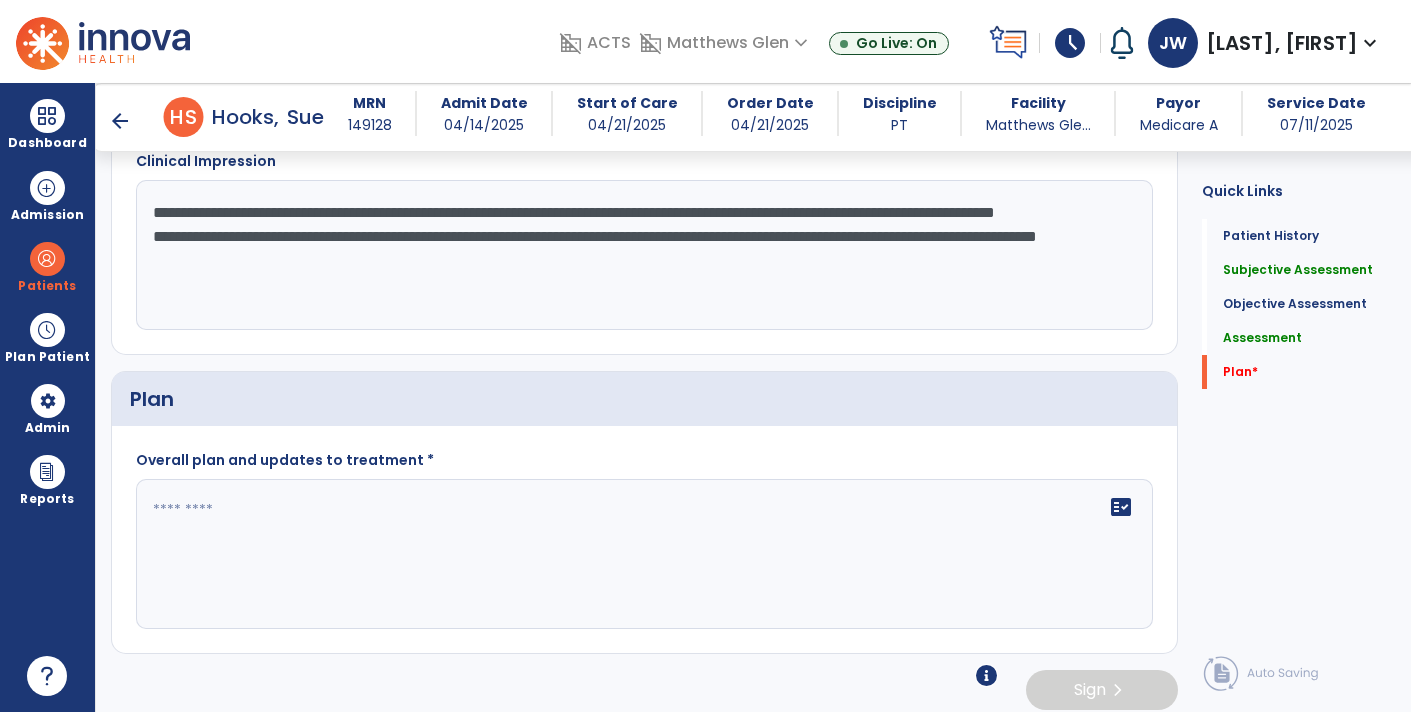 type on "**********" 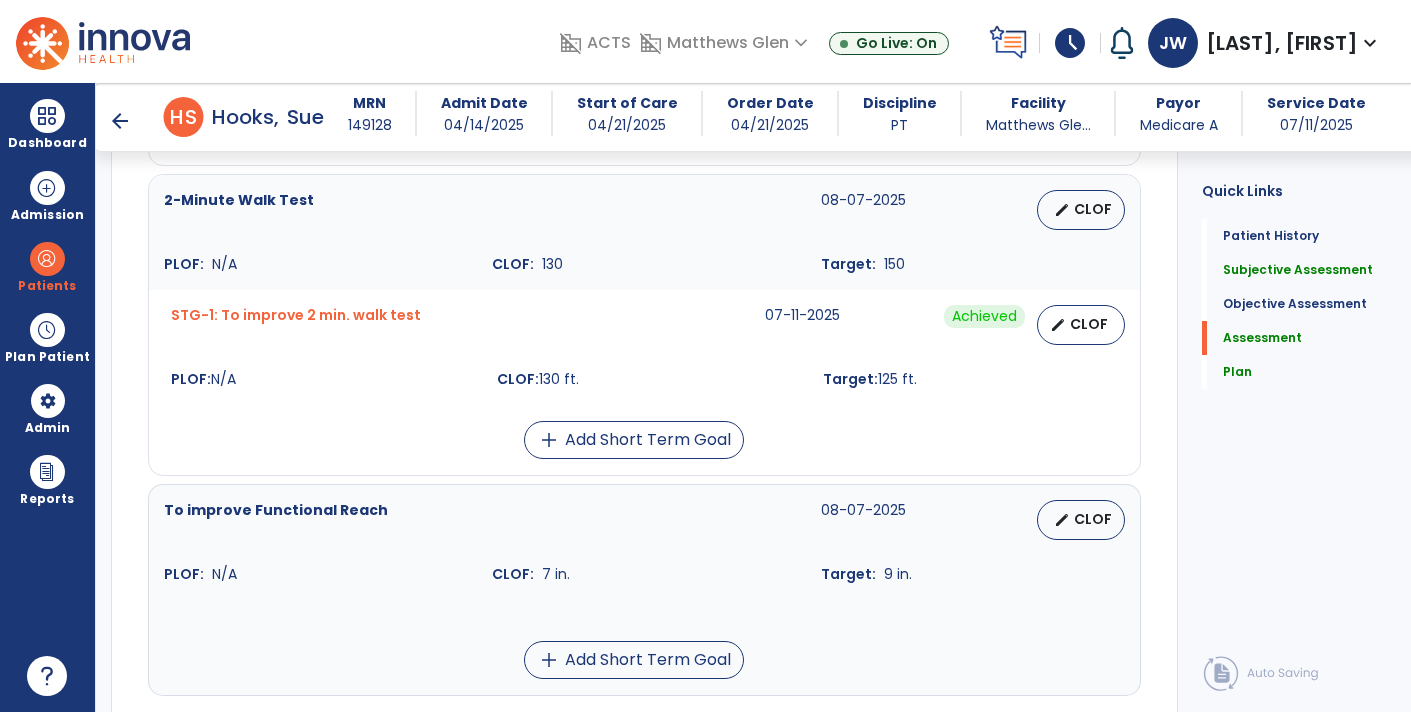 scroll, scrollTop: 4202, scrollLeft: 0, axis: vertical 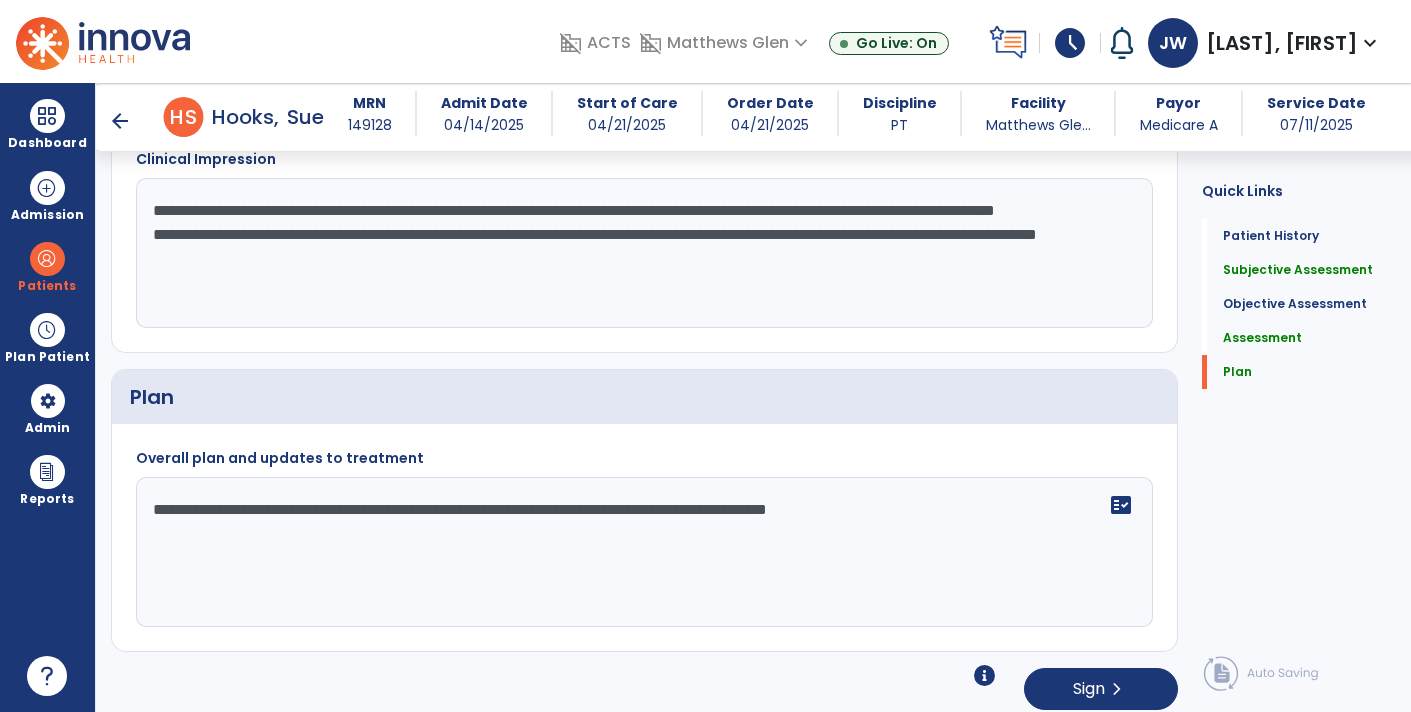 click on "**********" 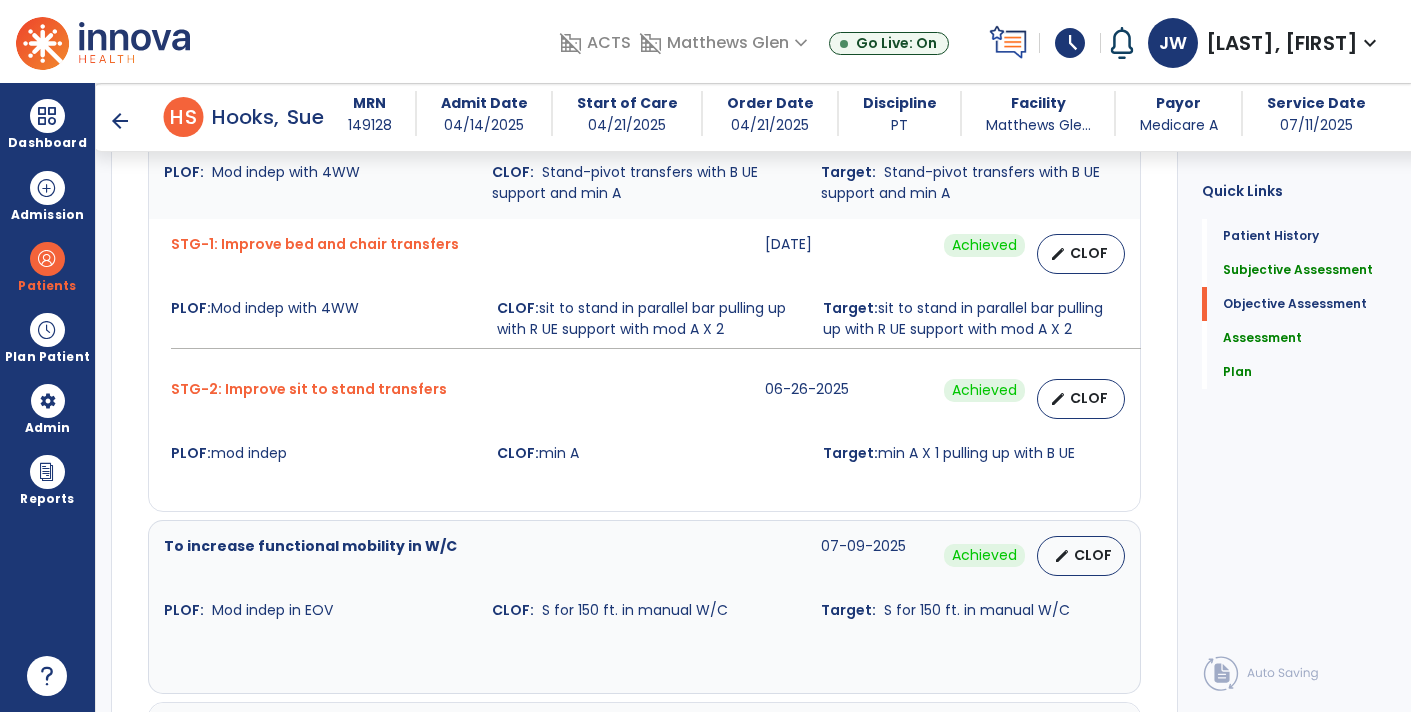 scroll, scrollTop: 1587, scrollLeft: 0, axis: vertical 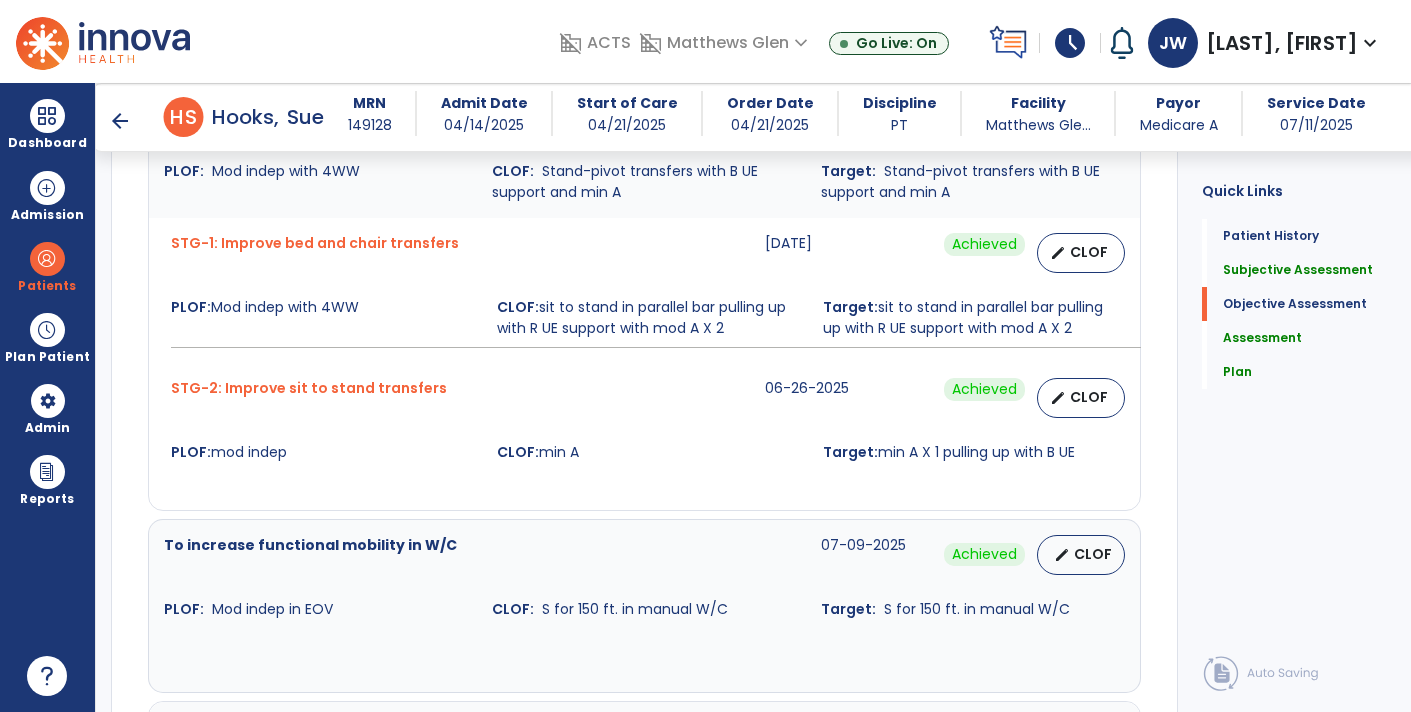 type on "**********" 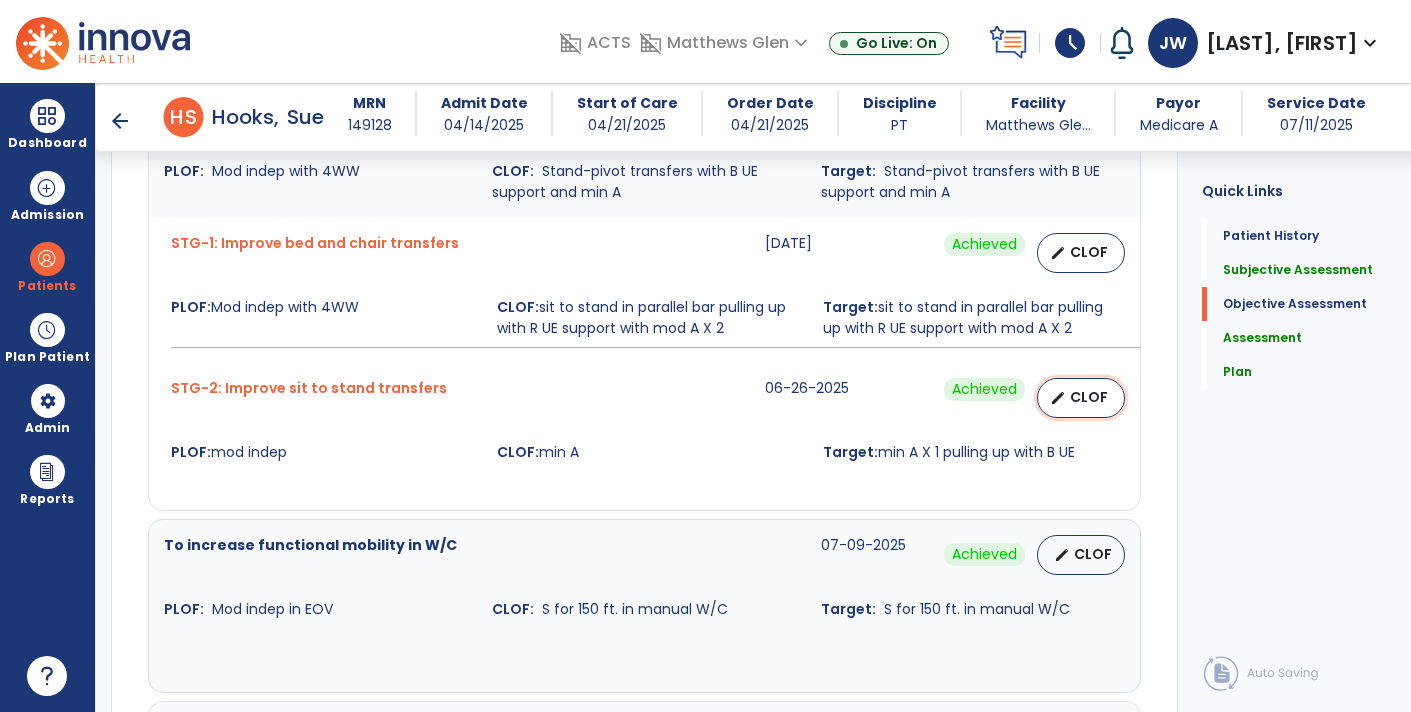 click on "edit   CLOF" at bounding box center [1081, 398] 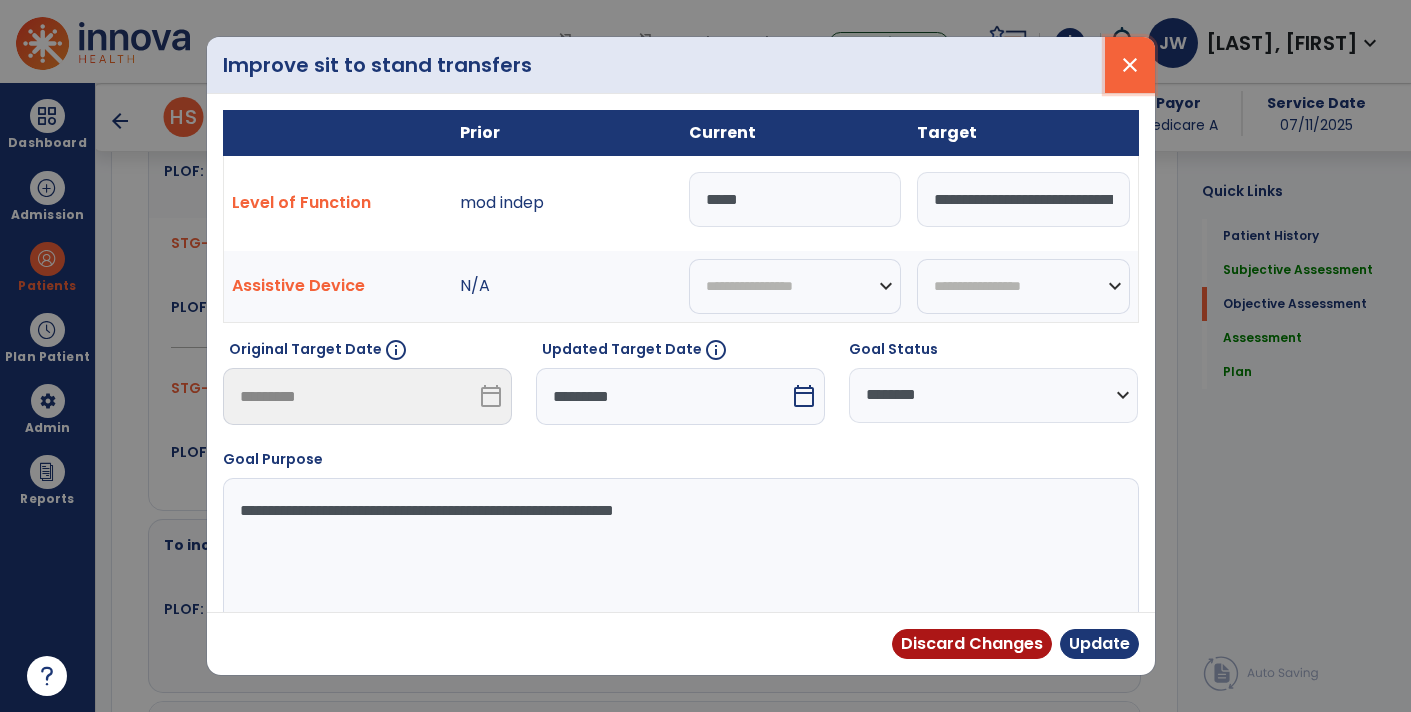 click on "close" at bounding box center (1130, 65) 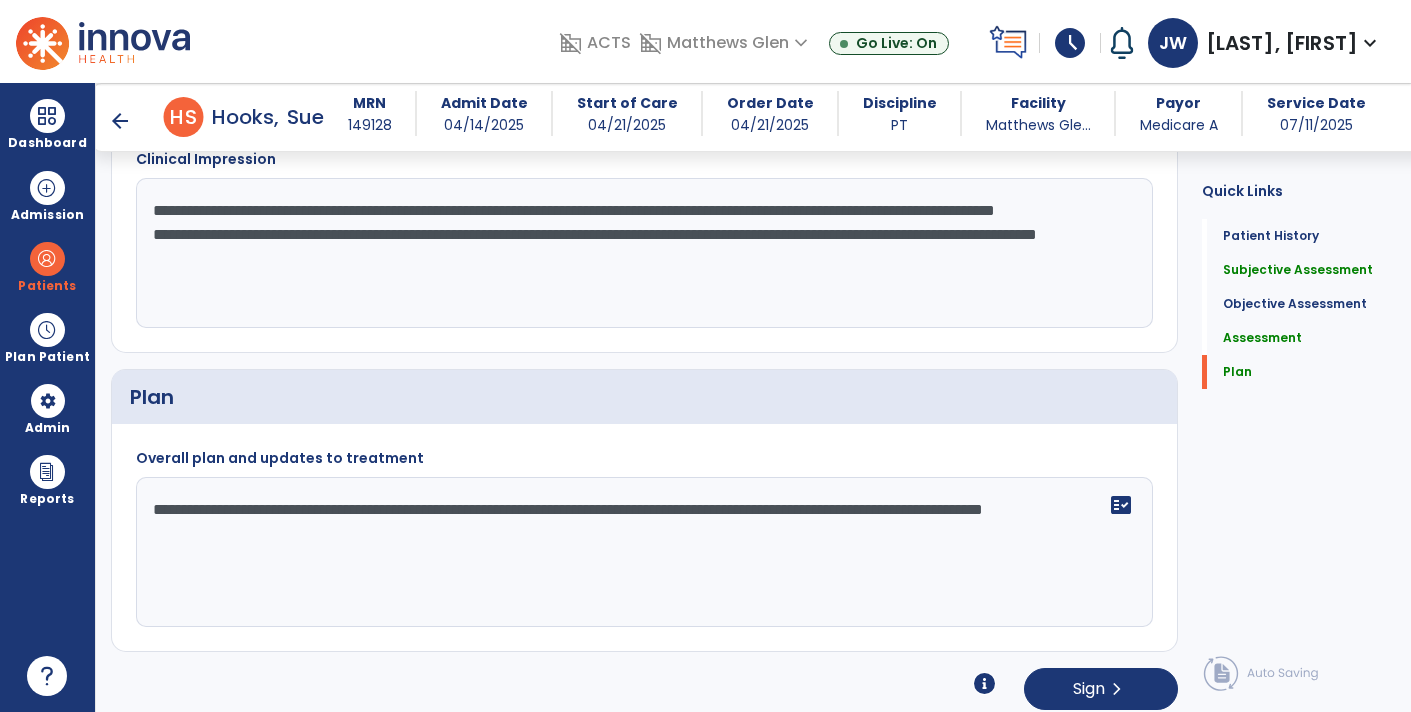 scroll, scrollTop: 4196, scrollLeft: 0, axis: vertical 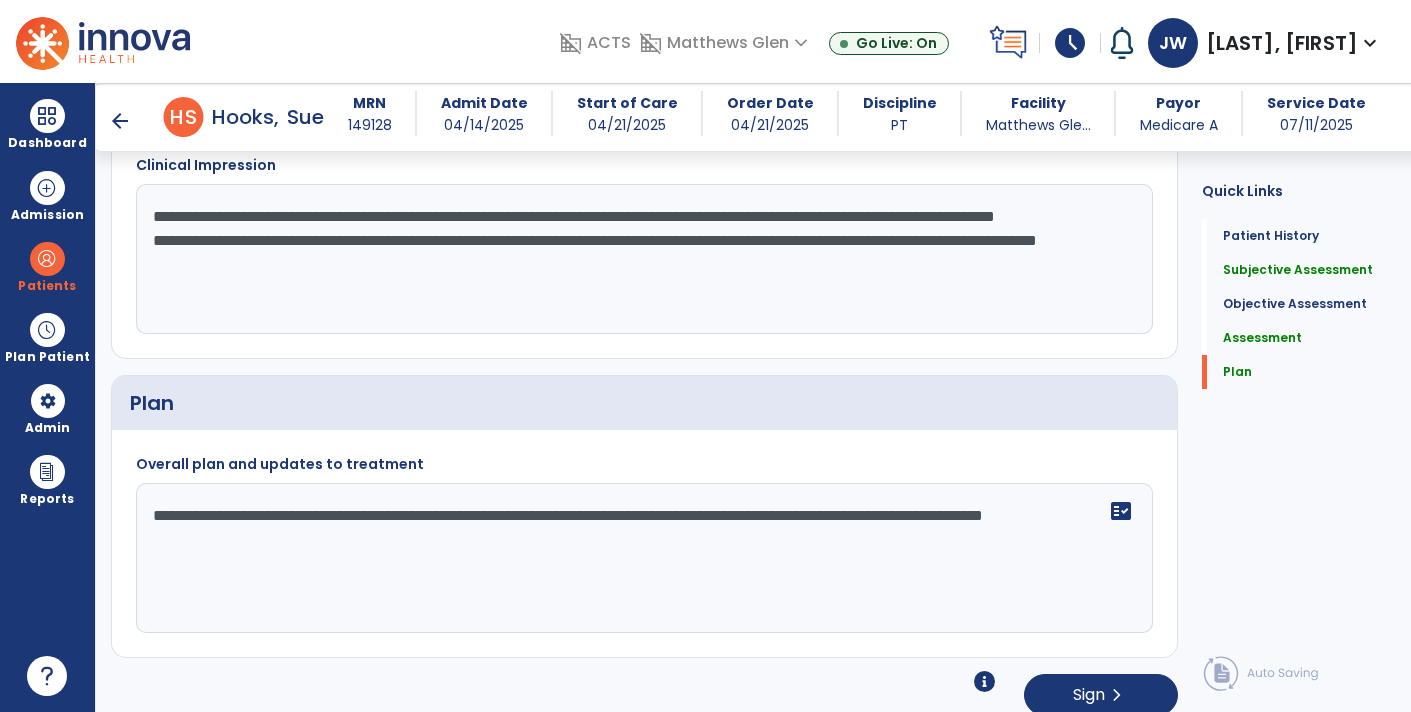 click on "**********" 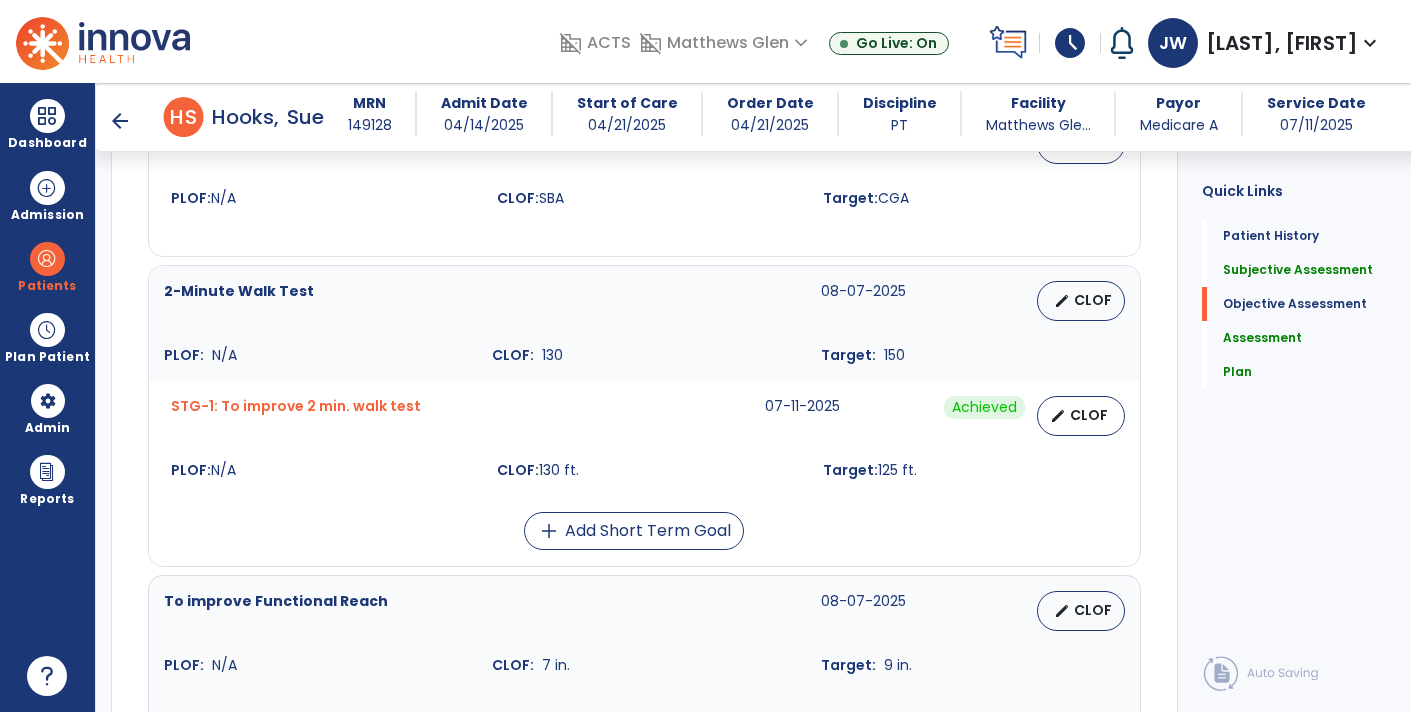 scroll, scrollTop: 4202, scrollLeft: 0, axis: vertical 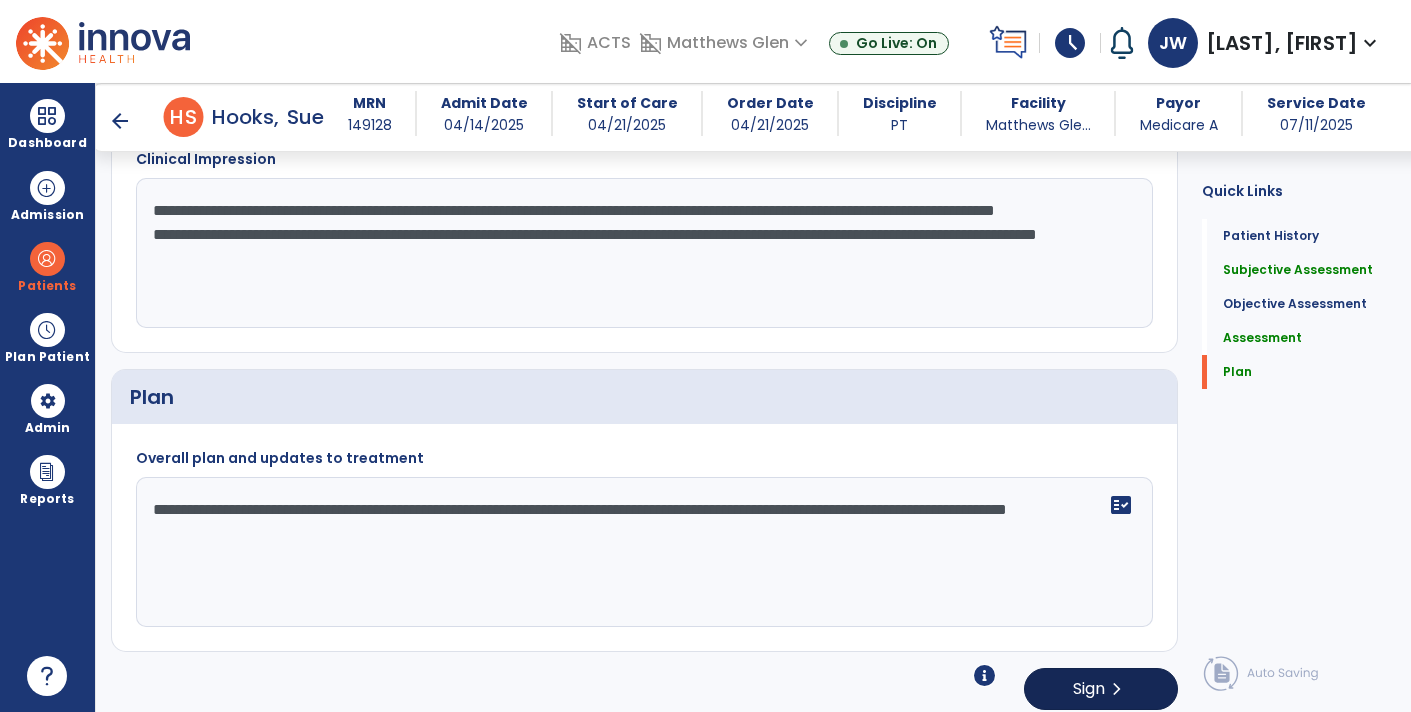 type on "**********" 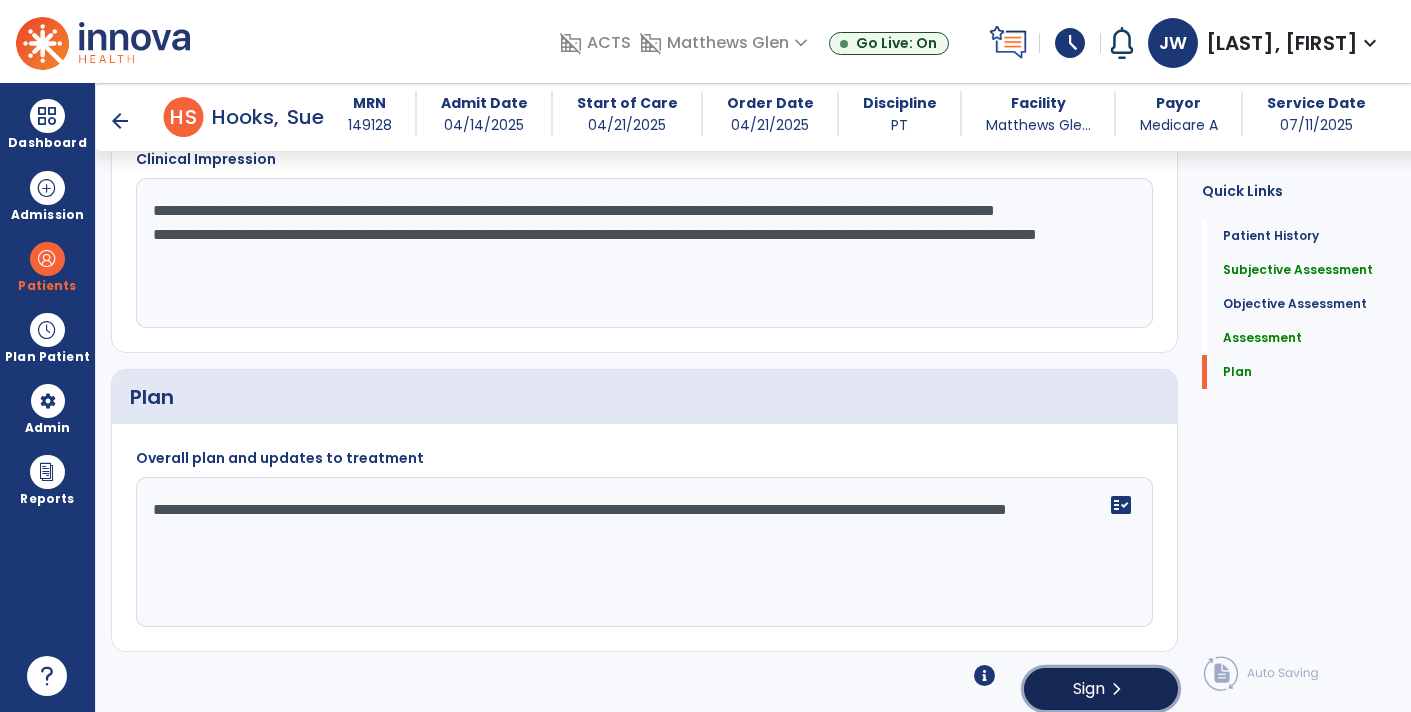click on "chevron_right" 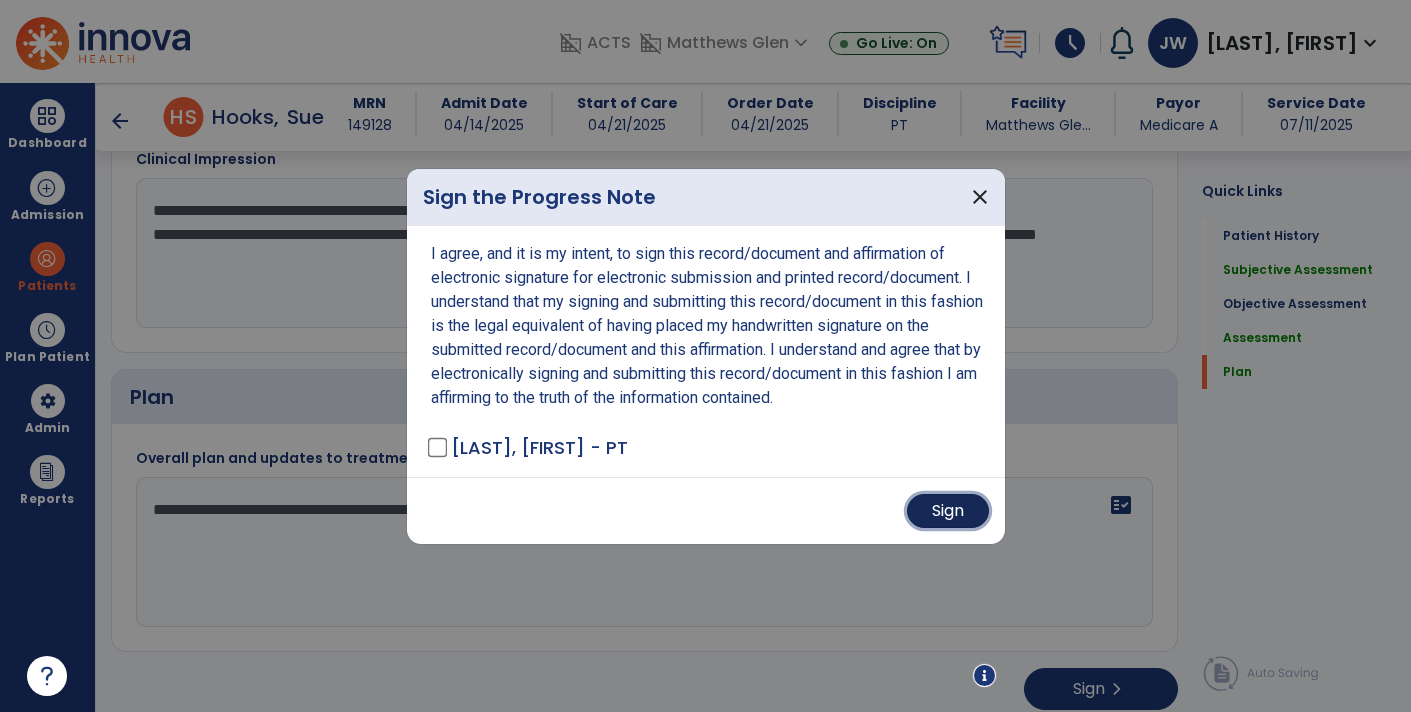 click on "Sign" at bounding box center [948, 511] 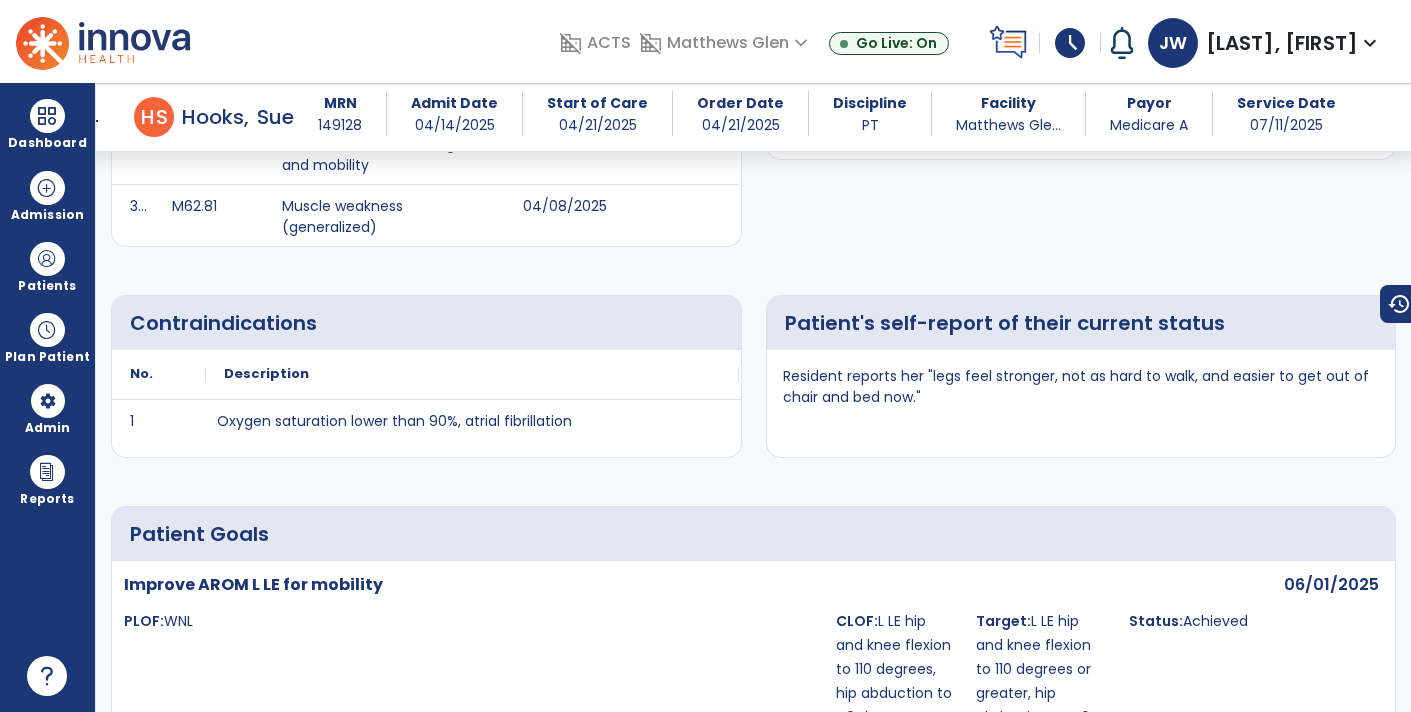 scroll, scrollTop: 0, scrollLeft: 0, axis: both 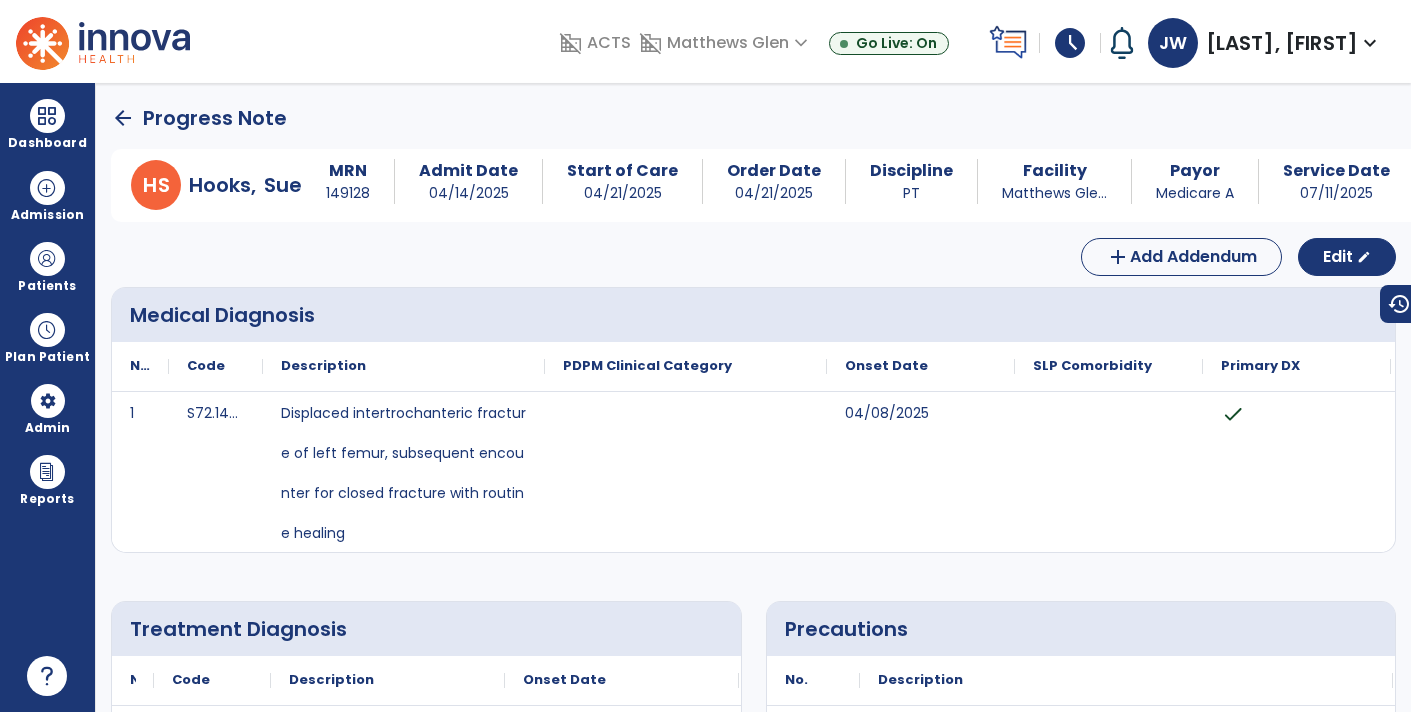 click on "arrow_back" 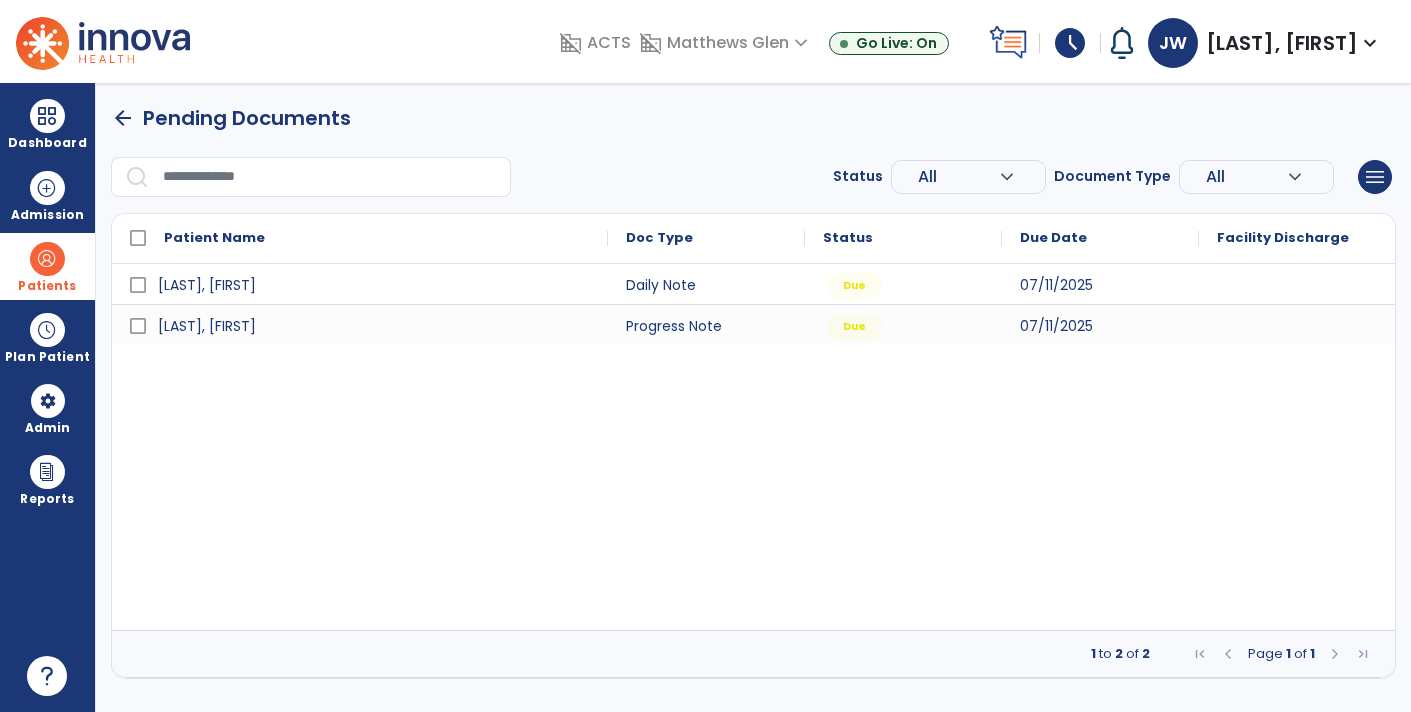 click at bounding box center [47, 259] 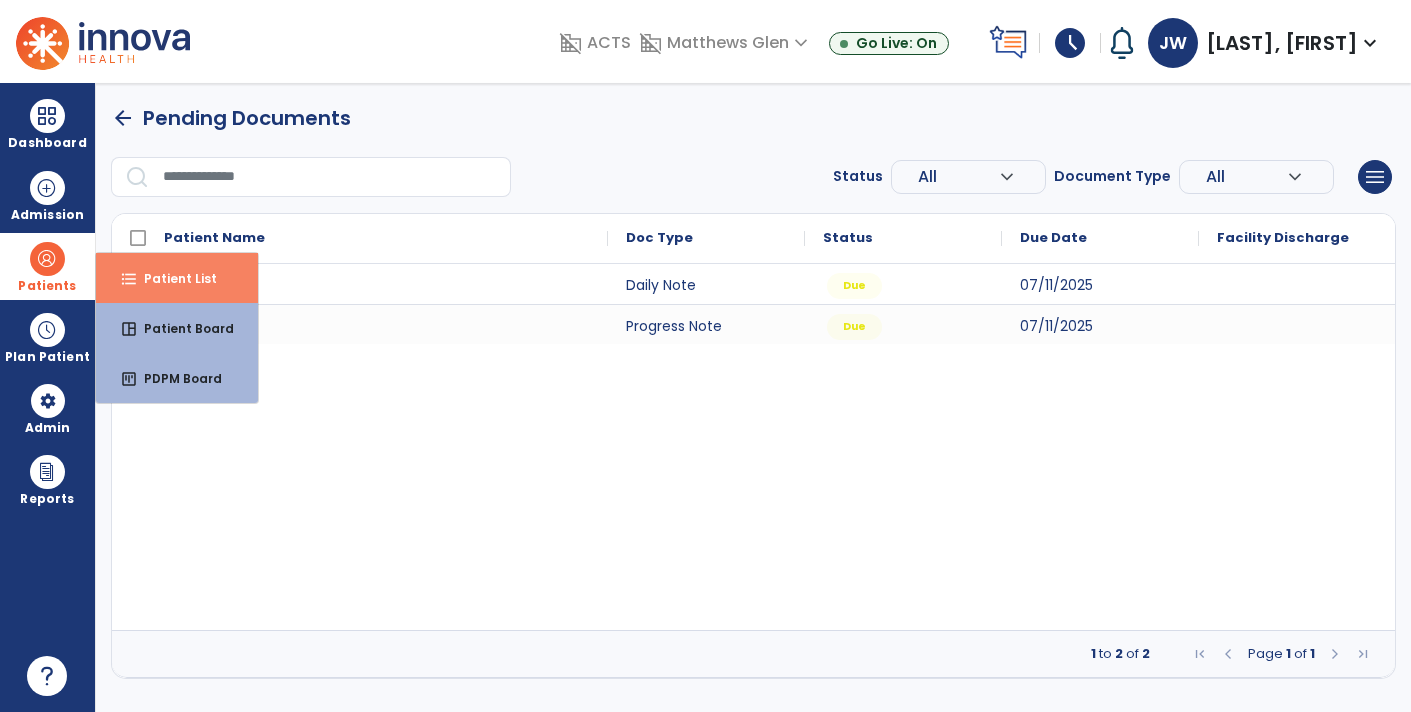 click on "Patient List" at bounding box center (172, 278) 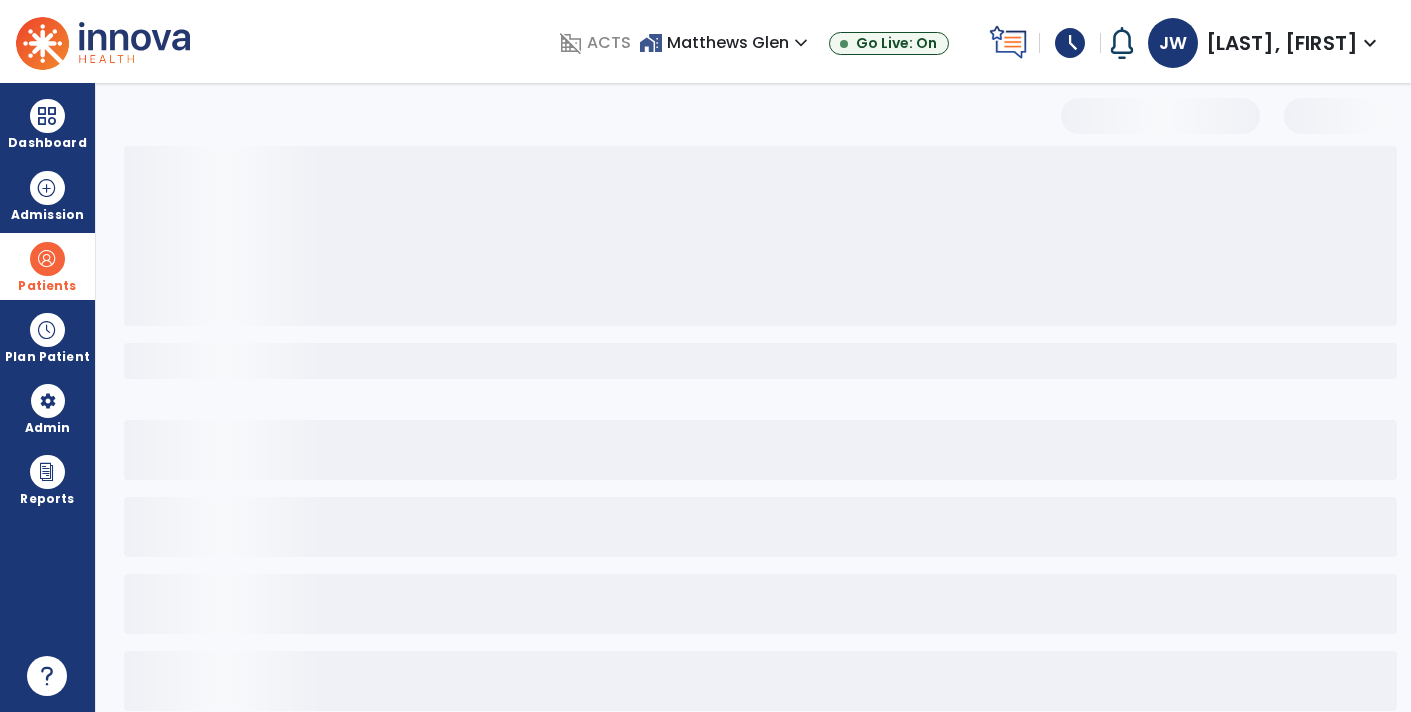 select on "***" 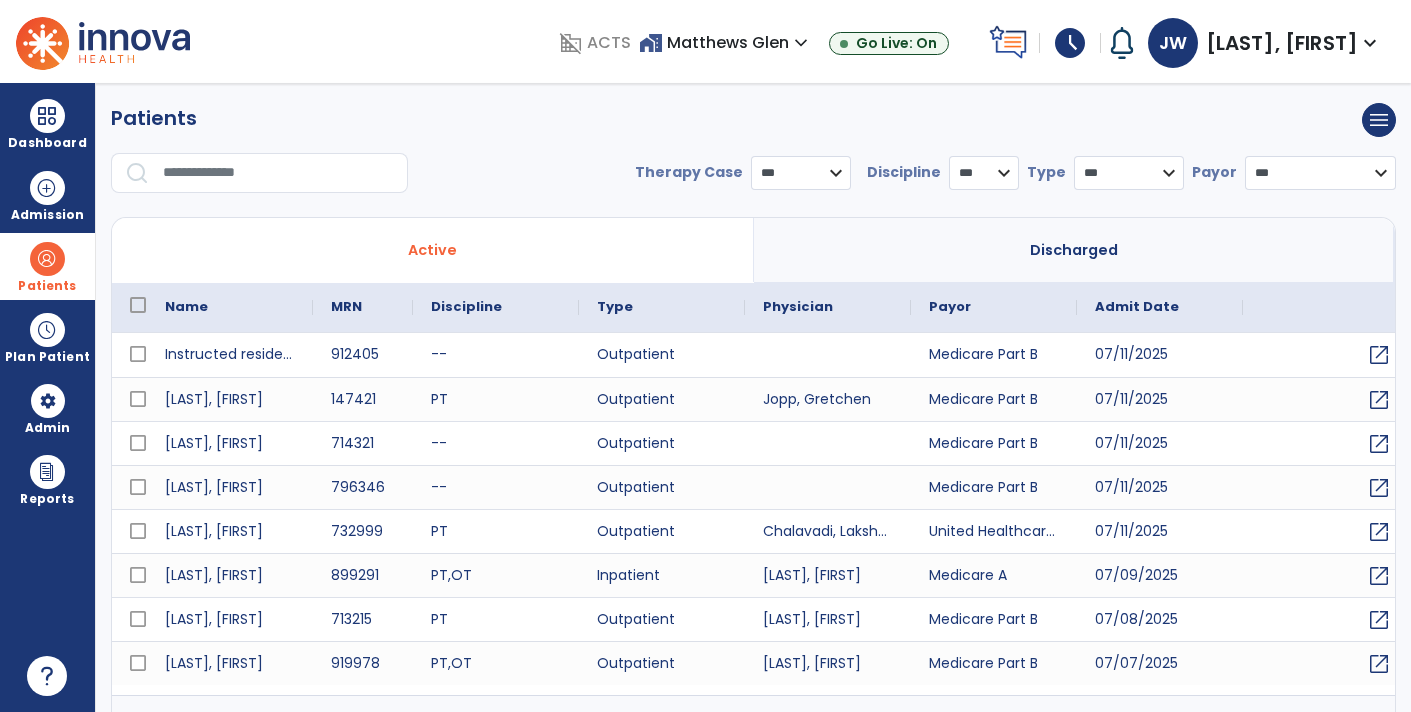 click at bounding box center [278, 173] 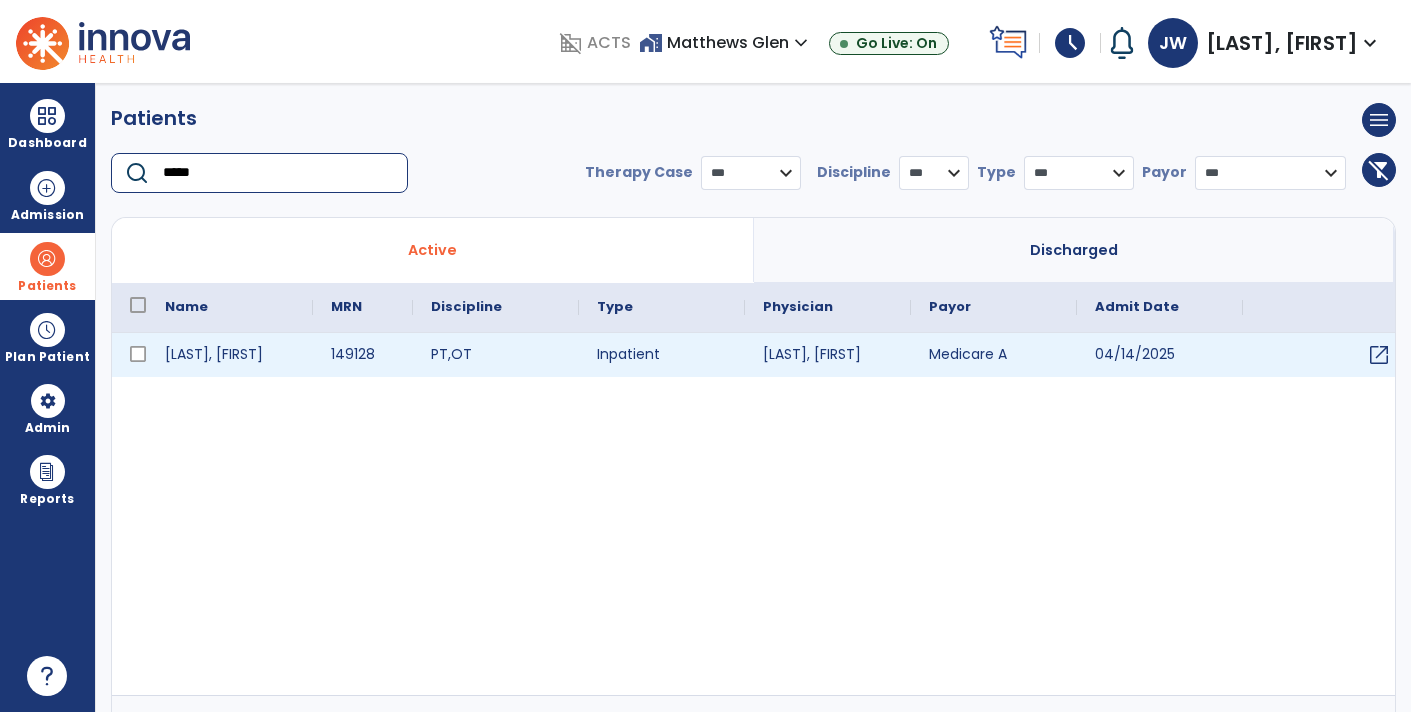 type on "*****" 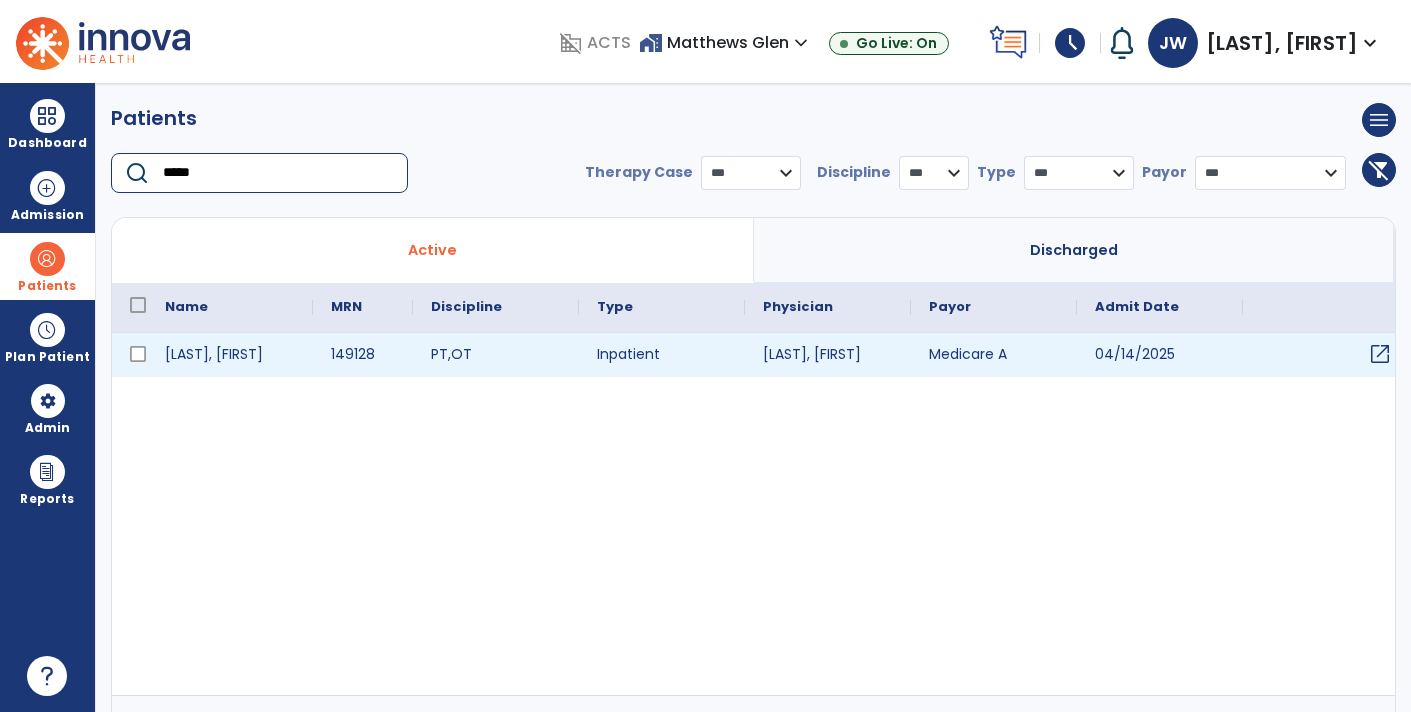 click on "open_in_new" at bounding box center [1380, 354] 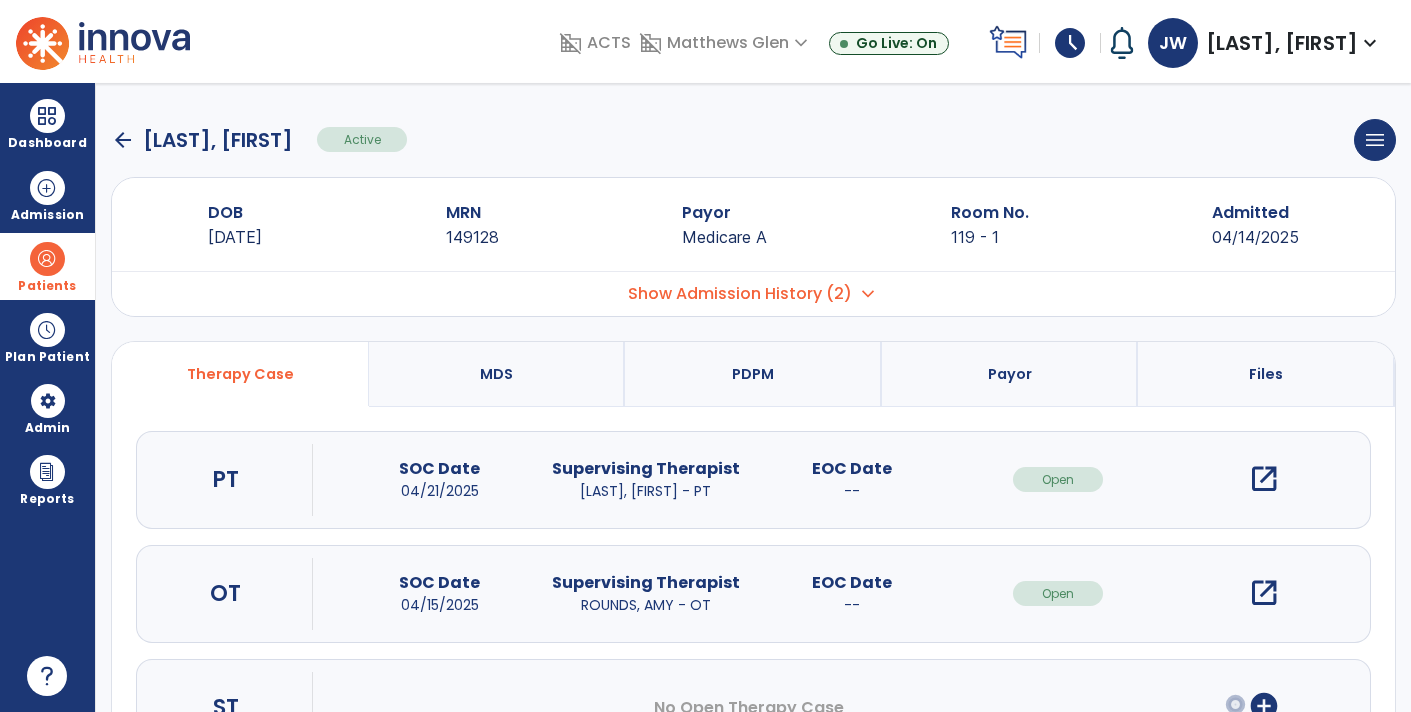 scroll, scrollTop: 2, scrollLeft: 0, axis: vertical 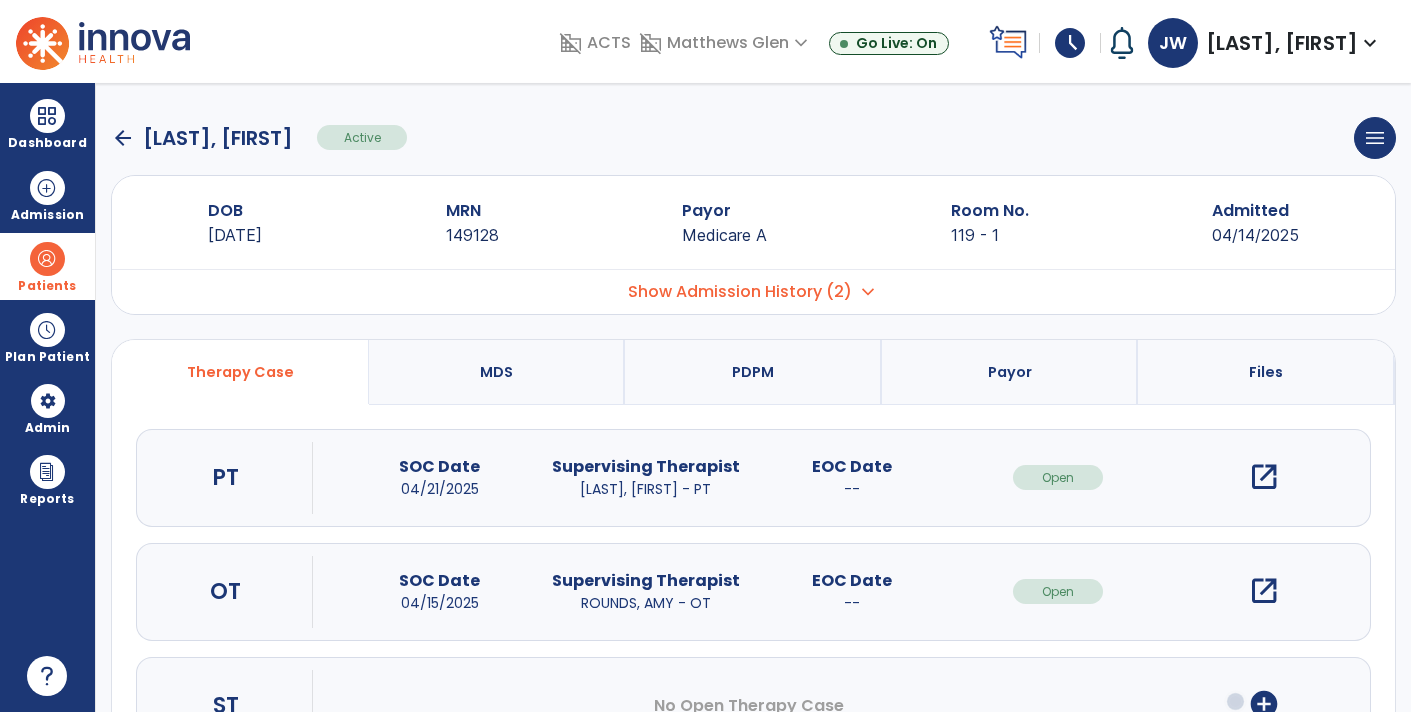 click on "open_in_new" at bounding box center (1264, 477) 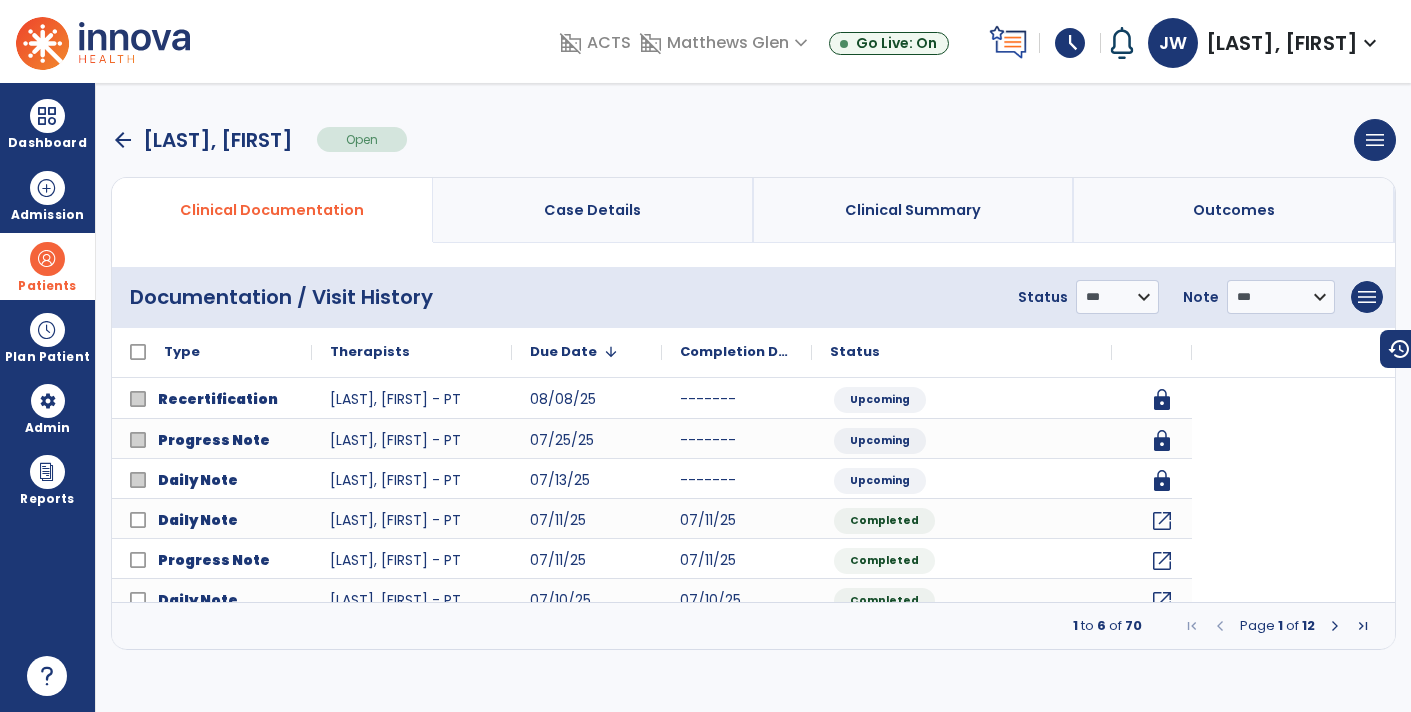 scroll, scrollTop: 0, scrollLeft: 0, axis: both 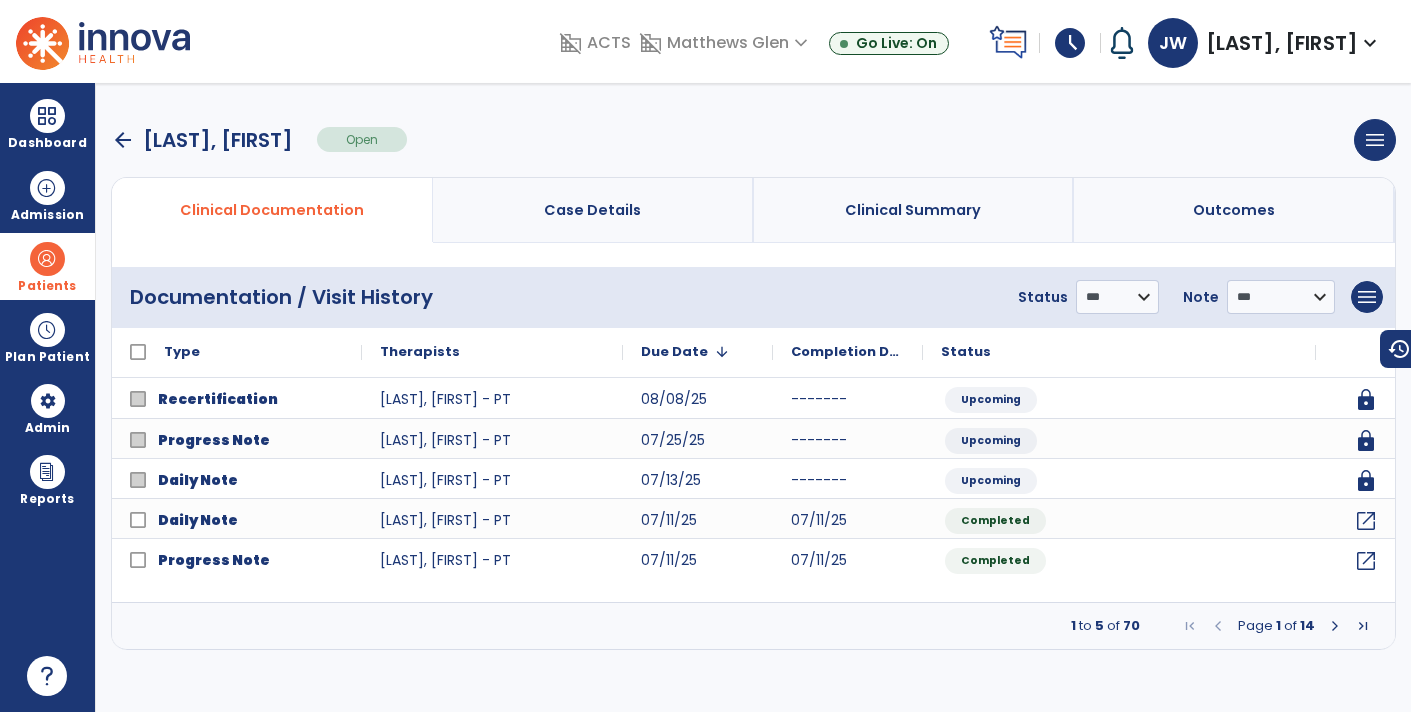 click at bounding box center (1335, 626) 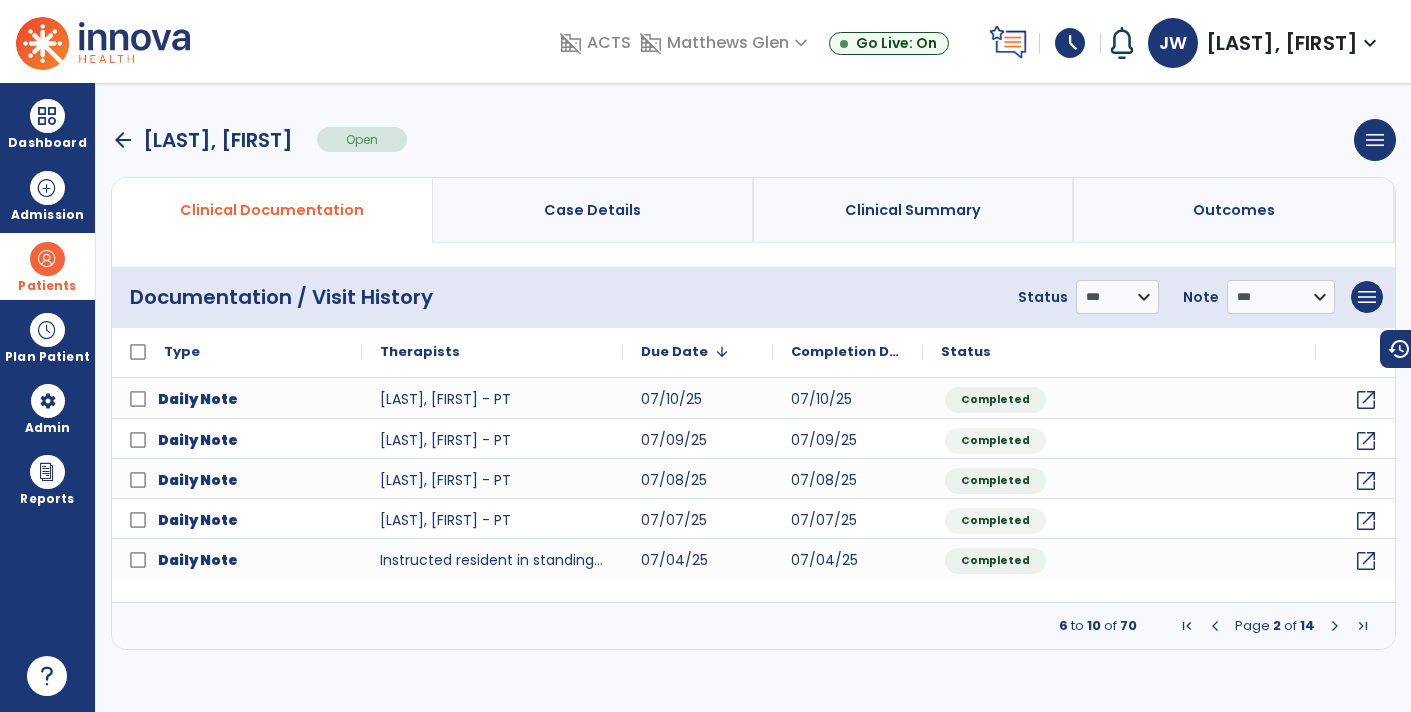 click at bounding box center (1335, 626) 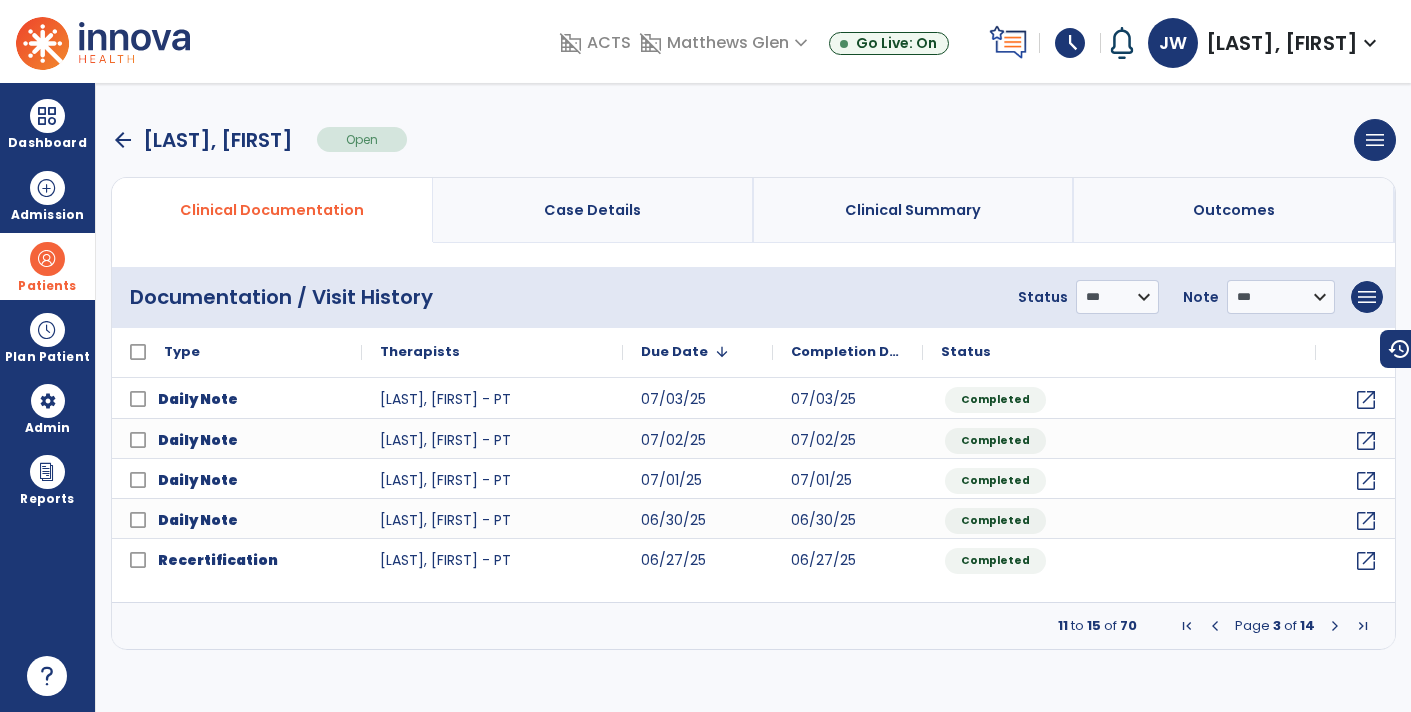 click at bounding box center (1335, 626) 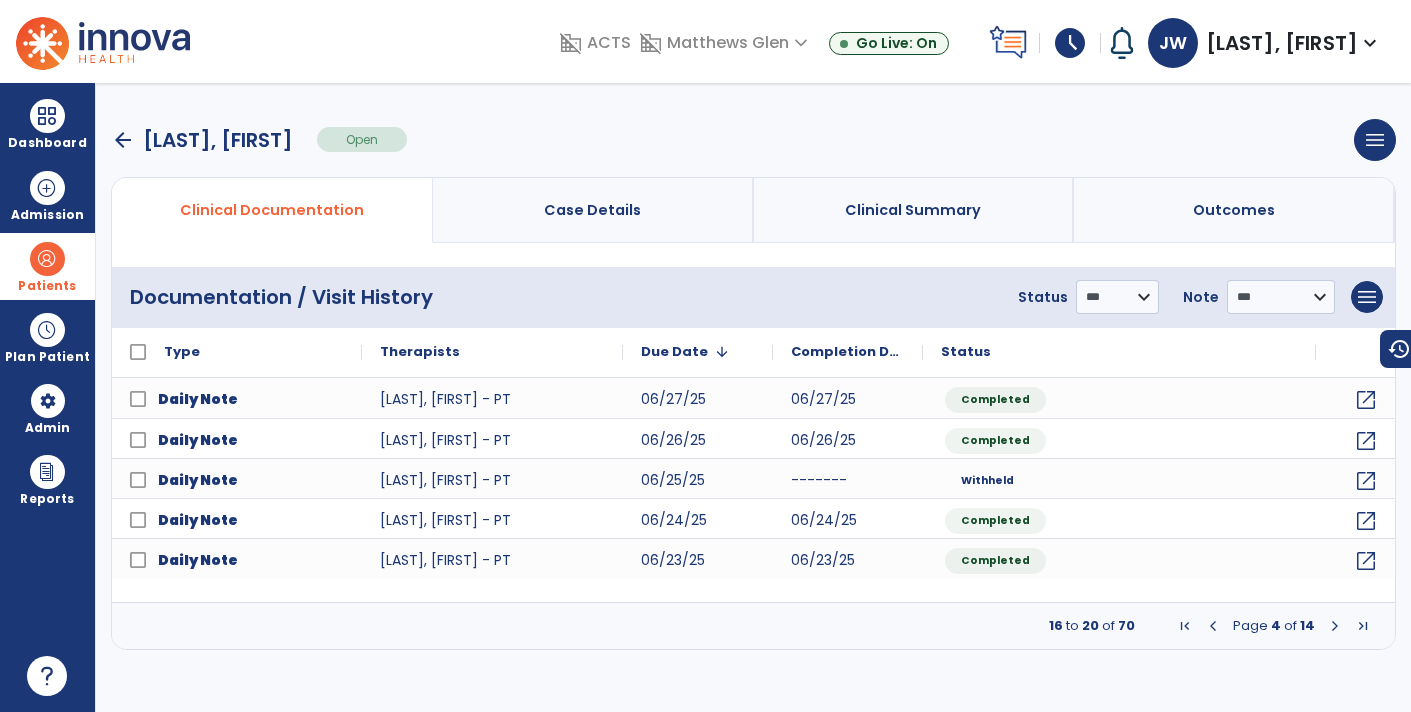 click at bounding box center (1335, 626) 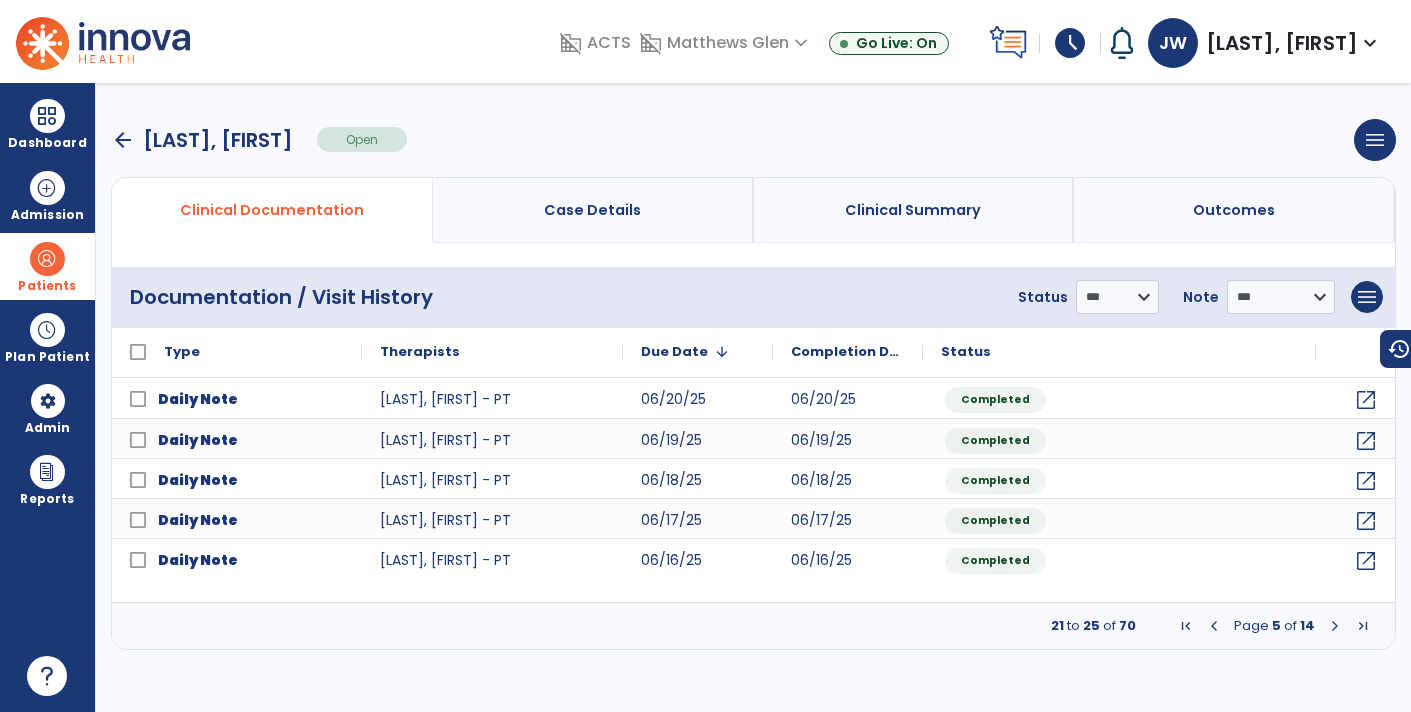 click at bounding box center [1335, 626] 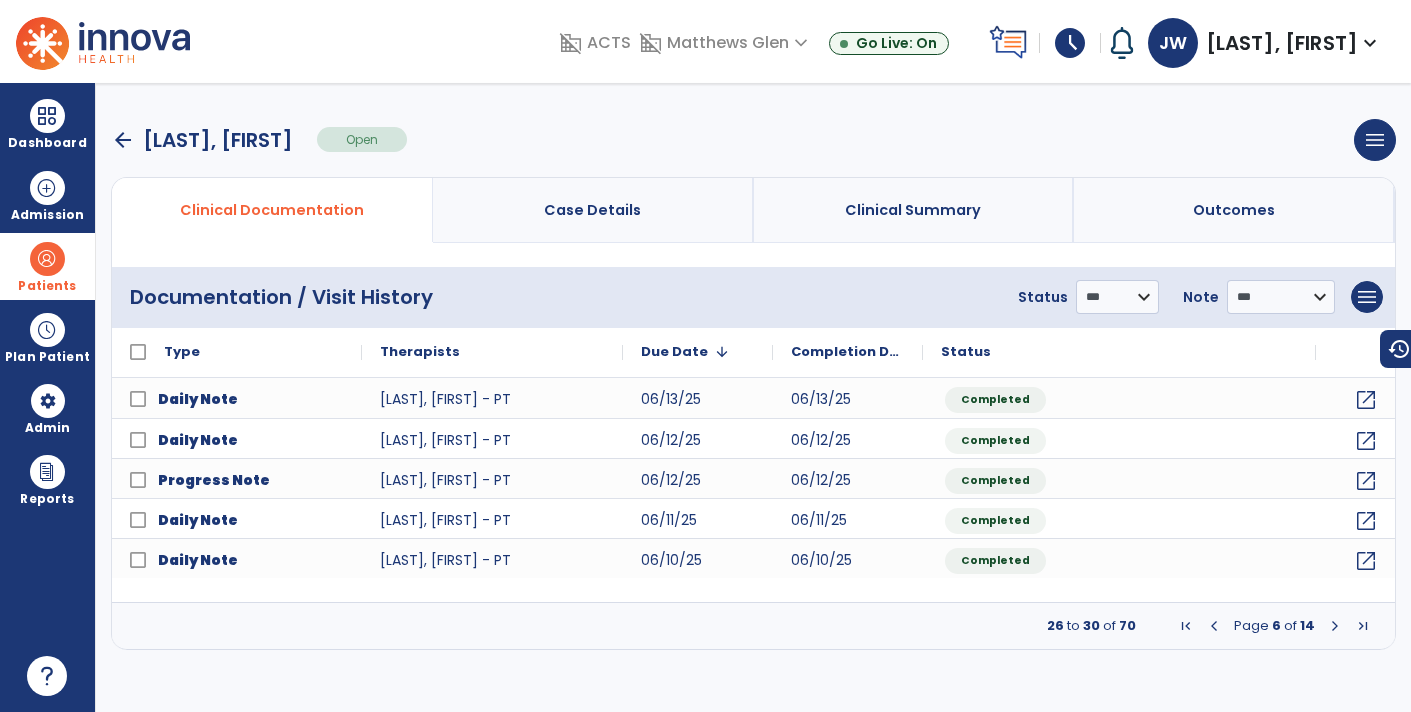 click at bounding box center [1335, 626] 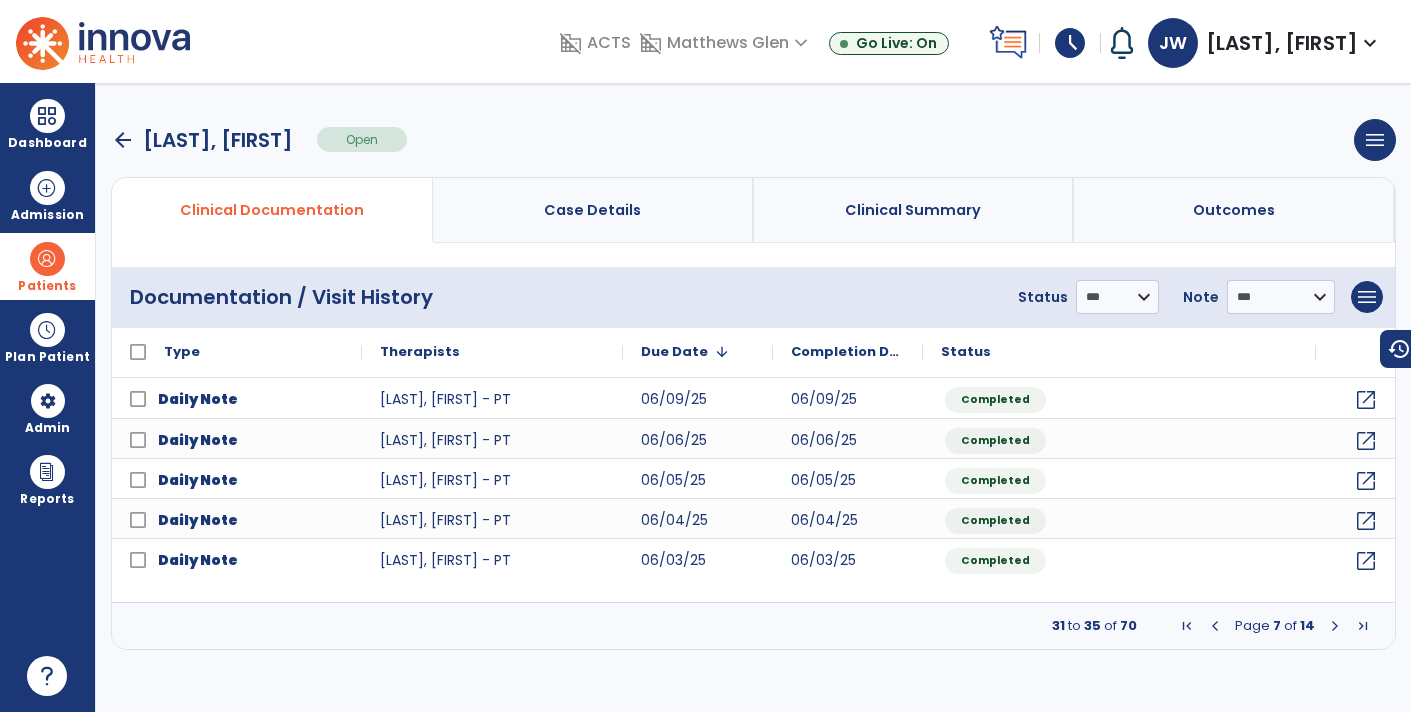 click at bounding box center (1335, 626) 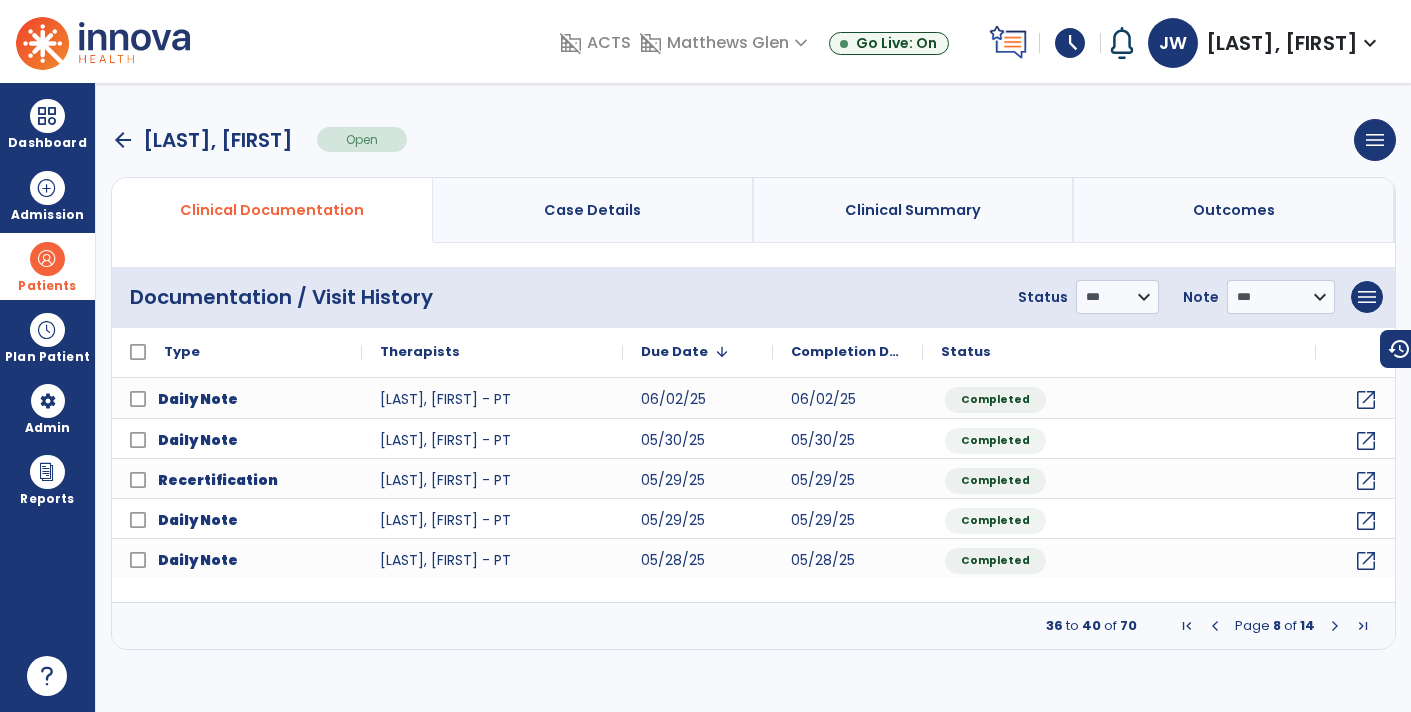 click at bounding box center (1335, 626) 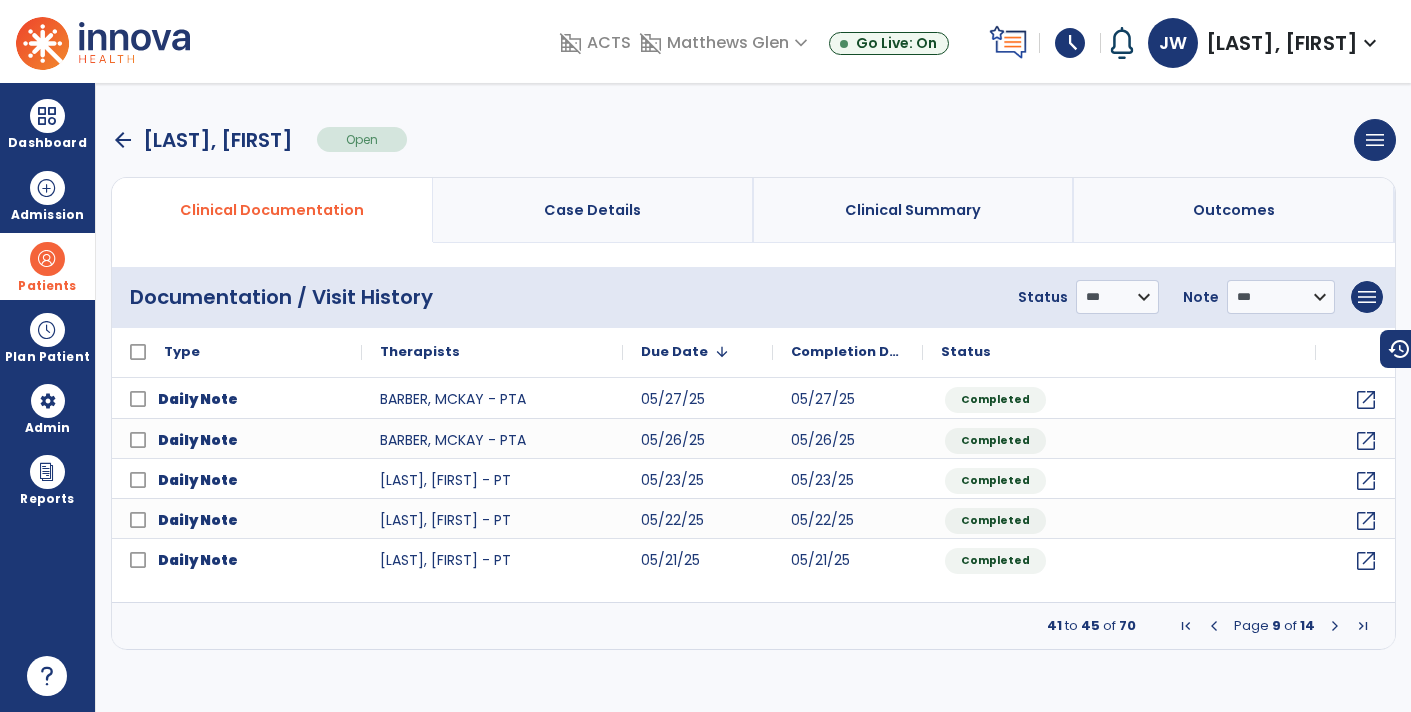 click at bounding box center (1335, 626) 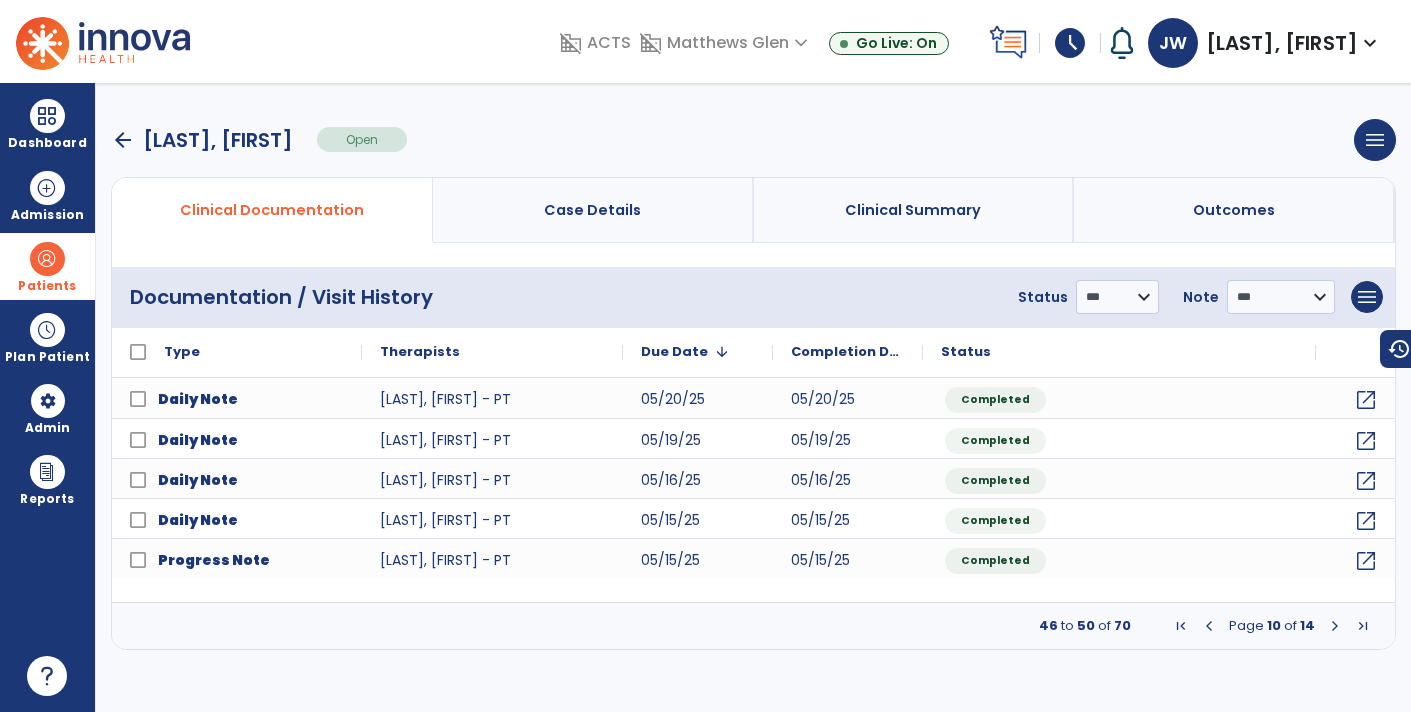 click at bounding box center [1335, 626] 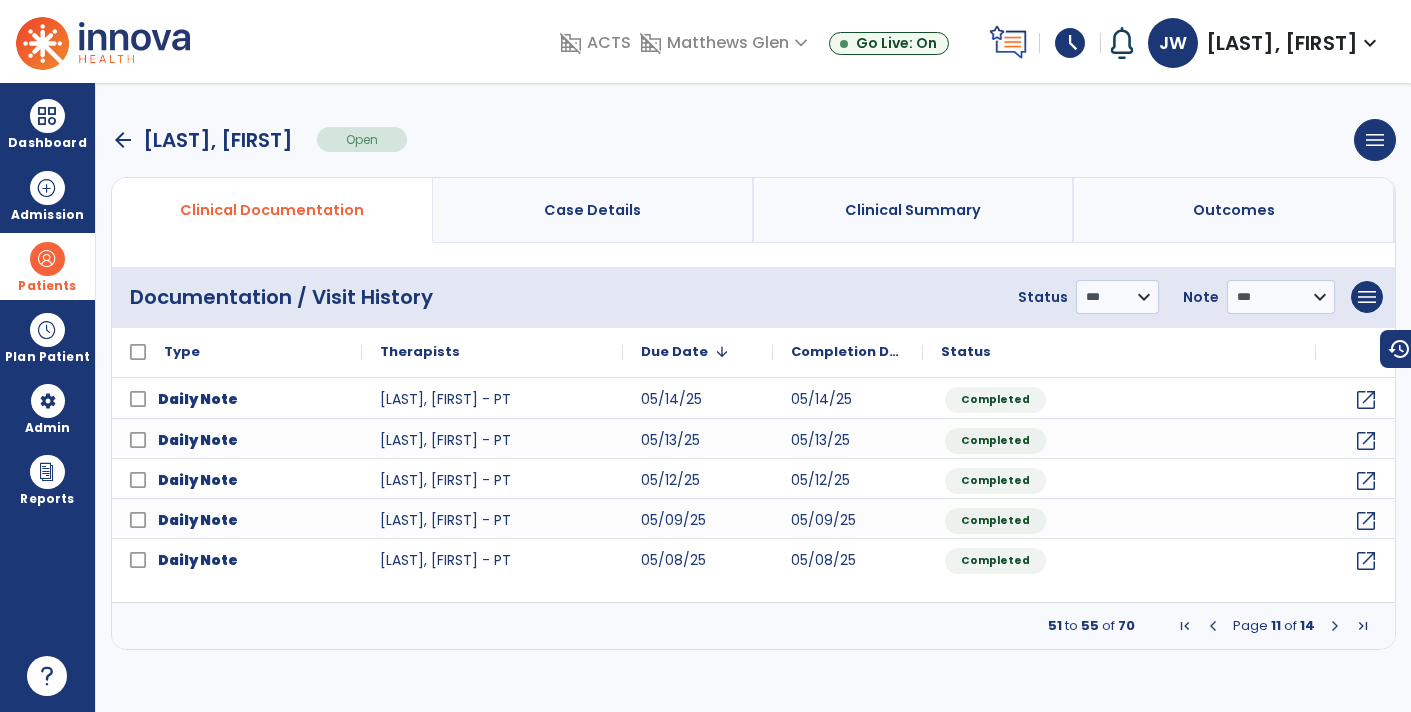 click at bounding box center [1335, 626] 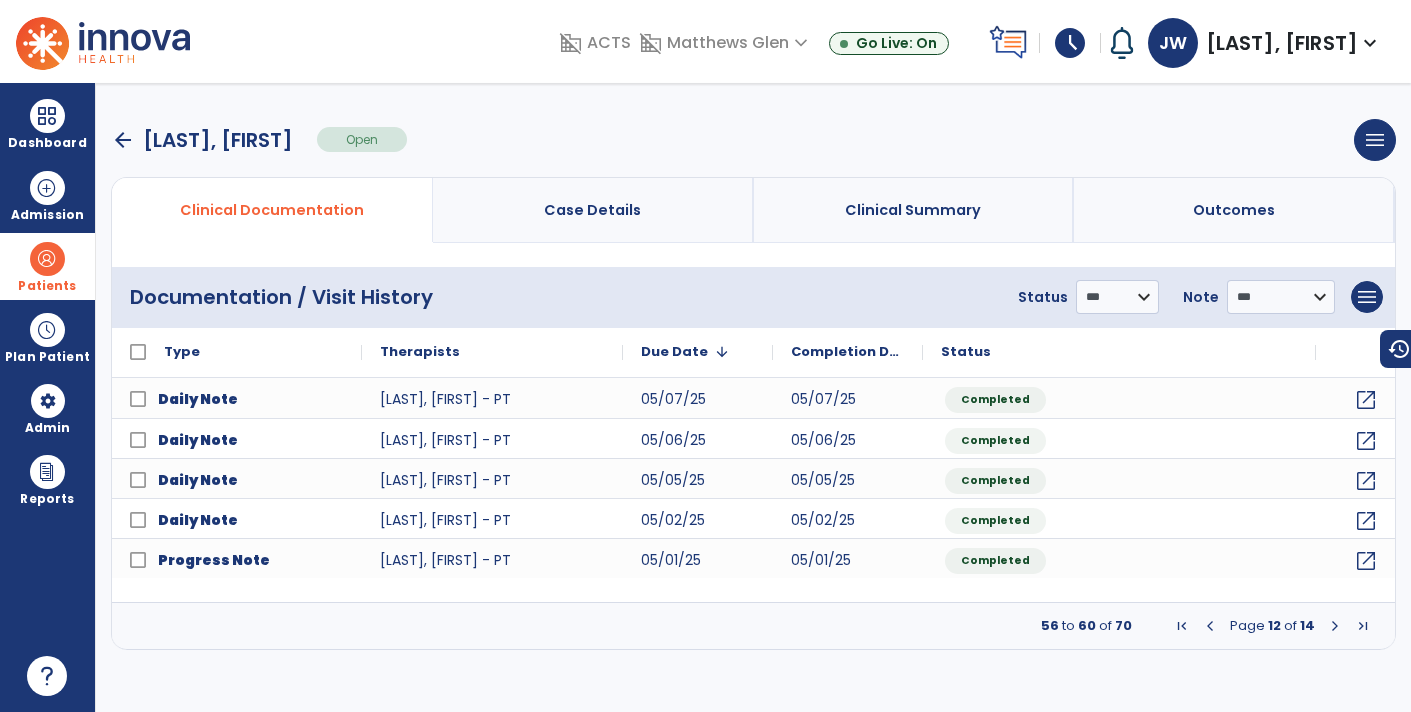 click at bounding box center (1335, 626) 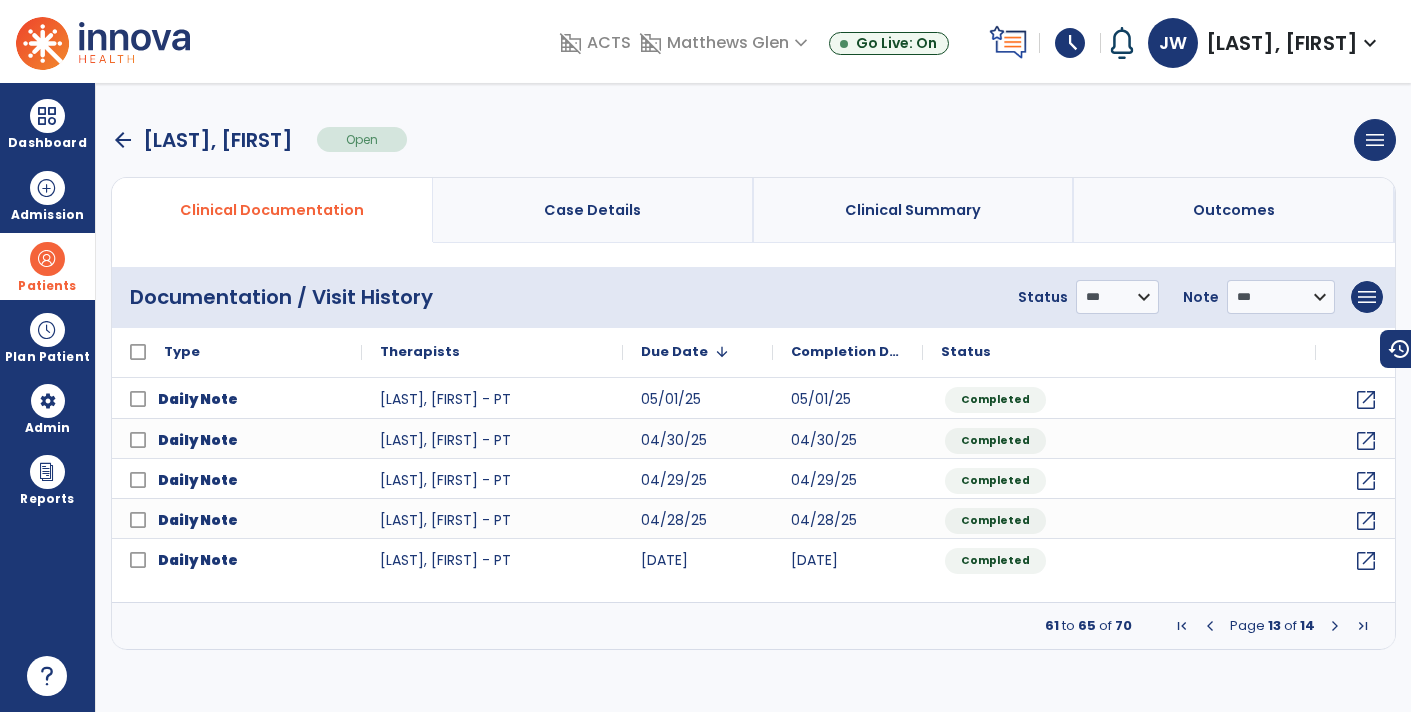 click at bounding box center (1335, 626) 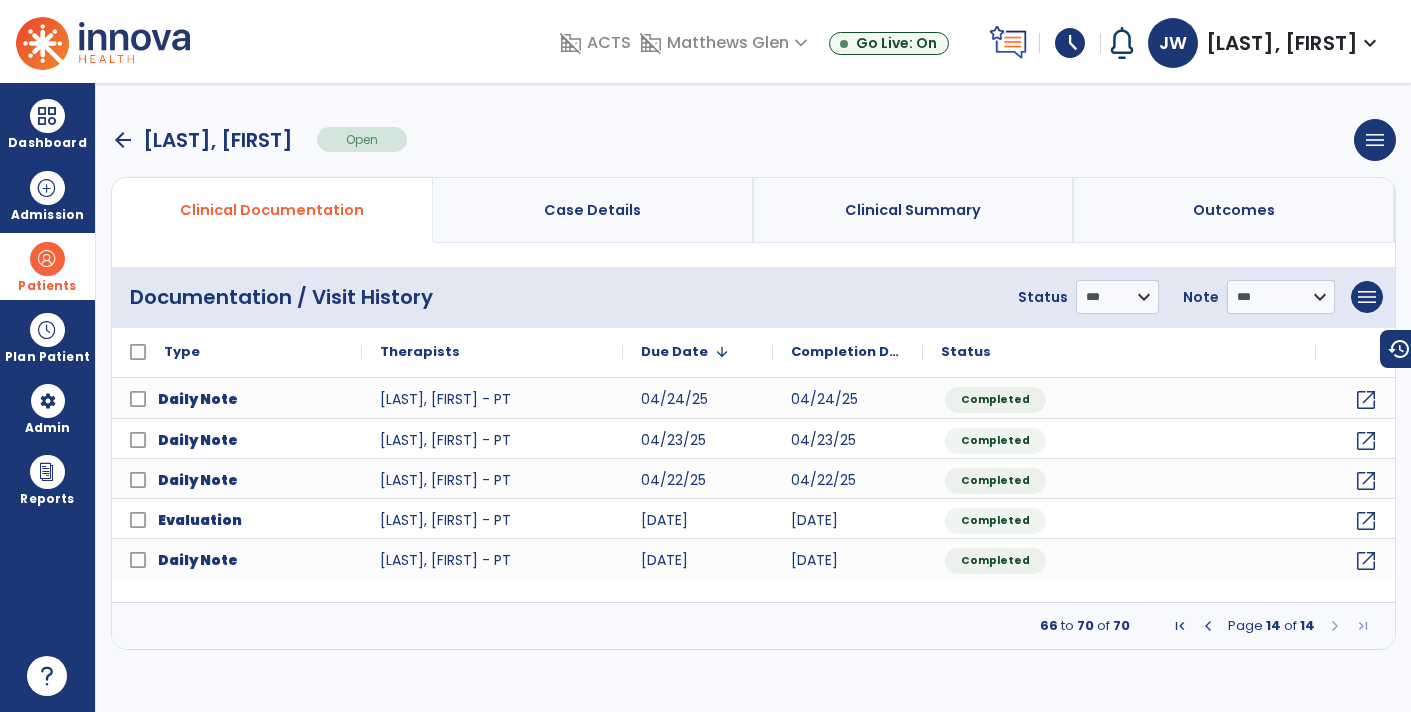 click at bounding box center [1335, 626] 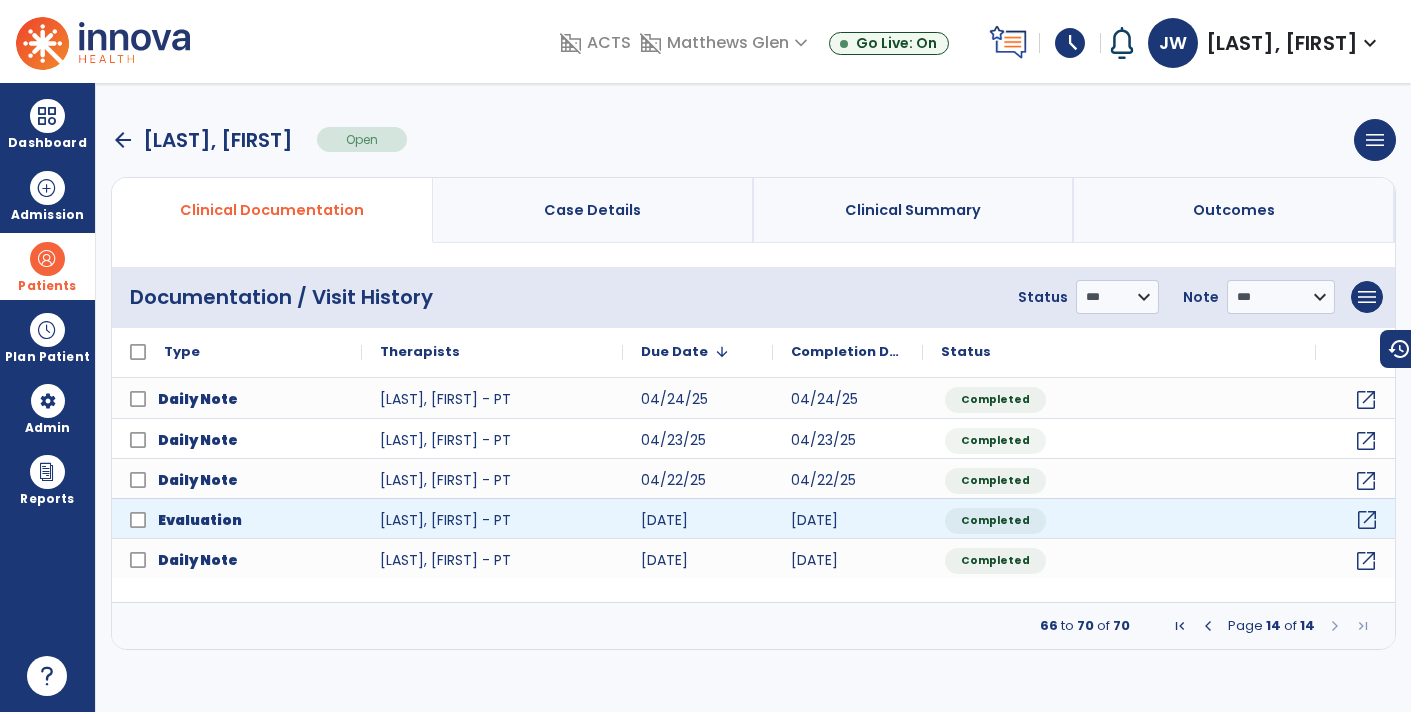click on "open_in_new" 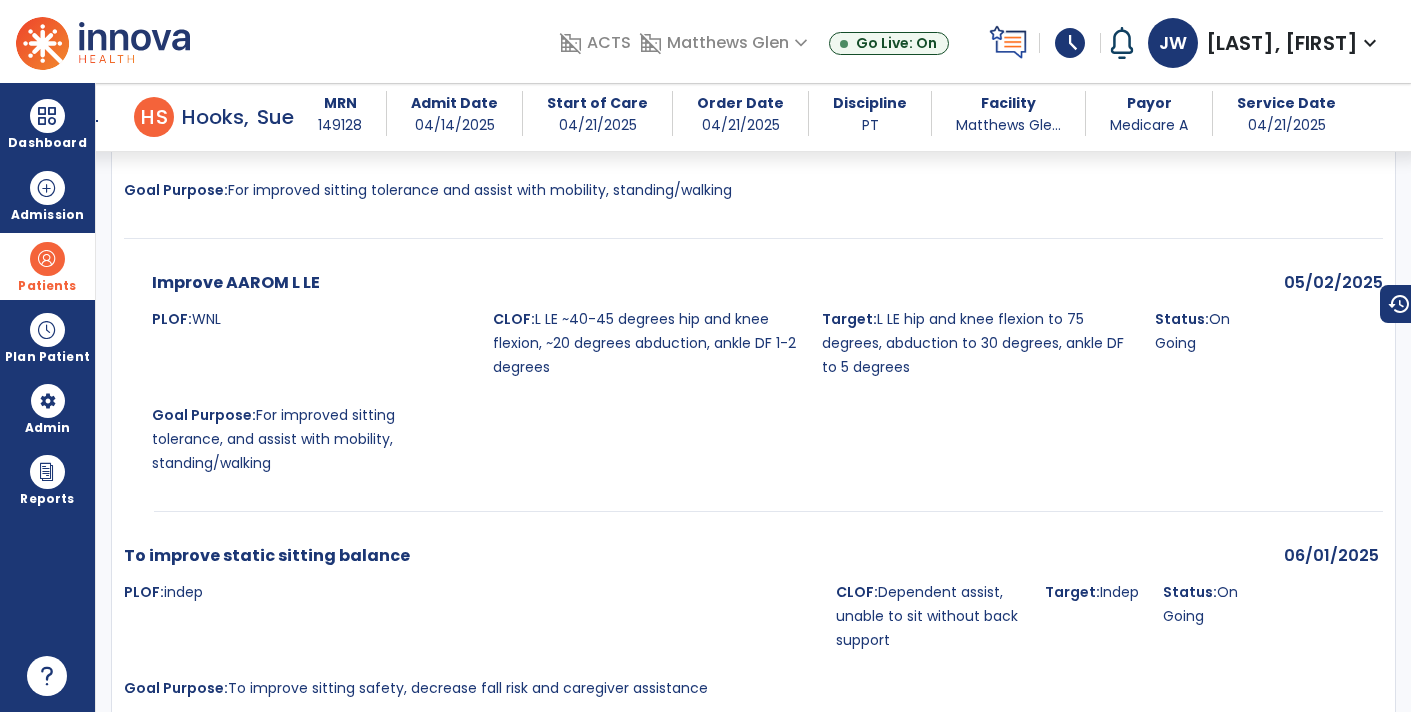 scroll, scrollTop: 5644, scrollLeft: 0, axis: vertical 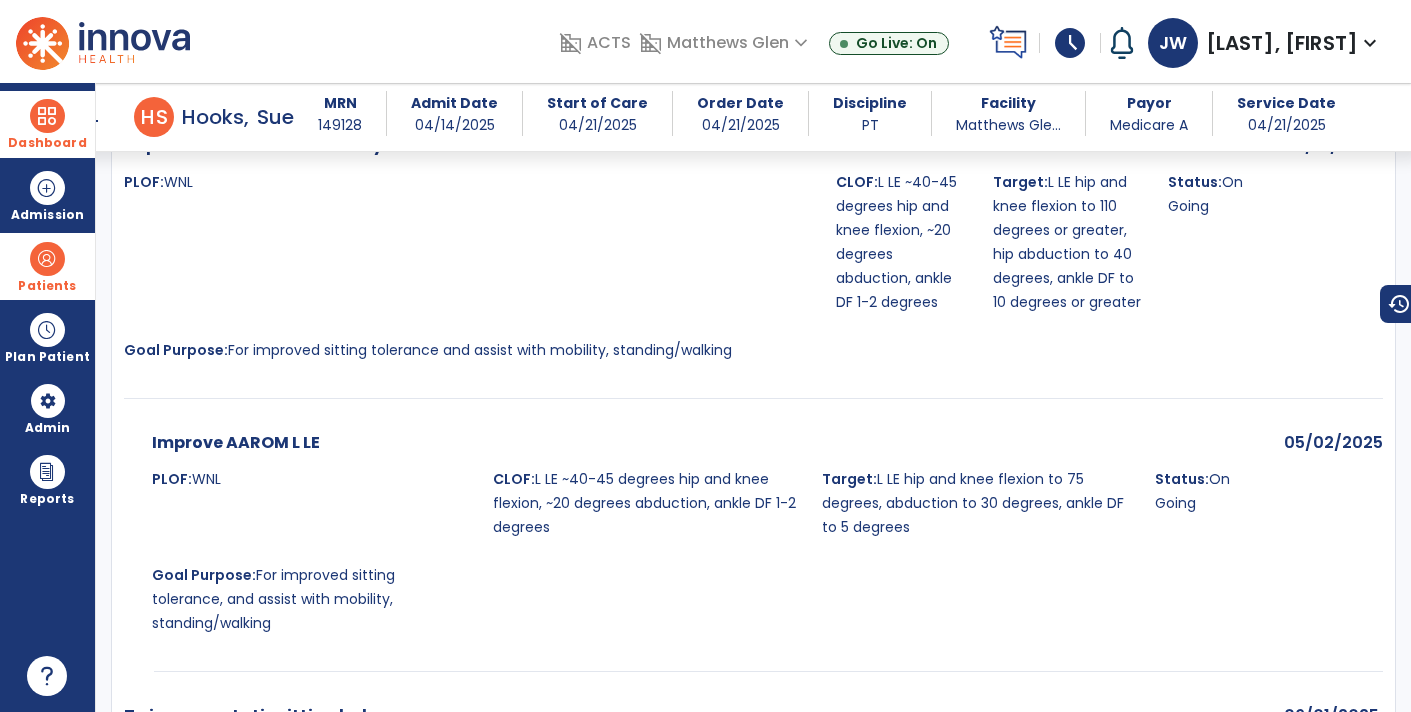 click at bounding box center (47, 116) 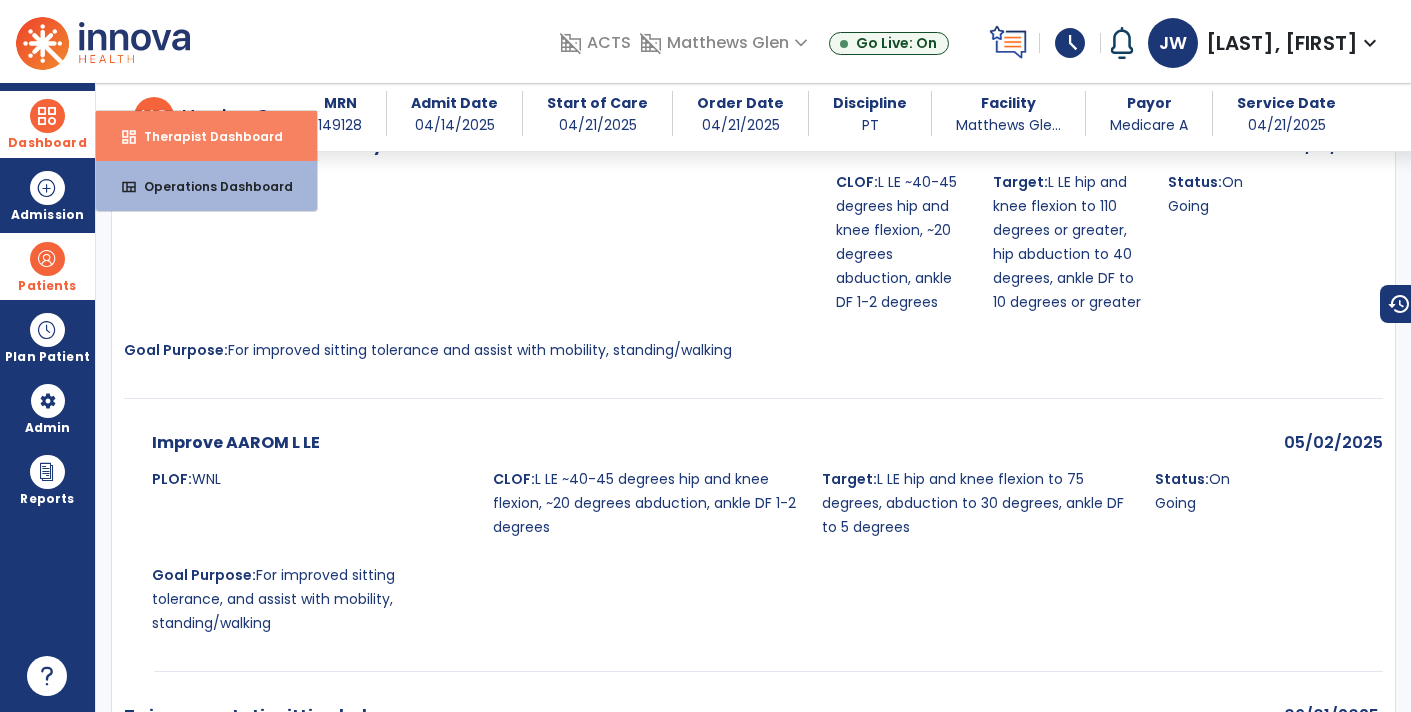 click on "Therapist Dashboard" at bounding box center (205, 136) 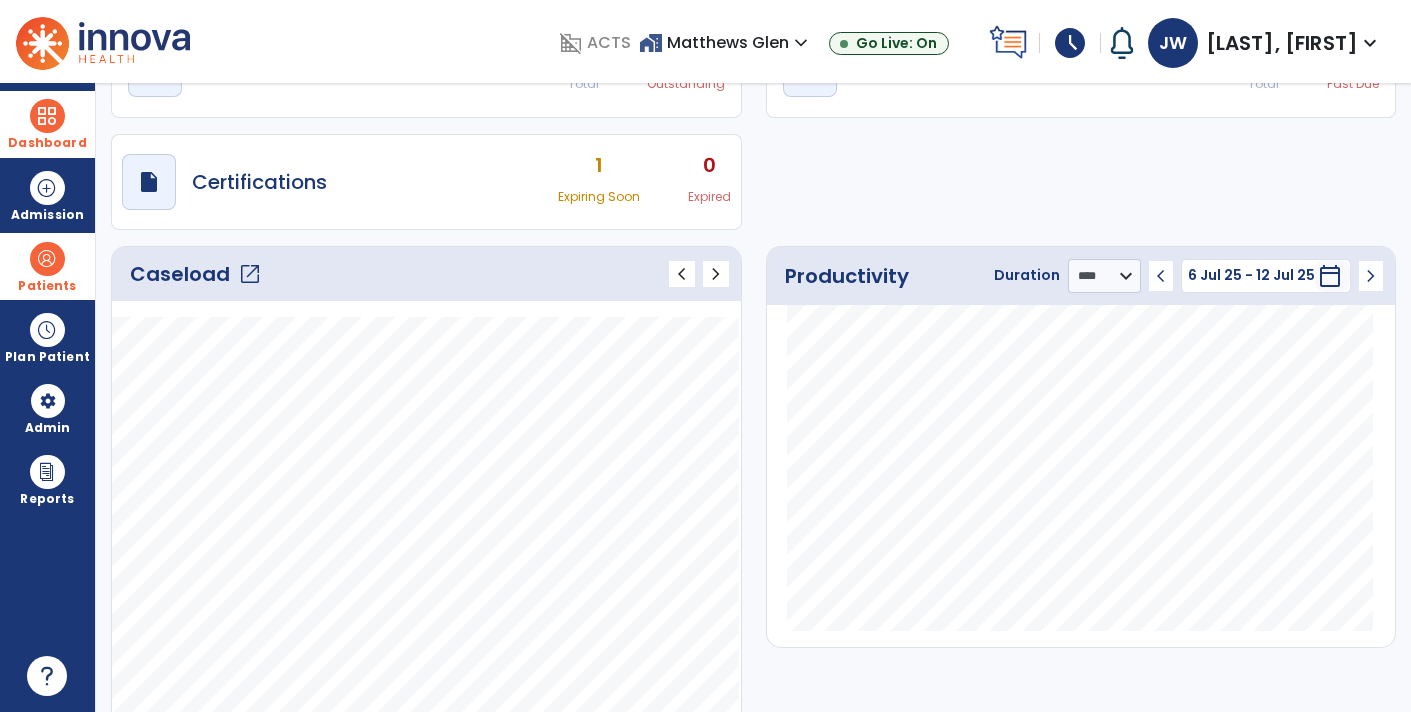 scroll, scrollTop: 3, scrollLeft: 0, axis: vertical 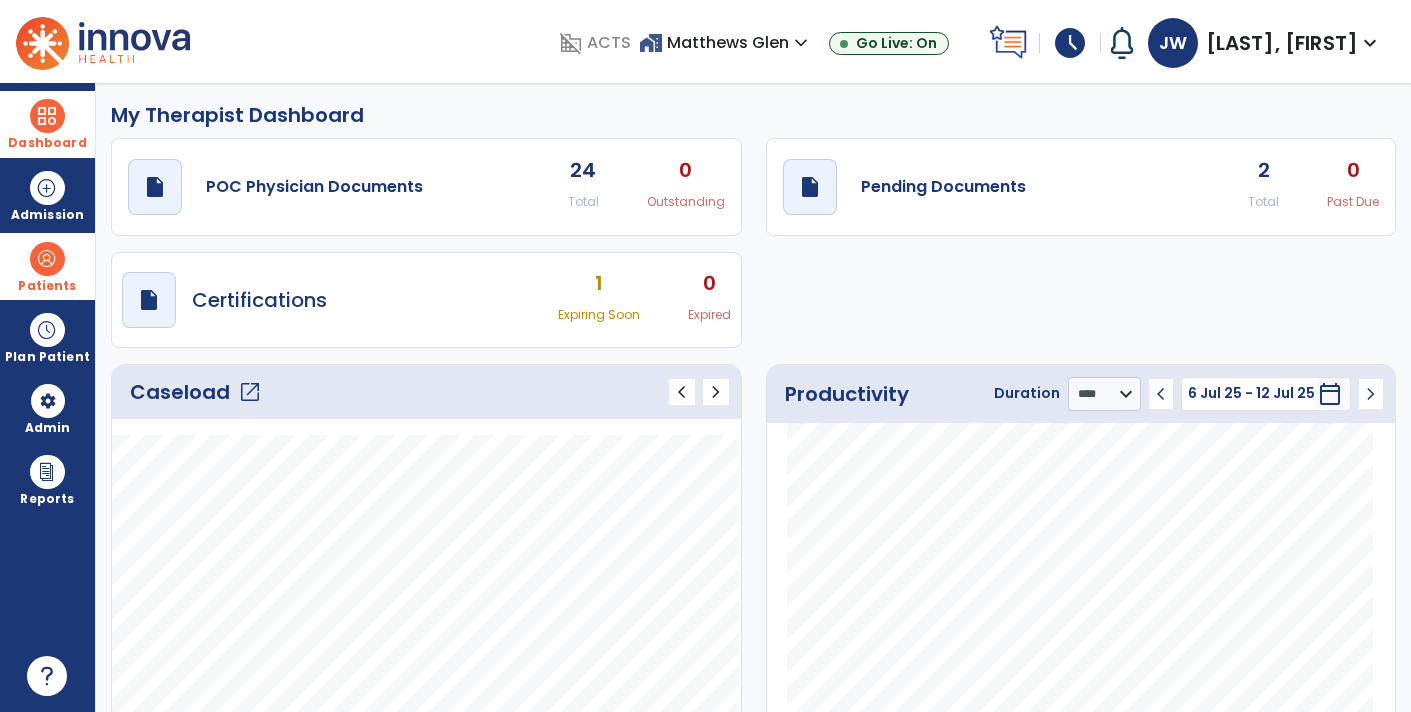 click on "2" 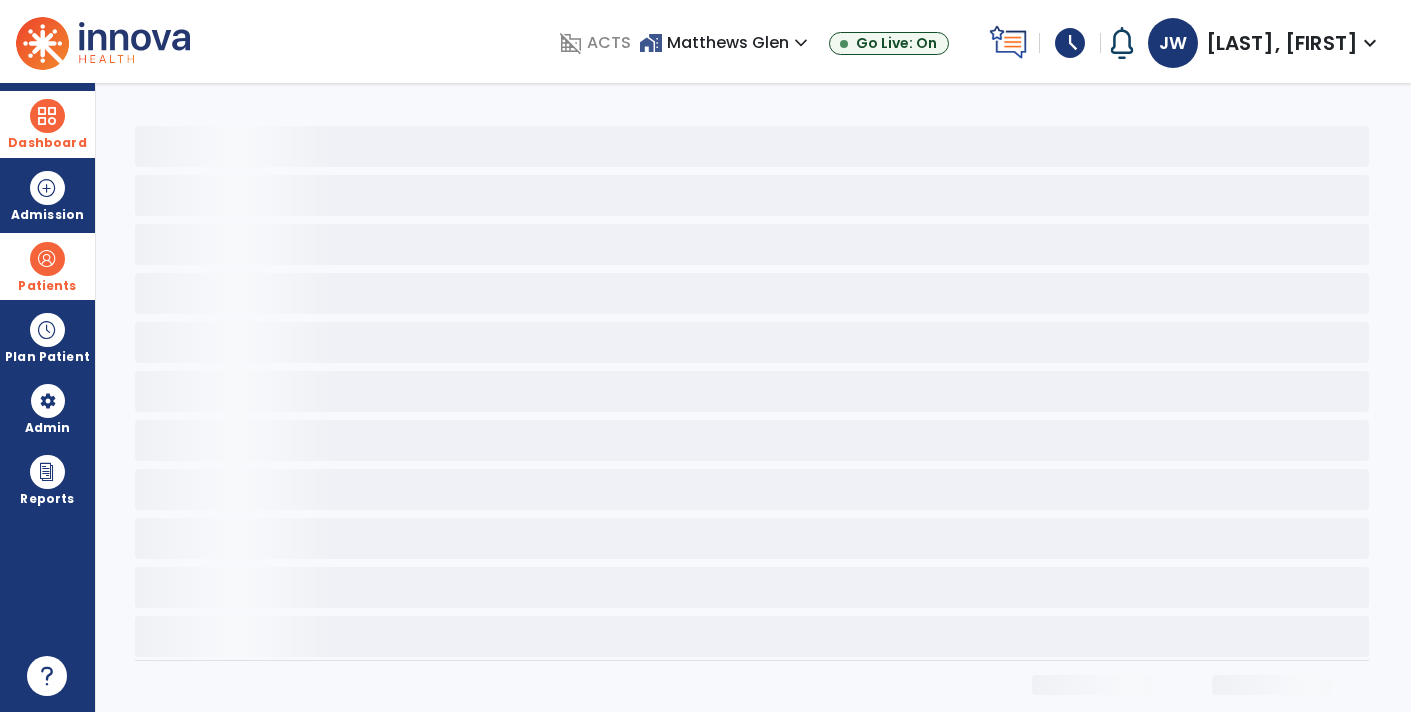 scroll, scrollTop: 0, scrollLeft: 0, axis: both 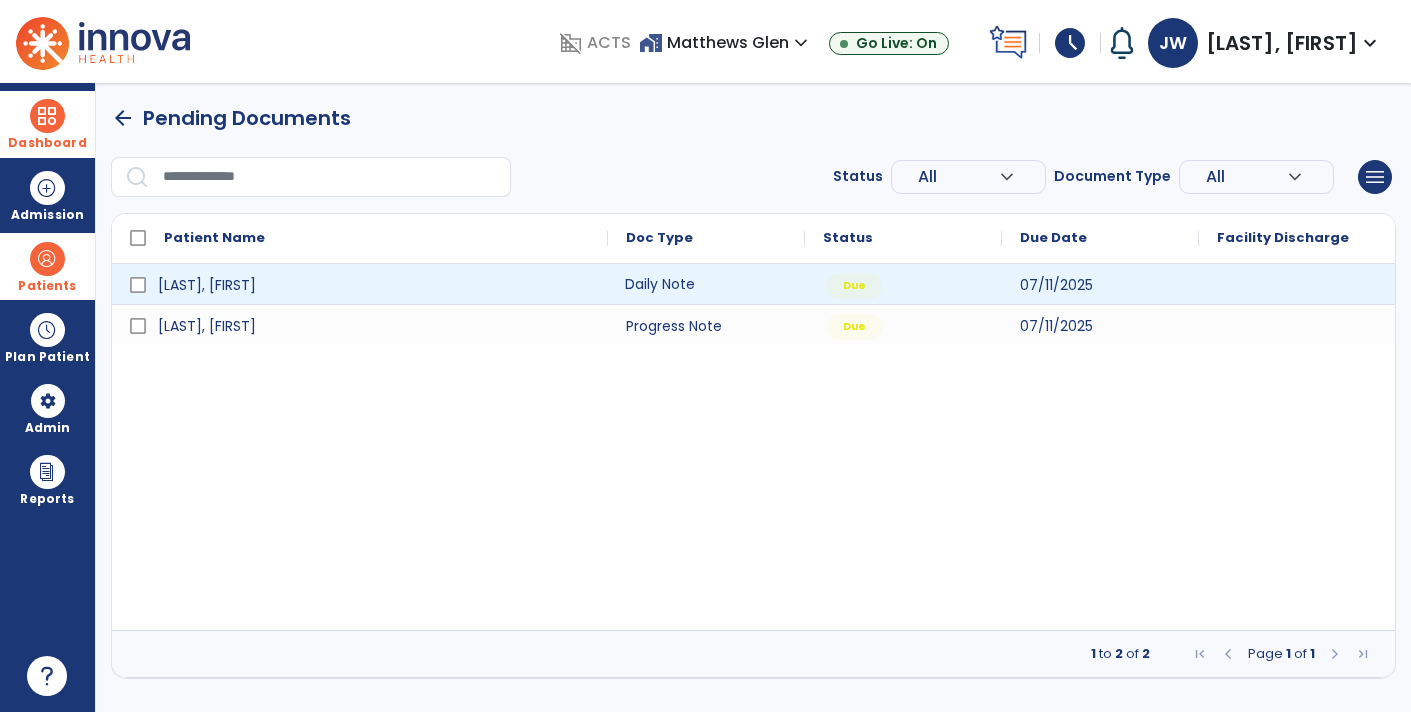 click on "Daily Note" at bounding box center (706, 284) 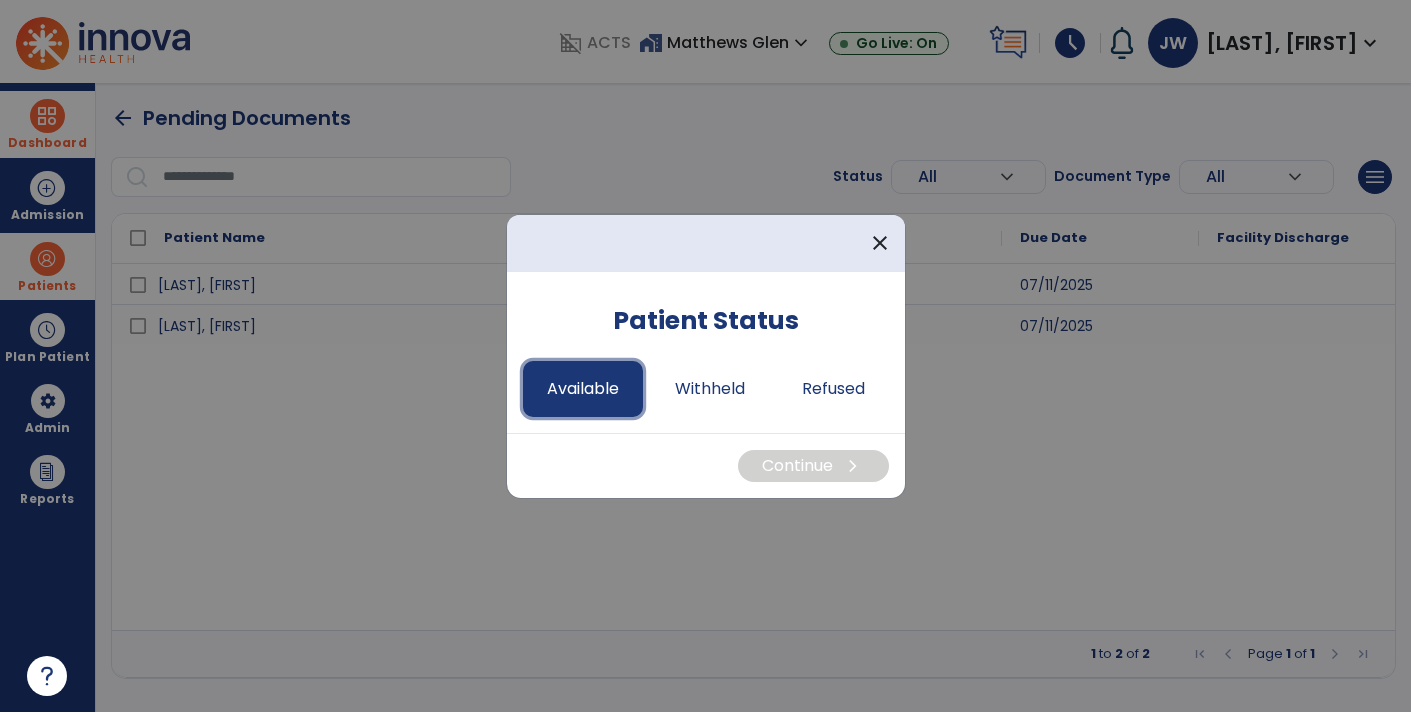 click on "Available" at bounding box center [583, 389] 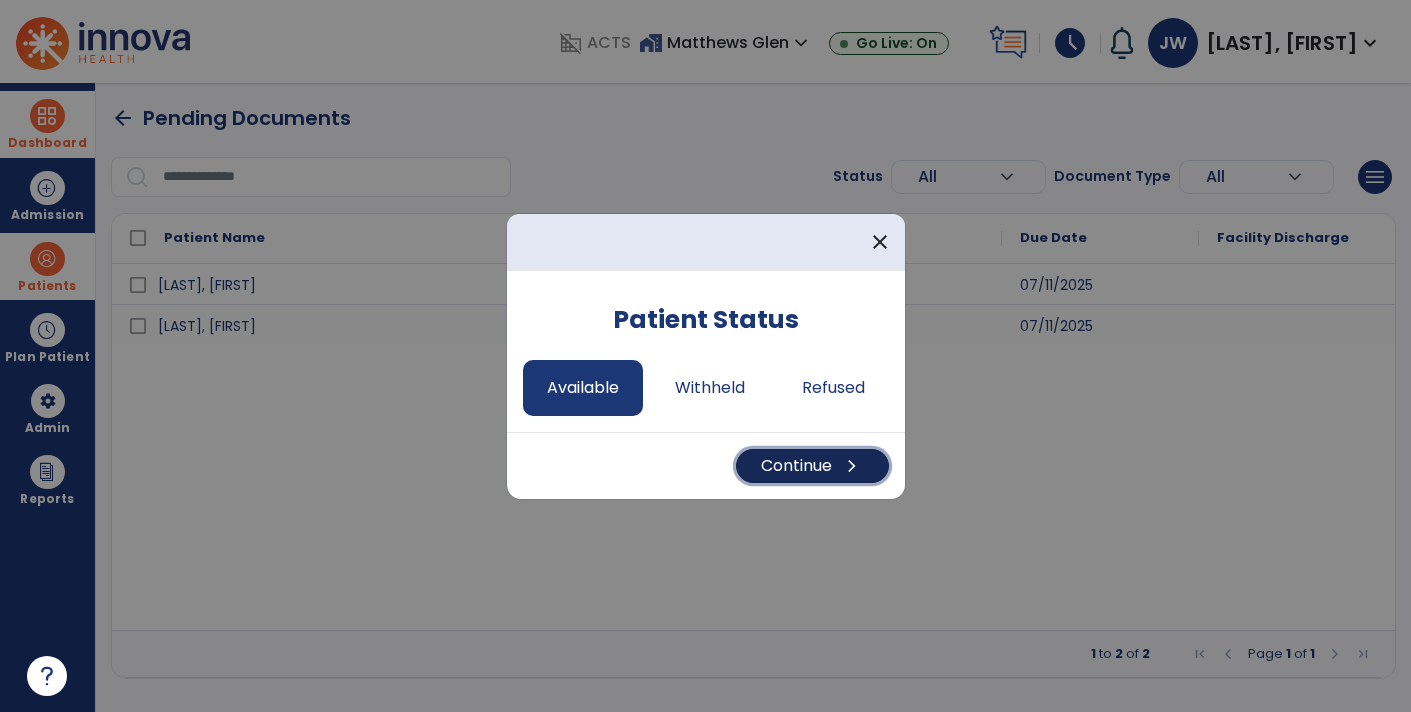 click on "Continue   chevron_right" at bounding box center [812, 466] 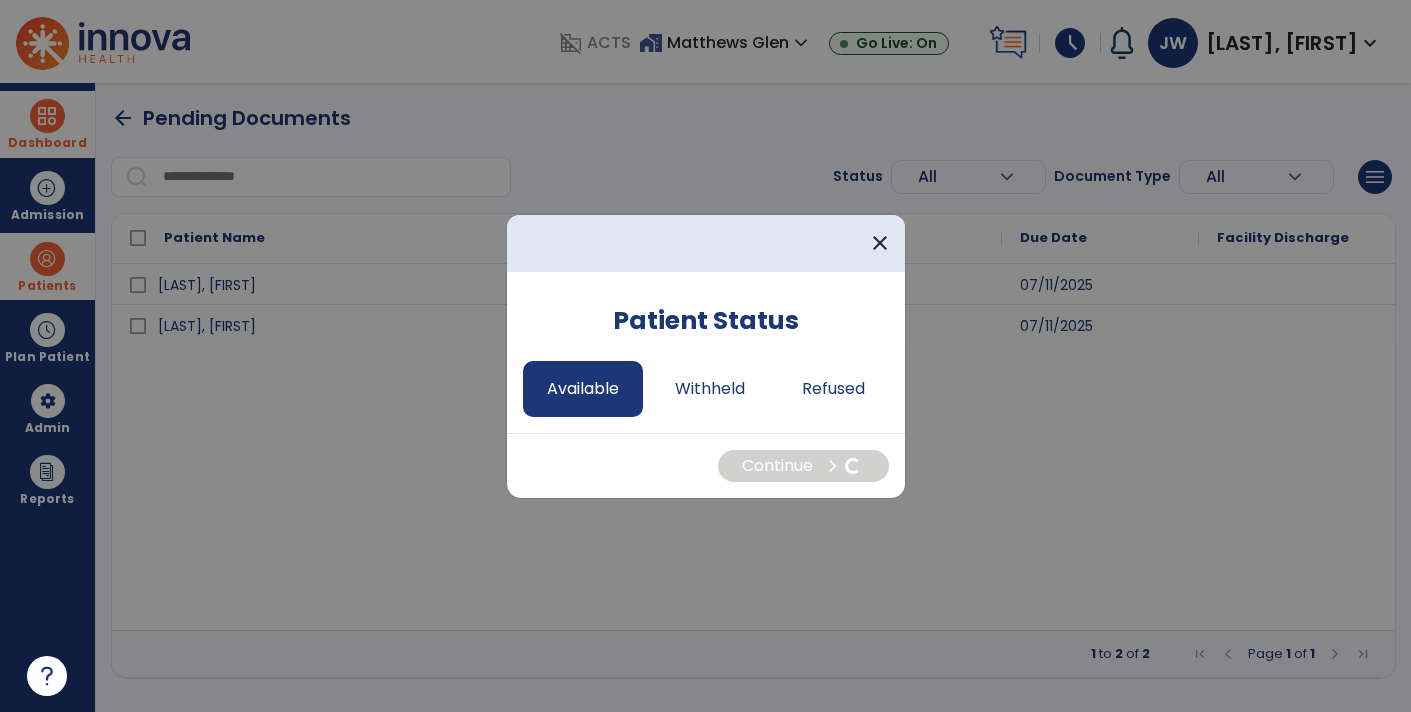select on "*" 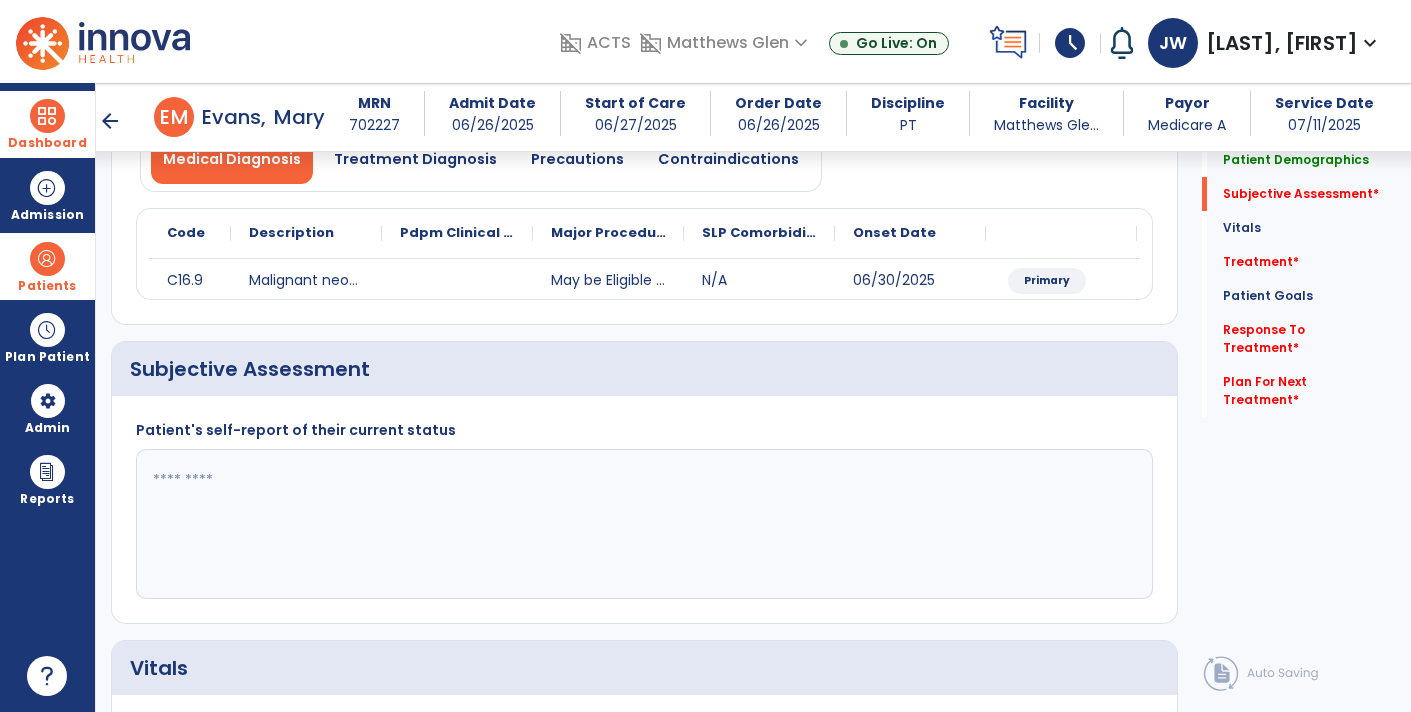 scroll, scrollTop: 190, scrollLeft: 0, axis: vertical 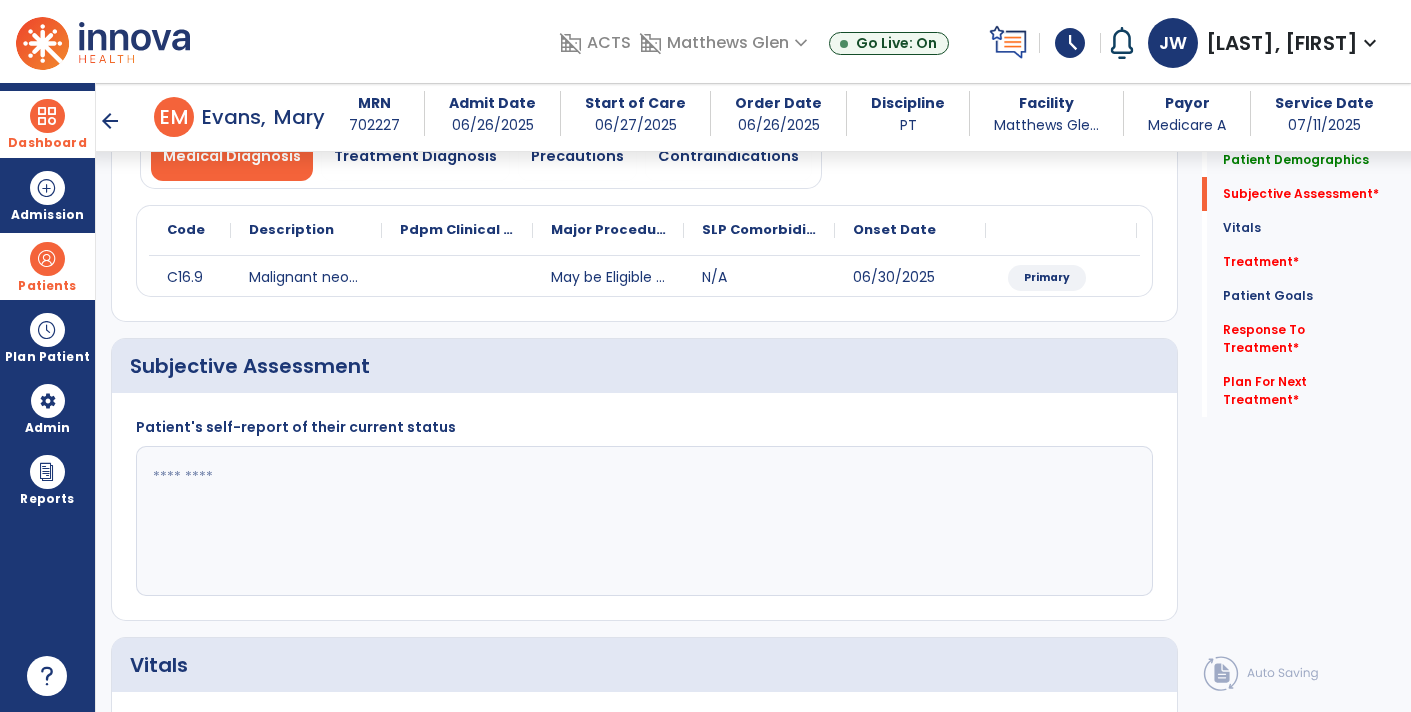 click 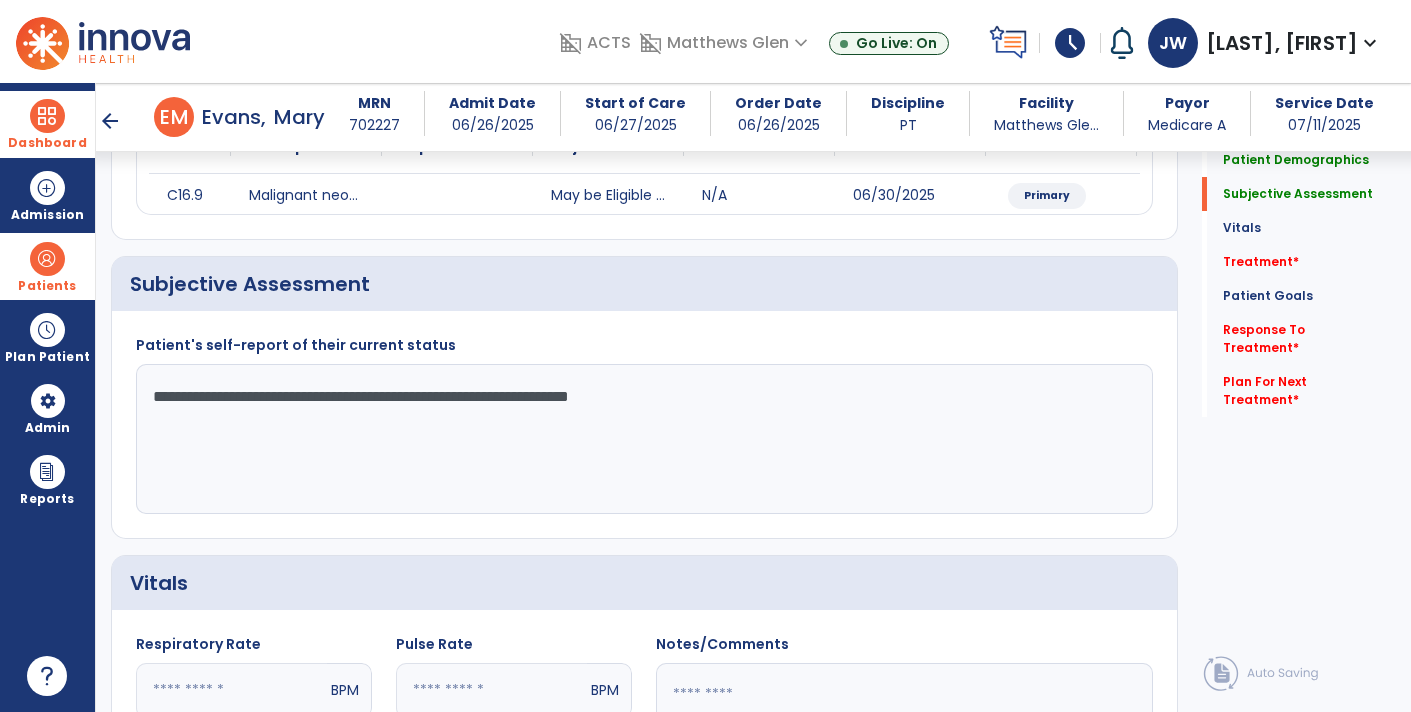 scroll, scrollTop: 282, scrollLeft: 0, axis: vertical 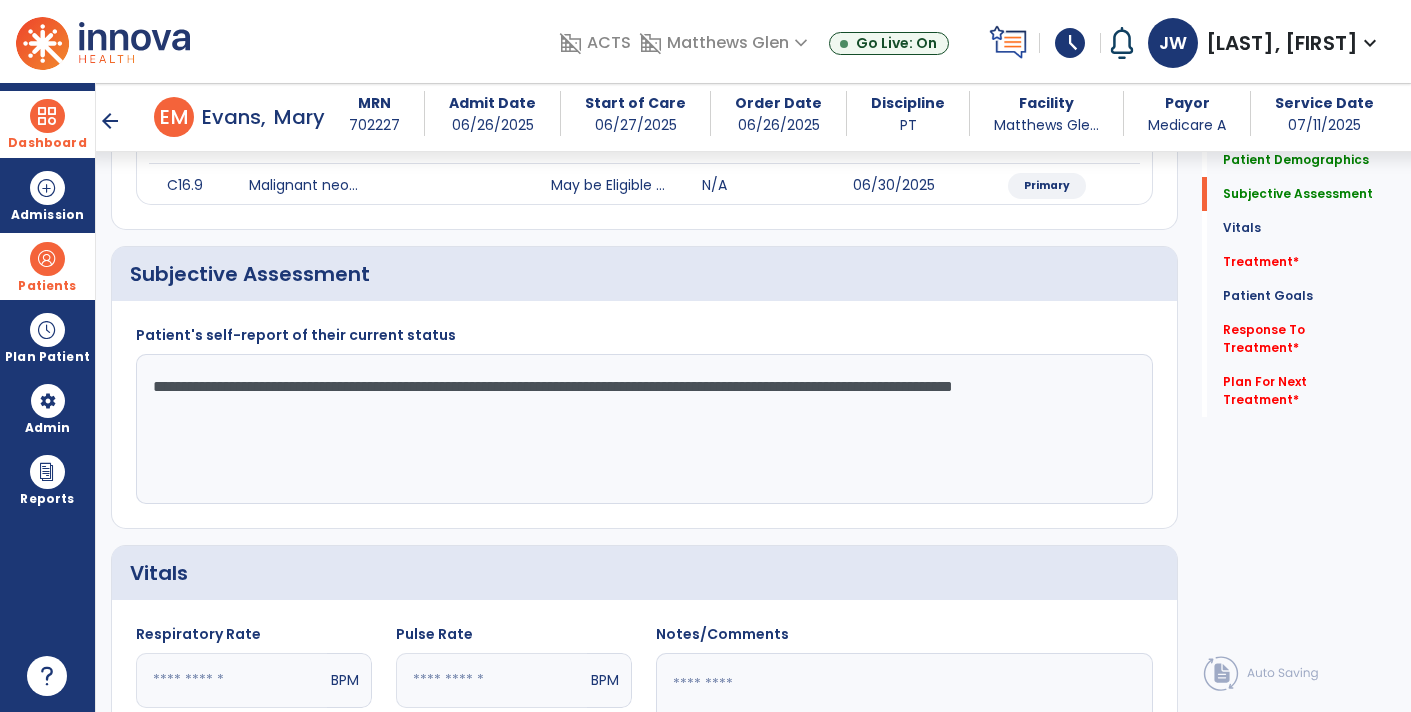 click on "**********" 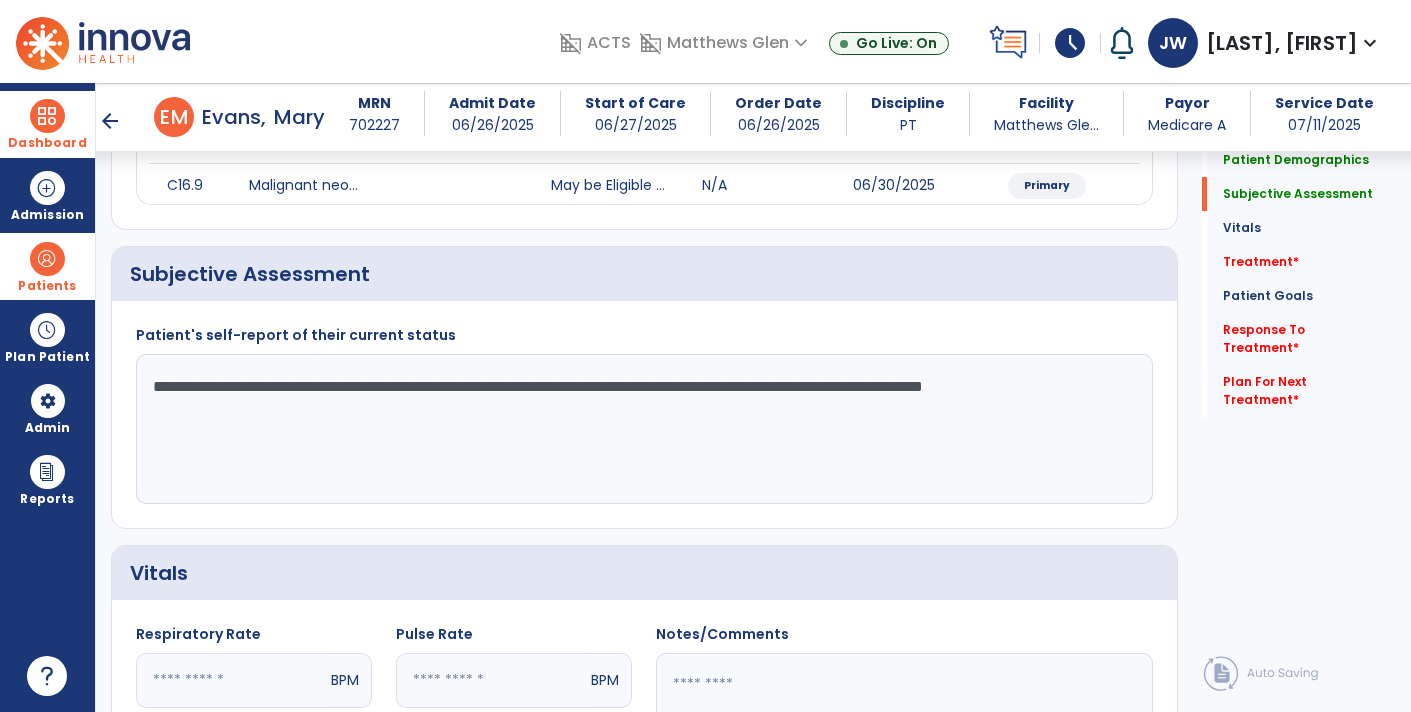 click on "**********" 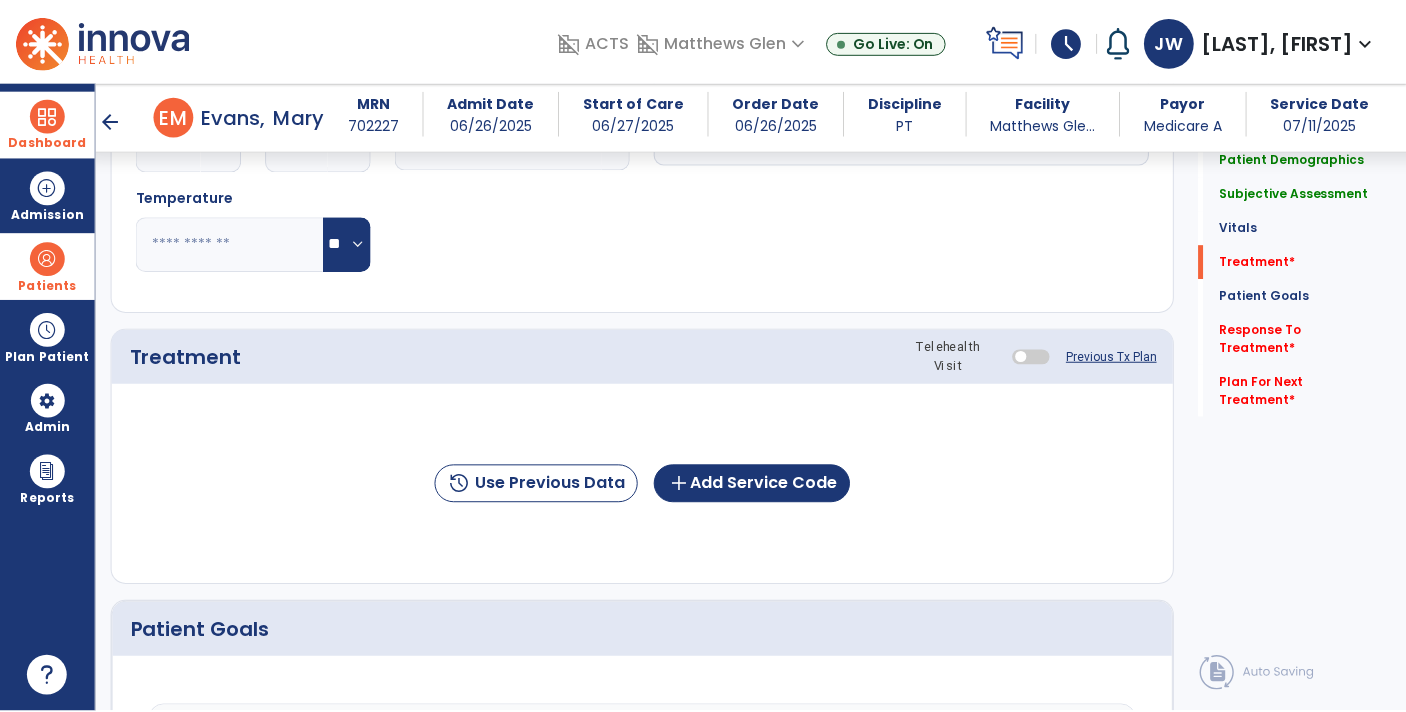 scroll, scrollTop: 914, scrollLeft: 0, axis: vertical 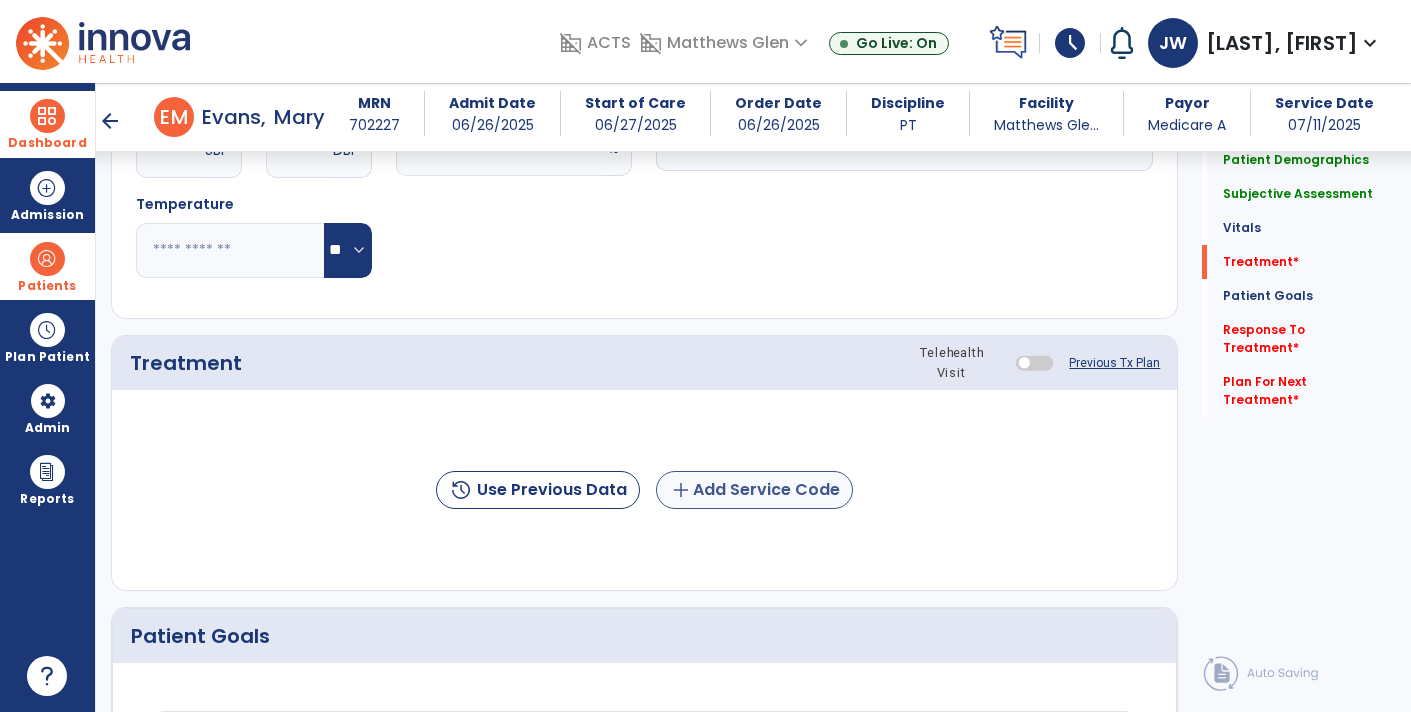 type on "**********" 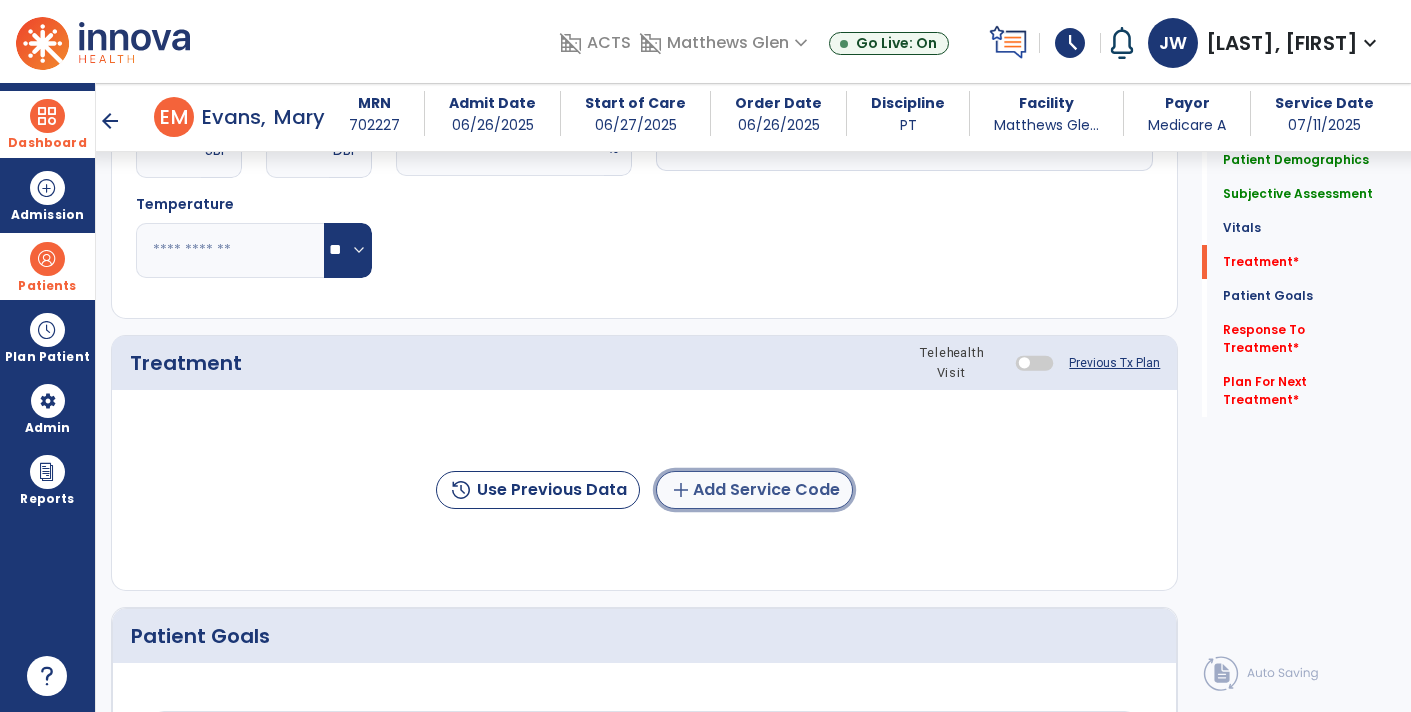 click on "add  Add Service Code" 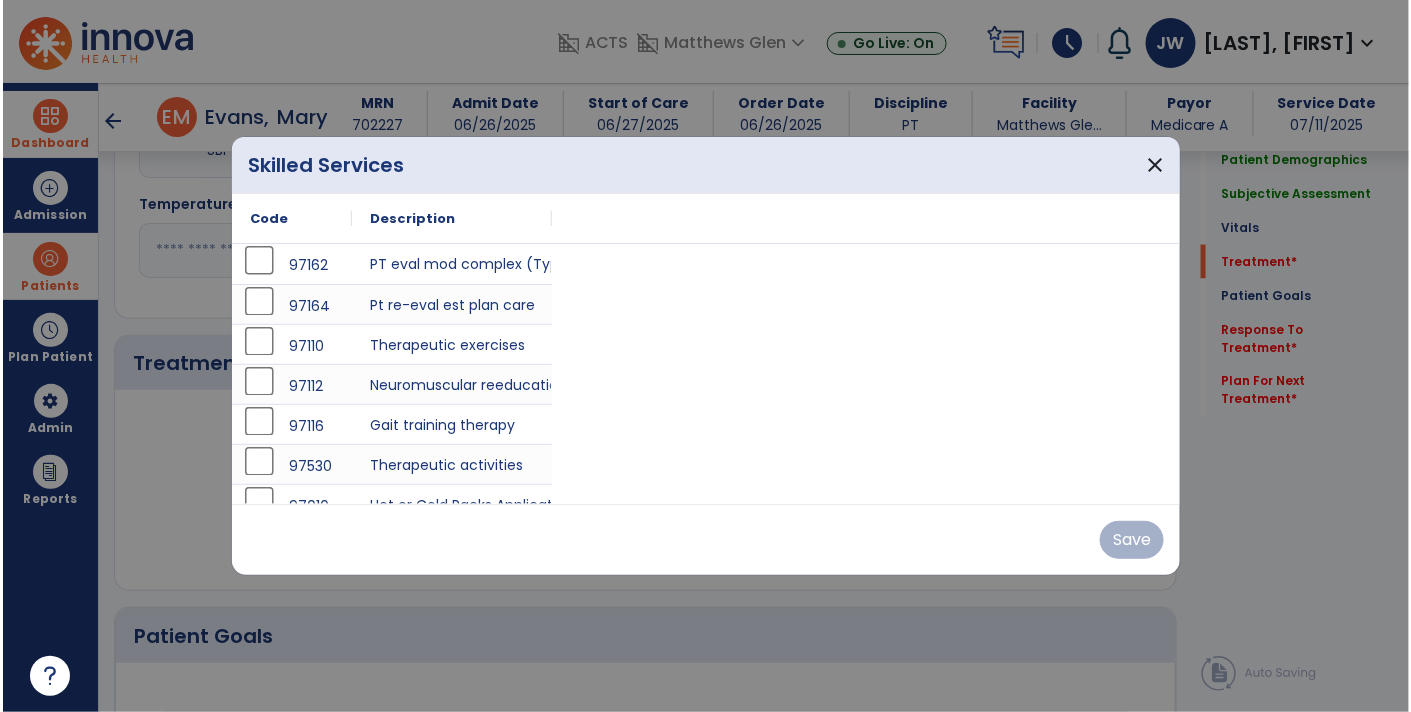 scroll, scrollTop: 914, scrollLeft: 0, axis: vertical 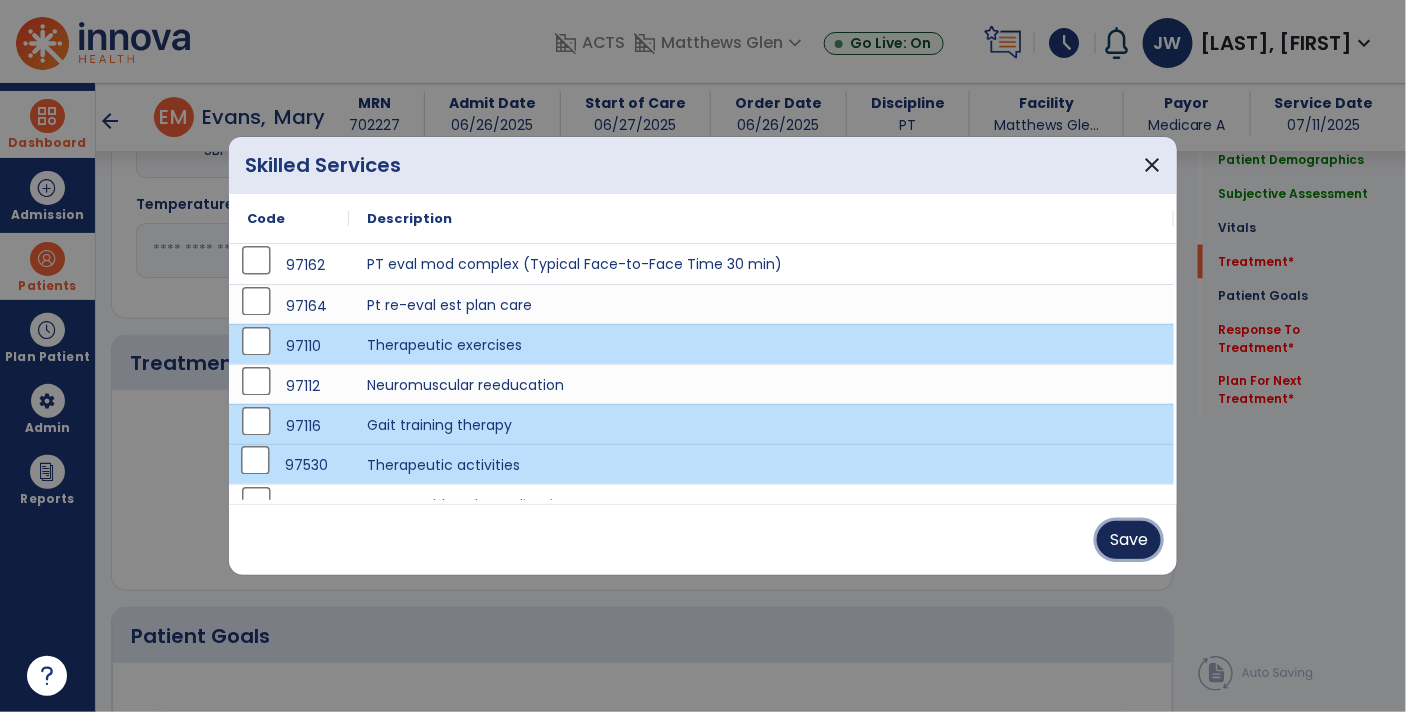 click on "Save" at bounding box center (1129, 540) 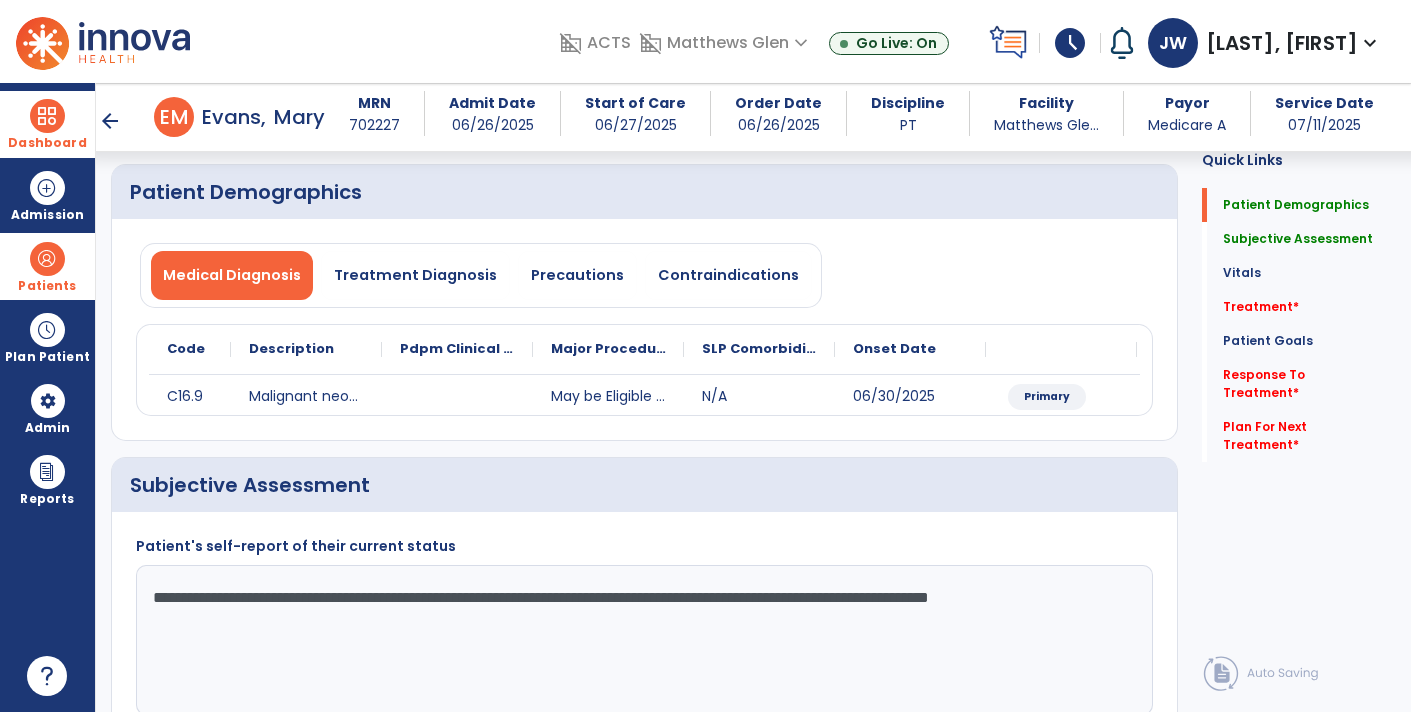 scroll, scrollTop: 110, scrollLeft: 0, axis: vertical 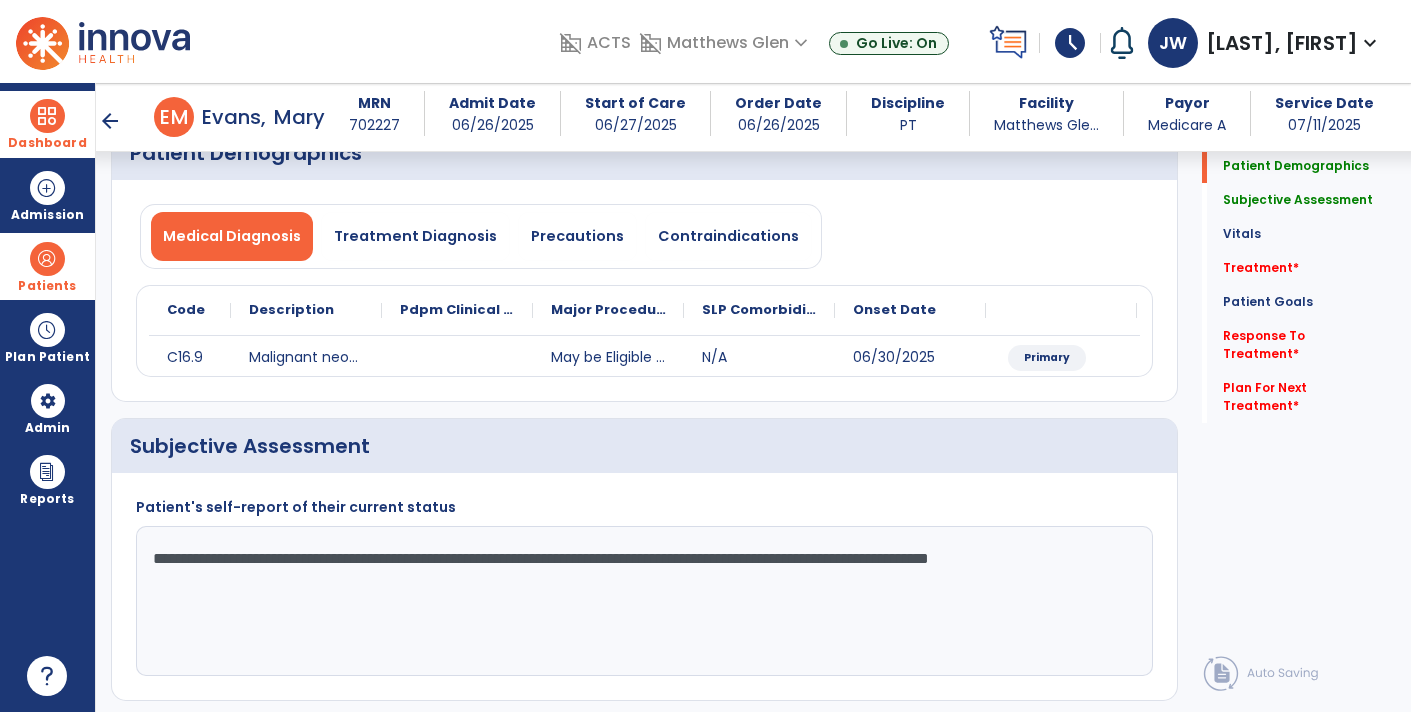 click on "arrow_back" at bounding box center [110, 121] 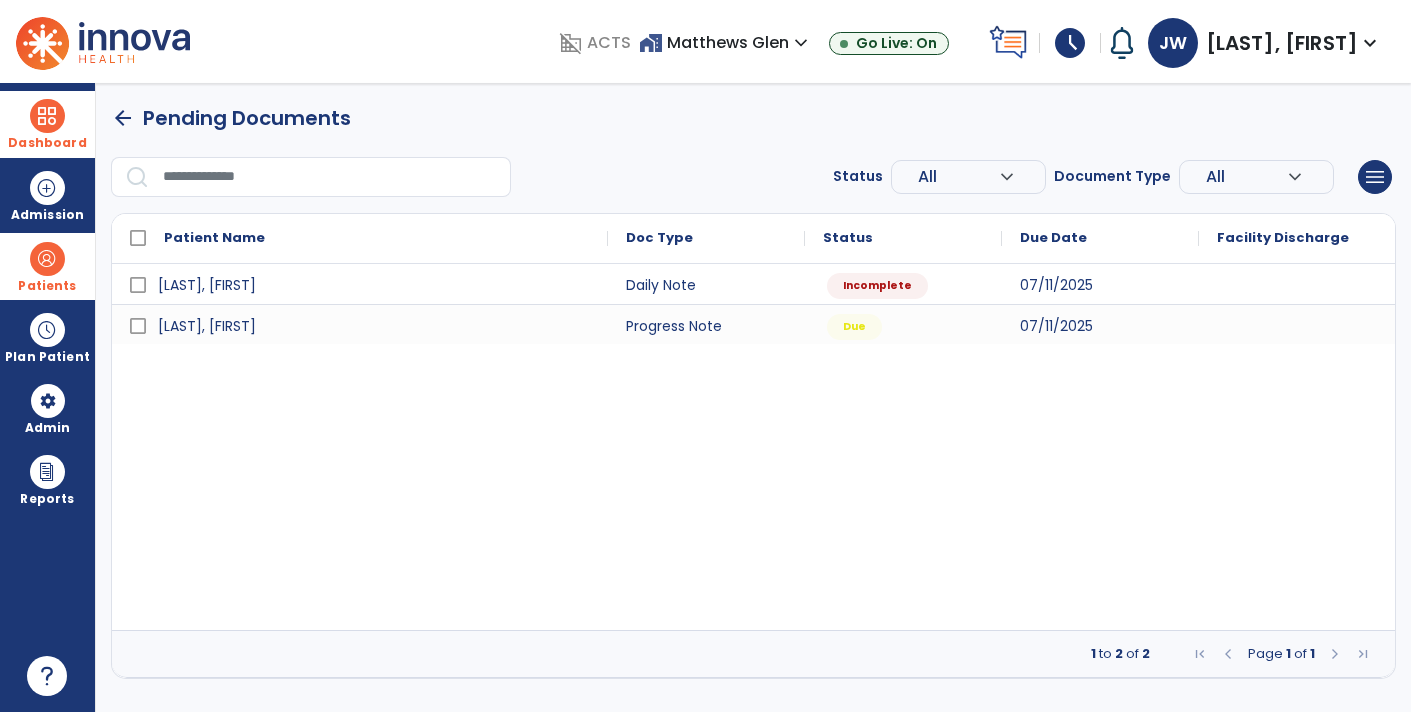 scroll, scrollTop: 0, scrollLeft: 0, axis: both 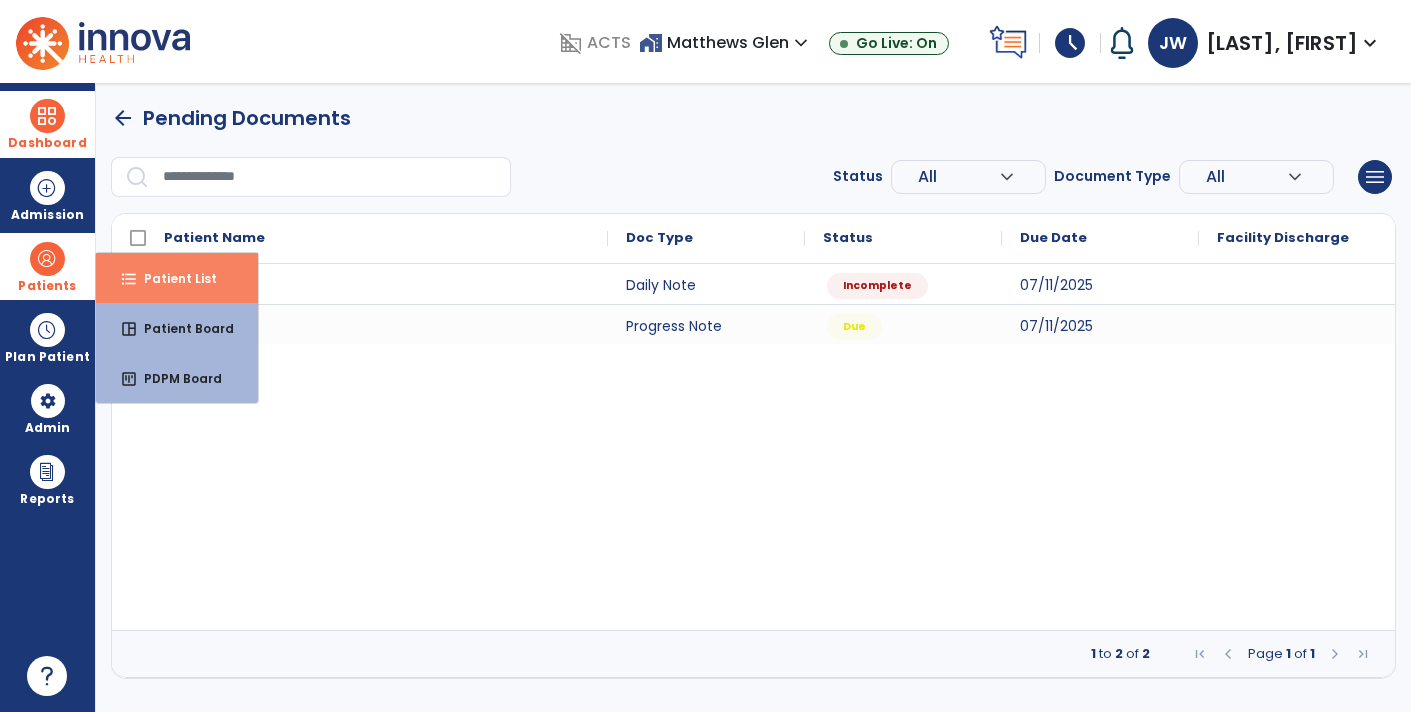 click on "Patient List" at bounding box center (172, 278) 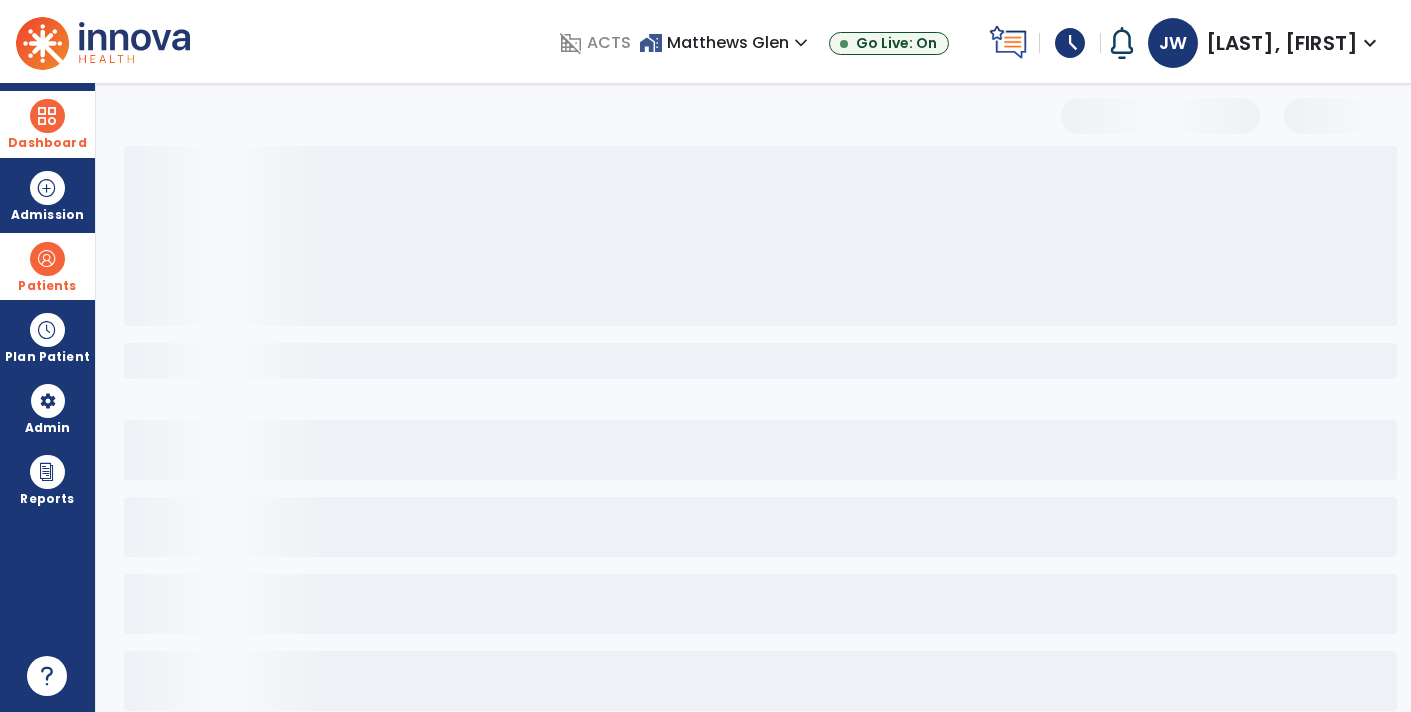 select on "***" 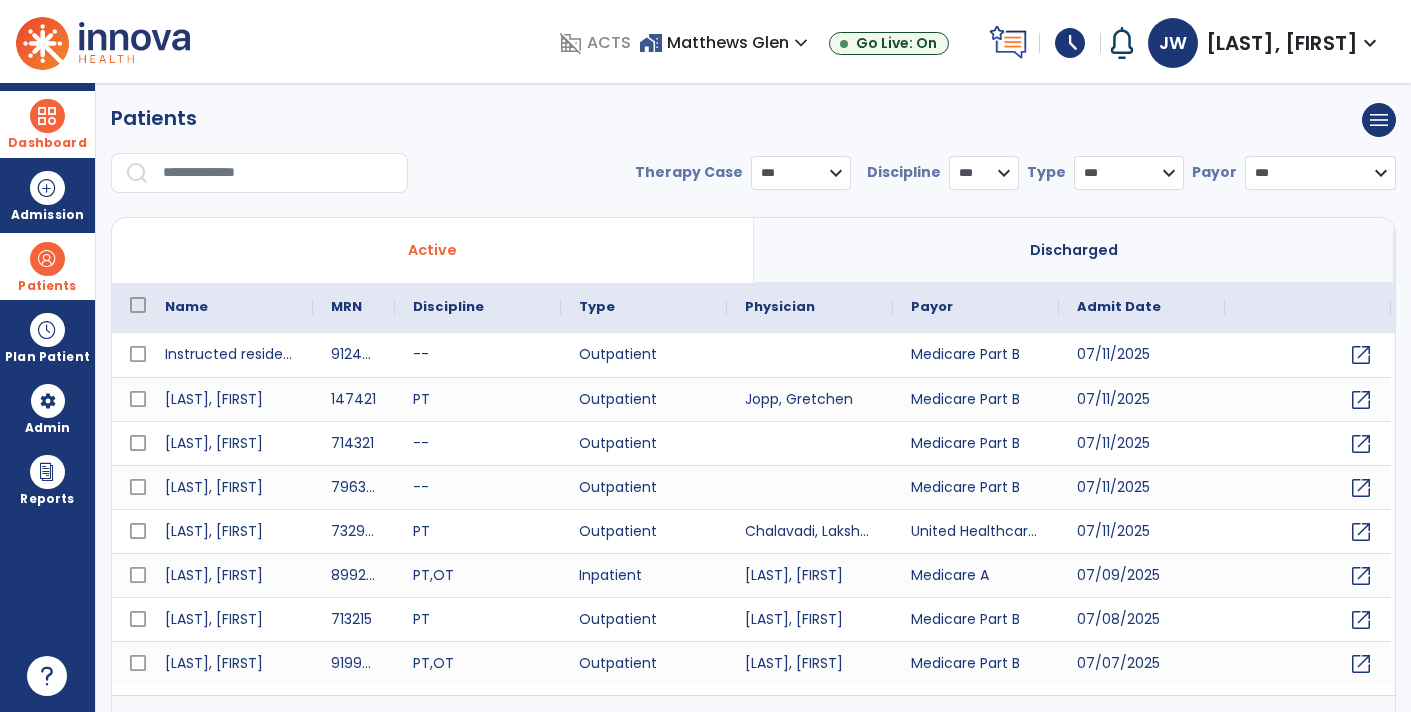 click at bounding box center [278, 173] 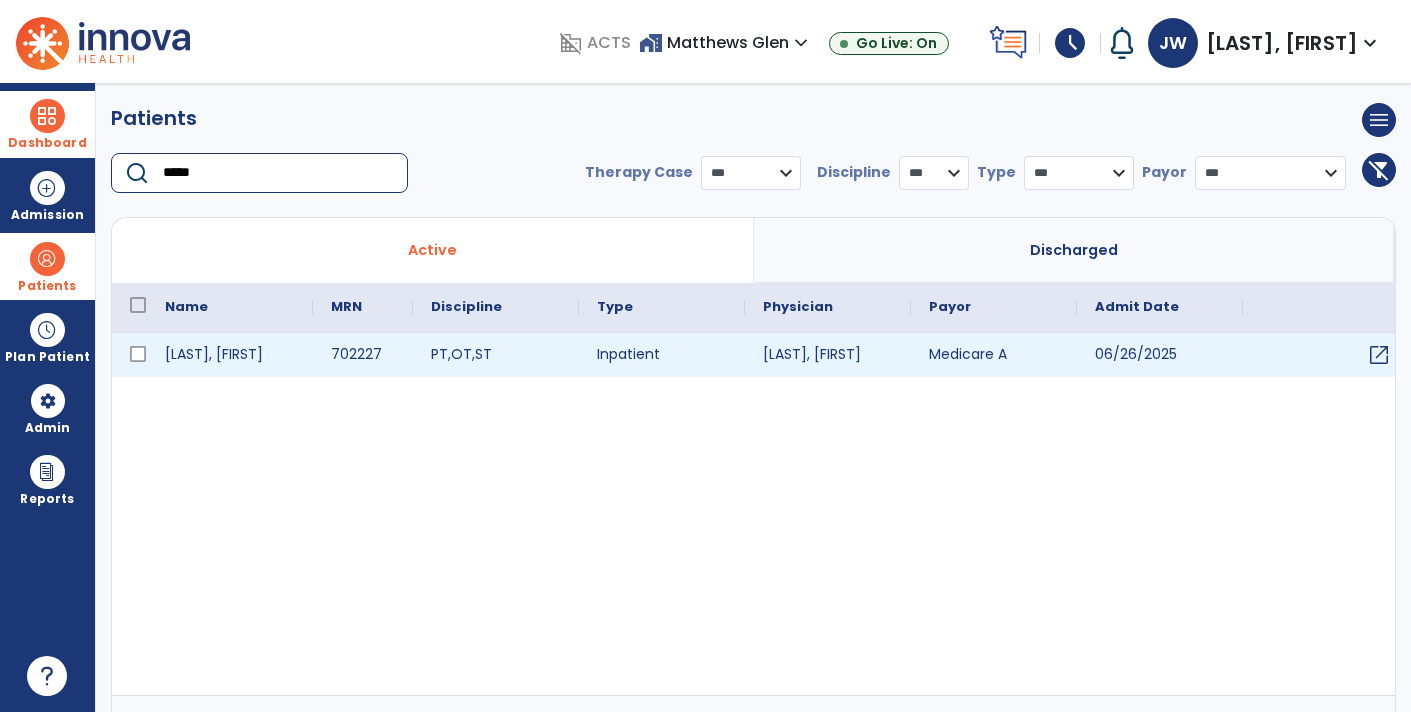 type on "*****" 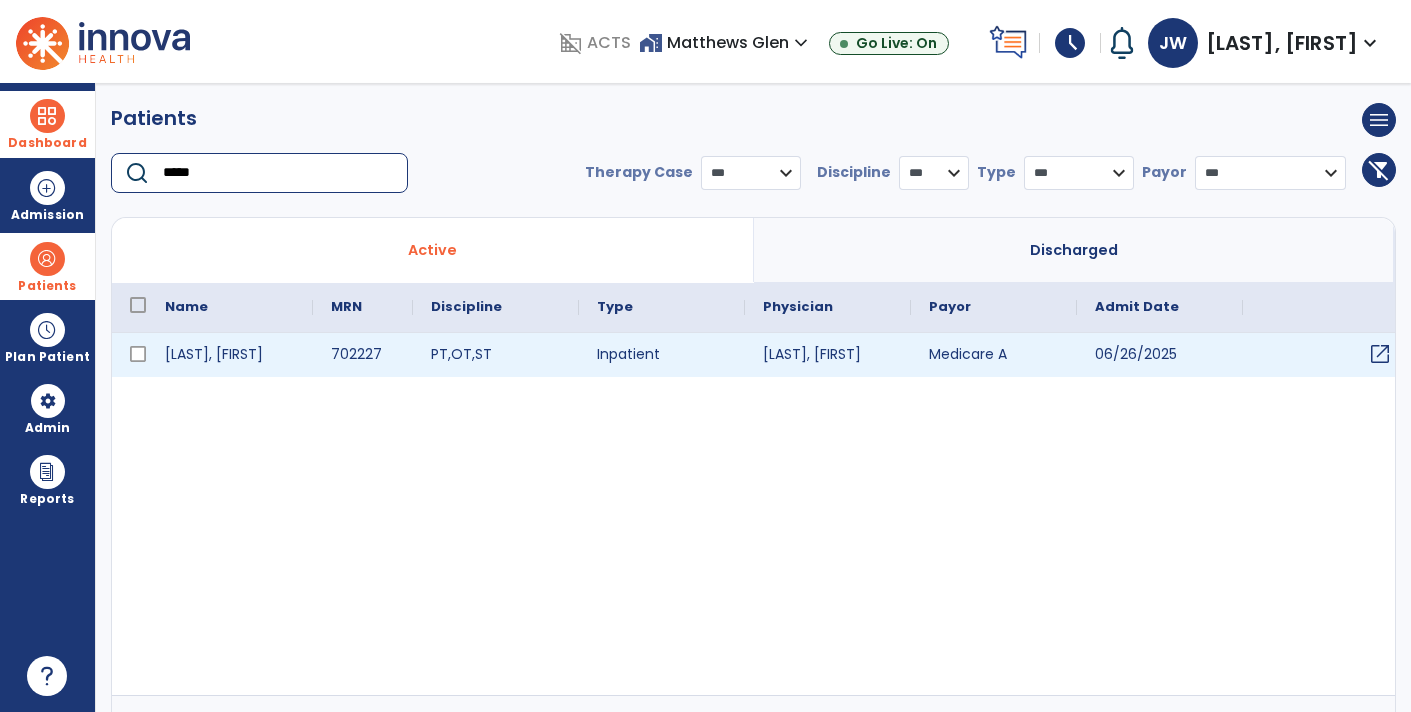 click on "open_in_new" at bounding box center (1380, 354) 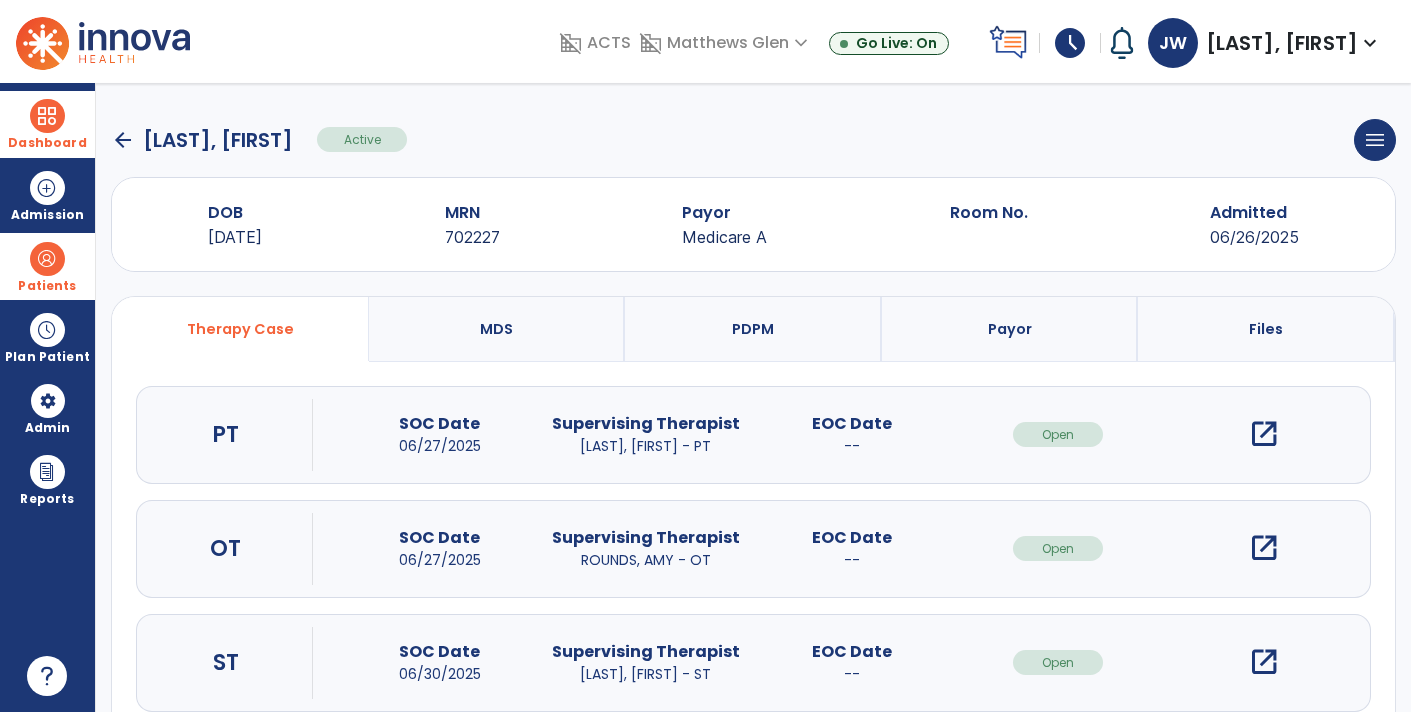click on "open_in_new" at bounding box center [1264, 434] 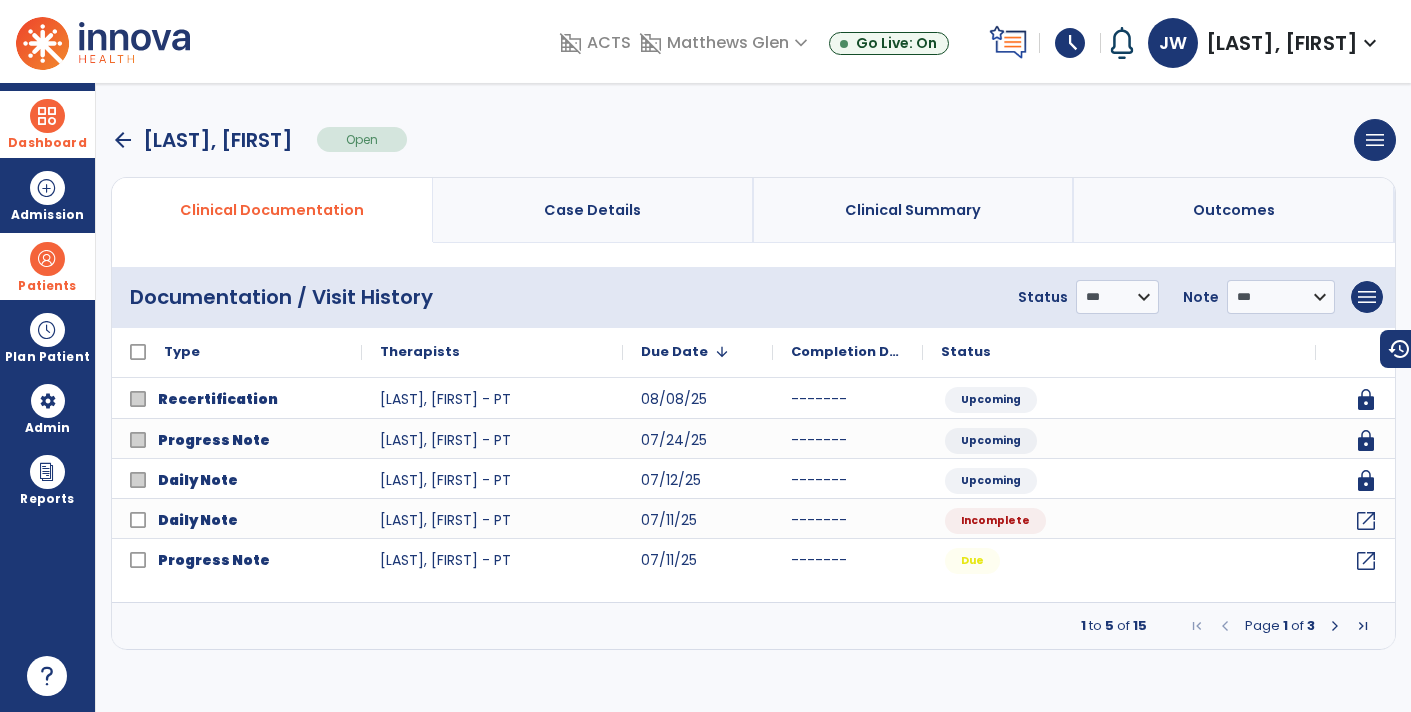 click at bounding box center [1335, 626] 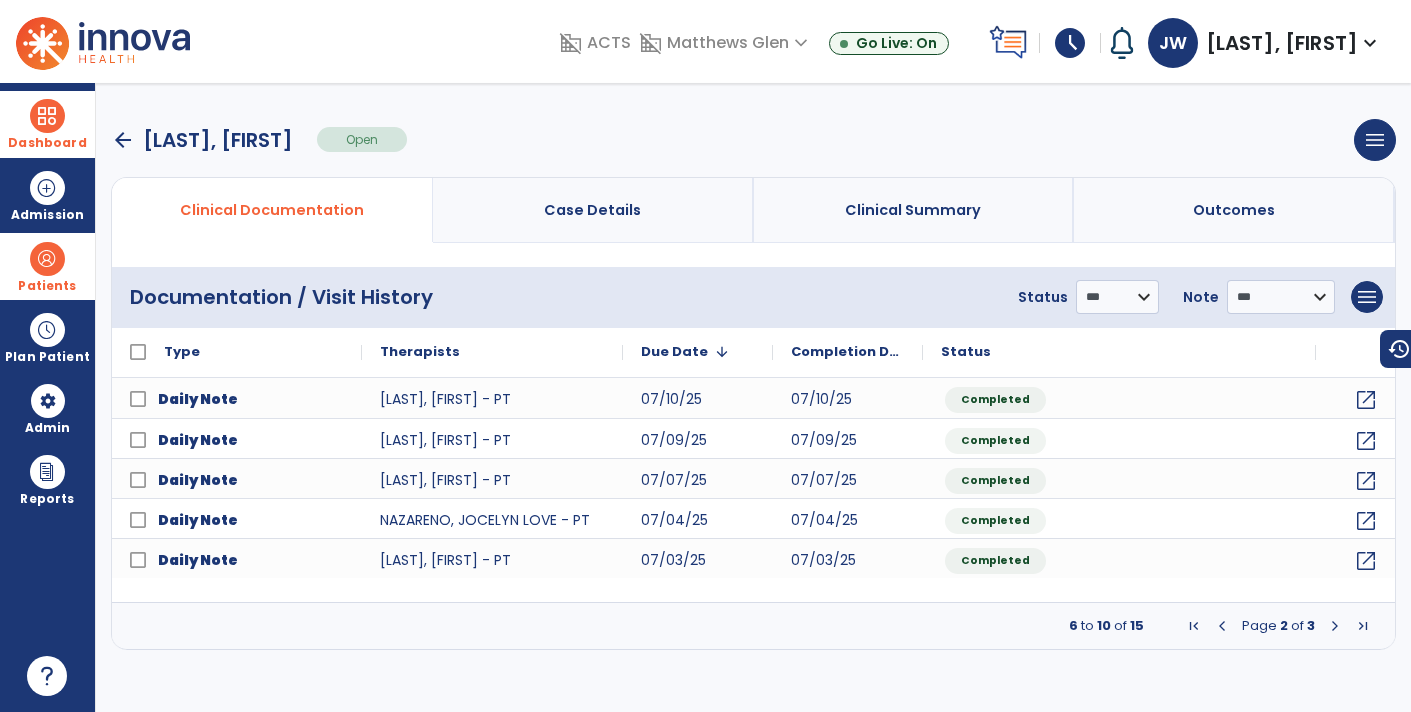 click at bounding box center [1335, 626] 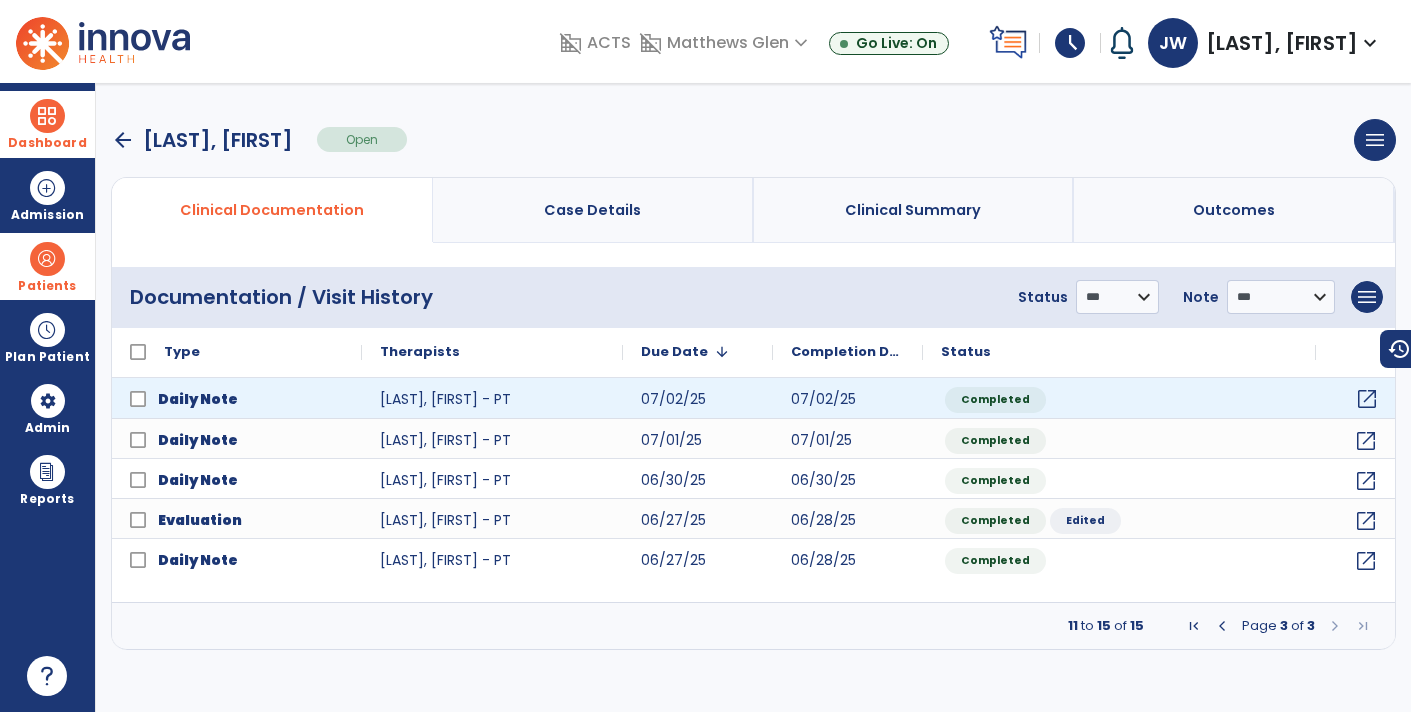 click on "open_in_new" 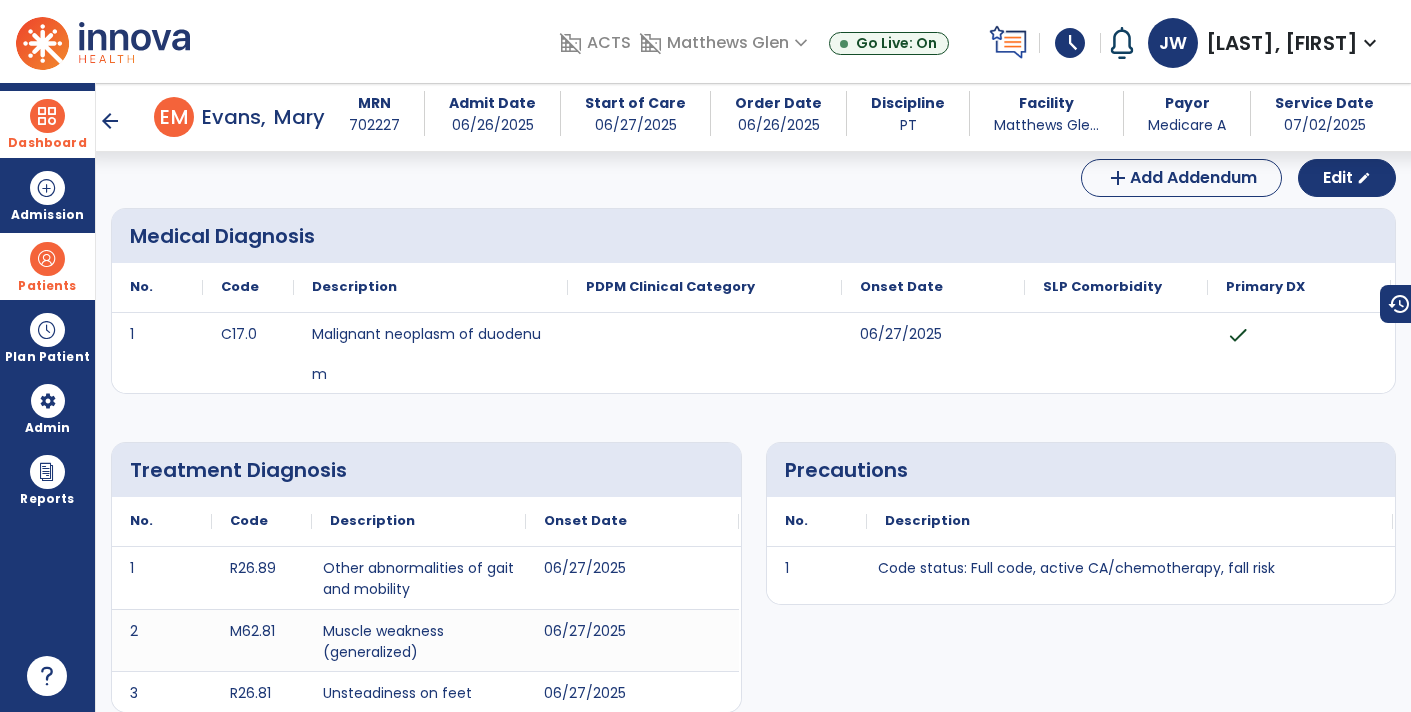 scroll, scrollTop: 0, scrollLeft: 0, axis: both 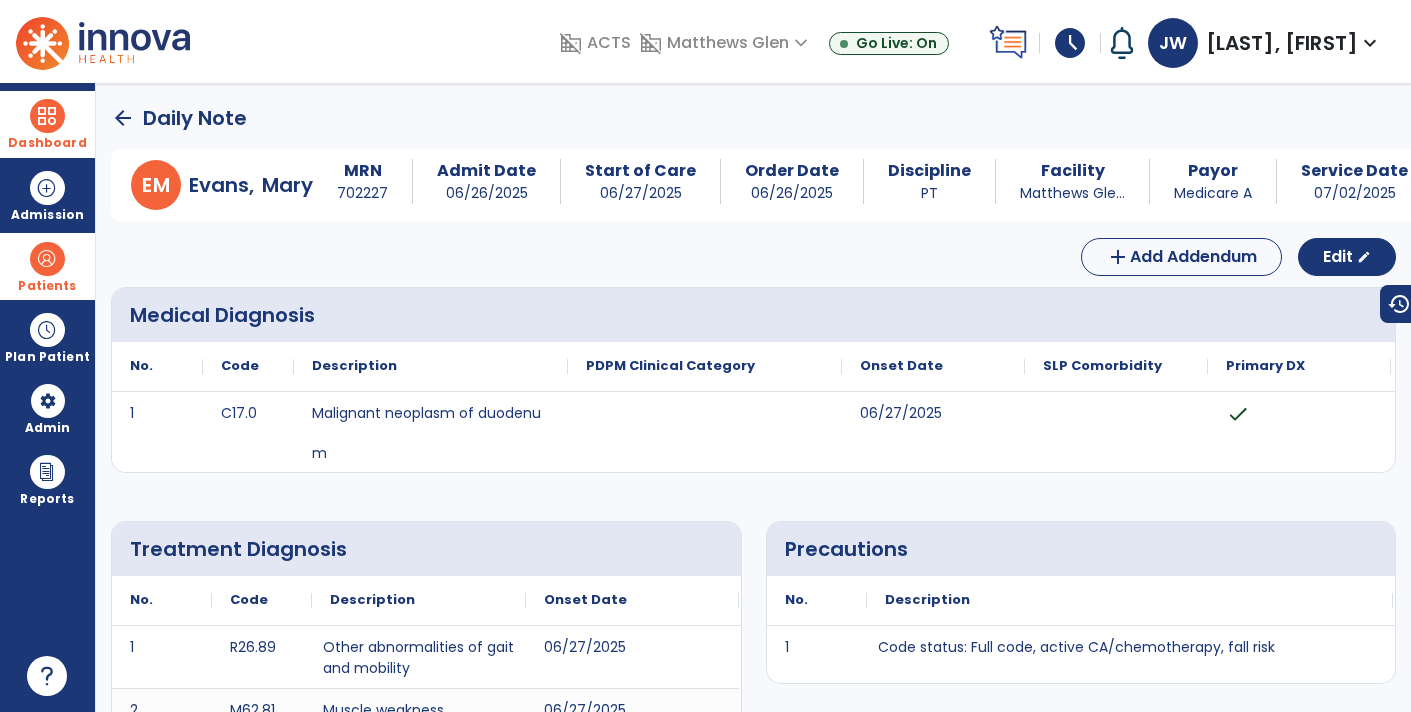 click on "arrow_back" 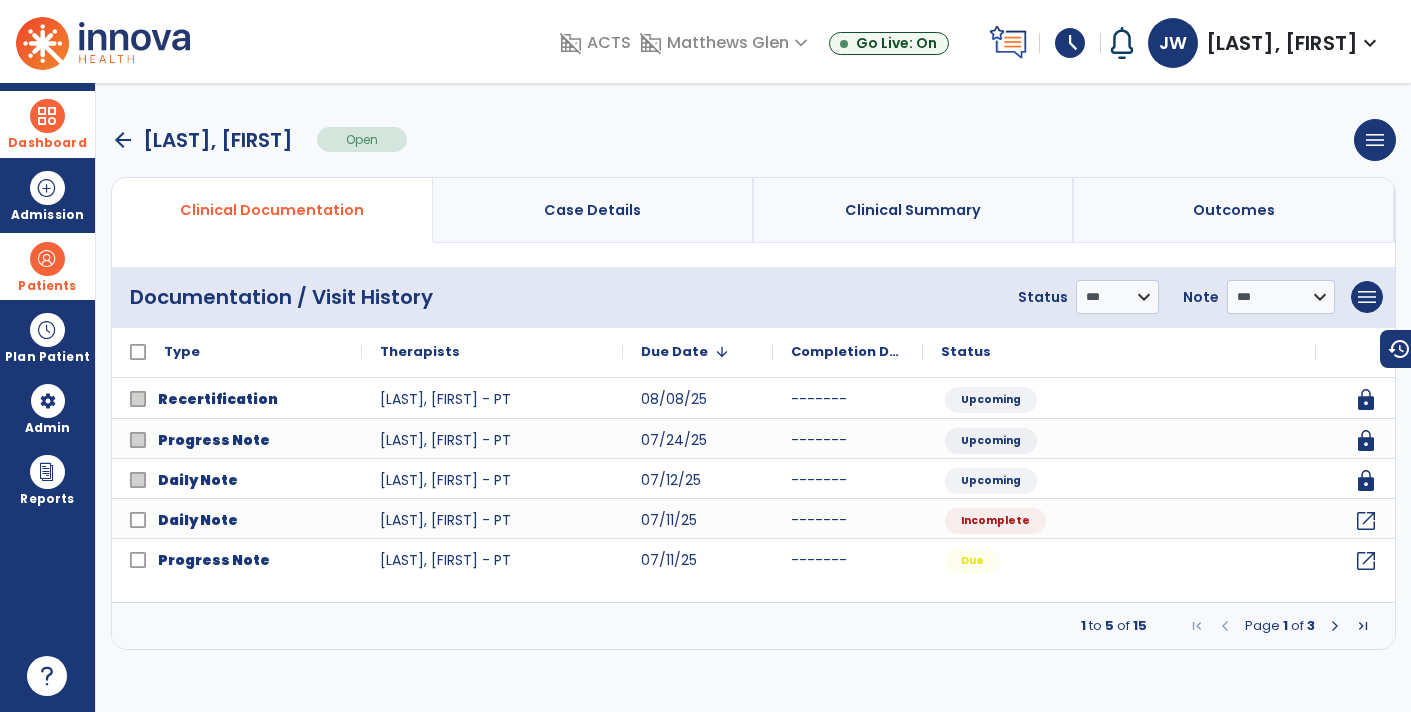 click at bounding box center [1335, 626] 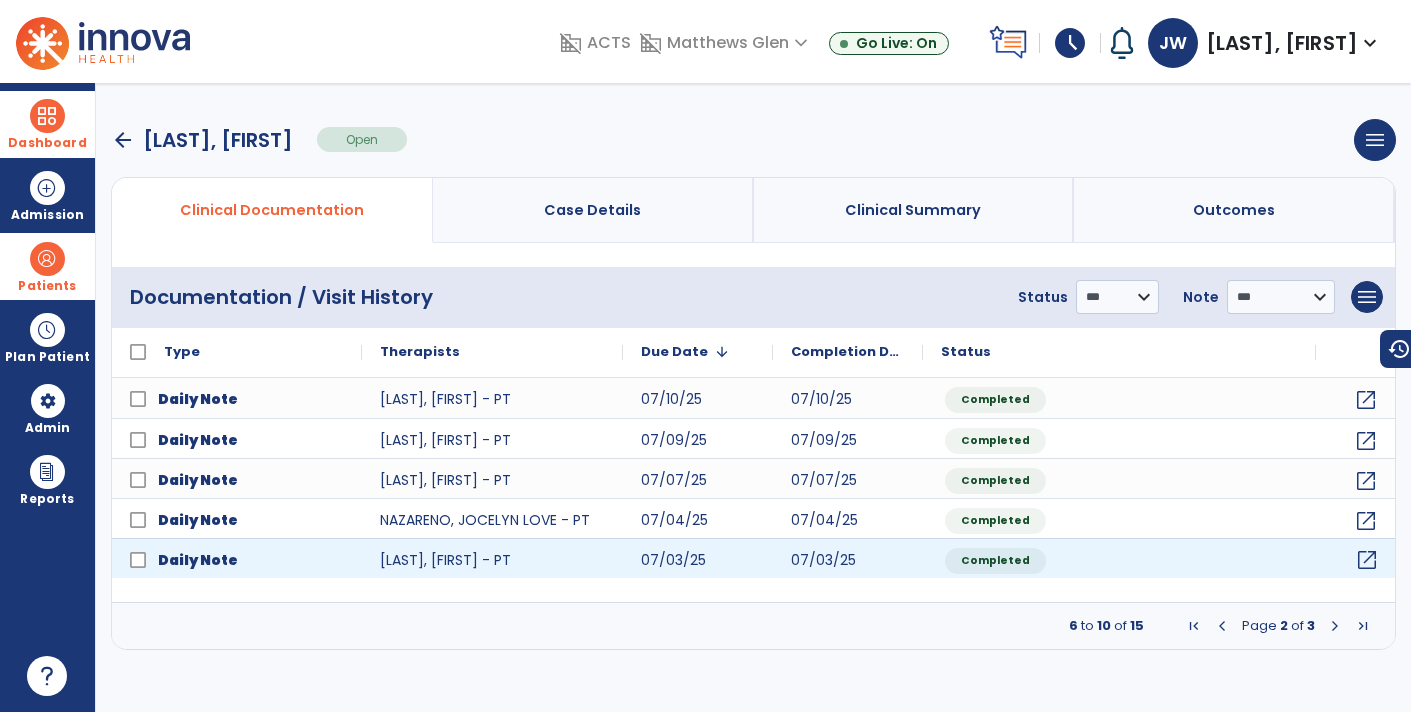 click on "open_in_new" 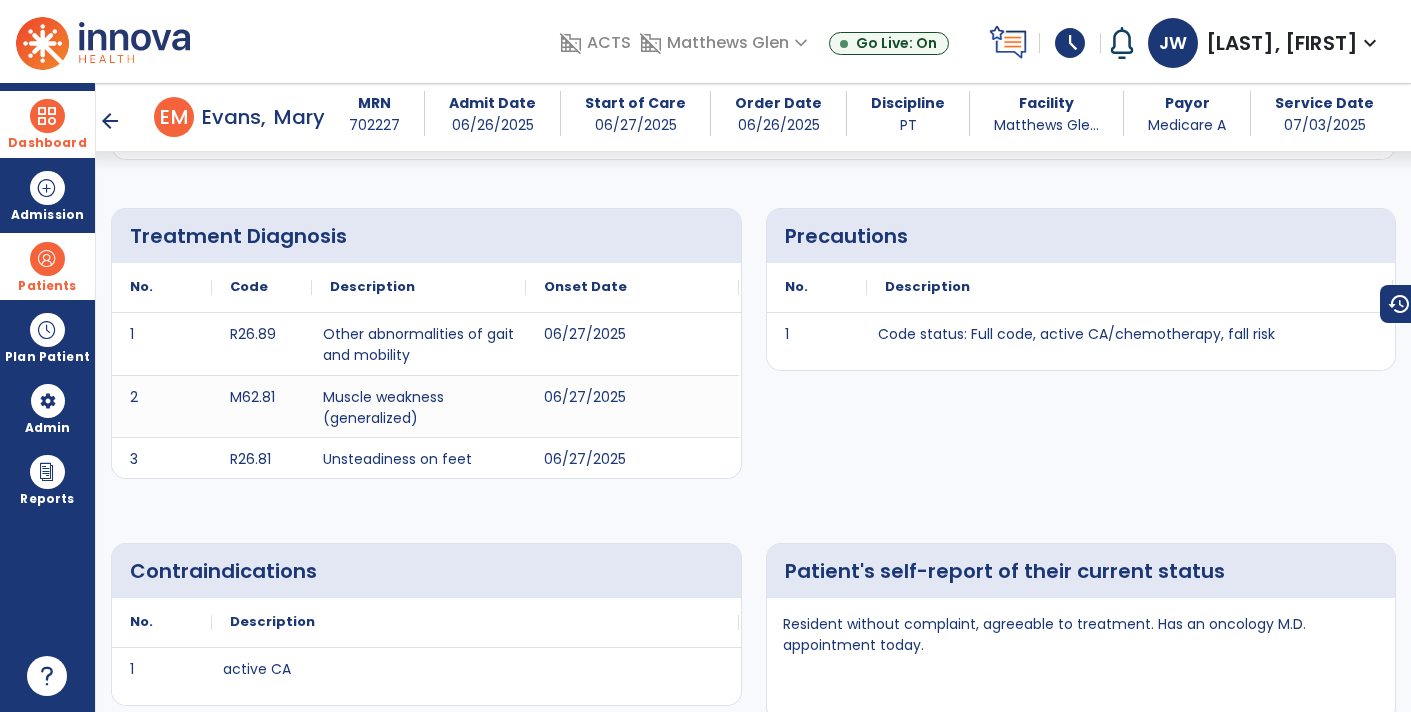 scroll, scrollTop: 0, scrollLeft: 0, axis: both 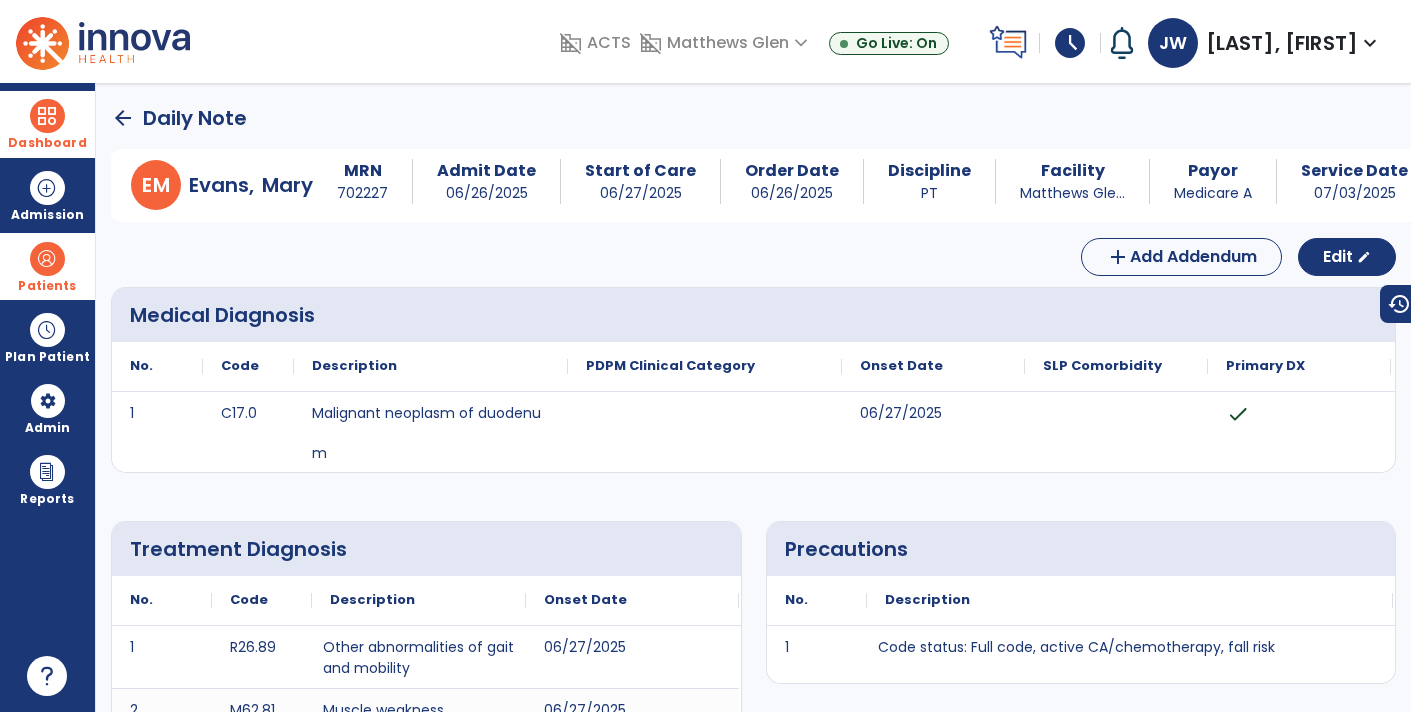 click on "arrow_back" 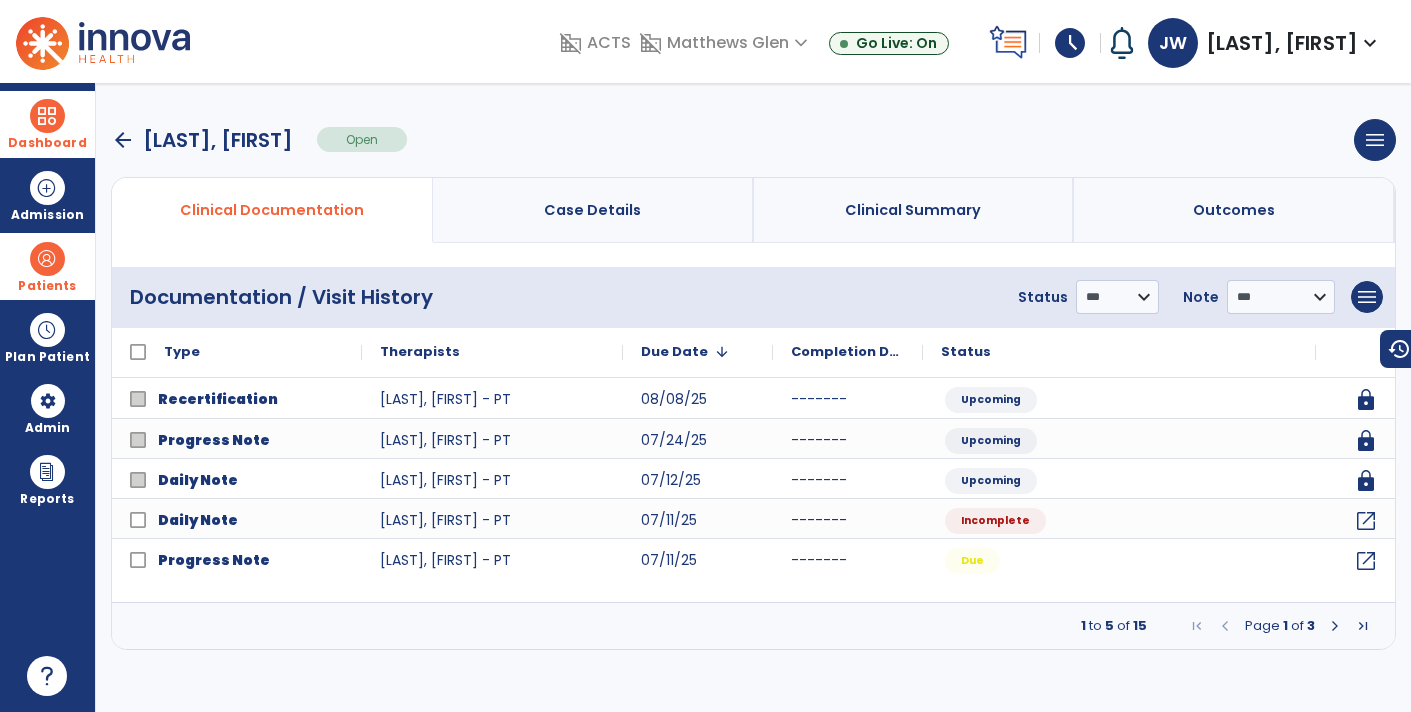 click at bounding box center [1335, 626] 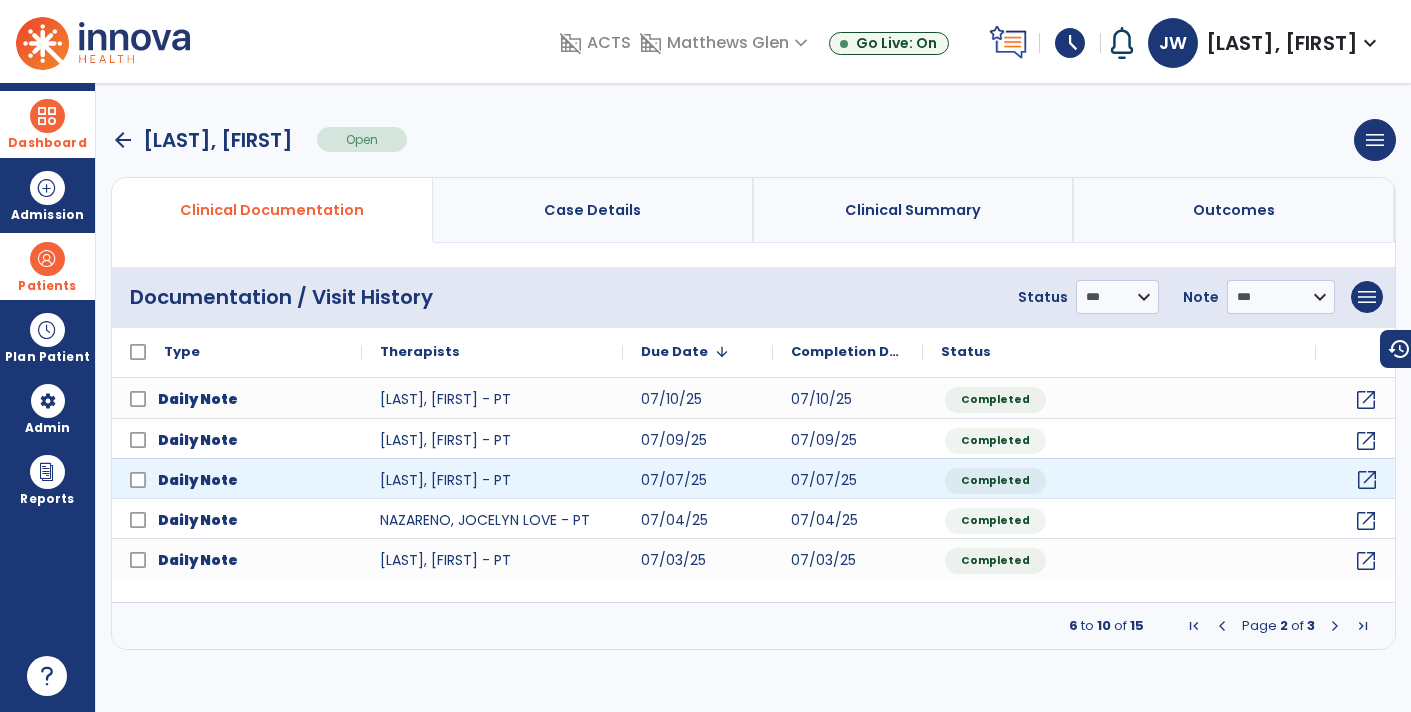 click on "open_in_new" 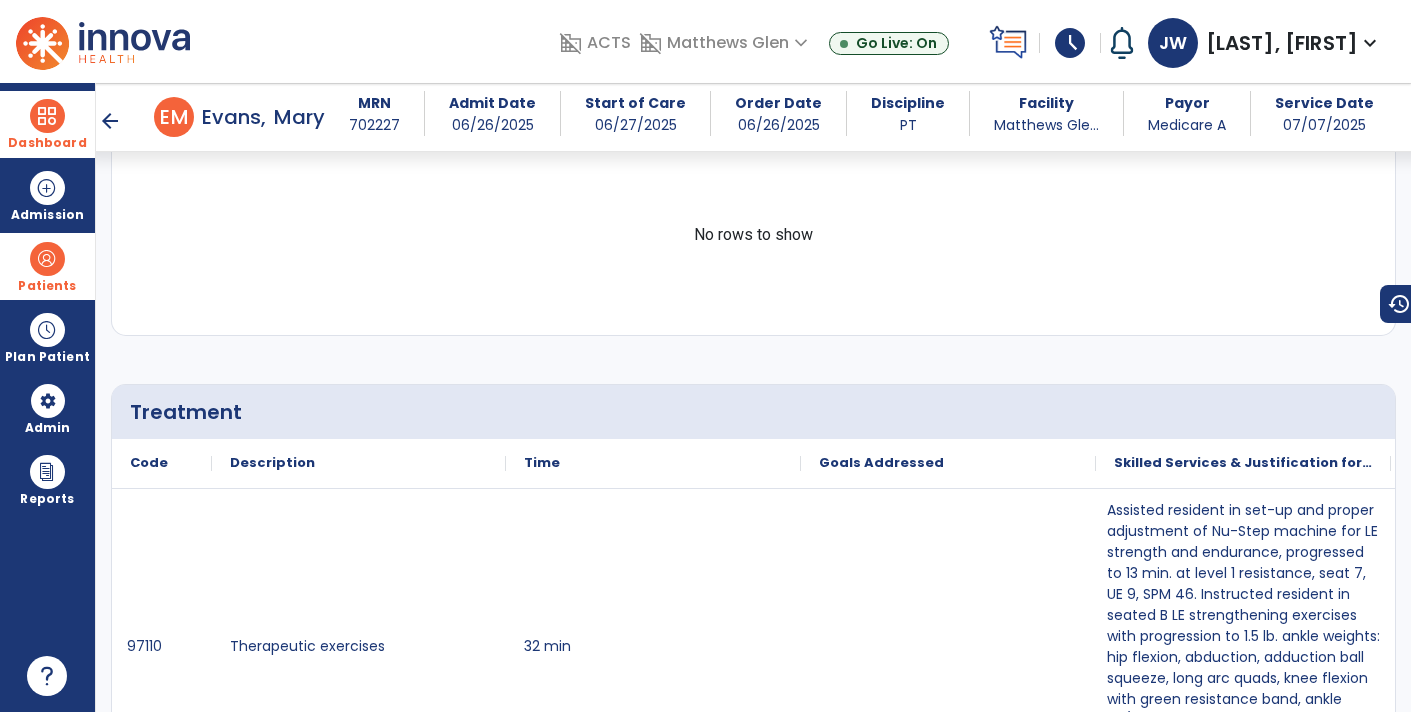 scroll, scrollTop: 826, scrollLeft: 0, axis: vertical 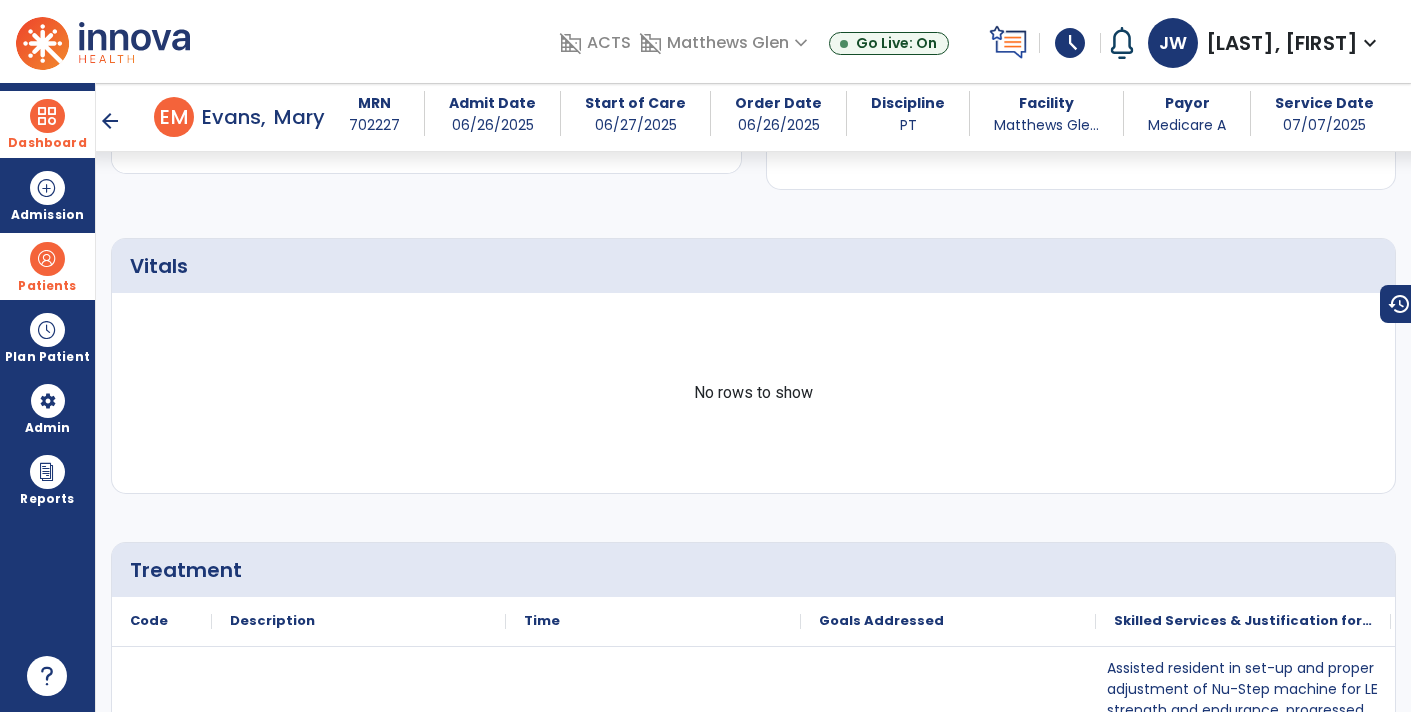 click on "arrow_back" at bounding box center [110, 121] 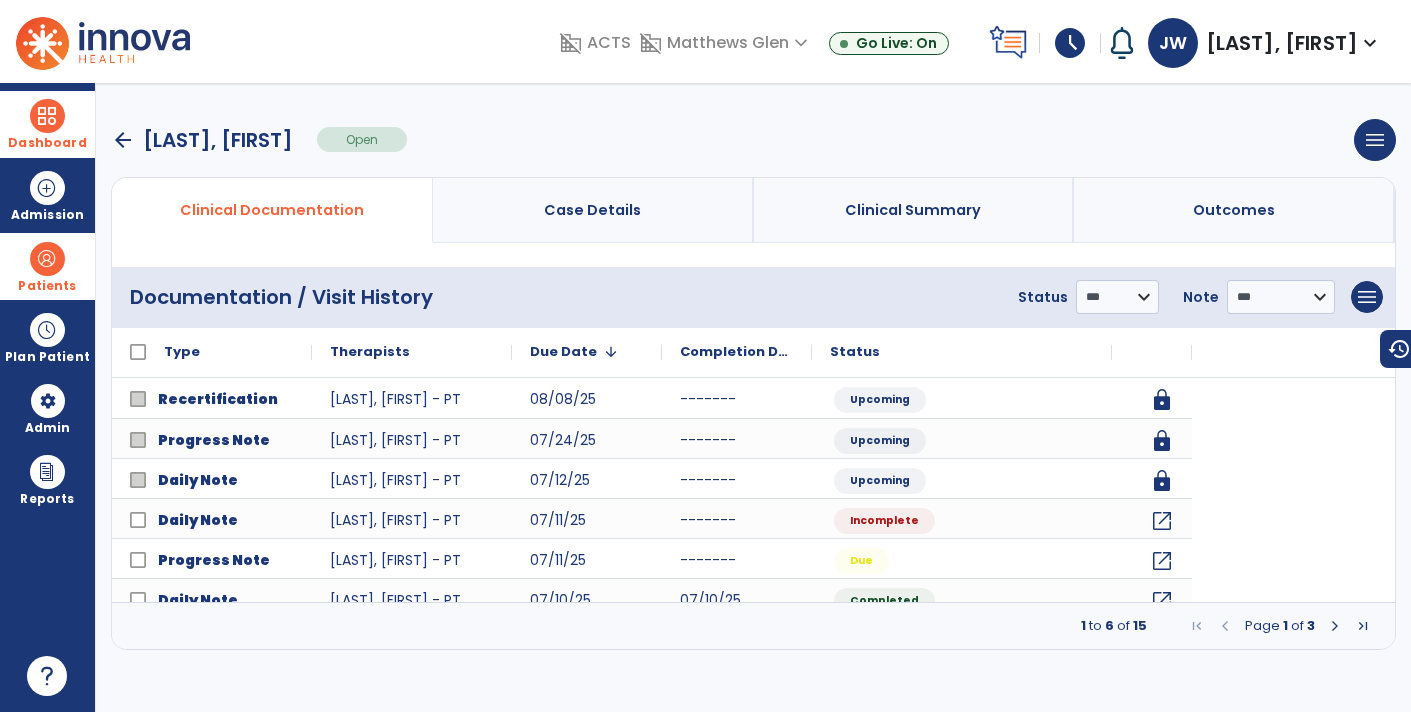 scroll, scrollTop: 0, scrollLeft: 0, axis: both 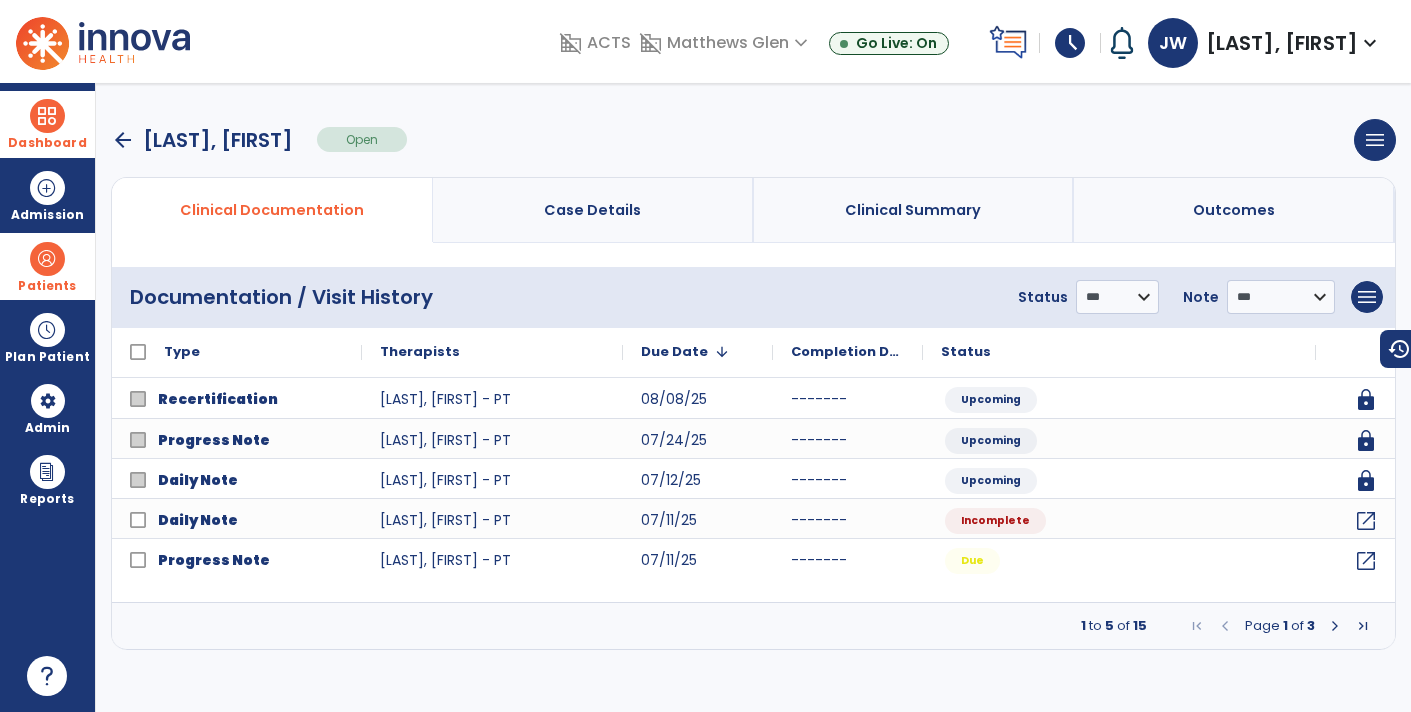click at bounding box center [1335, 626] 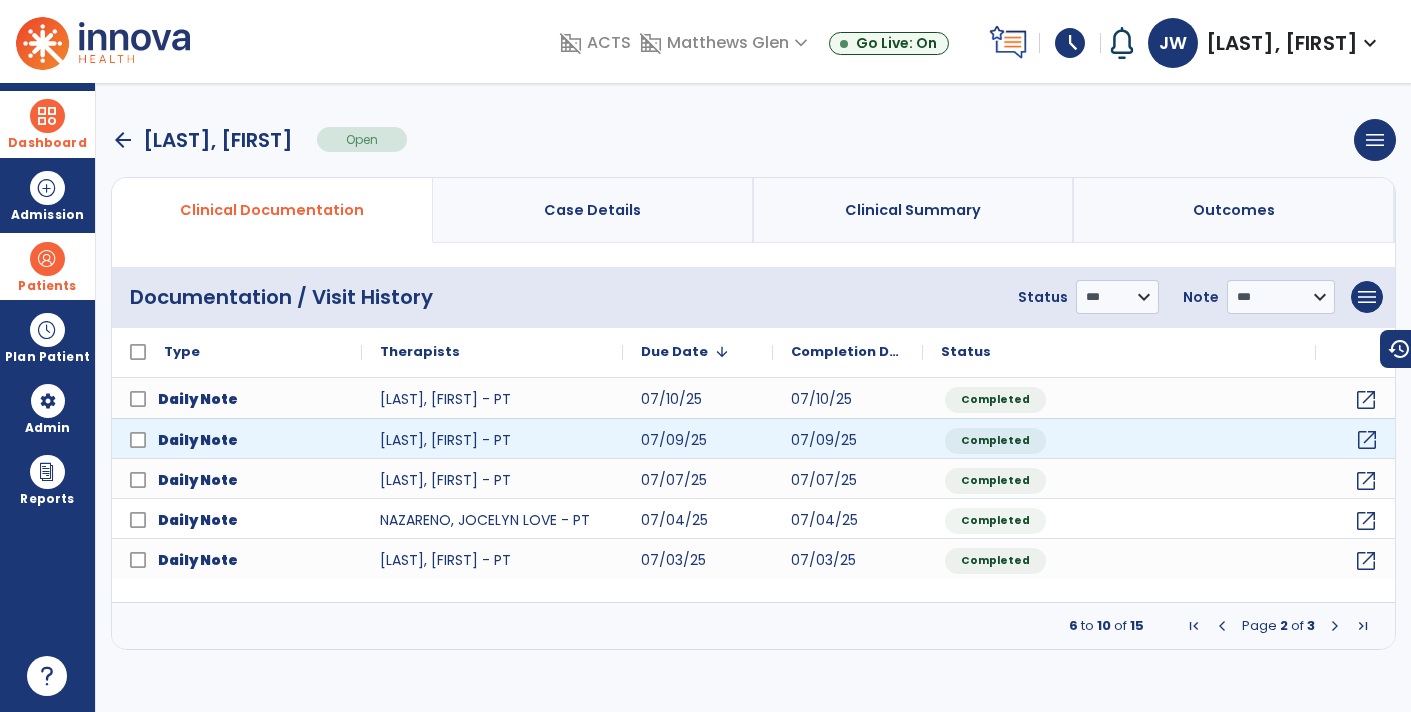 click on "open_in_new" 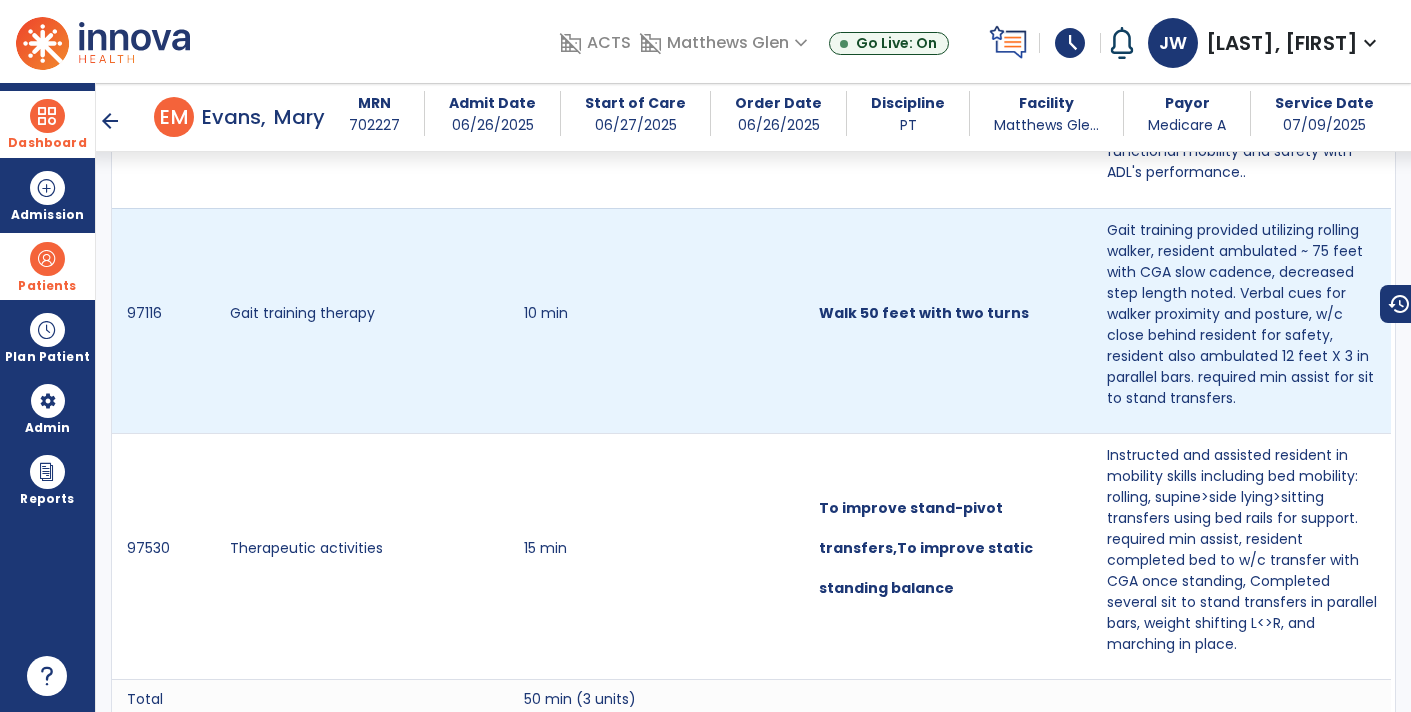 scroll, scrollTop: 1579, scrollLeft: 0, axis: vertical 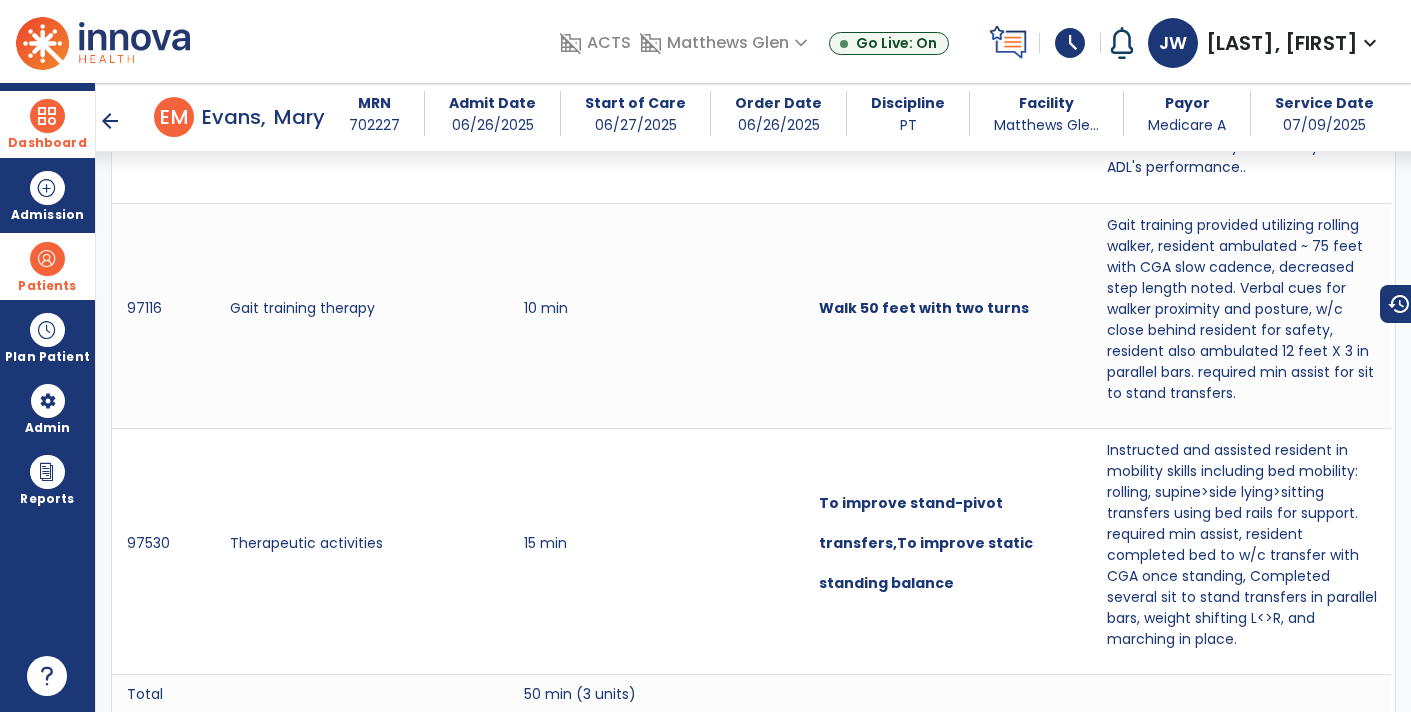 click on "arrow_back" at bounding box center [110, 121] 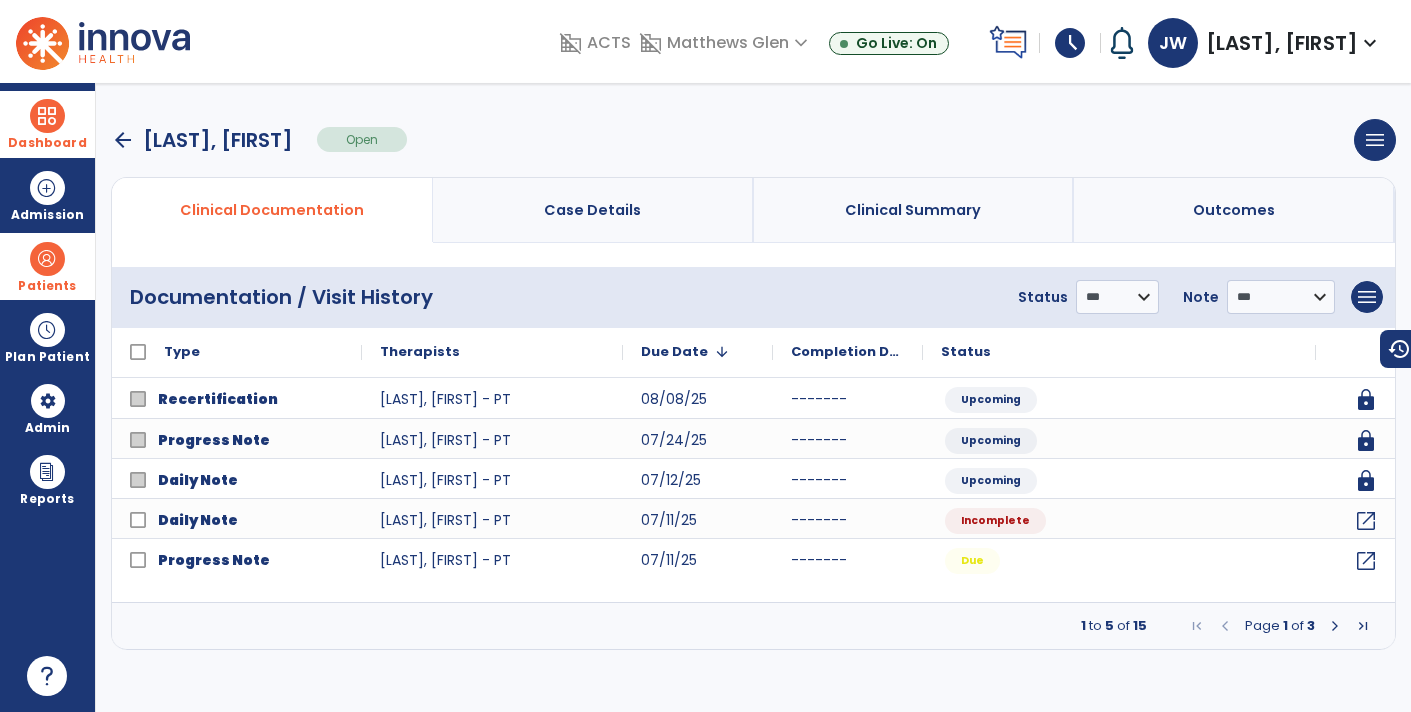 scroll, scrollTop: 0, scrollLeft: 0, axis: both 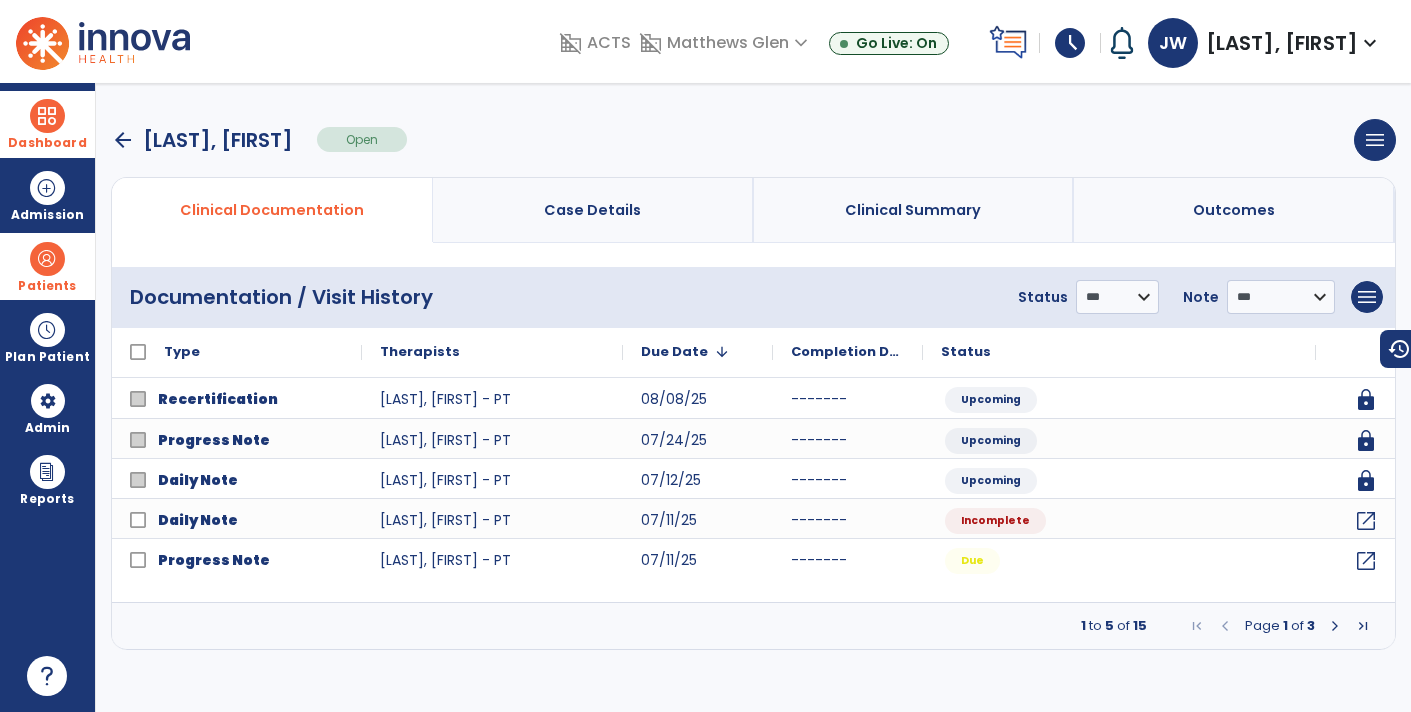 click at bounding box center [1335, 626] 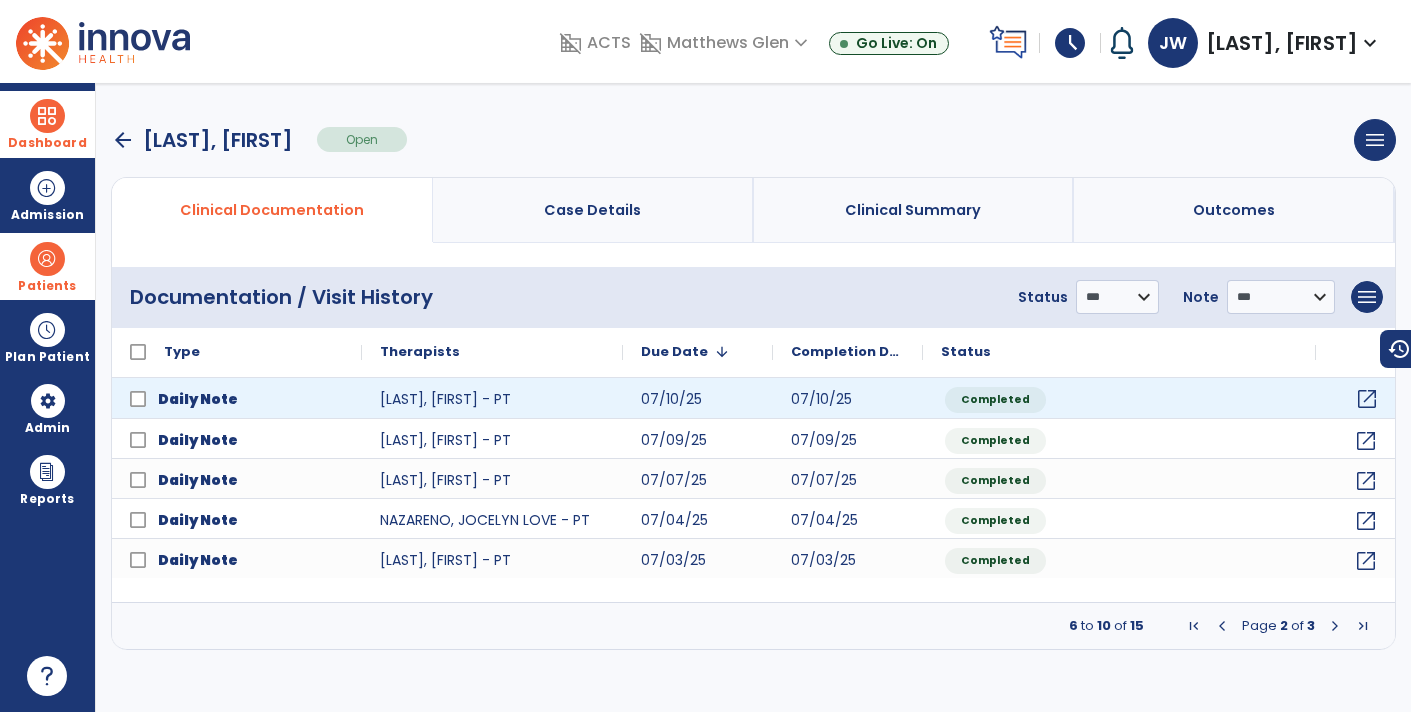 click on "open_in_new" 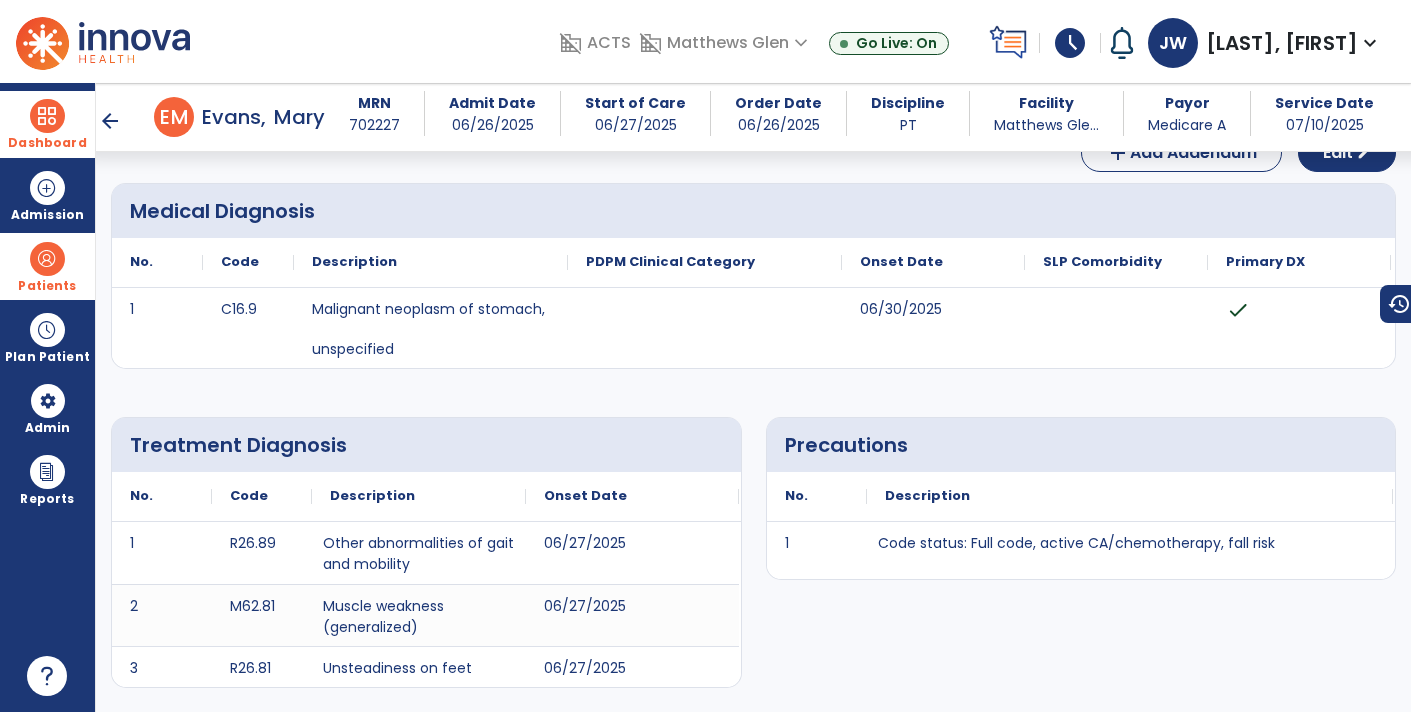 scroll, scrollTop: 116, scrollLeft: 0, axis: vertical 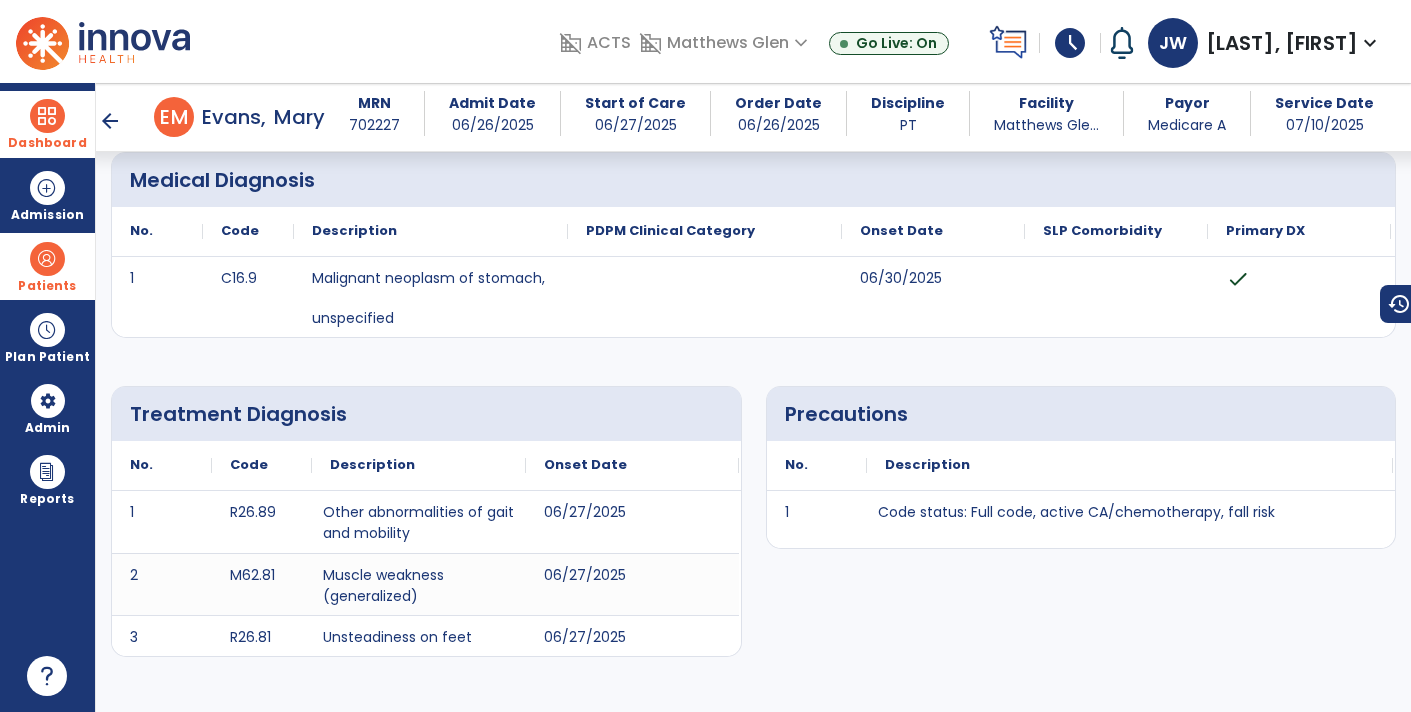 click on "arrow_back" at bounding box center [110, 121] 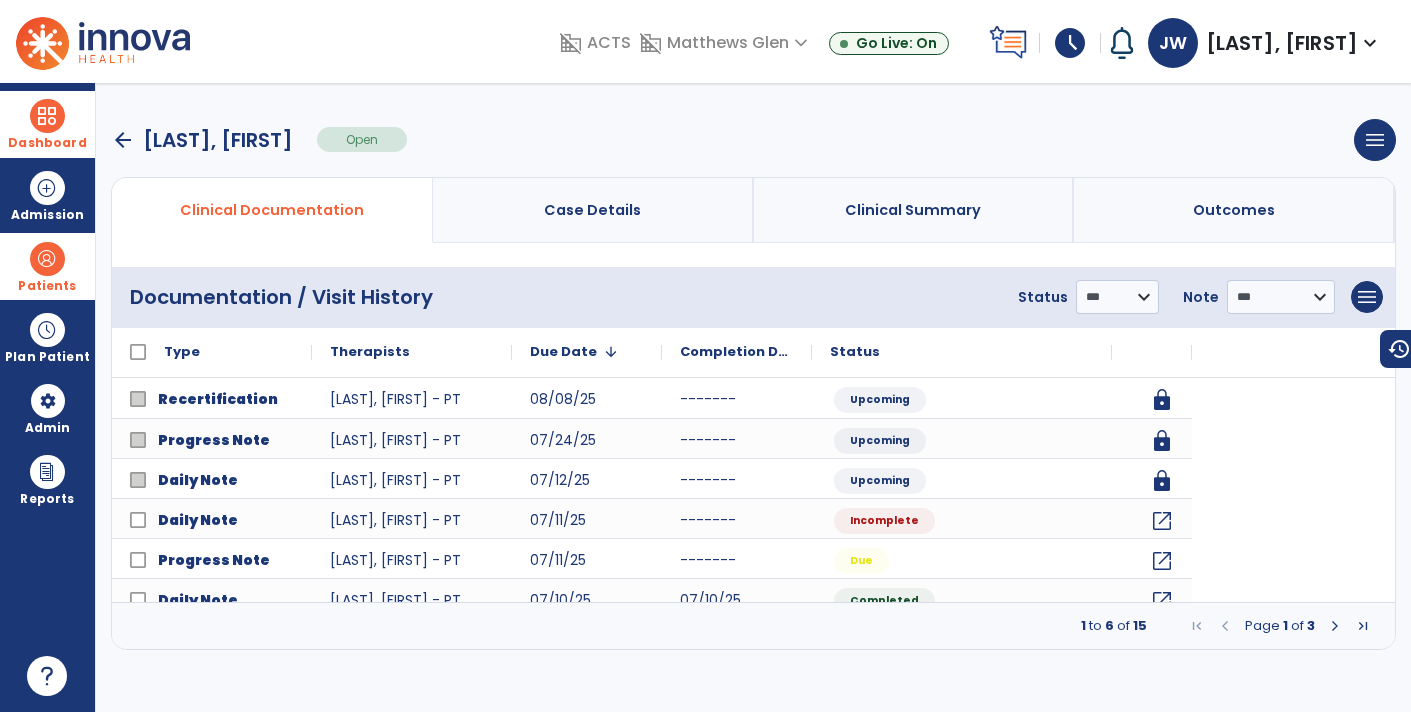 scroll, scrollTop: 0, scrollLeft: 0, axis: both 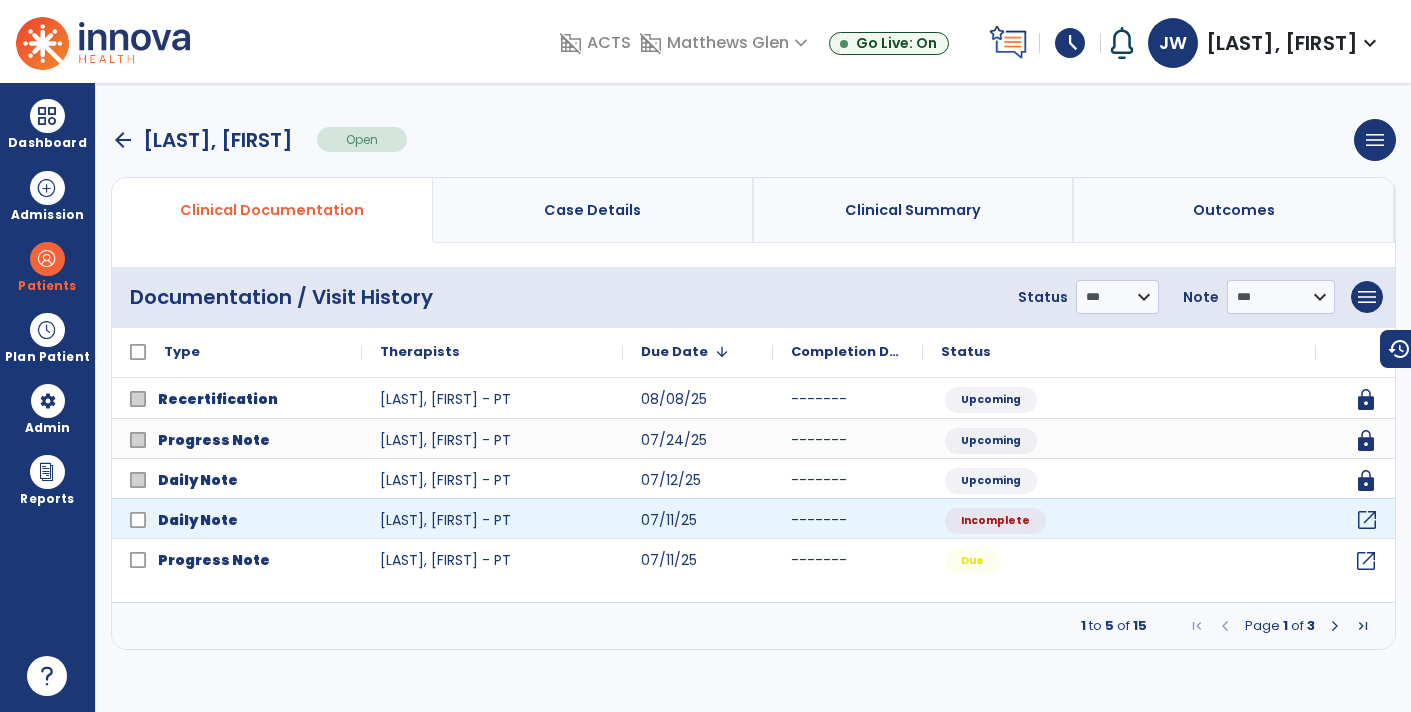 click on "open_in_new" 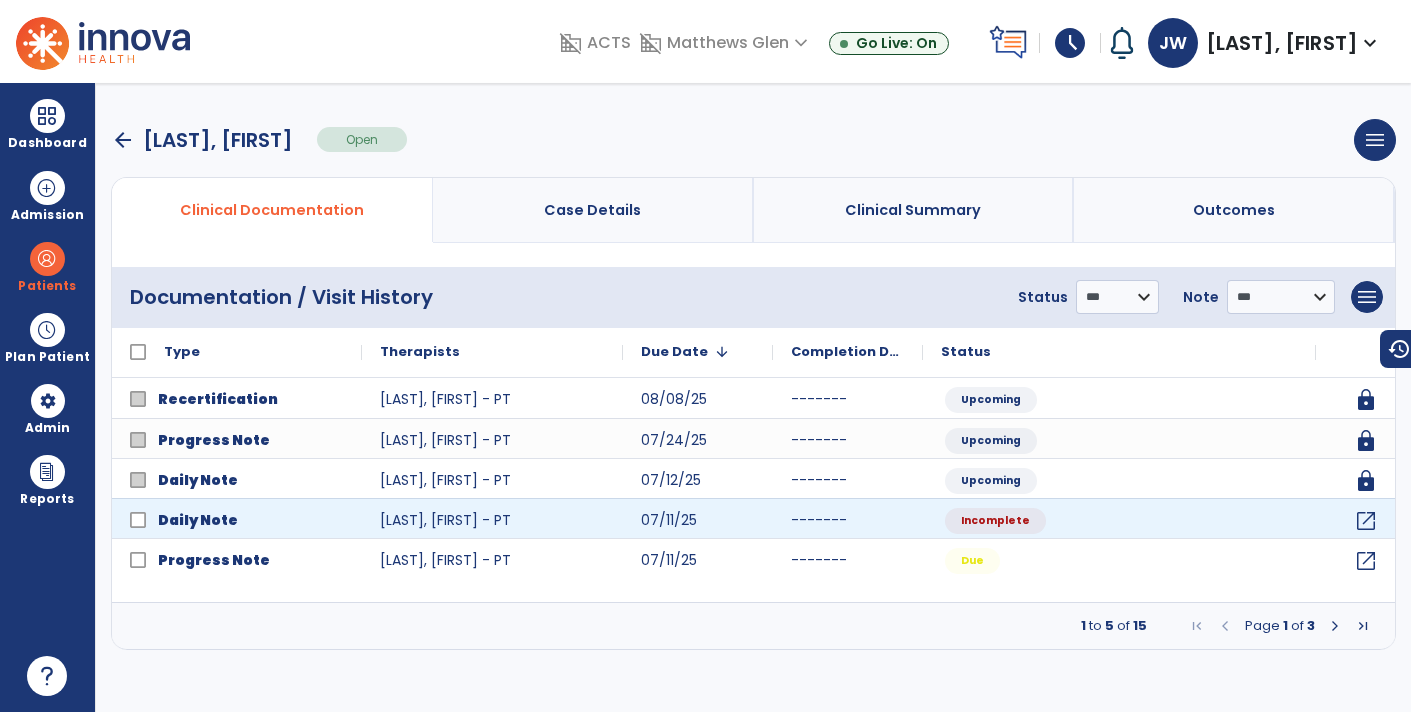 select on "*" 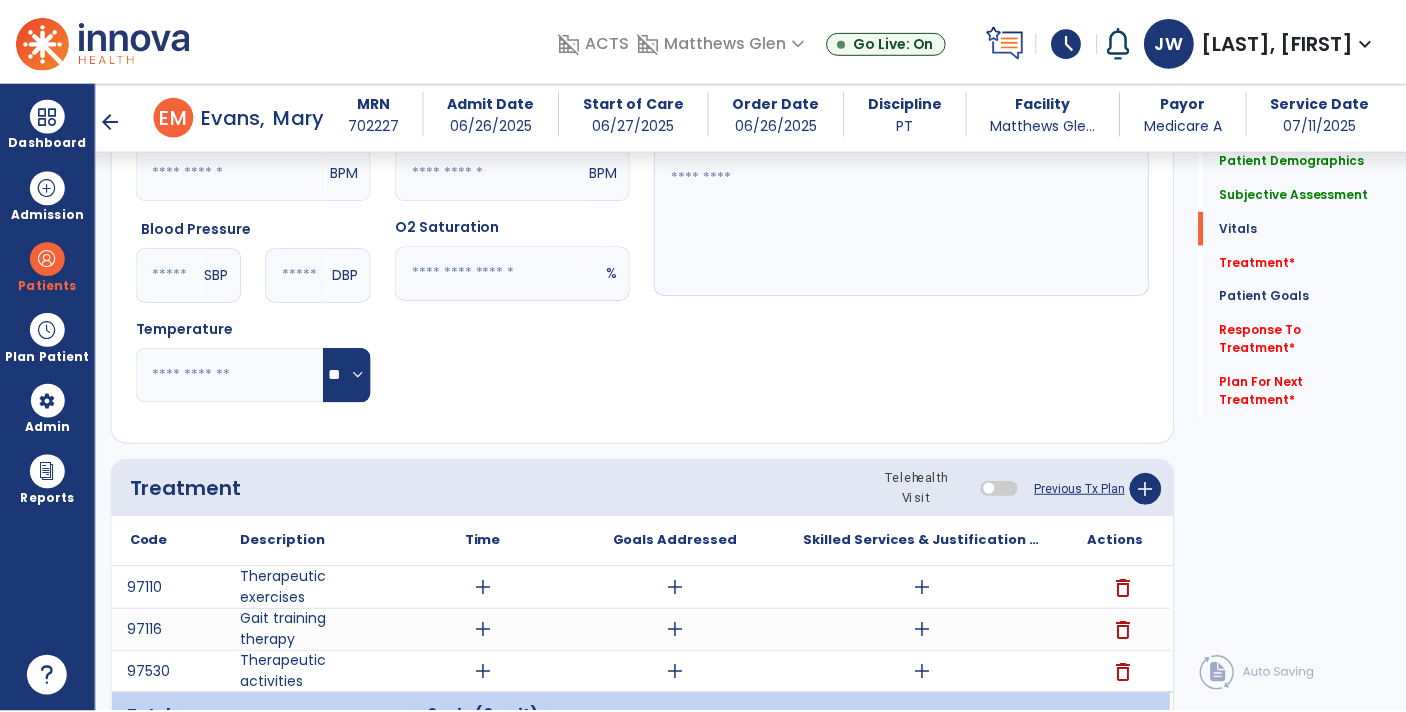 scroll, scrollTop: 815, scrollLeft: 0, axis: vertical 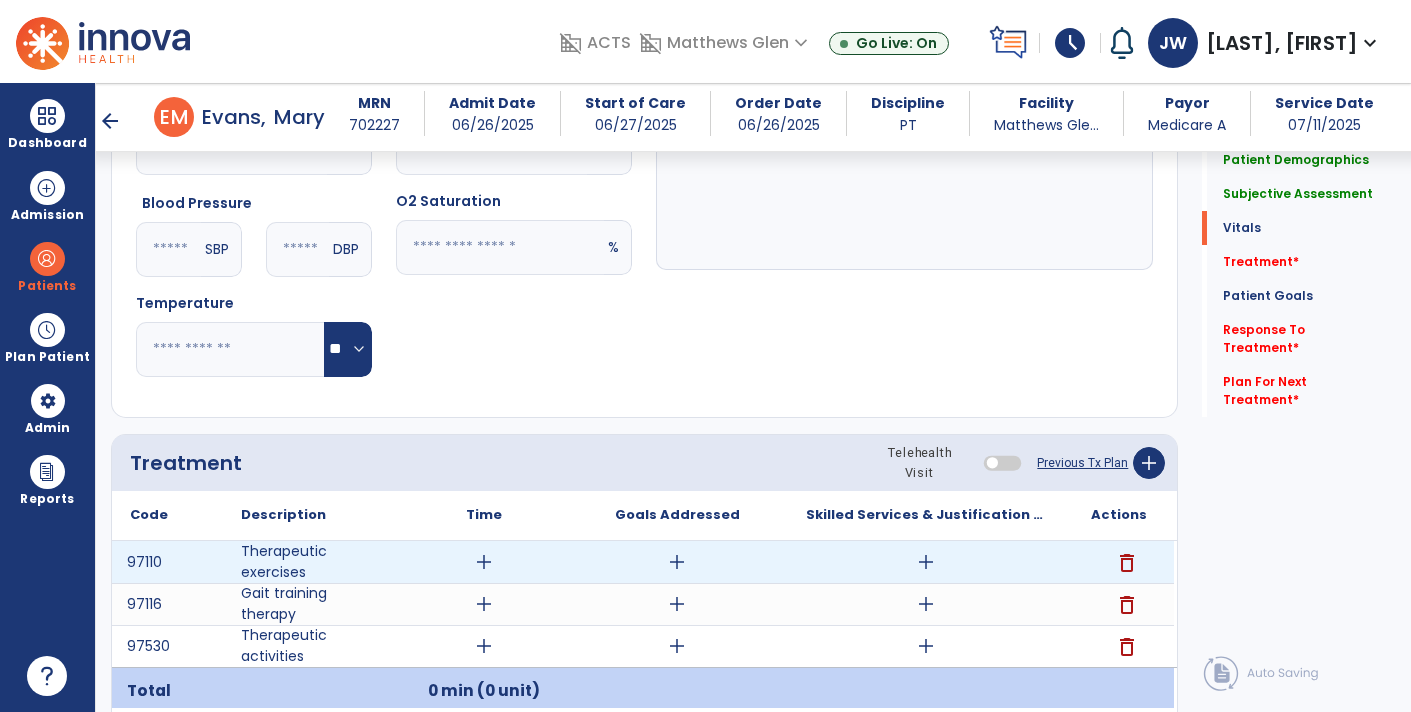 click on "add" at bounding box center [484, 562] 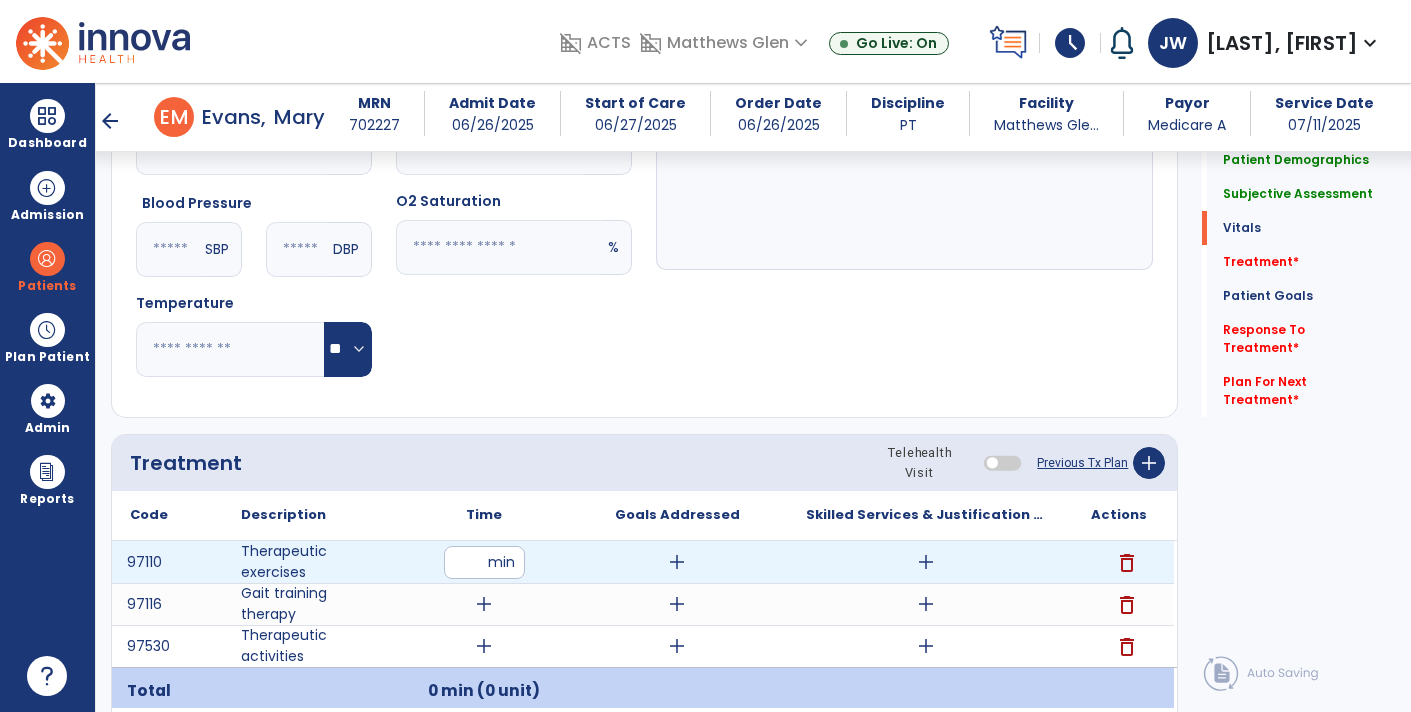 type on "**" 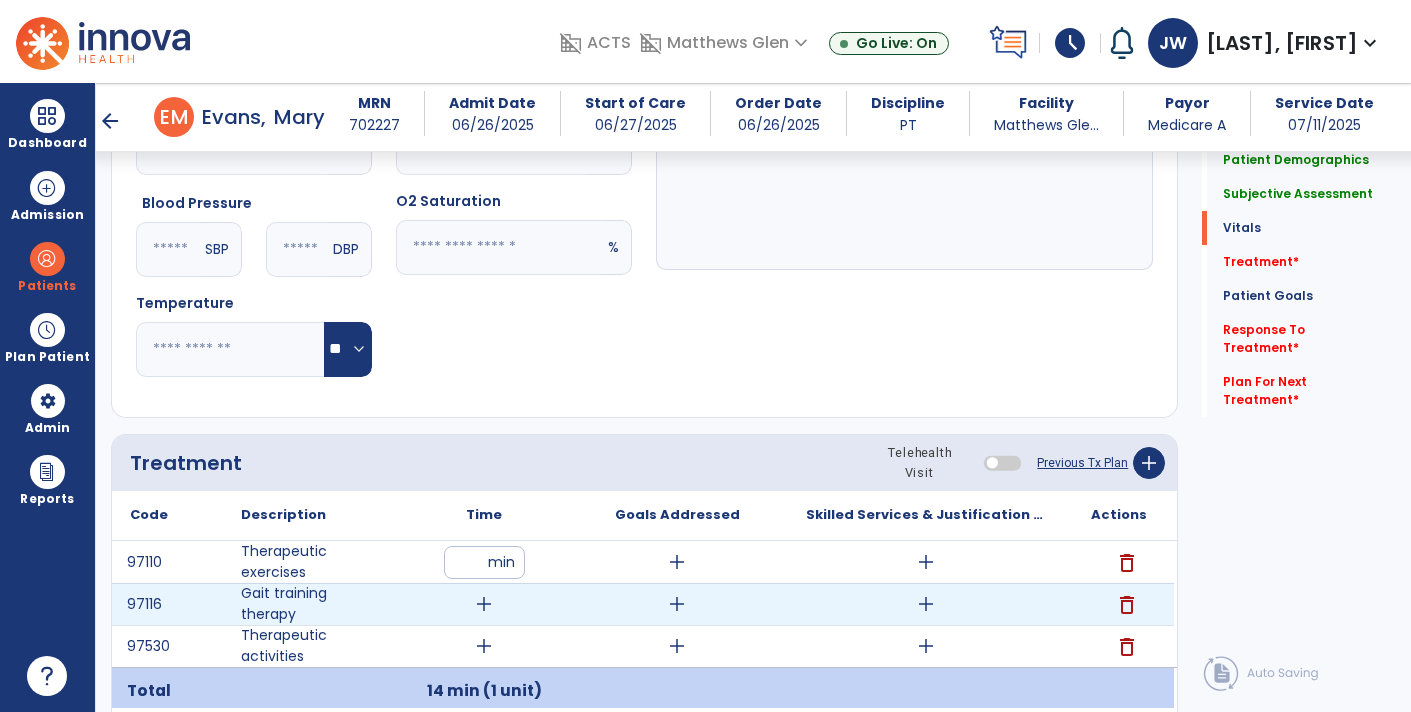 click on "add" at bounding box center [484, 604] 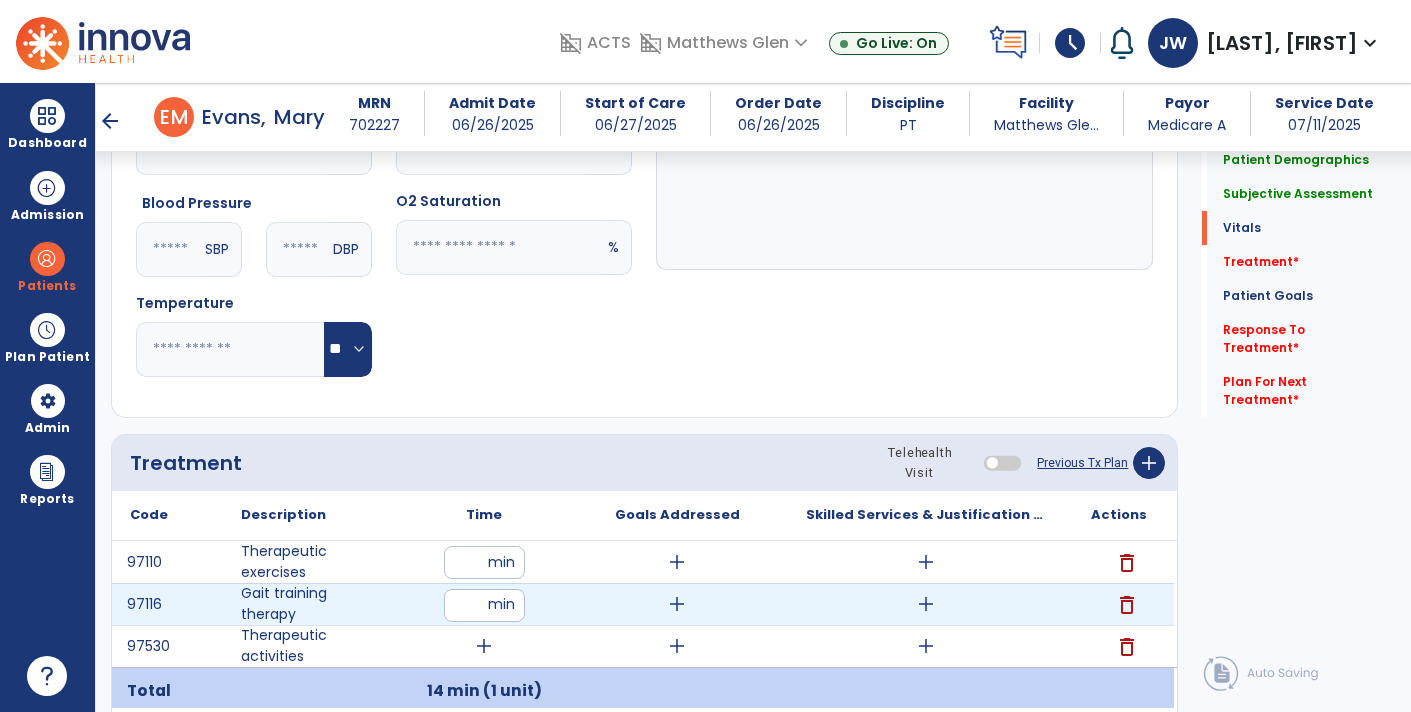 type on "**" 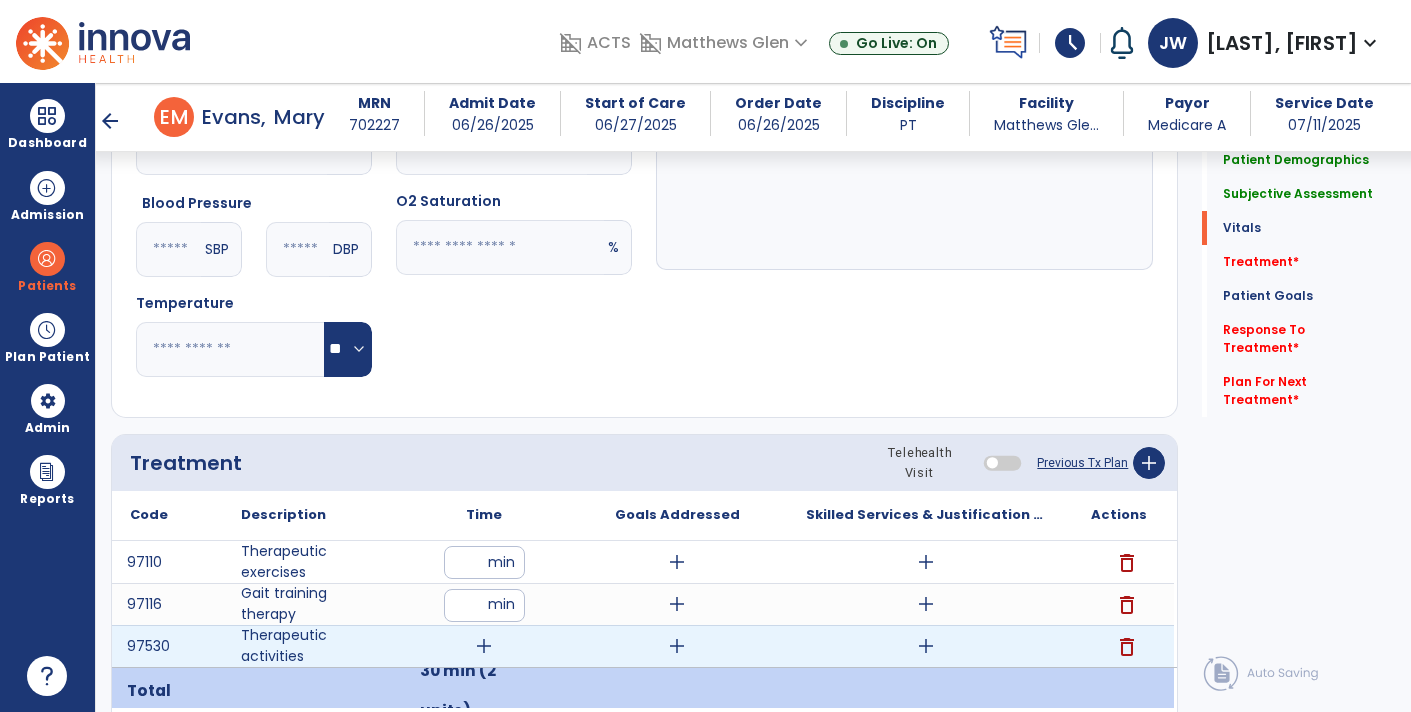 click on "add" at bounding box center [484, 646] 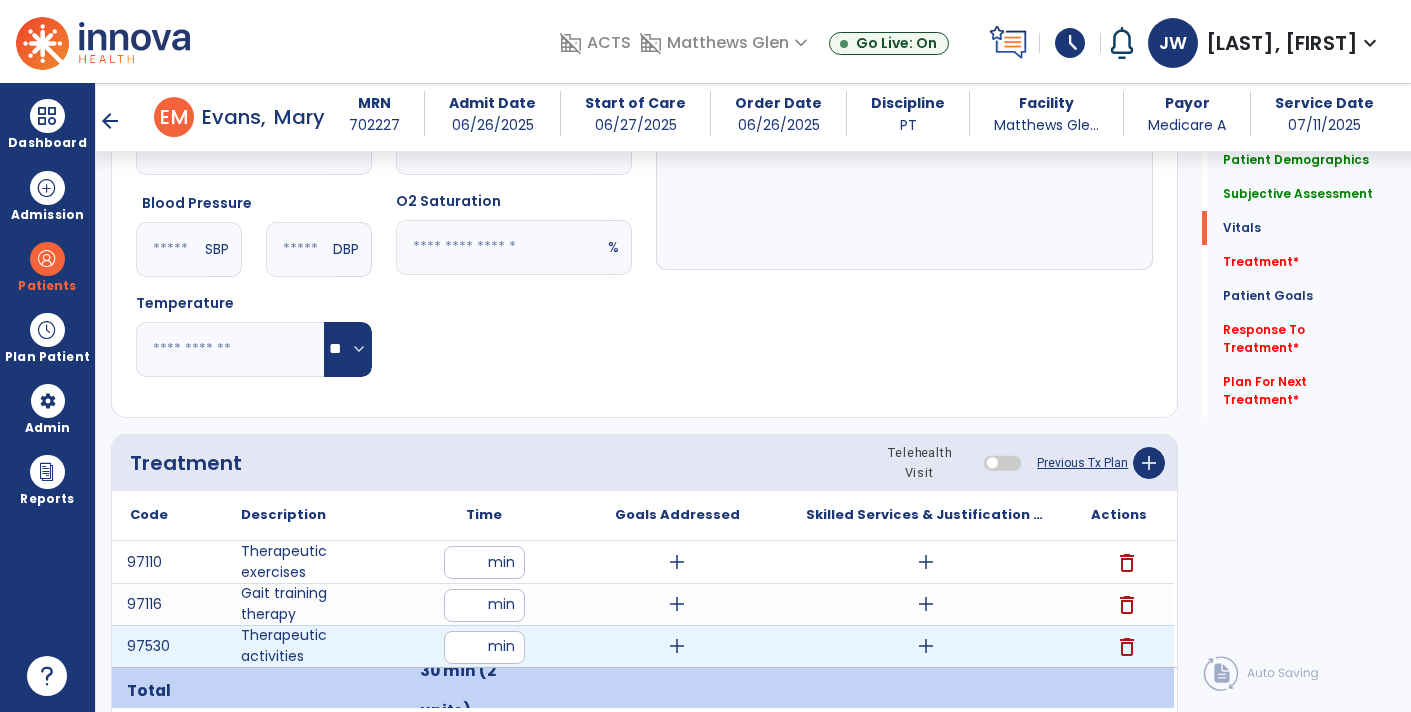 type on "**" 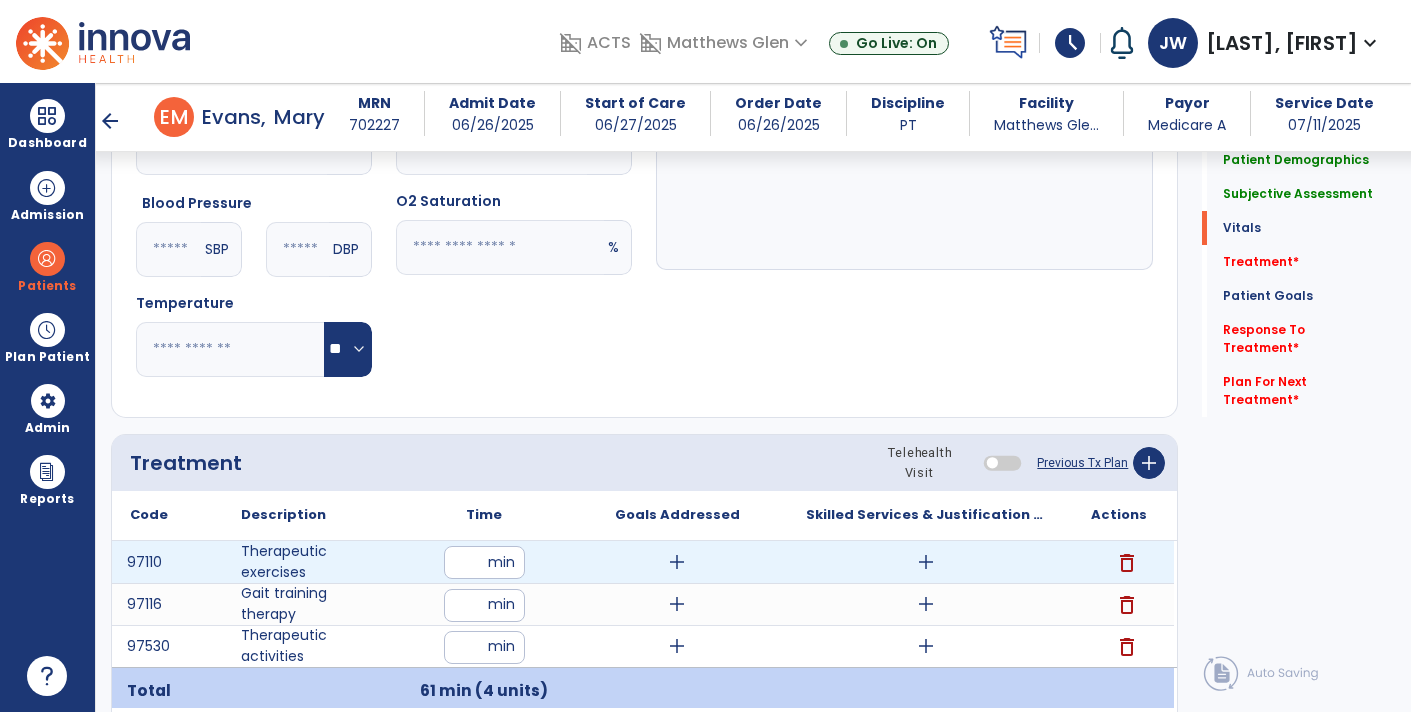 click on "add" at bounding box center [926, 562] 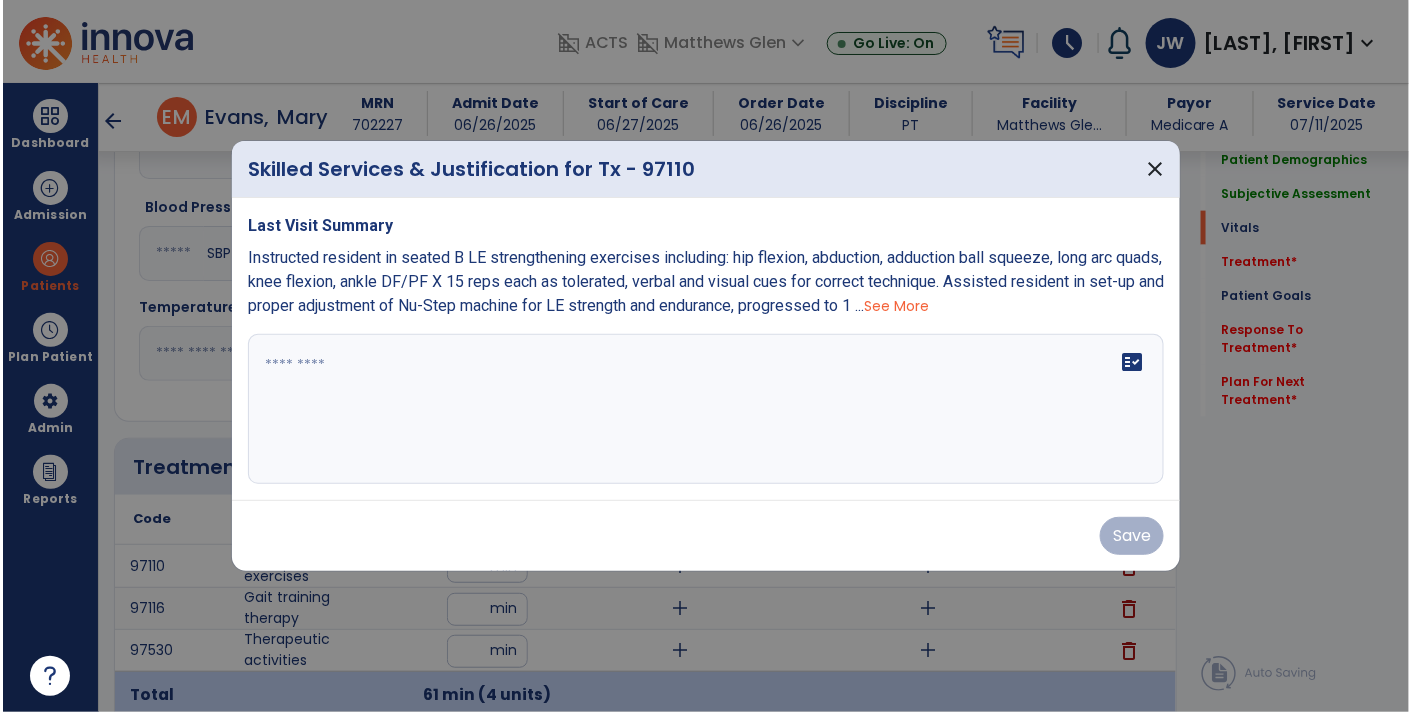 scroll, scrollTop: 815, scrollLeft: 0, axis: vertical 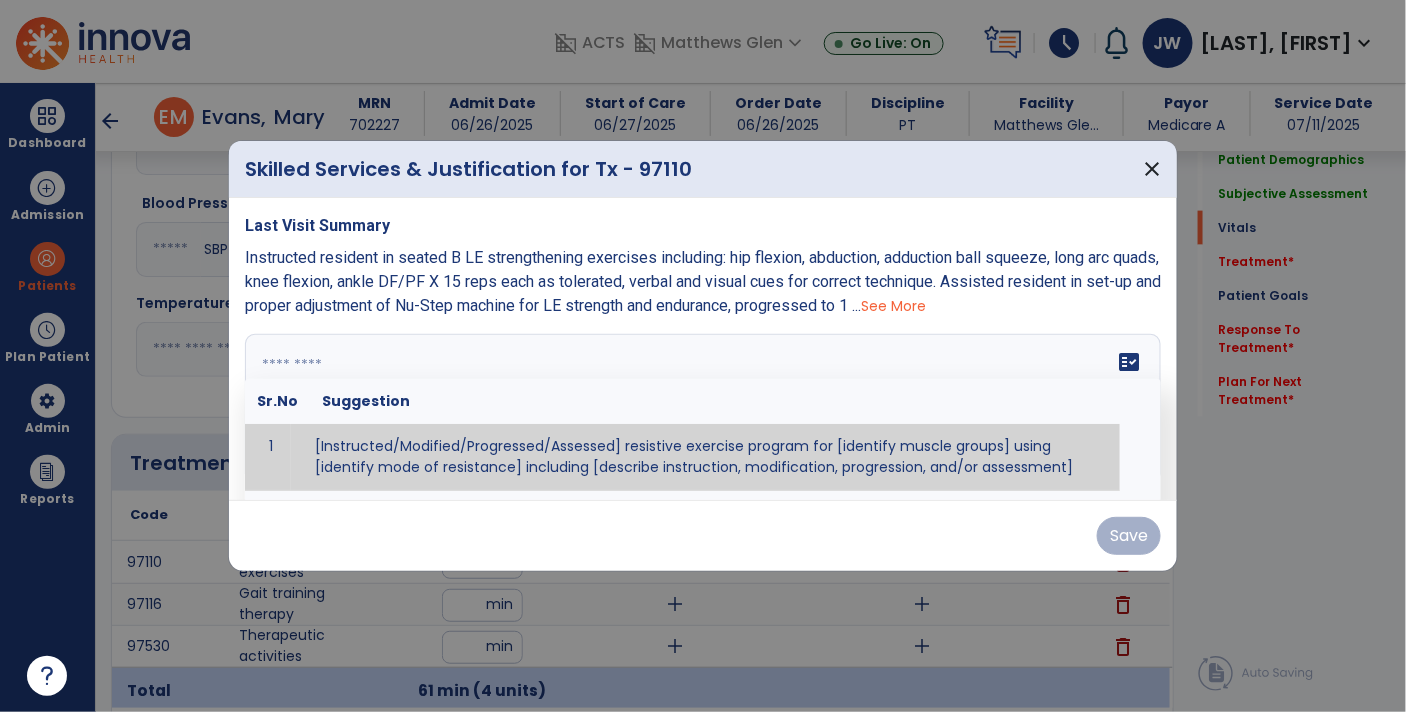 click at bounding box center (701, 409) 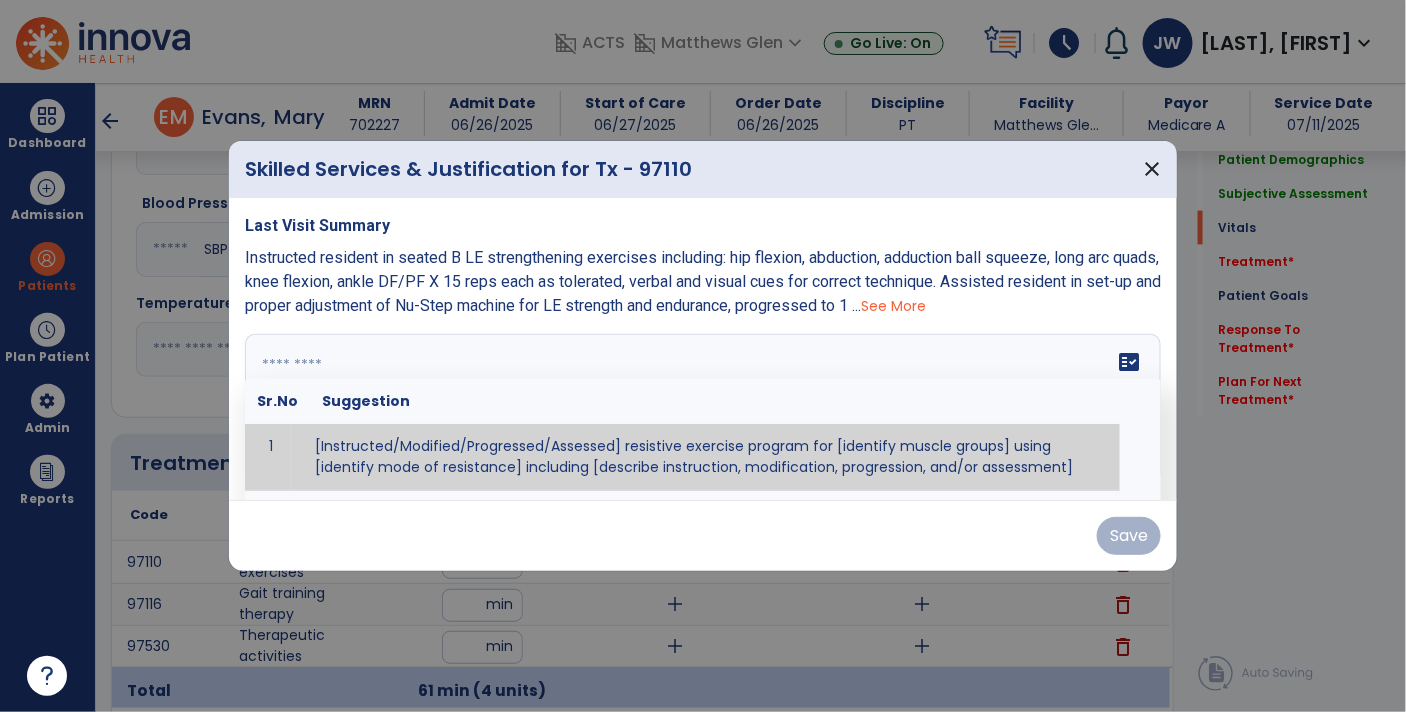 paste on "**********" 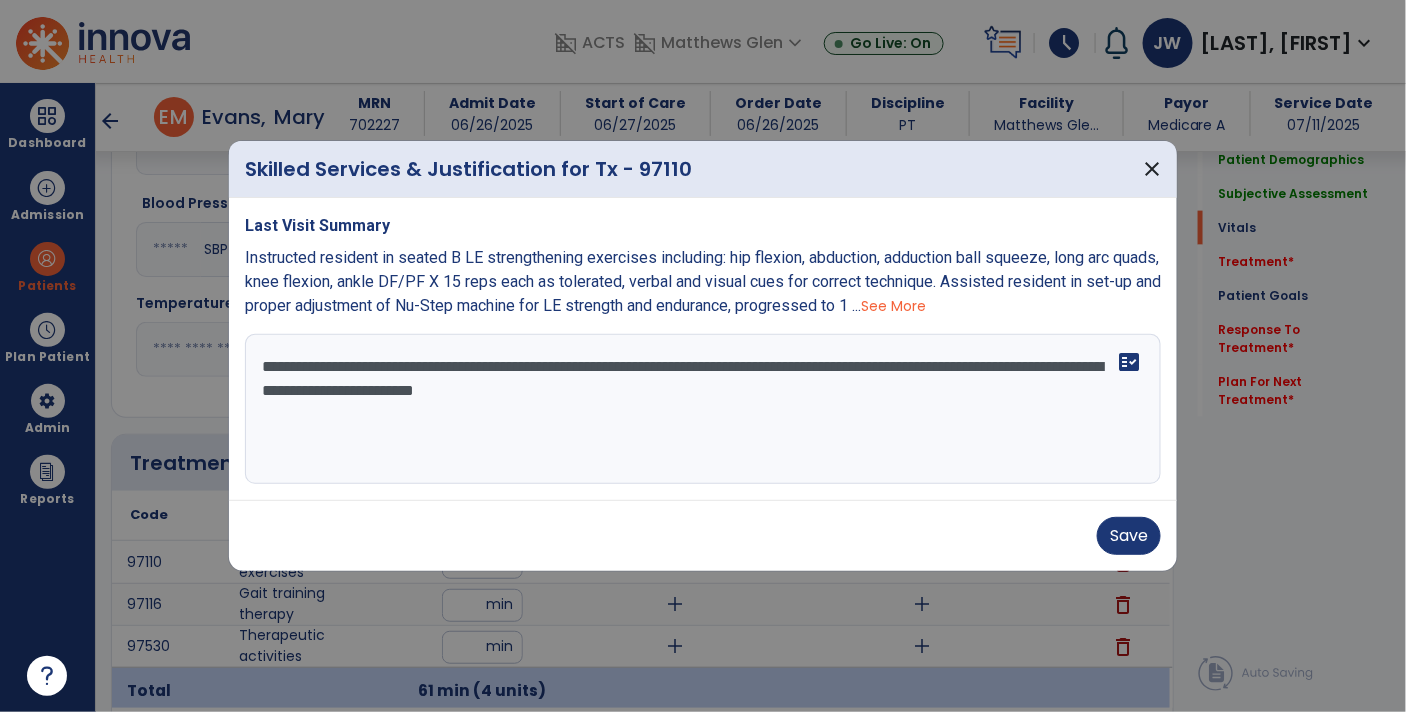 click on "**********" at bounding box center (703, 409) 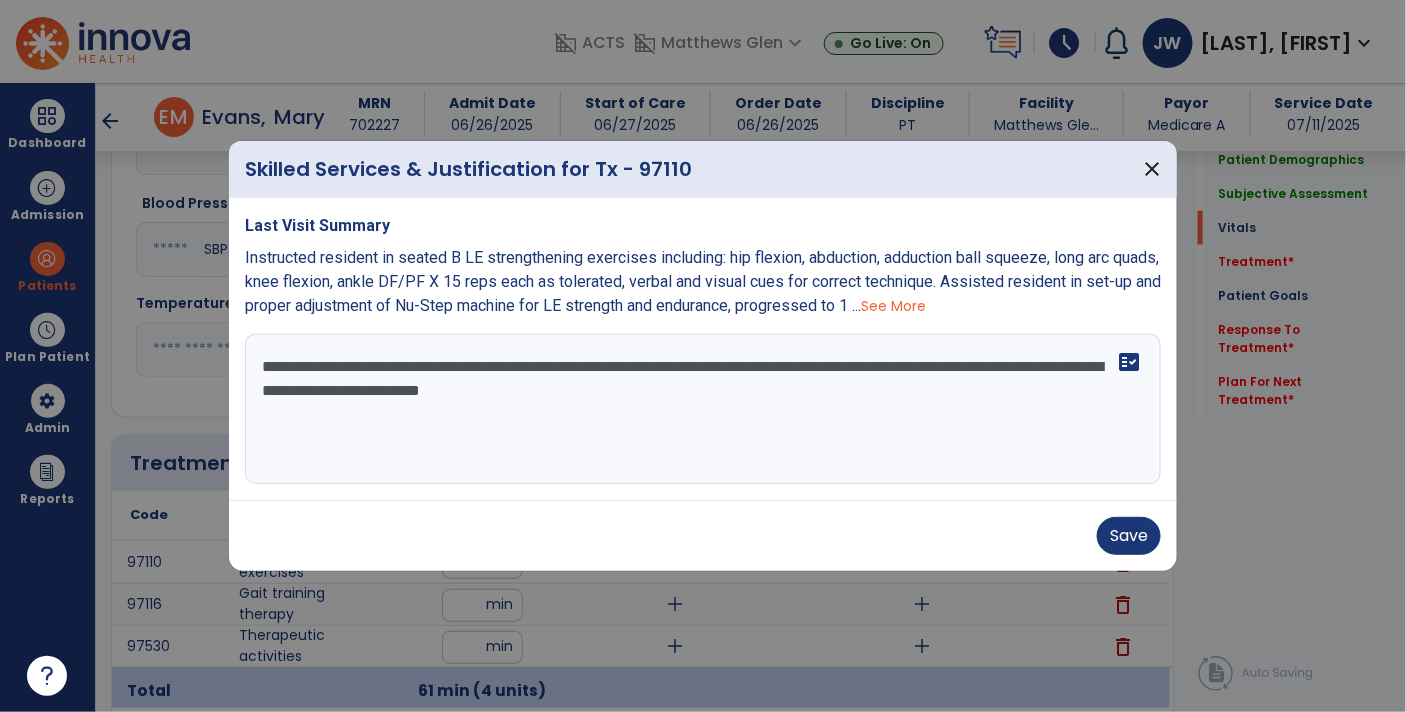 click on "**********" at bounding box center [703, 409] 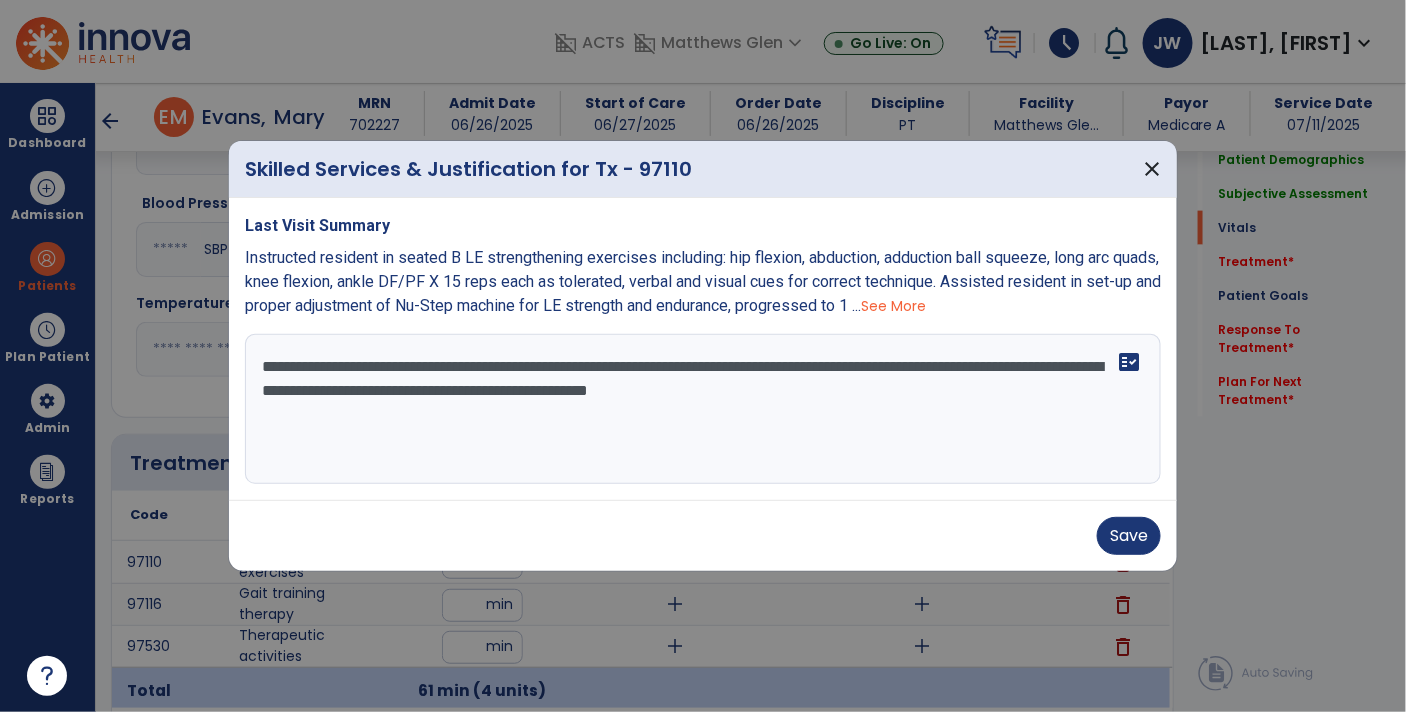 click on "**********" at bounding box center [703, 409] 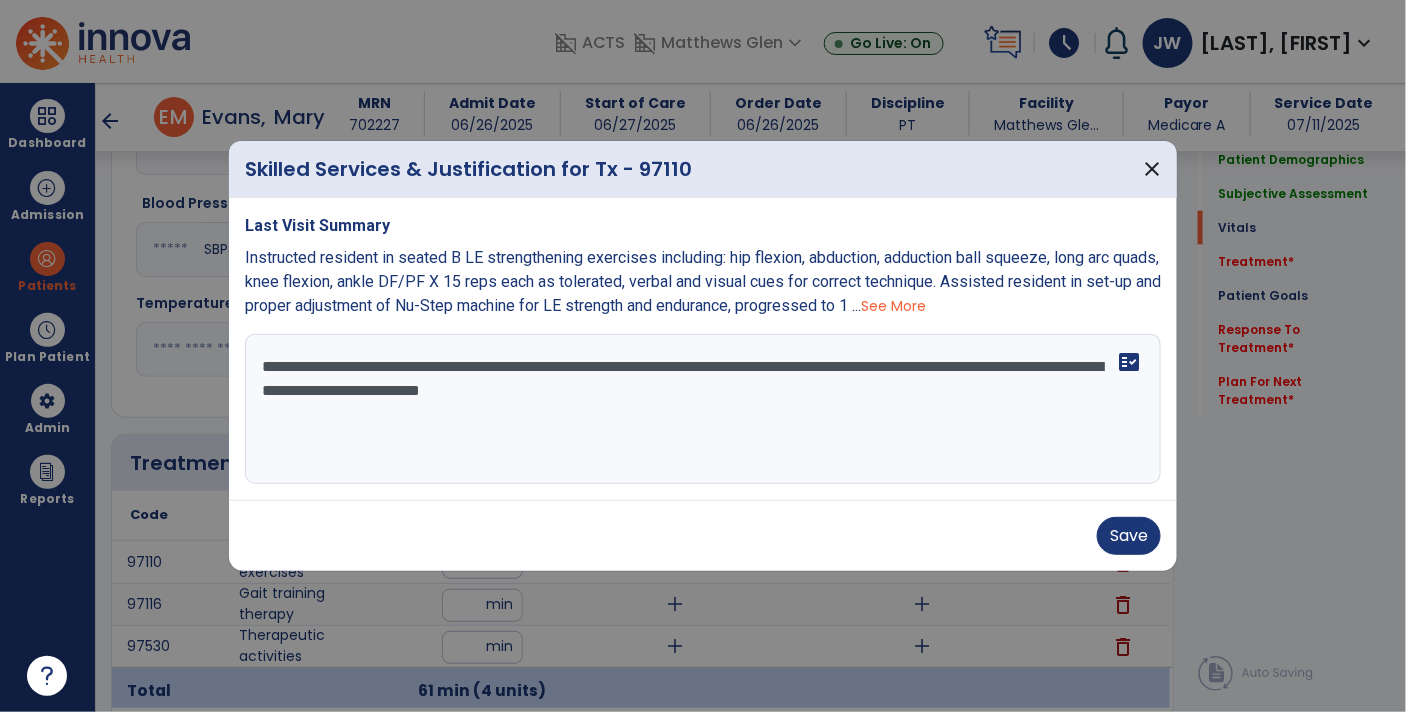 click on "**********" at bounding box center (703, 409) 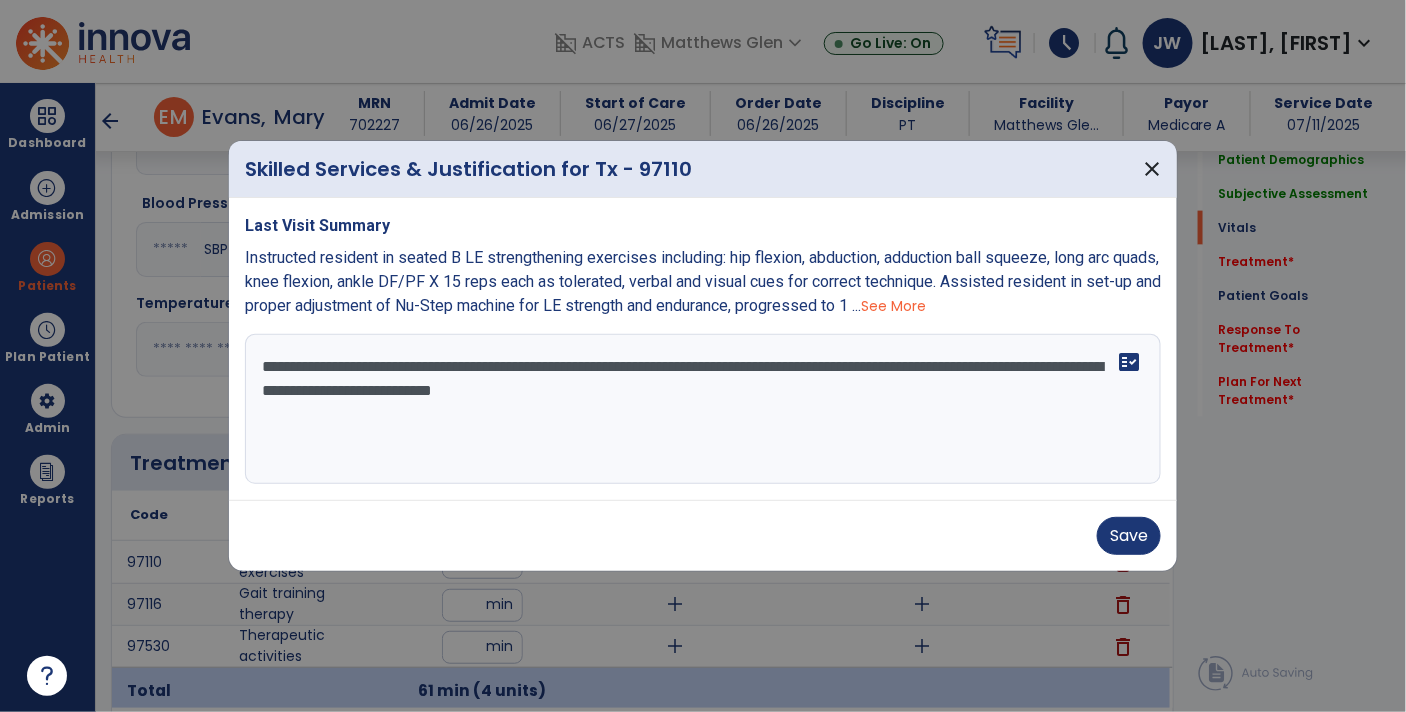 click on "**********" at bounding box center (703, 409) 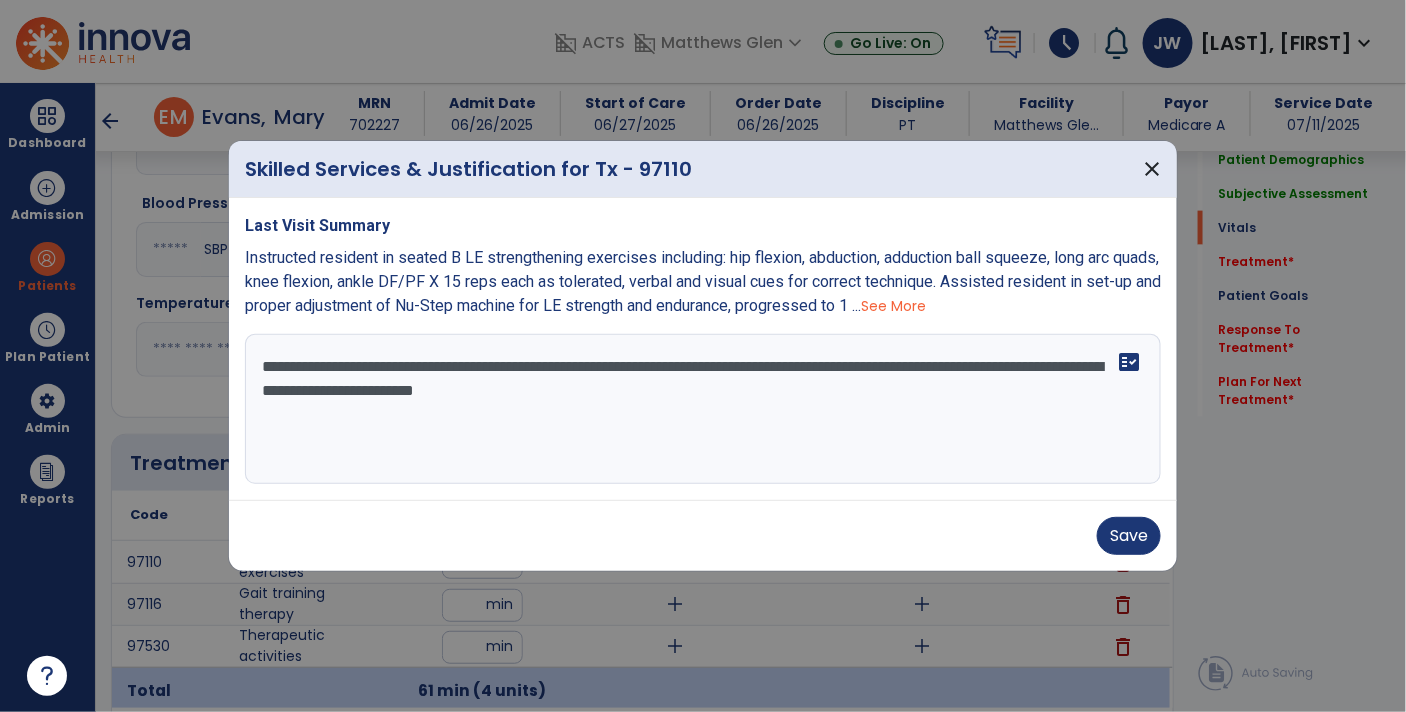 click on "**********" at bounding box center [703, 409] 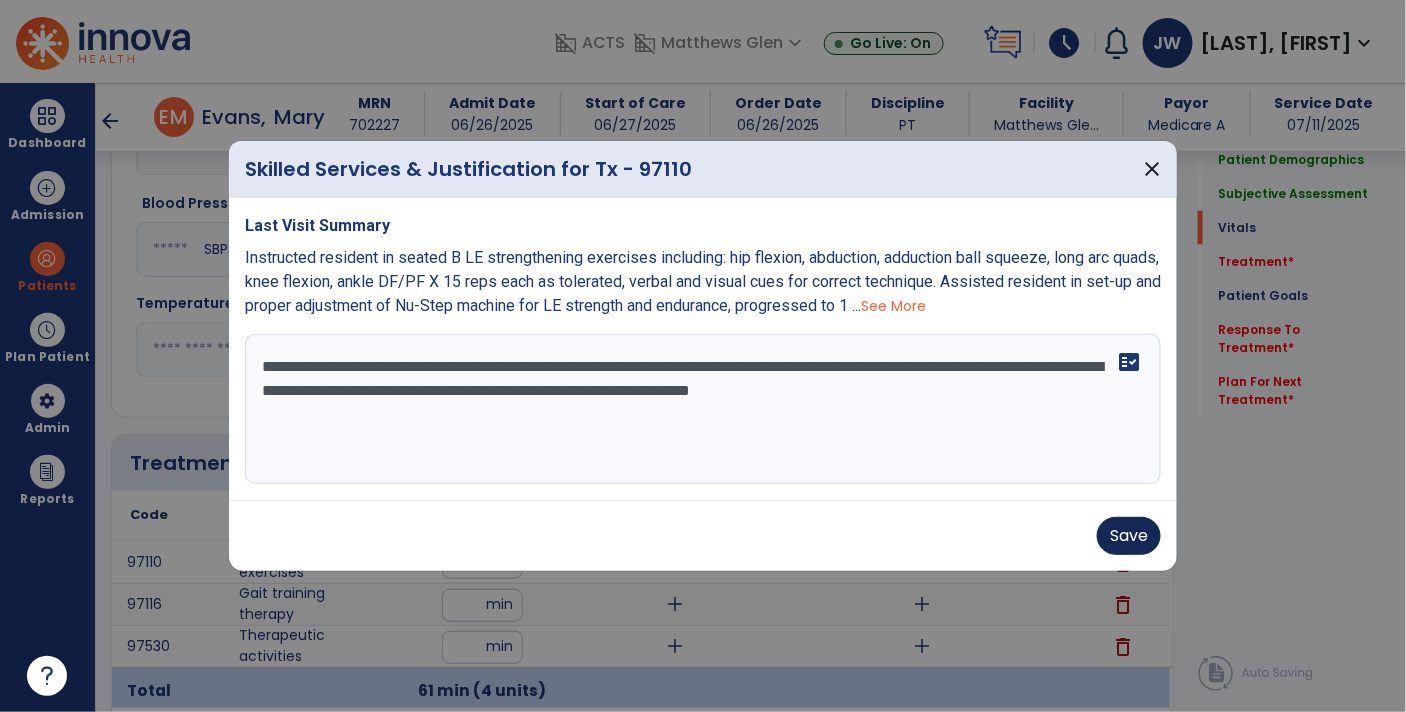 type on "**********" 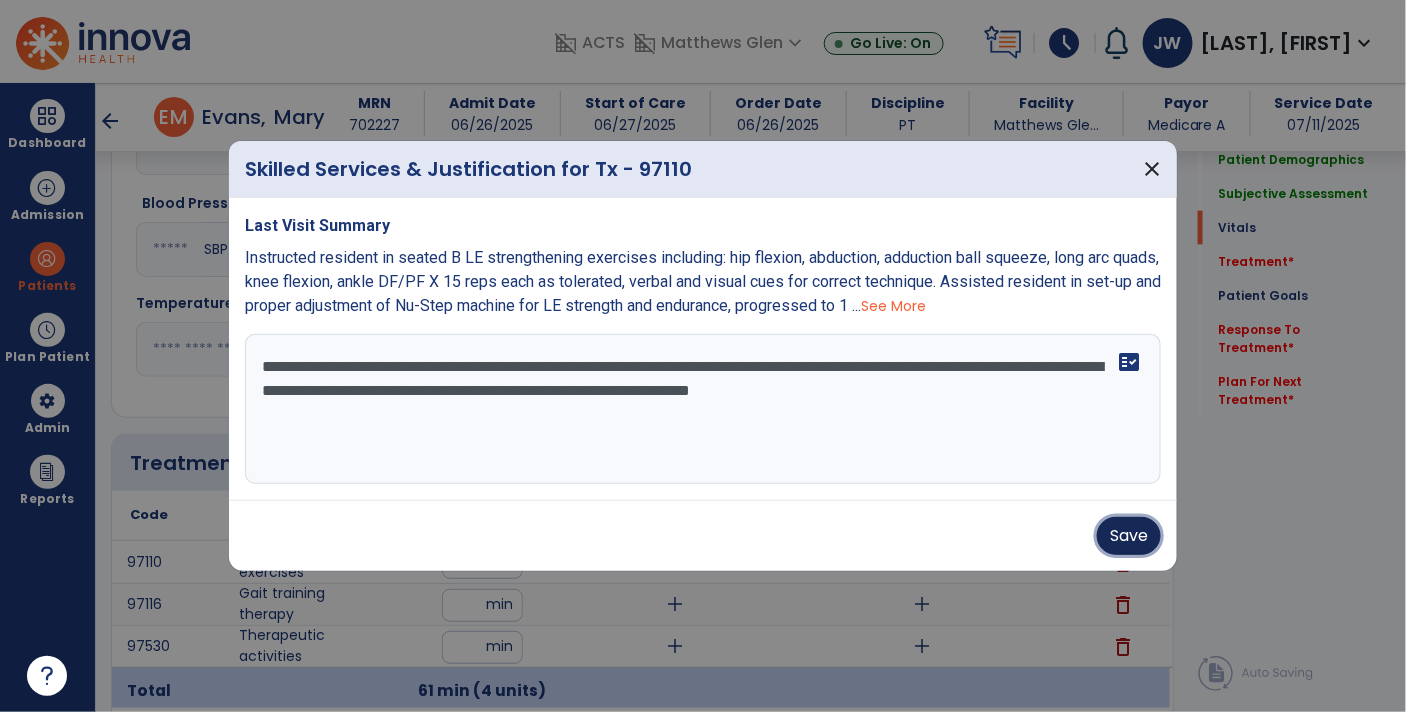 click on "Save" at bounding box center (1129, 536) 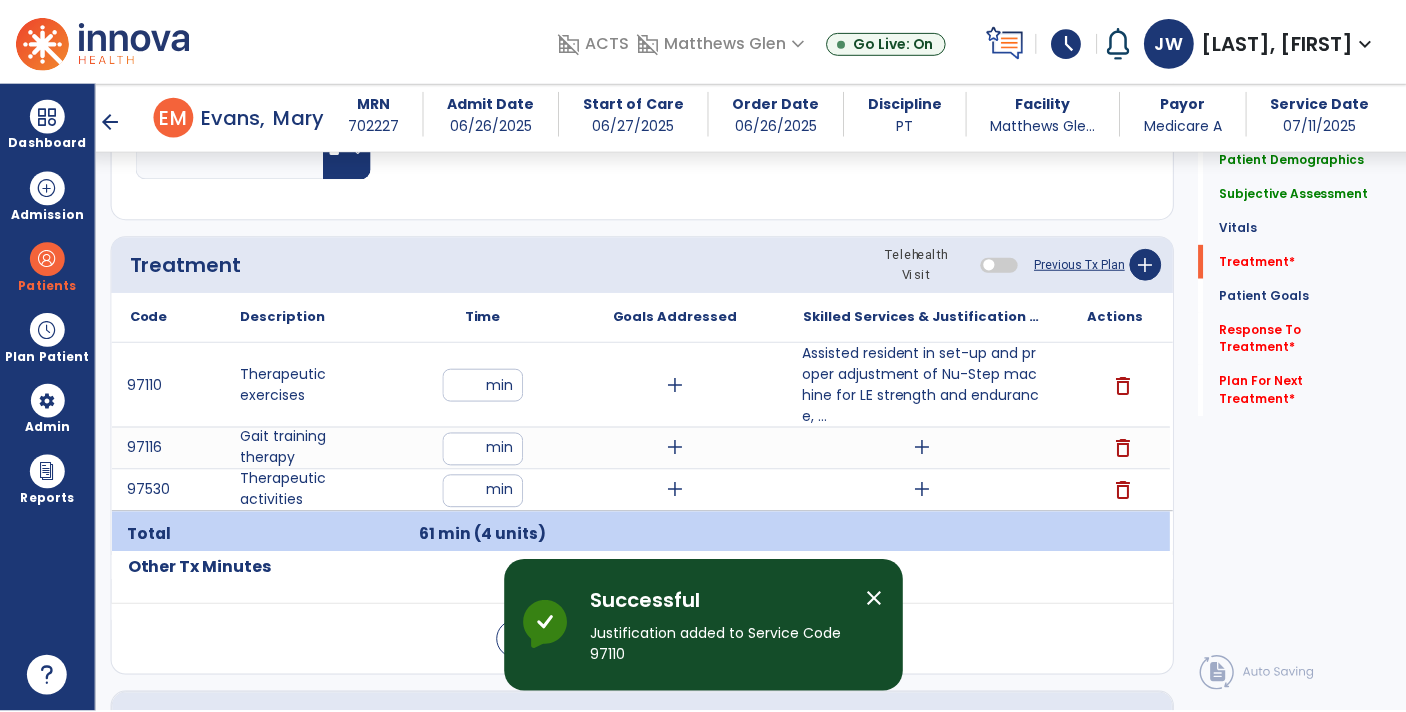 scroll, scrollTop: 1036, scrollLeft: 0, axis: vertical 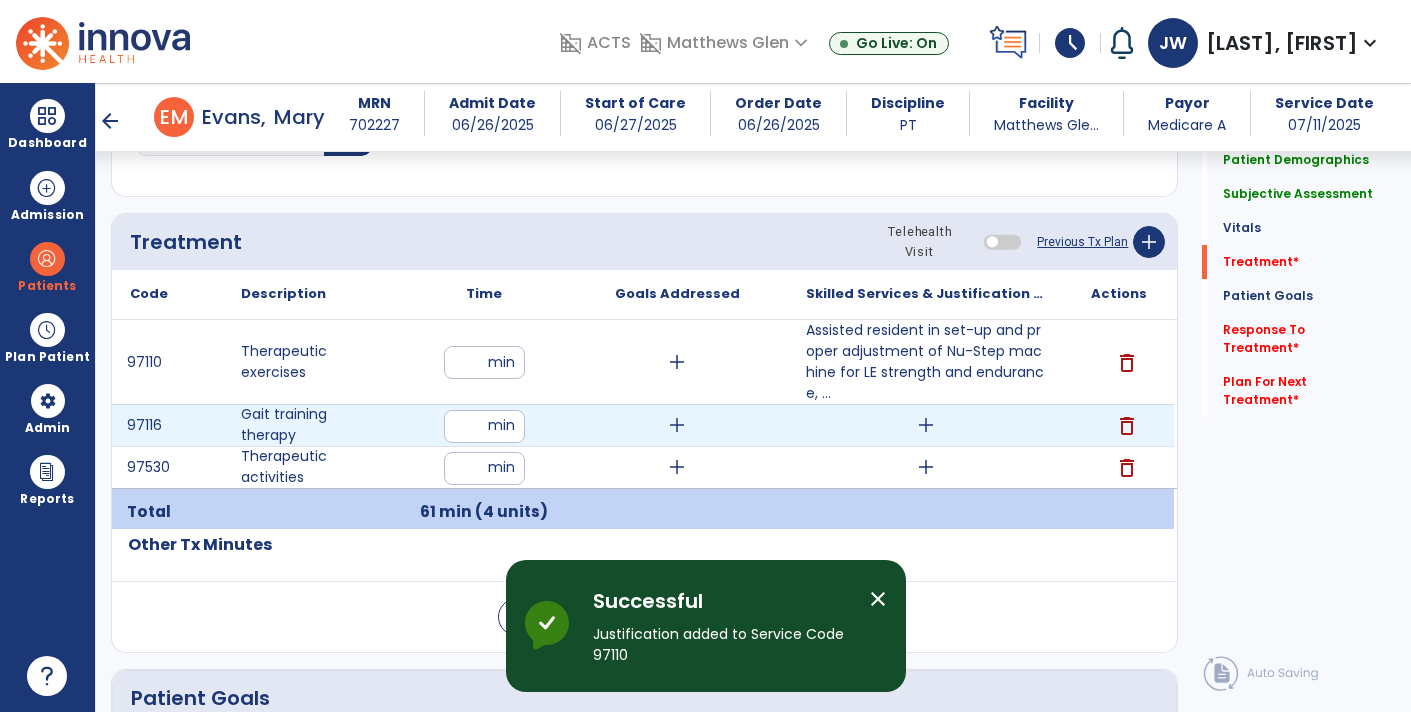 click on "add" at bounding box center (926, 425) 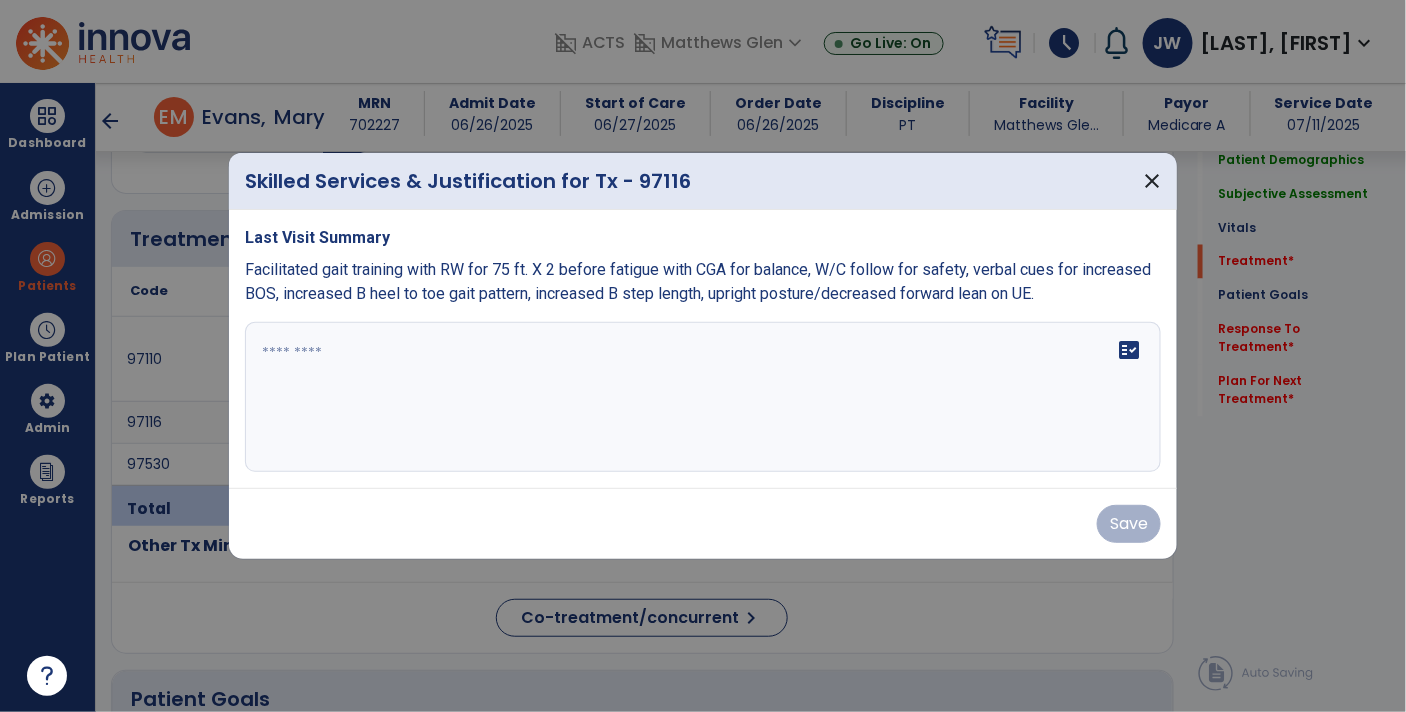 scroll, scrollTop: 1036, scrollLeft: 0, axis: vertical 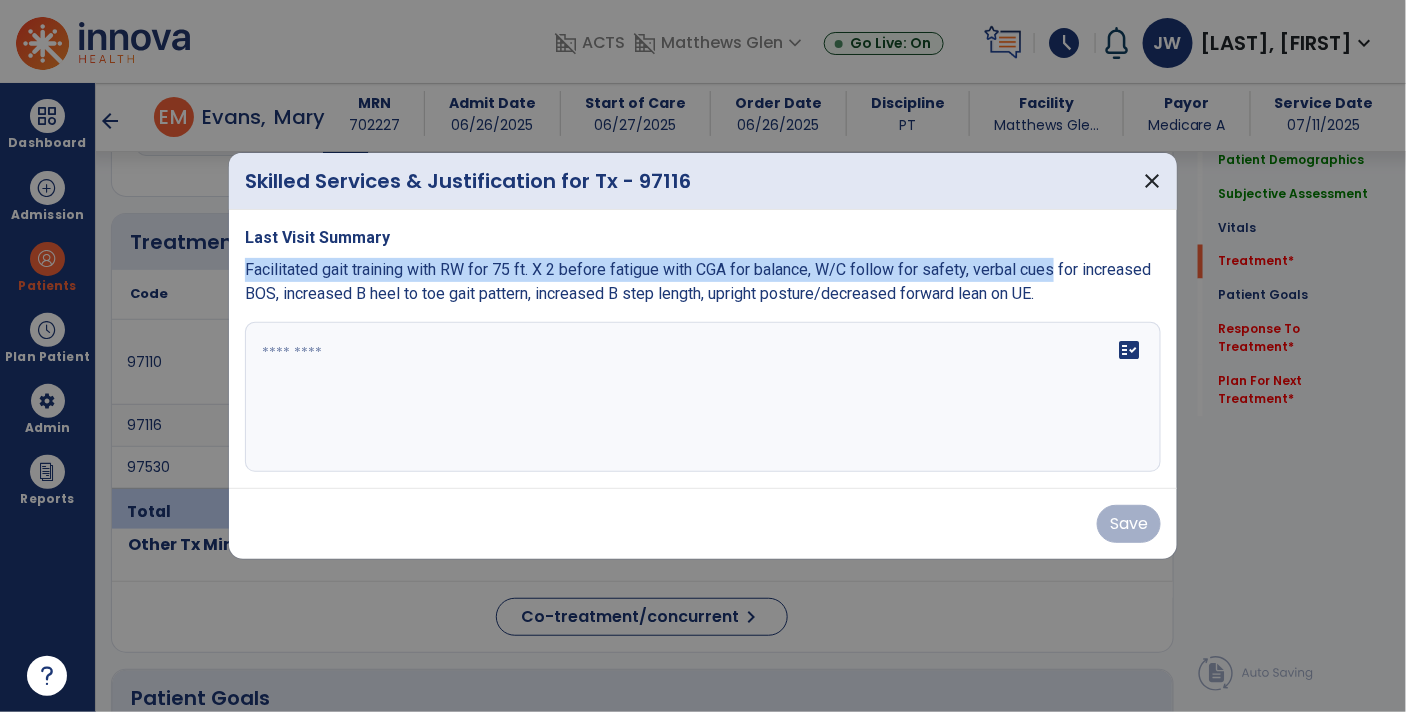 drag, startPoint x: 244, startPoint y: 259, endPoint x: 1064, endPoint y: 272, distance: 820.103 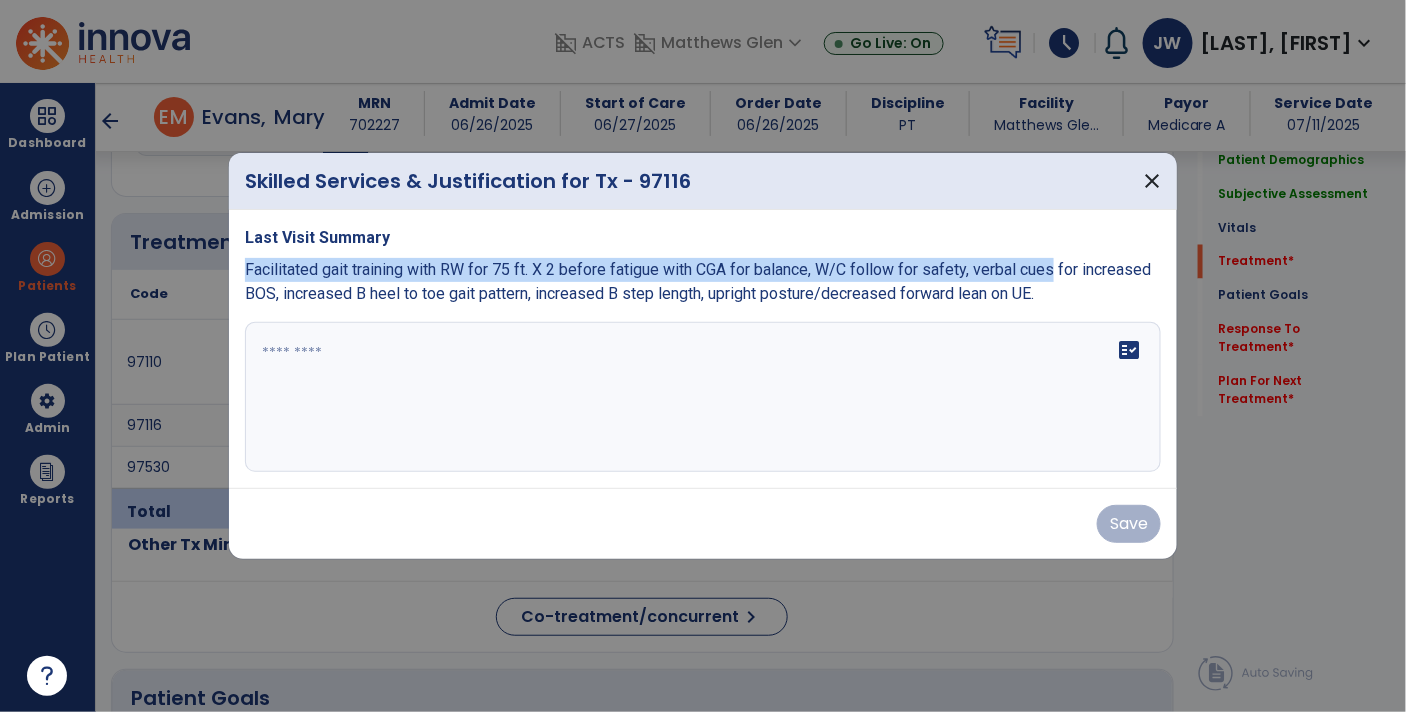 click on "Last Visit Summary Facilitated gait training with RW for 75 ft. X 2 before fatigue with CGA for balance, W/C follow for safety, verbal cues for increased BOS, increased B heel to toe gait pattern, increased B step length, upright posture/decreased forward lean on UE.   fact_check" at bounding box center (703, 349) 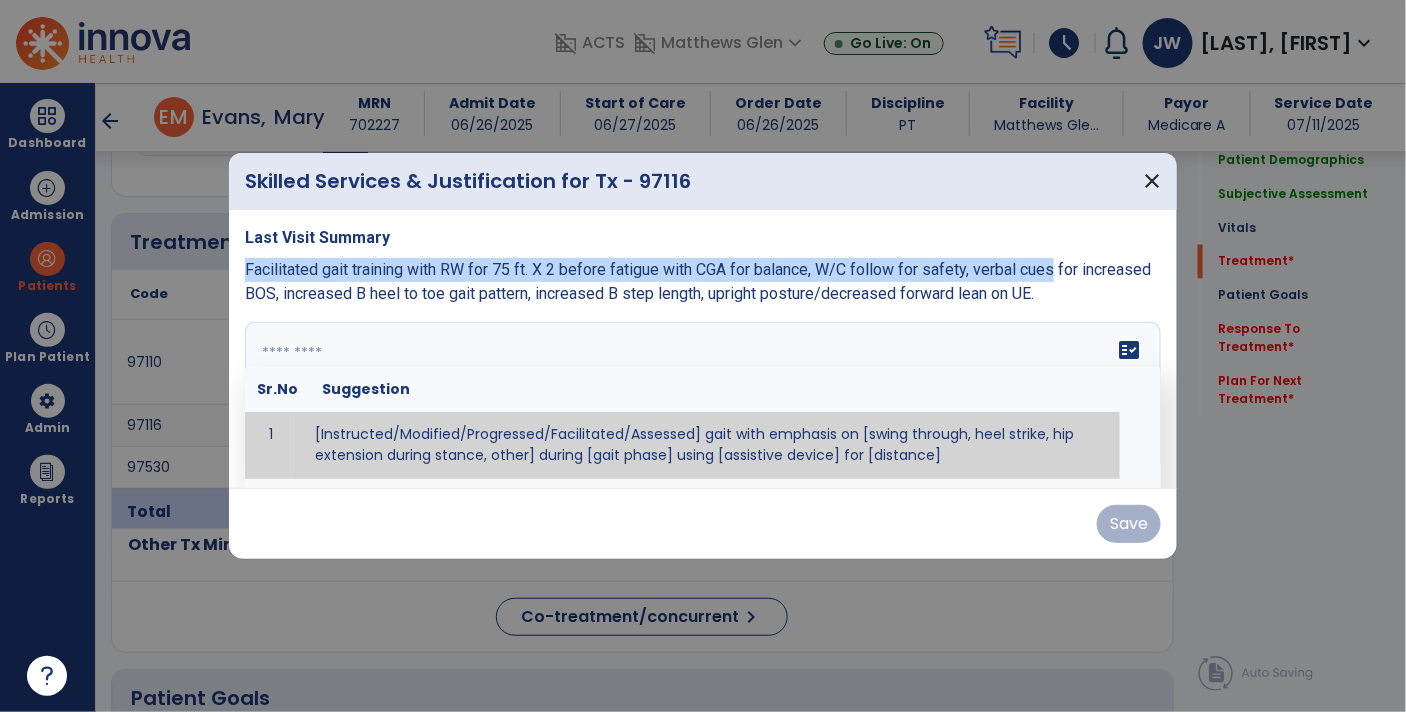 click at bounding box center (701, 397) 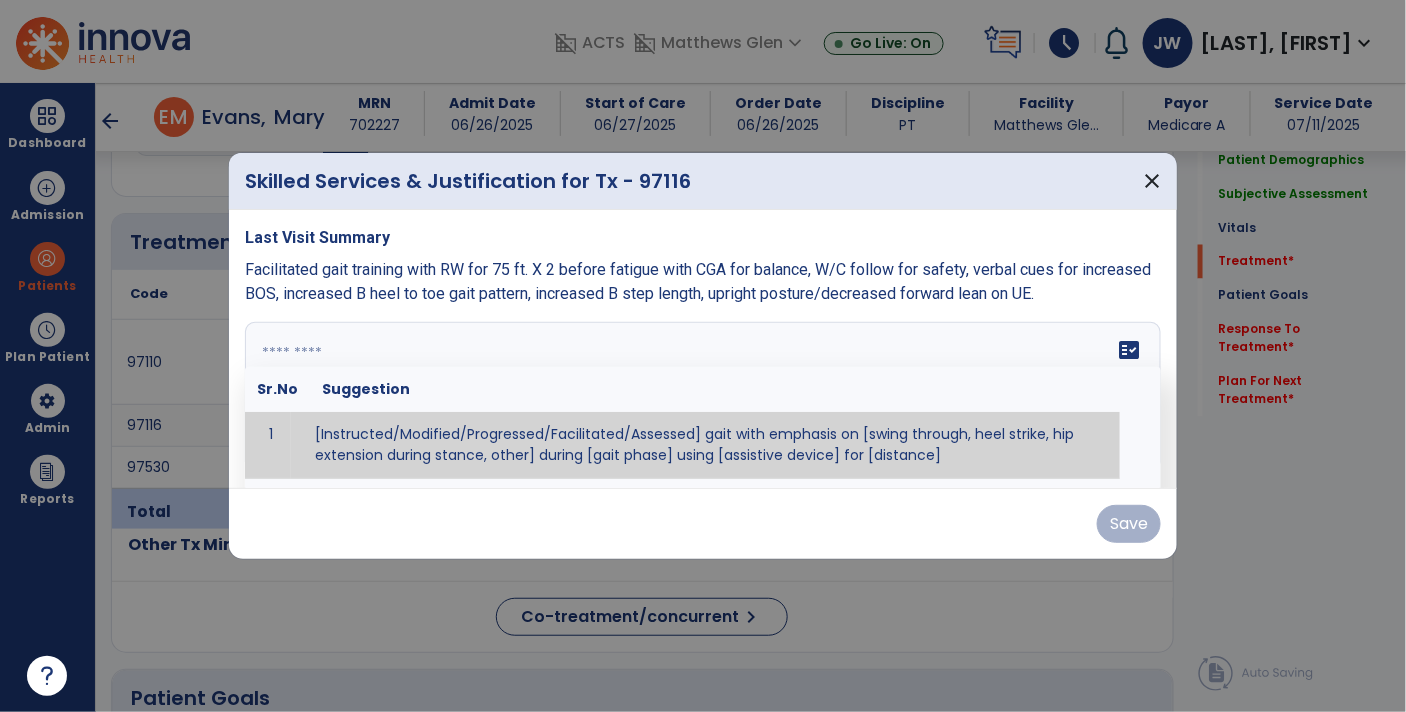 paste on "**********" 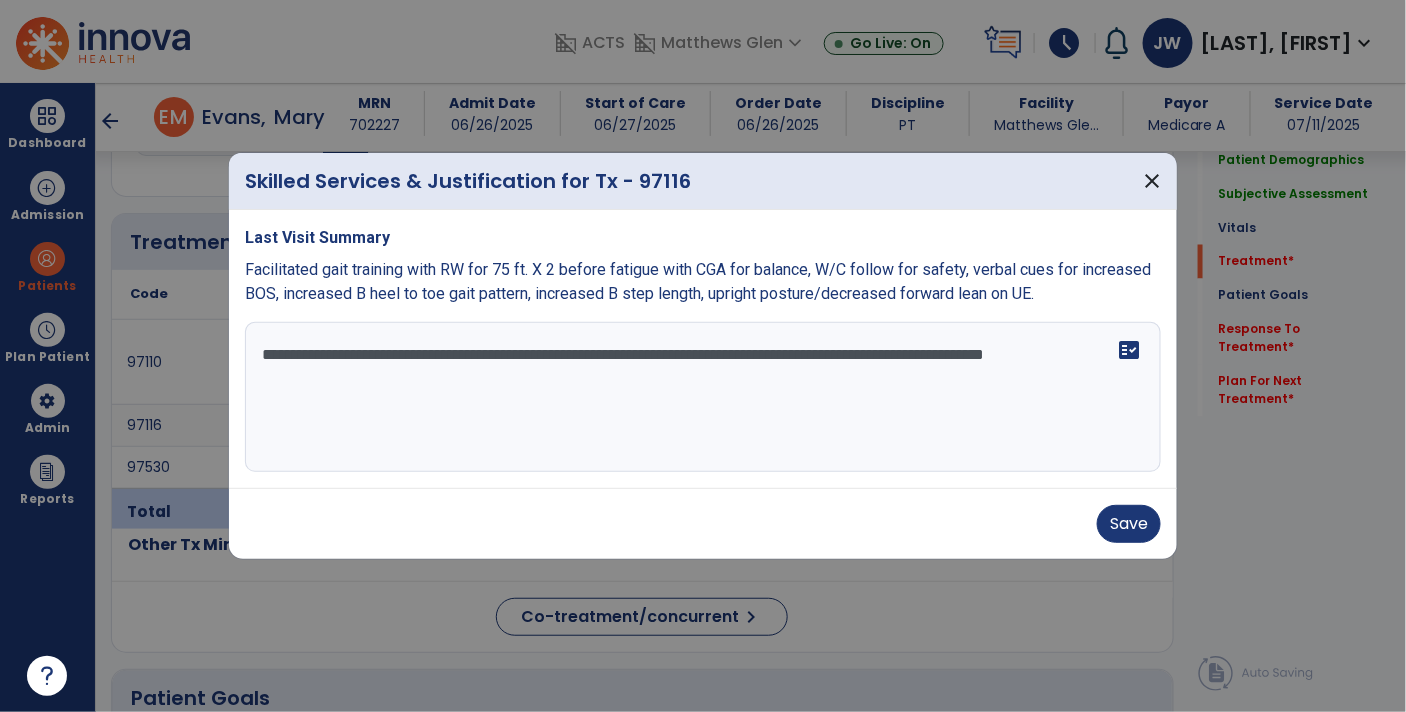 click on "**********" at bounding box center (703, 397) 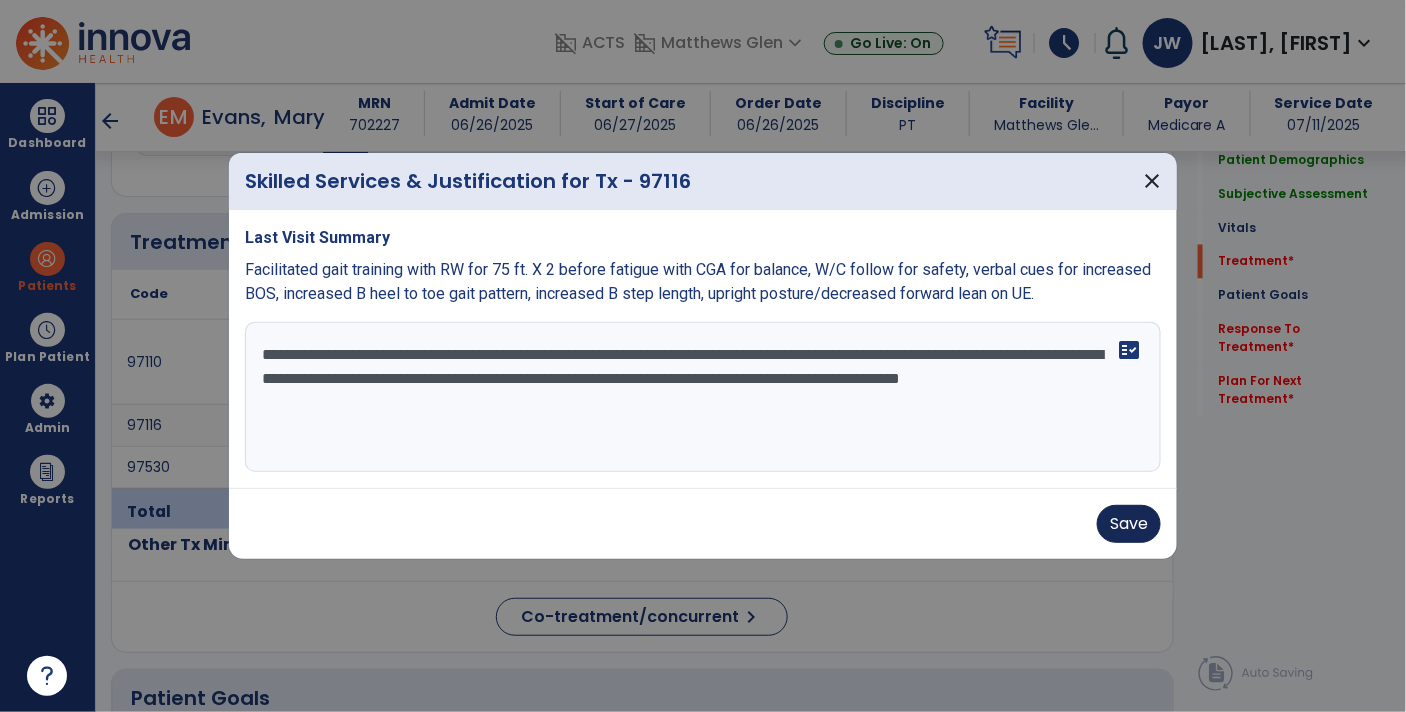 type on "**********" 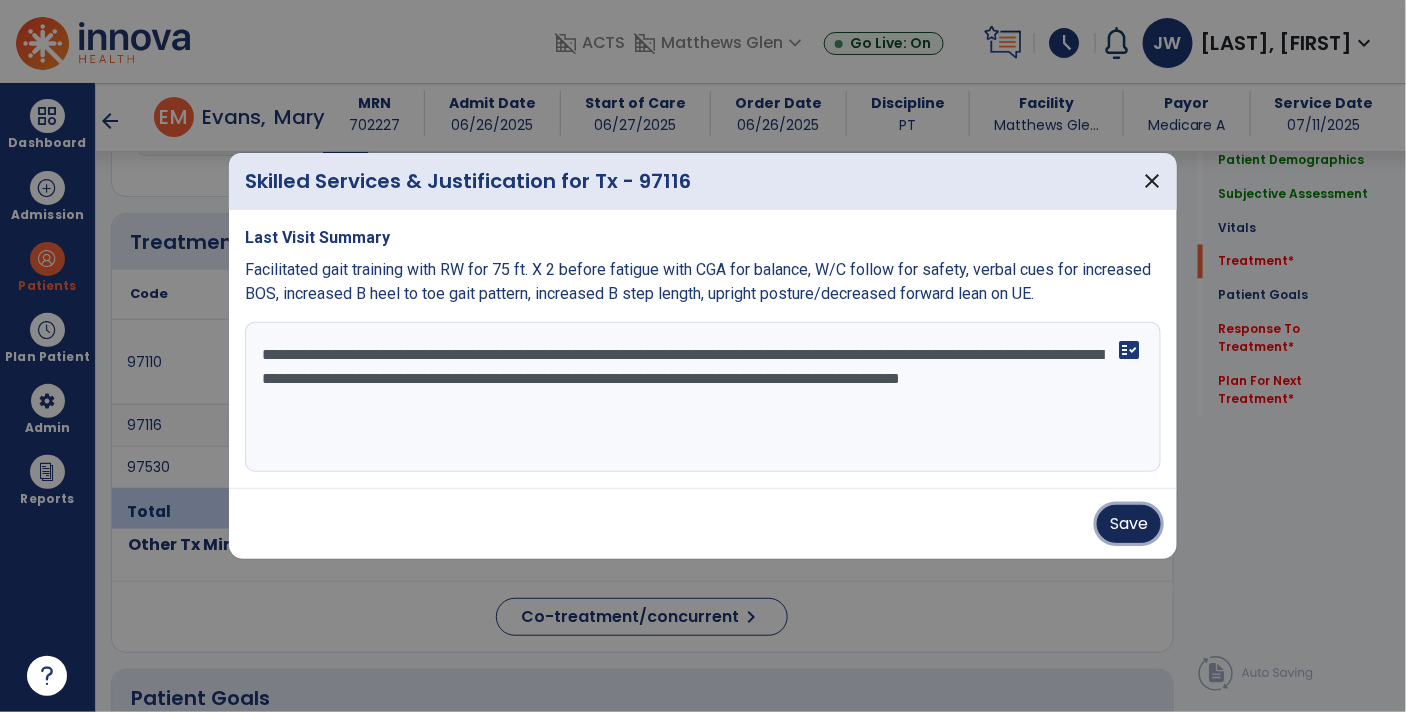click on "Save" at bounding box center [1129, 524] 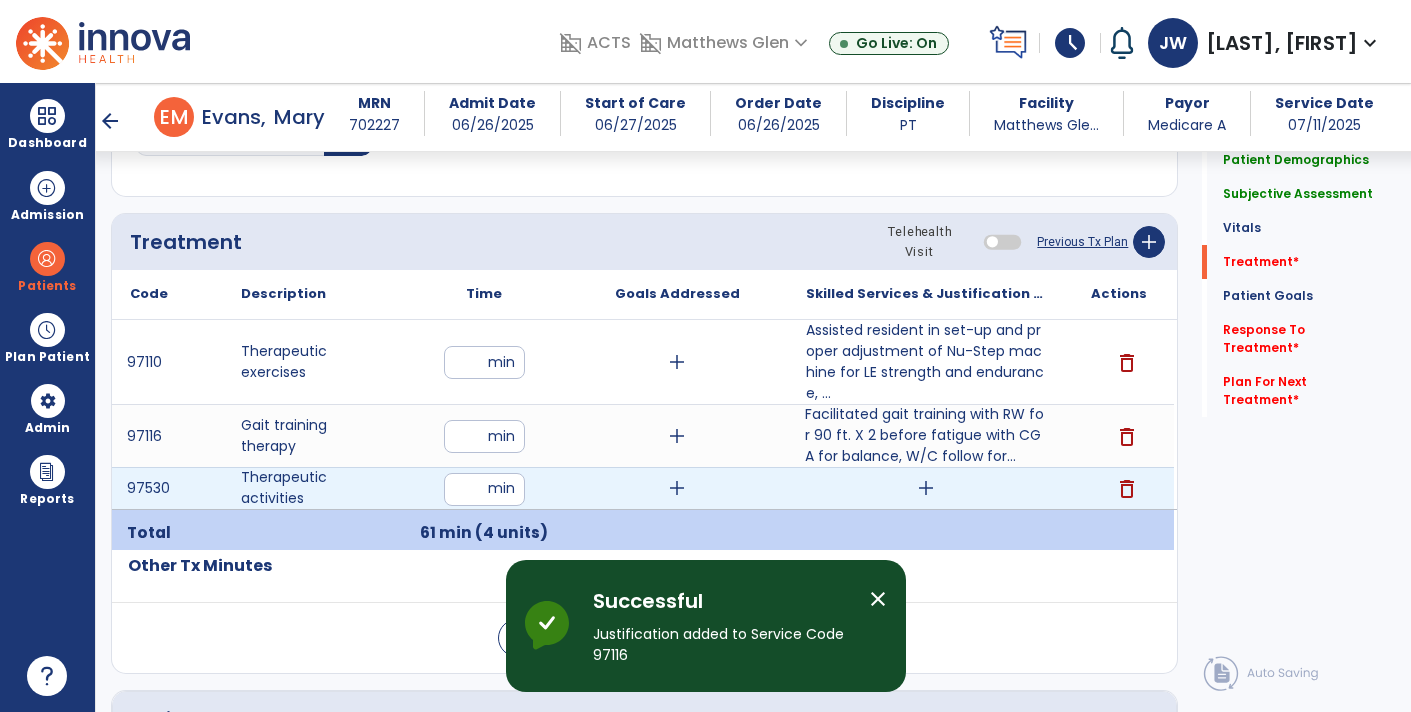 click on "add" at bounding box center (926, 488) 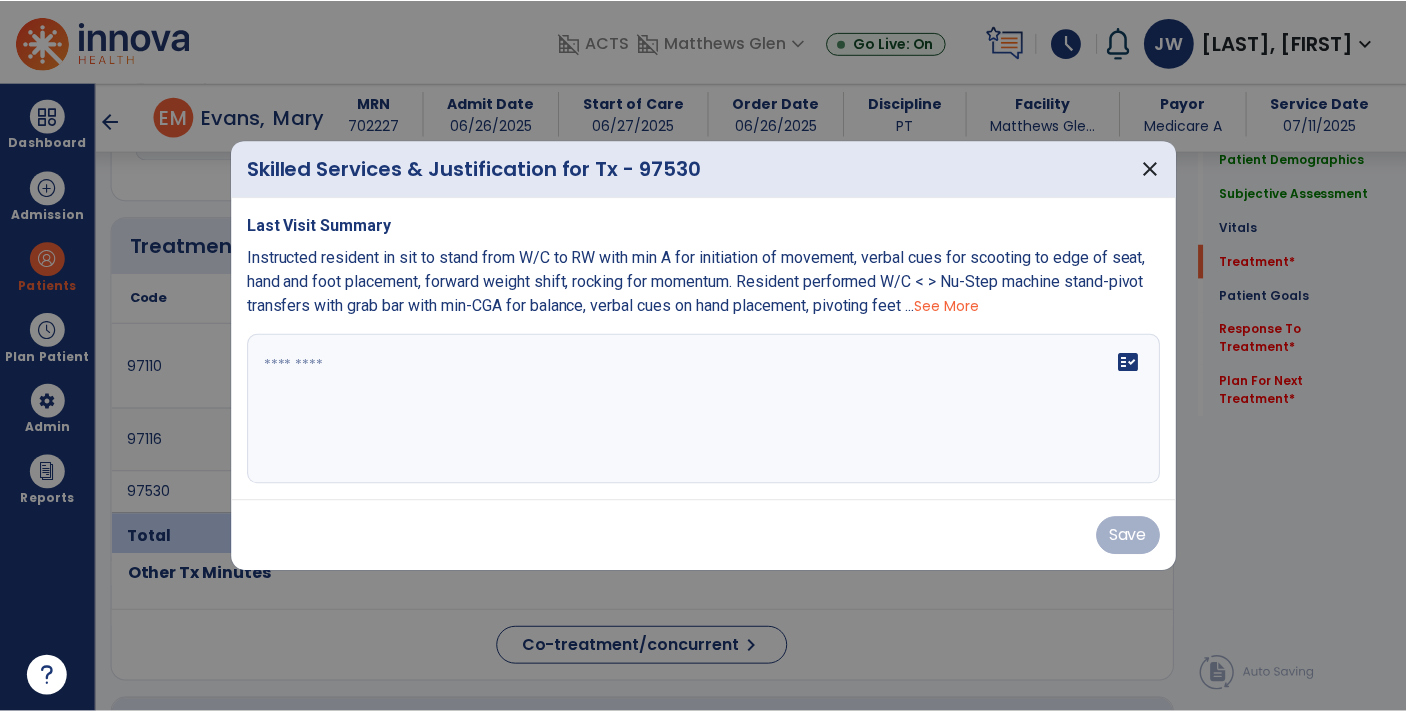scroll, scrollTop: 1036, scrollLeft: 0, axis: vertical 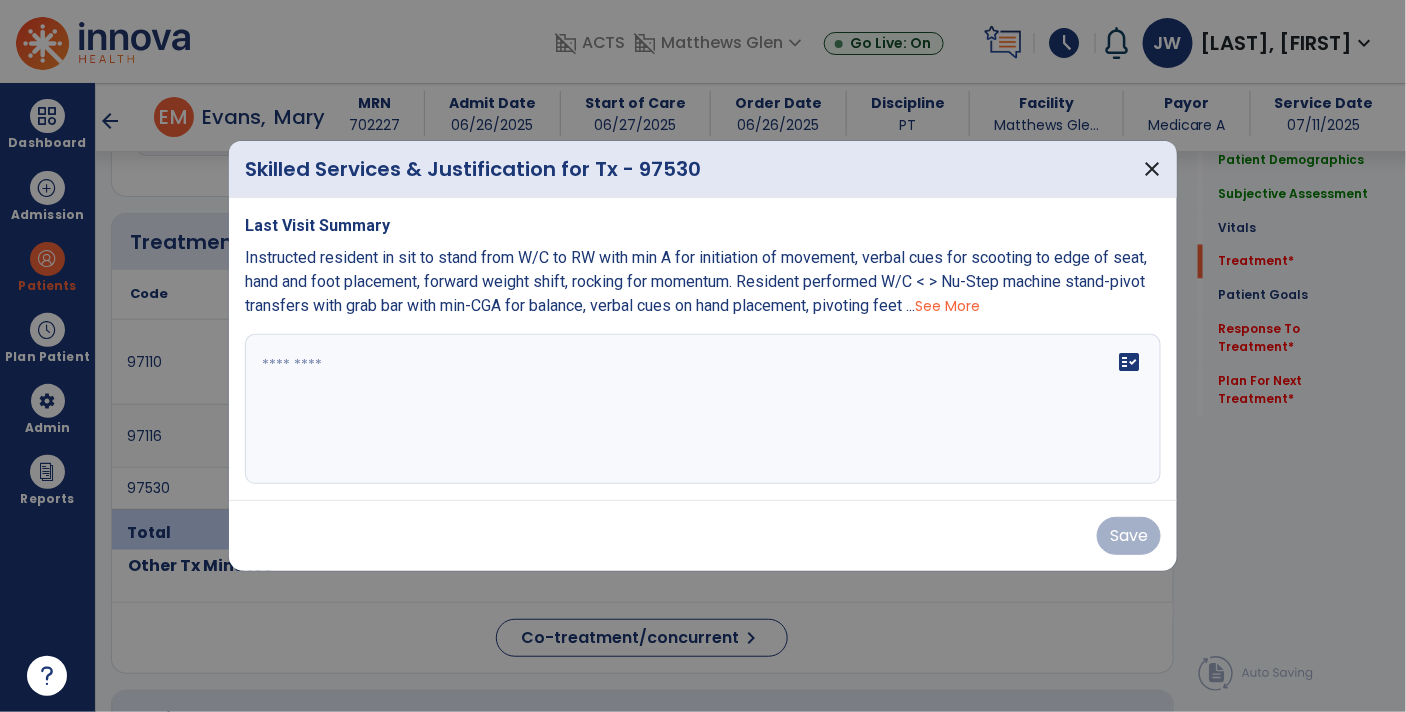 click on "fact_check" at bounding box center [703, 409] 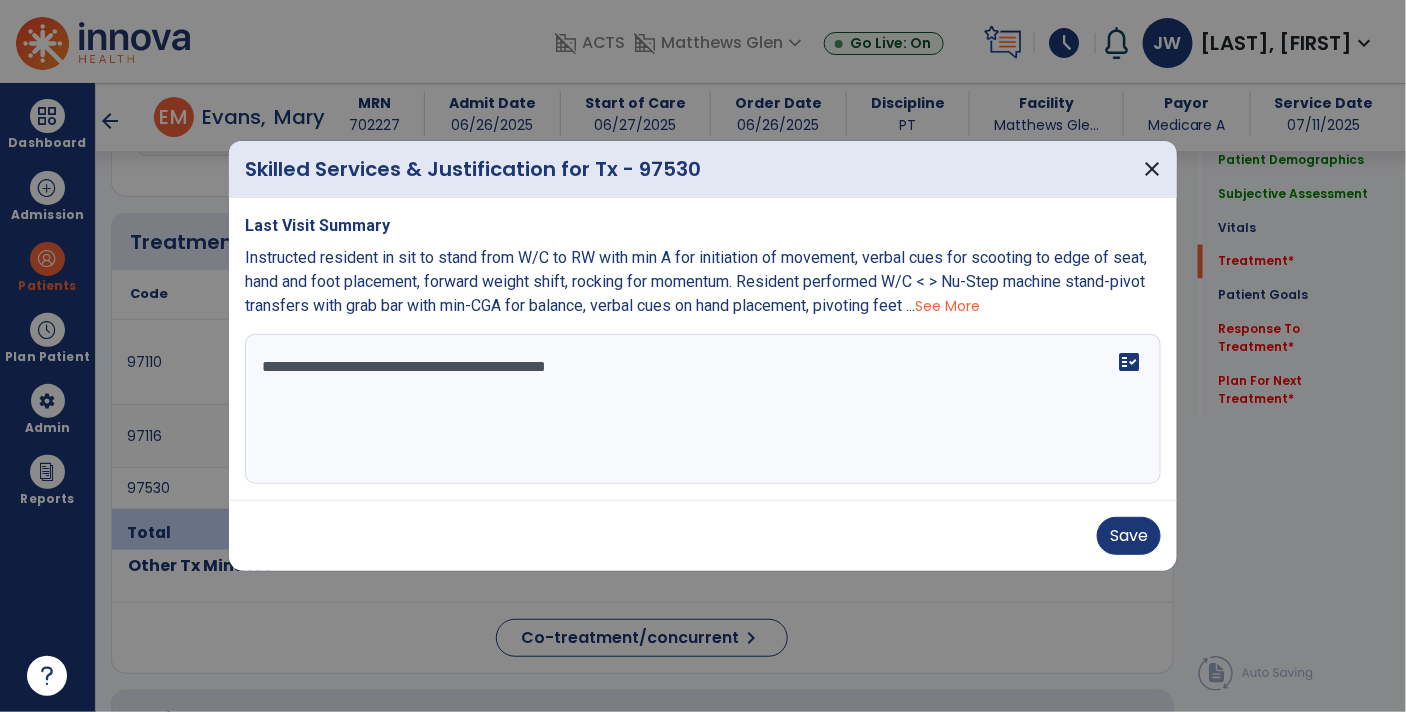 click on "**********" at bounding box center [703, 409] 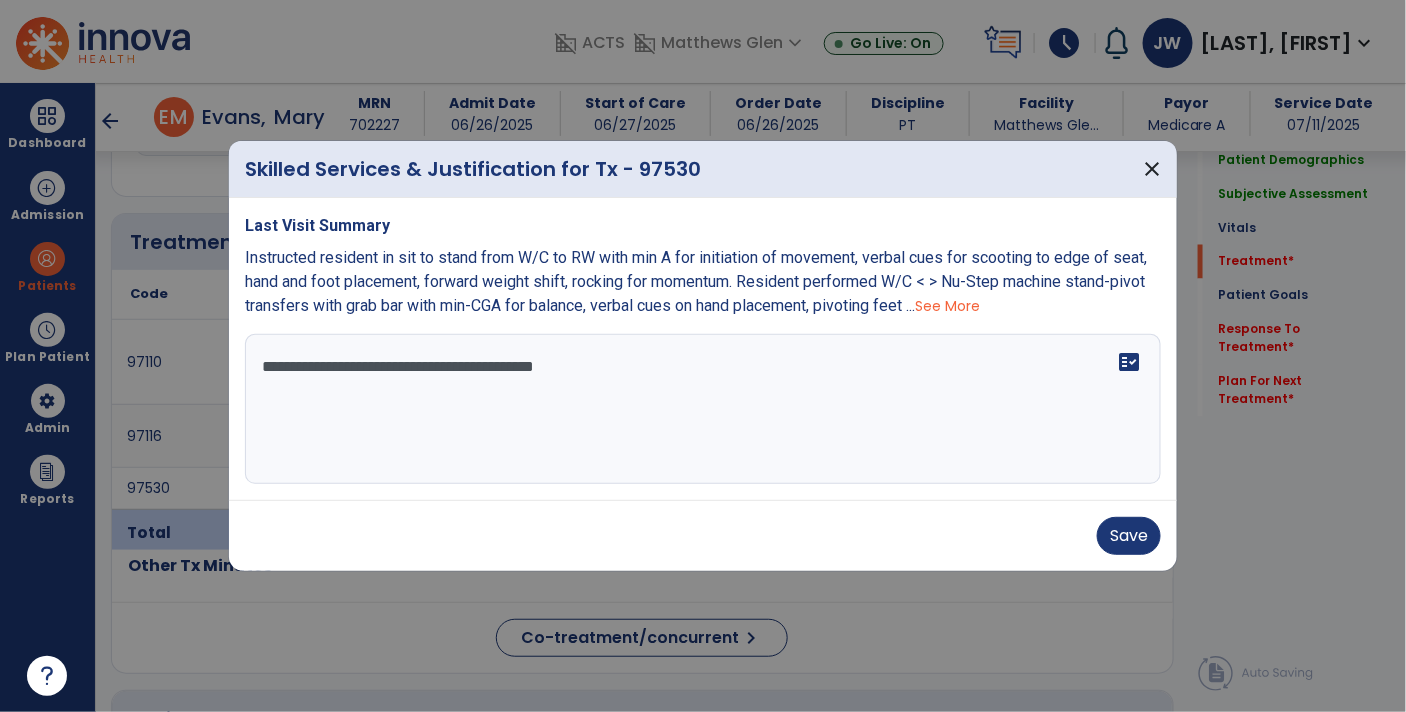 click on "**********" at bounding box center [703, 409] 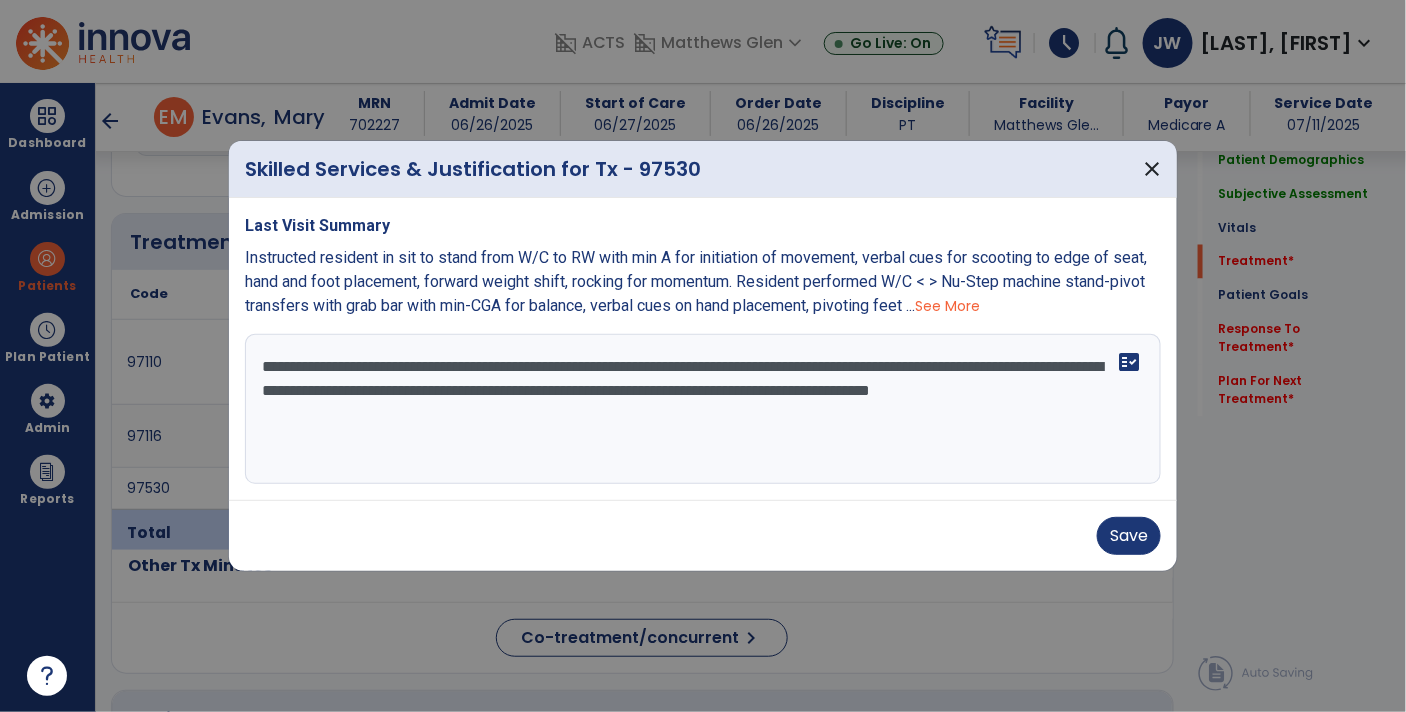 click on "**********" at bounding box center [703, 409] 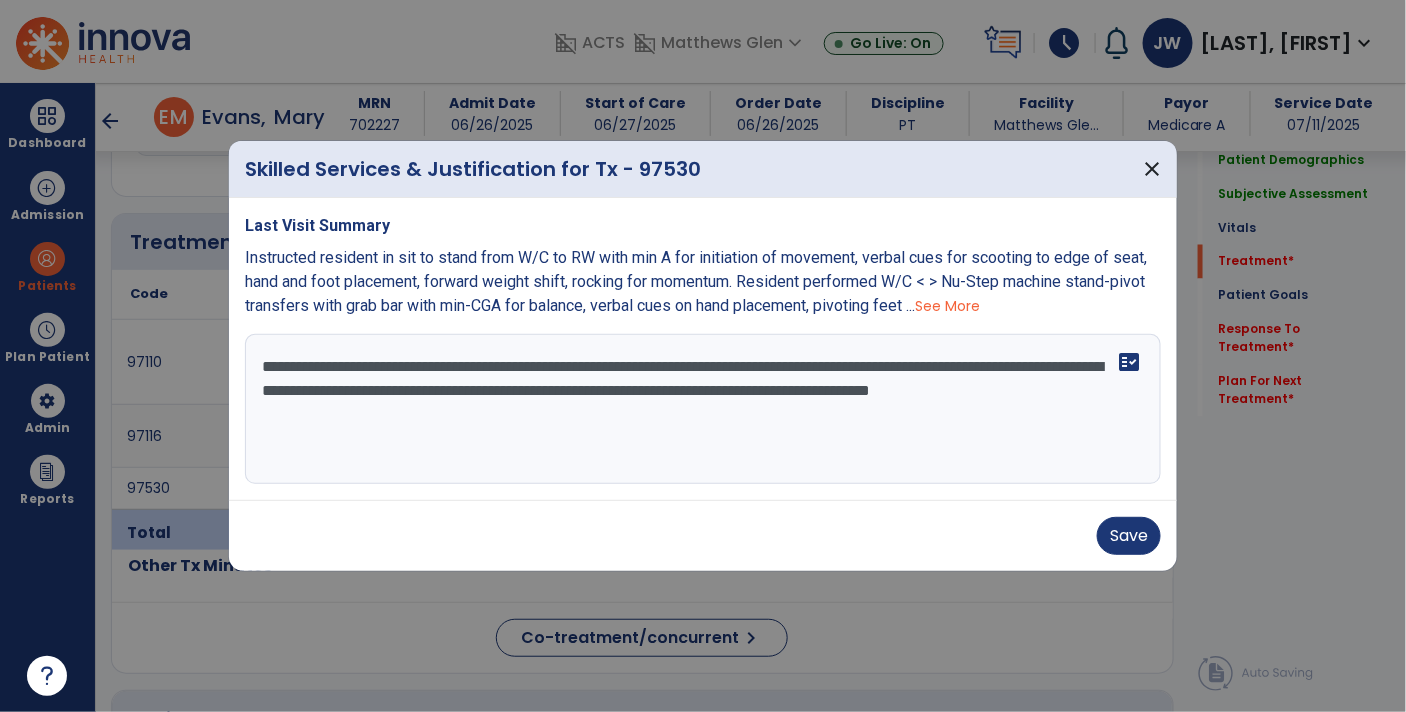 click on "**********" at bounding box center [703, 409] 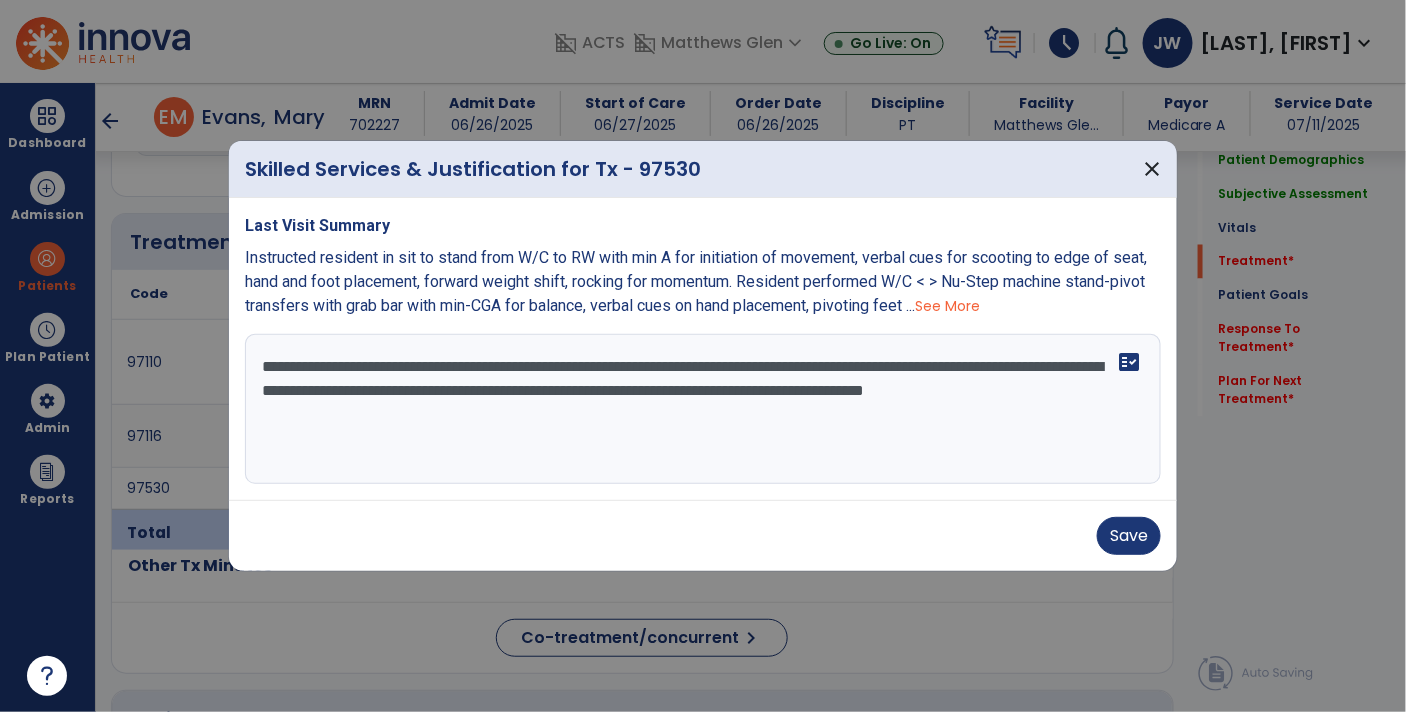 click on "**********" at bounding box center (703, 409) 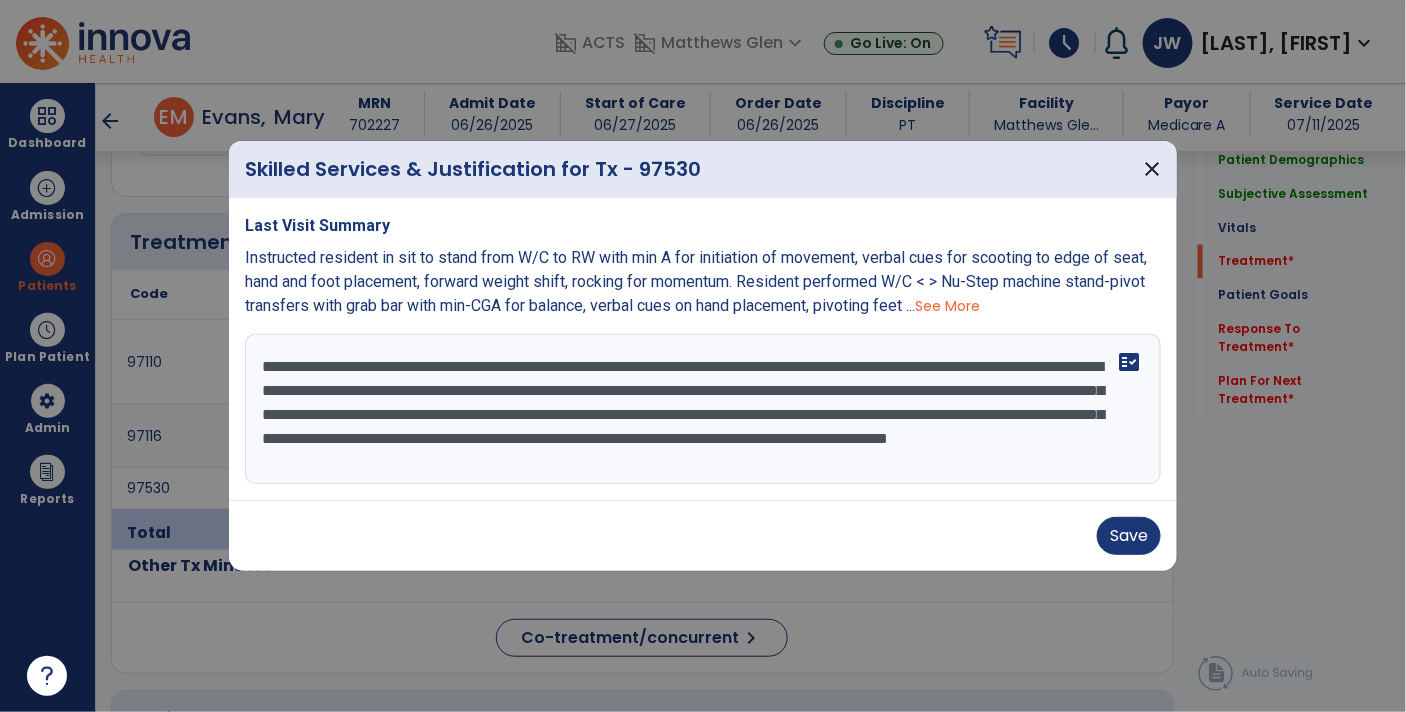 scroll, scrollTop: 14, scrollLeft: 0, axis: vertical 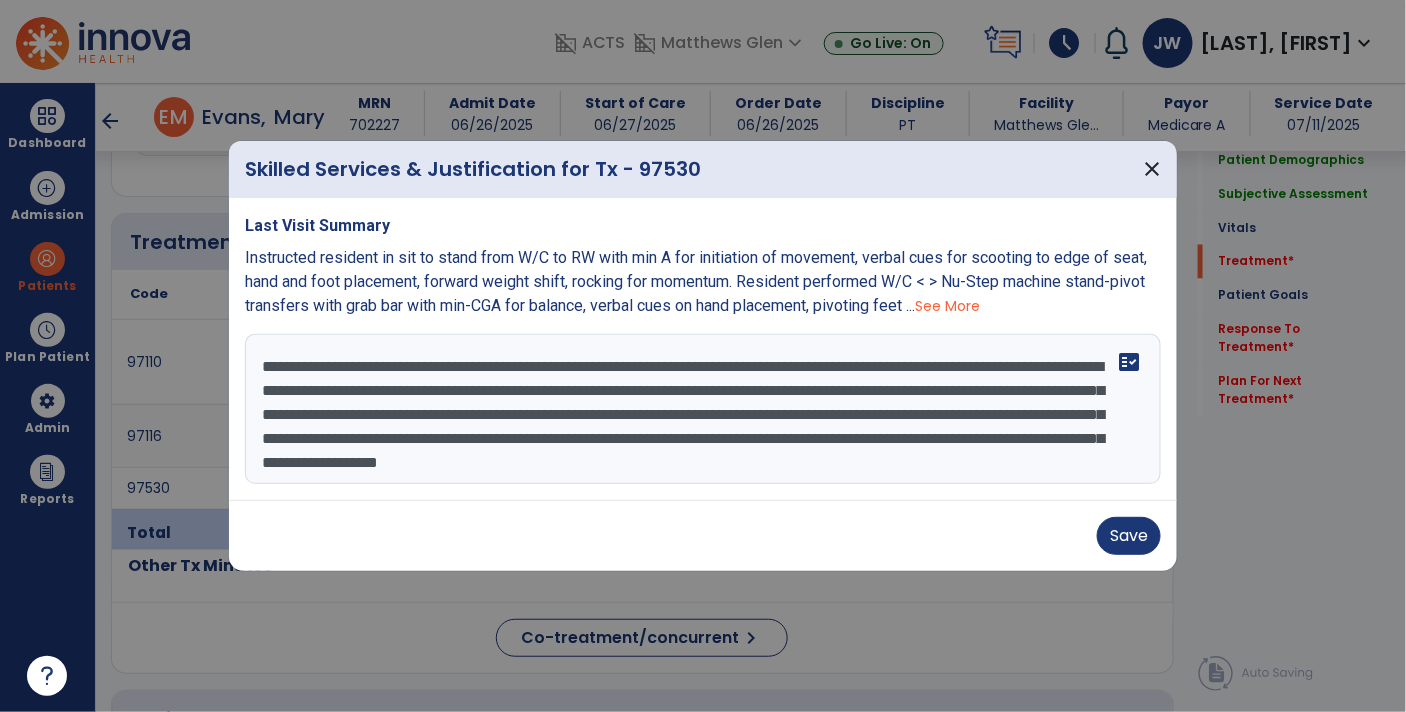 click on "**********" at bounding box center [703, 409] 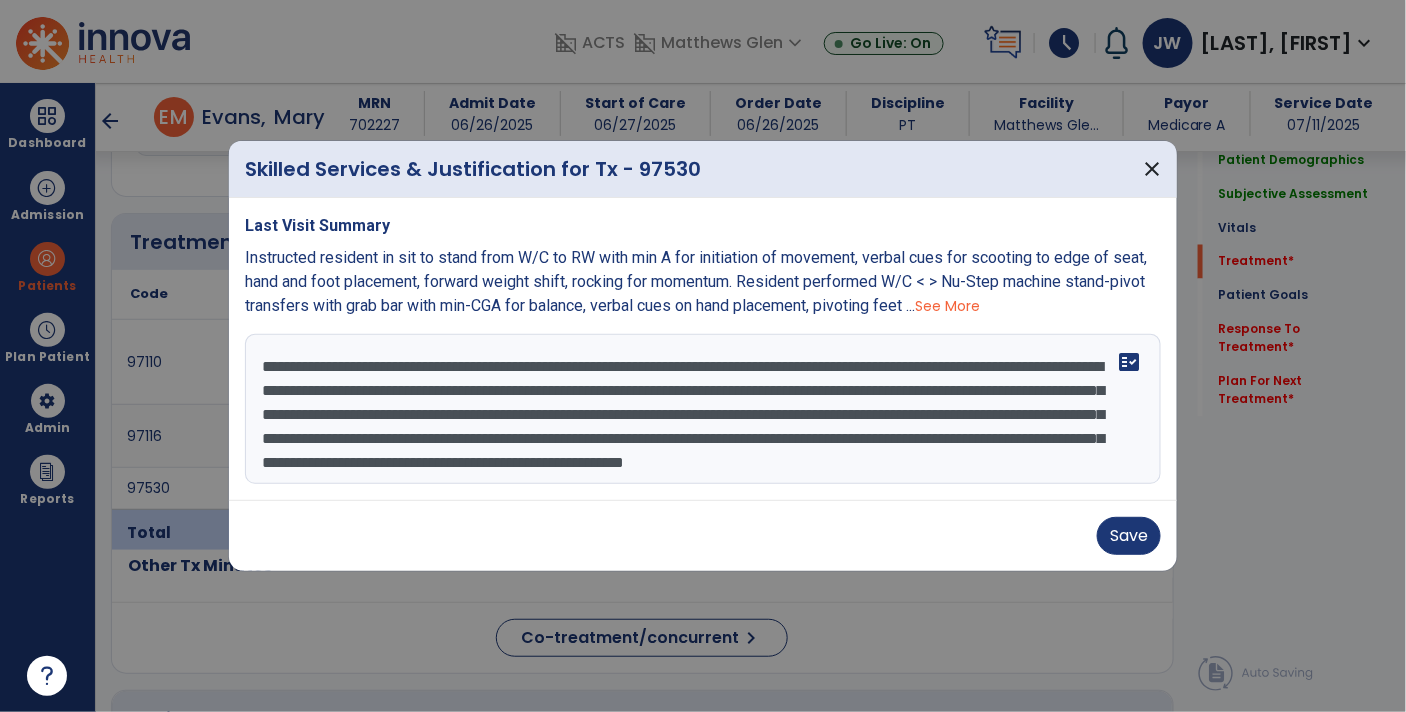 scroll, scrollTop: 38, scrollLeft: 0, axis: vertical 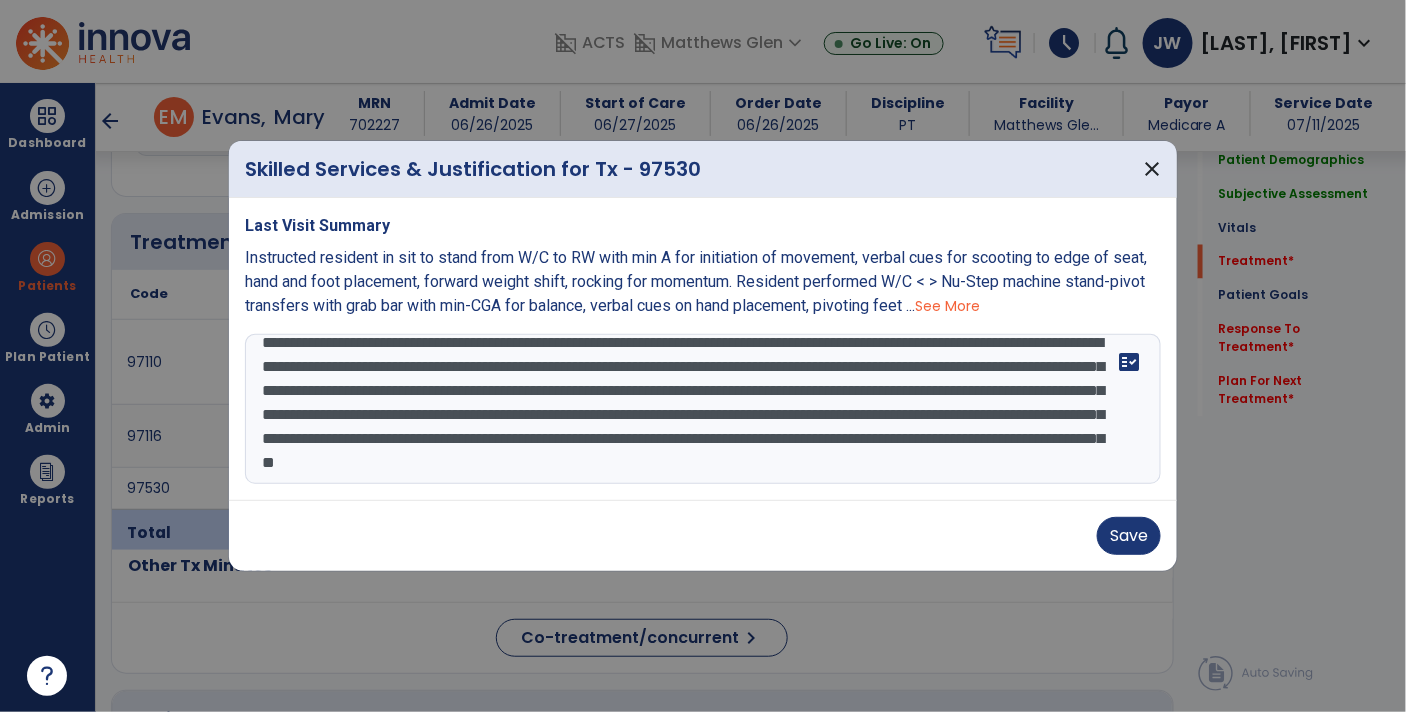 click on "**********" at bounding box center (703, 409) 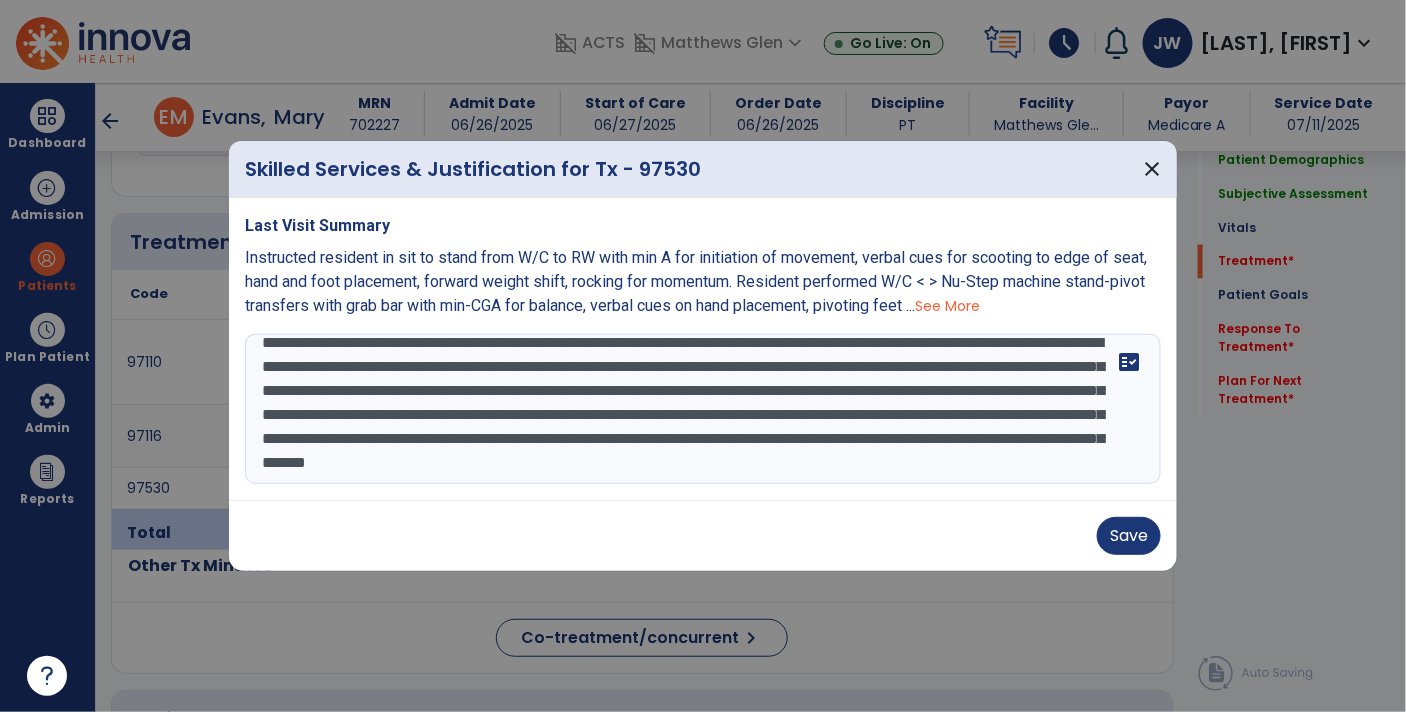 click on "**********" at bounding box center [703, 409] 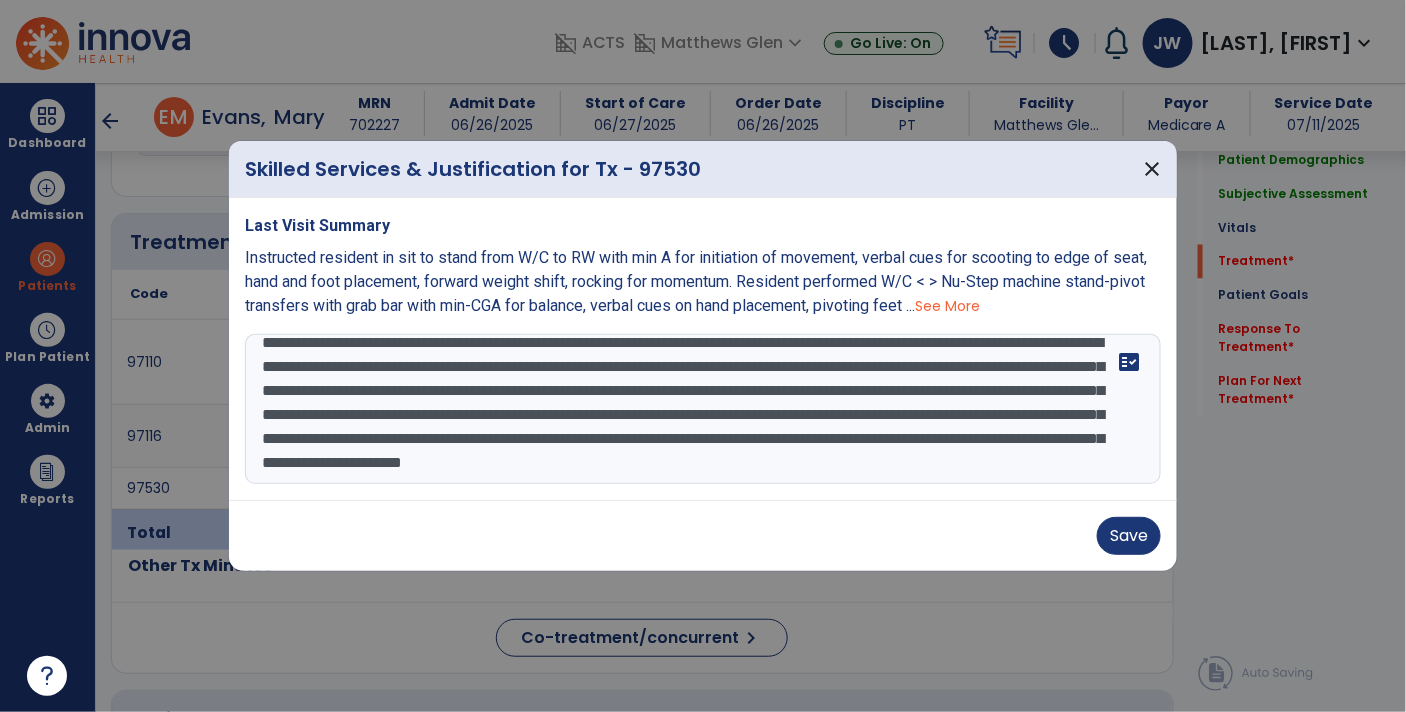scroll, scrollTop: 63, scrollLeft: 0, axis: vertical 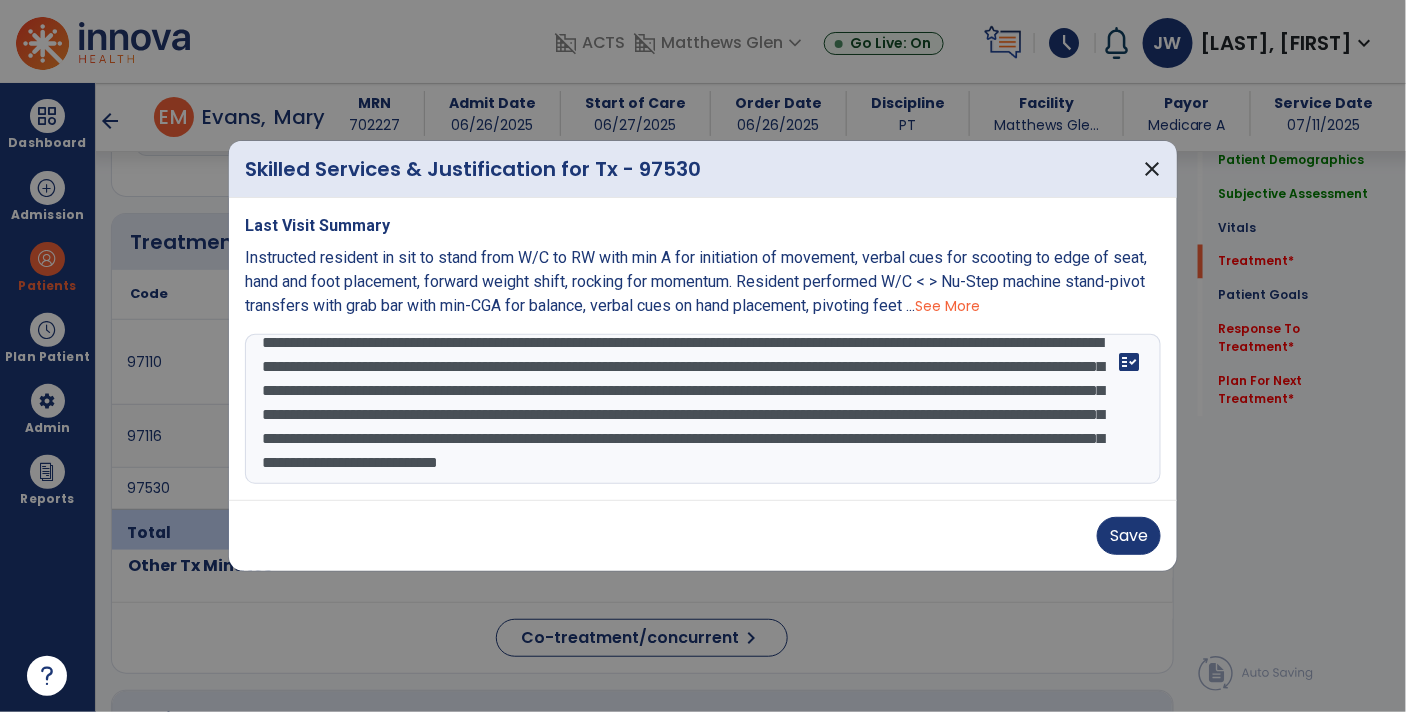 click on "**********" at bounding box center (703, 409) 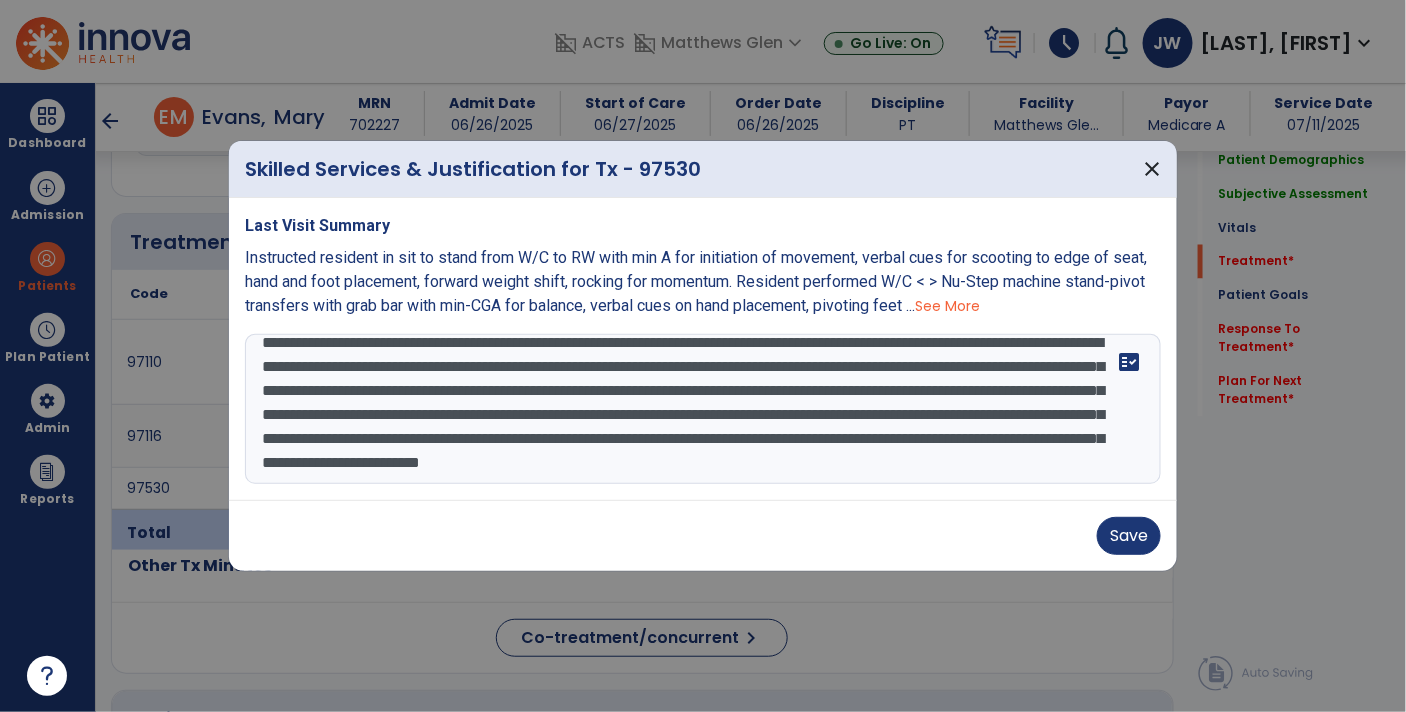 click on "**********" at bounding box center [703, 409] 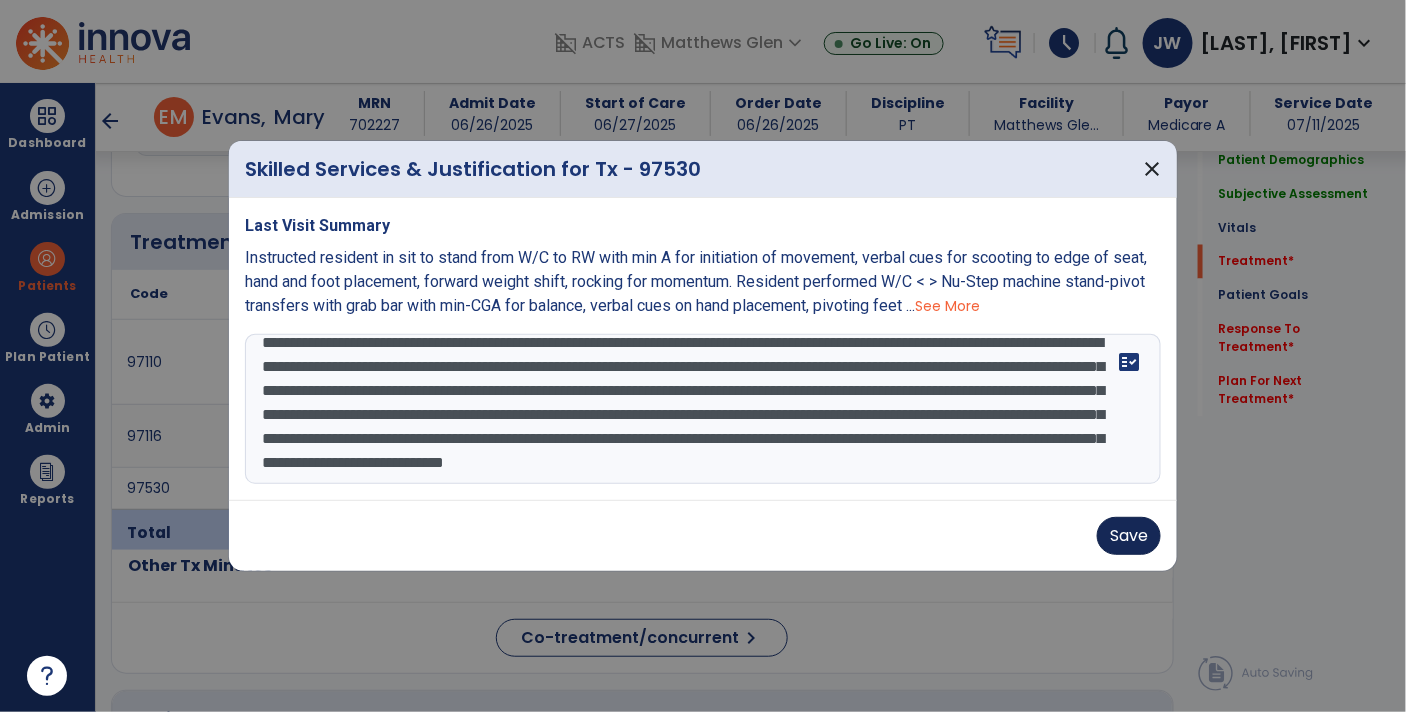type on "**********" 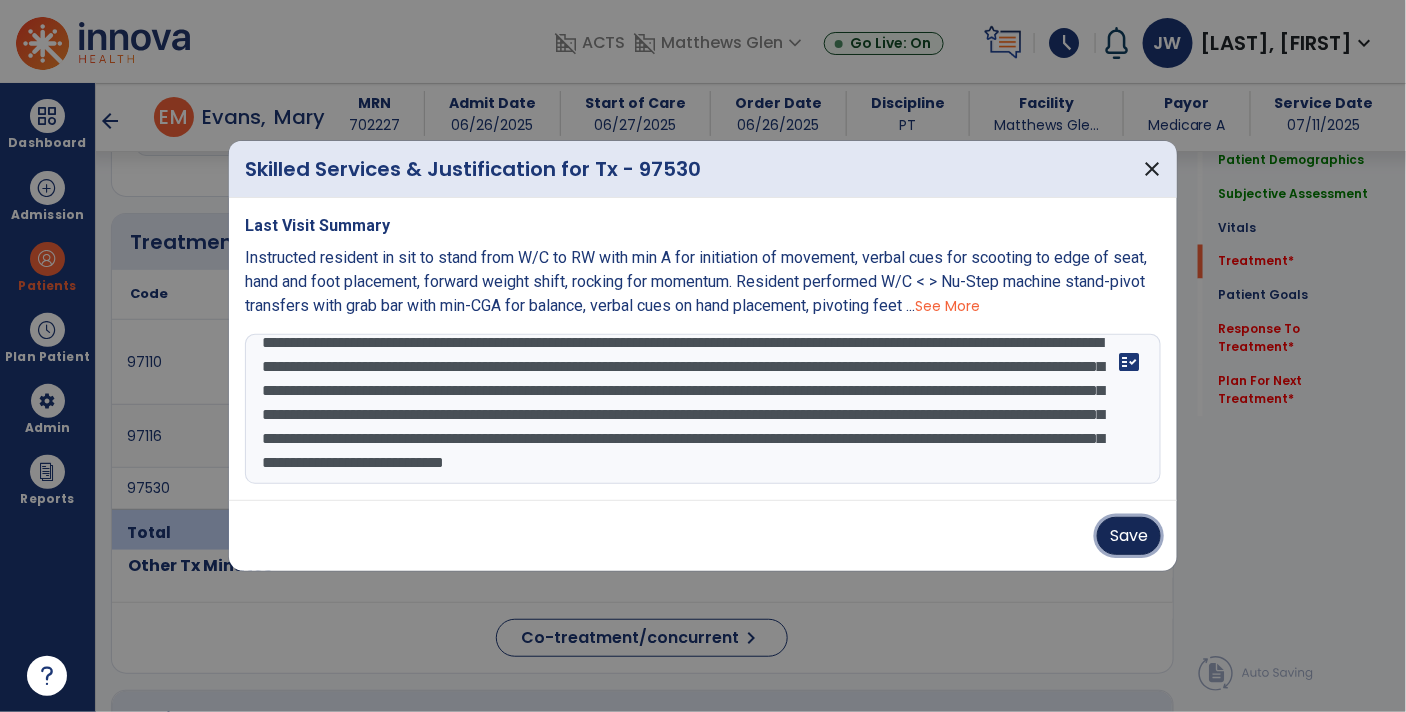 click on "Save" at bounding box center (1129, 536) 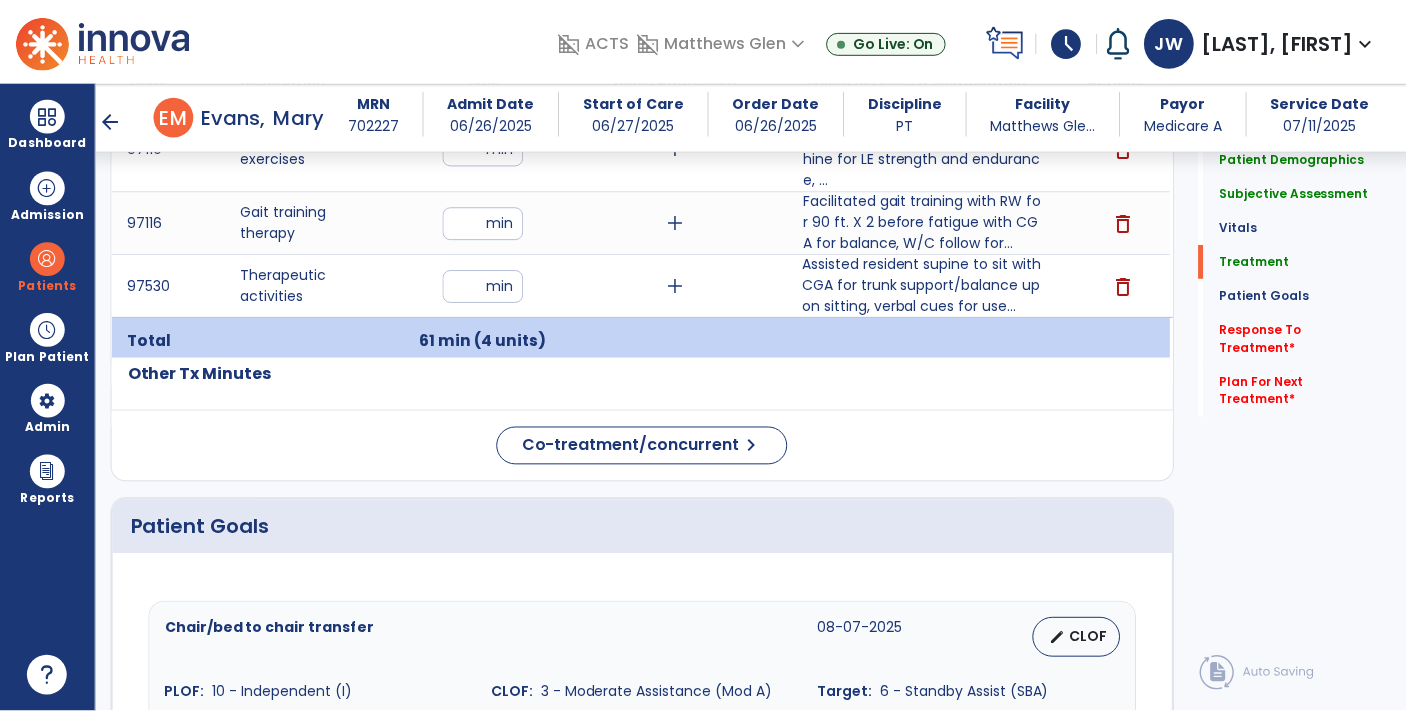 scroll, scrollTop: 1250, scrollLeft: 0, axis: vertical 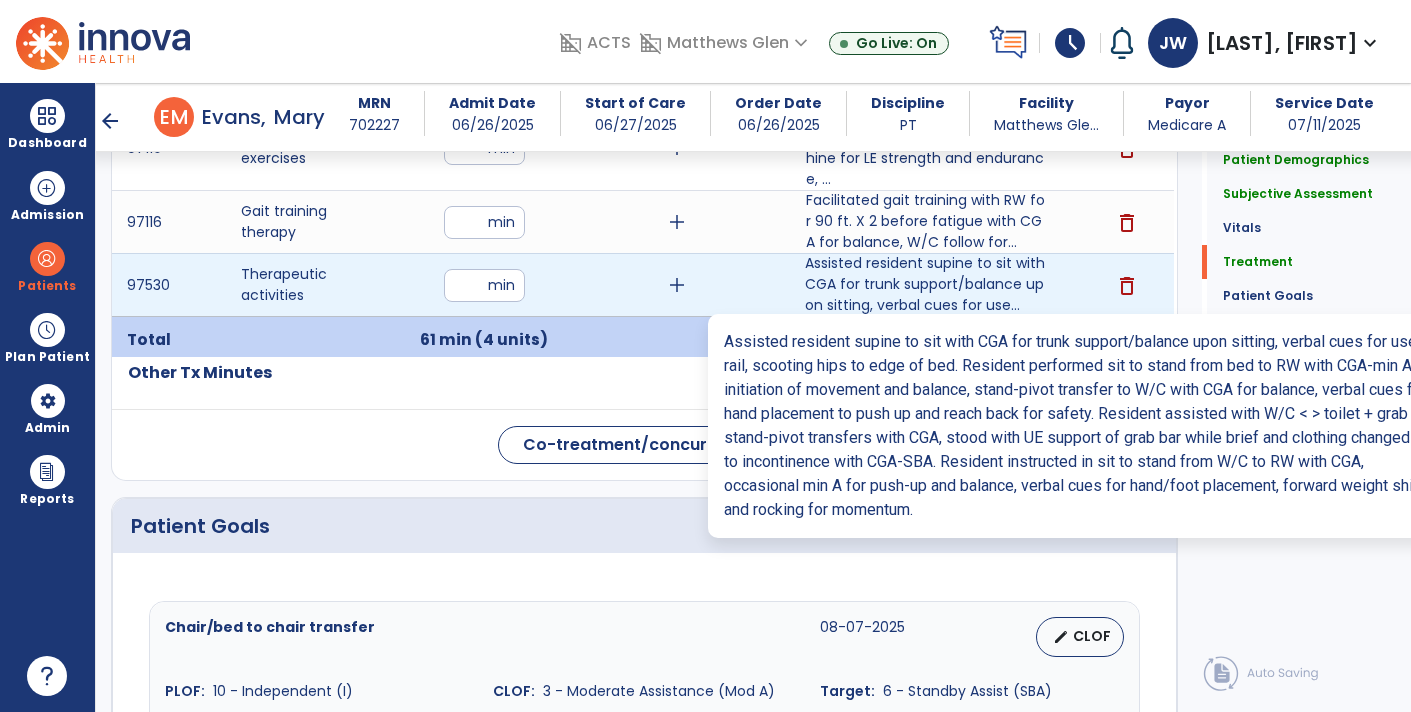click on "Assisted resident supine to sit with CGA for trunk support/balance upon sitting, verbal cues for use..." at bounding box center [926, 284] 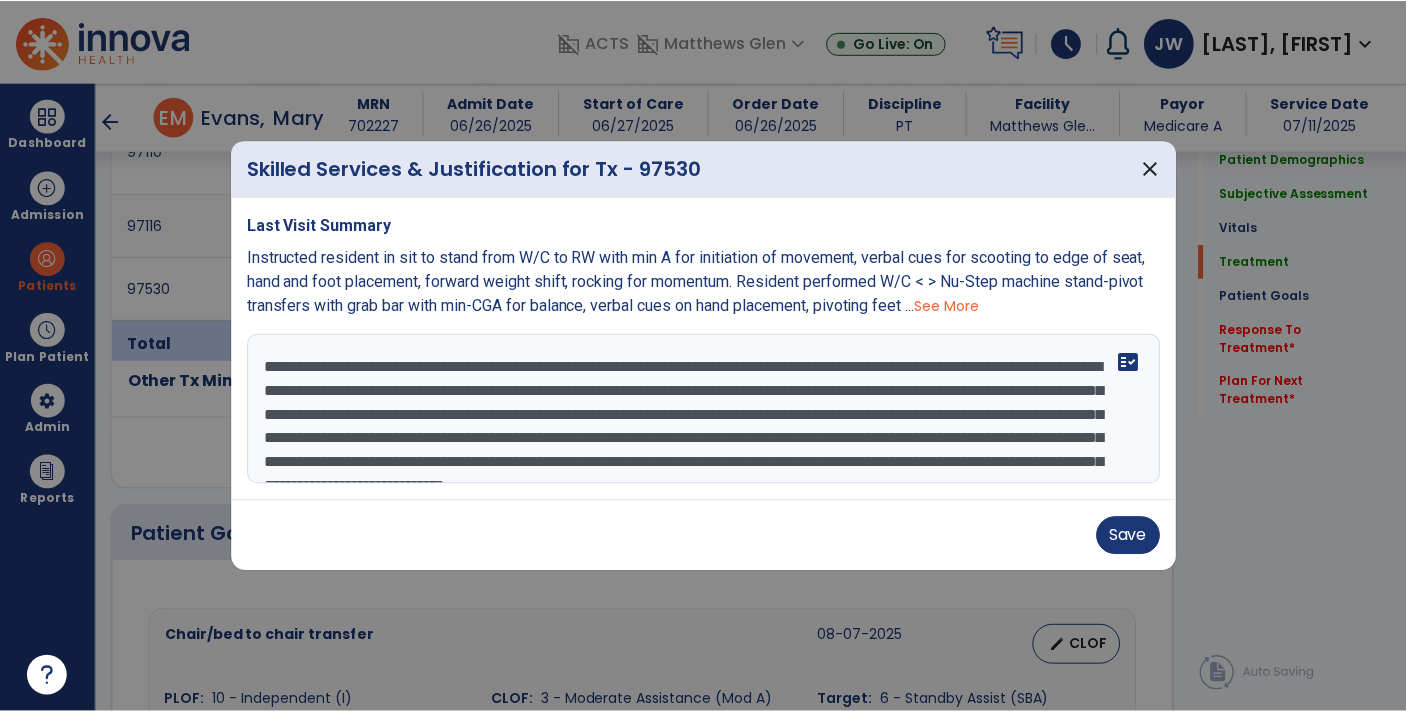 scroll, scrollTop: 1250, scrollLeft: 0, axis: vertical 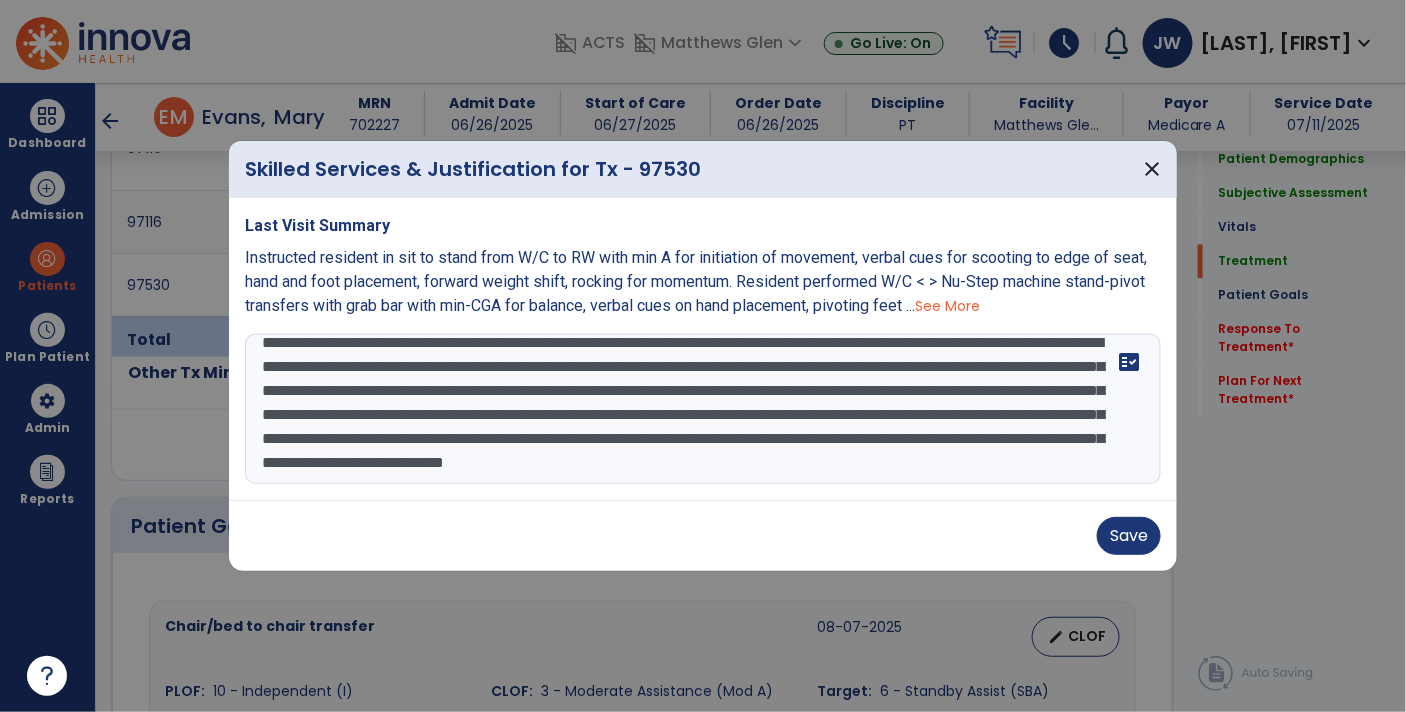 click on "**********" at bounding box center (703, 409) 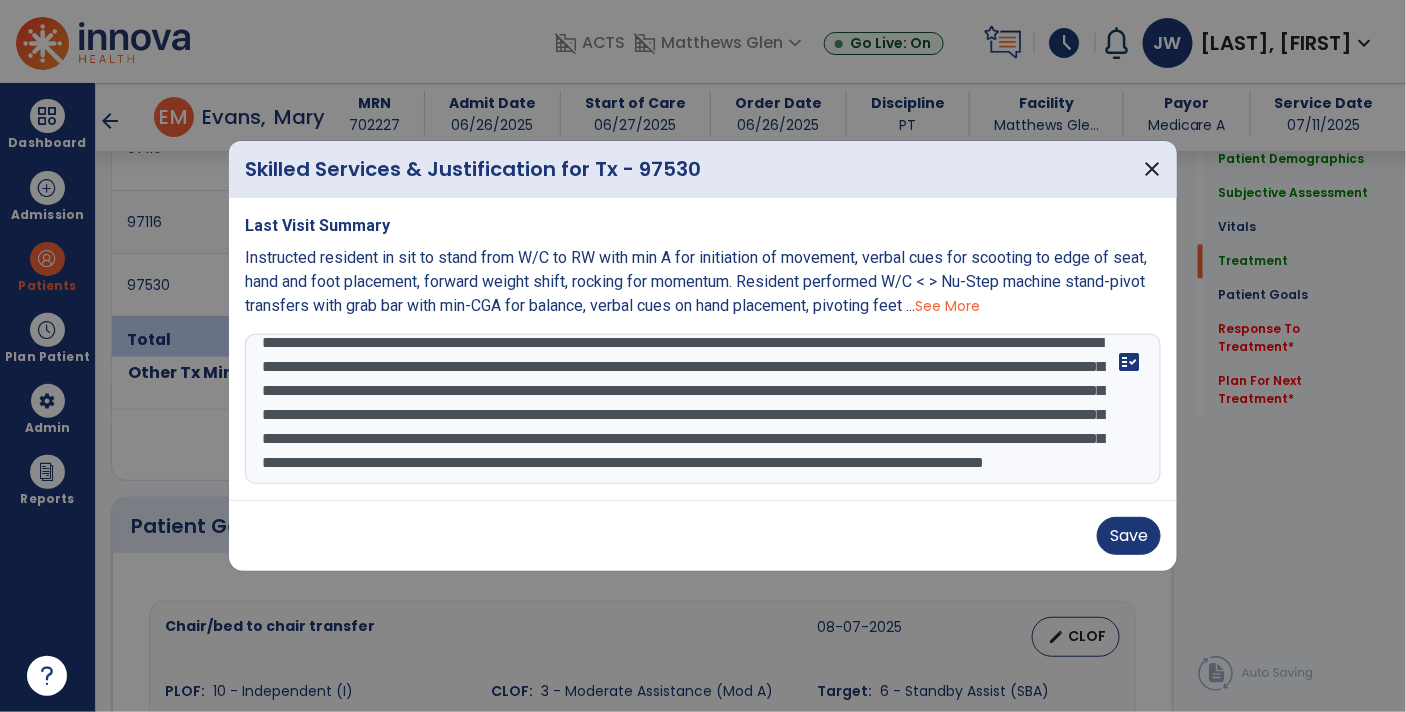 scroll, scrollTop: 86, scrollLeft: 0, axis: vertical 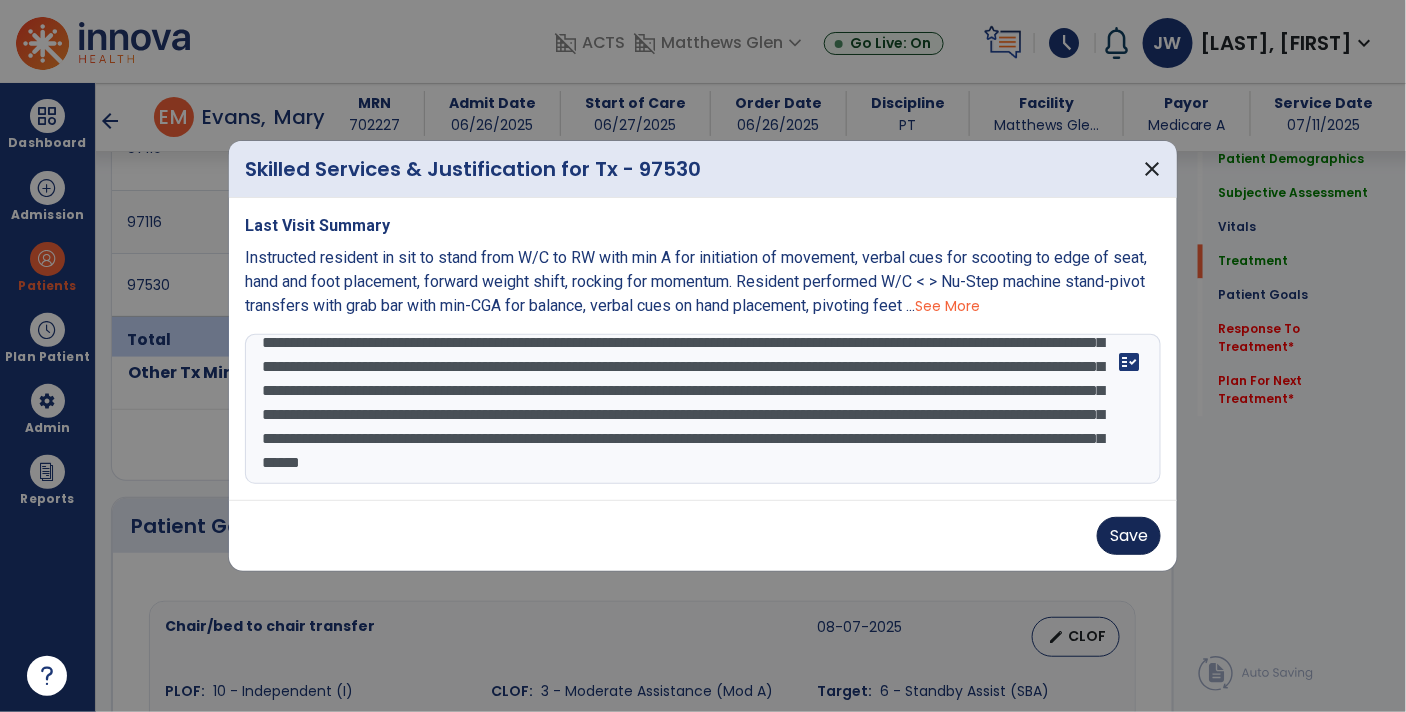 type on "**********" 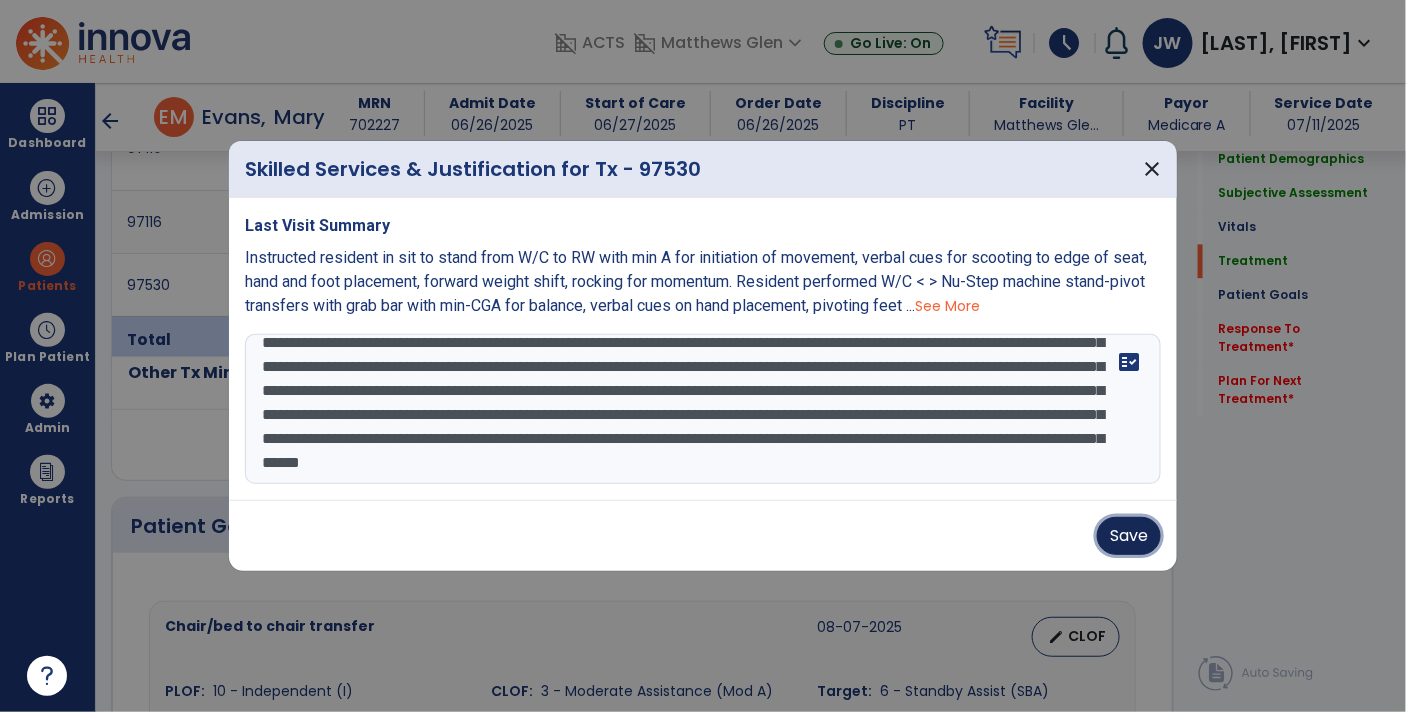 click on "Save" at bounding box center [1129, 536] 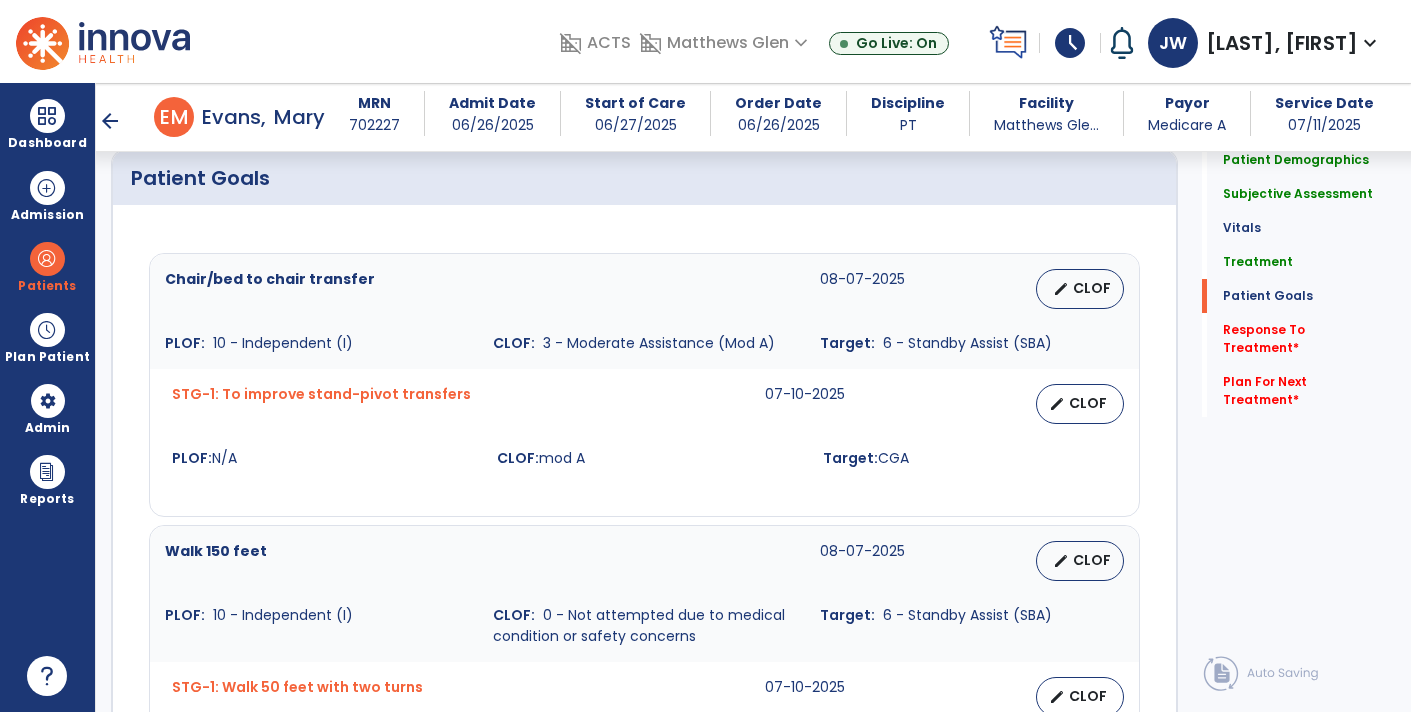 scroll, scrollTop: 1543, scrollLeft: 0, axis: vertical 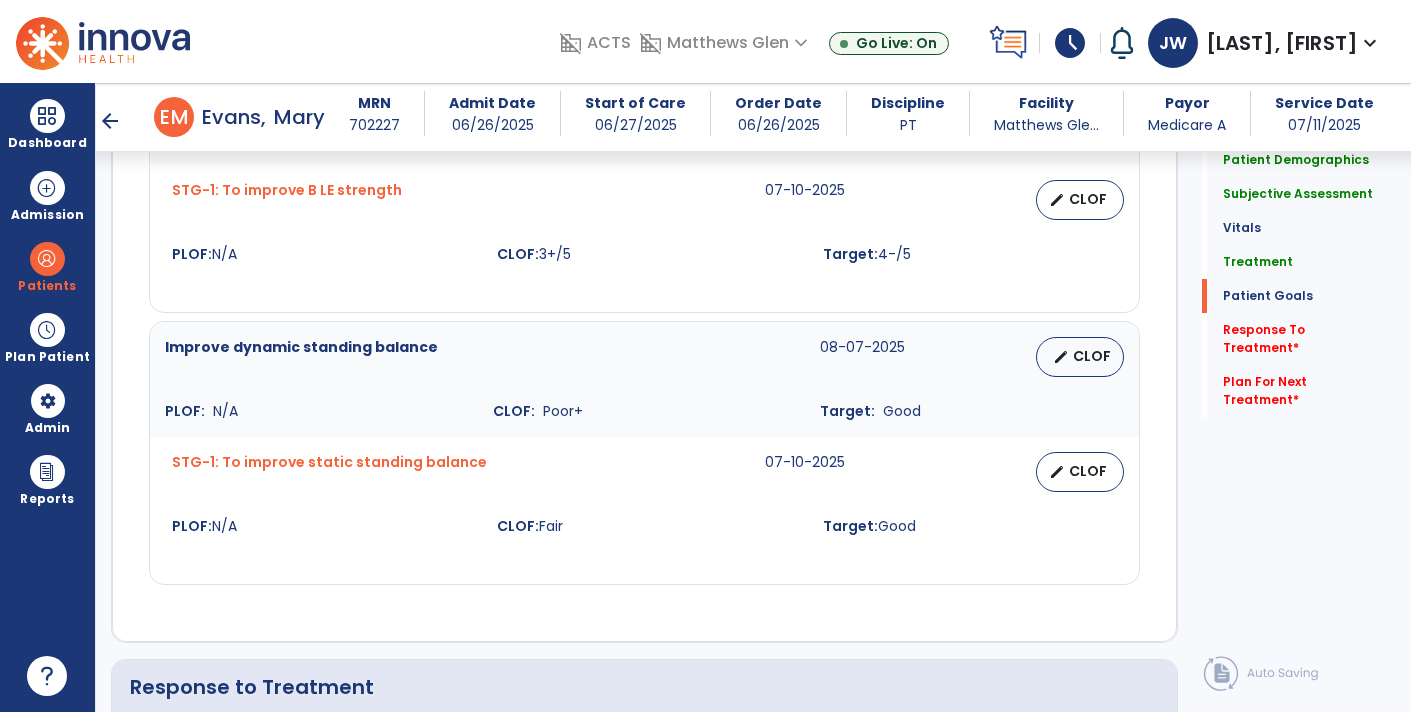 click on "Chair/bed to chair transfer  08-07-2025   edit   CLOF PLOF:    10 - Independent (I) CLOF:    3 - Moderate Assistance (Mod A) Target:    6 - Standby Assist (SBA) STG-1: To improve stand-pivot transfers  07-10-2025   edit   CLOF PLOF:  N/A  CLOF:  mod A  Target:  CGA  Walk 150 feet  08-07-2025   edit   CLOF PLOF:    10 - Independent (I) CLOF:    0 - Not attempted due to medical condition or safety concerns Target:    6 - Standby Assist (SBA) STG-1: Walk 50 feet with two turns  07-10-2025   edit   CLOF PLOF:  9 - Independent (I)  CLOF:  0 - Not attempted due to medical condition or safety concerns  Target:  5 - Contact Guard Assistance (CGA)  To improve B LE strength  08-07-2025   edit   CLOF PLOF:    N/A CLOF:    MMT=3+/5 Target:    MMT=4/5 STG-1: To improve B LE strength  07-10-2025   edit   CLOF PLOF:  N/A  CLOF:  3+/5  Target:  4-/5  Improve dynamic standing balance  08-07-2025   edit   CLOF PLOF:    N/A CLOF:    Poor+ Target:    Good   07-10-2025   edit   CLOF PLOF: CLOF:" 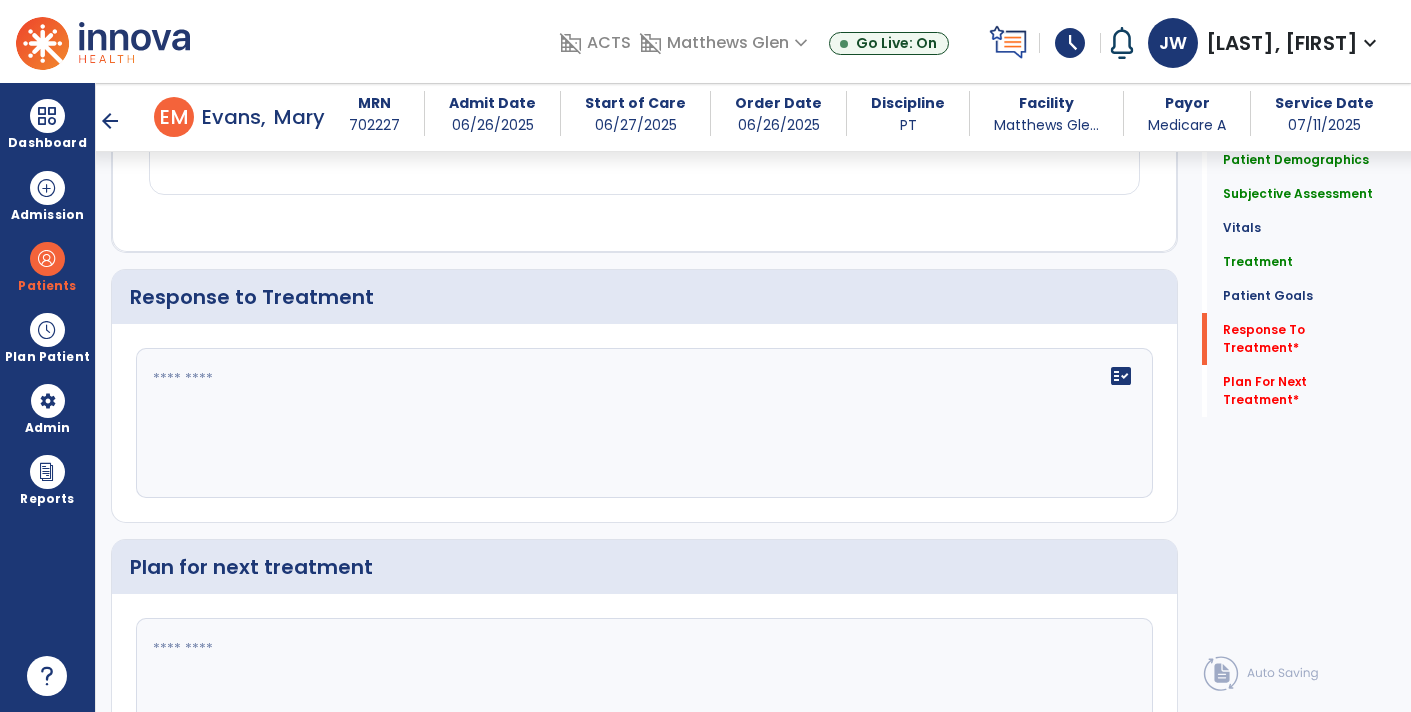 scroll, scrollTop: 2741, scrollLeft: 0, axis: vertical 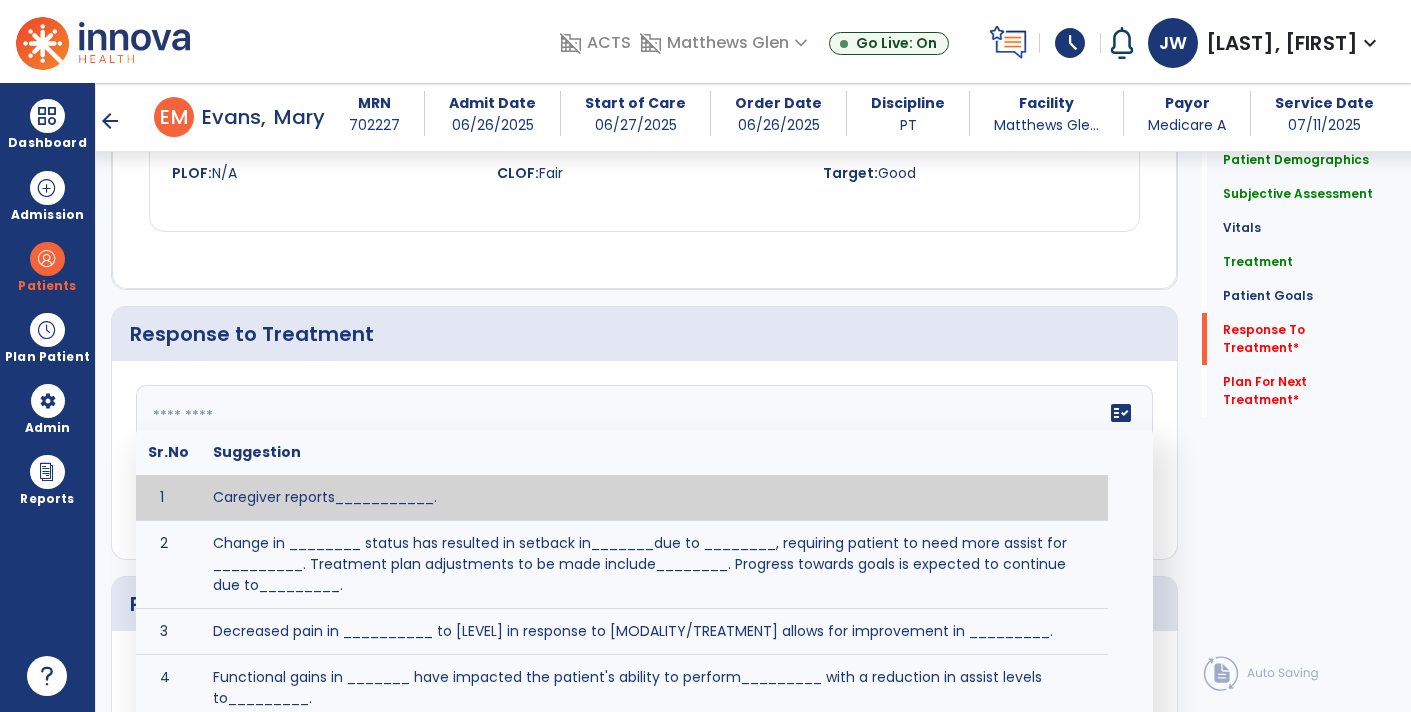 click on "fact_check  Sr.No Suggestion 1 Caregiver reports___________. 2 Change in ________ status has resulted in setback in_______due to ________, requiring patient to need more assist for __________.   Treatment plan adjustments to be made include________.  Progress towards goals is expected to continue due to_________. 3 Decreased pain in __________ to [LEVEL] in response to [MODALITY/TREATMENT] allows for improvement in _________. 4 Functional gains in _______ have impacted the patient's ability to perform_________ with a reduction in assist levels to_________. 5 Functional progress this week has been significant due to__________. 6 Gains in ________ have improved the patient's ability to perform ______with decreased levels of assist to___________. 7 Improvement in ________allows patient to tolerate higher levels of challenges in_________. 8 Pain in [AREA] has decreased to [LEVEL] in response to [TREATMENT/MODALITY], allowing fore ease in completing__________. 9 10 11 12 13 14 15 16 17 18 19 20 21" 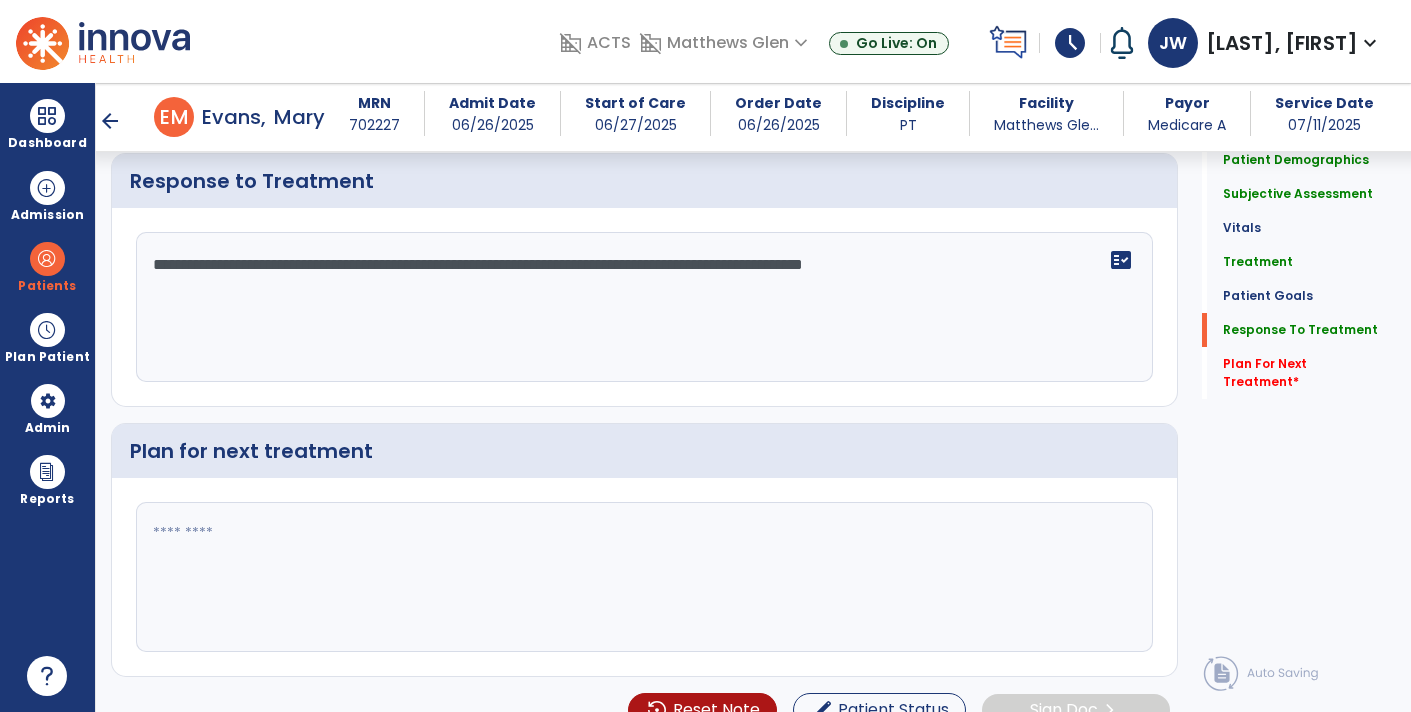 scroll, scrollTop: 2896, scrollLeft: 0, axis: vertical 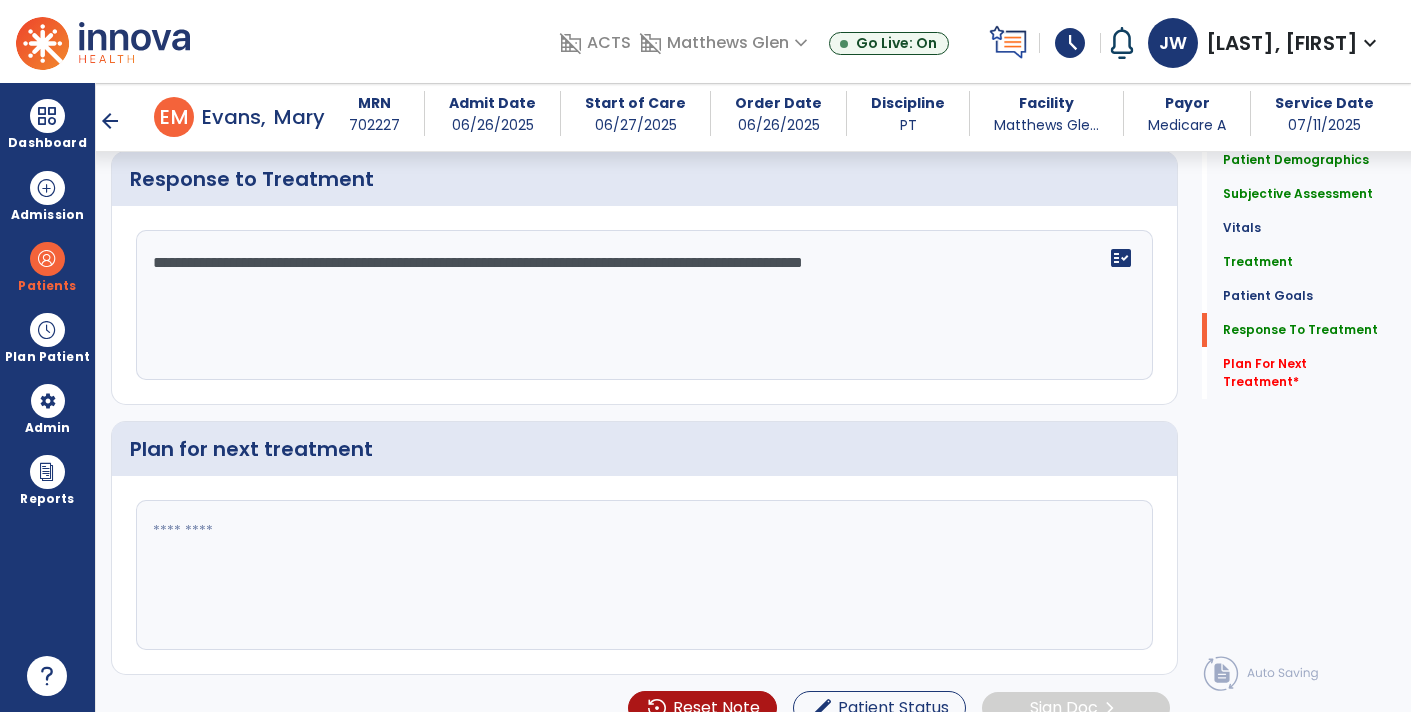 type on "**********" 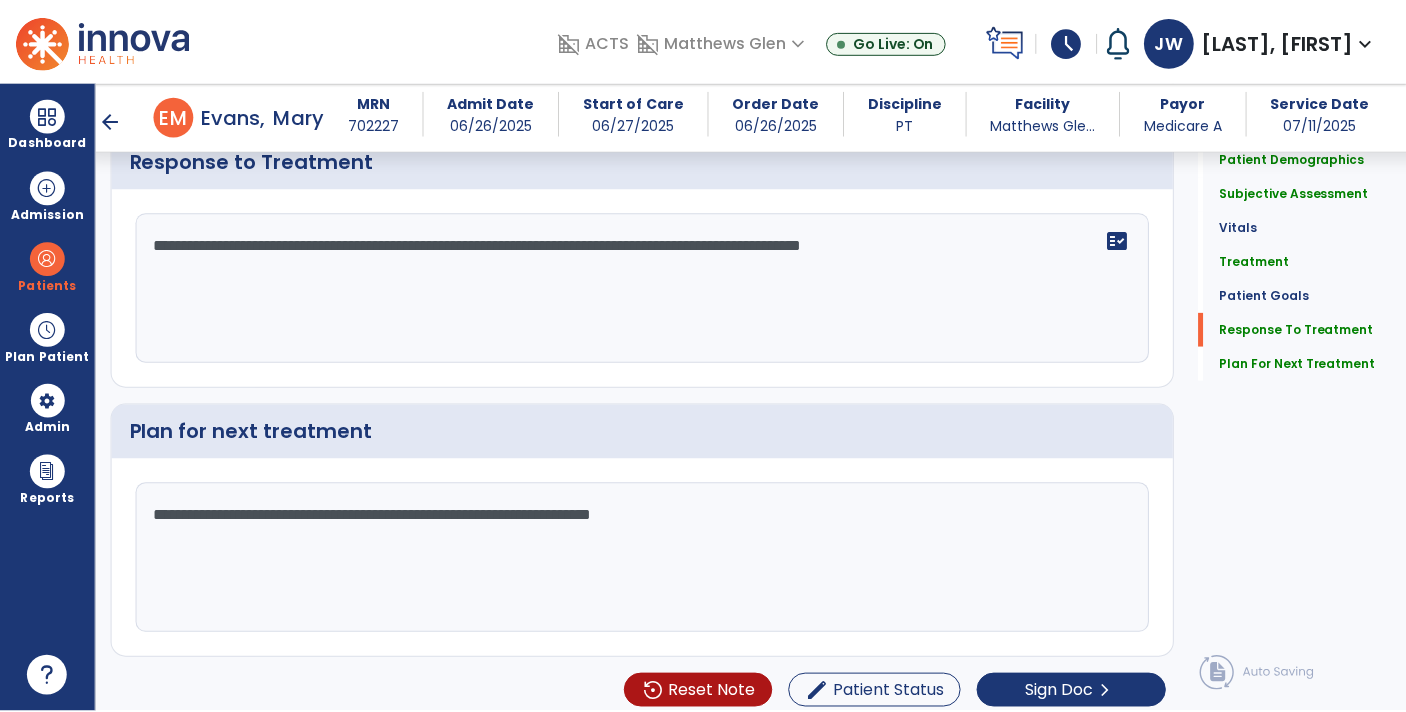 scroll, scrollTop: 2906, scrollLeft: 0, axis: vertical 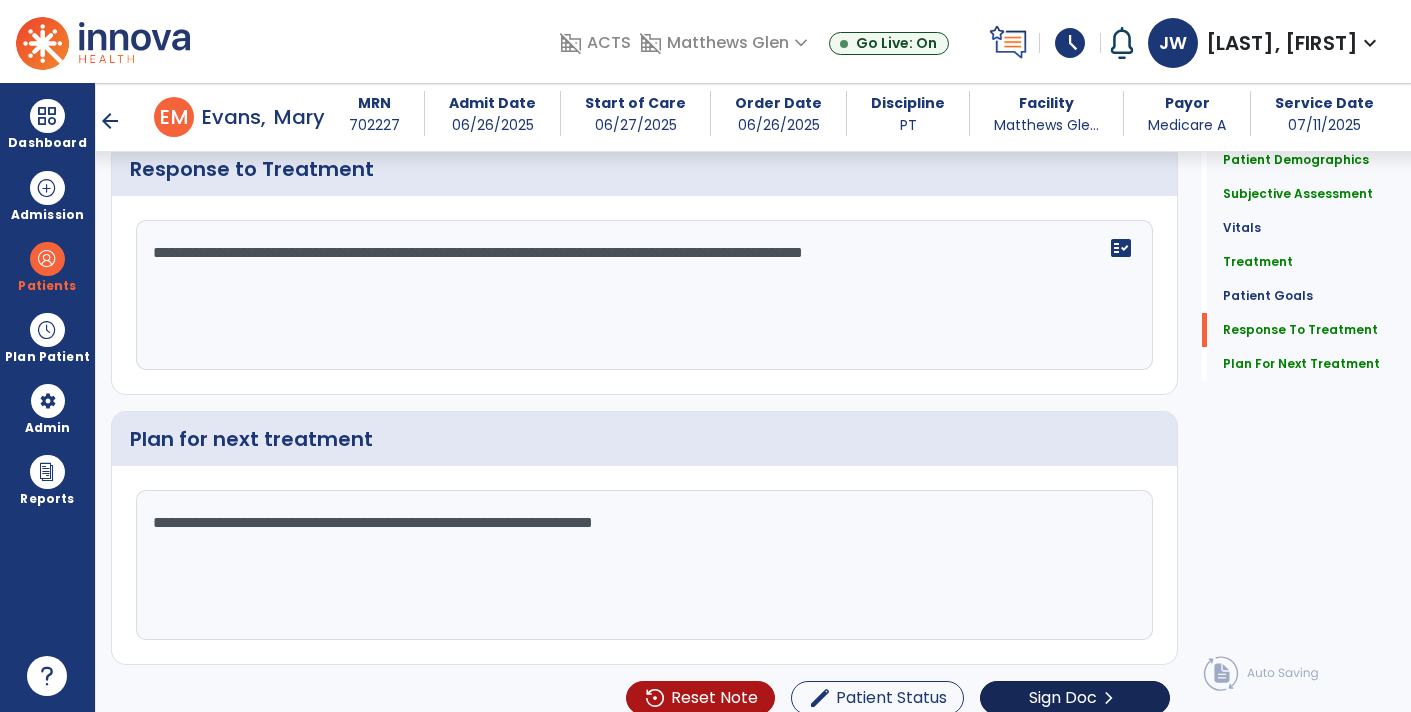 type on "**********" 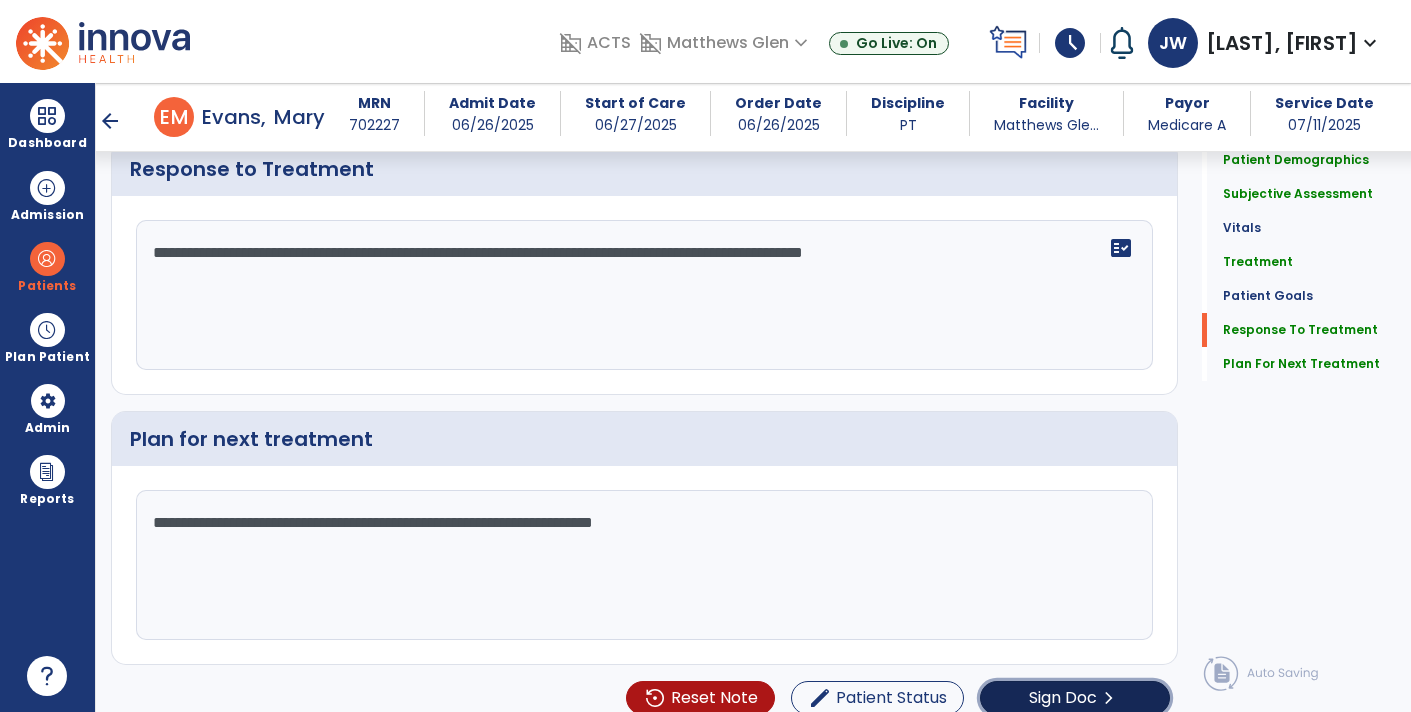 click on "chevron_right" 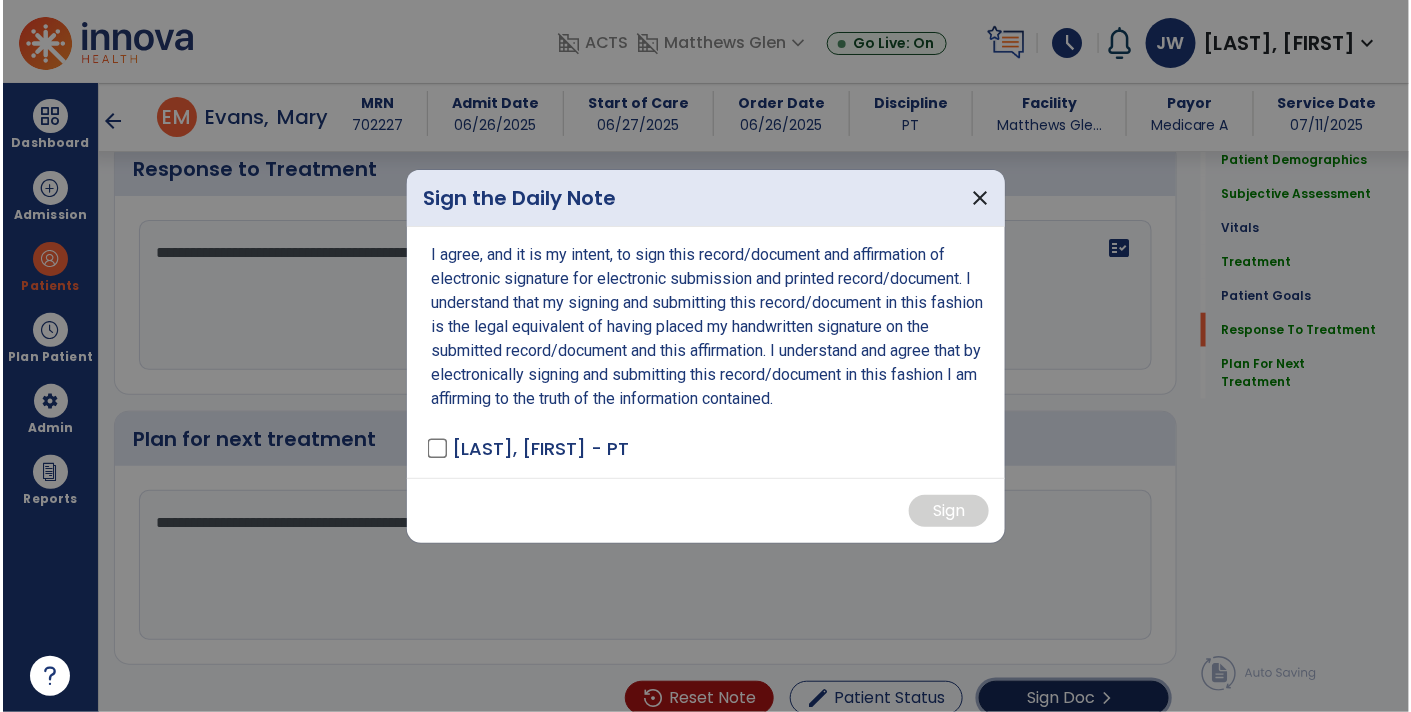 scroll, scrollTop: 2906, scrollLeft: 0, axis: vertical 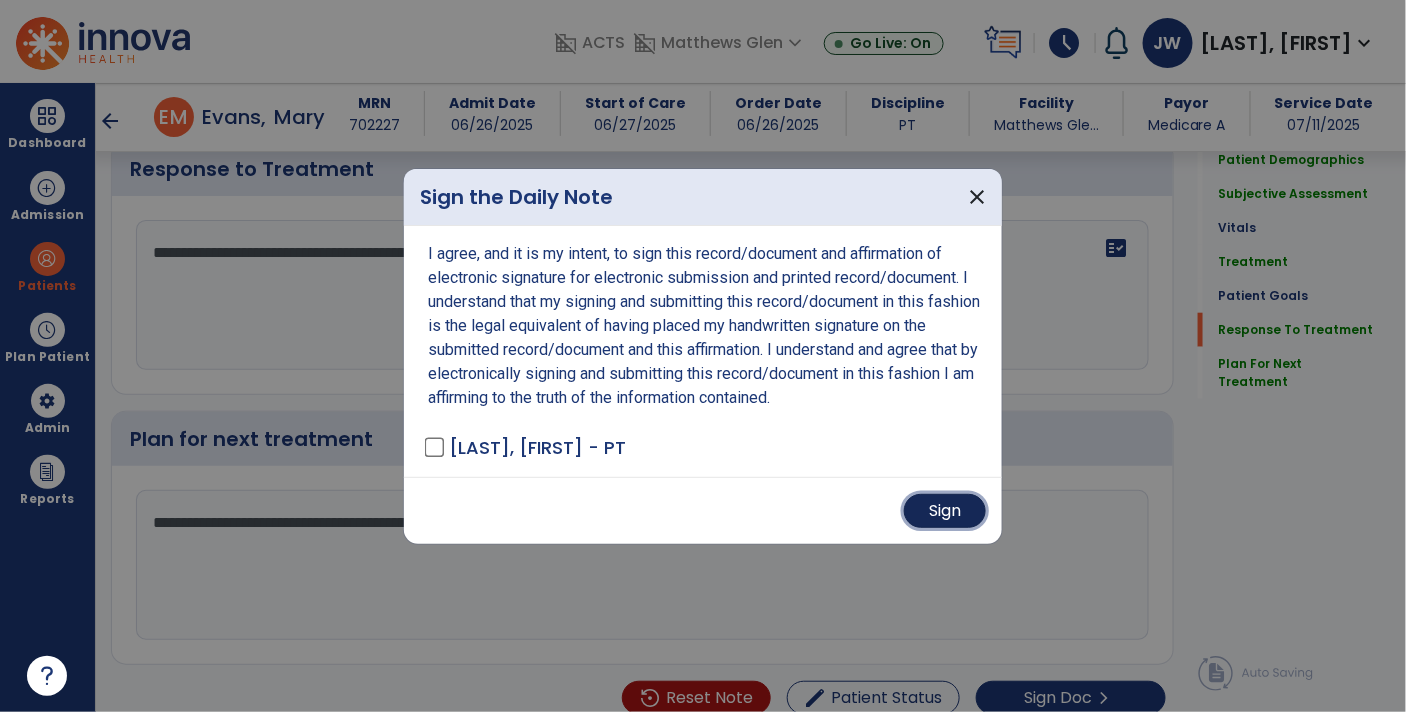 click on "Sign" at bounding box center (945, 511) 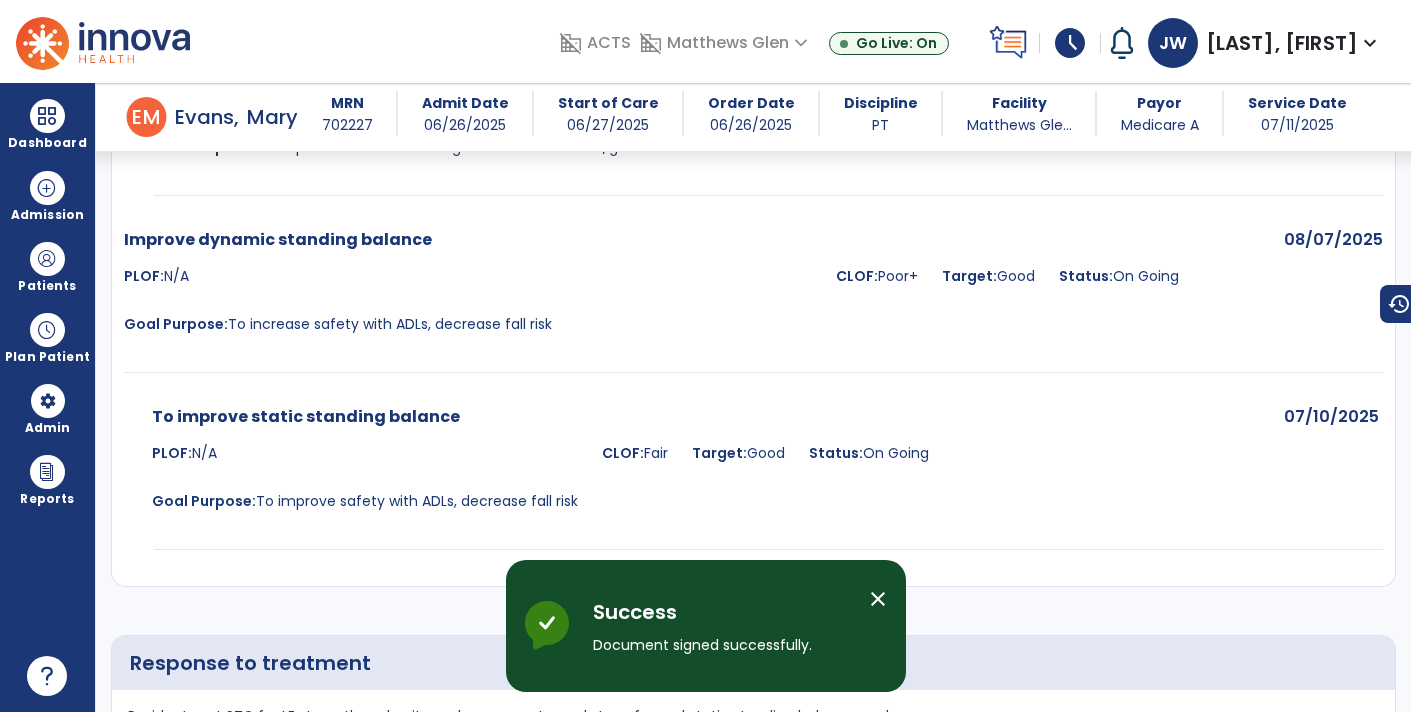 scroll, scrollTop: 3811, scrollLeft: 0, axis: vertical 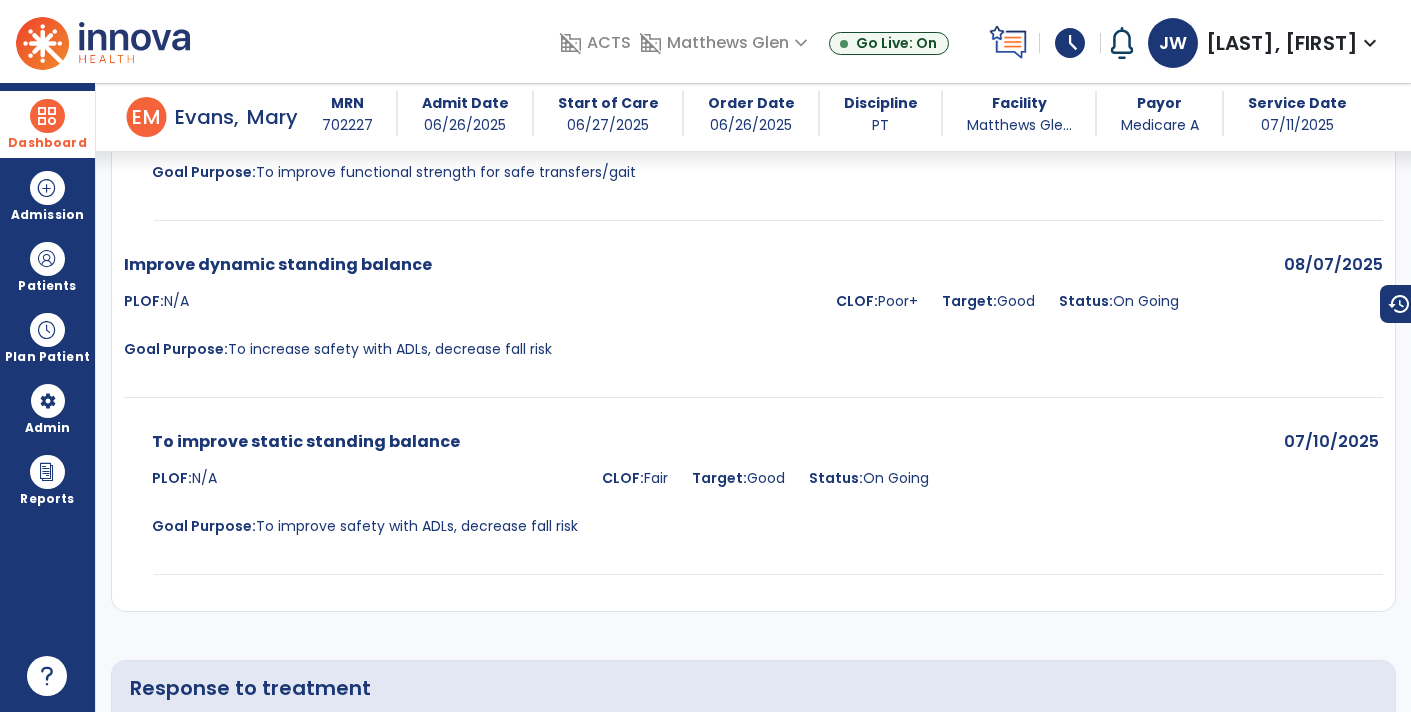 click at bounding box center (47, 116) 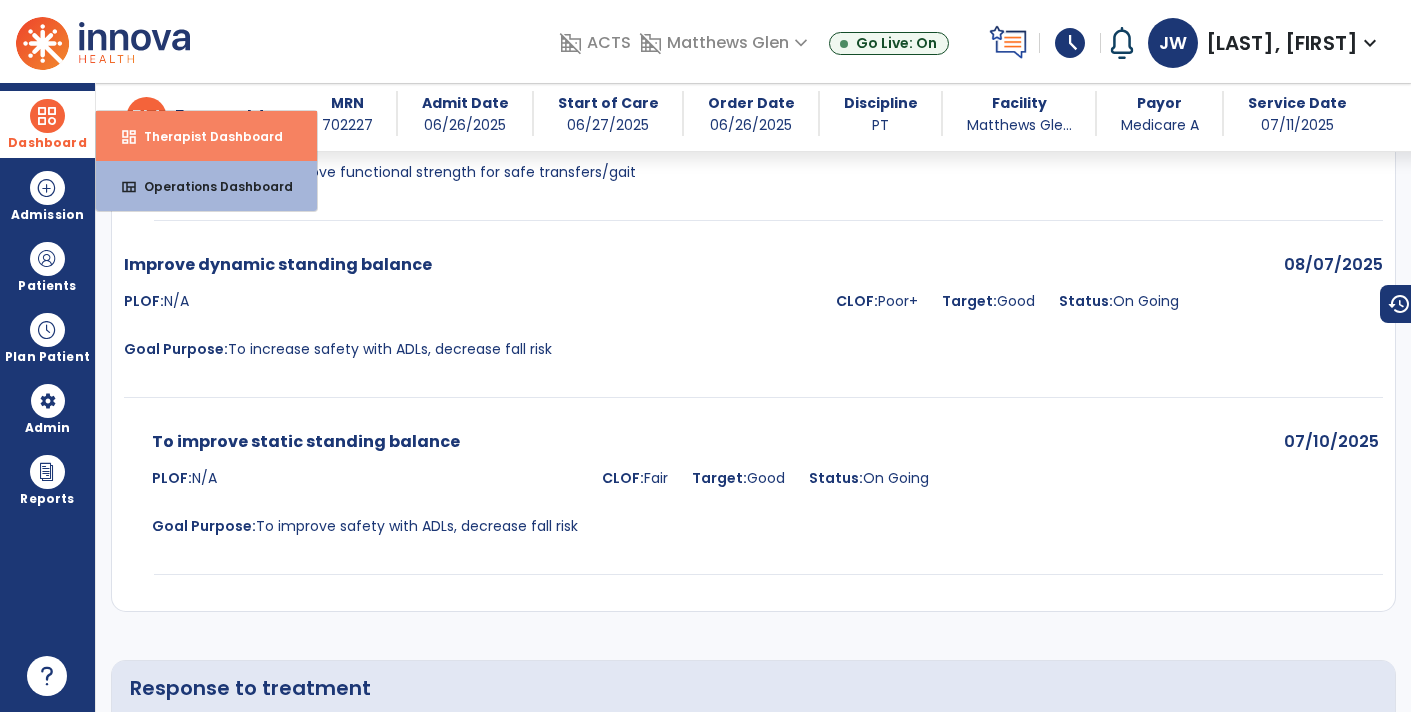 click on "Therapist Dashboard" at bounding box center [205, 136] 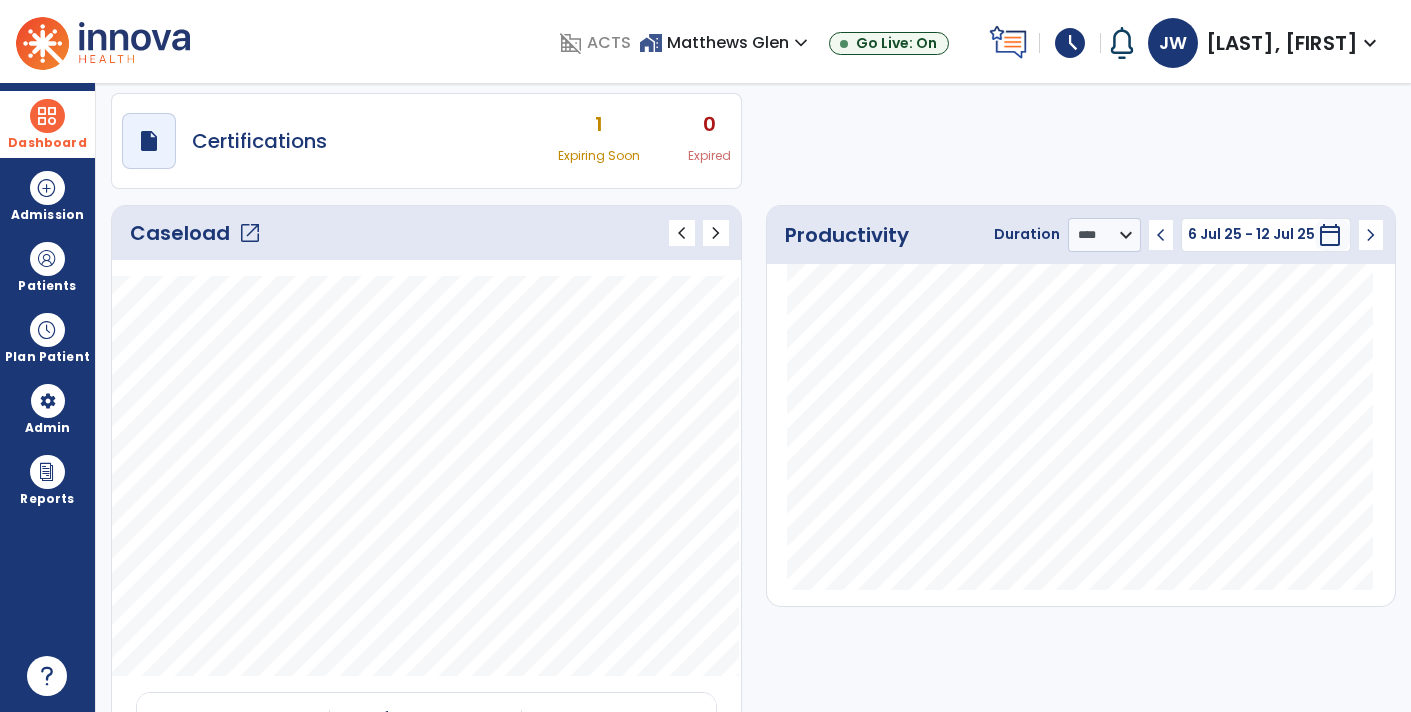 scroll, scrollTop: 0, scrollLeft: 0, axis: both 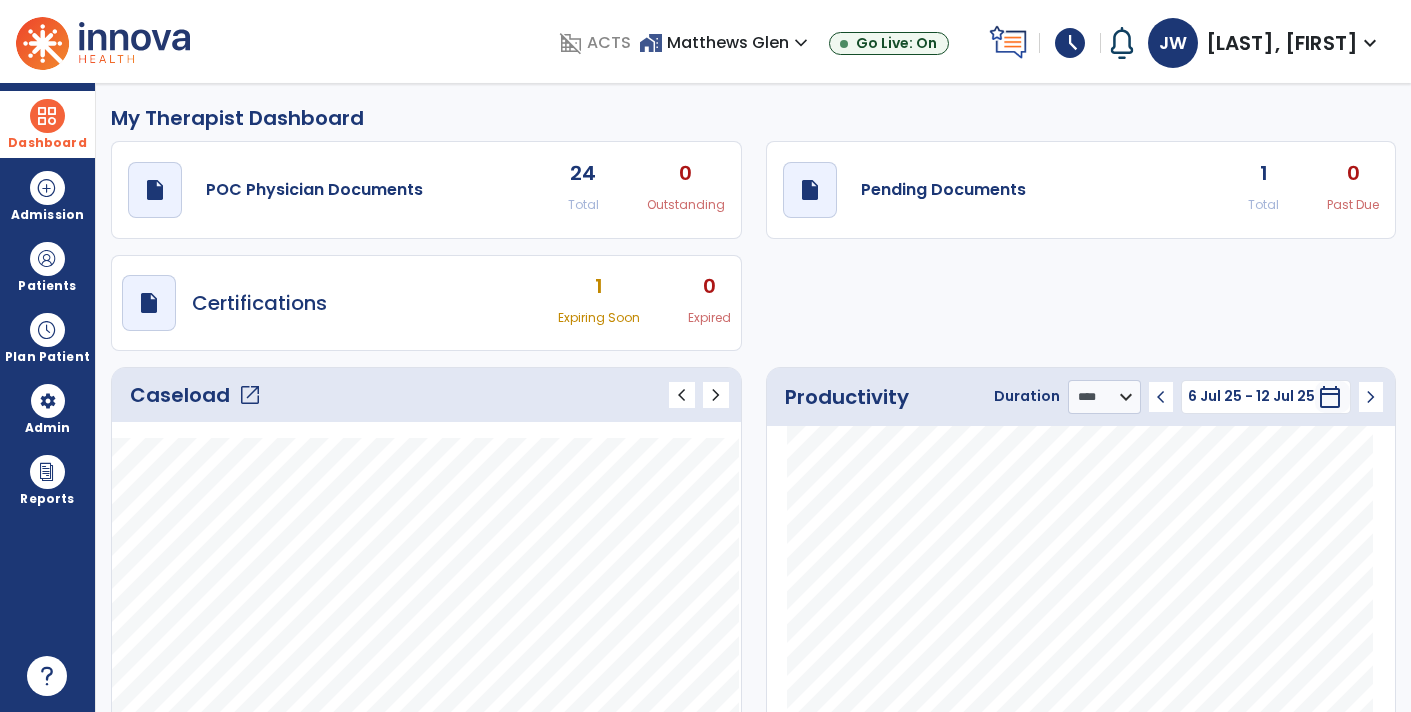click on "1" 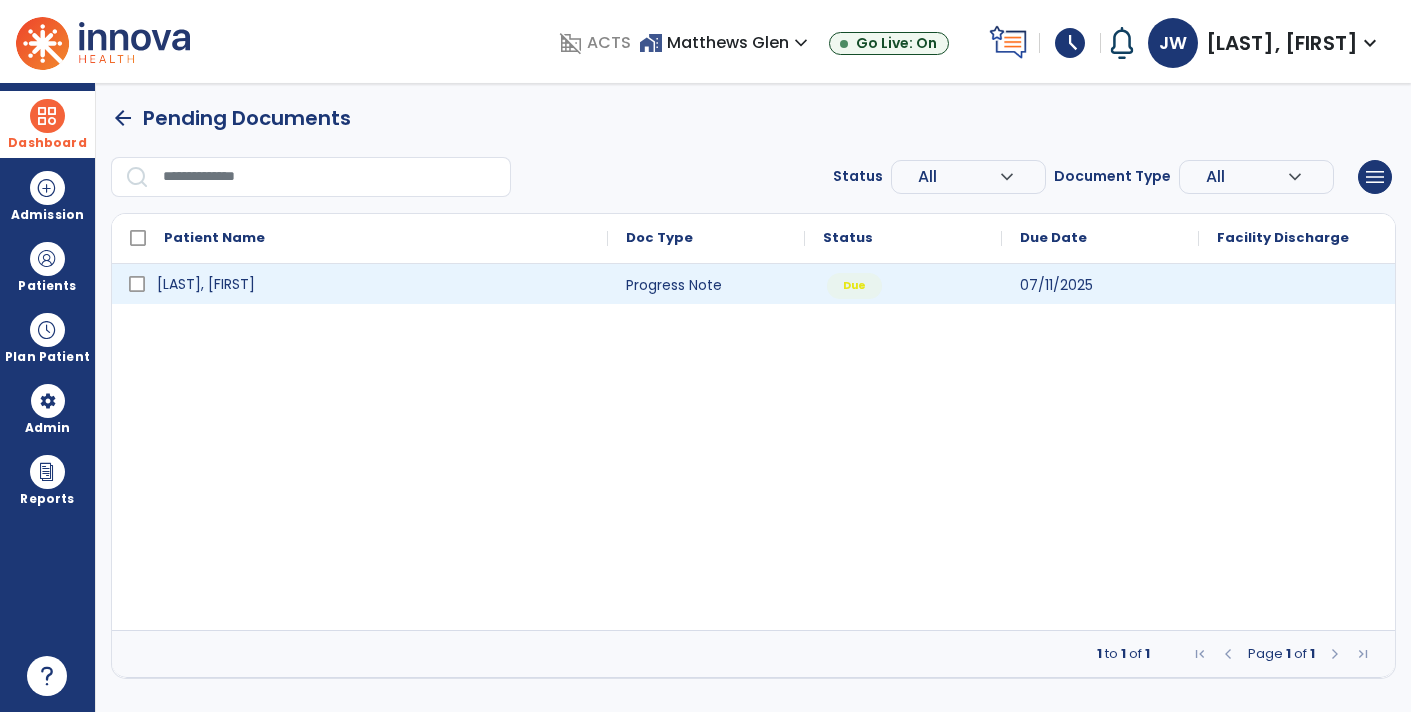 click on "[LAST], [FIRST]" at bounding box center [374, 284] 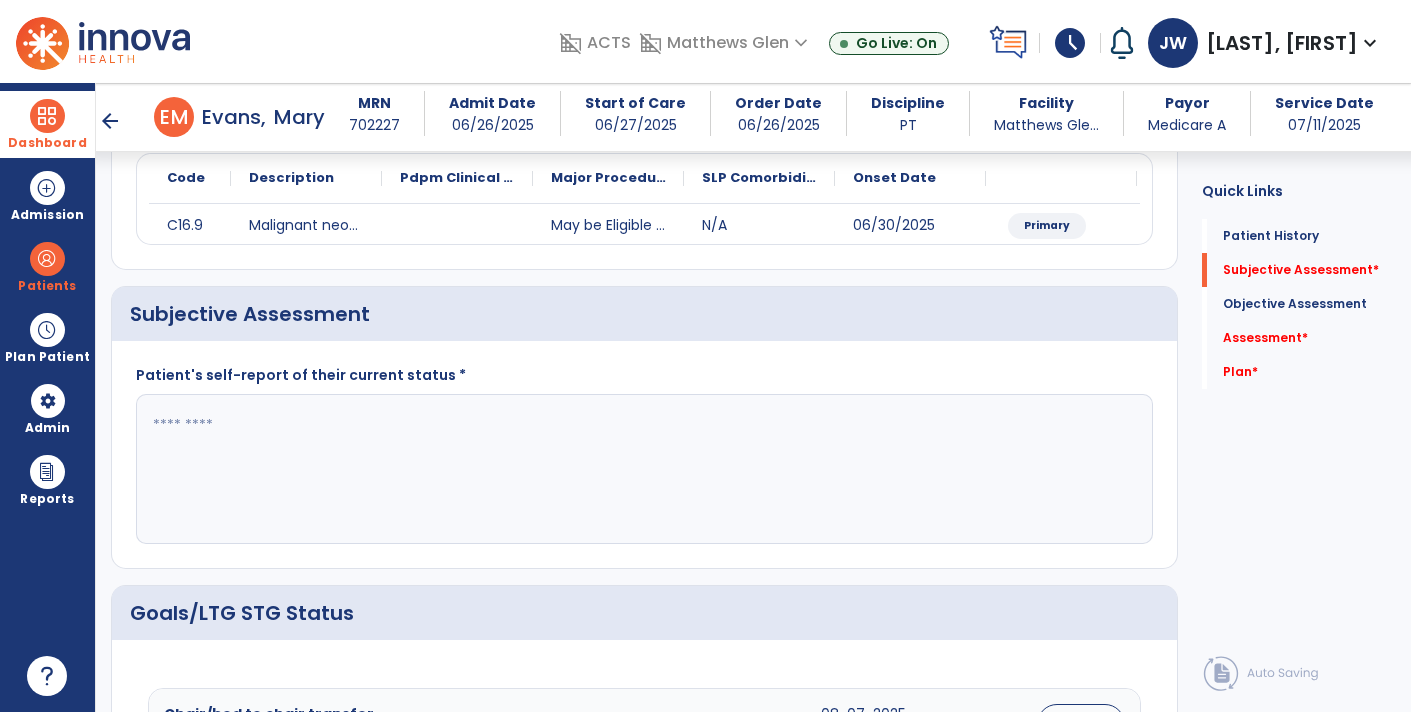 scroll, scrollTop: 246, scrollLeft: 0, axis: vertical 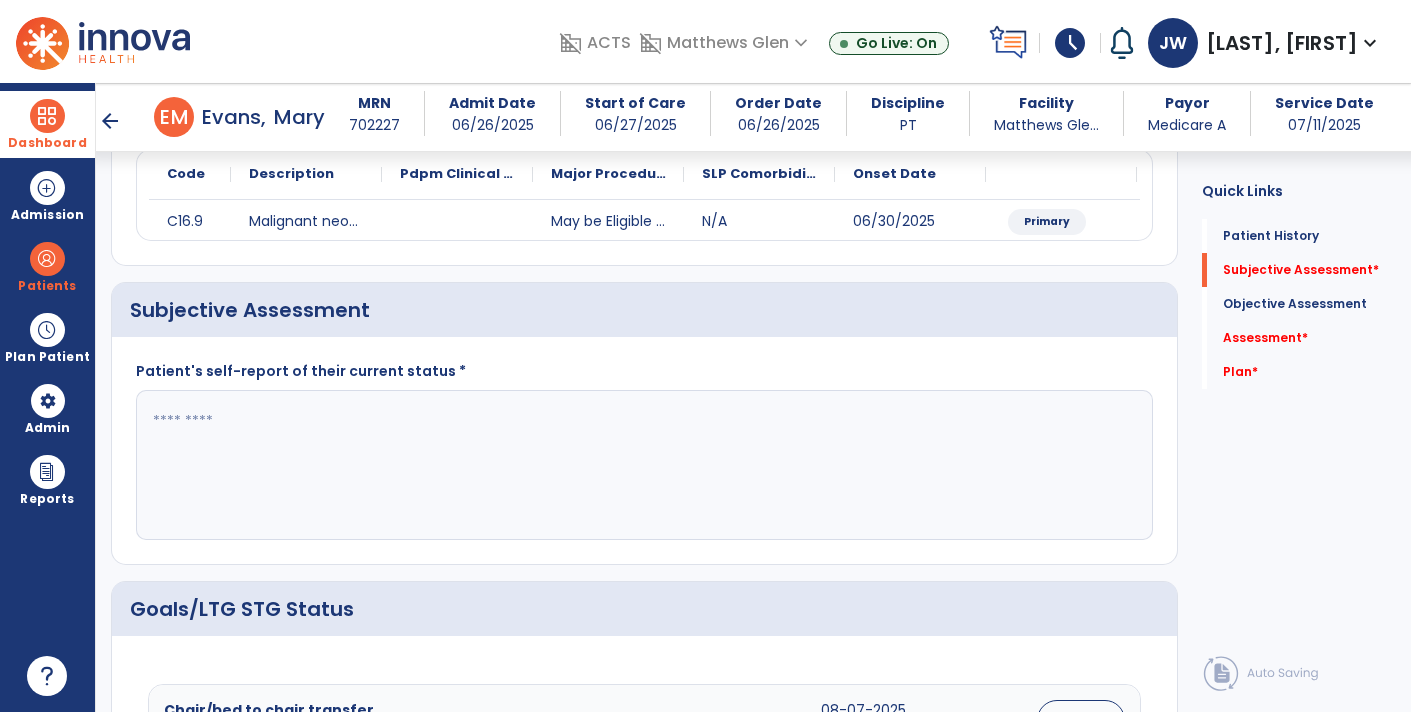 click 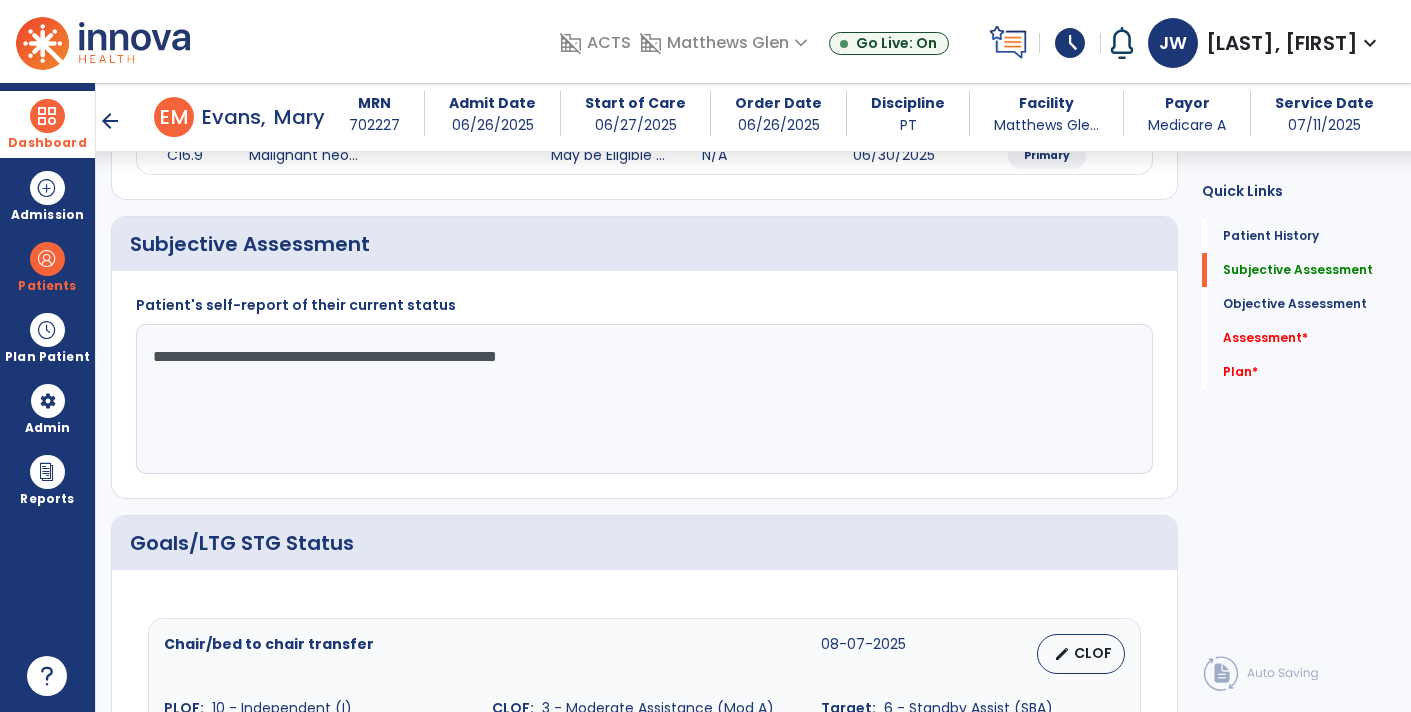 scroll, scrollTop: 316, scrollLeft: 0, axis: vertical 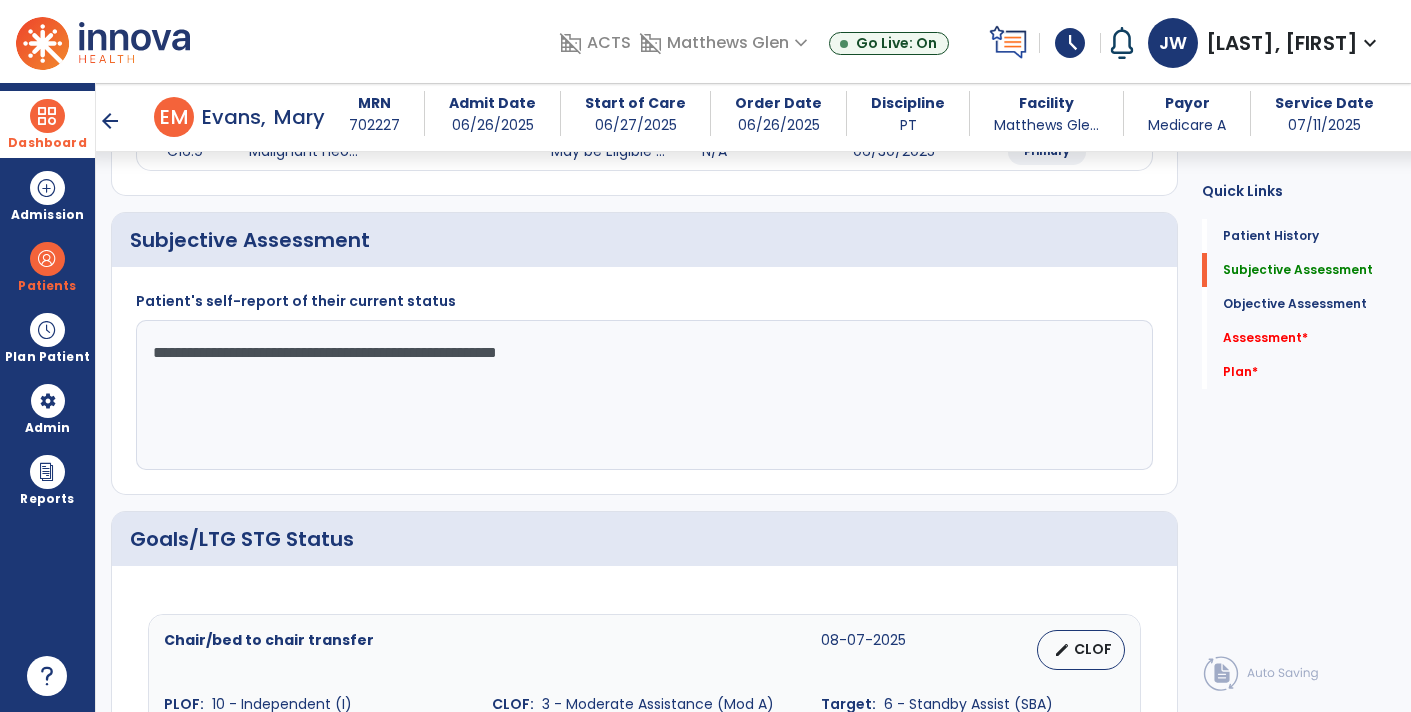 click on "**********" 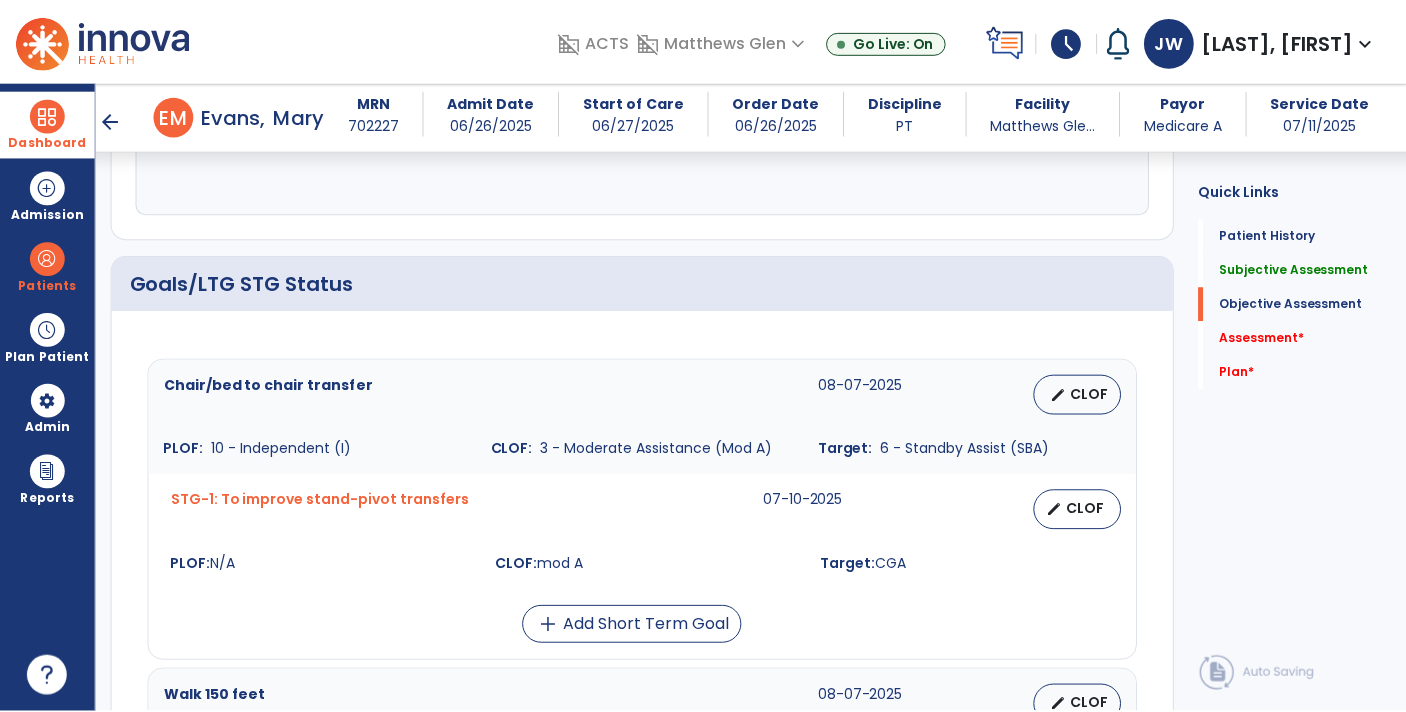 scroll, scrollTop: 590, scrollLeft: 0, axis: vertical 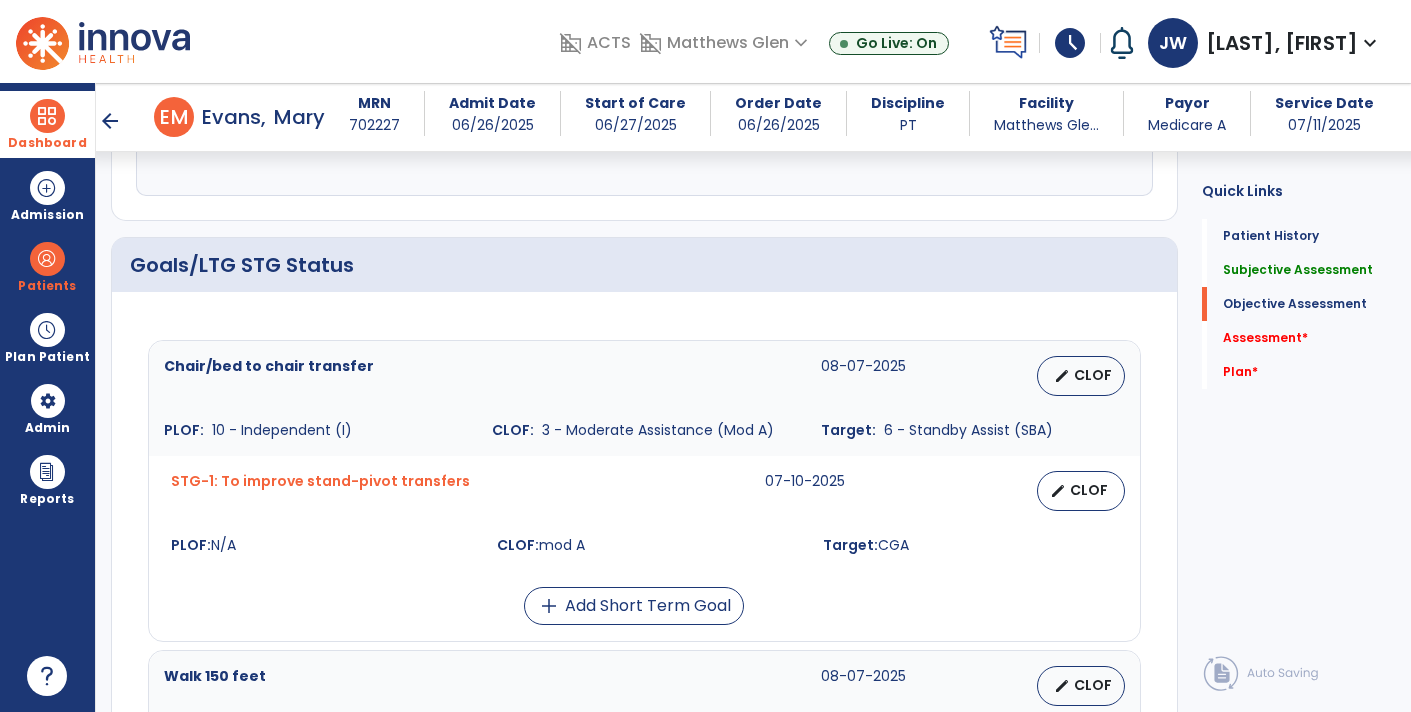 type on "**********" 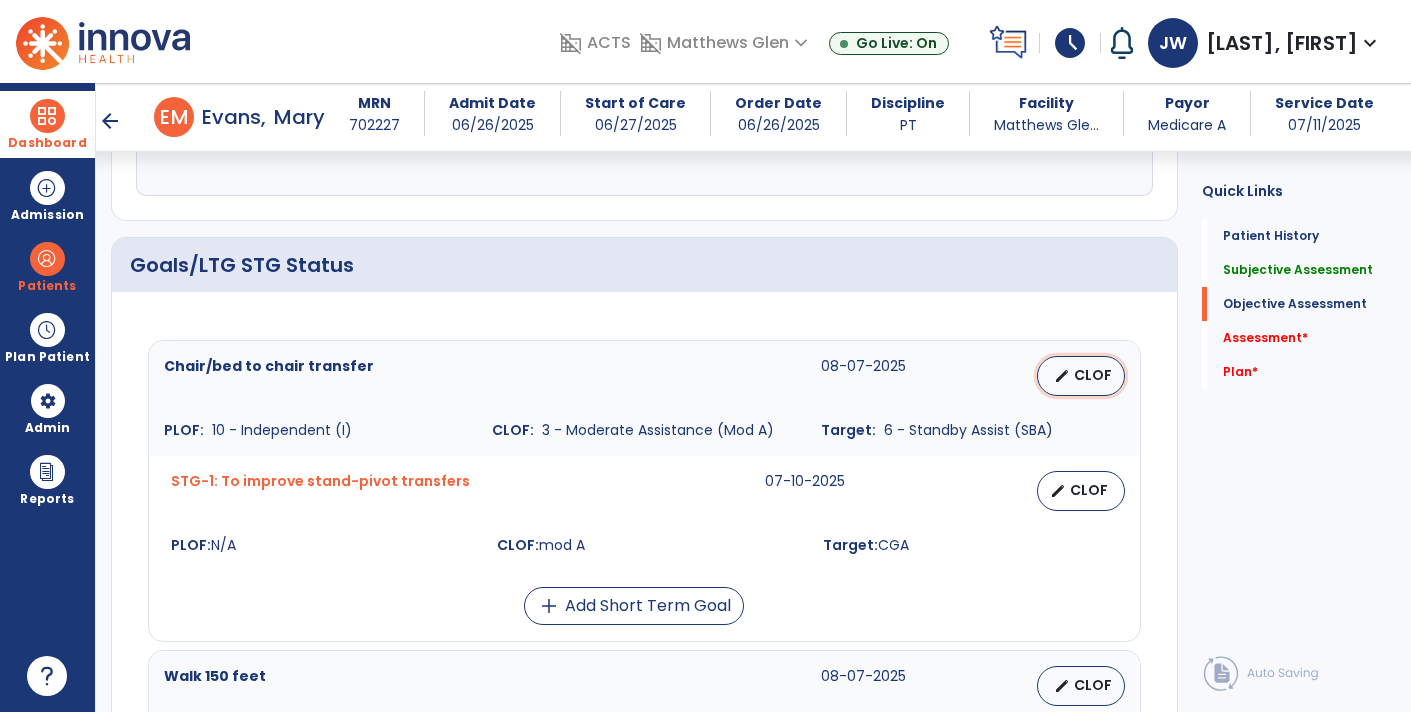 click on "CLOF" at bounding box center [1093, 375] 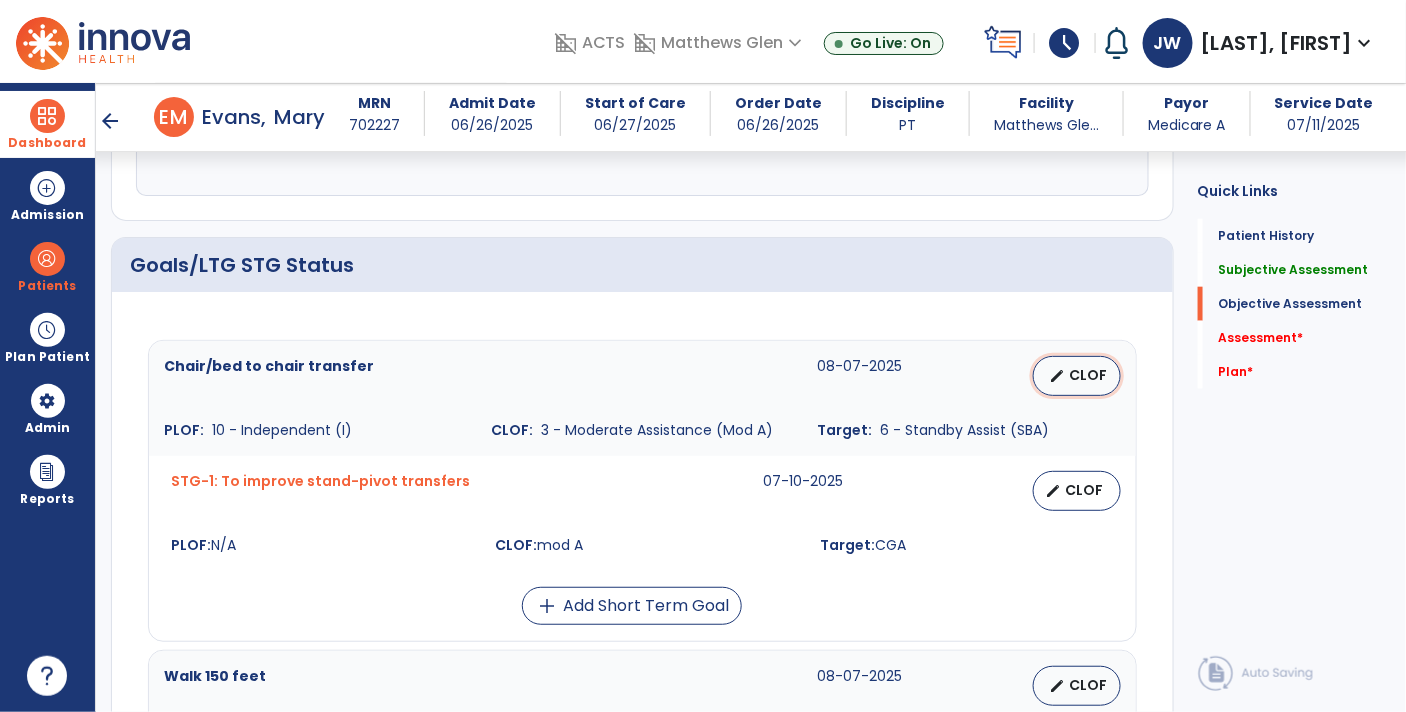 select on "**********" 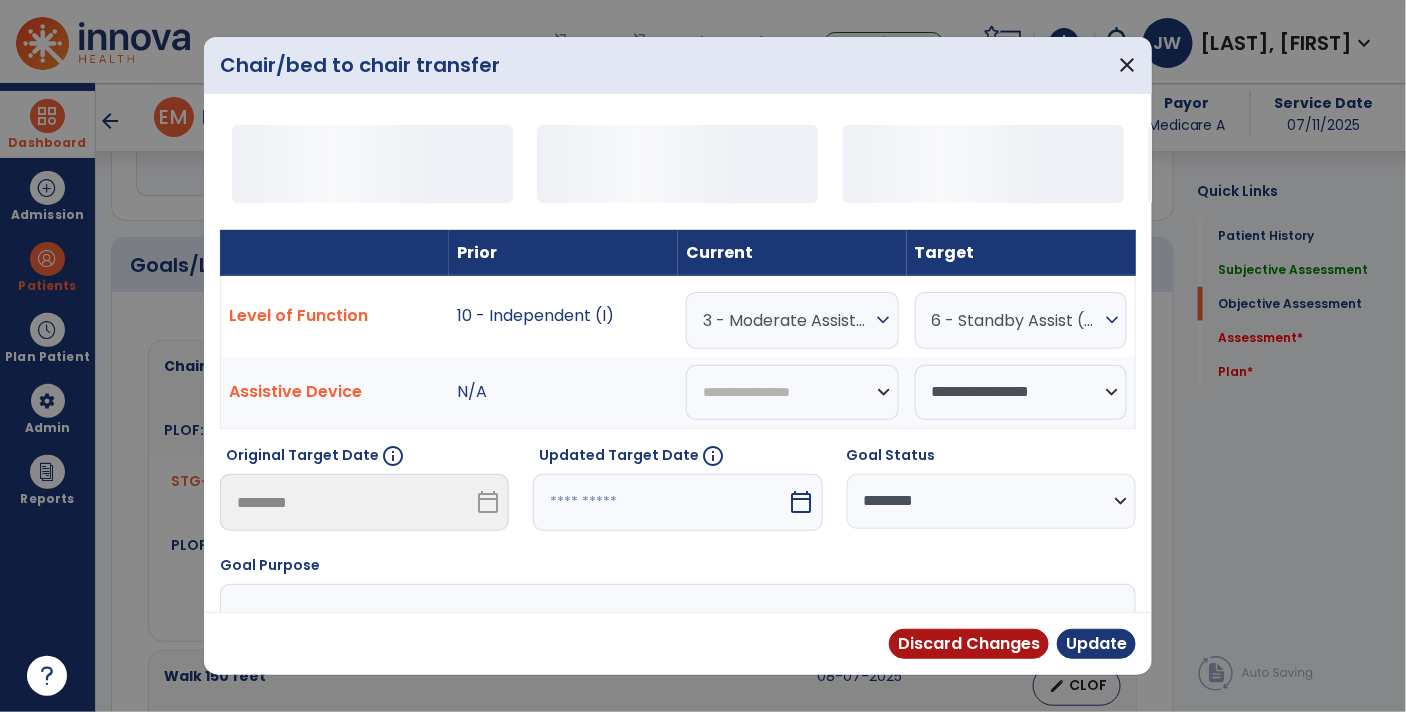 scroll, scrollTop: 590, scrollLeft: 0, axis: vertical 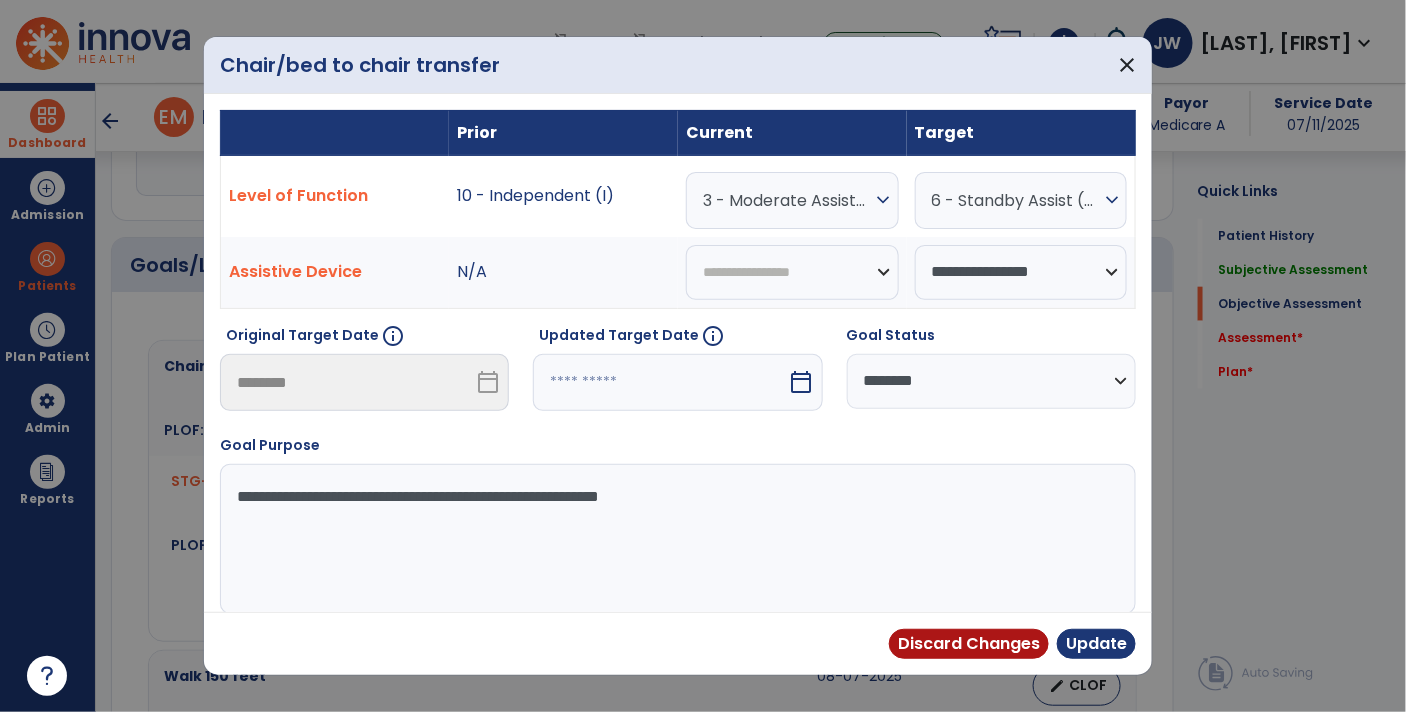click on "expand_more" at bounding box center (884, 200) 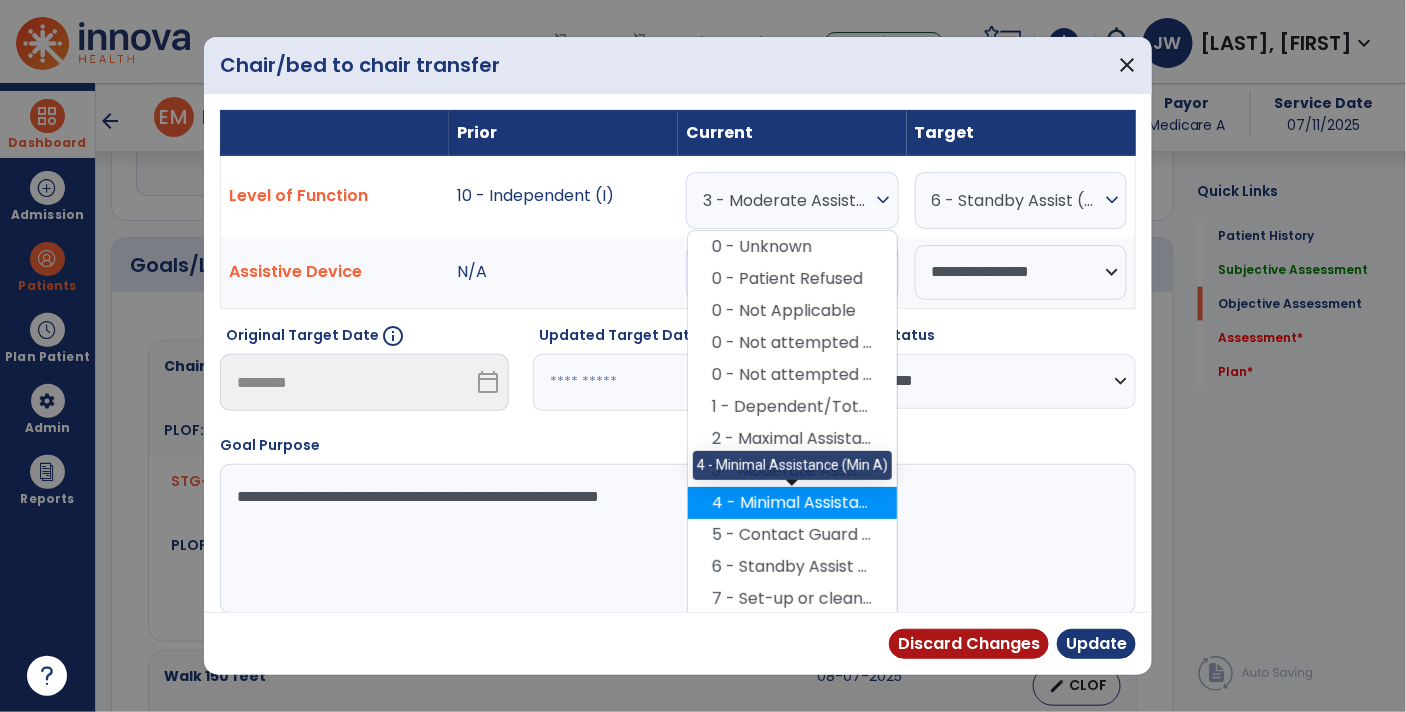 click on "4 - Minimal Assistance (Min A)" at bounding box center [792, 503] 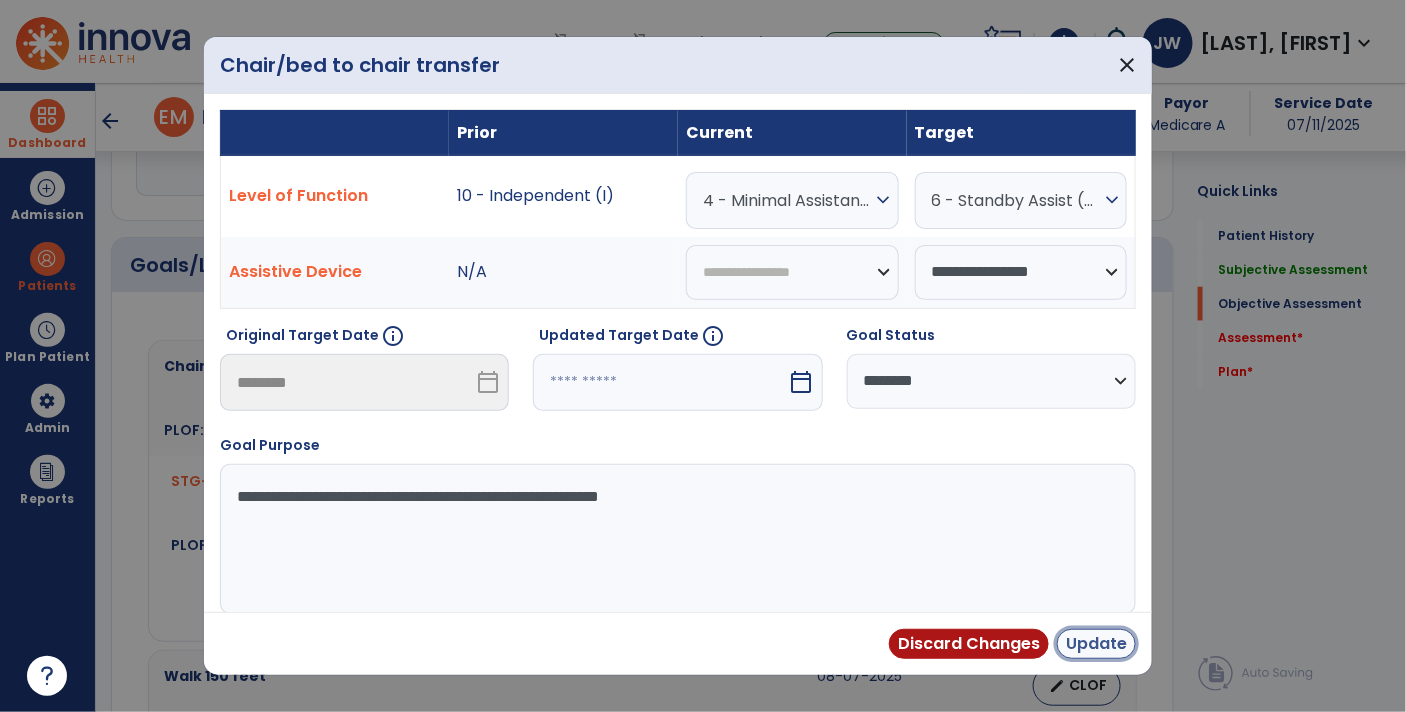 click on "Update" at bounding box center (1096, 644) 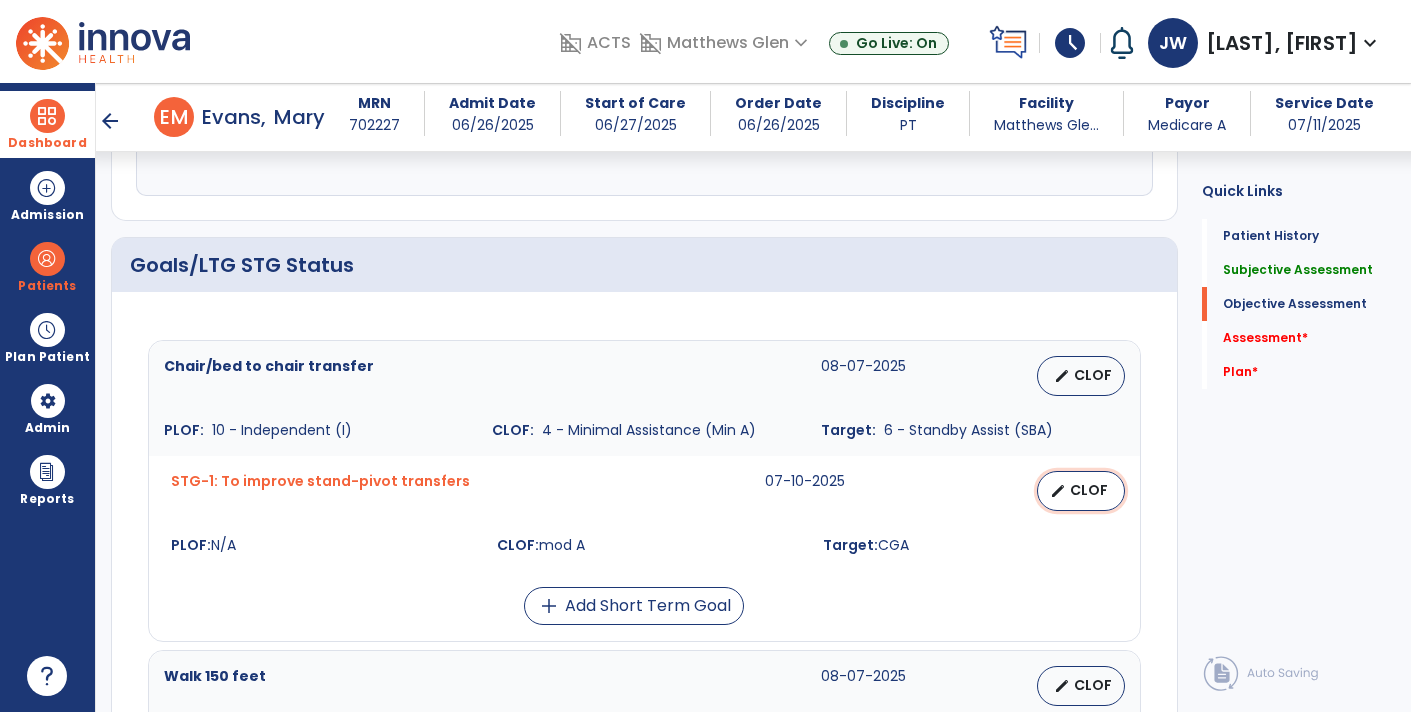 click on "CLOF" at bounding box center [1089, 490] 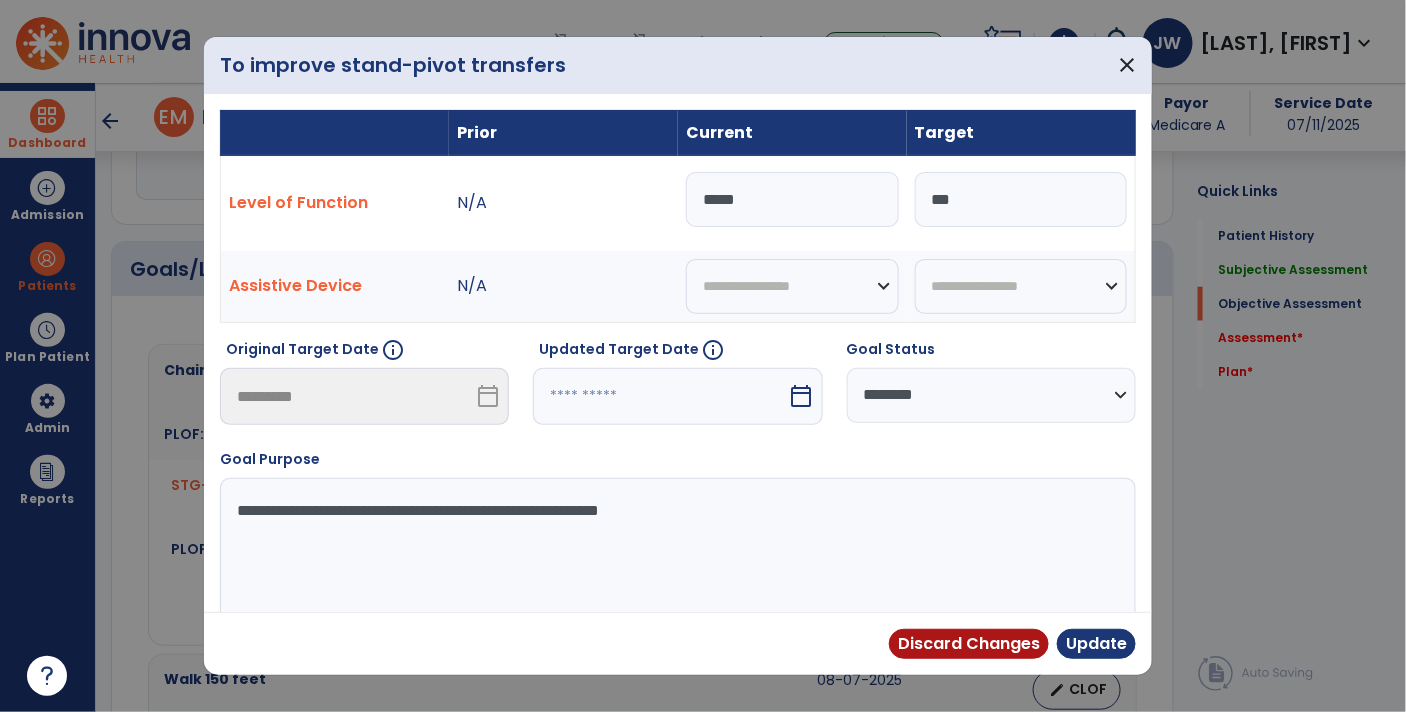 scroll, scrollTop: 590, scrollLeft: 0, axis: vertical 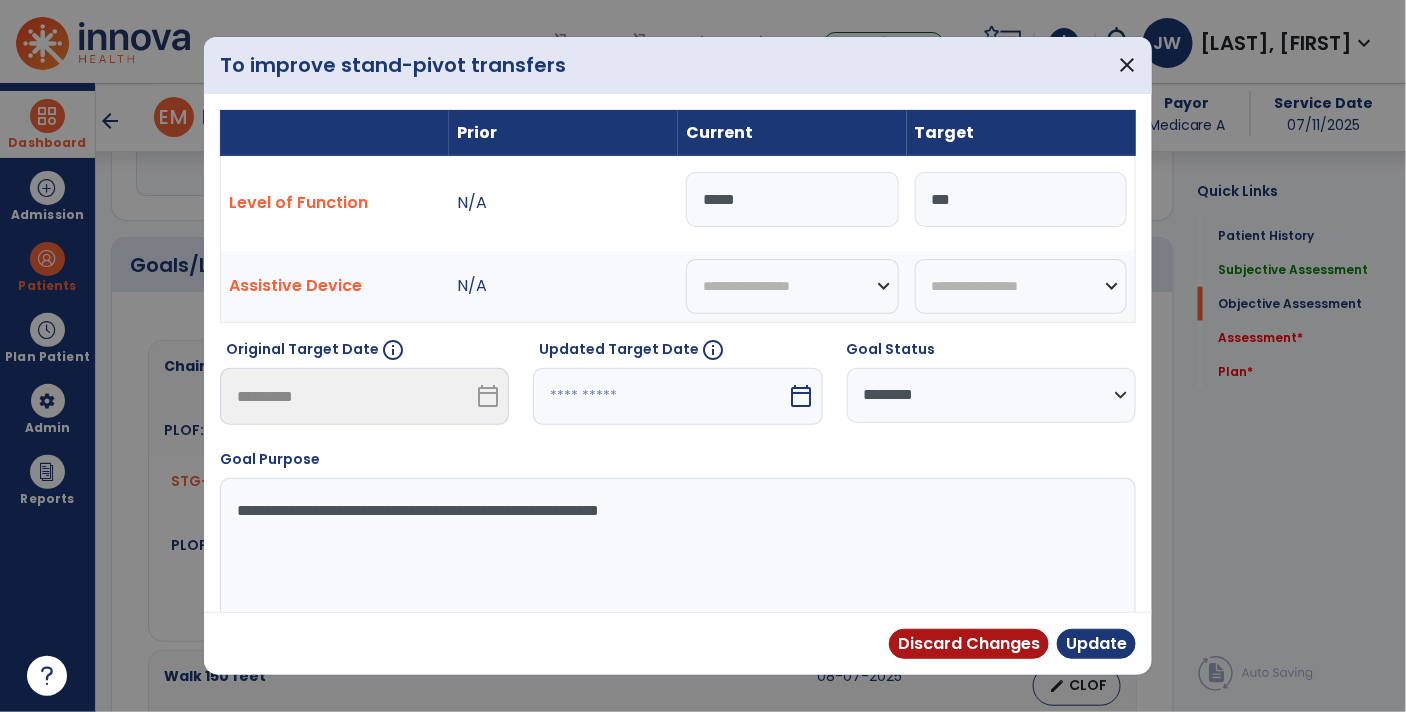 click on "*****" at bounding box center (792, 199) 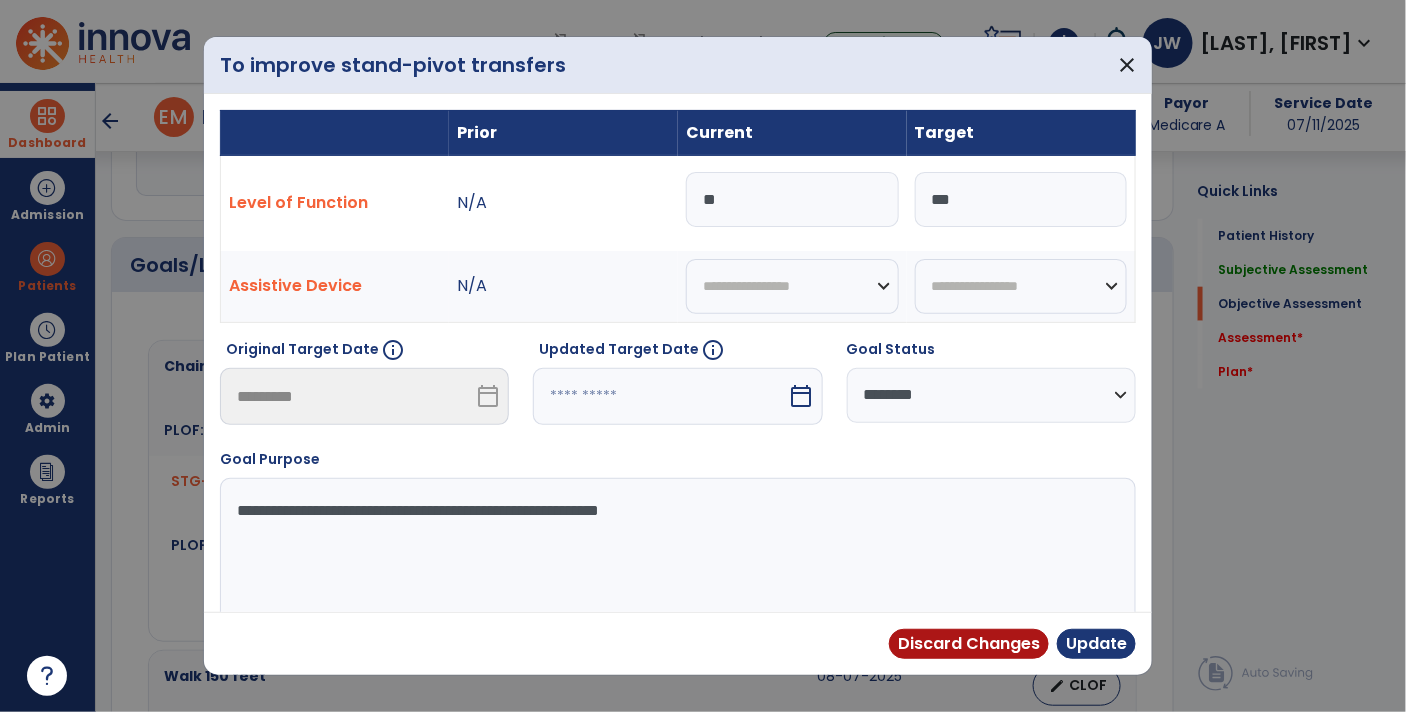 type on "*" 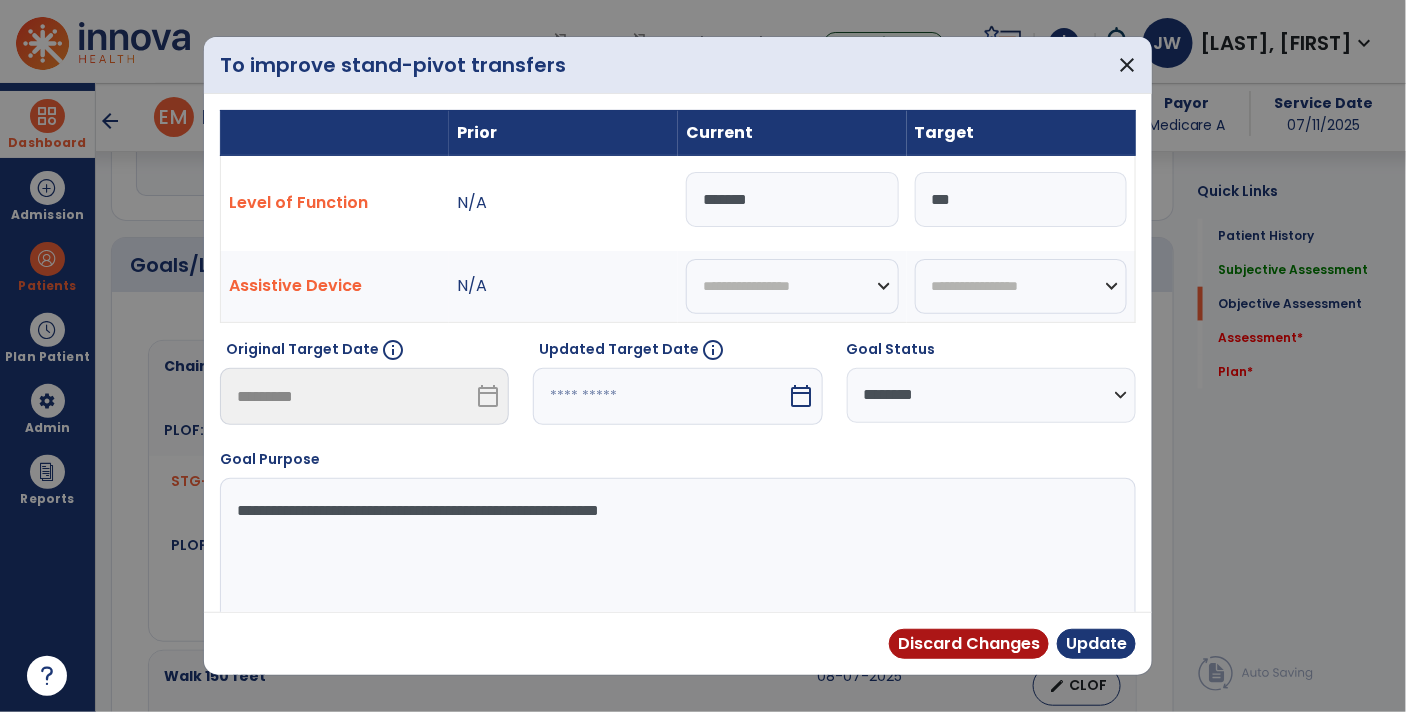type on "*******" 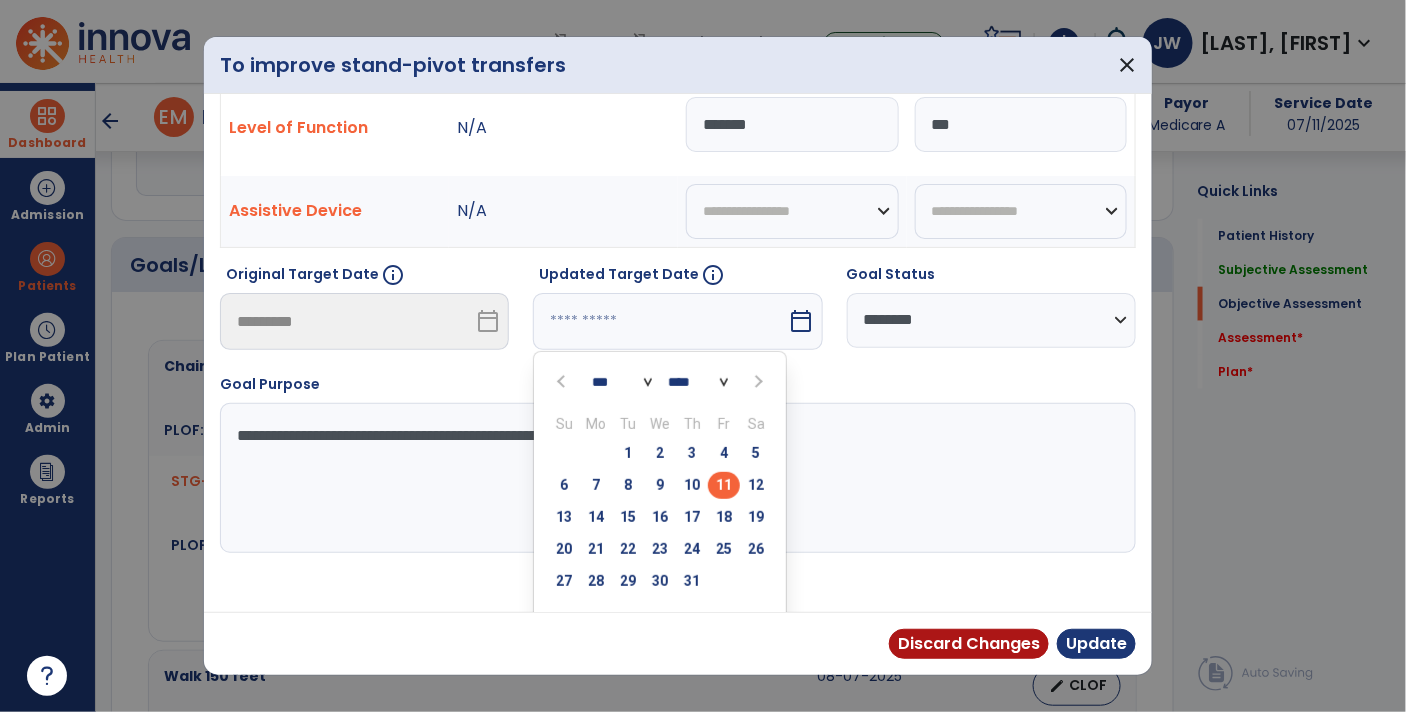 scroll, scrollTop: 105, scrollLeft: 0, axis: vertical 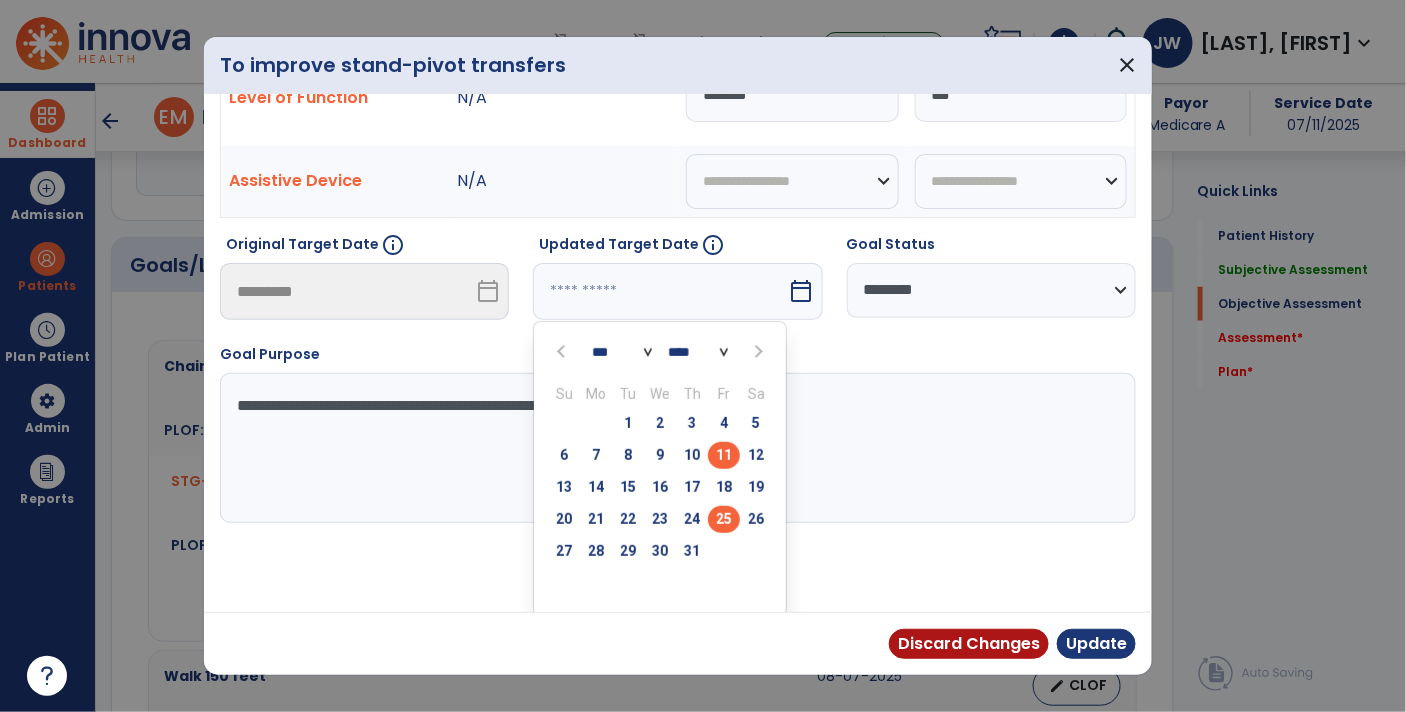 click on "25" at bounding box center (724, 519) 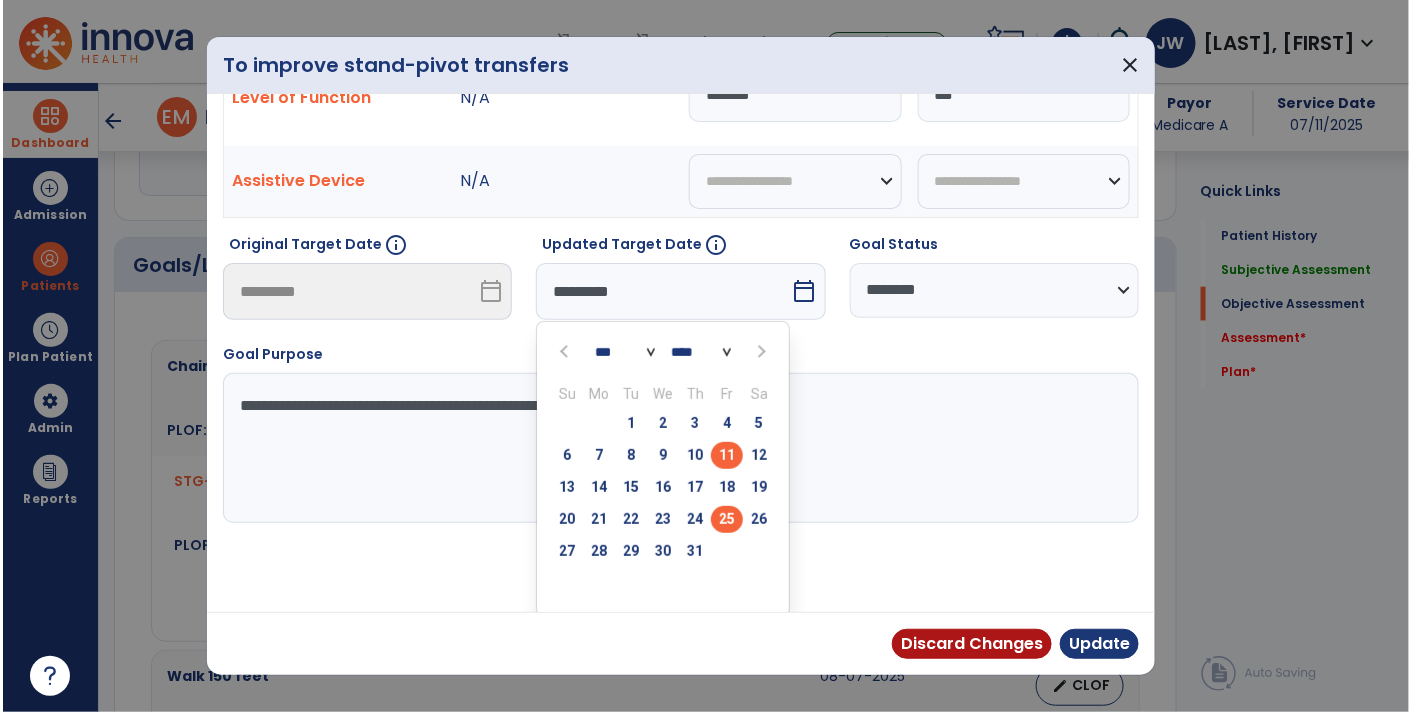 scroll, scrollTop: 27, scrollLeft: 0, axis: vertical 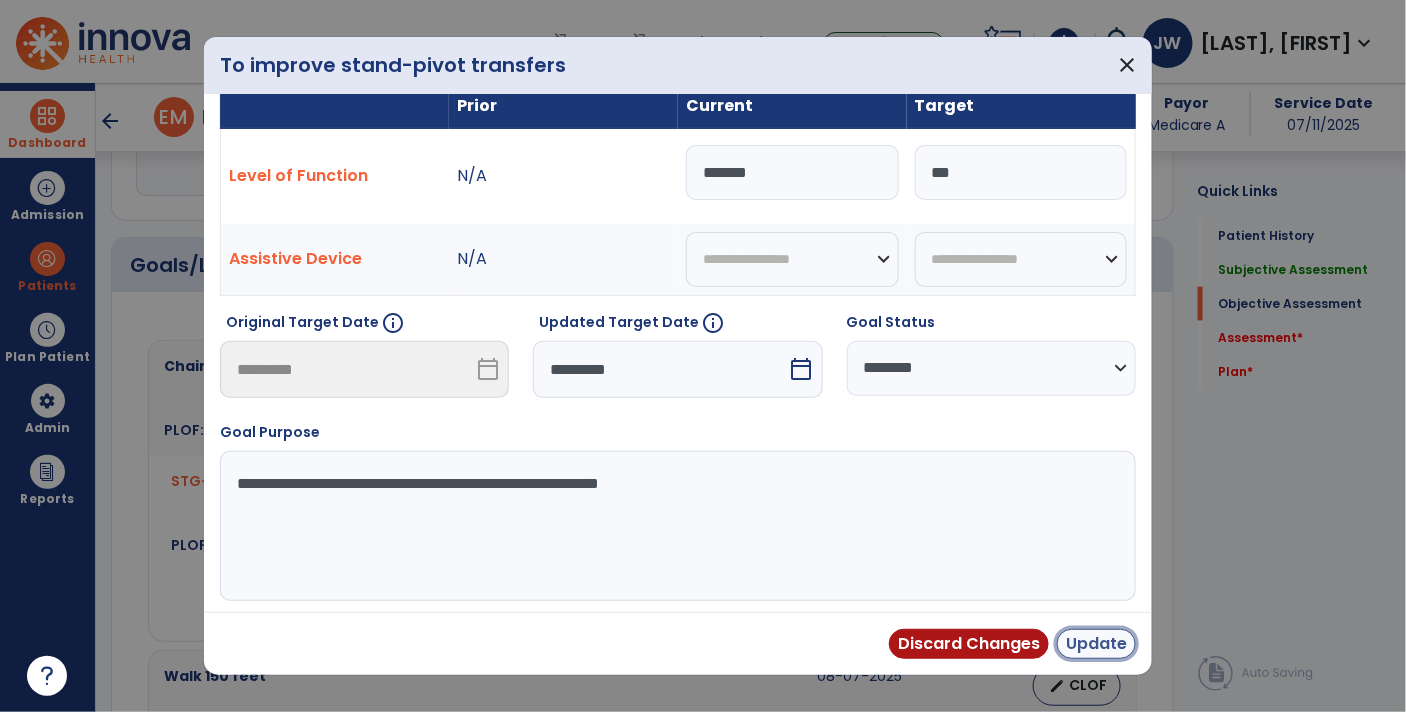 click on "Update" at bounding box center (1096, 644) 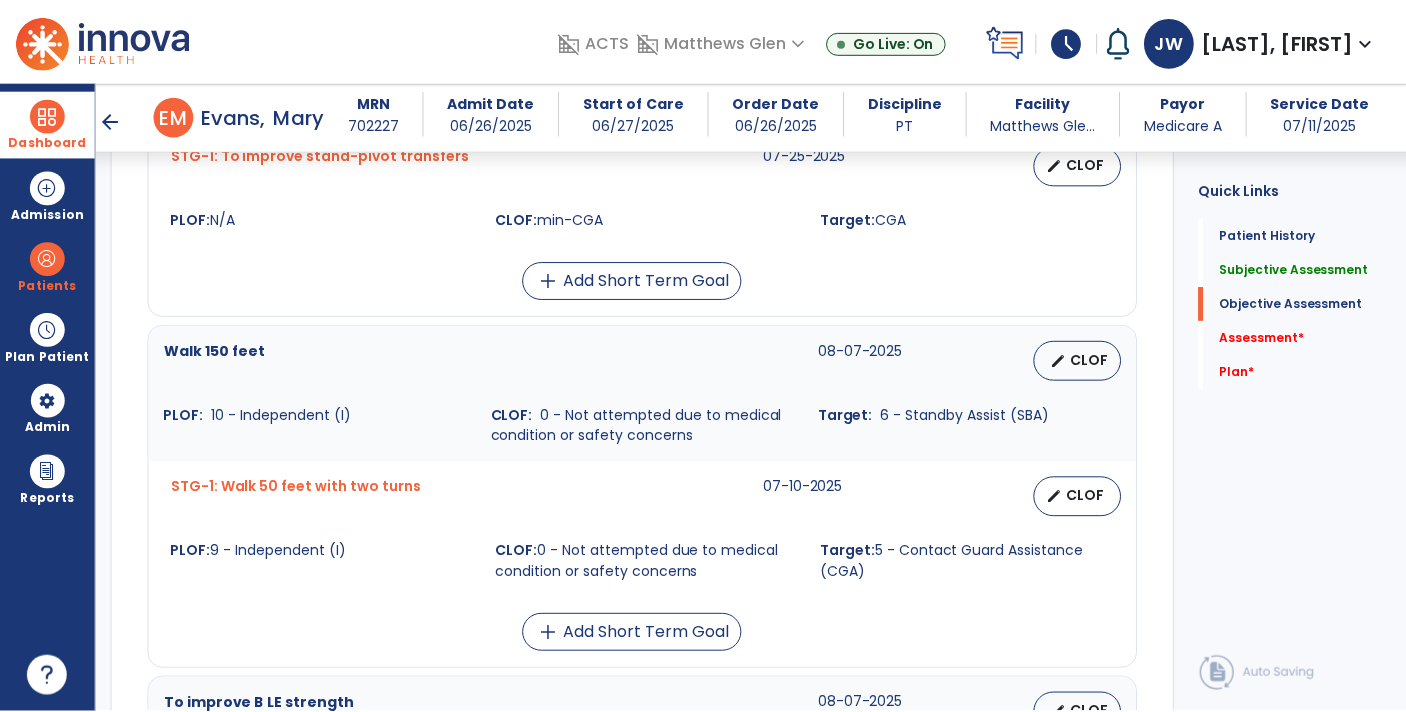 scroll, scrollTop: 936, scrollLeft: 0, axis: vertical 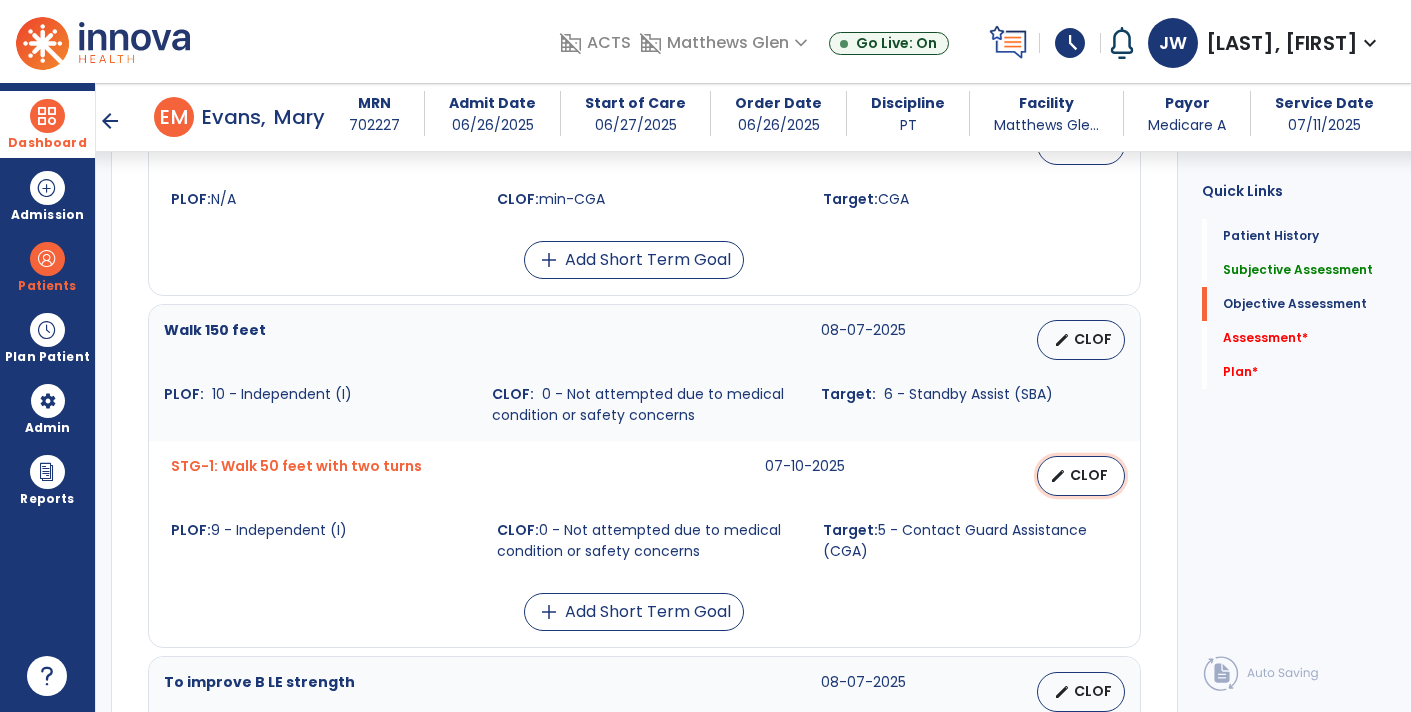 click on "CLOF" at bounding box center [1089, 475] 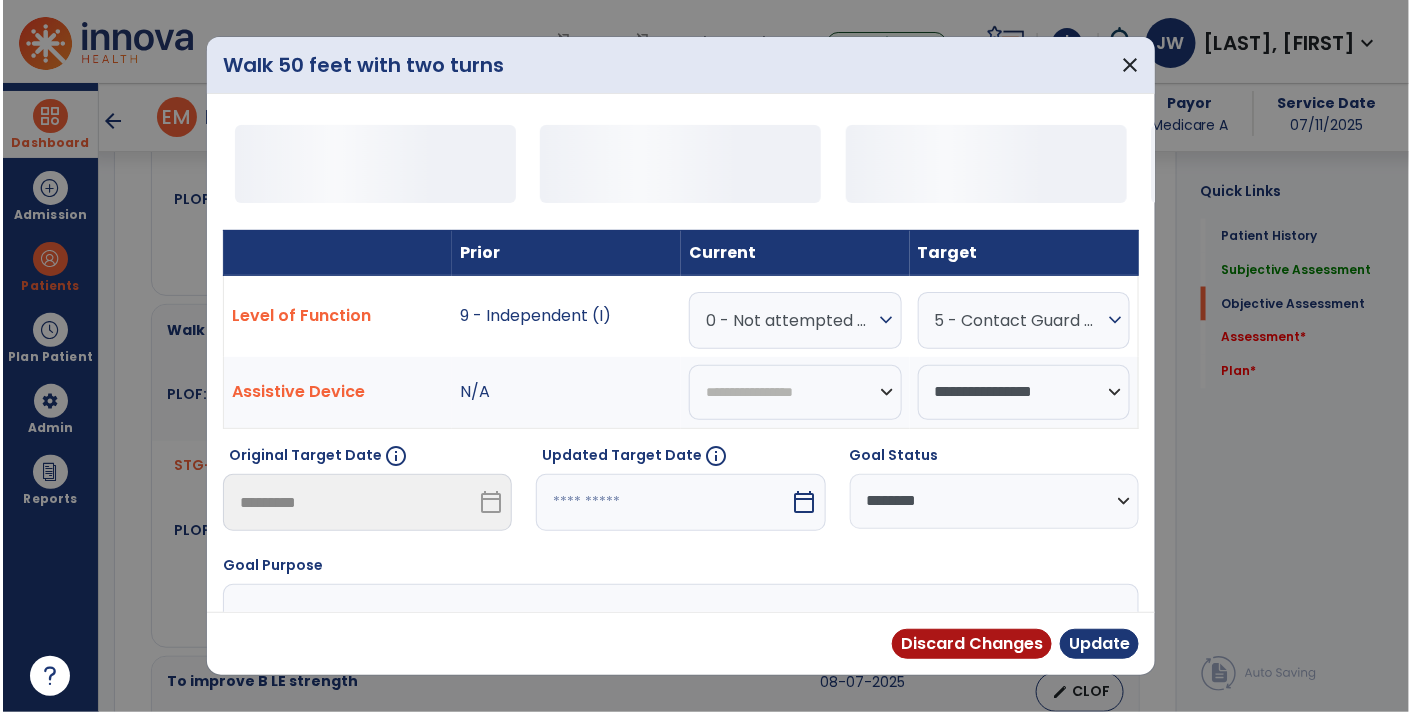 scroll, scrollTop: 936, scrollLeft: 0, axis: vertical 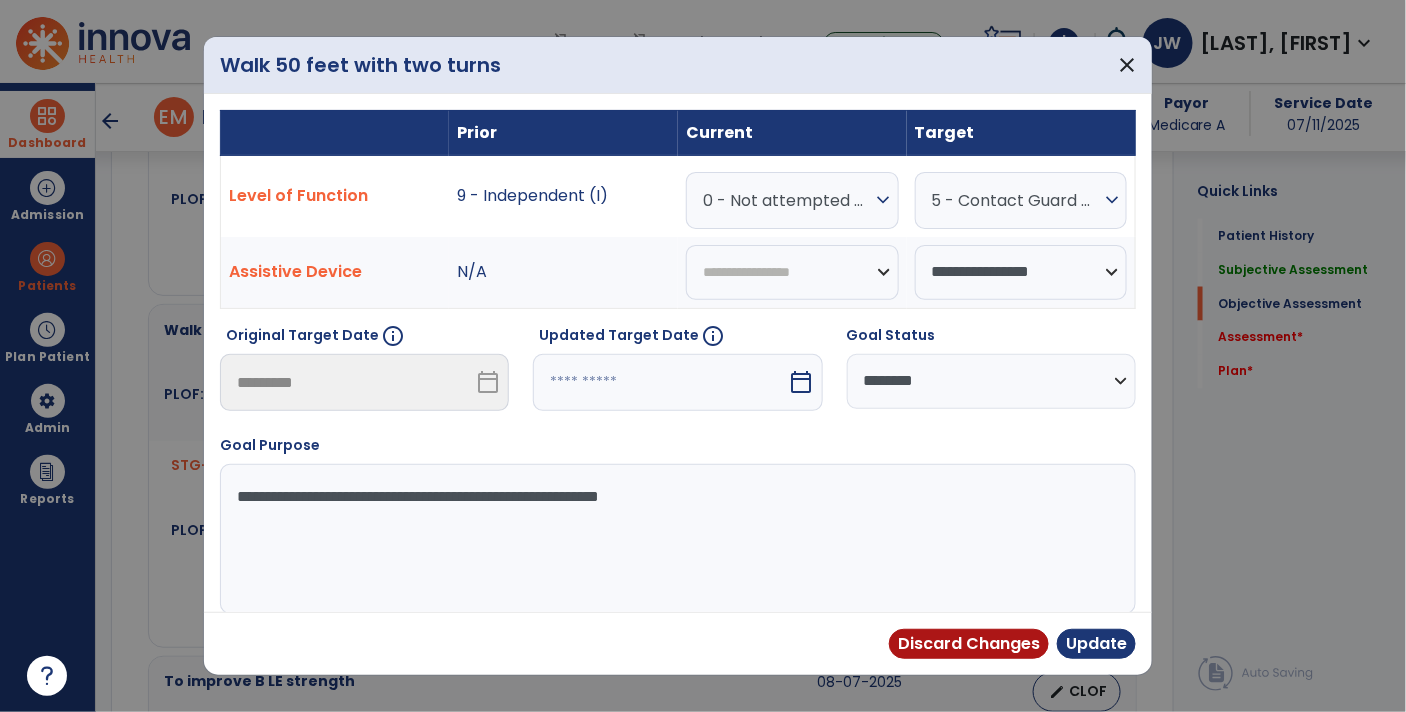 click on "expand_more" at bounding box center [884, 200] 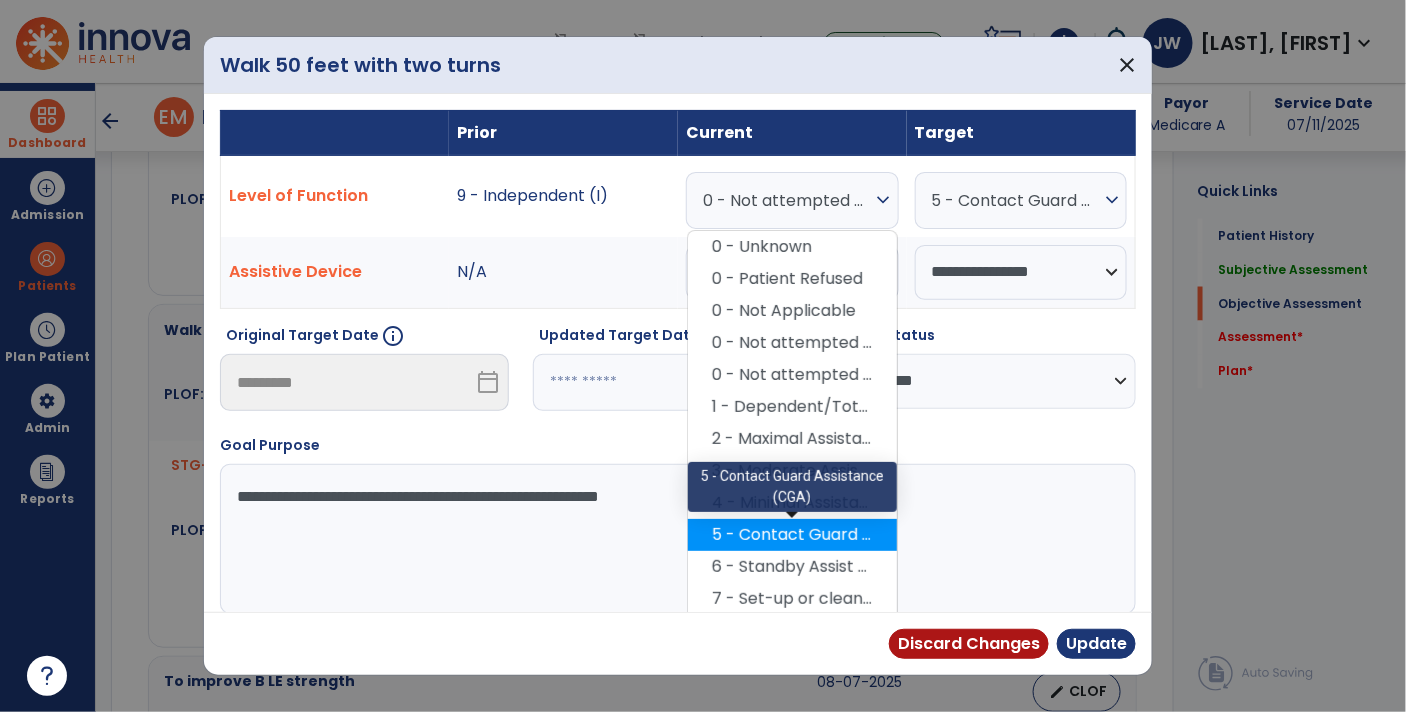 click on "5 - Contact Guard Assistance (CGA)" at bounding box center (792, 535) 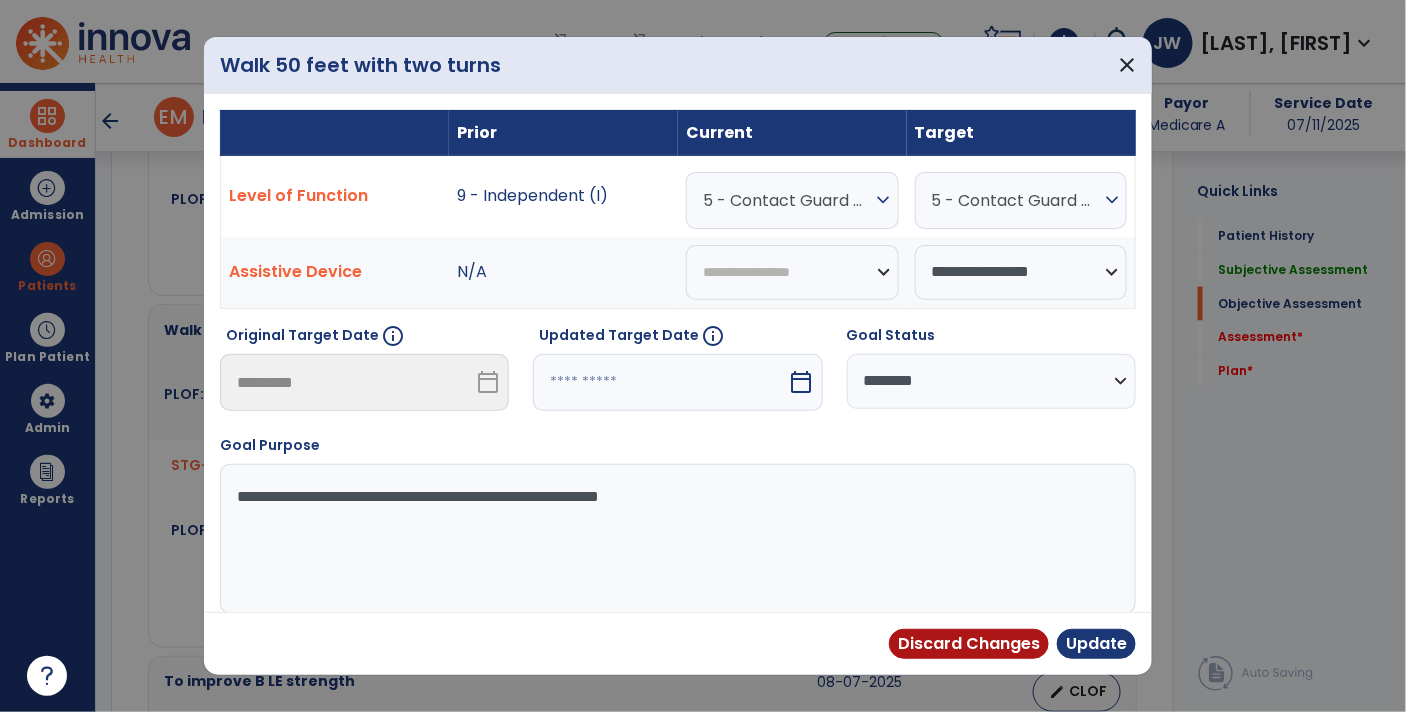 click on "**********" at bounding box center (991, 381) 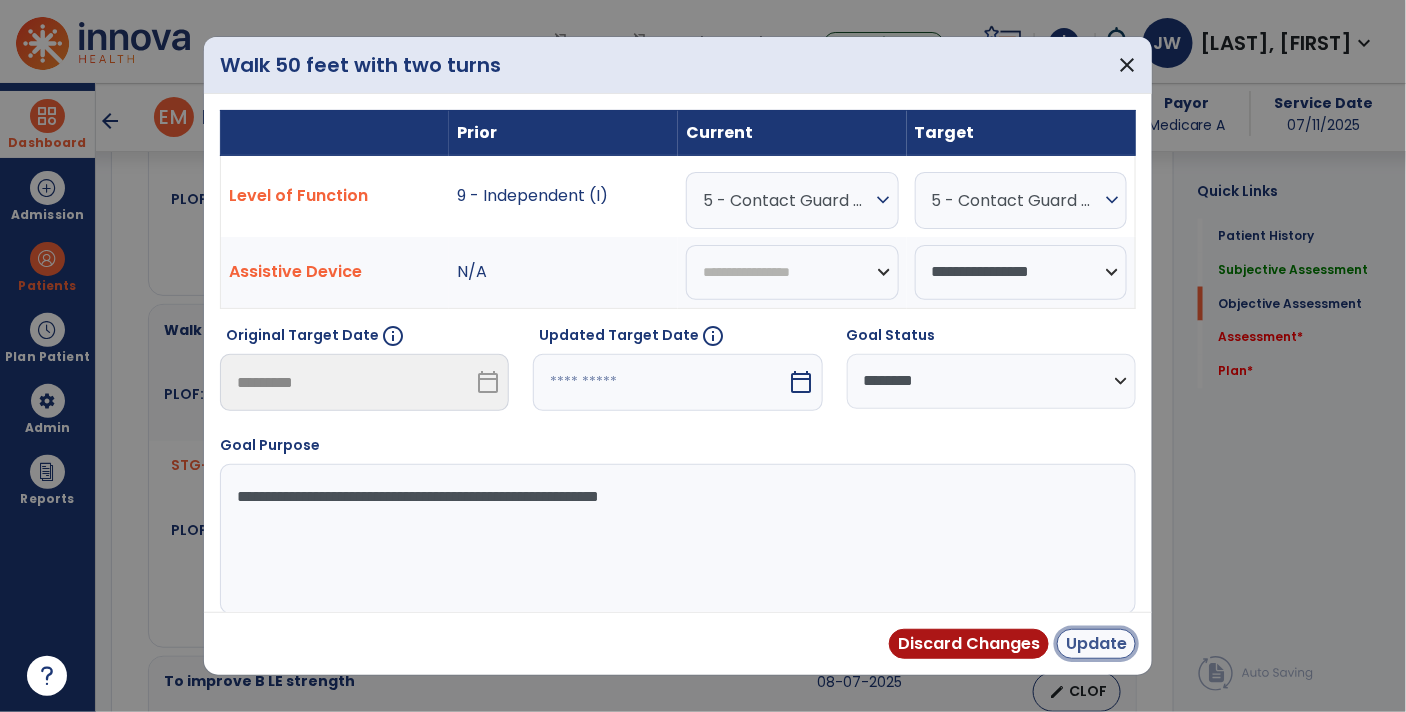 click on "Update" at bounding box center [1096, 644] 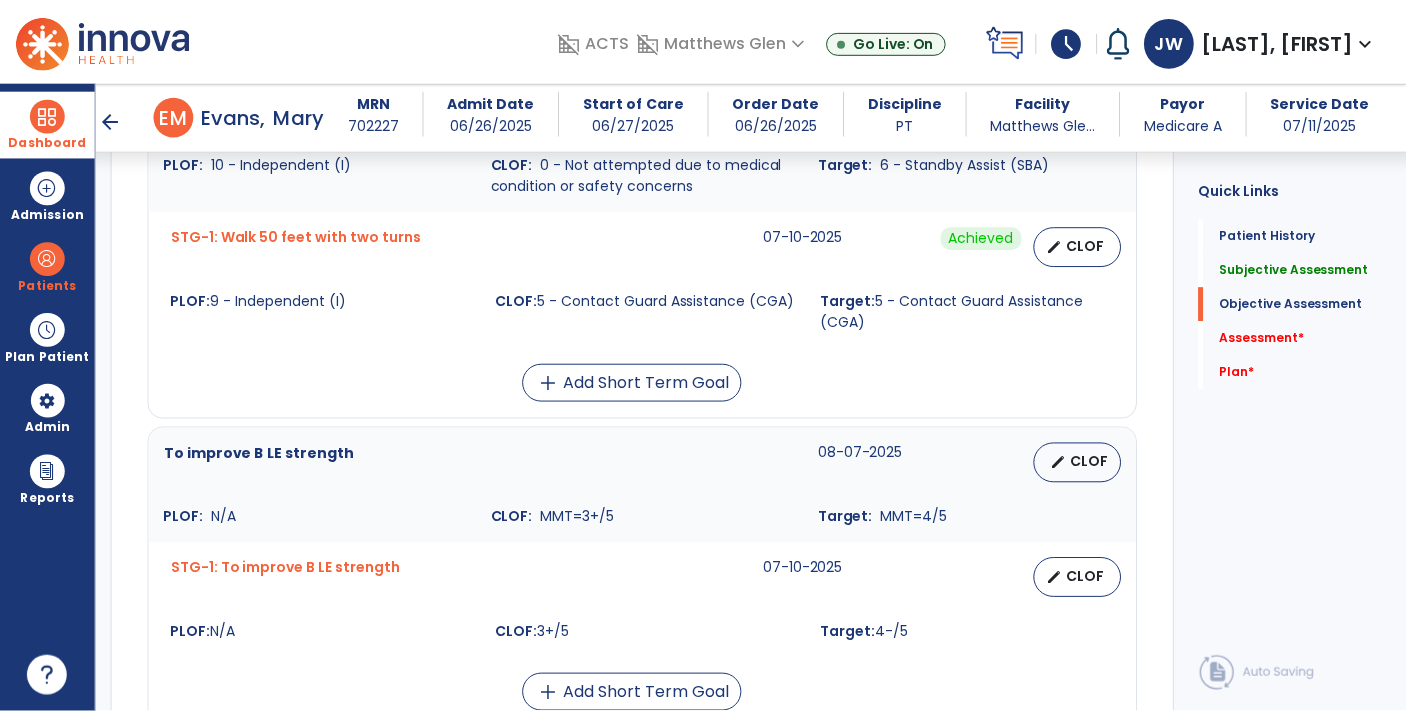 scroll, scrollTop: 1176, scrollLeft: 0, axis: vertical 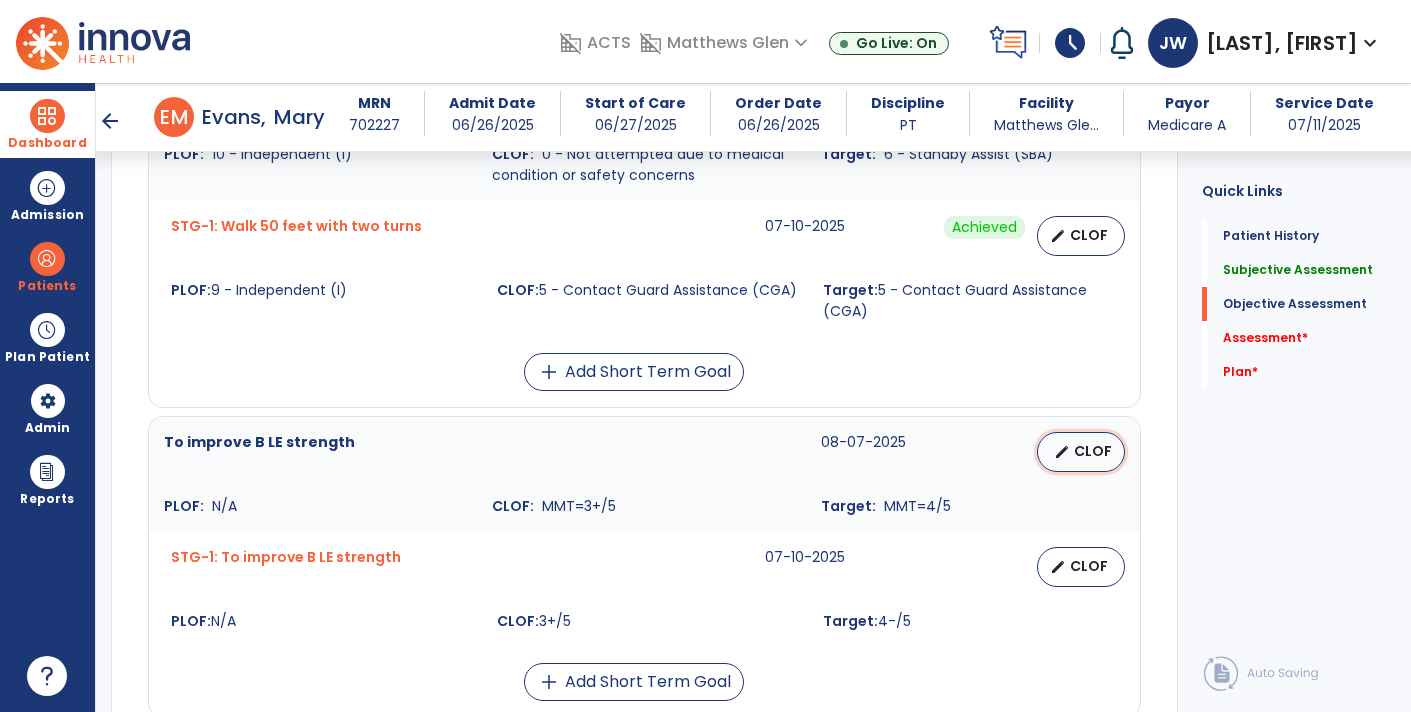 click on "CLOF" at bounding box center [1093, 451] 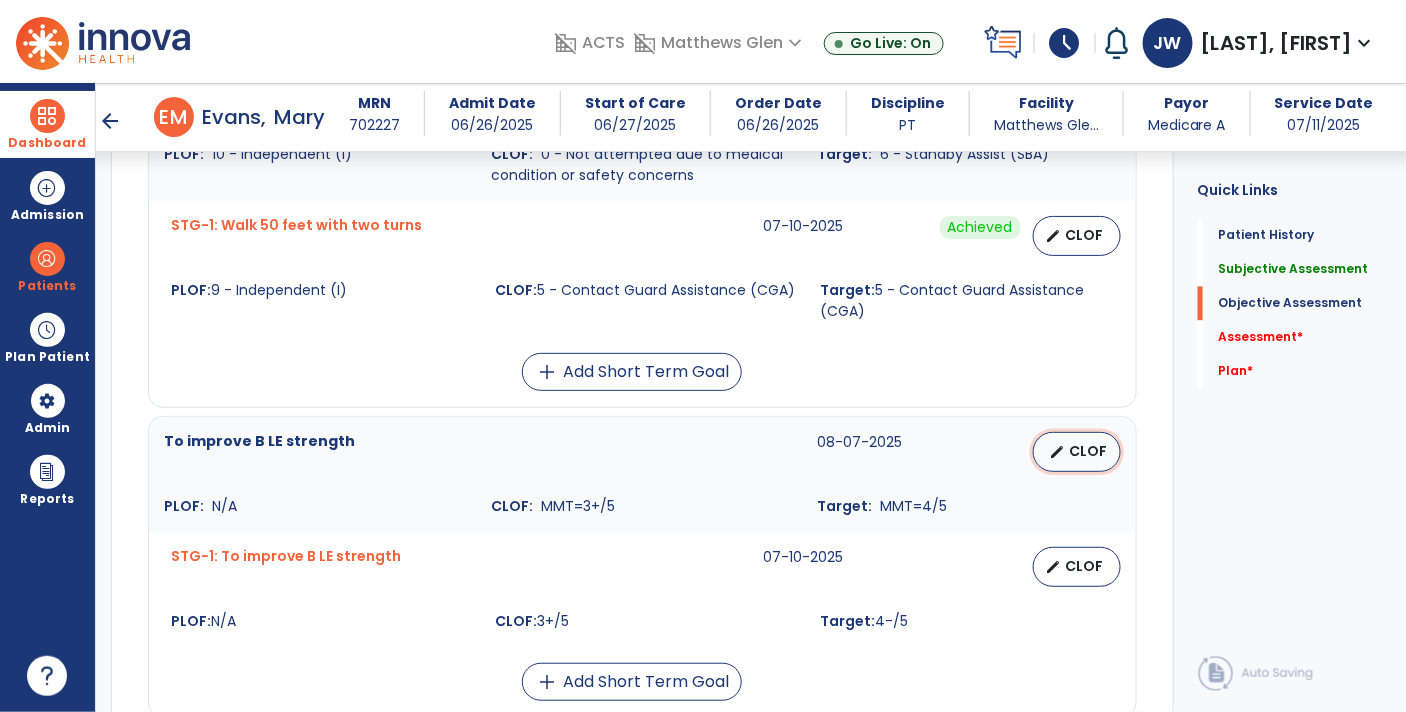 select on "********" 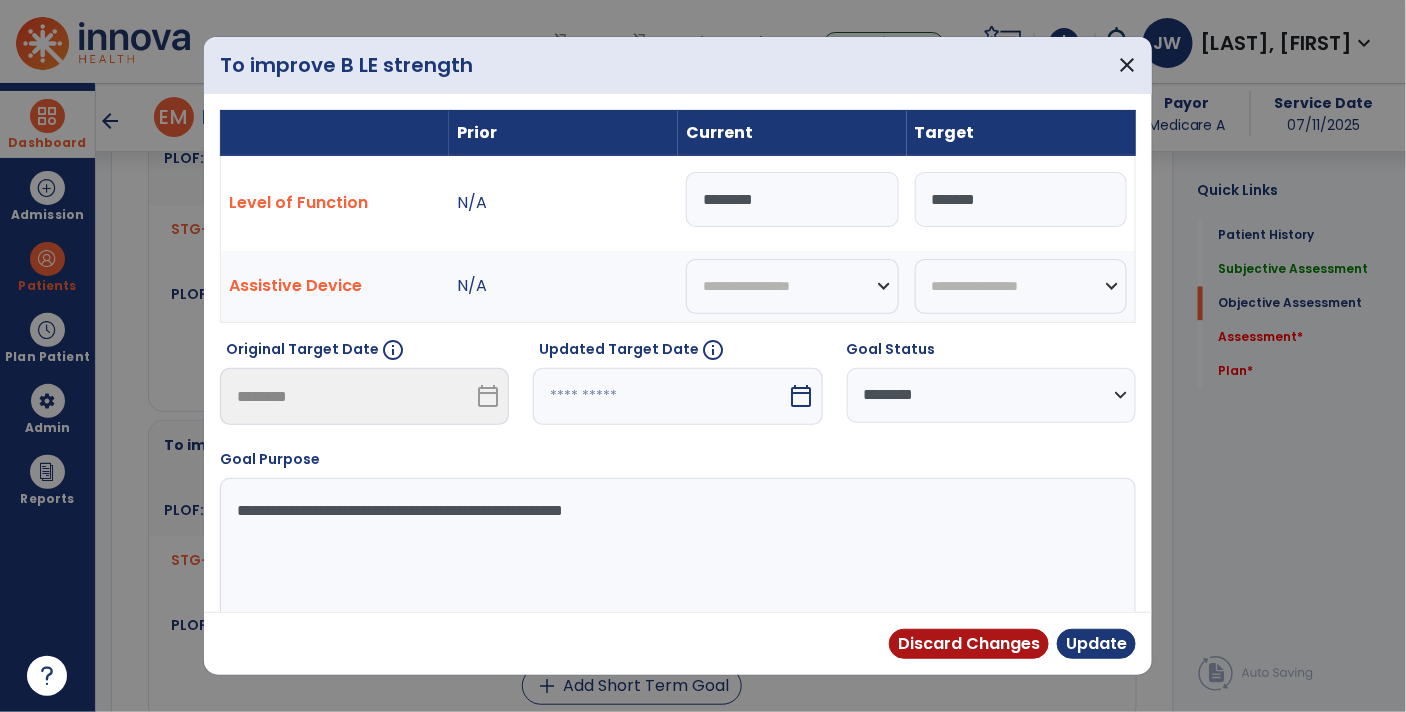 scroll, scrollTop: 1176, scrollLeft: 0, axis: vertical 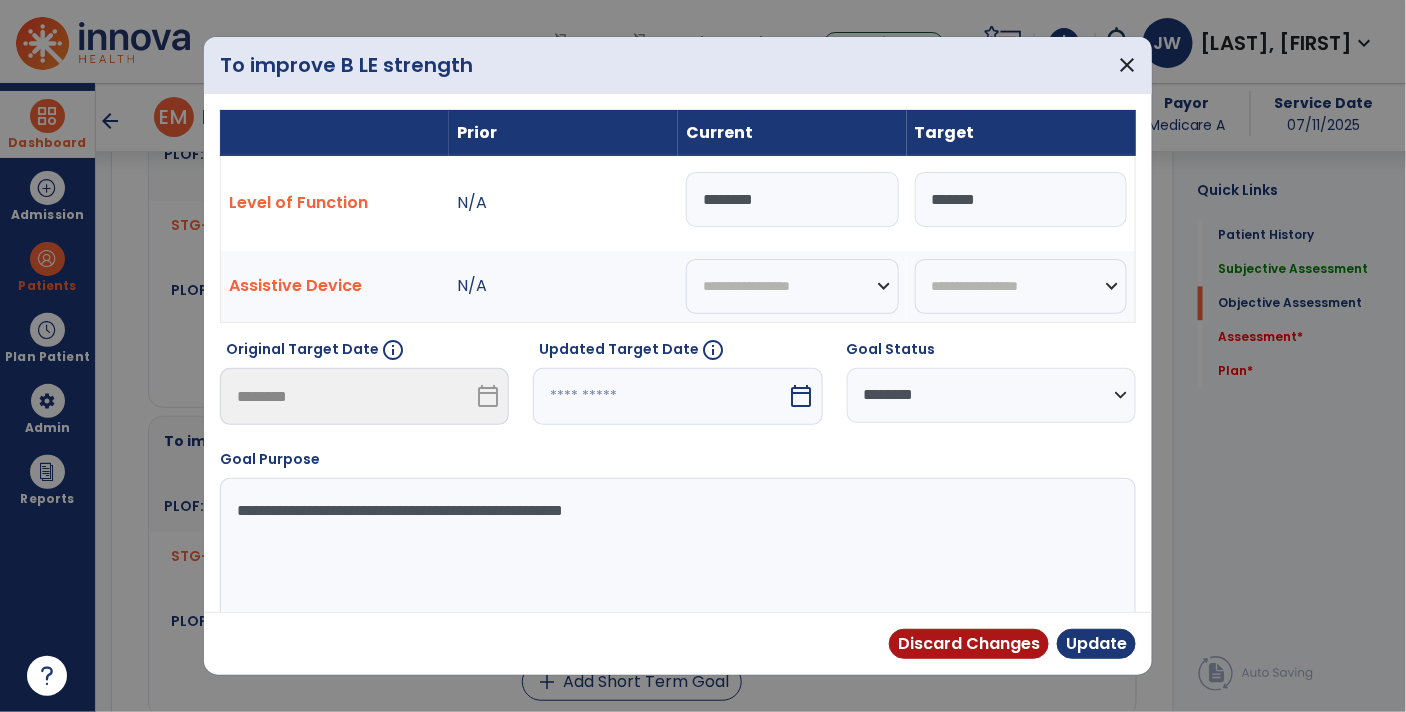 click on "********" at bounding box center (792, 199) 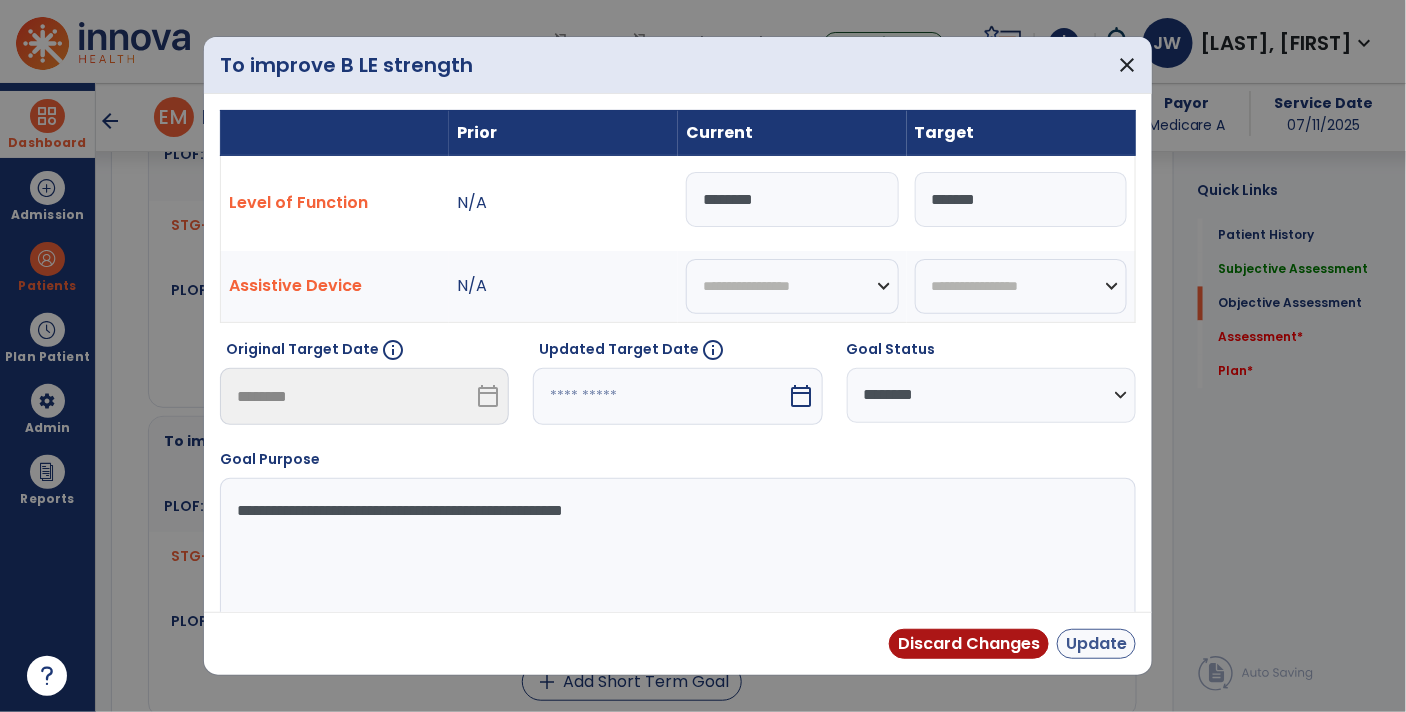 type on "********" 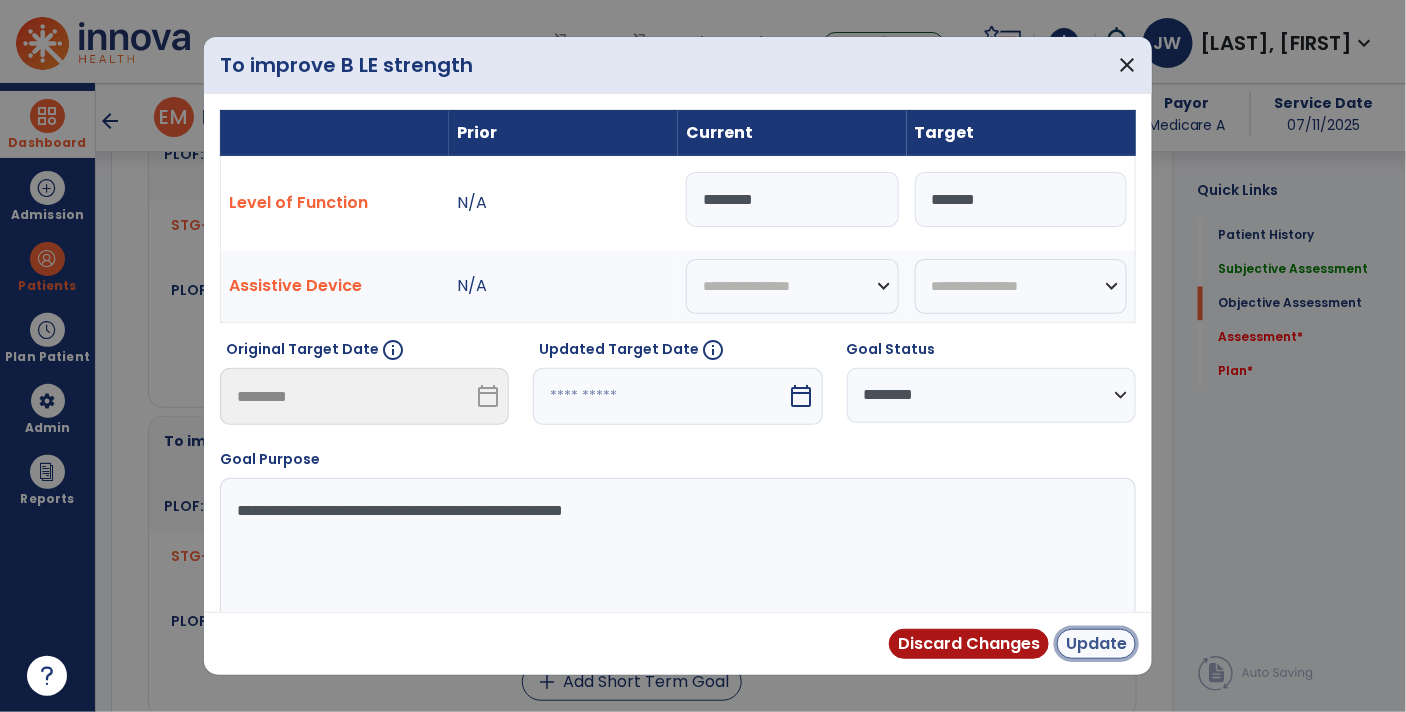 click on "Update" at bounding box center [1096, 644] 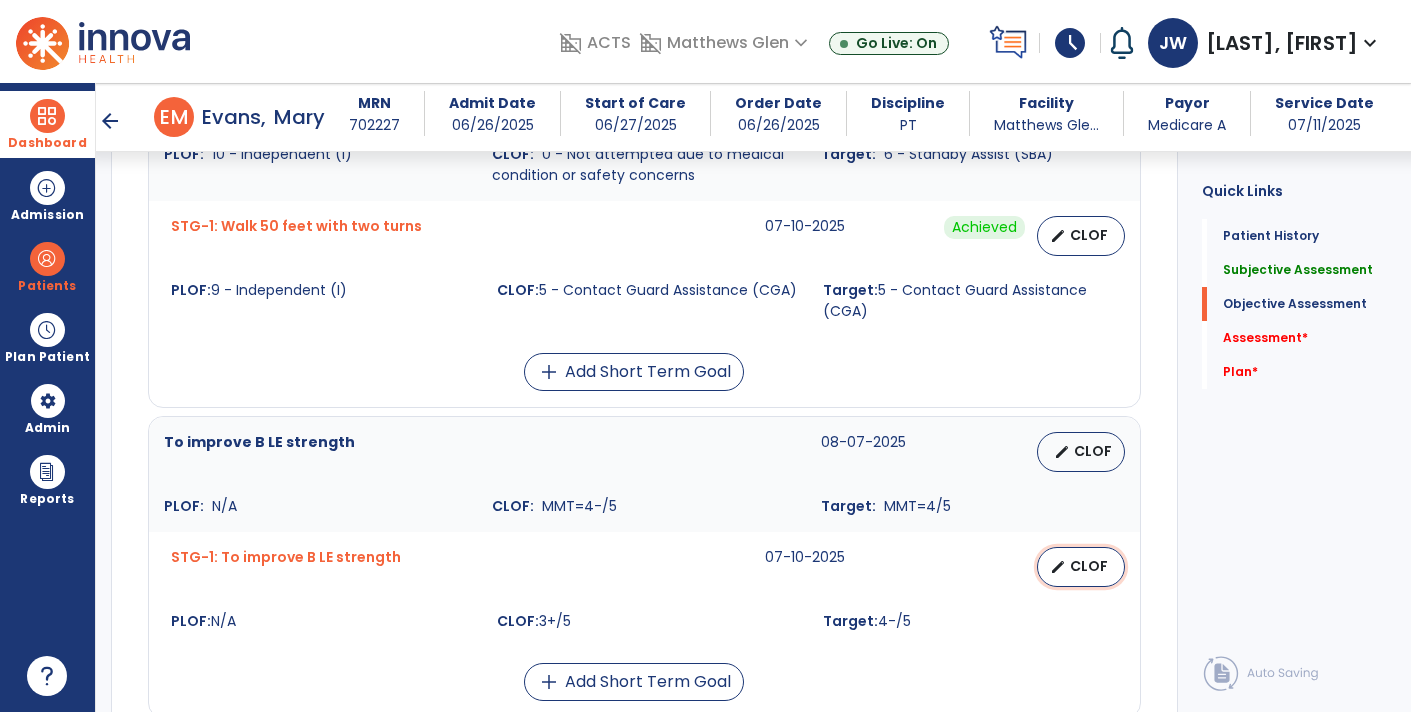 click on "CLOF" at bounding box center (1089, 566) 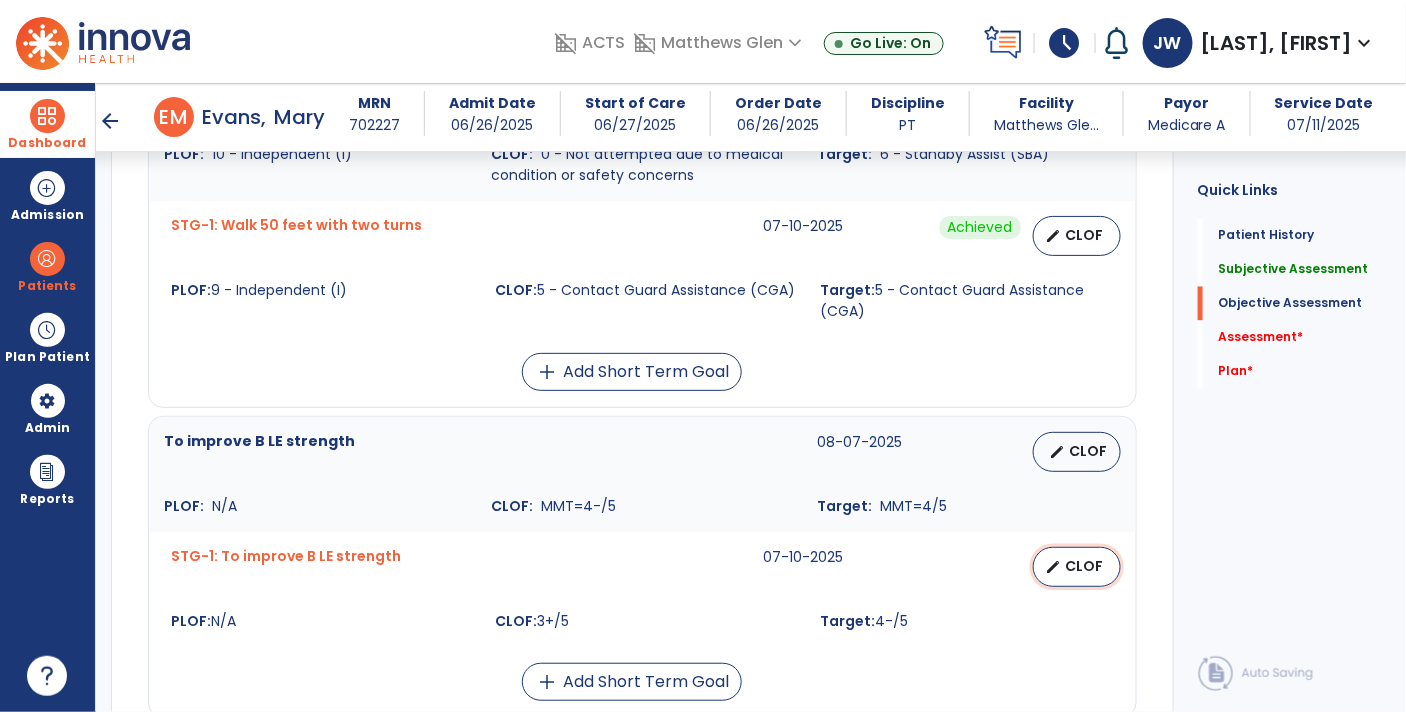 select on "********" 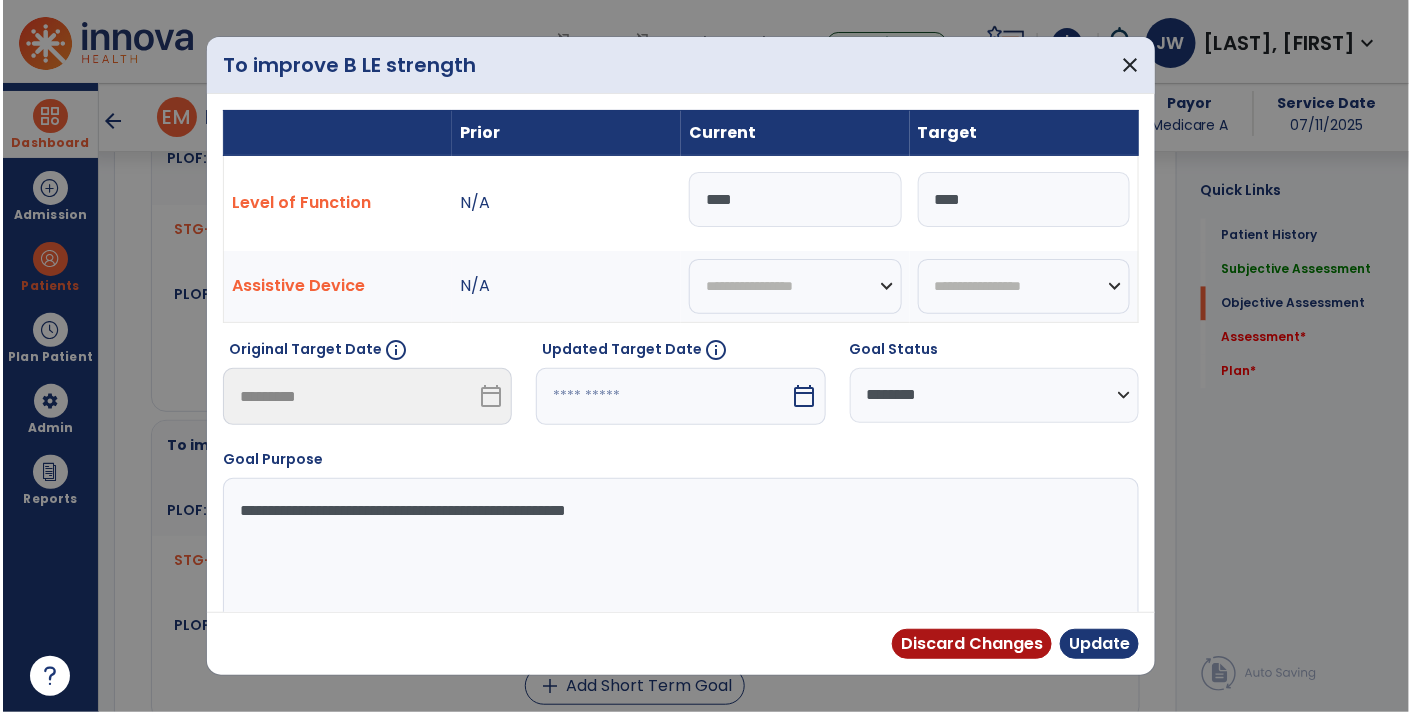 scroll, scrollTop: 1176, scrollLeft: 0, axis: vertical 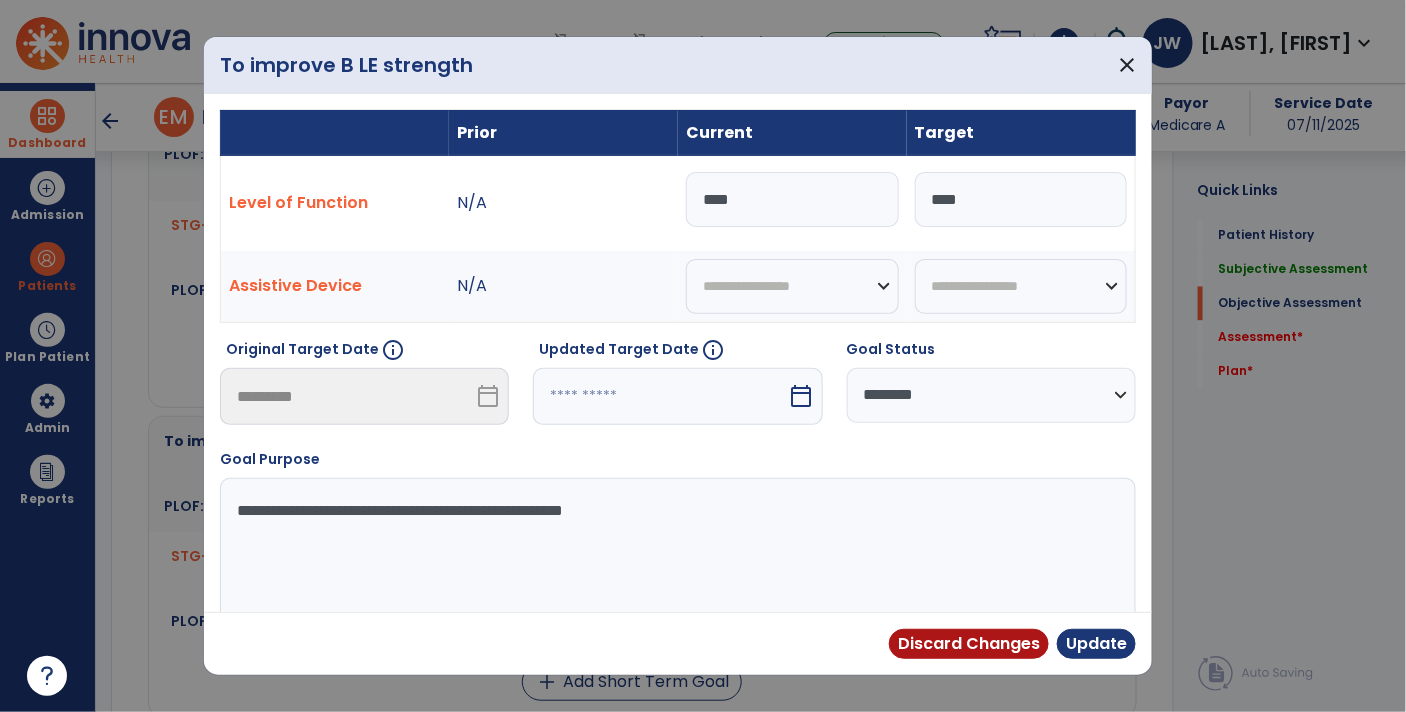 click on "****" at bounding box center (792, 199) 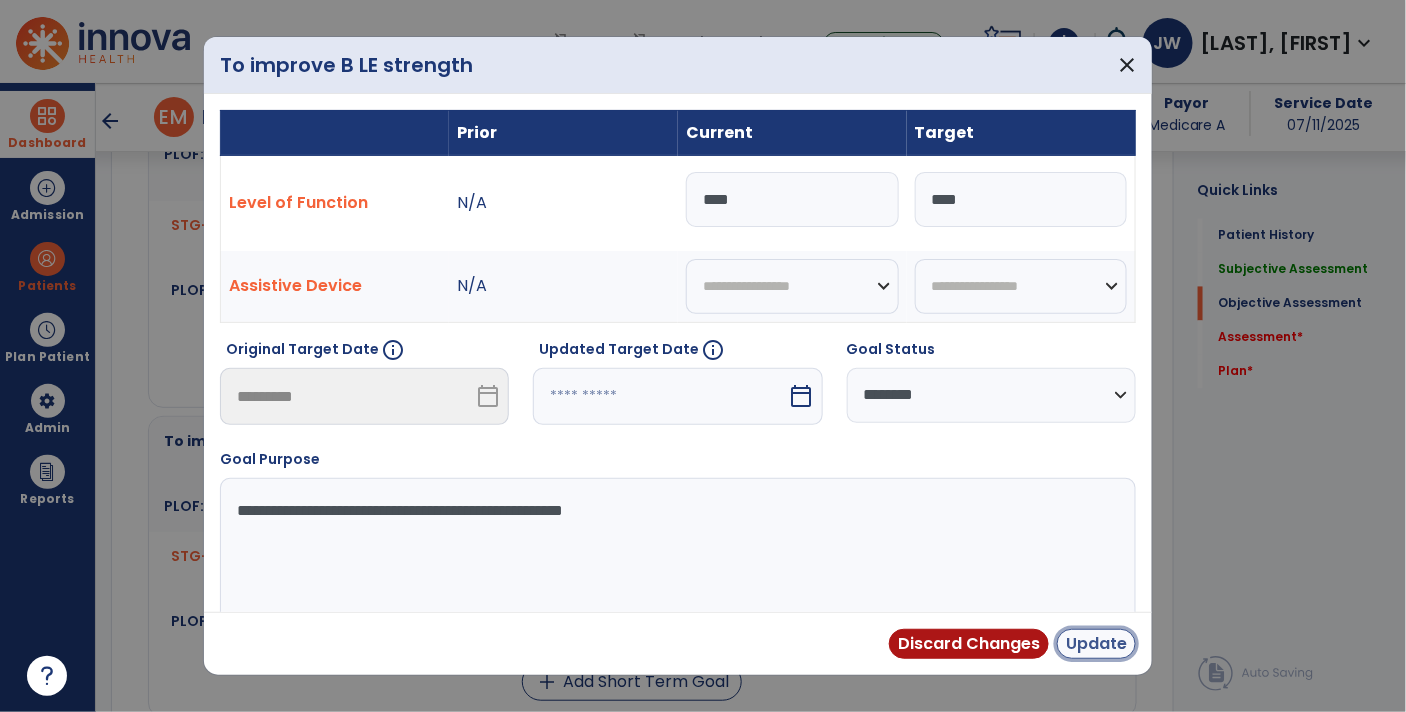 click on "Update" at bounding box center [1096, 644] 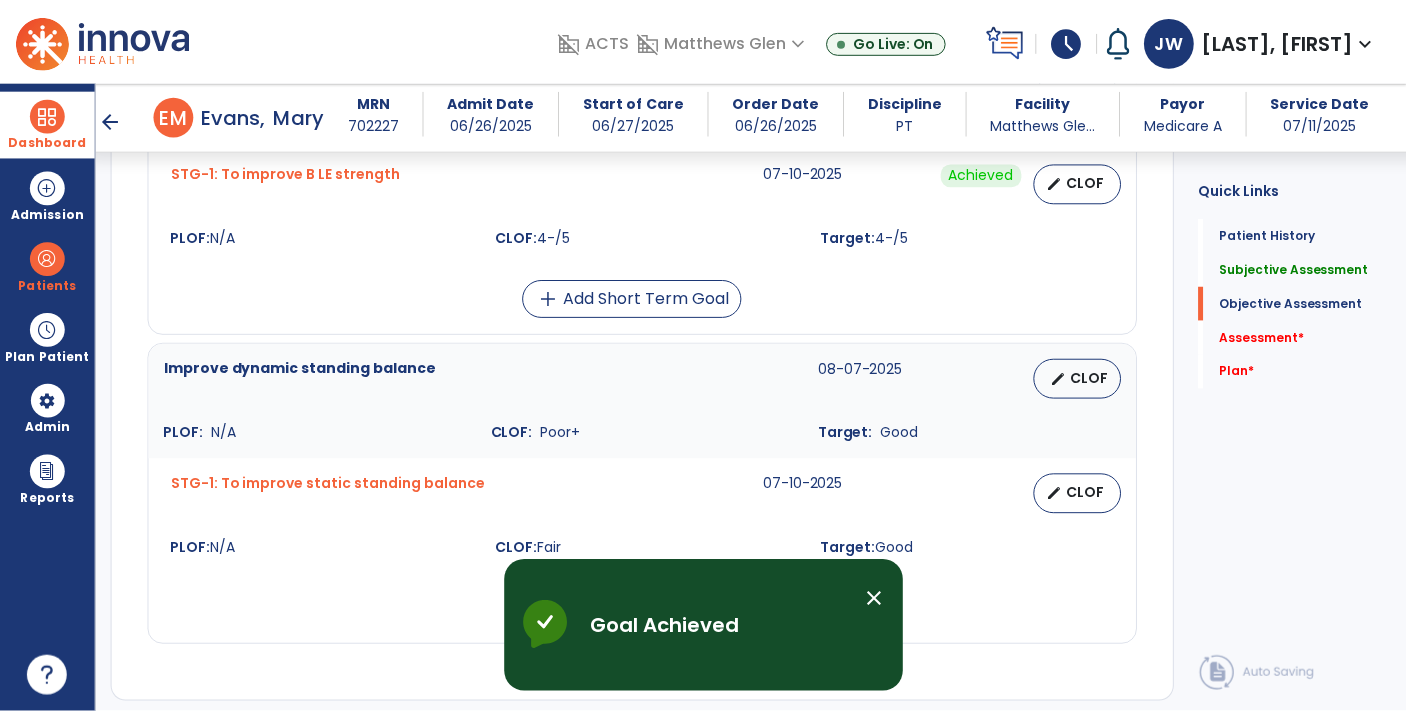 scroll, scrollTop: 1569, scrollLeft: 0, axis: vertical 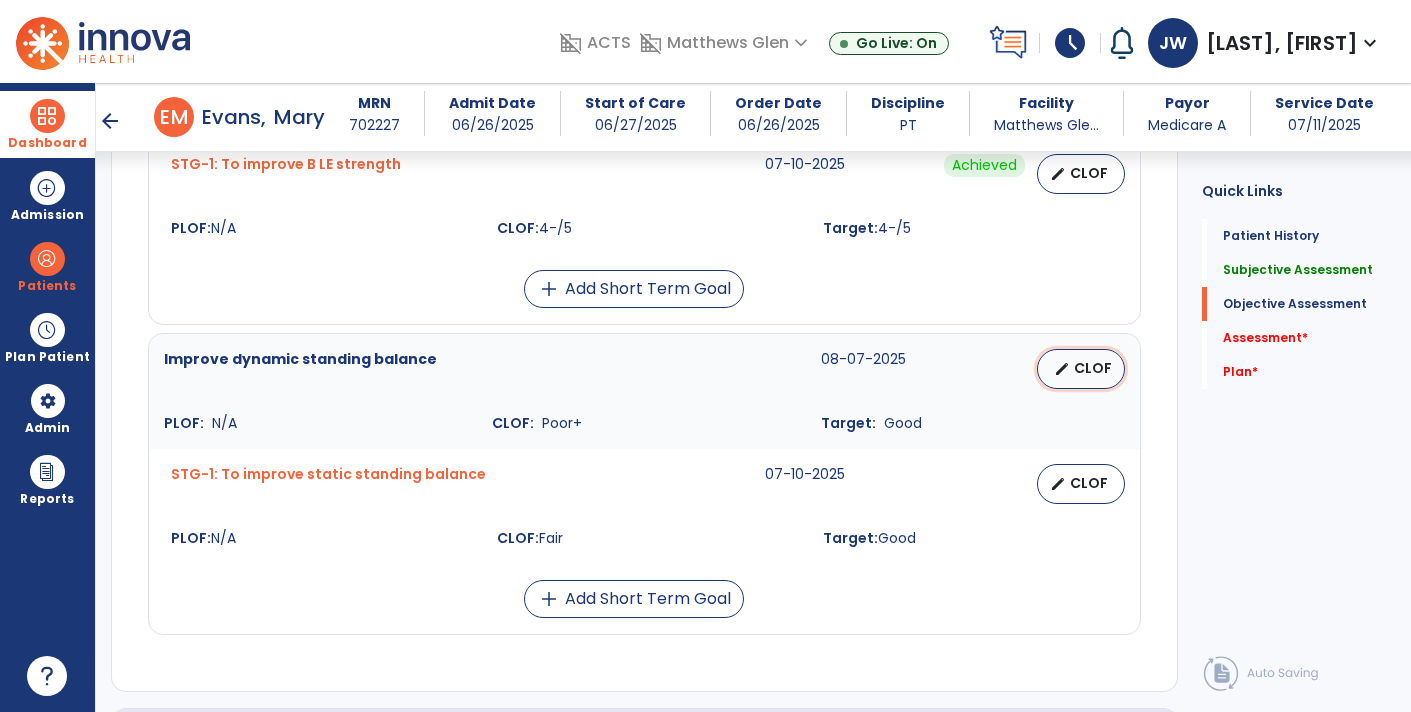 click on "CLOF" at bounding box center (1093, 368) 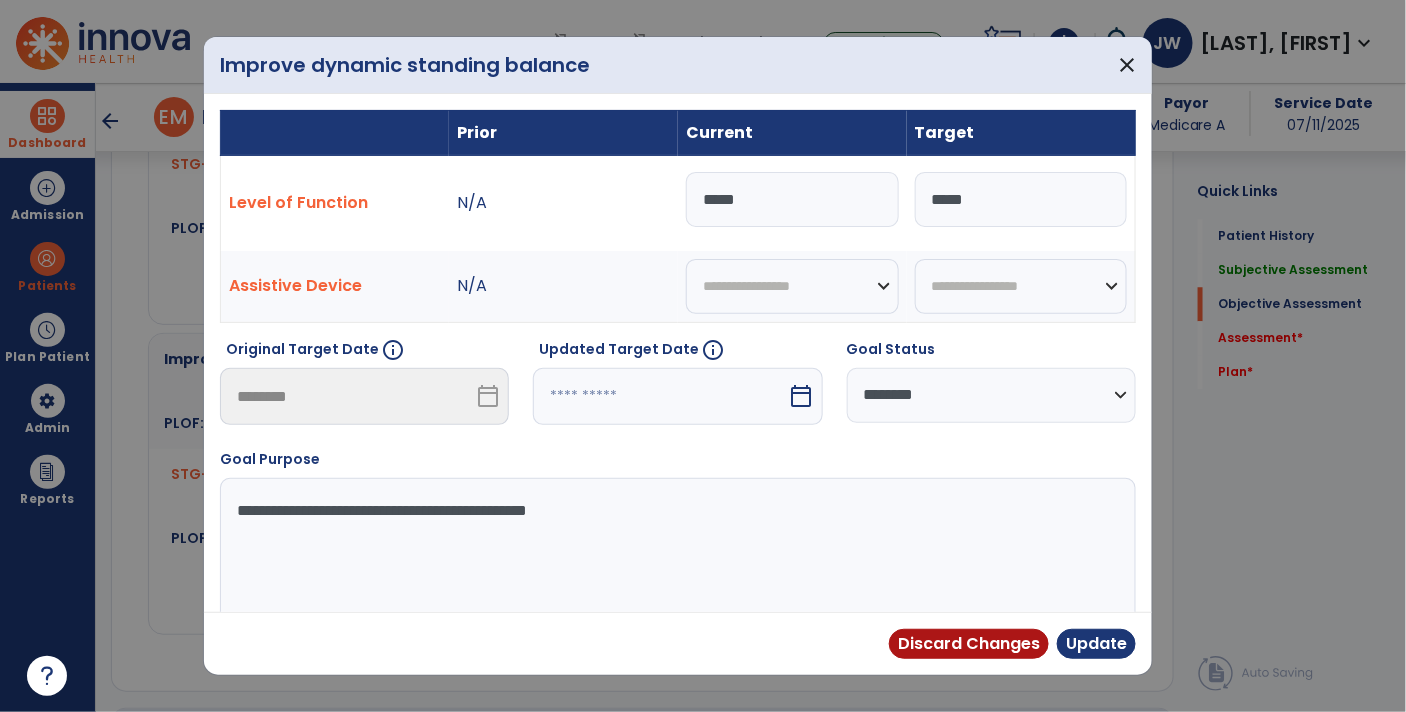 scroll, scrollTop: 1569, scrollLeft: 0, axis: vertical 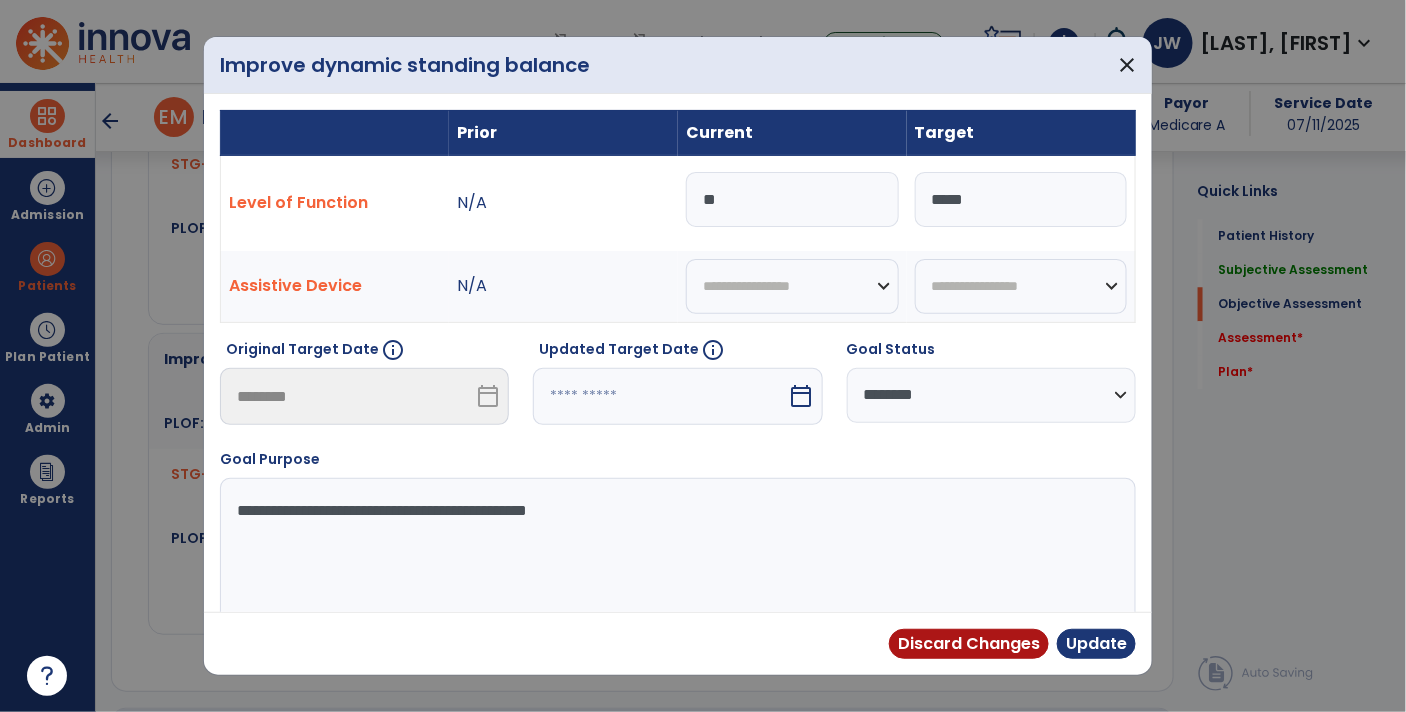 type on "*" 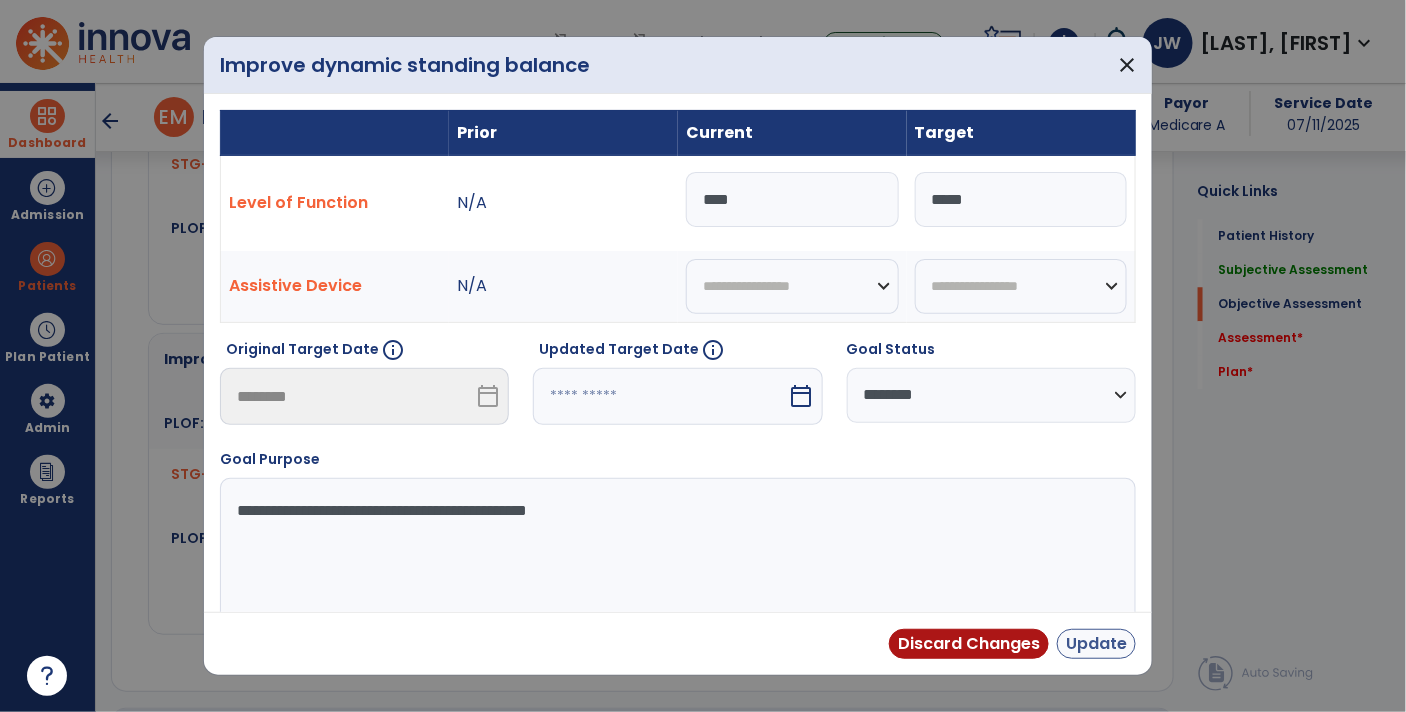 type on "****" 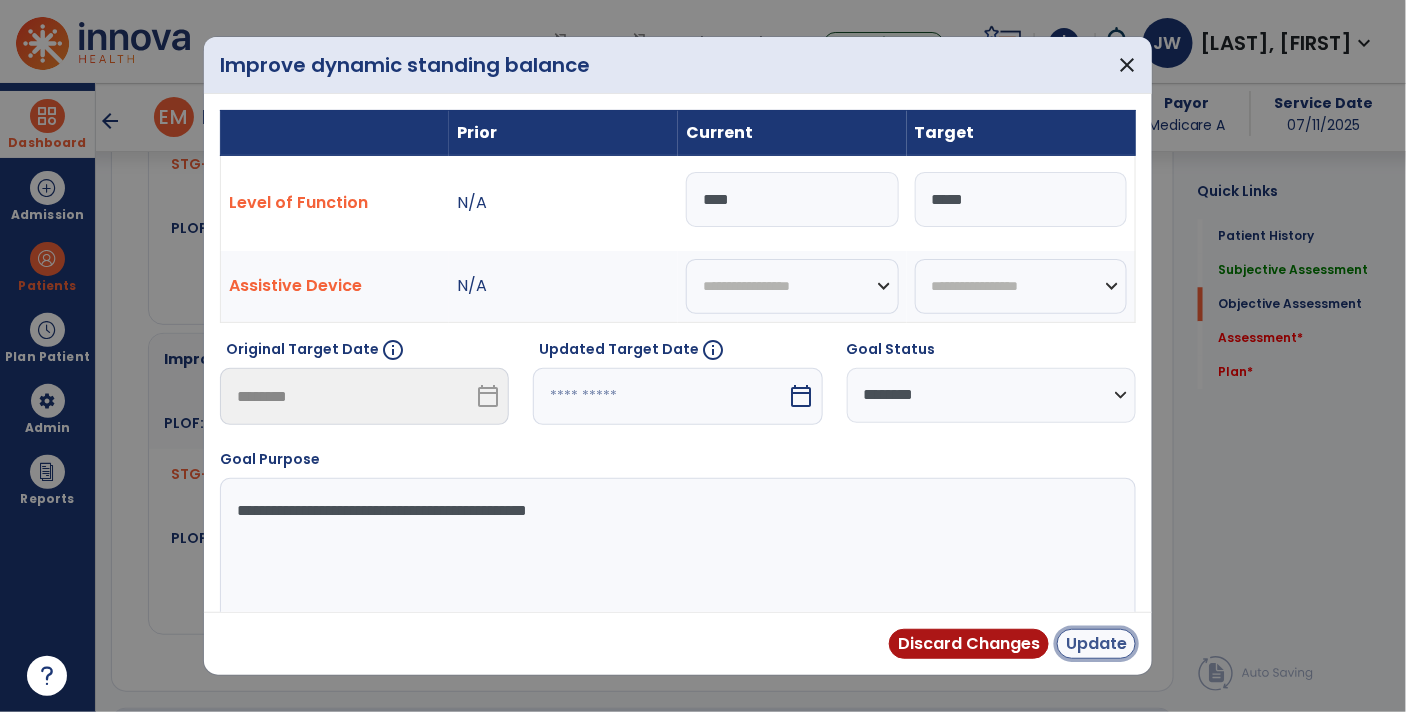 click on "Update" at bounding box center [1096, 644] 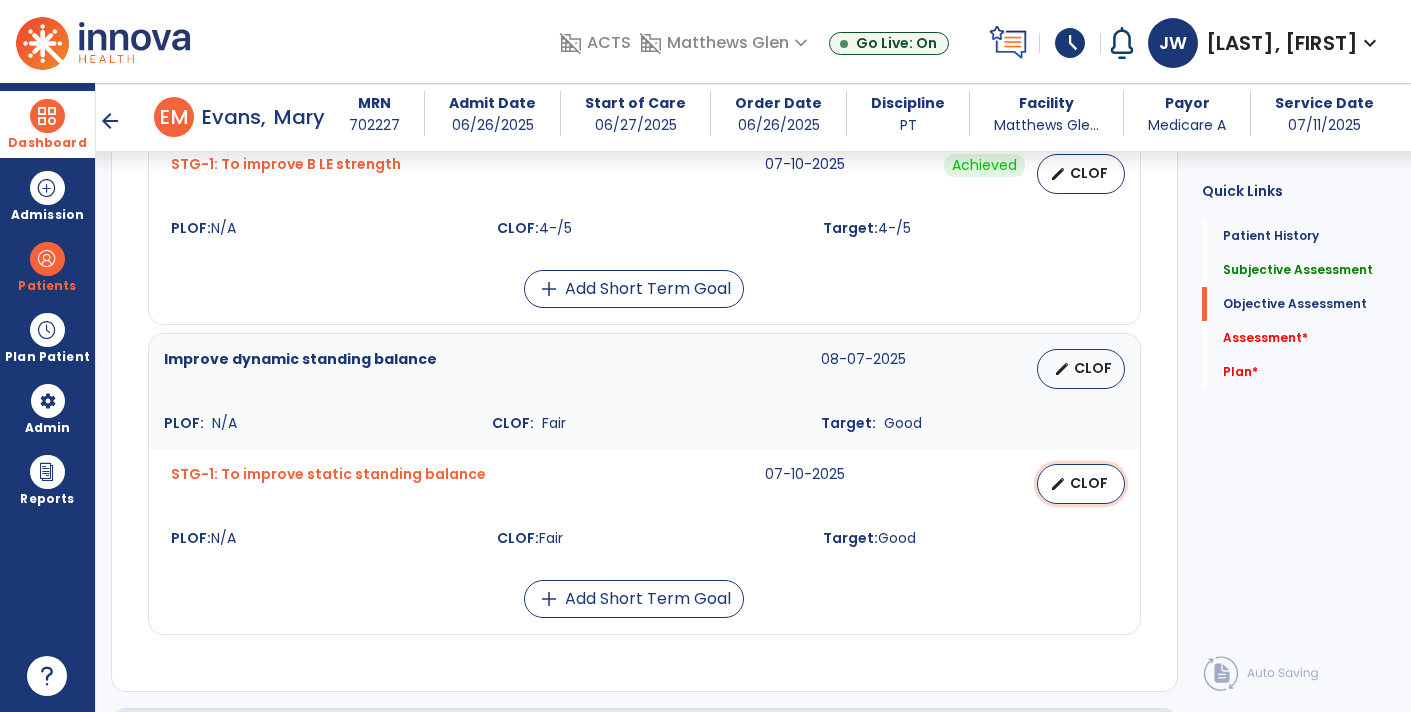 click on "CLOF" at bounding box center [1089, 483] 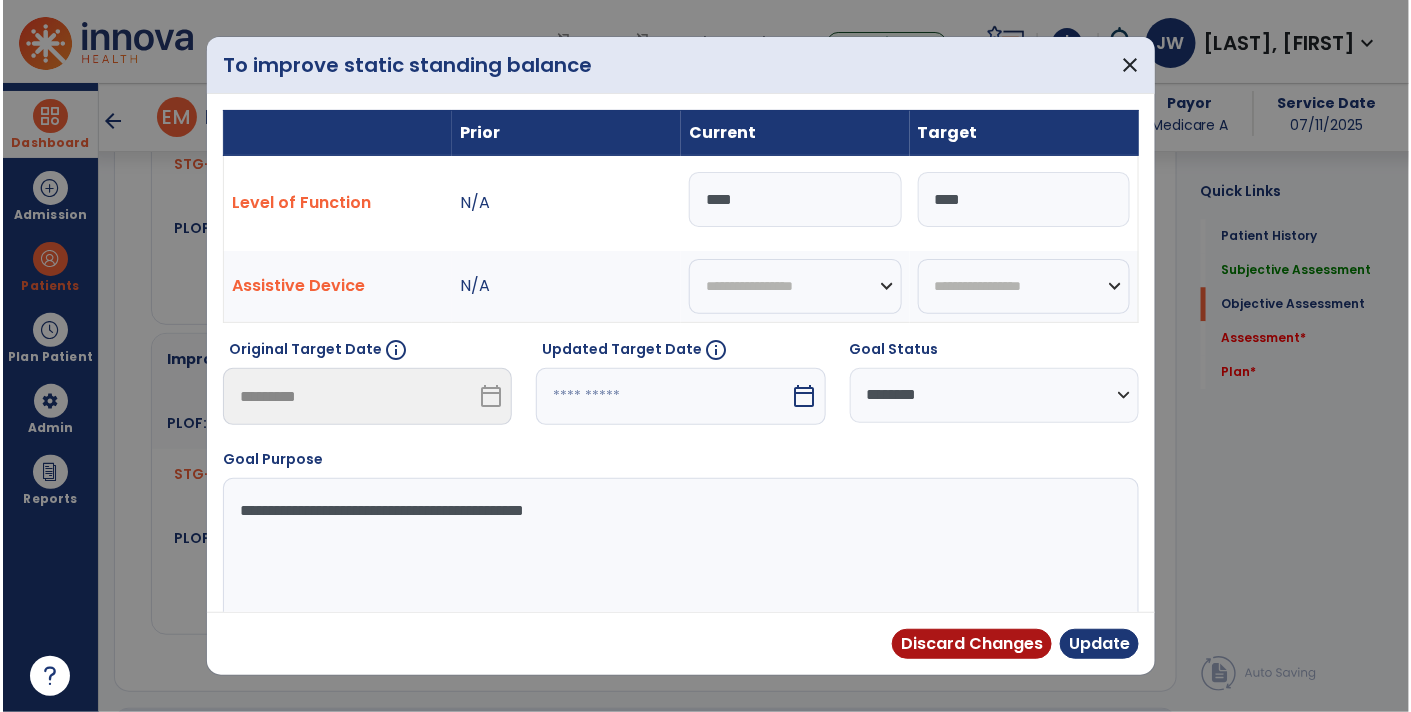 scroll, scrollTop: 1569, scrollLeft: 0, axis: vertical 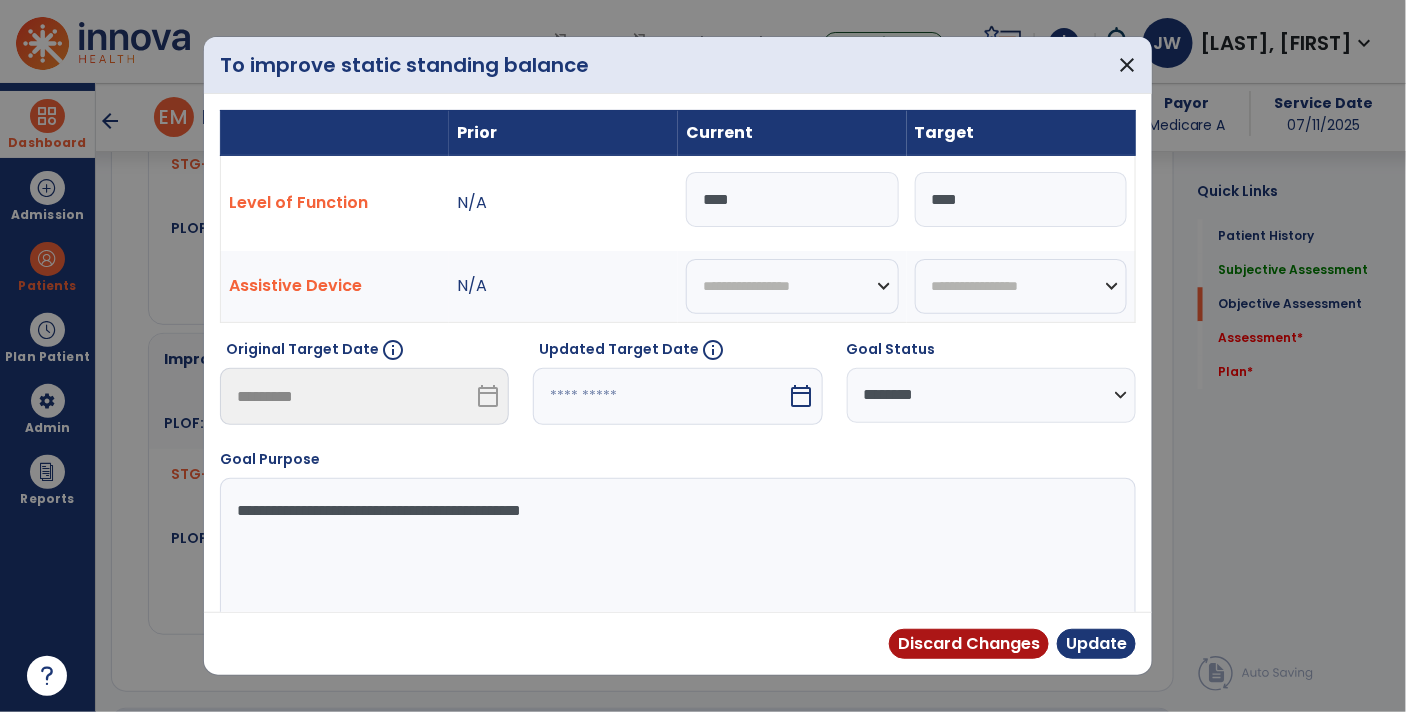 click on "****" at bounding box center (792, 199) 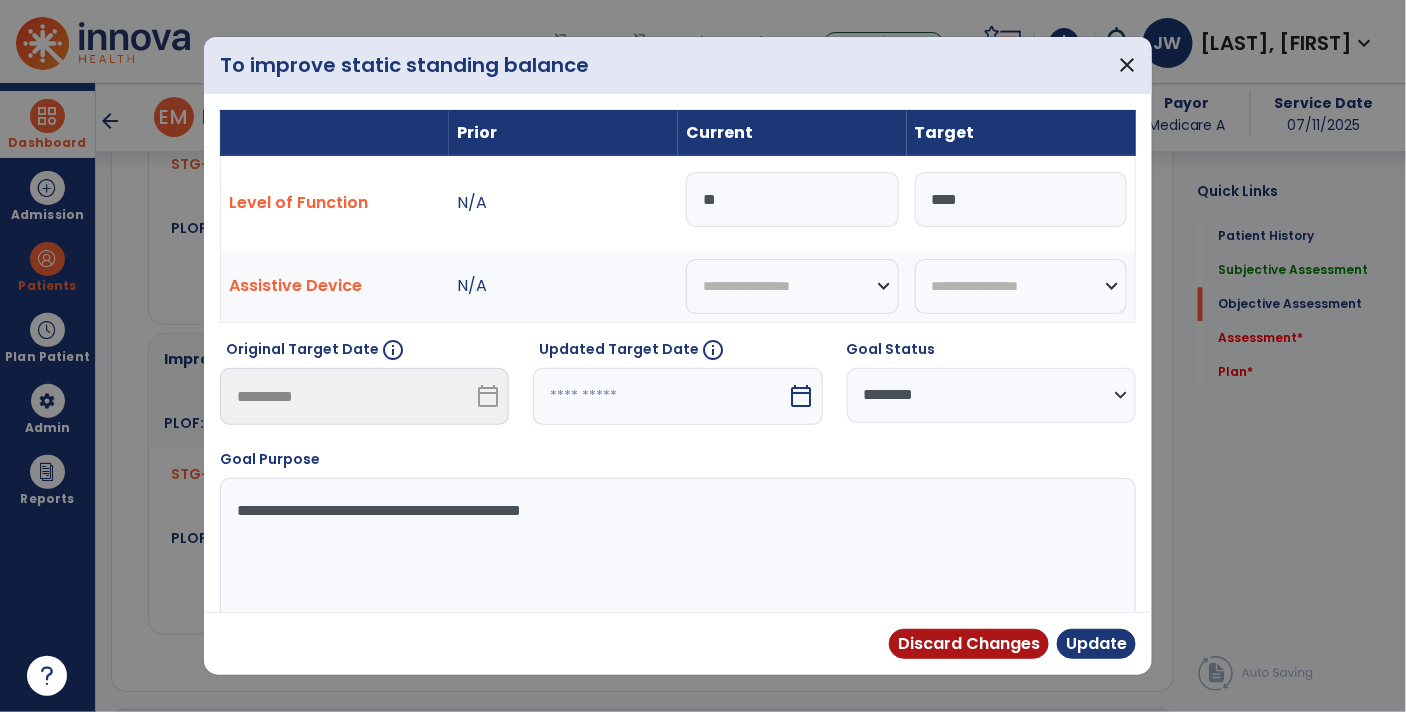 type on "*" 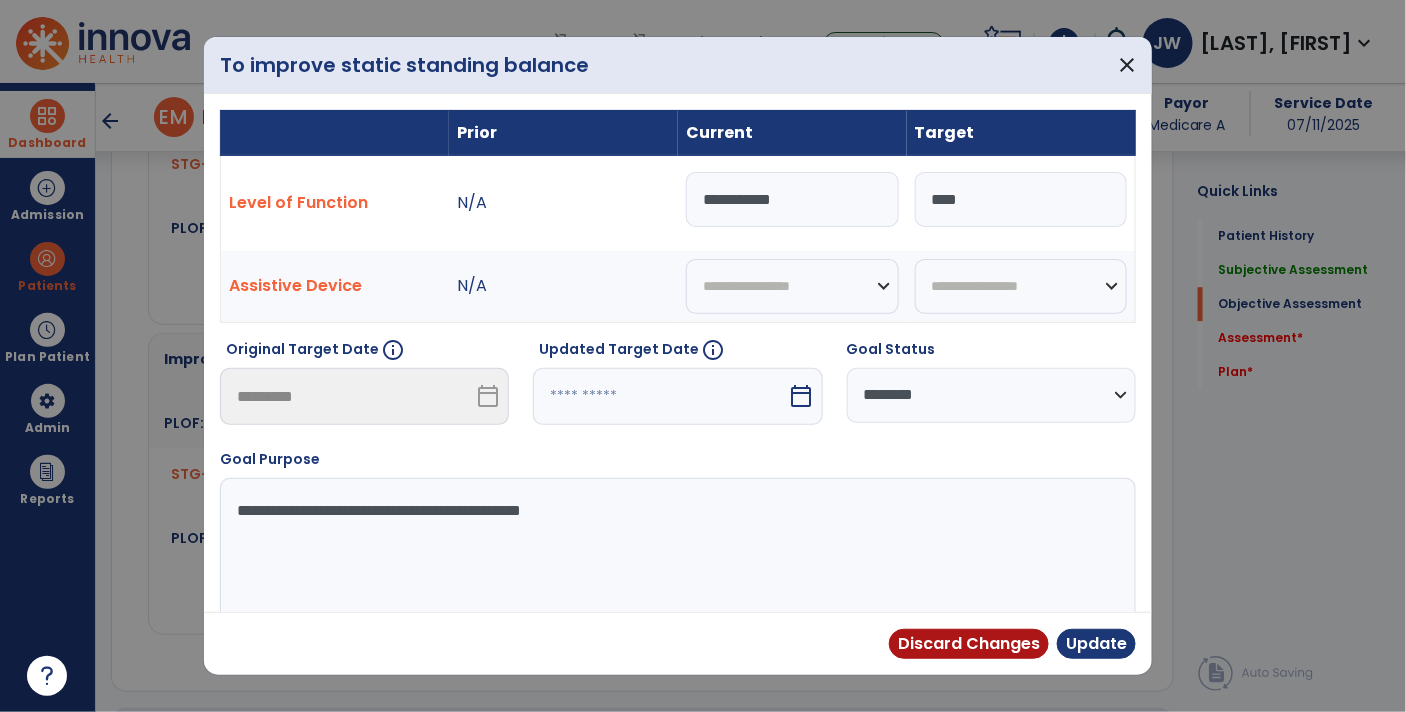 type on "**********" 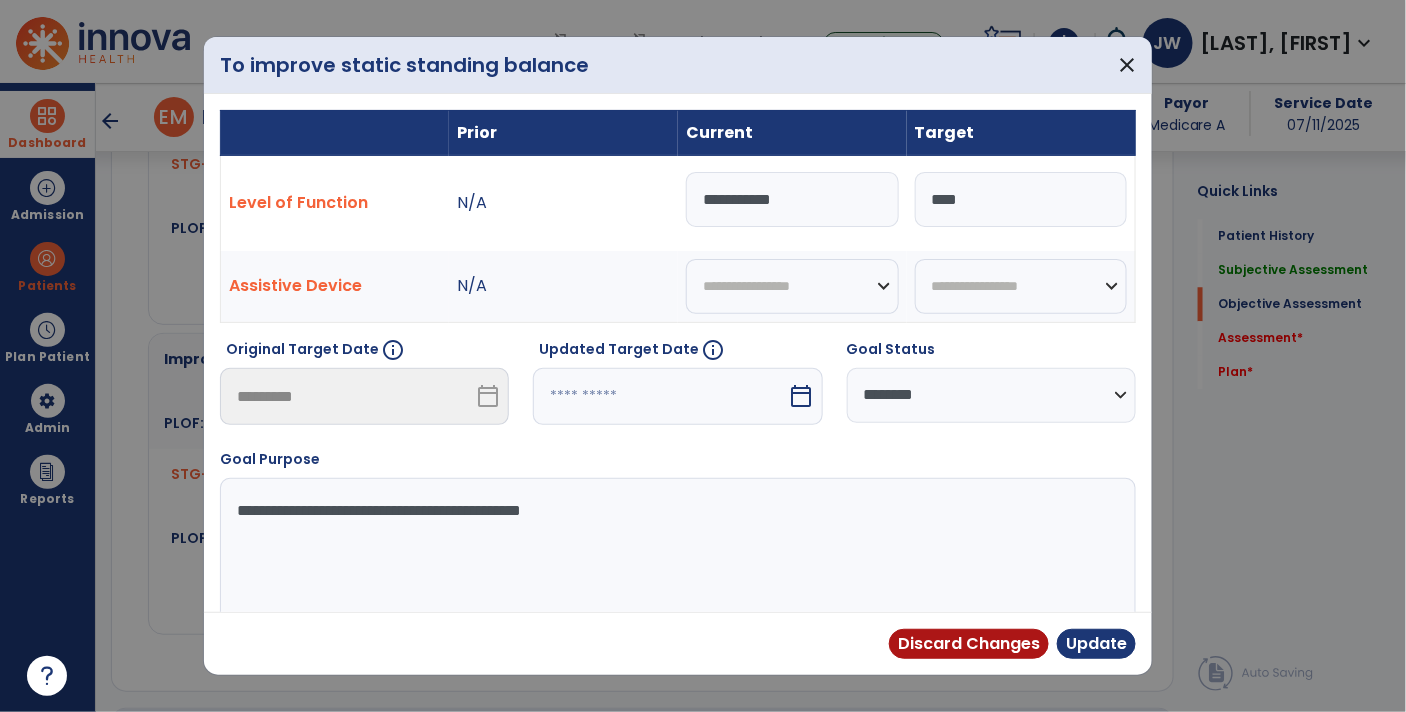 click on "**********" at bounding box center [991, 395] 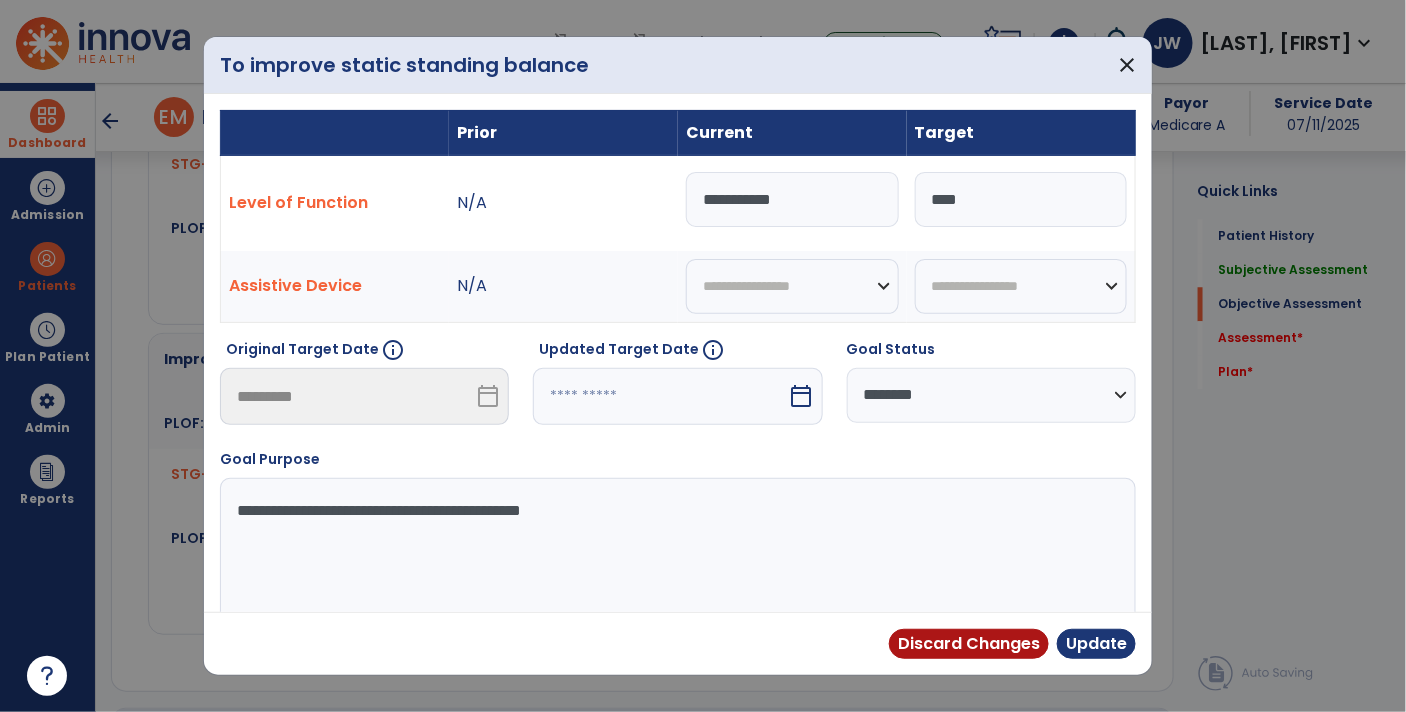 click on "**********" at bounding box center (991, 395) 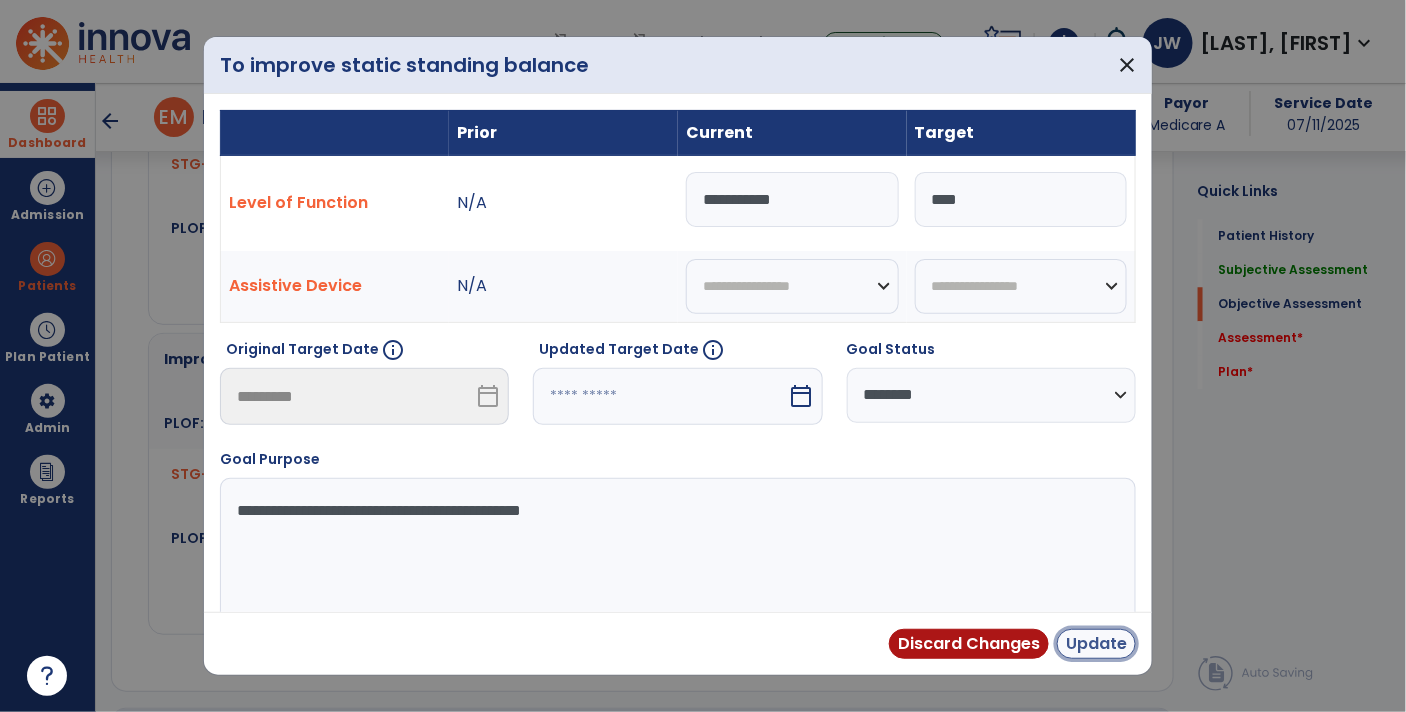 click on "Update" at bounding box center [1096, 644] 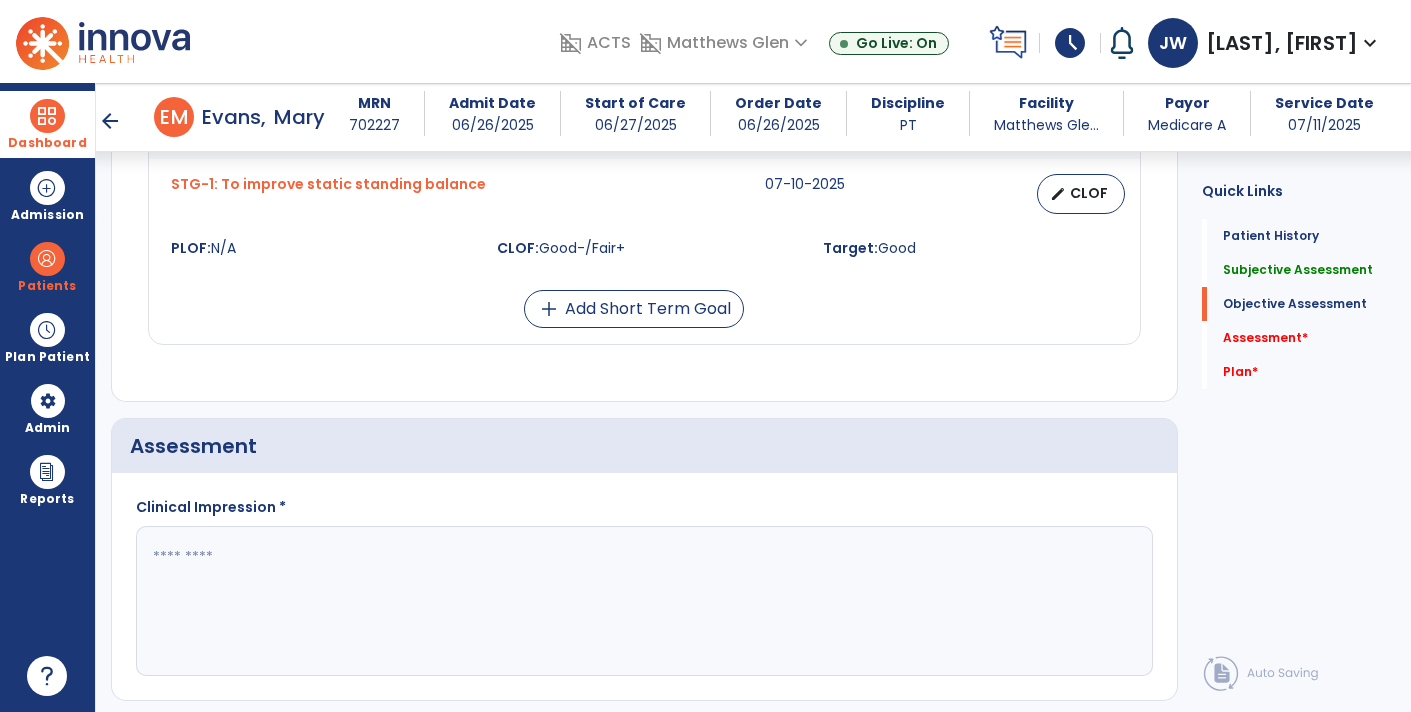 scroll, scrollTop: 1863, scrollLeft: 0, axis: vertical 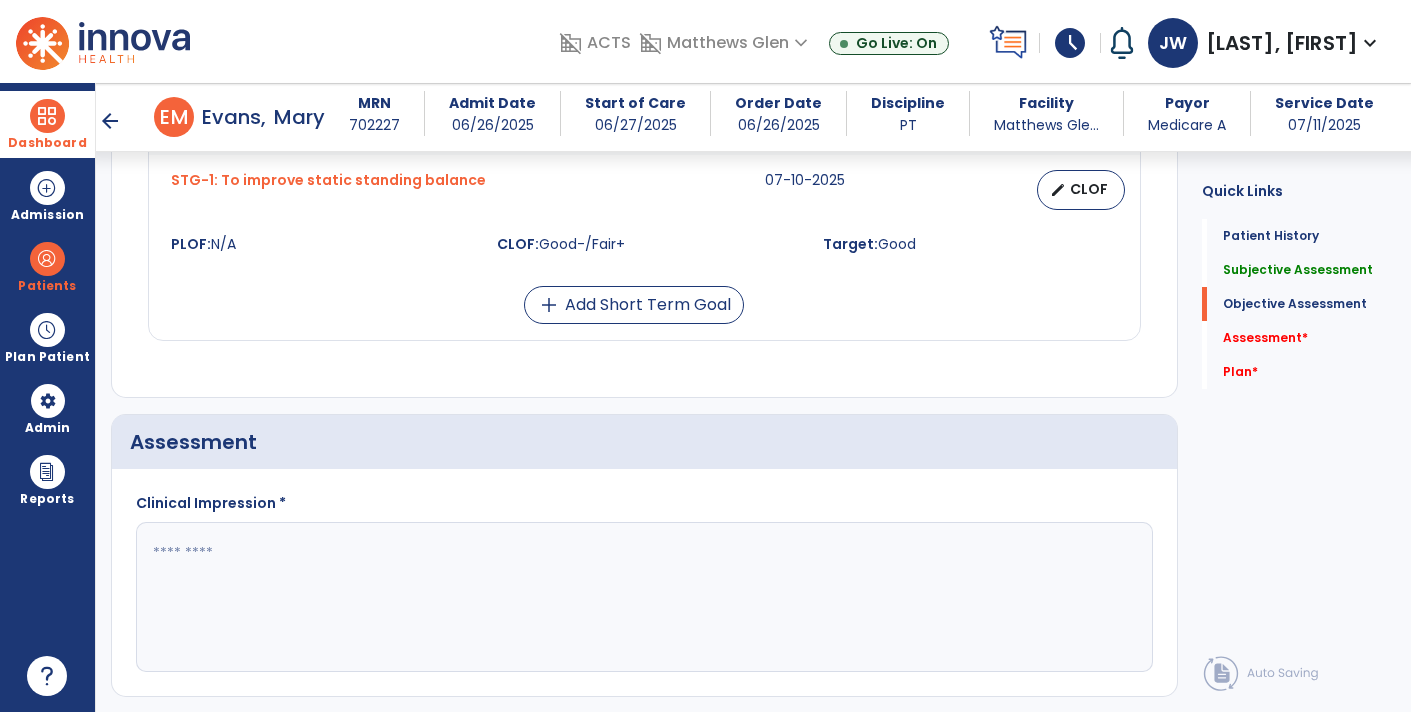 click 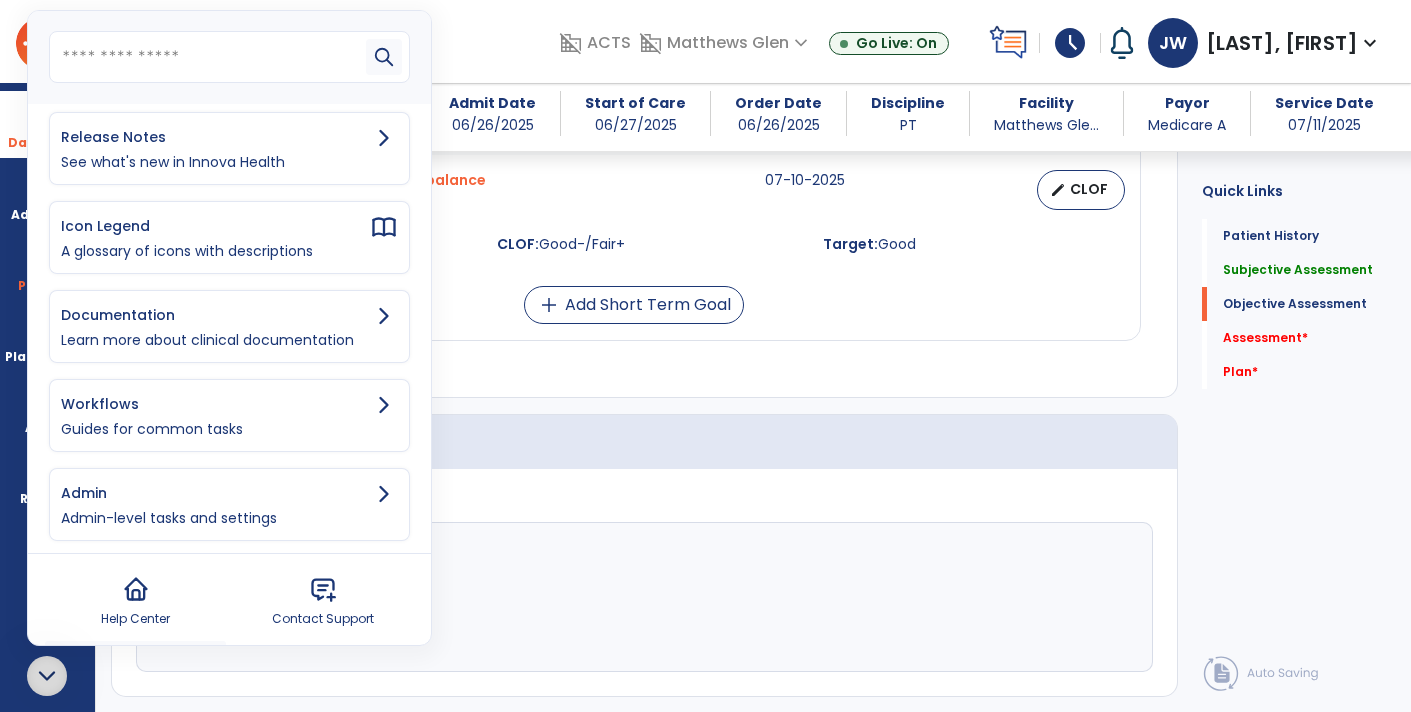 scroll, scrollTop: 0, scrollLeft: 0, axis: both 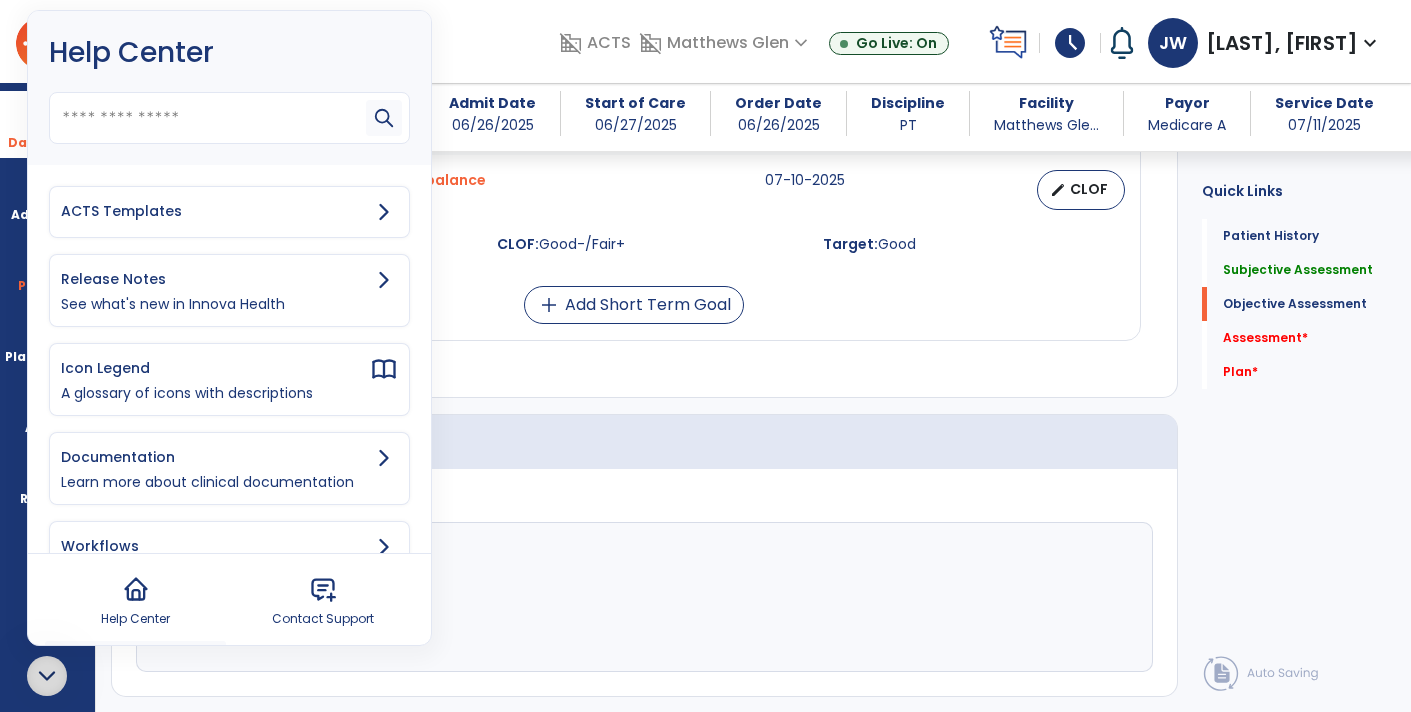 click on "ACTS Templates" at bounding box center (215, 211) 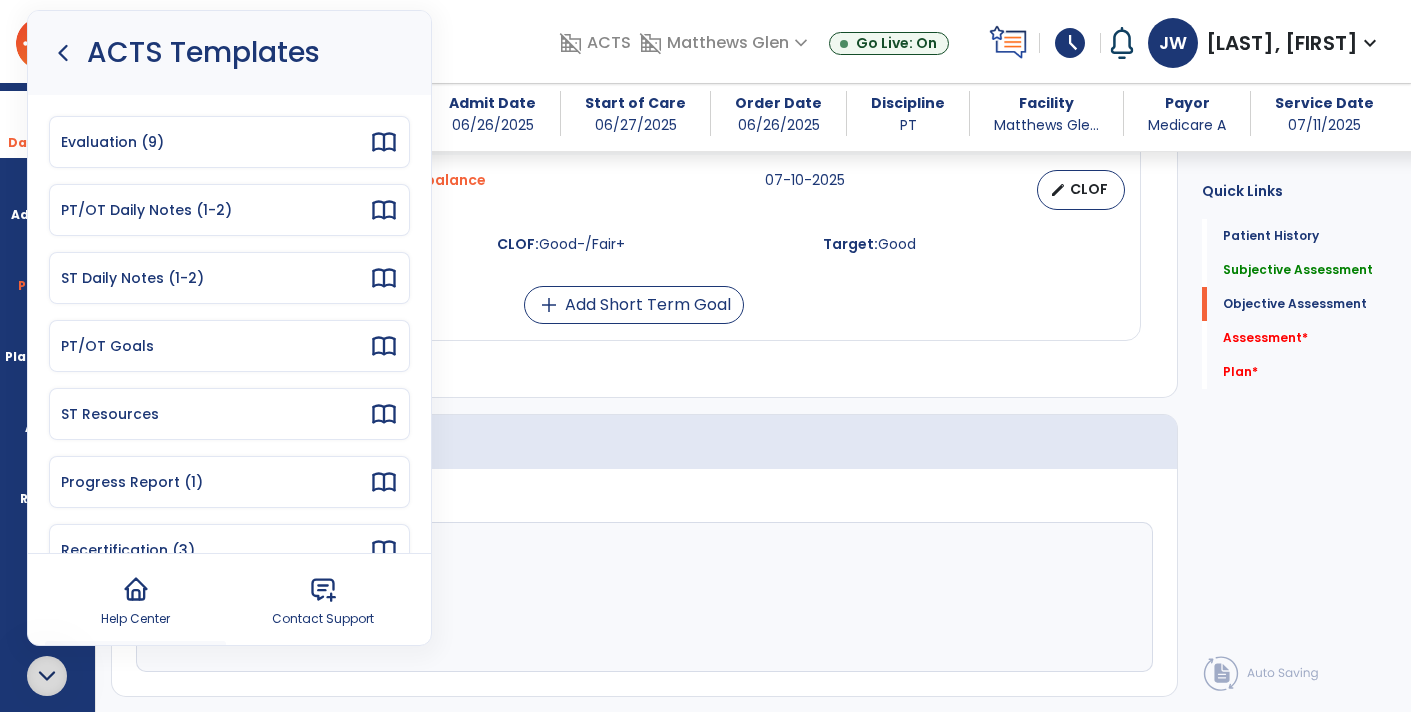 click on "Progress Report (1)" at bounding box center [215, 482] 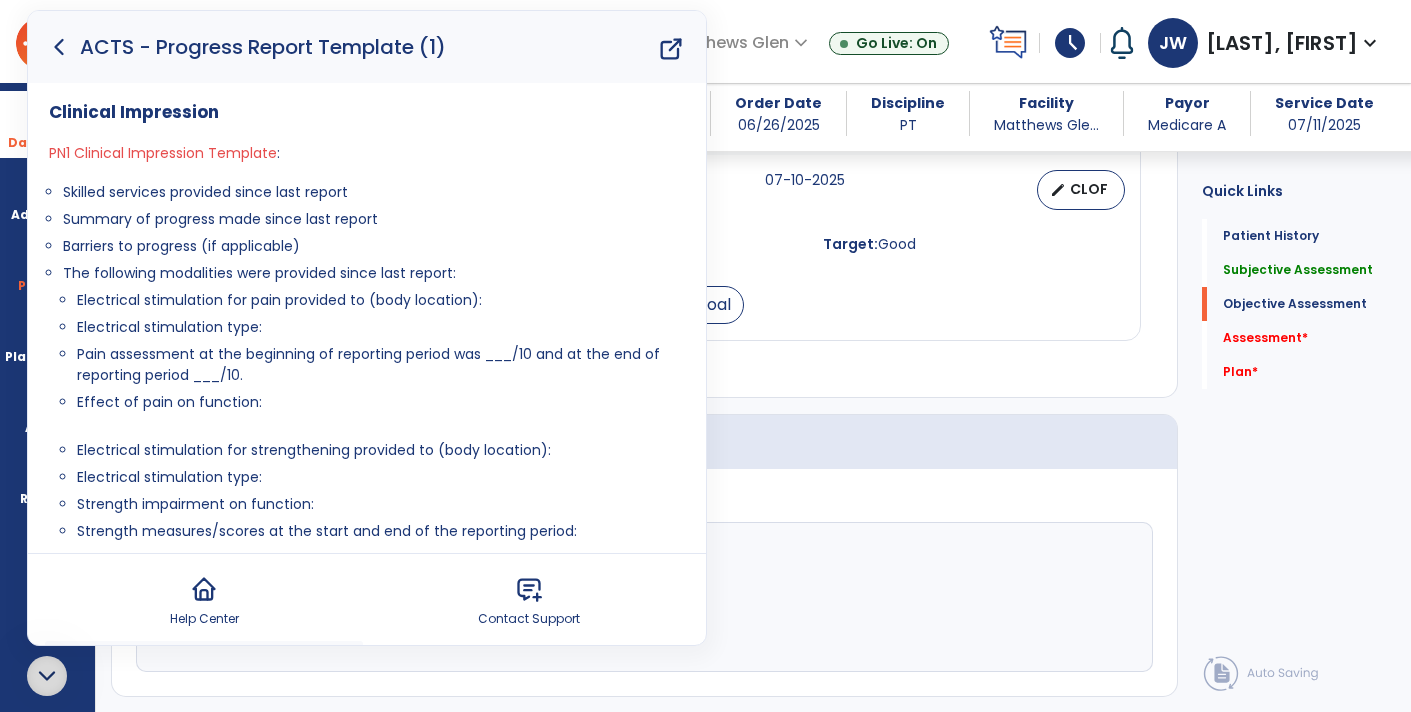 drag, startPoint x: 62, startPoint y: 189, endPoint x: 373, endPoint y: 249, distance: 316.7349 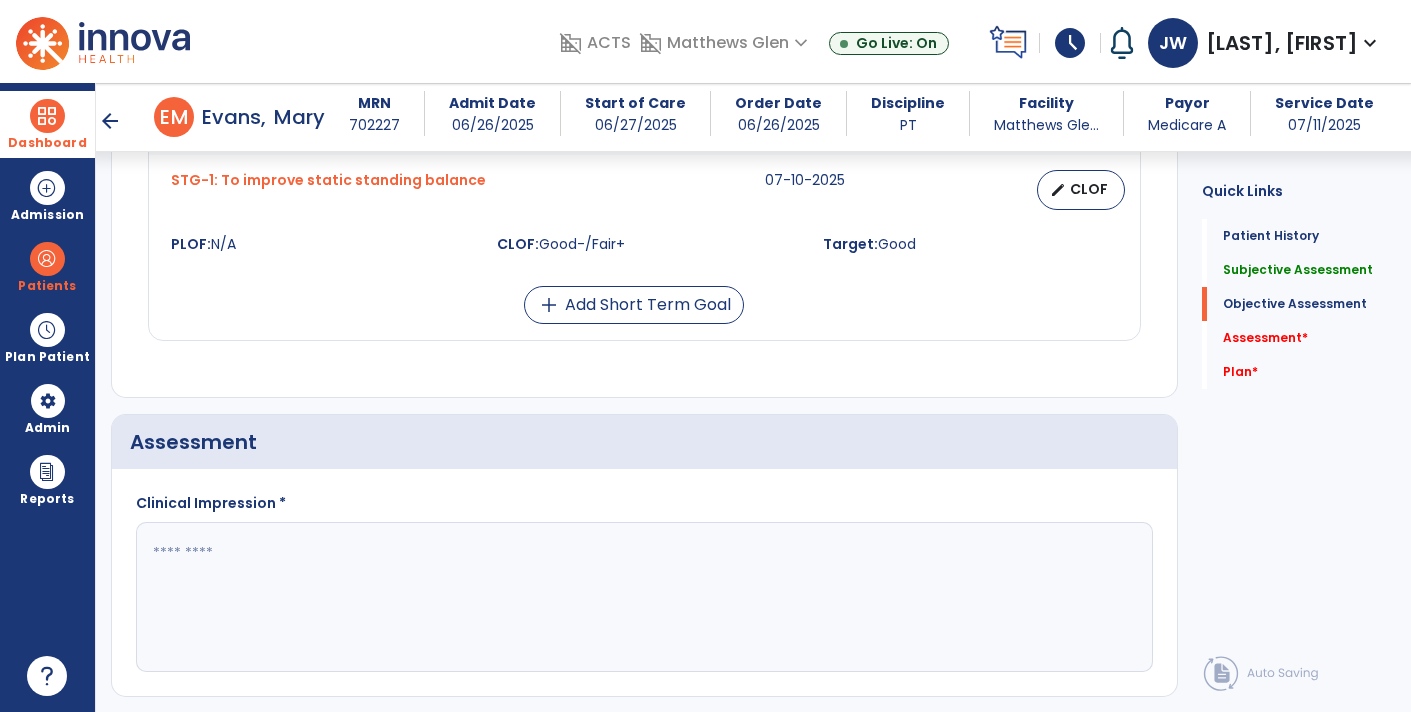 click 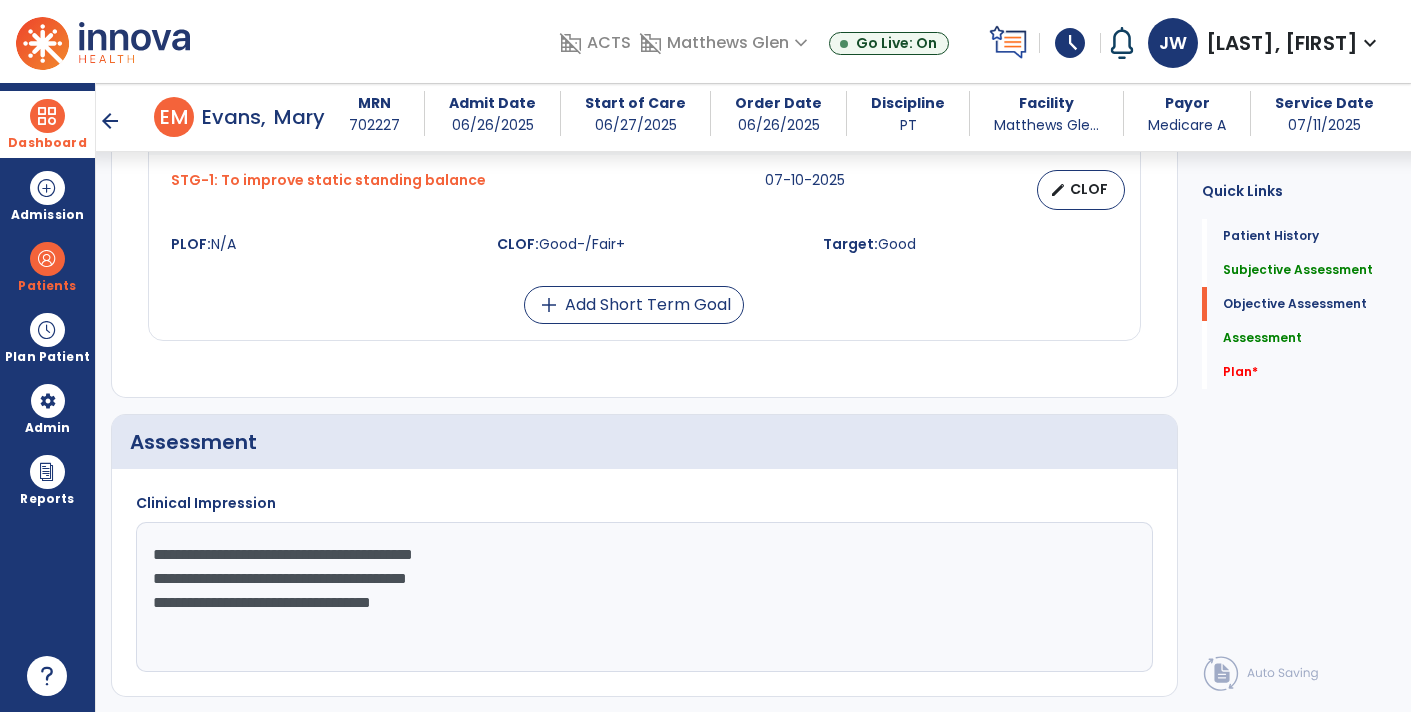 click on "**********" 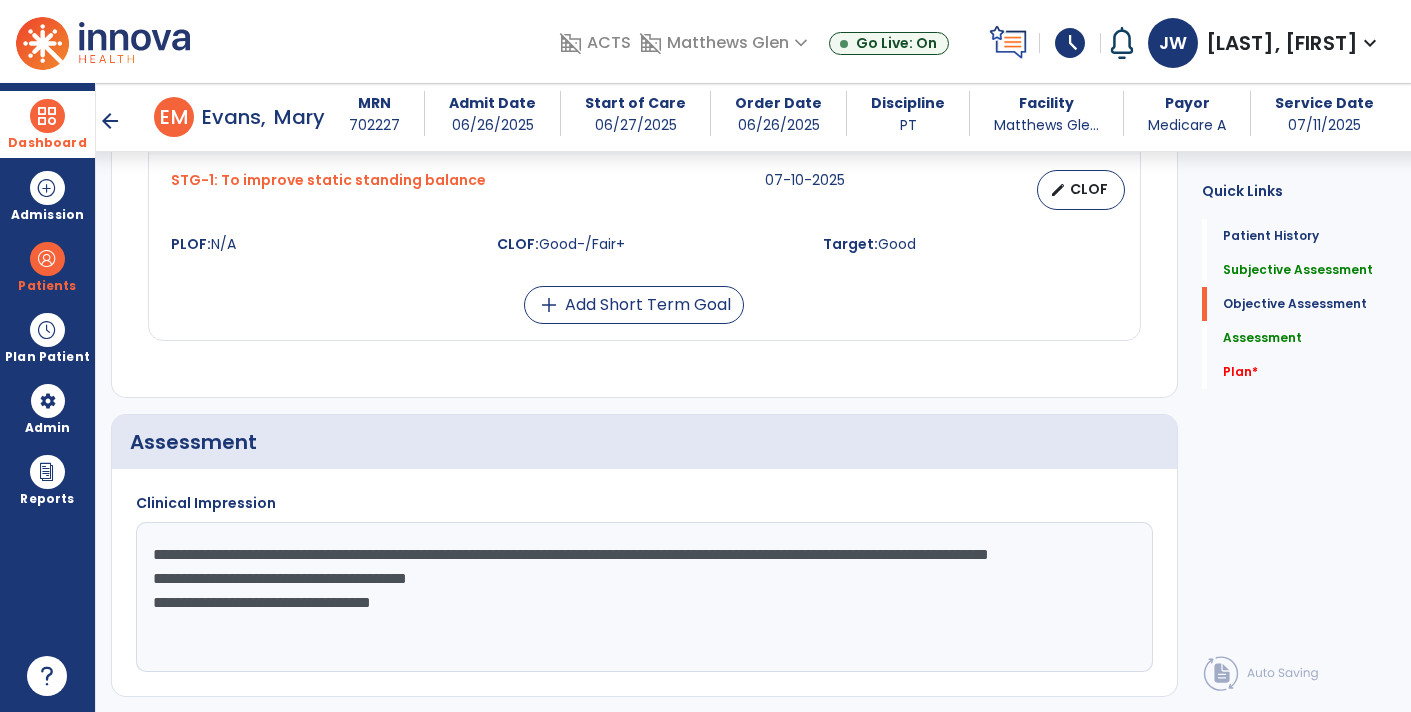 click on "**********" 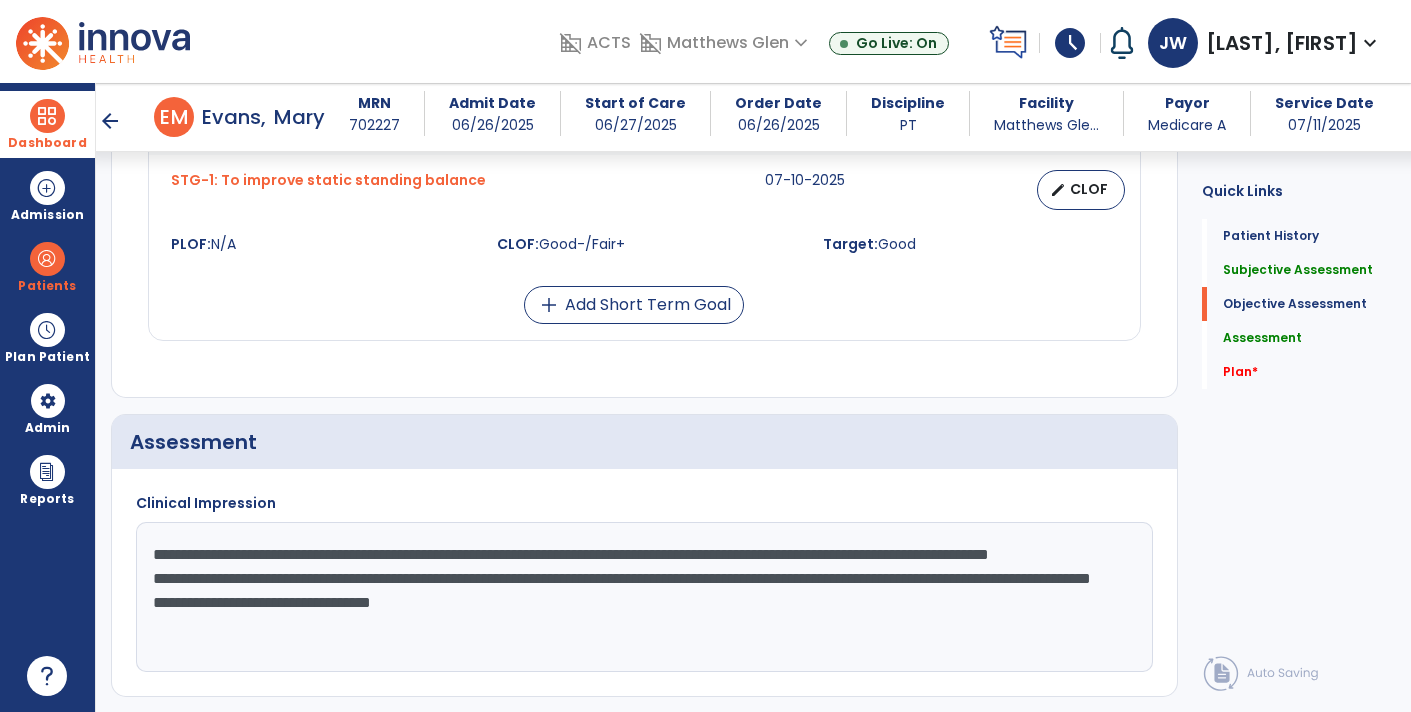 click on "**********" 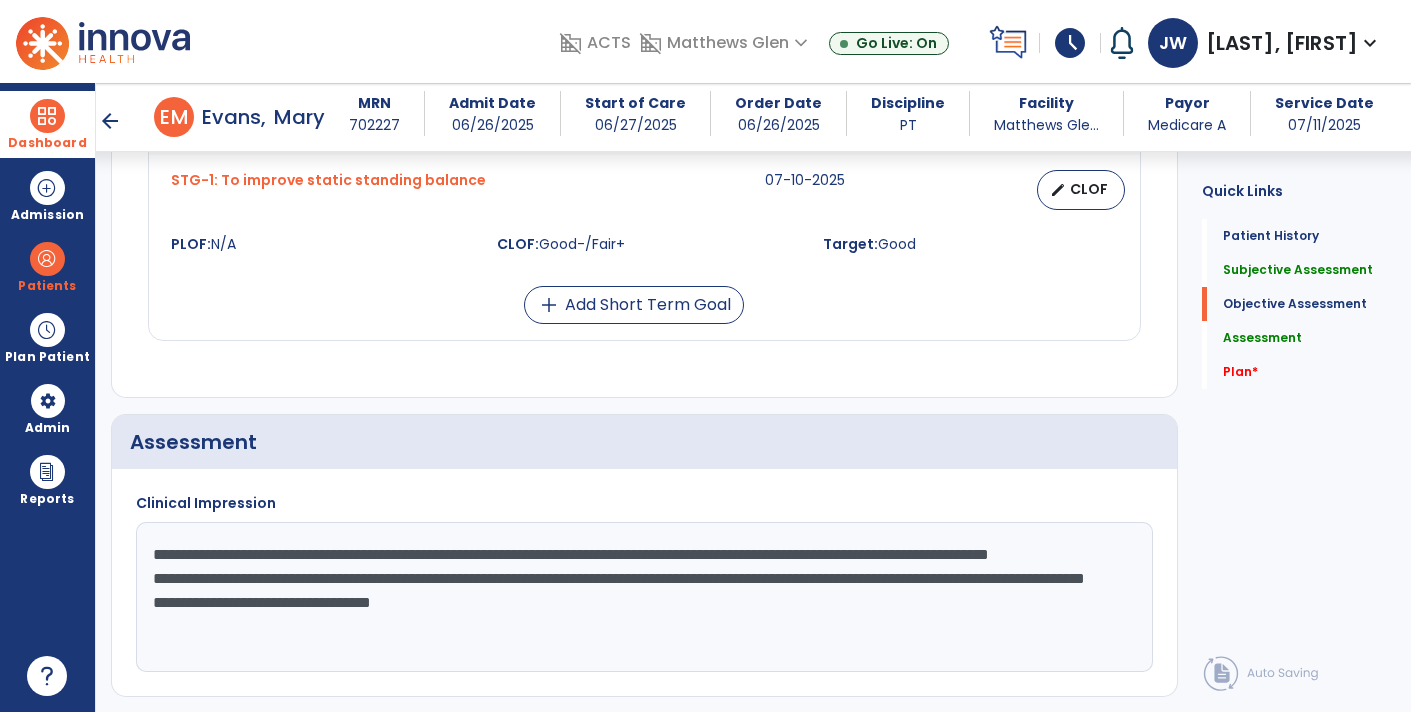 click on "**********" 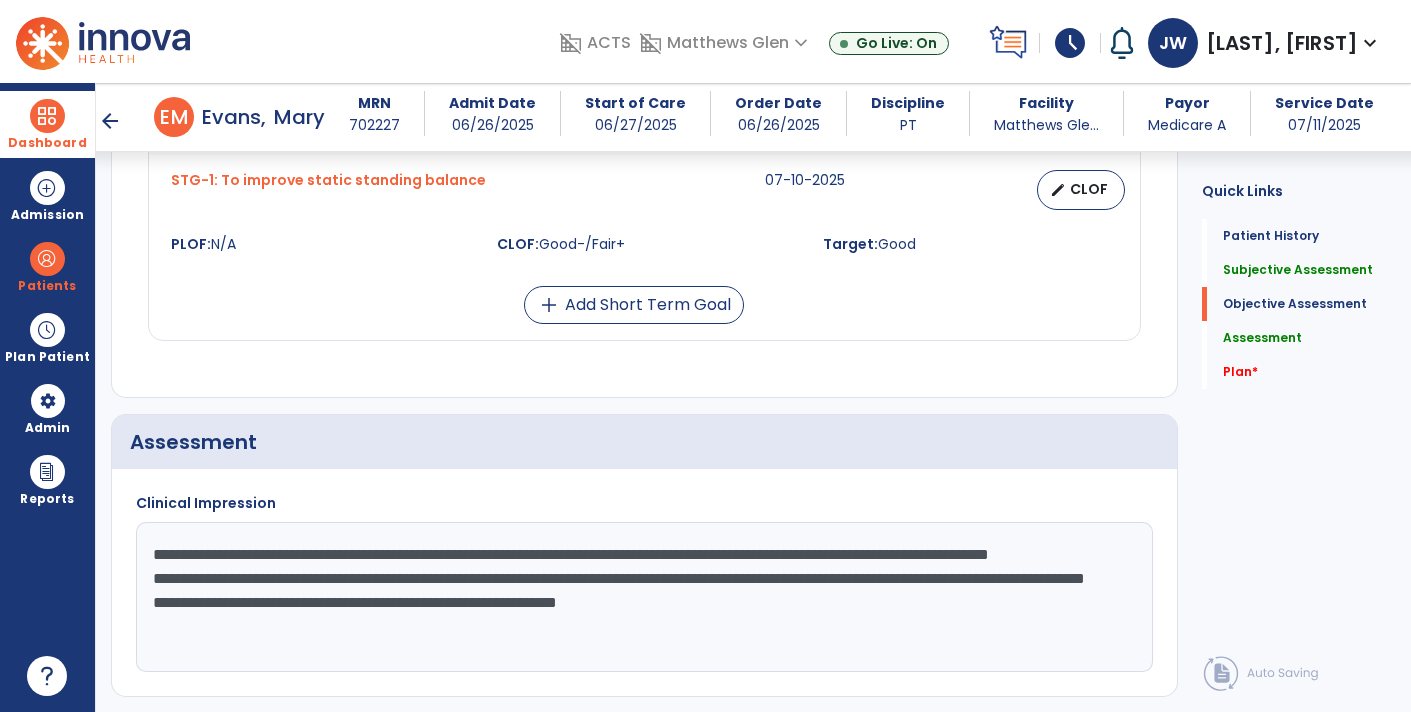 click on "**********" 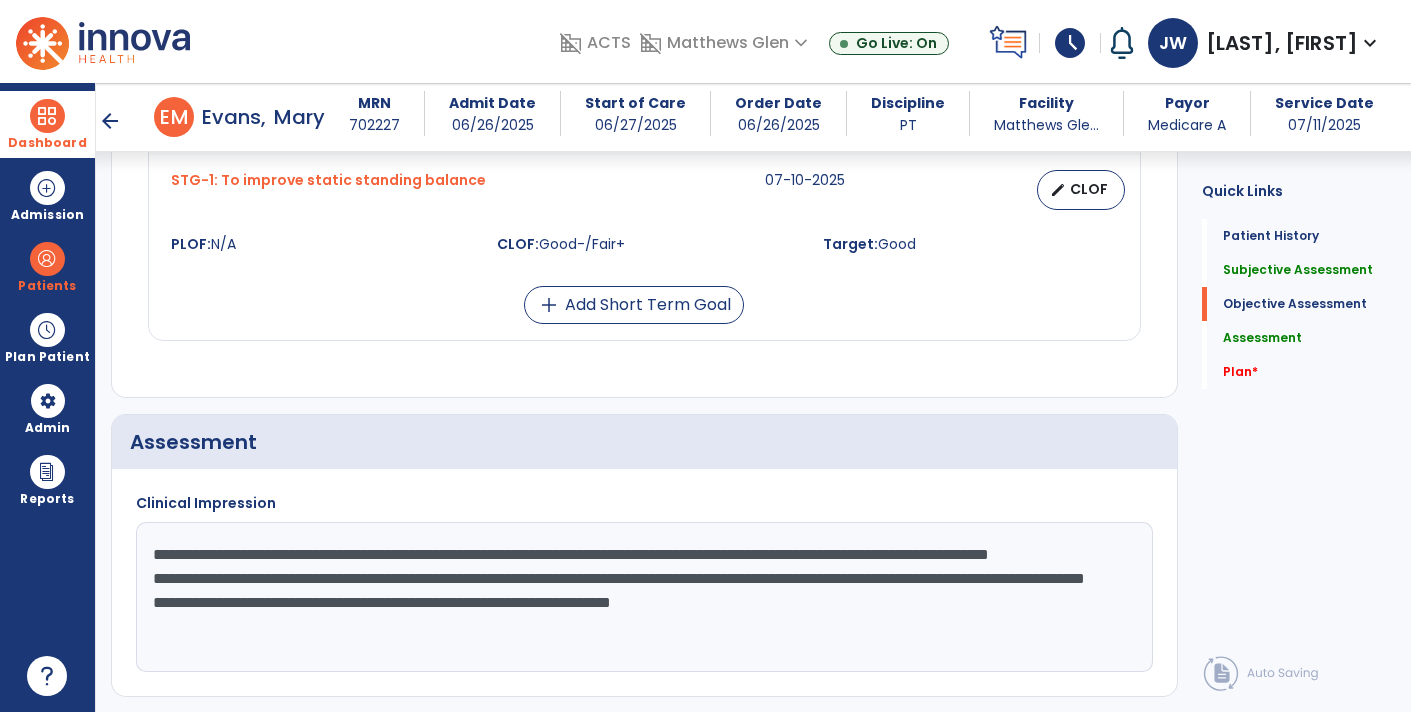 click on "**********" 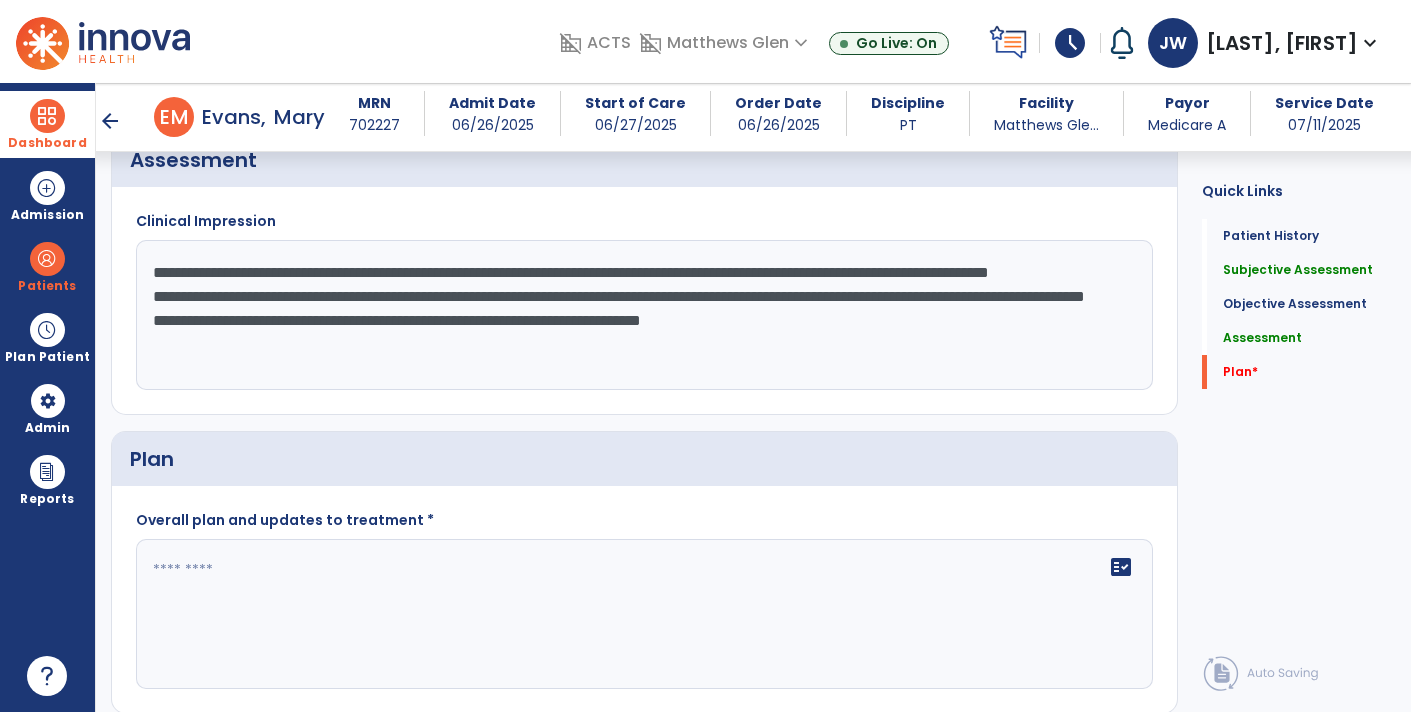 scroll, scrollTop: 2144, scrollLeft: 0, axis: vertical 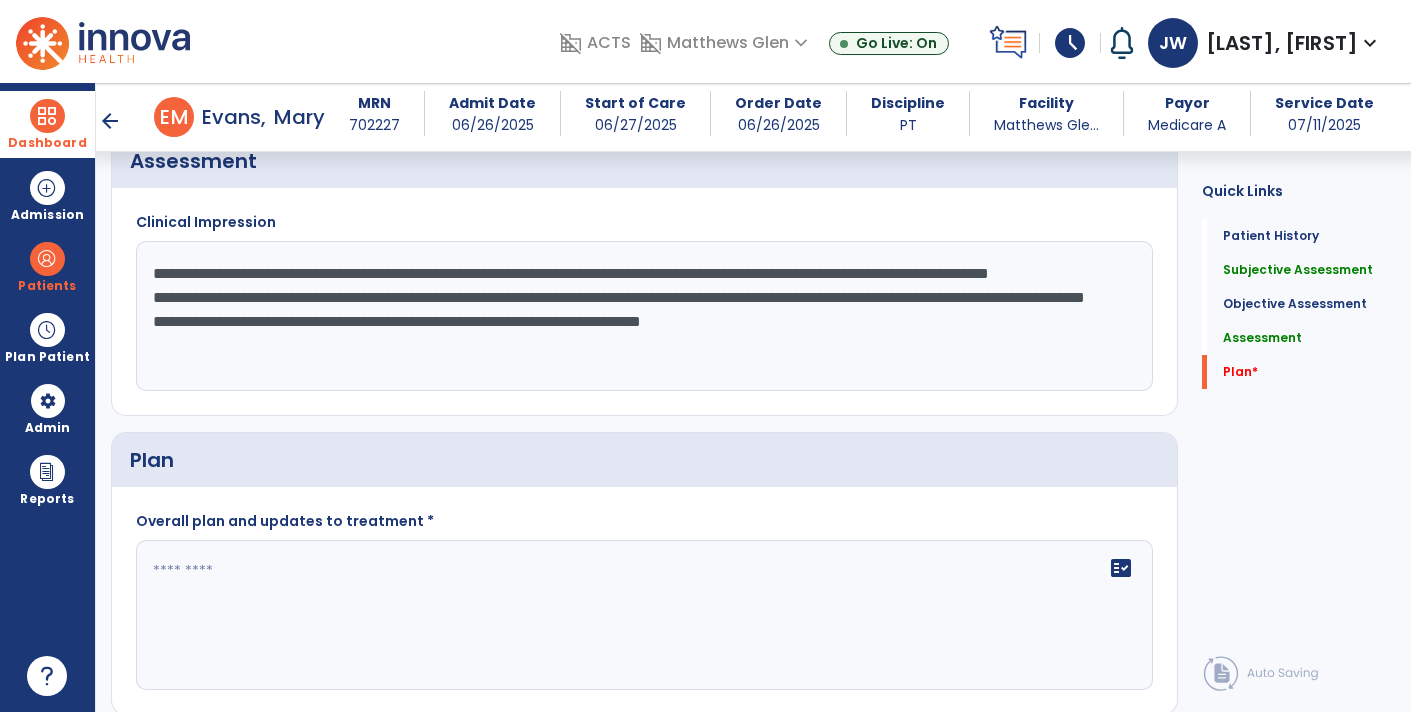 type on "**********" 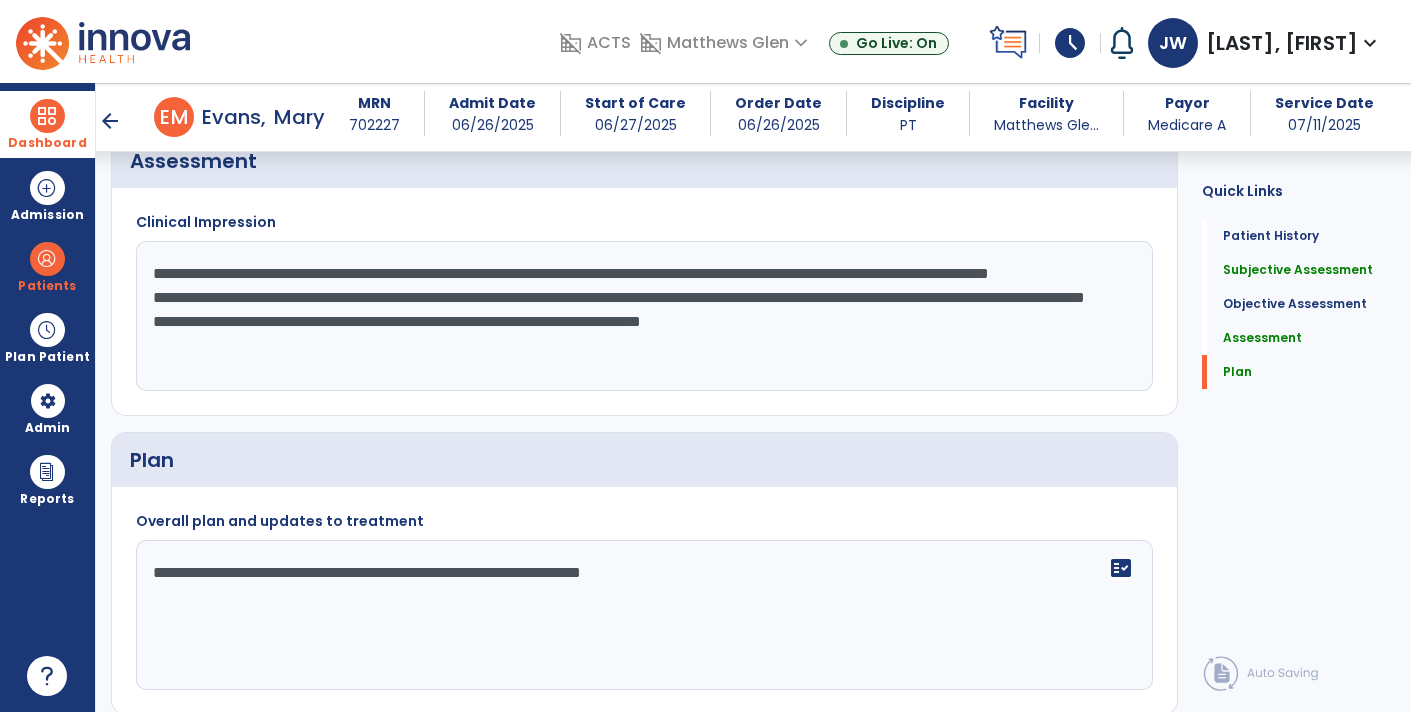click on "**********" 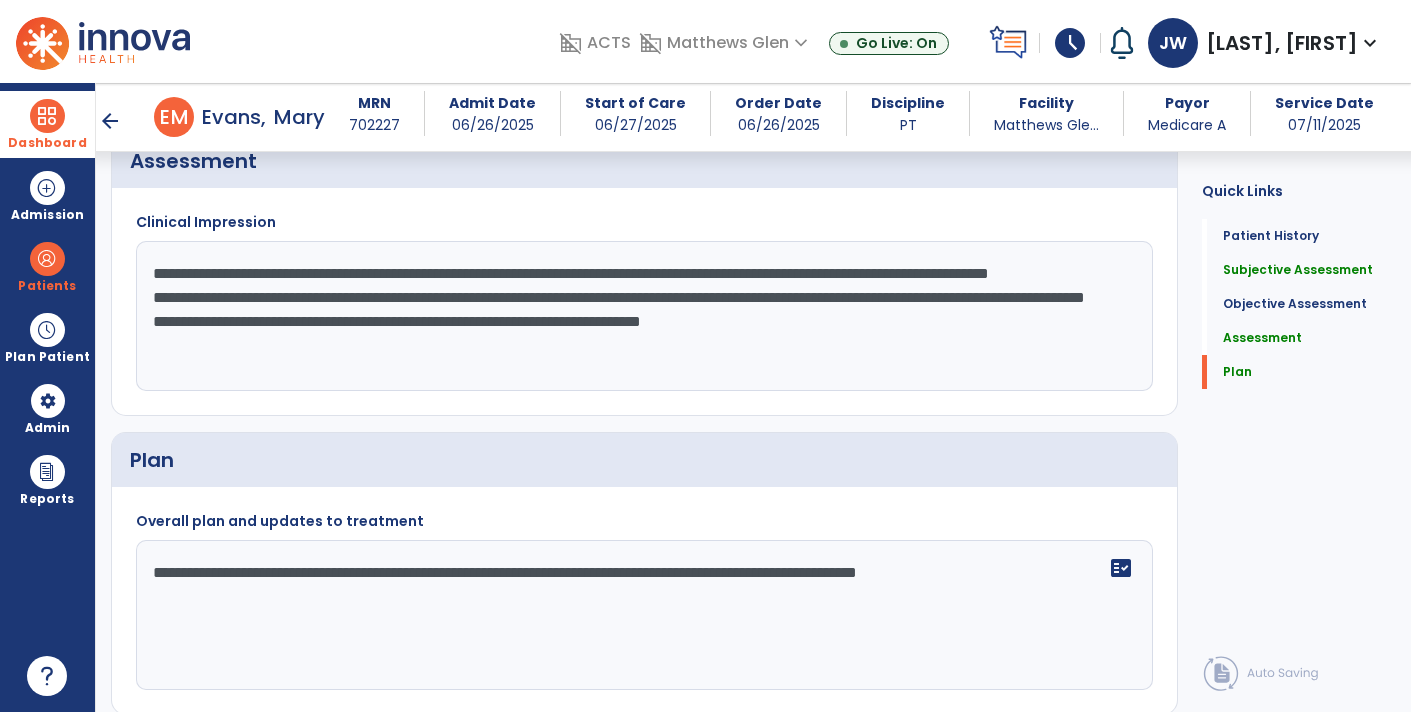 click on "**********" 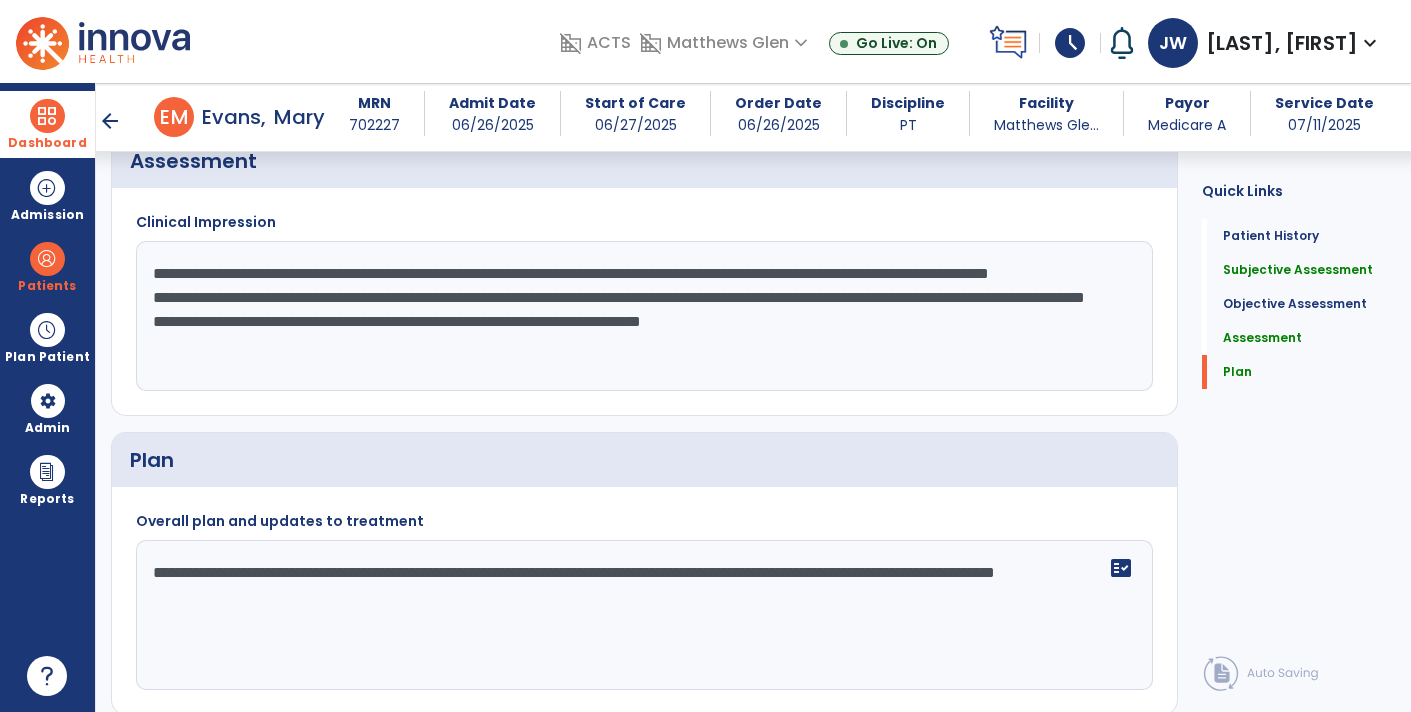 click on "**********" 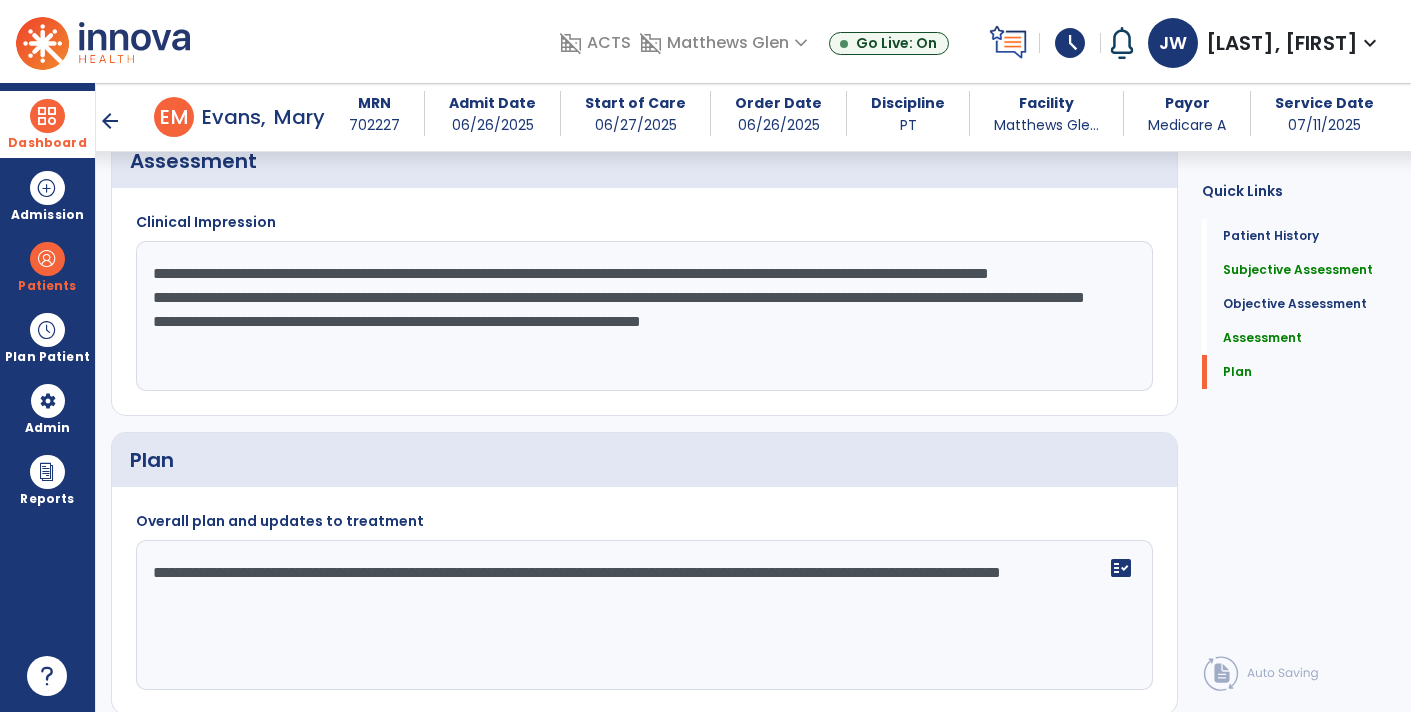 click on "**********" 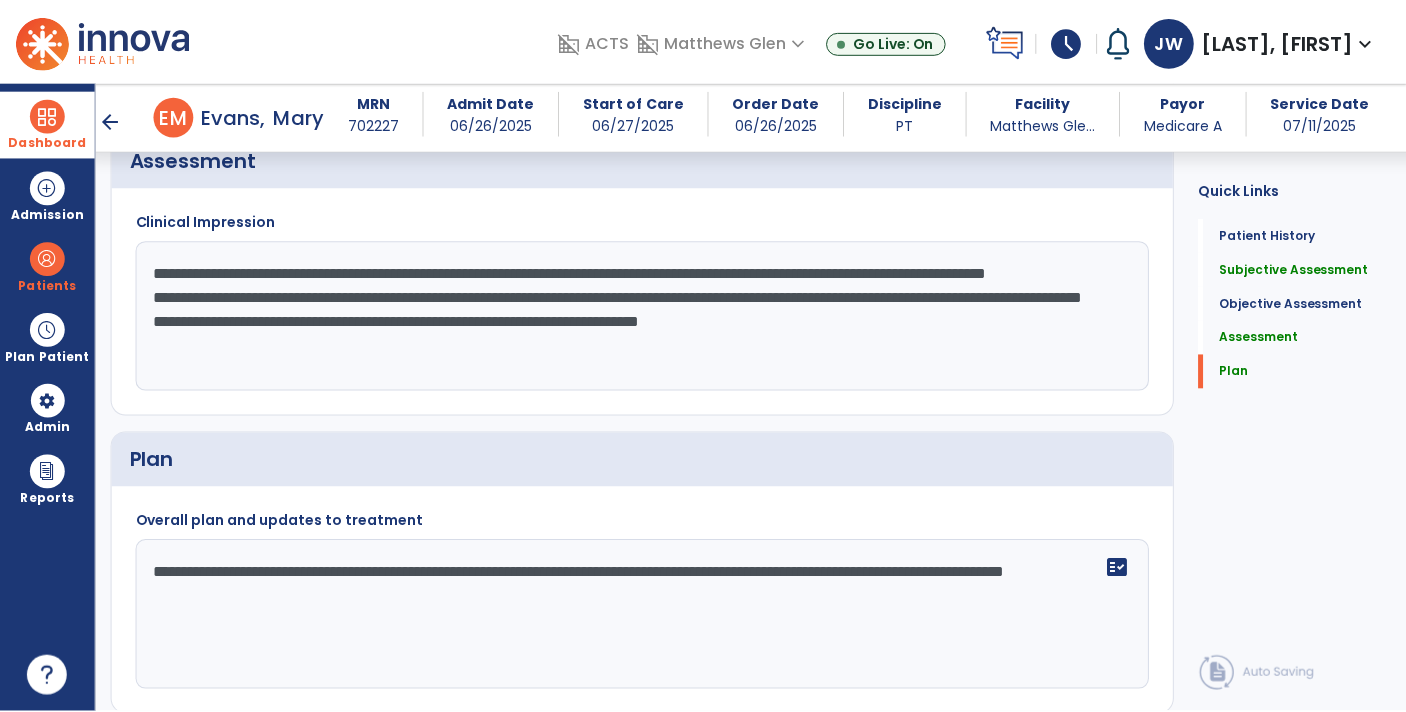scroll, scrollTop: 2210, scrollLeft: 0, axis: vertical 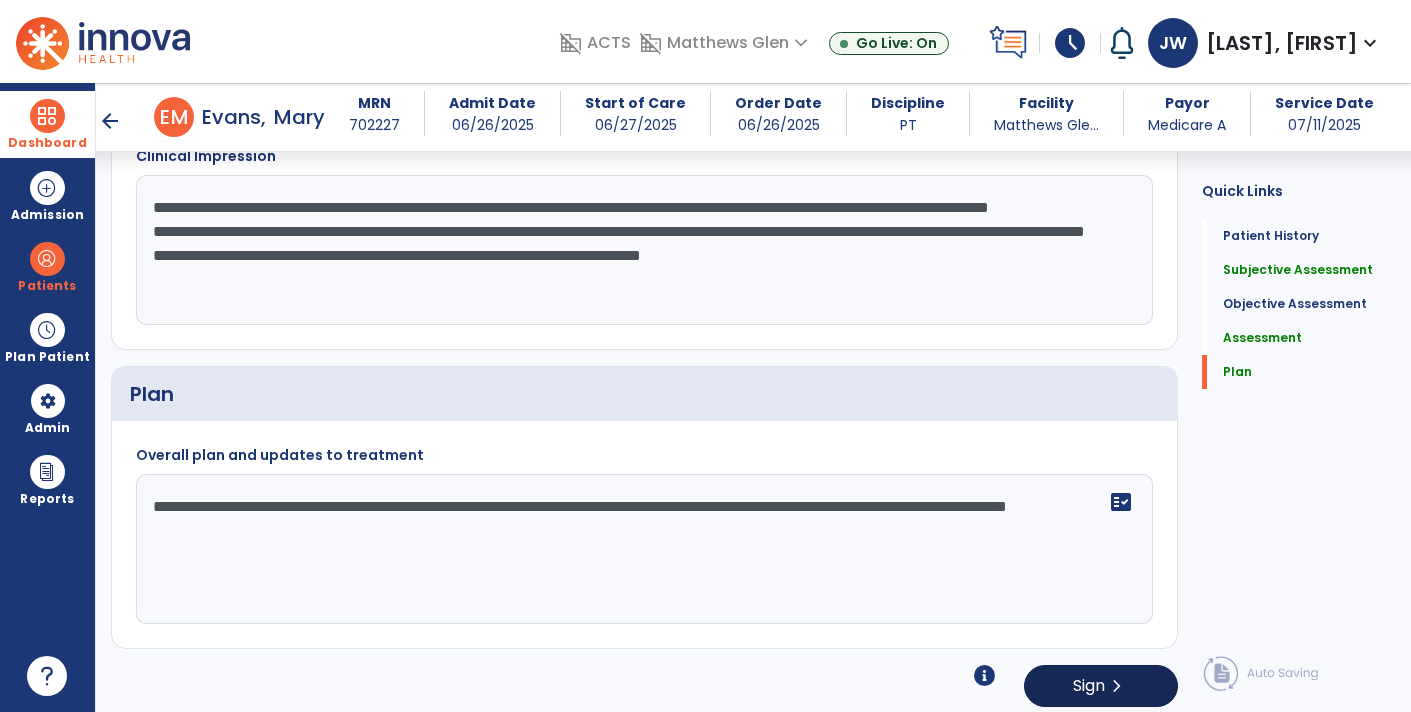 type on "**********" 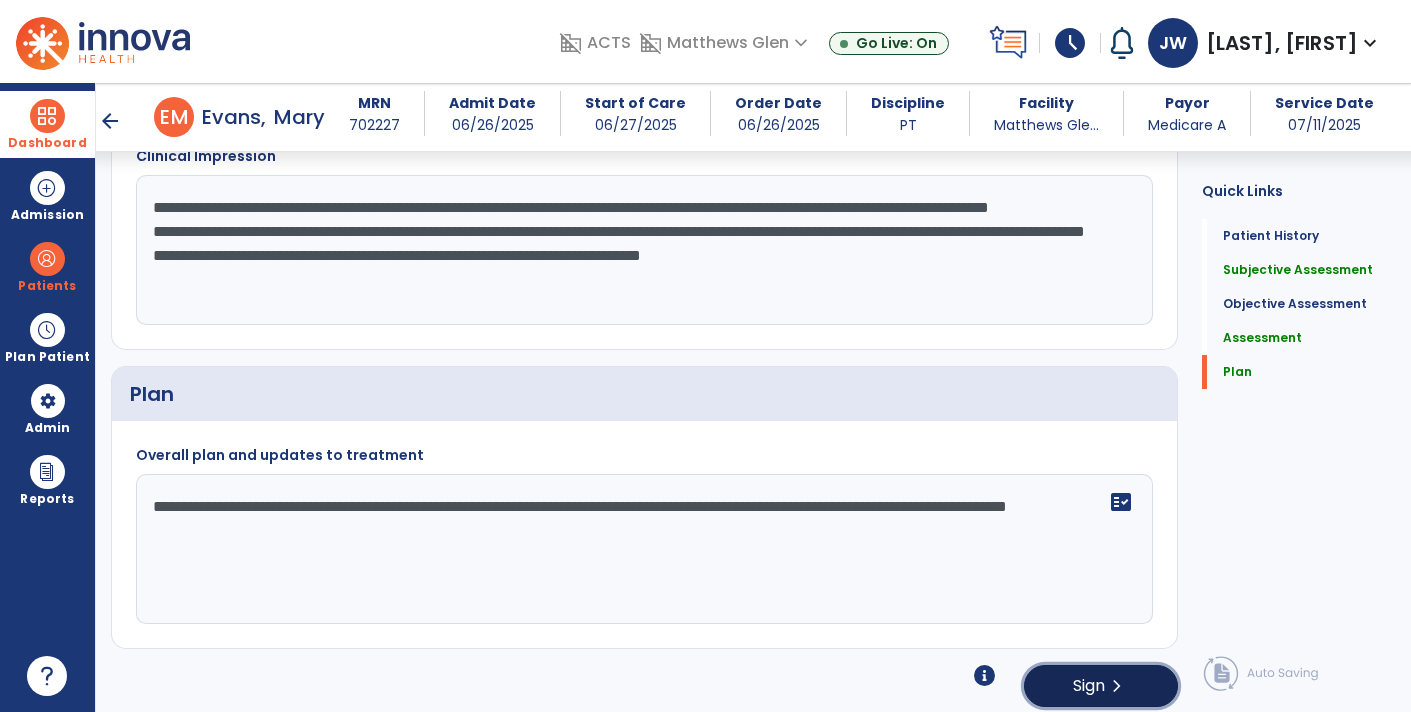 click on "Sign  chevron_right" 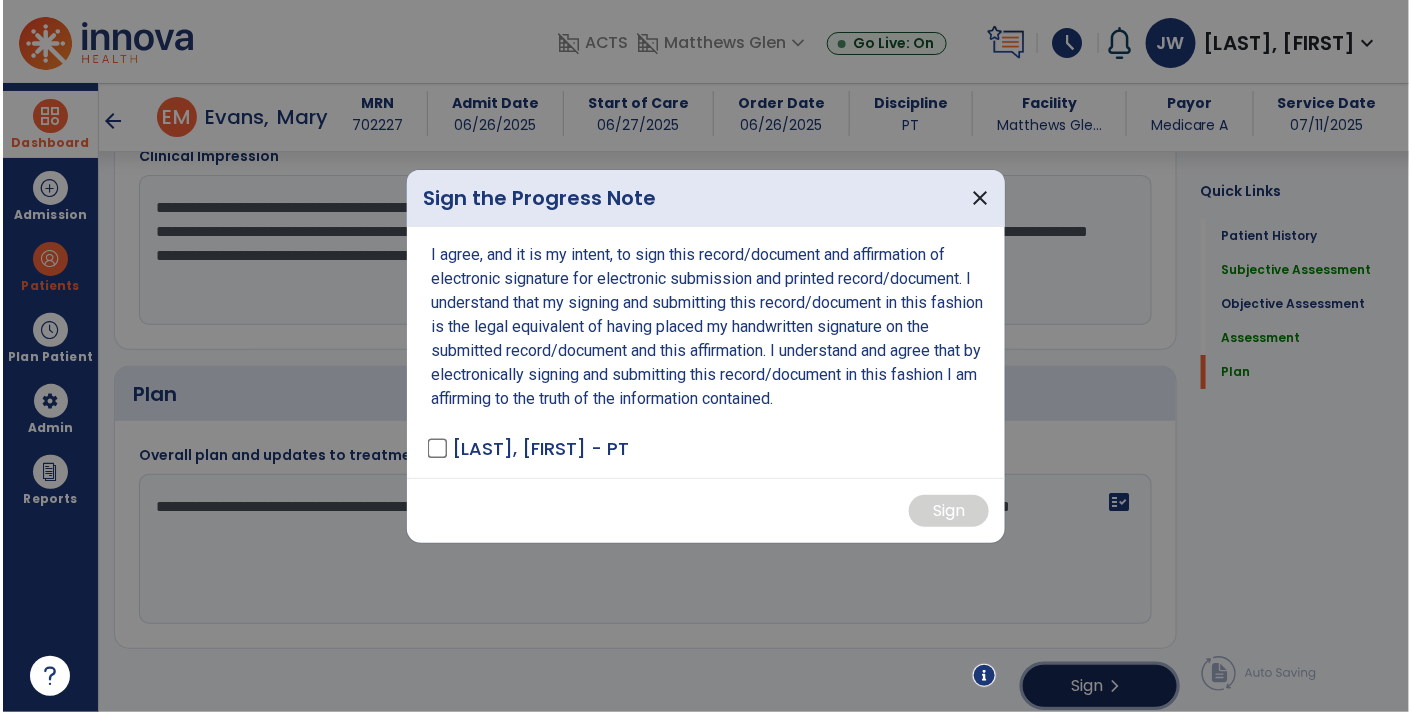 scroll, scrollTop: 2210, scrollLeft: 0, axis: vertical 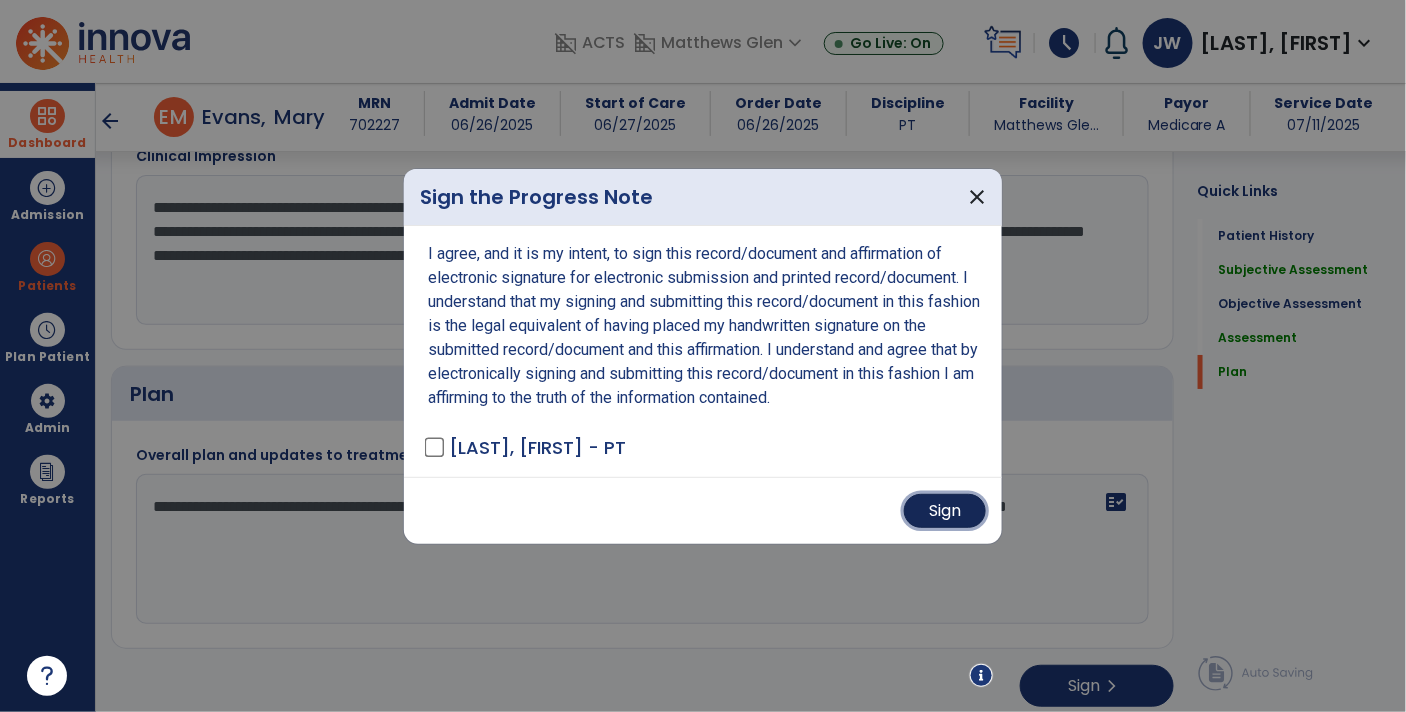 click on "Sign" at bounding box center (945, 511) 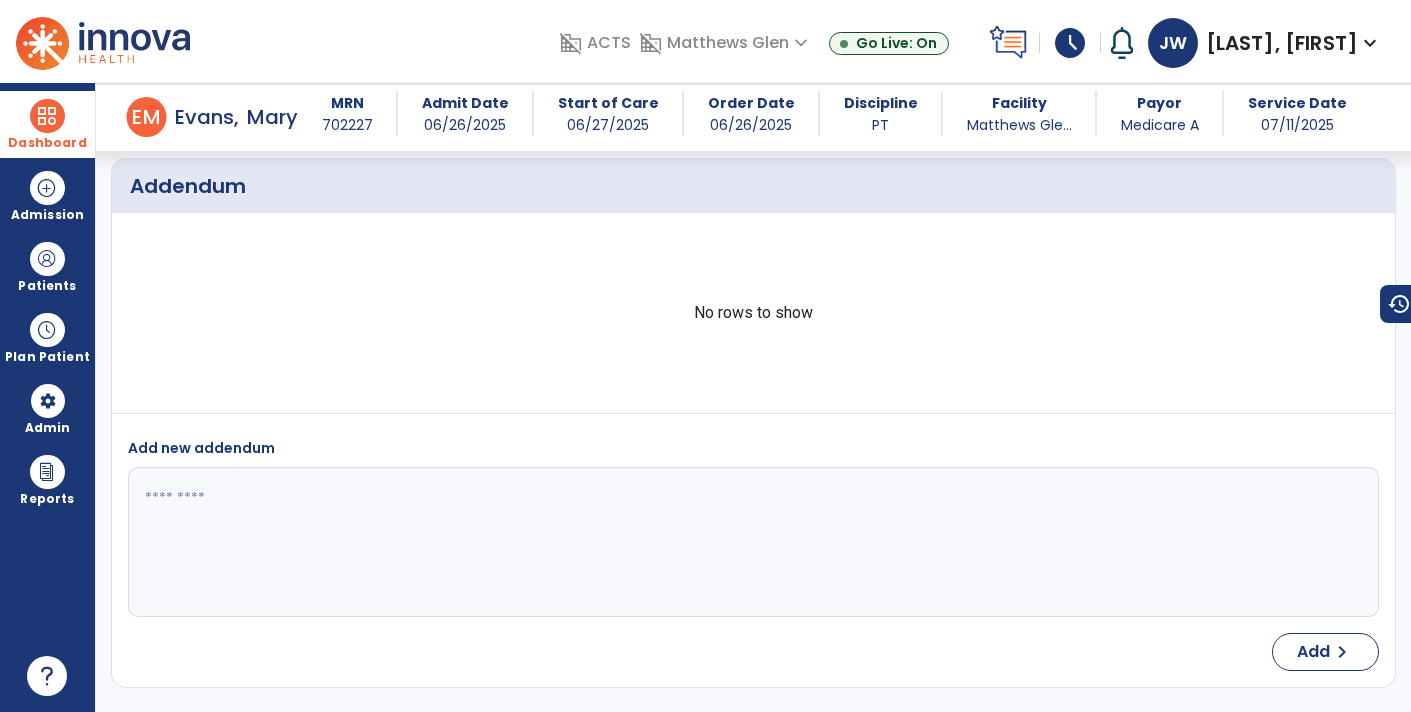scroll, scrollTop: 2350, scrollLeft: 0, axis: vertical 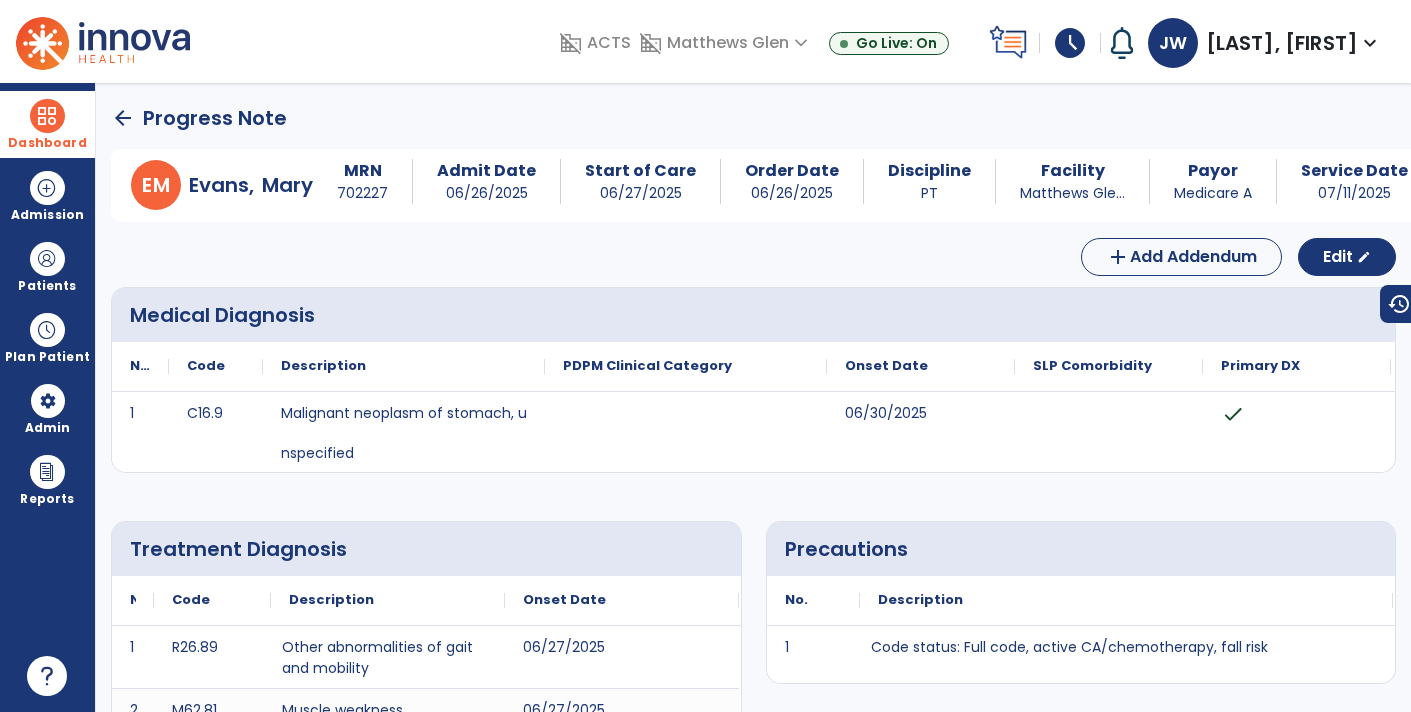 click at bounding box center [47, 116] 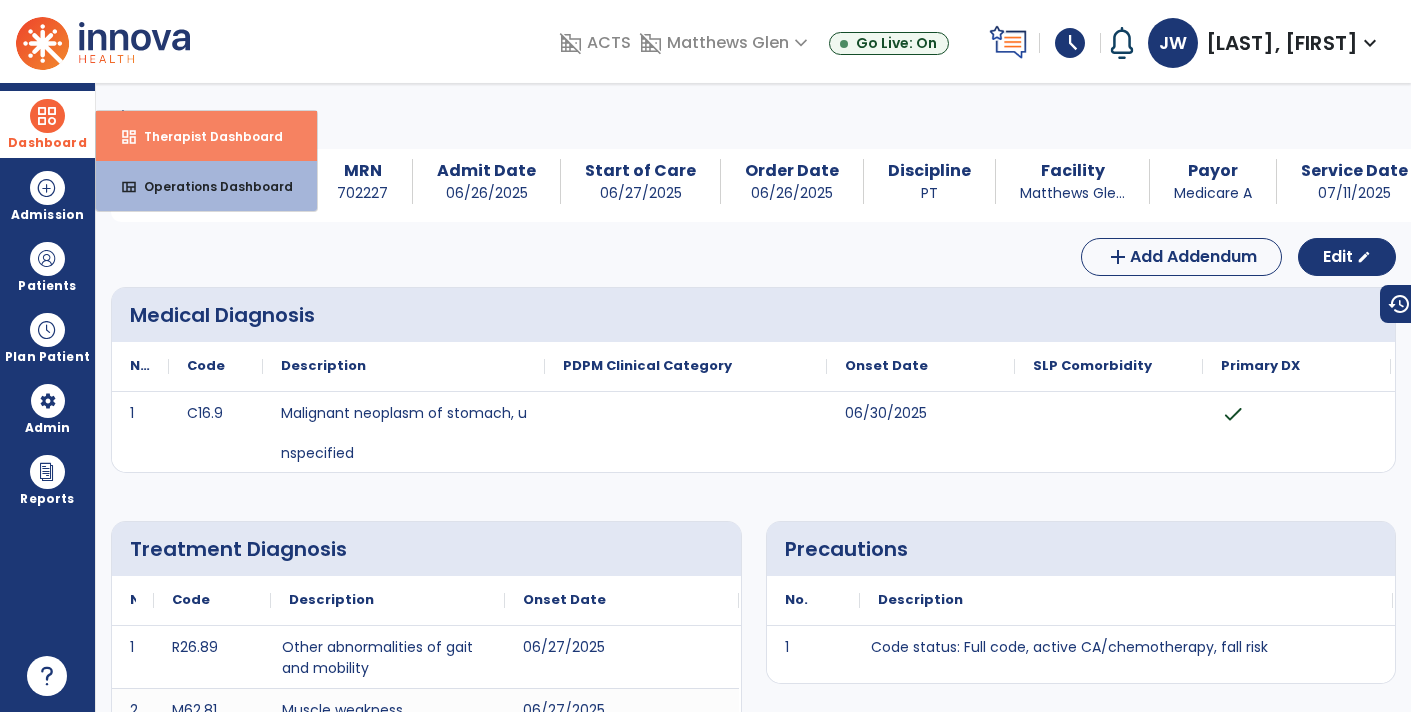 click on "Therapist Dashboard" at bounding box center (205, 136) 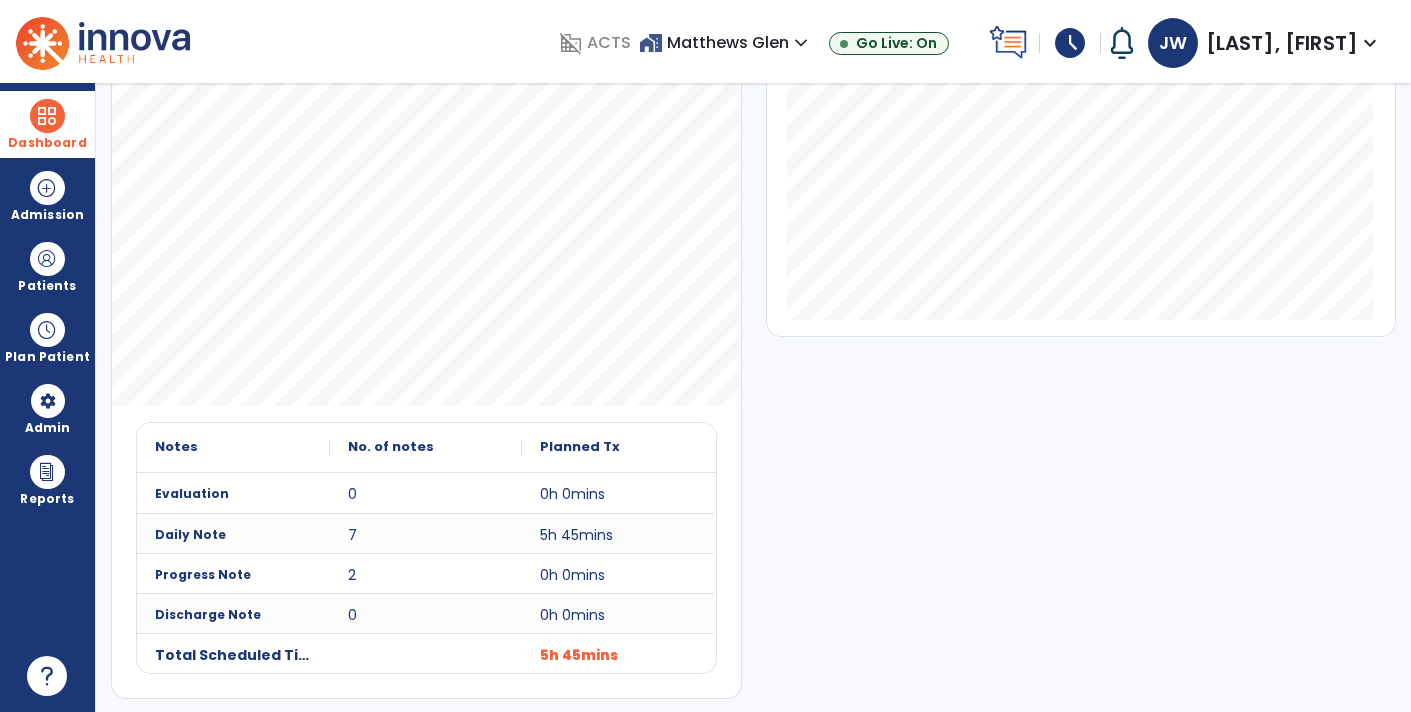 scroll, scrollTop: 0, scrollLeft: 0, axis: both 